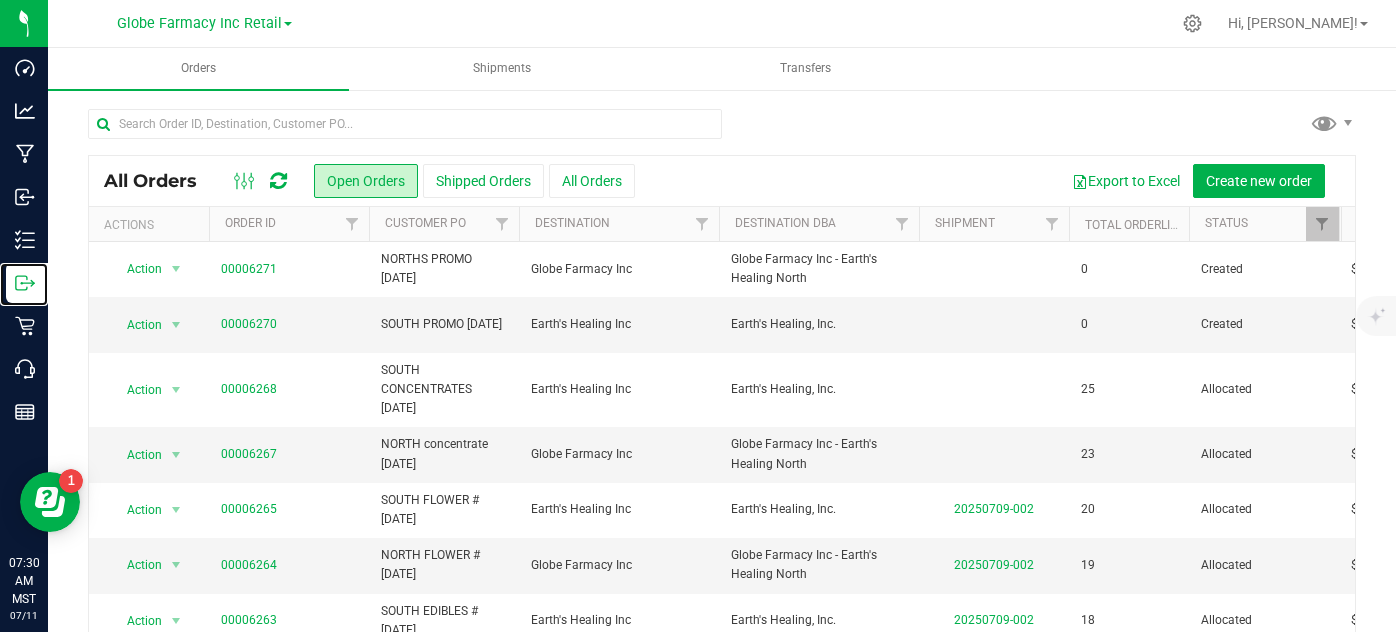 scroll, scrollTop: 0, scrollLeft: 0, axis: both 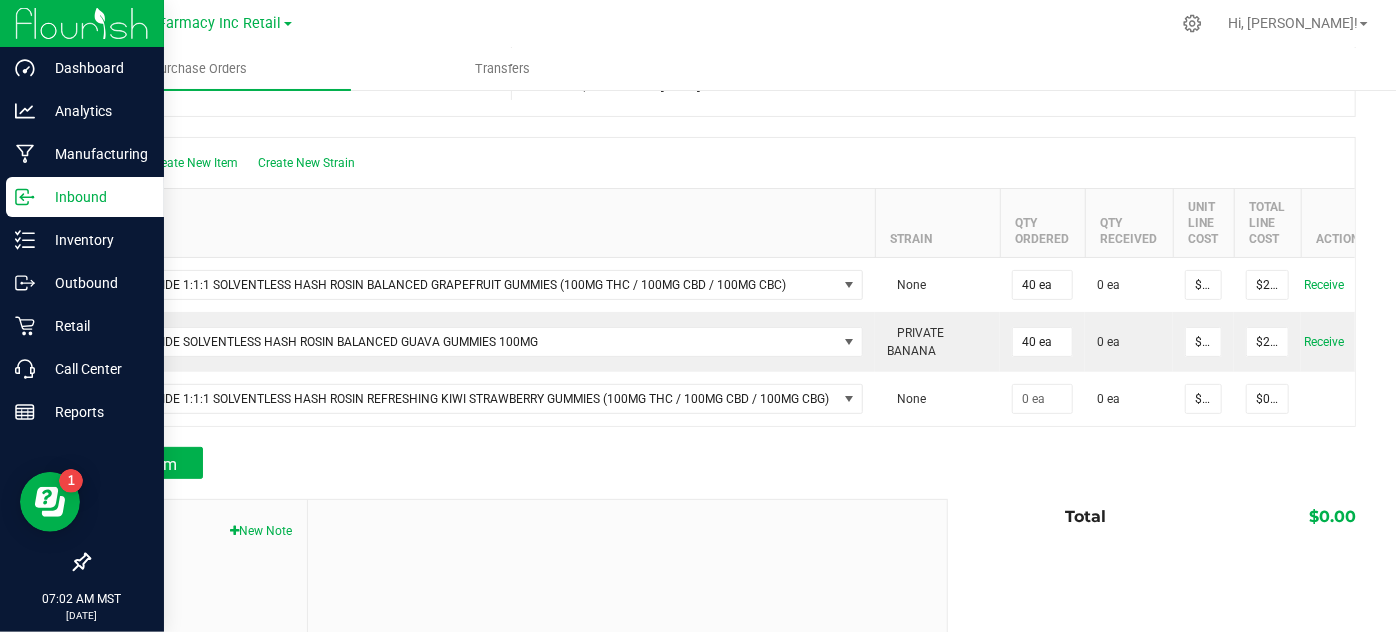 click 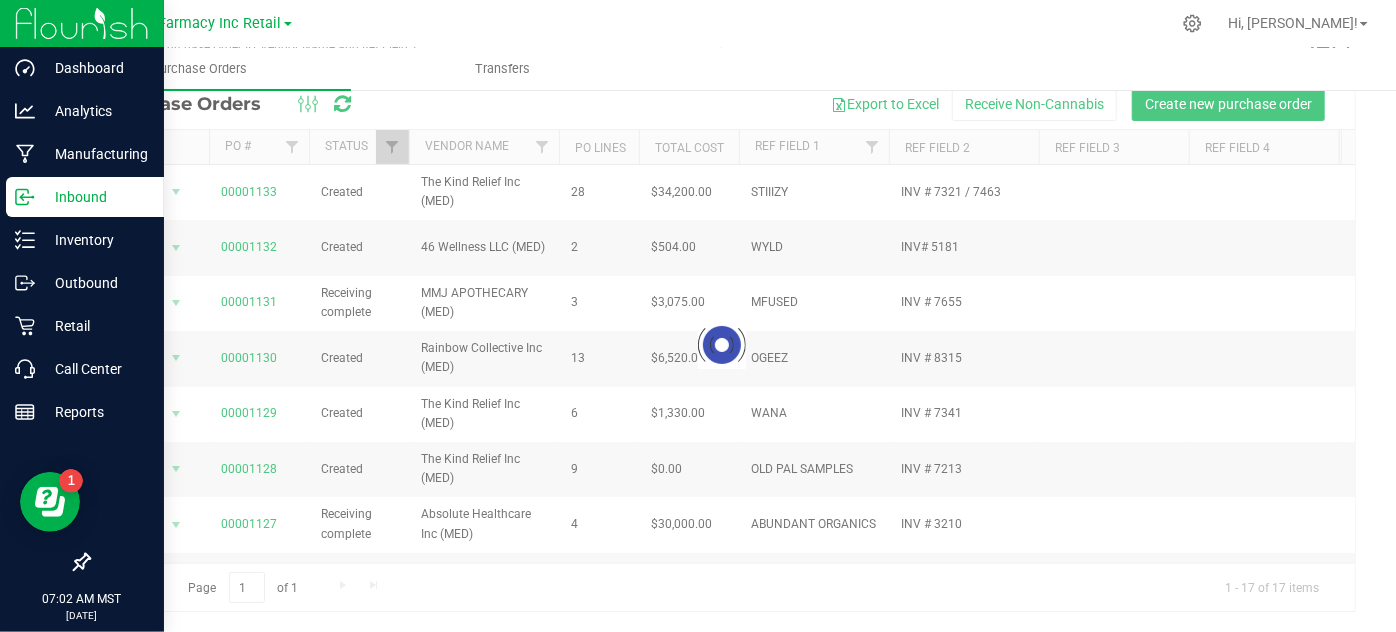 scroll, scrollTop: 0, scrollLeft: 0, axis: both 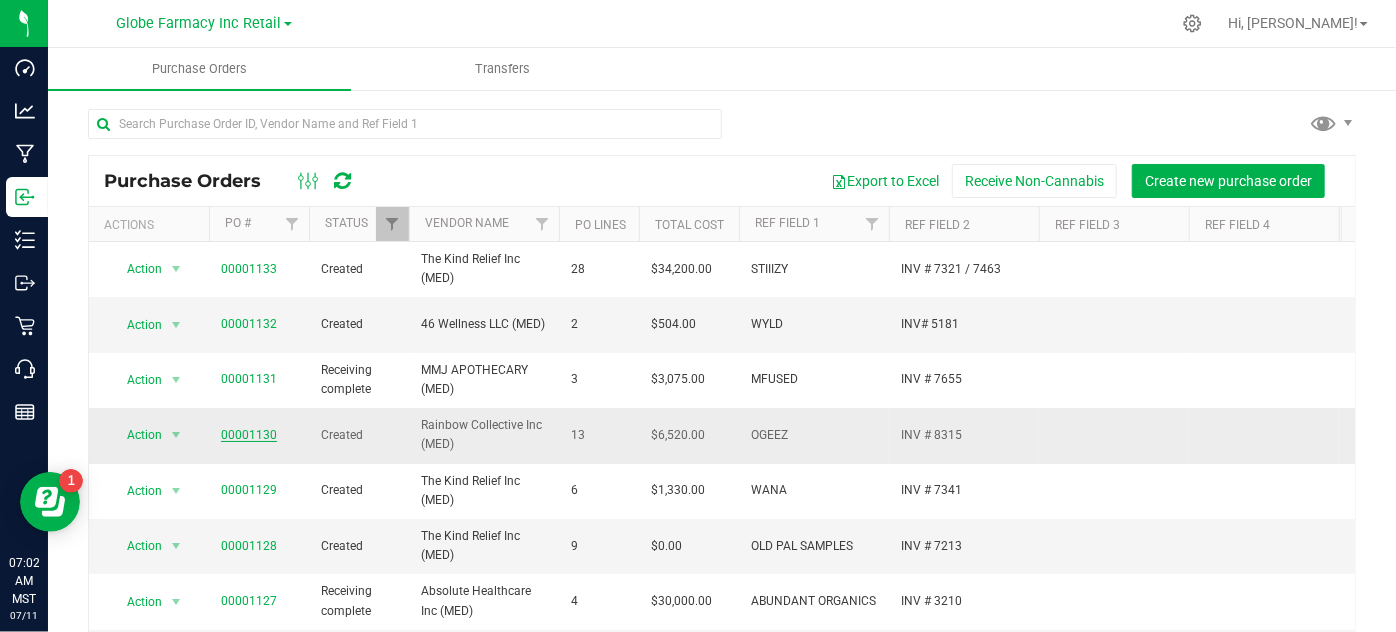 click on "00001130" at bounding box center [249, 435] 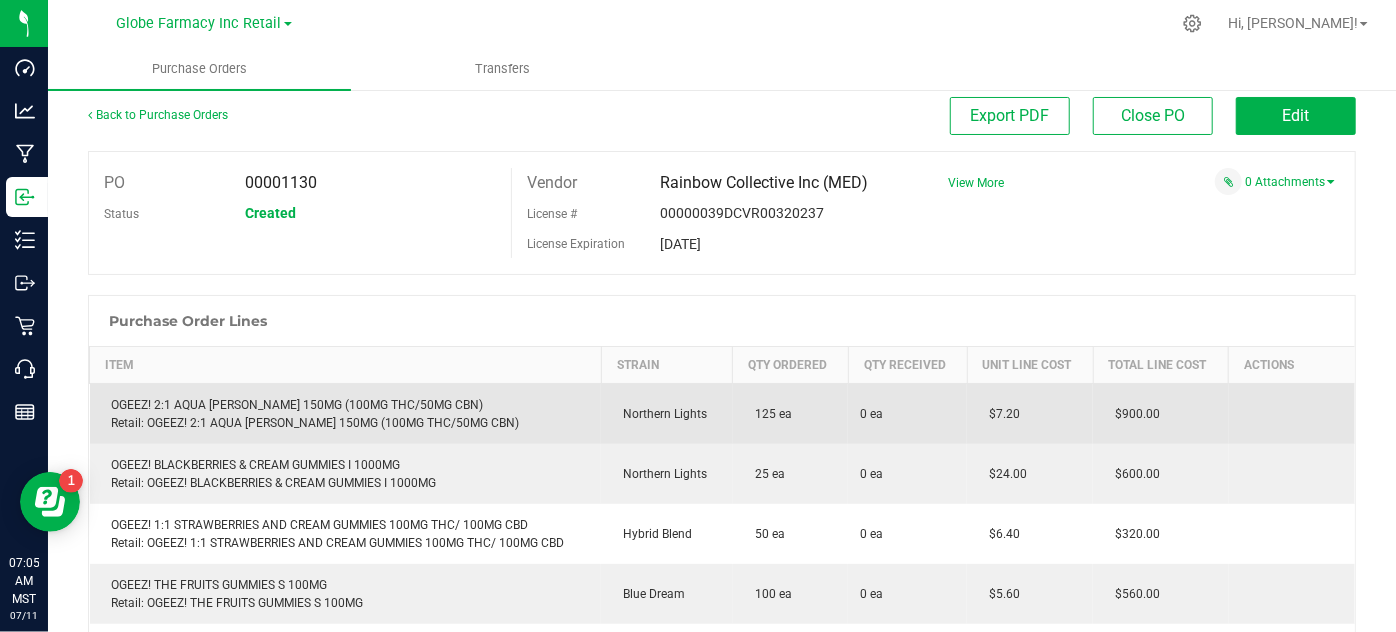 scroll, scrollTop: 0, scrollLeft: 0, axis: both 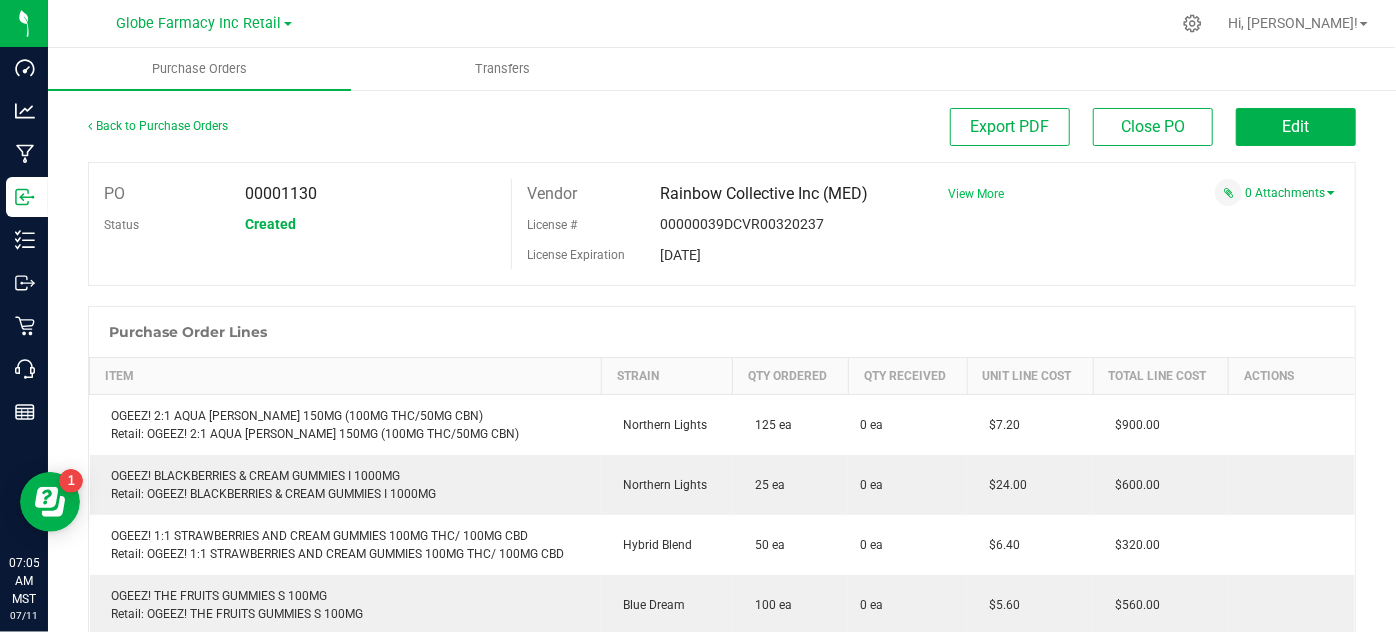 click on "View More" at bounding box center [976, 194] 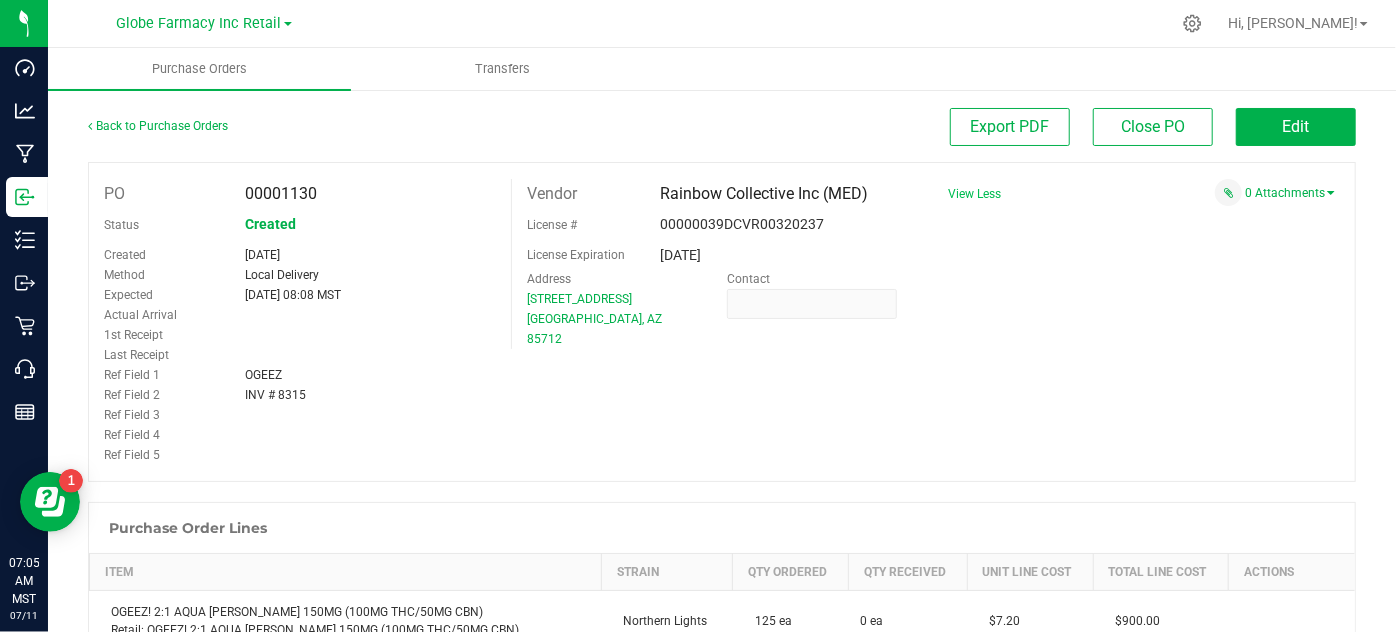 click on "INV # 8315" at bounding box center (275, 395) 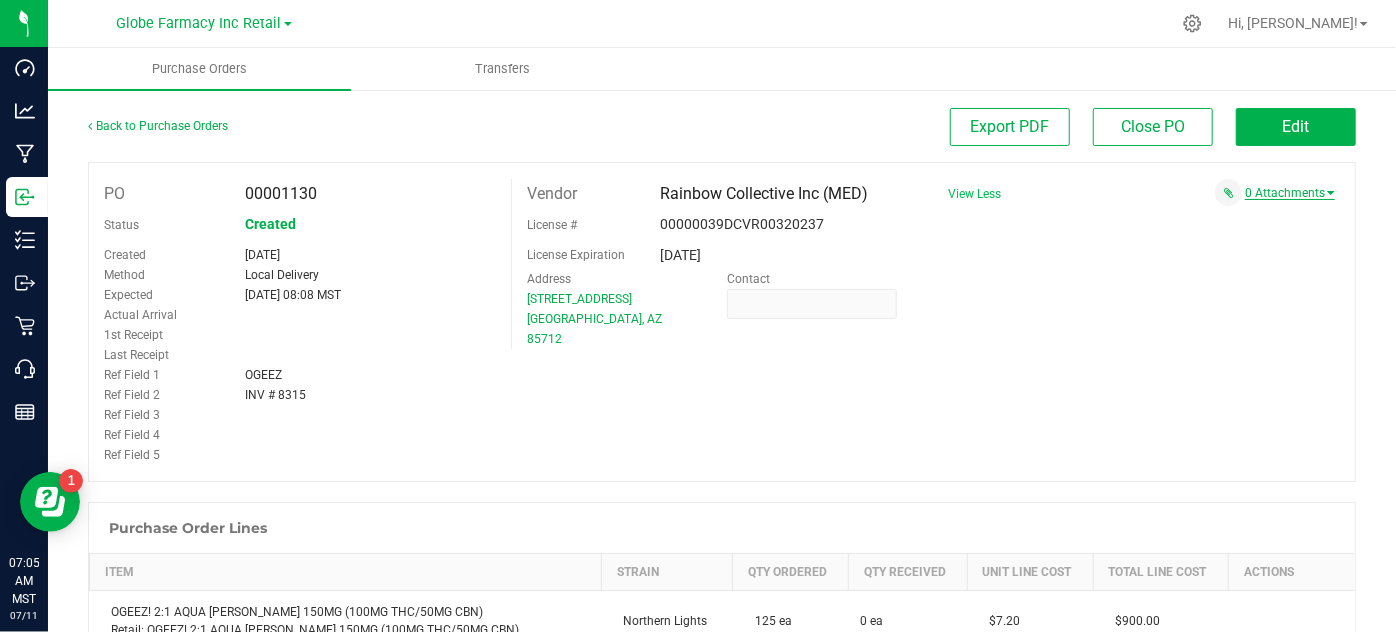 click on "0
Attachments" at bounding box center [1290, 193] 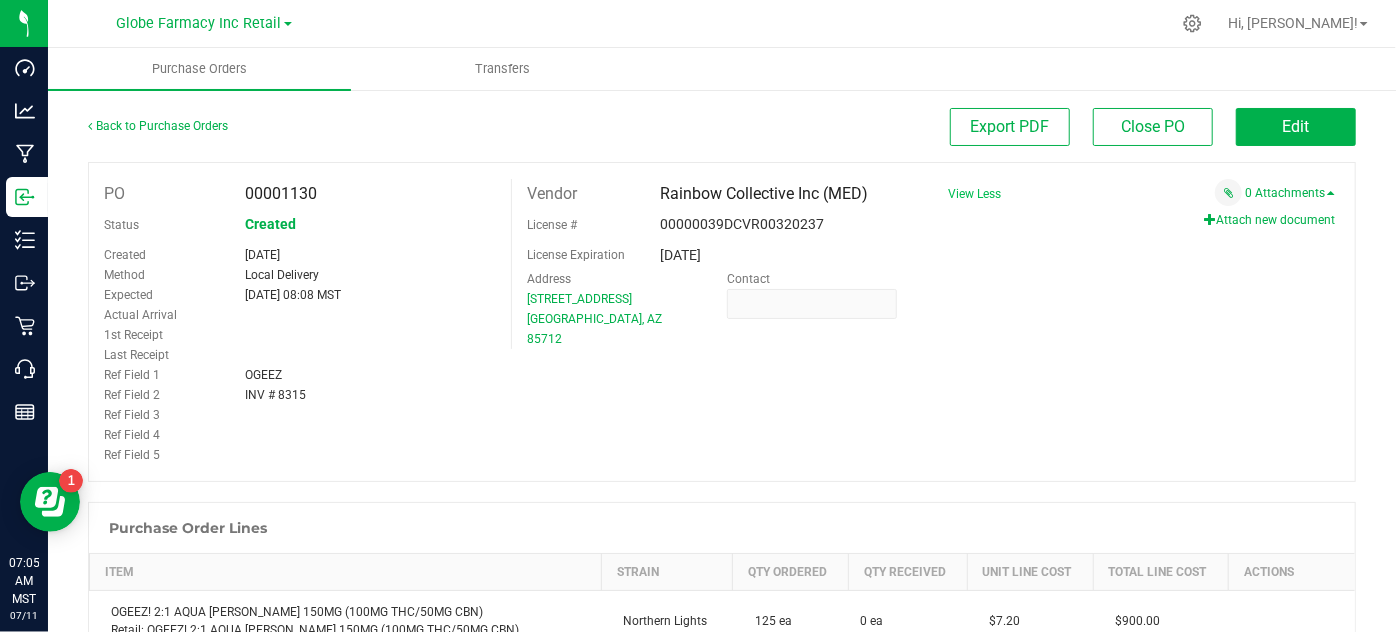click on "Attach new document" at bounding box center [1269, 220] 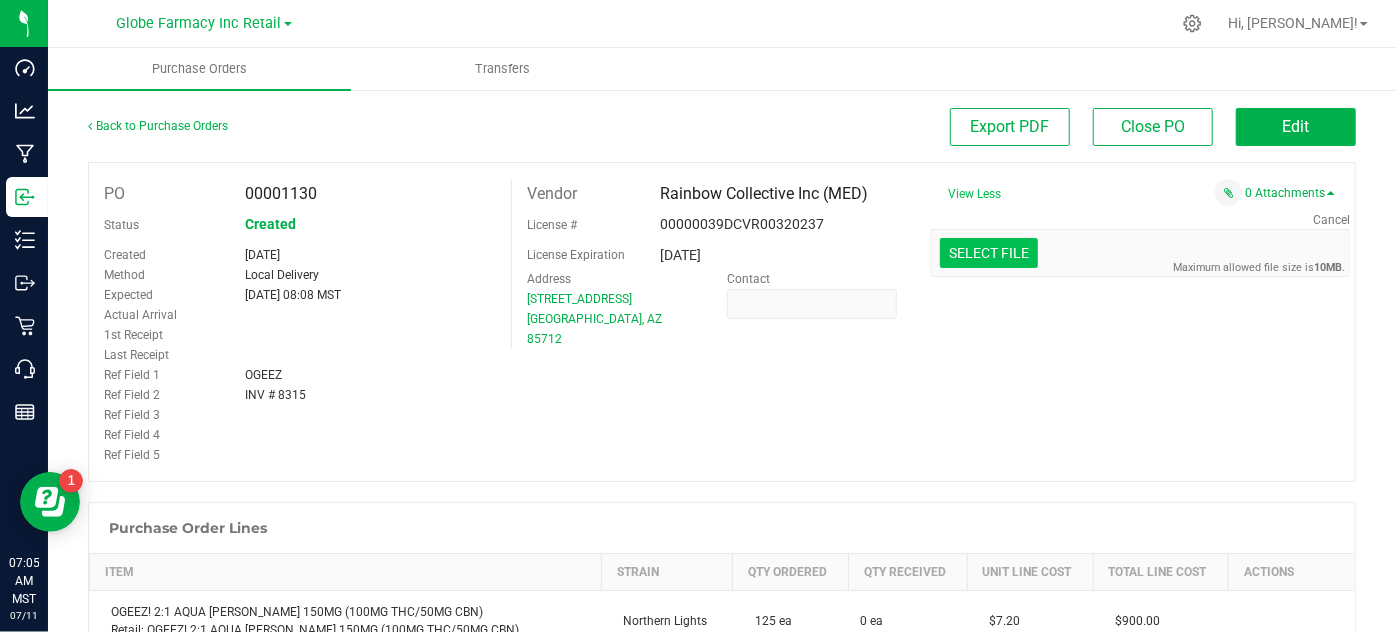 click at bounding box center (-408, 149) 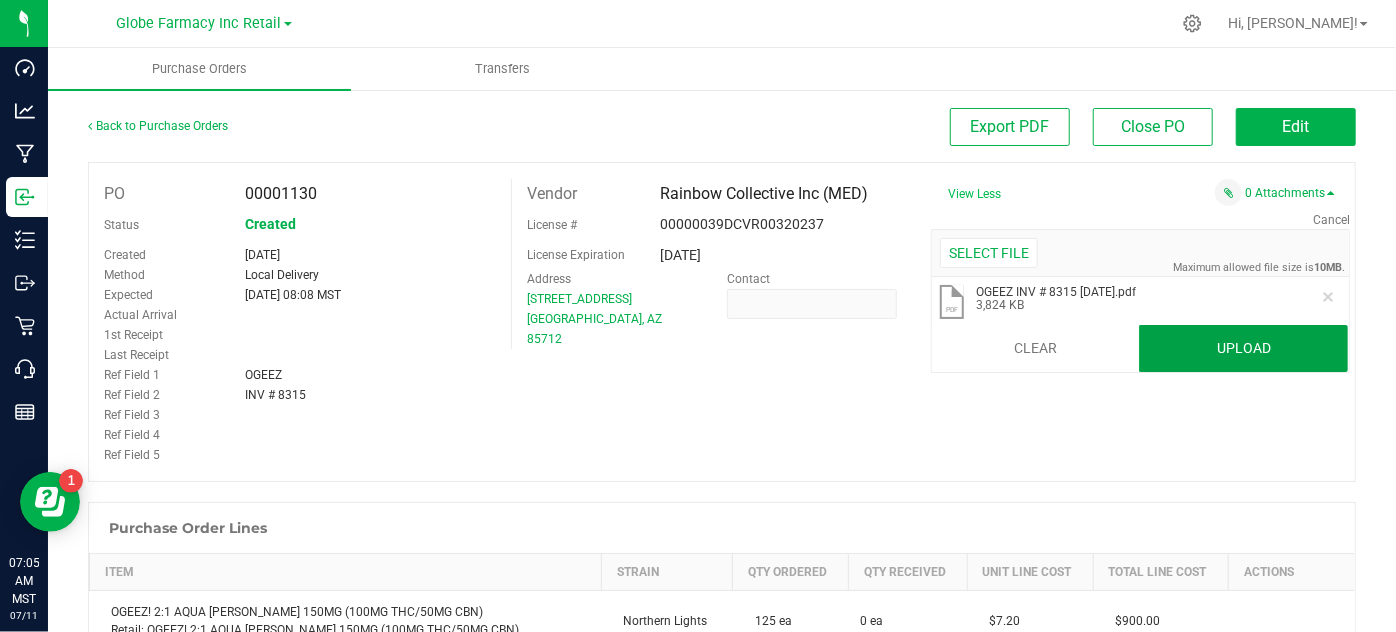 click on "Upload" at bounding box center [1243, 349] 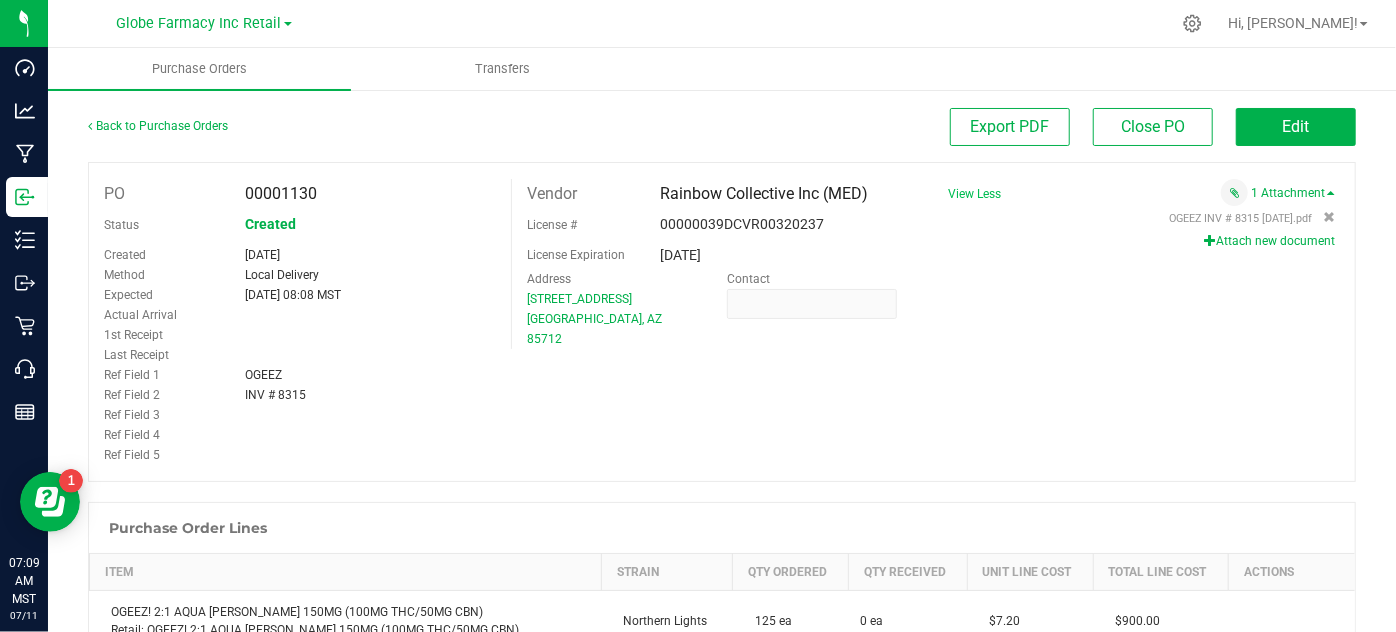 scroll, scrollTop: 181, scrollLeft: 0, axis: vertical 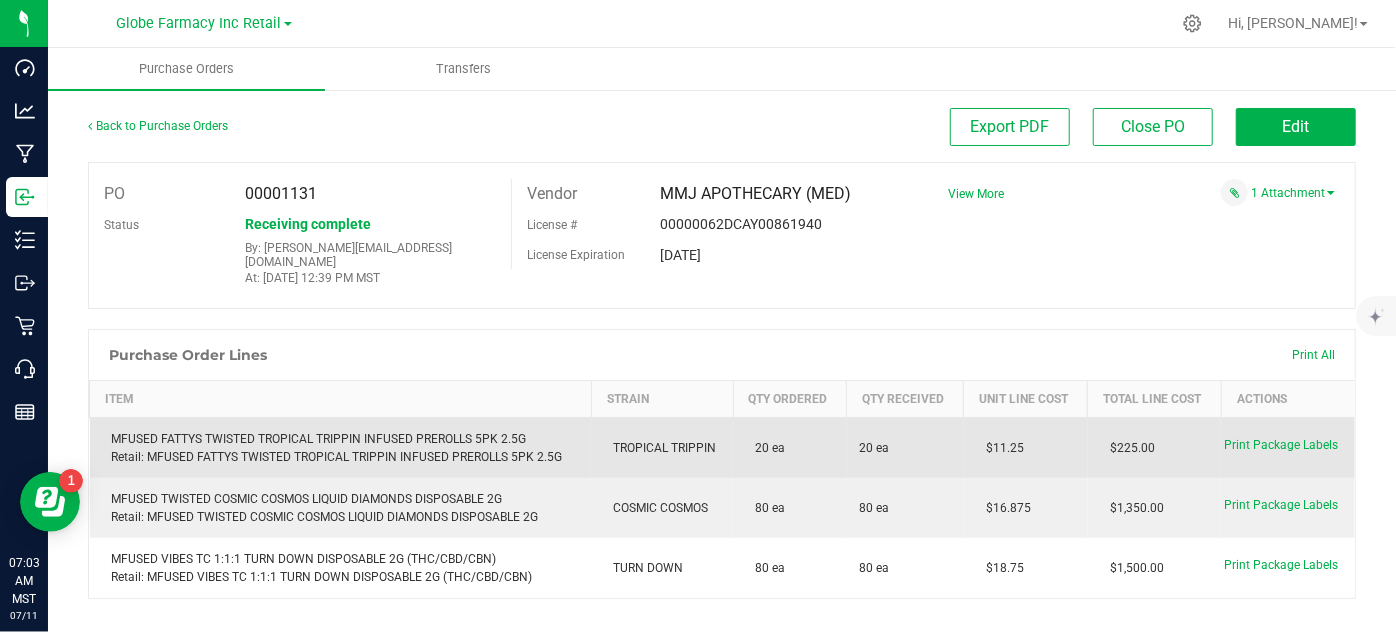 click on "20 ea" at bounding box center [790, 448] 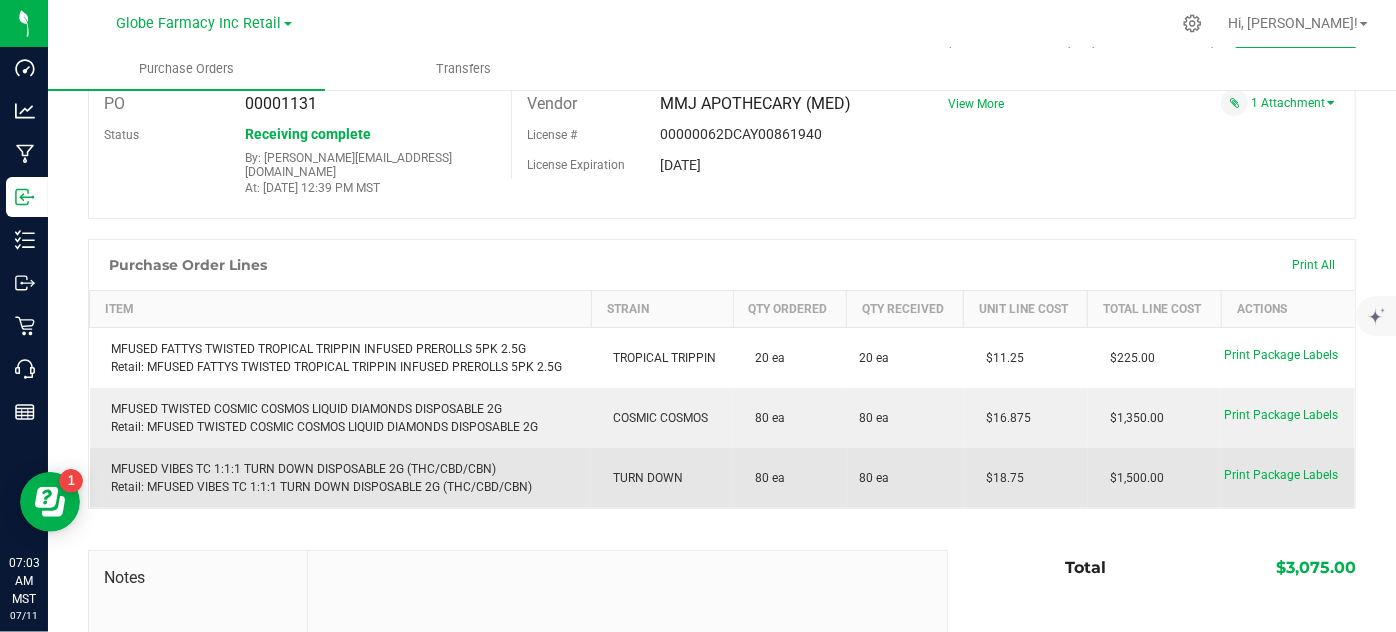 scroll, scrollTop: 0, scrollLeft: 0, axis: both 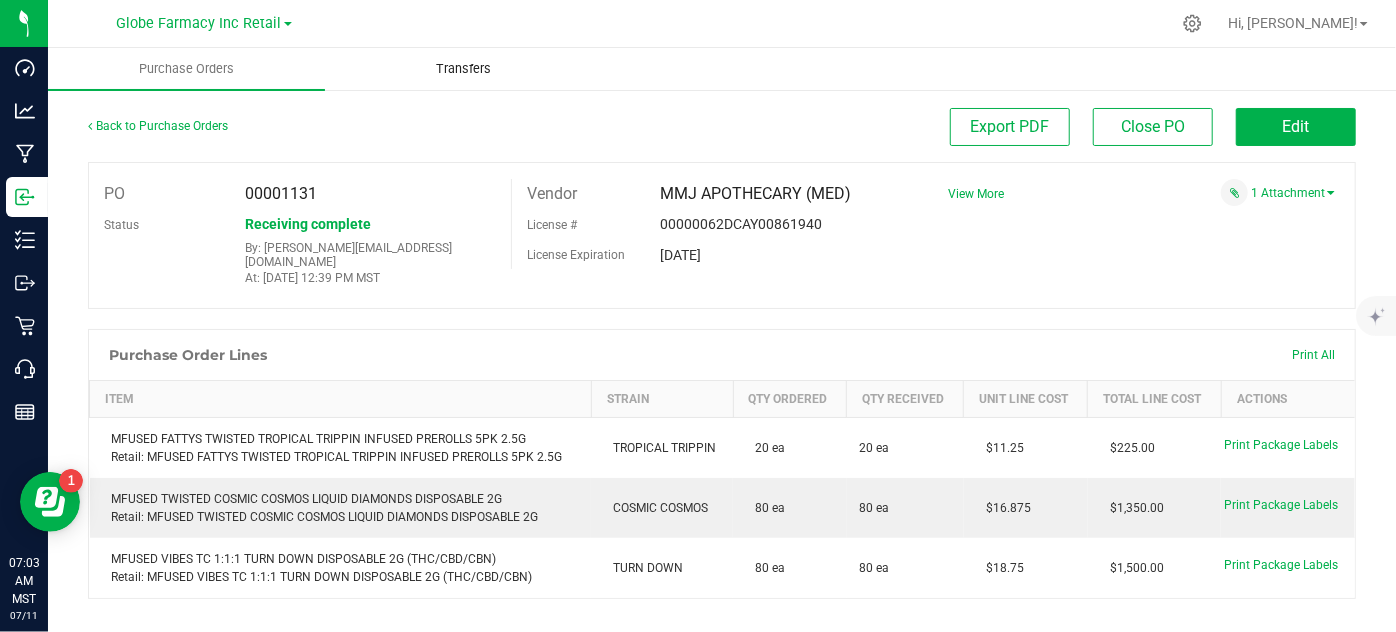 click on "Transfers" at bounding box center [463, 69] 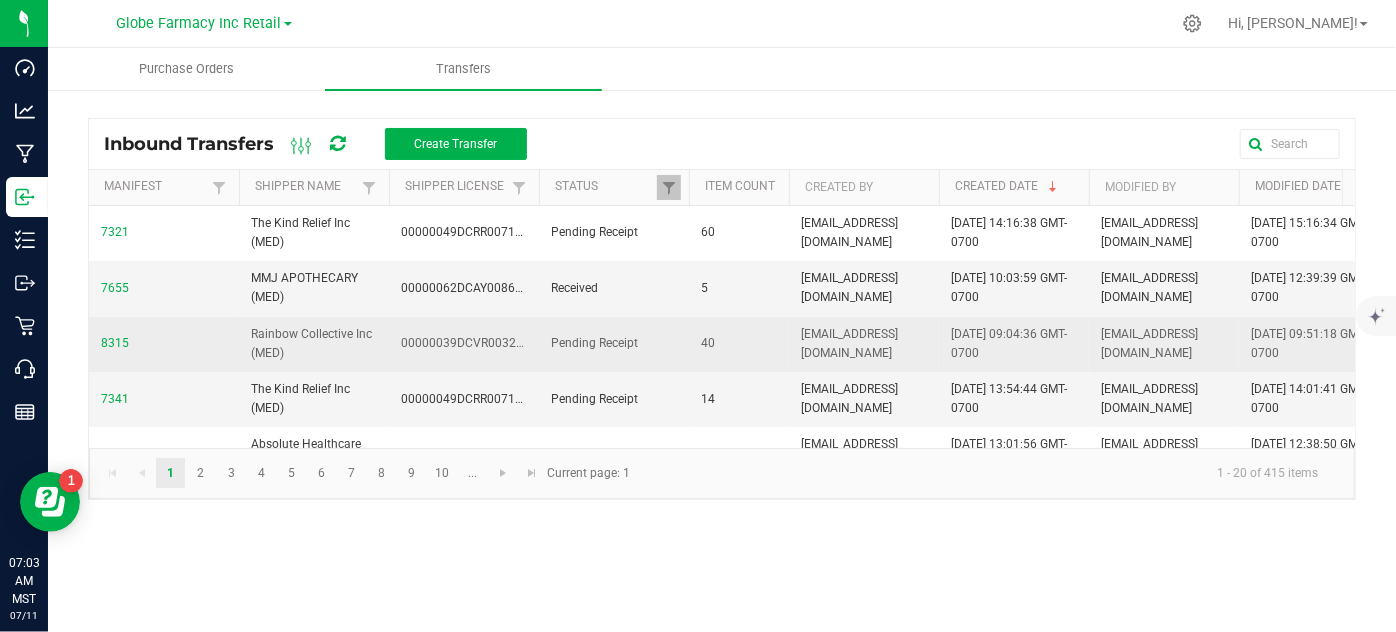 click on "8315" at bounding box center (115, 343) 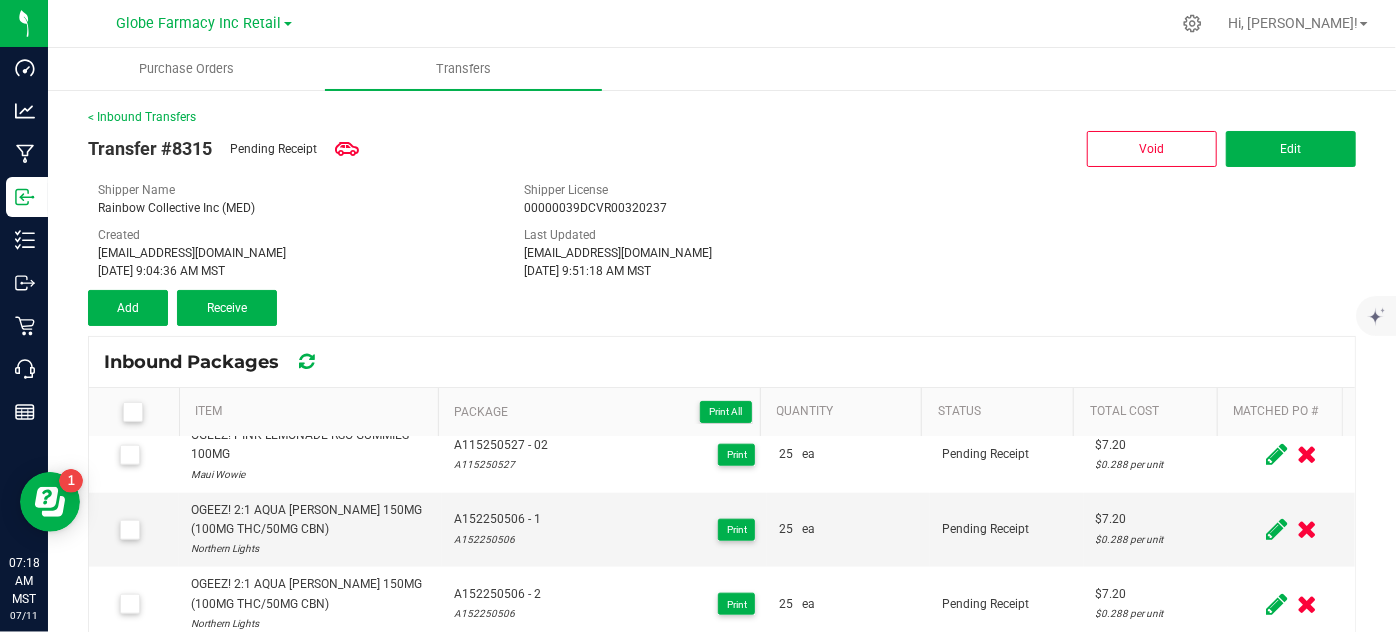 scroll, scrollTop: 1363, scrollLeft: 0, axis: vertical 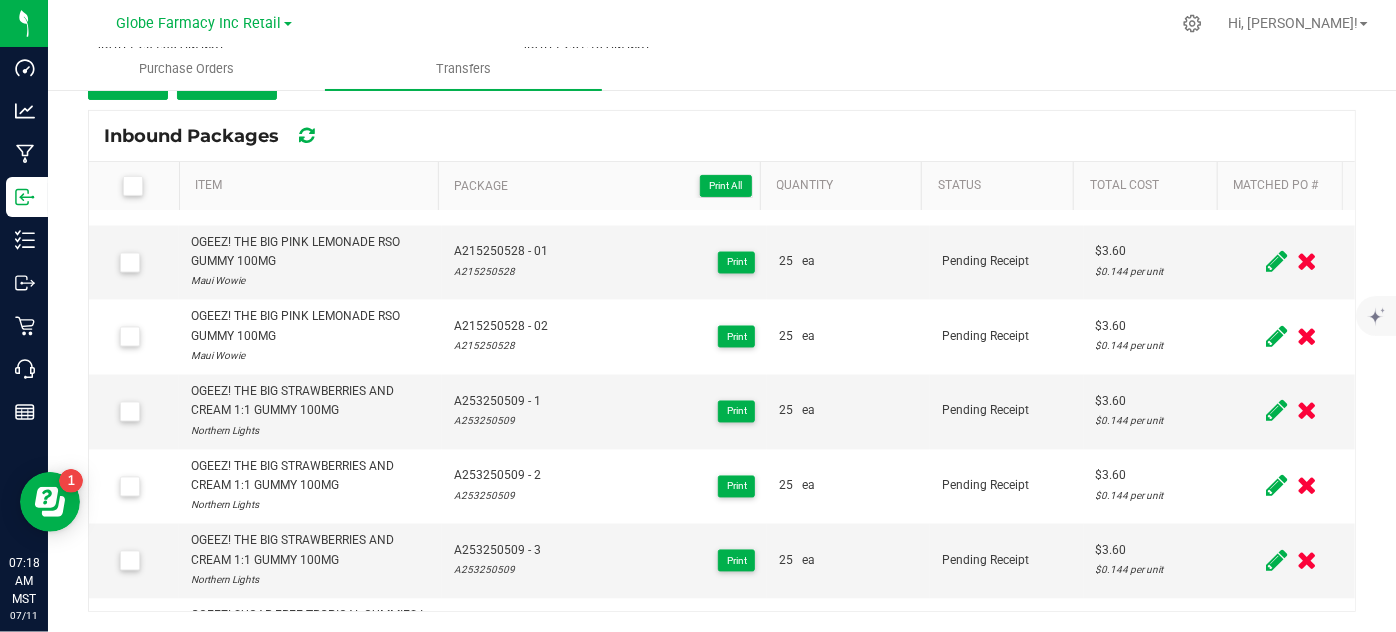 click at bounding box center [132, 186] 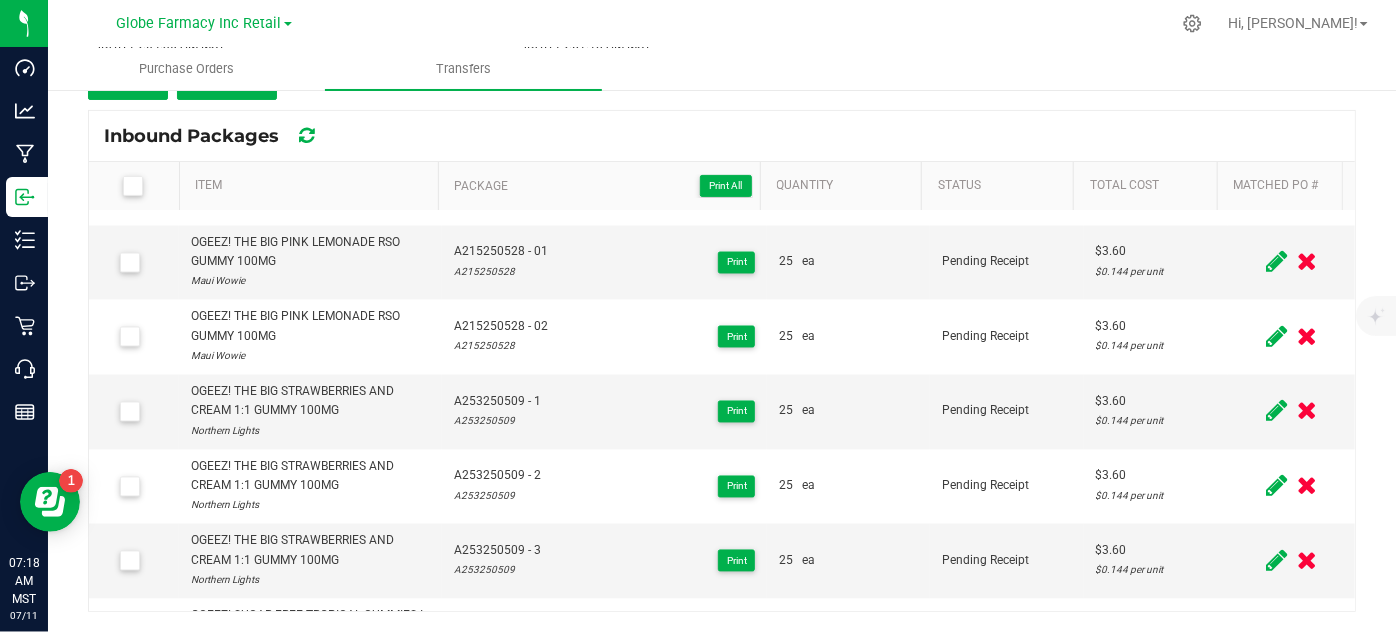 click at bounding box center (0, 0) 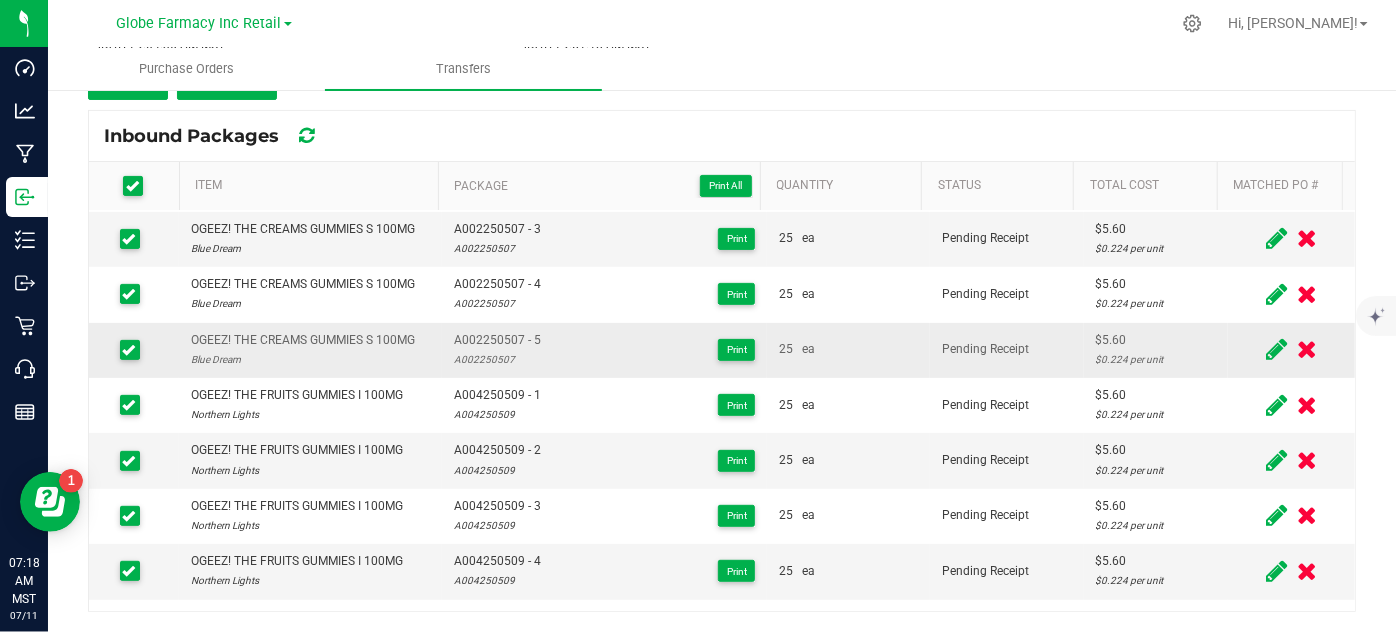 scroll, scrollTop: 0, scrollLeft: 0, axis: both 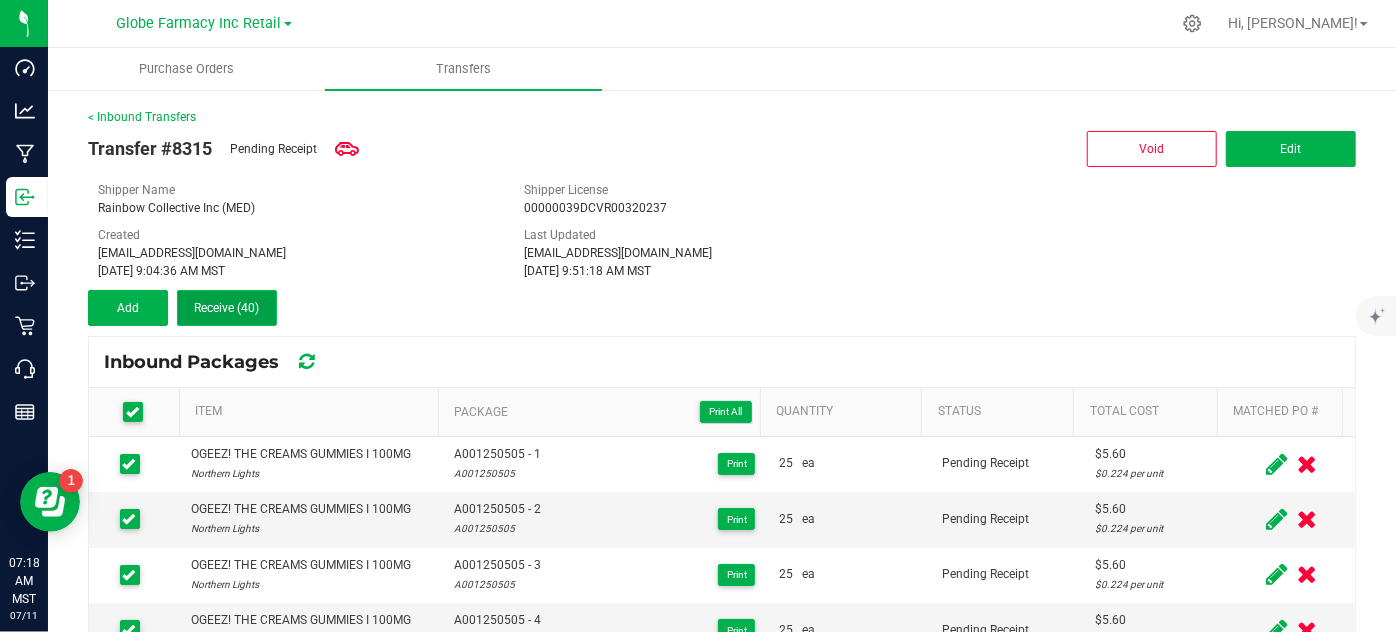 click on "Receive (40)" at bounding box center [227, 308] 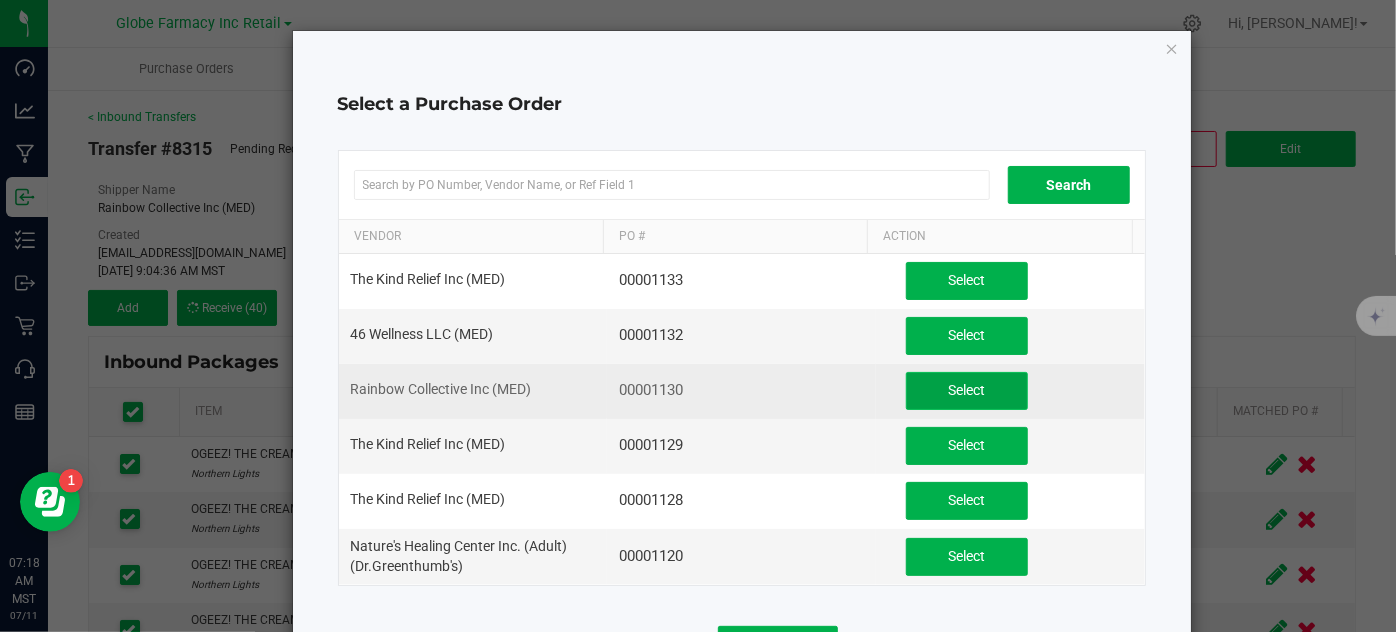 click on "Select" 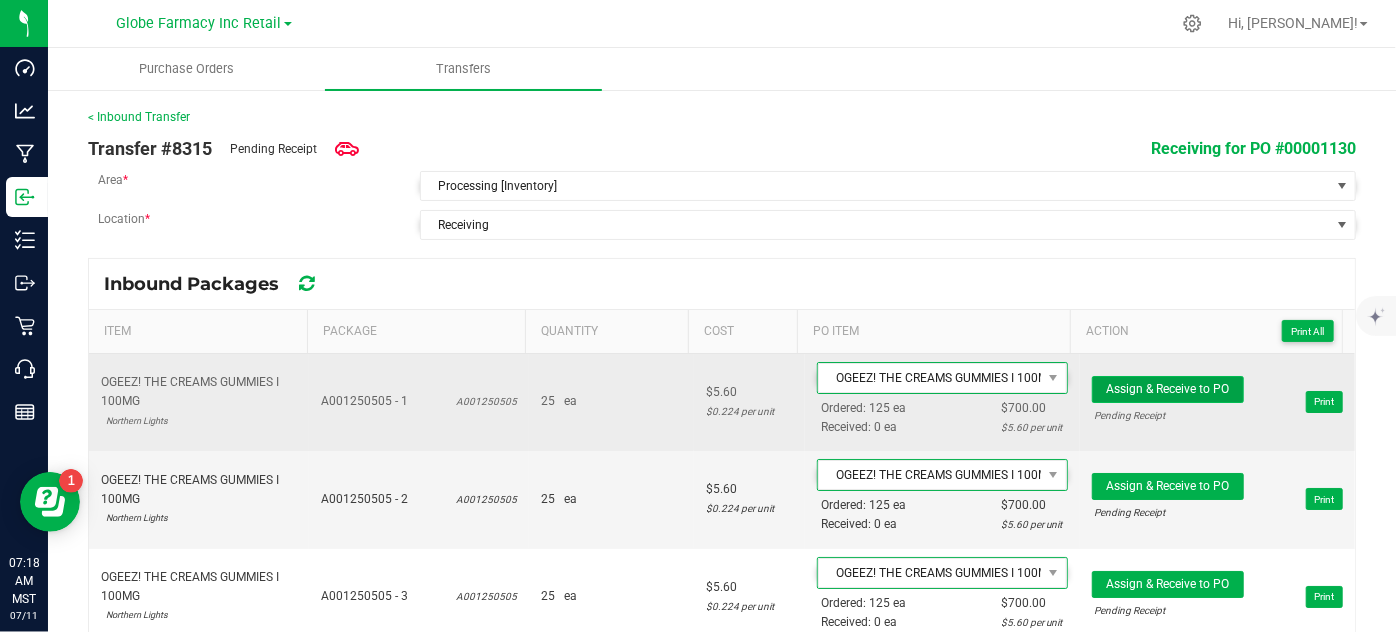 click on "Assign & Receive to PO" at bounding box center [1167, 389] 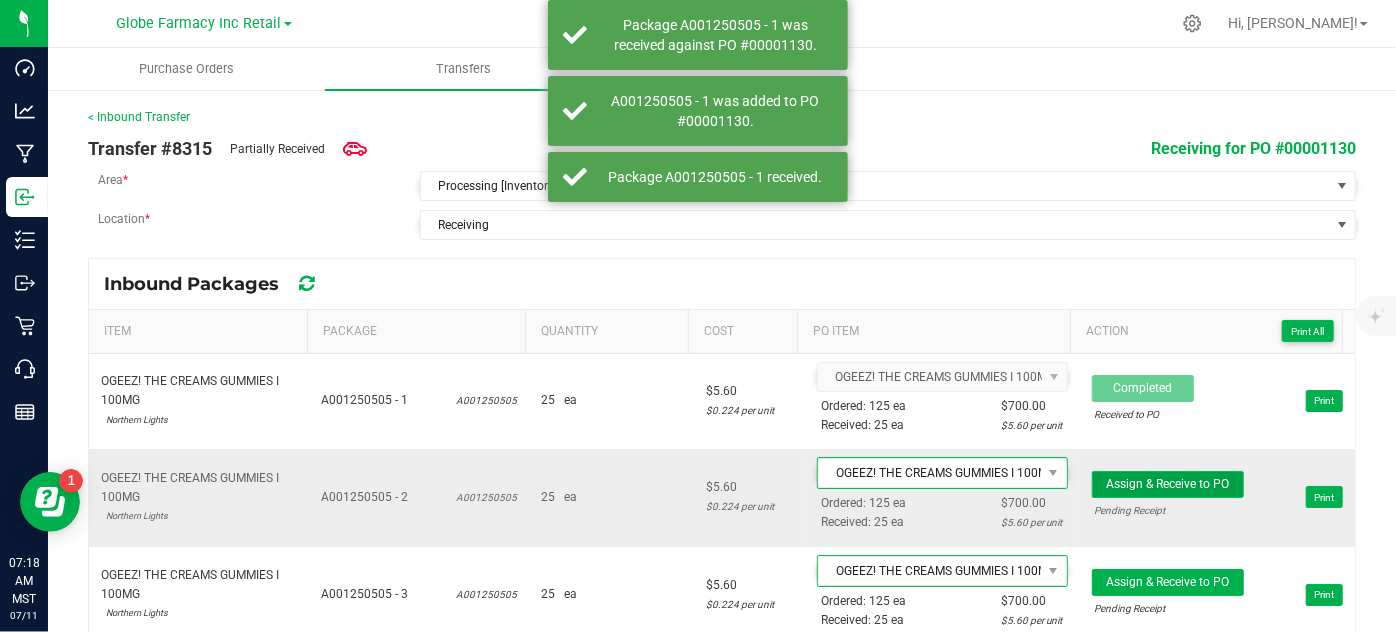 click on "Assign & Receive to PO" at bounding box center (1168, 484) 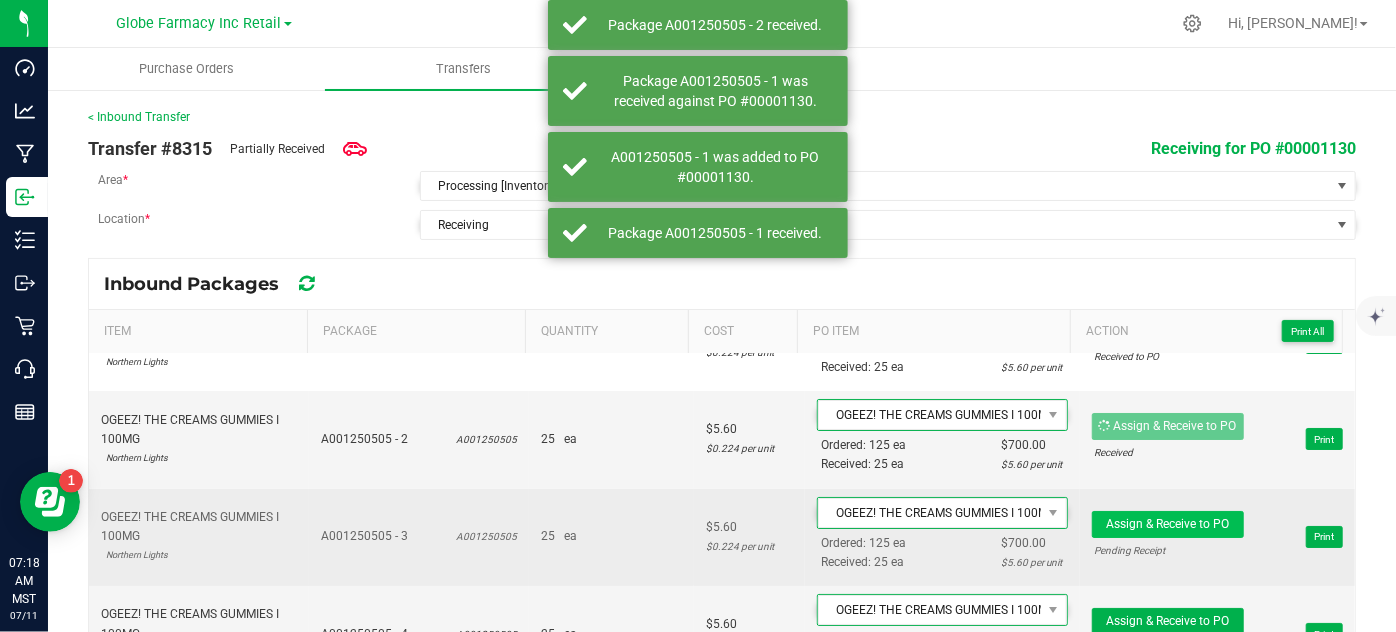 scroll, scrollTop: 90, scrollLeft: 0, axis: vertical 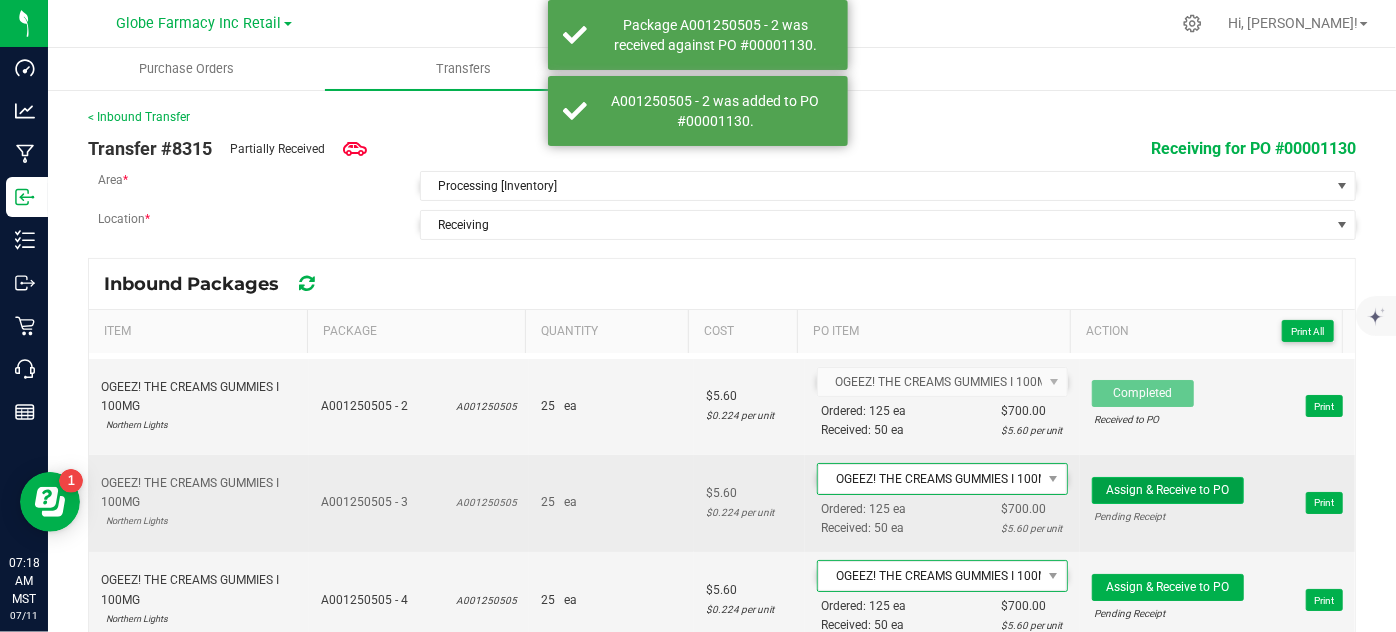 click on "Assign & Receive to PO" at bounding box center (1167, 490) 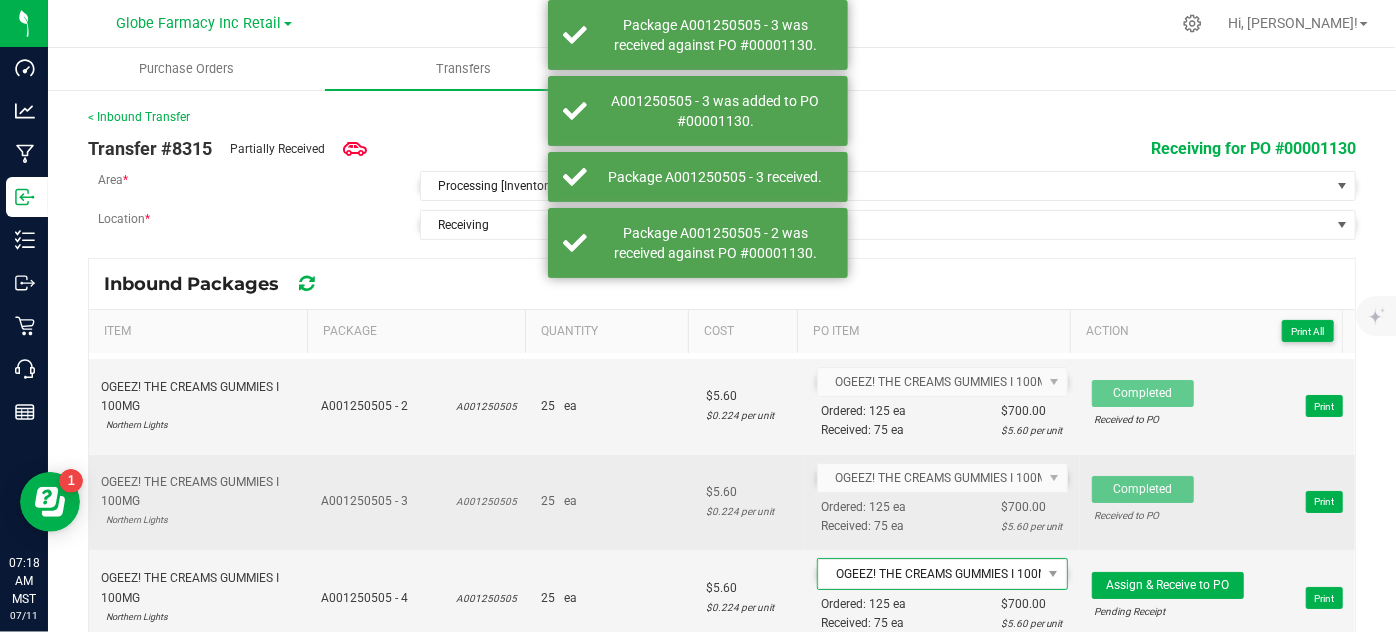 scroll, scrollTop: 181, scrollLeft: 0, axis: vertical 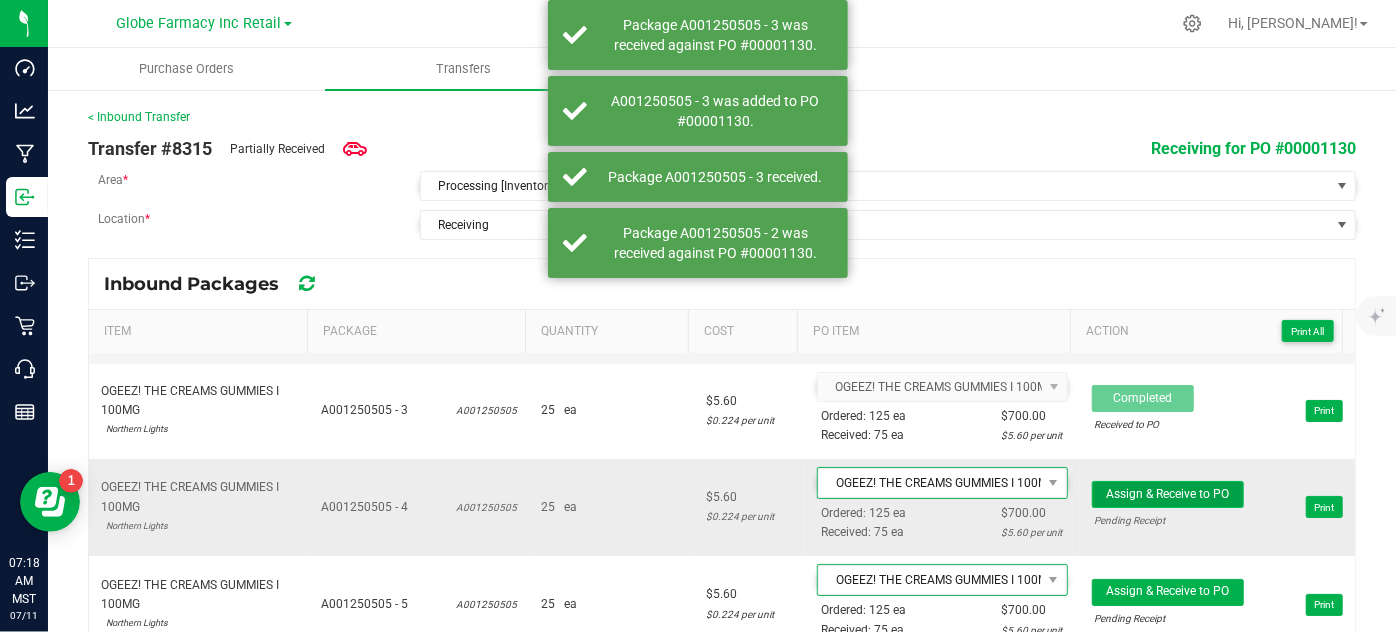 click on "Assign & Receive to PO" at bounding box center (1168, 494) 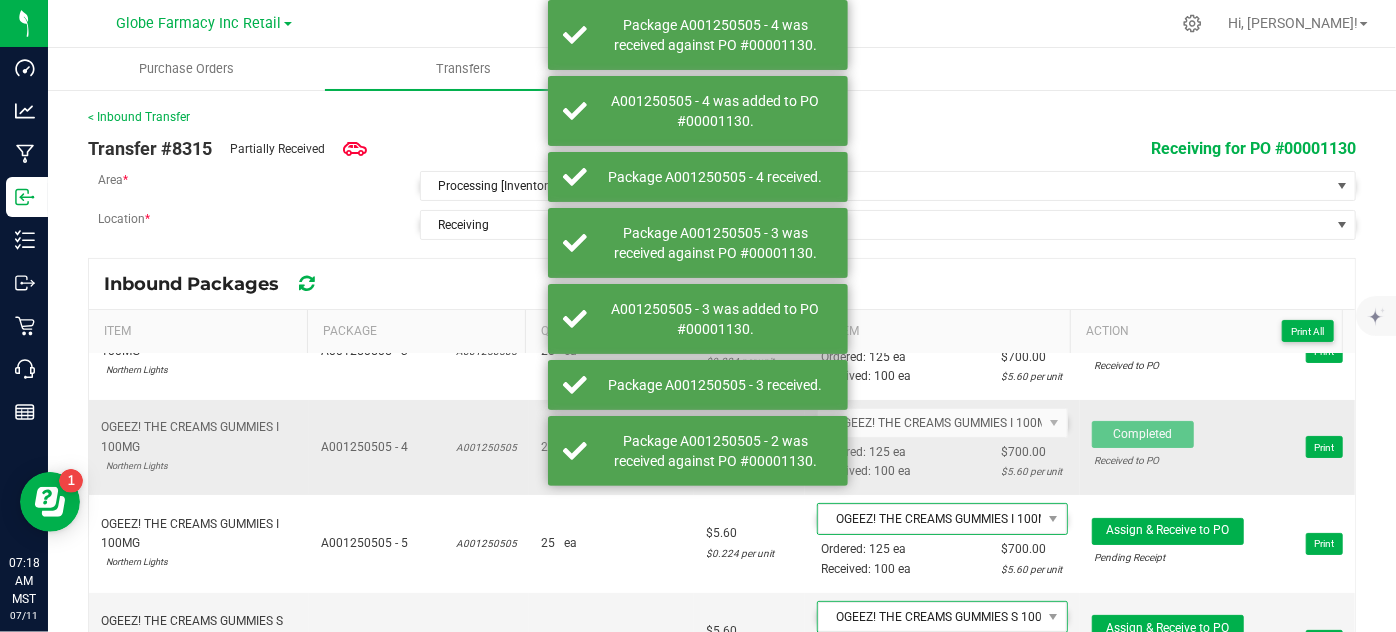 scroll, scrollTop: 272, scrollLeft: 0, axis: vertical 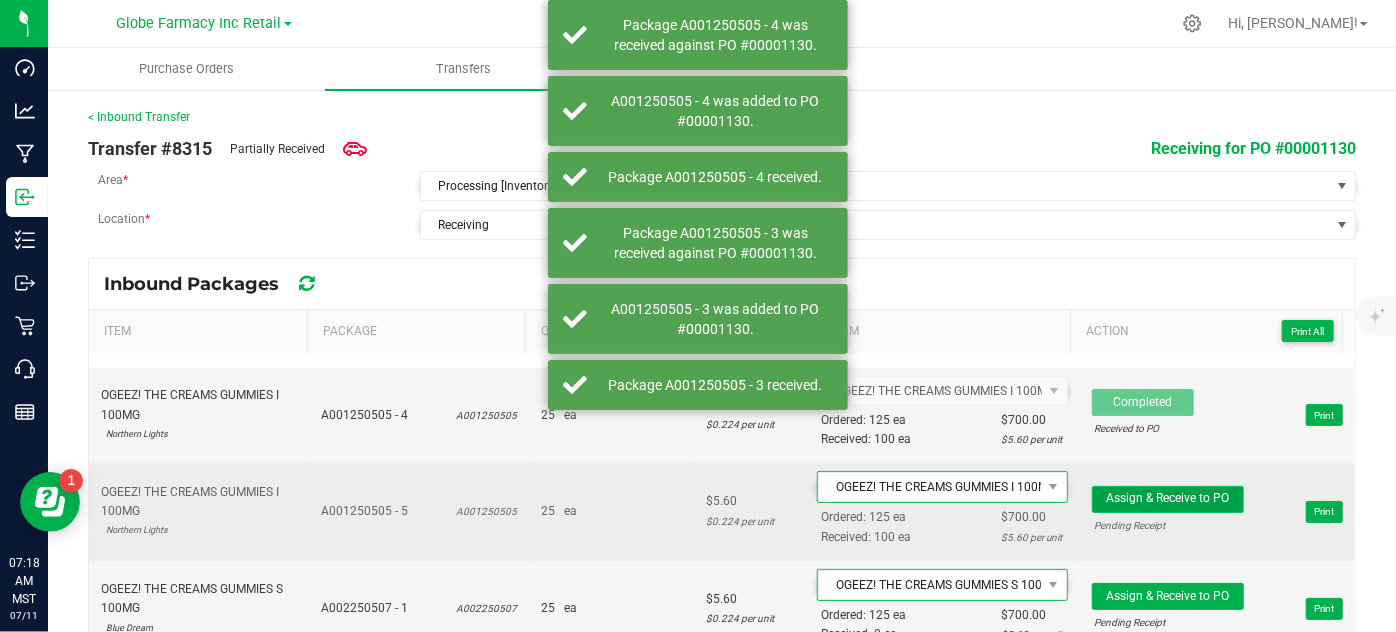 click on "Assign & Receive to PO" at bounding box center (1168, 499) 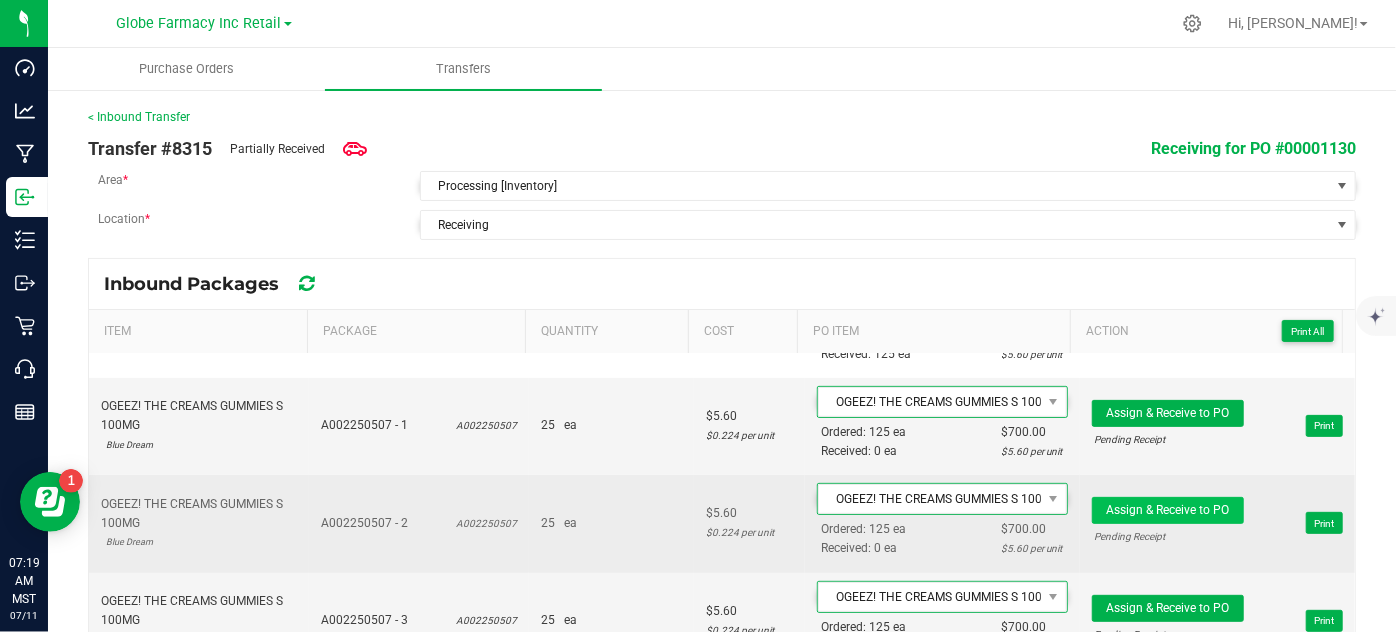 scroll, scrollTop: 454, scrollLeft: 0, axis: vertical 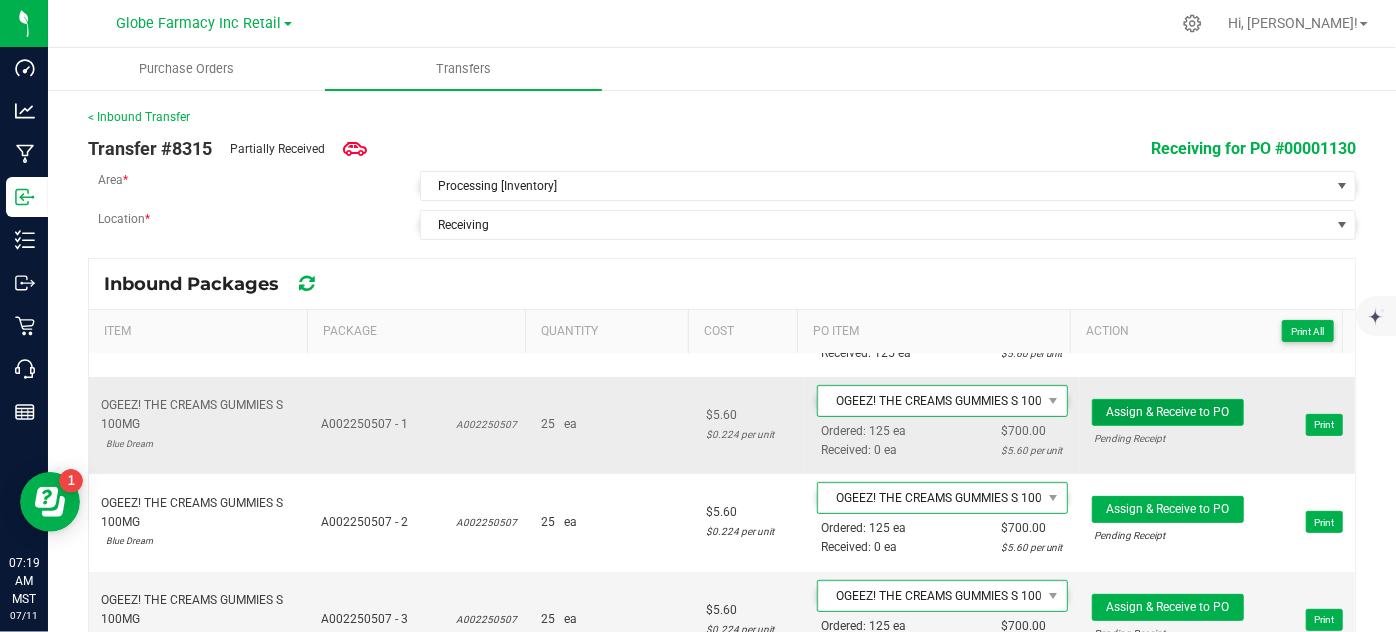 click on "Assign & Receive to PO" at bounding box center [1167, 412] 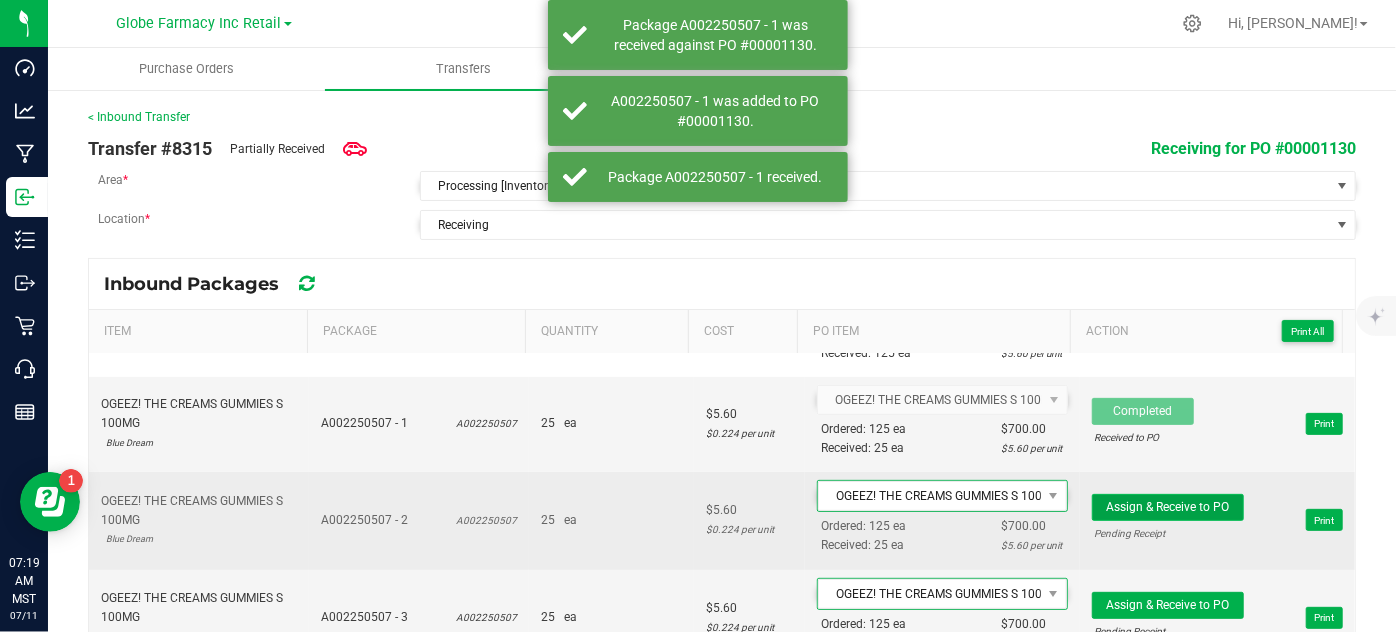 click on "Assign & Receive to PO" at bounding box center (1168, 507) 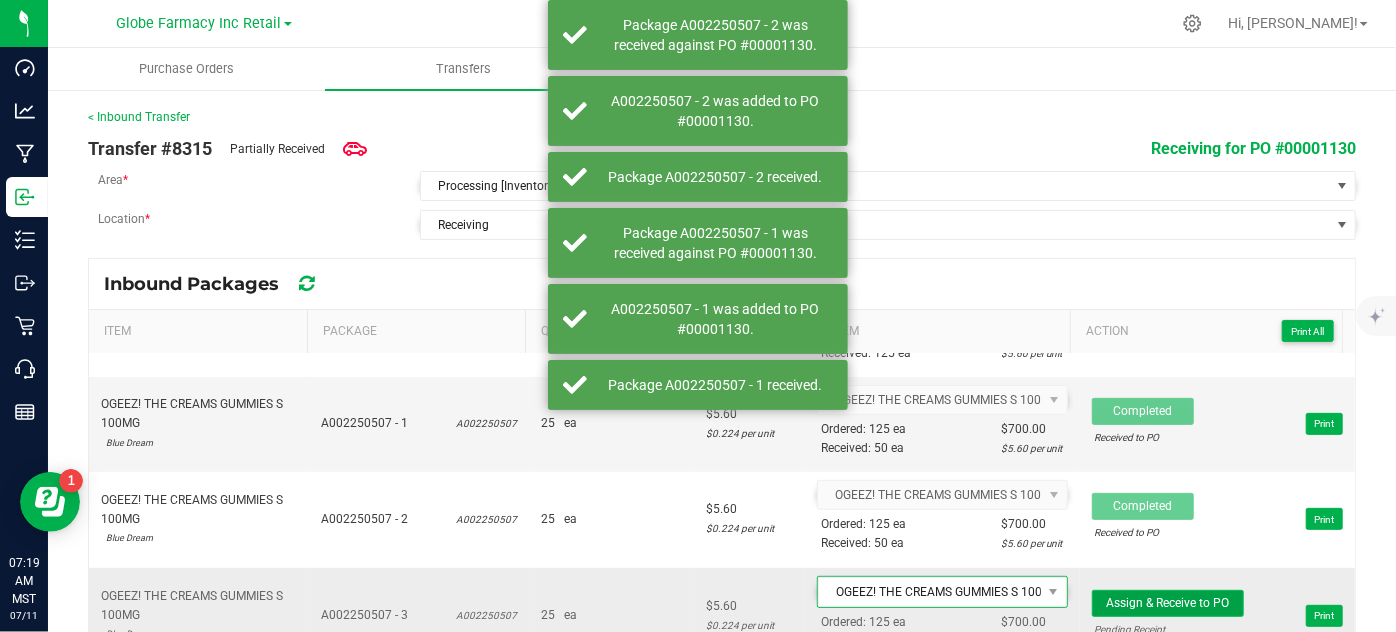click on "Assign & Receive to PO" at bounding box center [1167, 603] 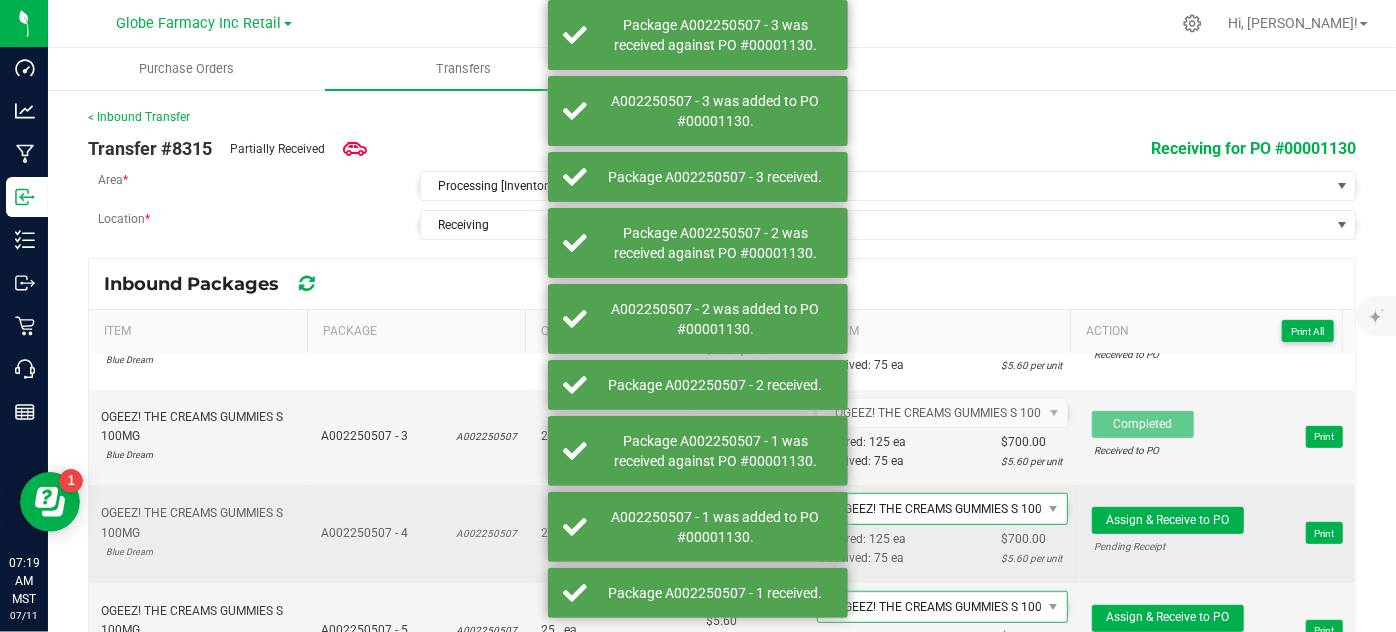 scroll, scrollTop: 636, scrollLeft: 0, axis: vertical 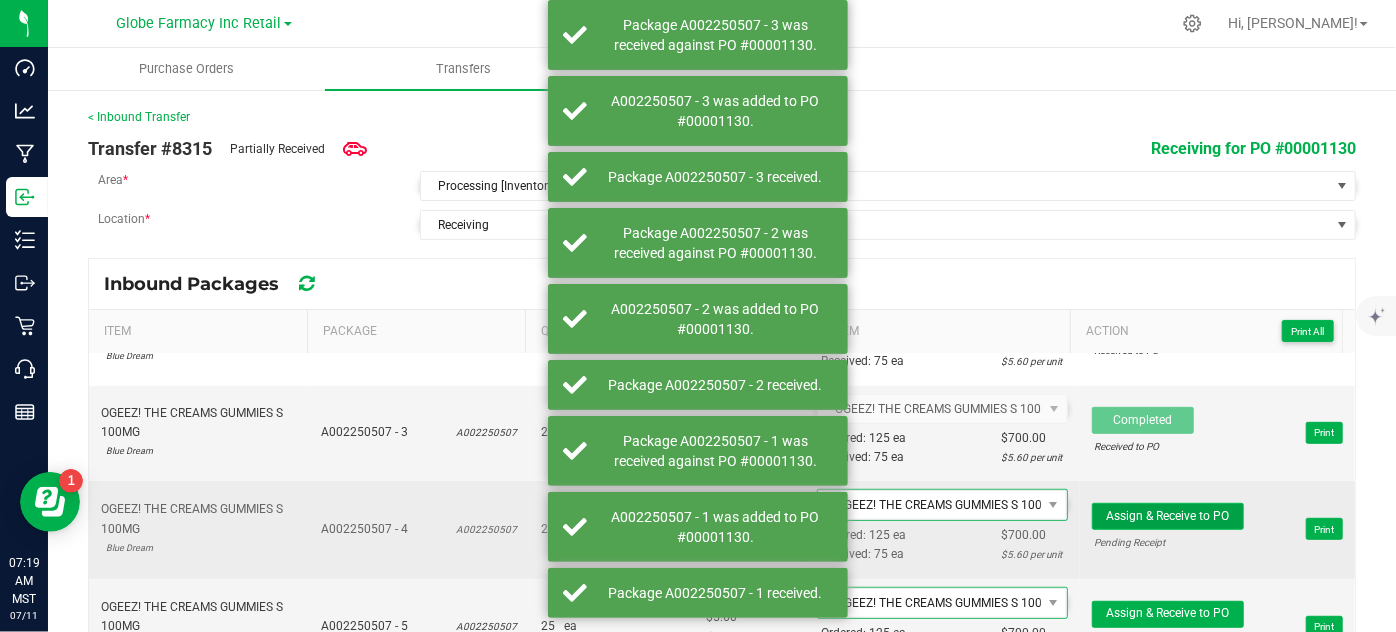click on "Assign & Receive to PO" at bounding box center [1167, 516] 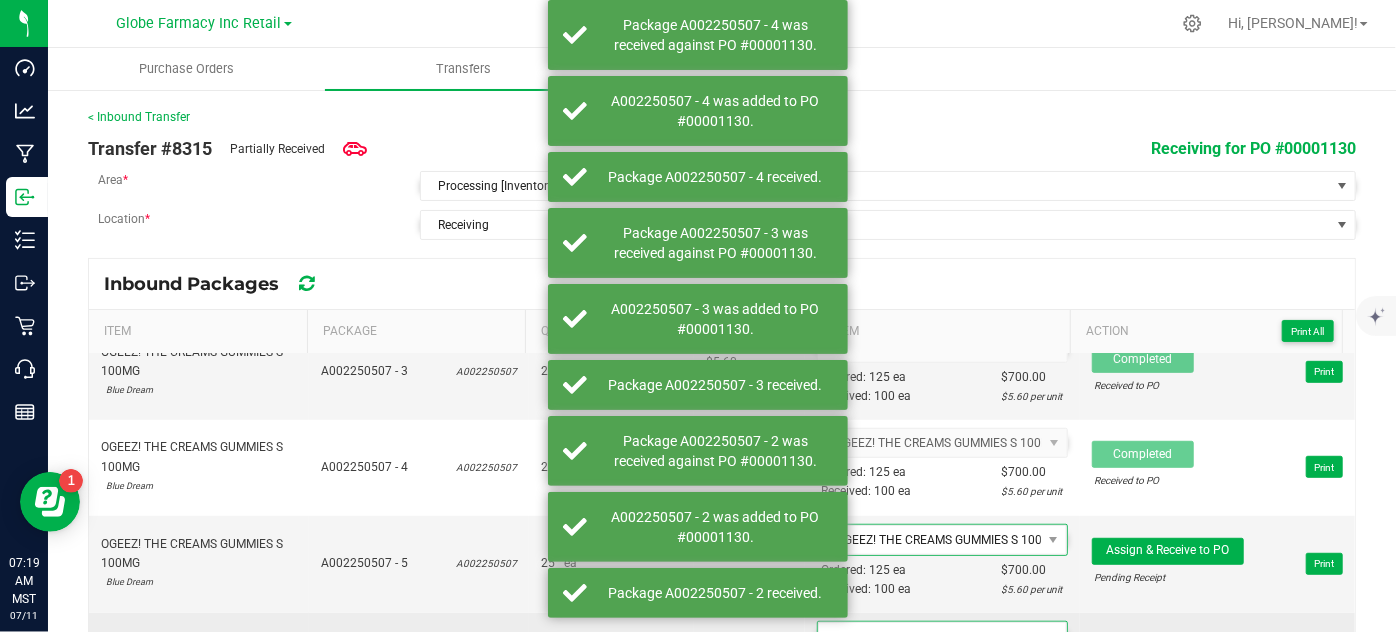 scroll, scrollTop: 727, scrollLeft: 0, axis: vertical 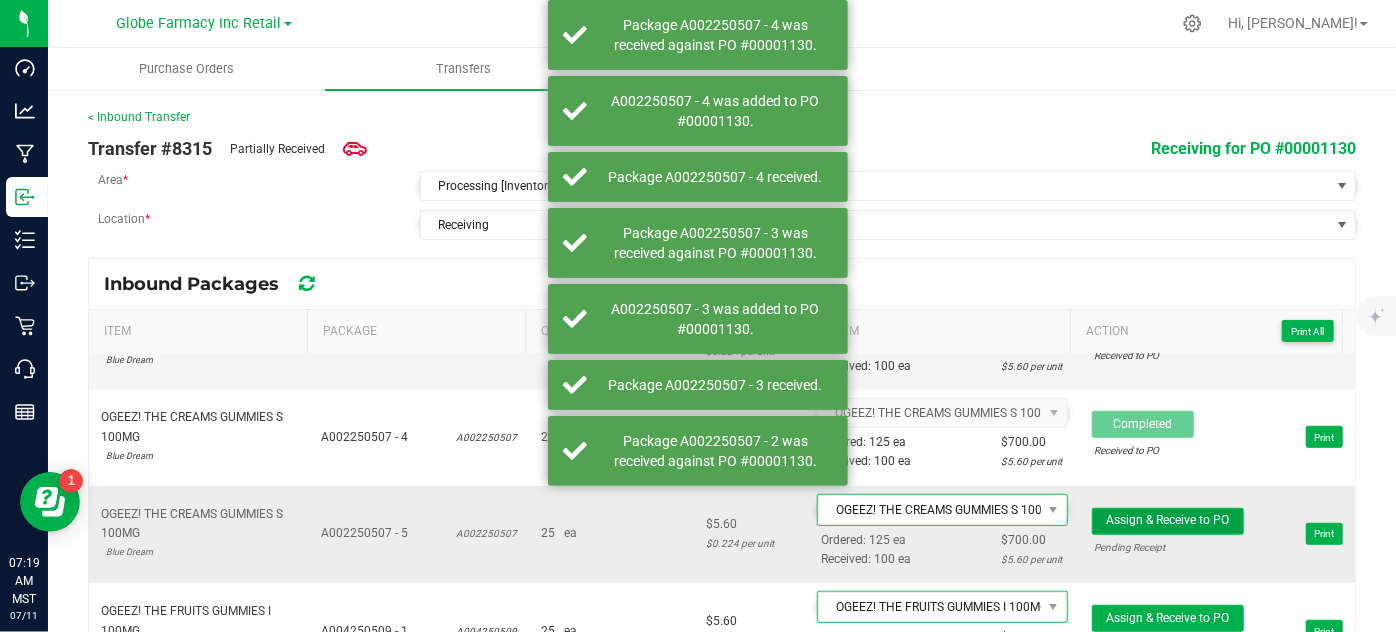 click on "Assign & Receive to PO" at bounding box center (1168, 521) 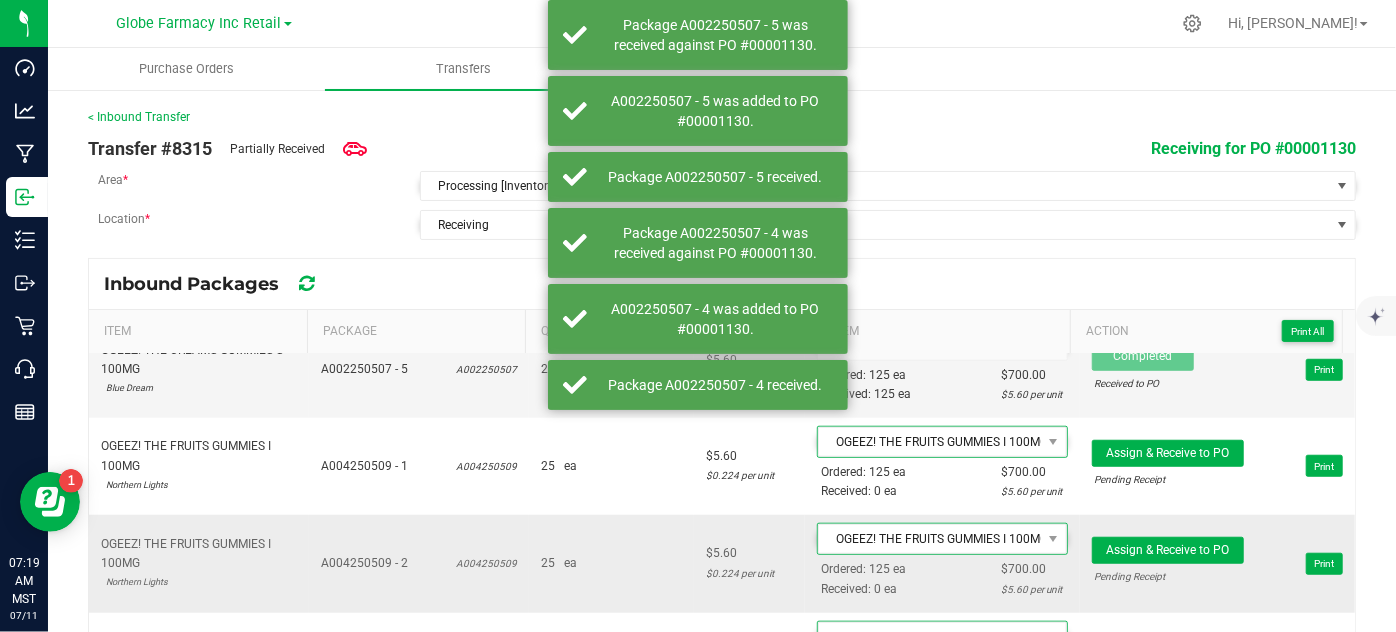 scroll, scrollTop: 909, scrollLeft: 0, axis: vertical 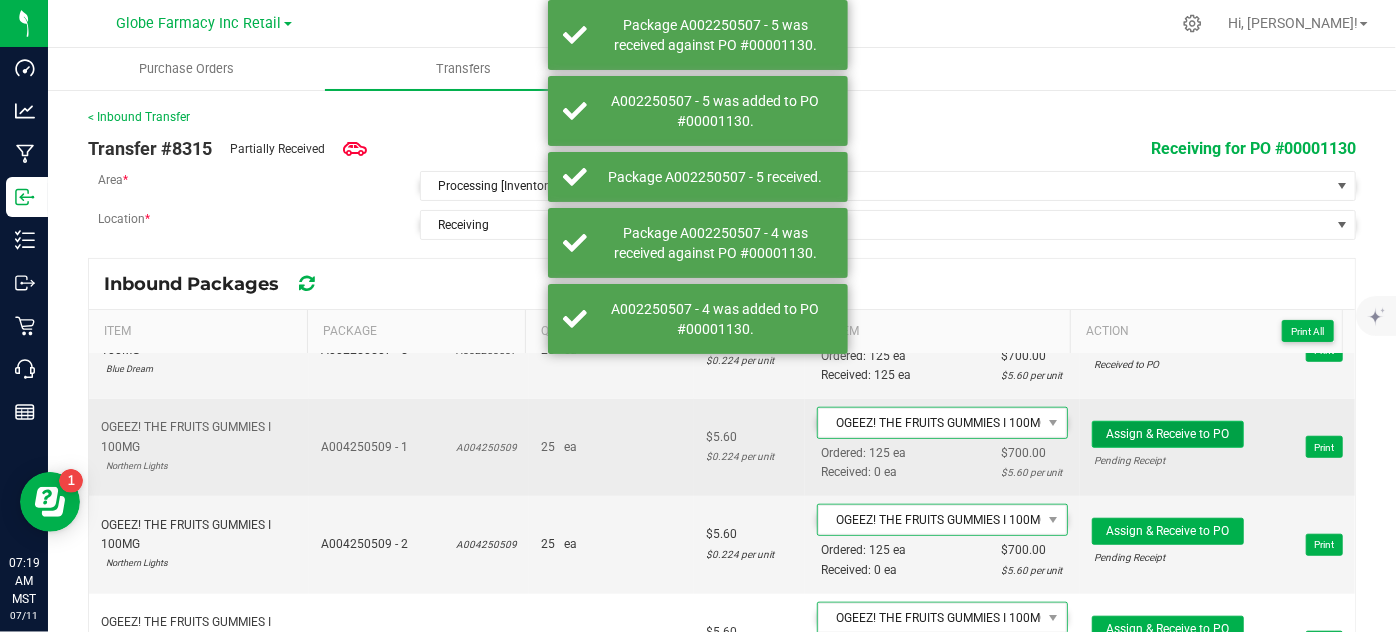 click on "Assign & Receive to PO" at bounding box center (1167, 434) 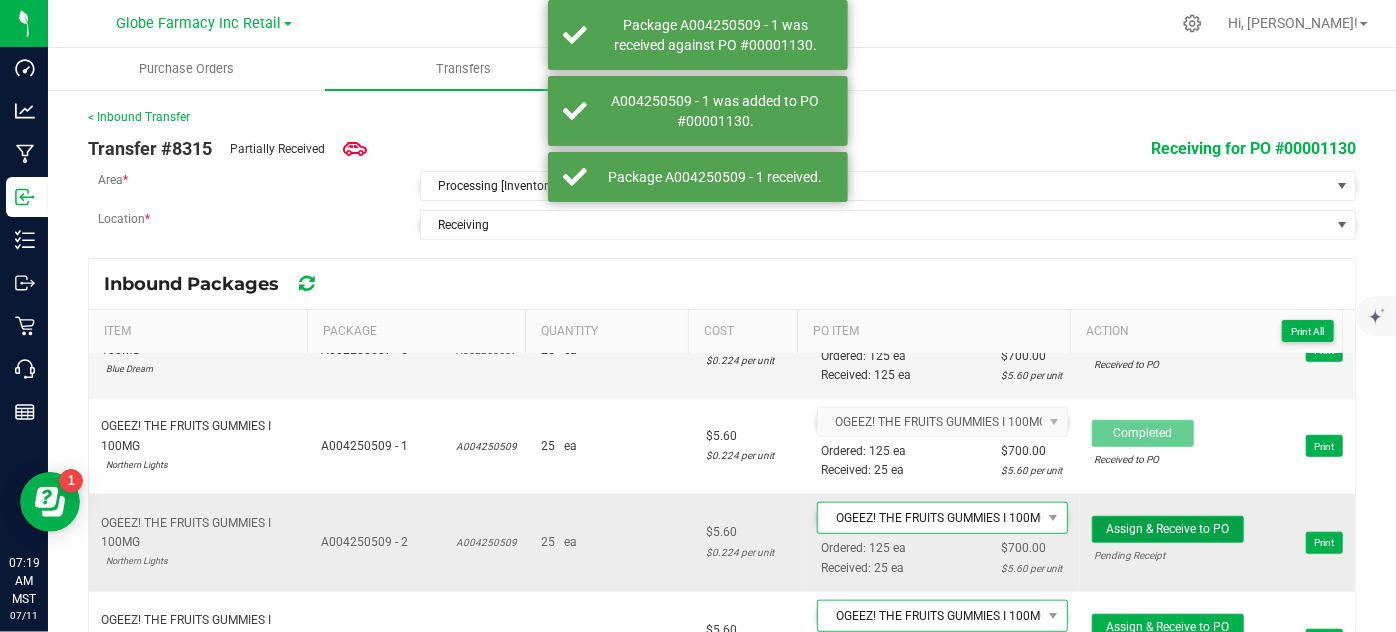 click on "Assign & Receive to PO" at bounding box center [1167, 529] 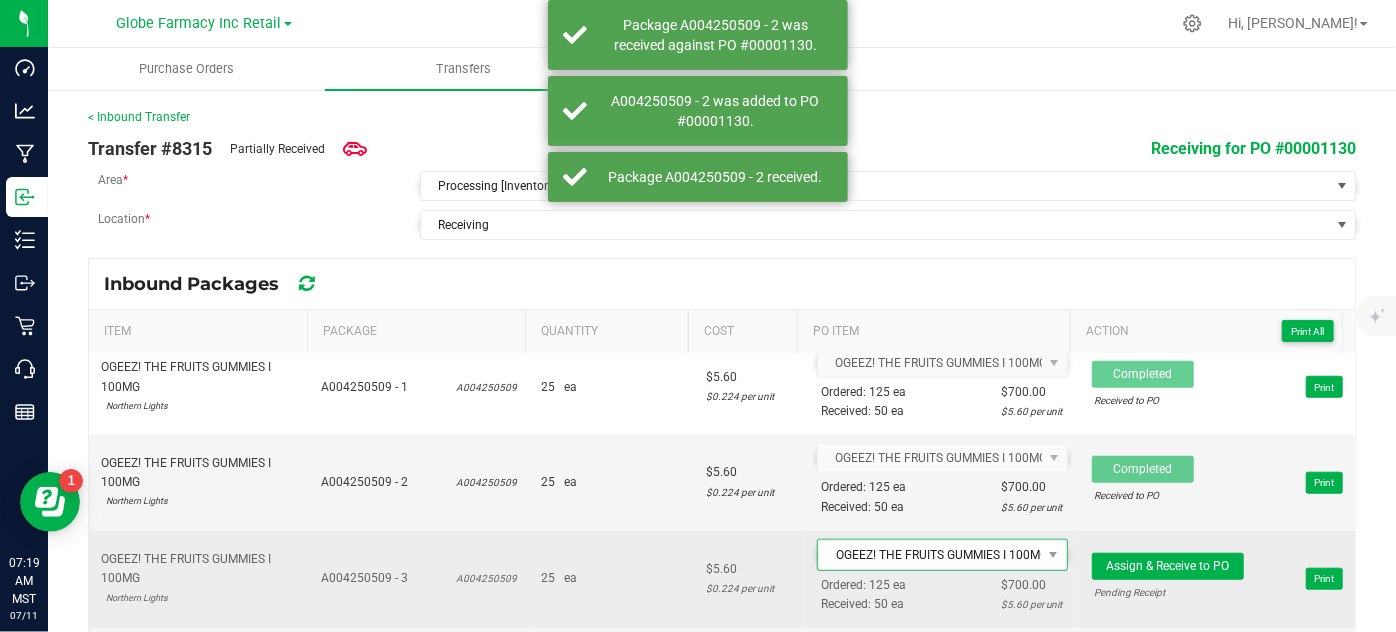 scroll, scrollTop: 1000, scrollLeft: 0, axis: vertical 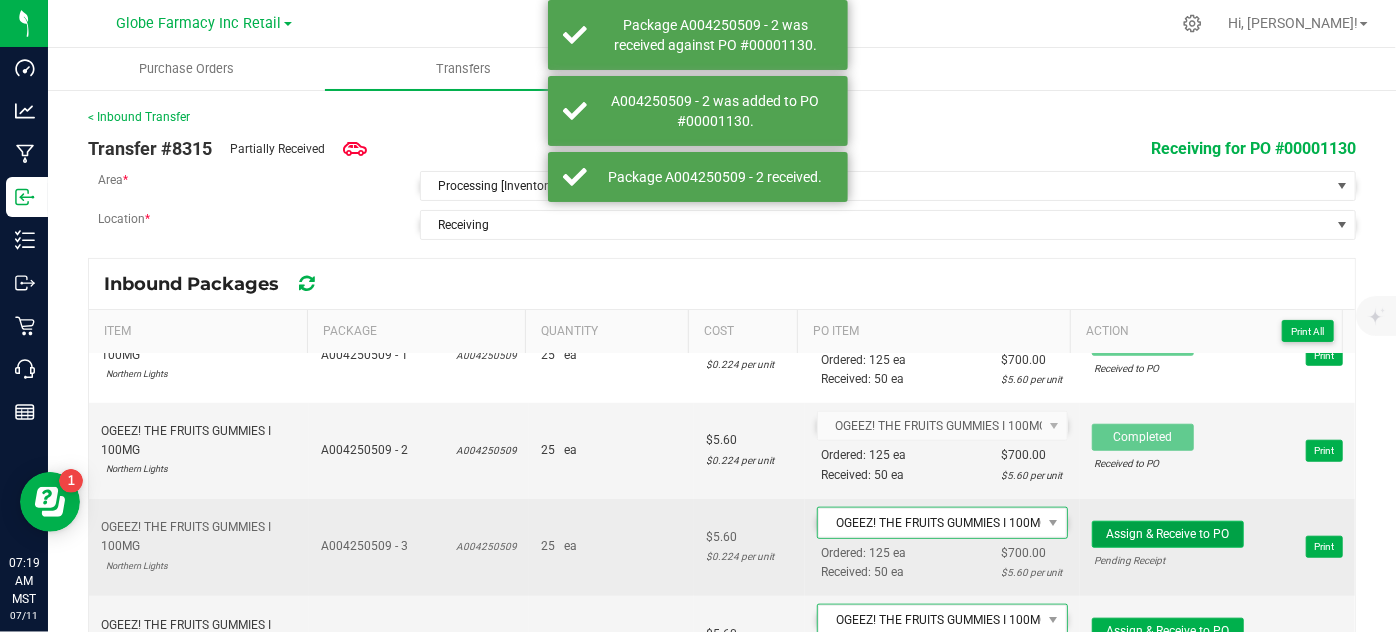 click on "Assign & Receive to PO" at bounding box center (1167, 534) 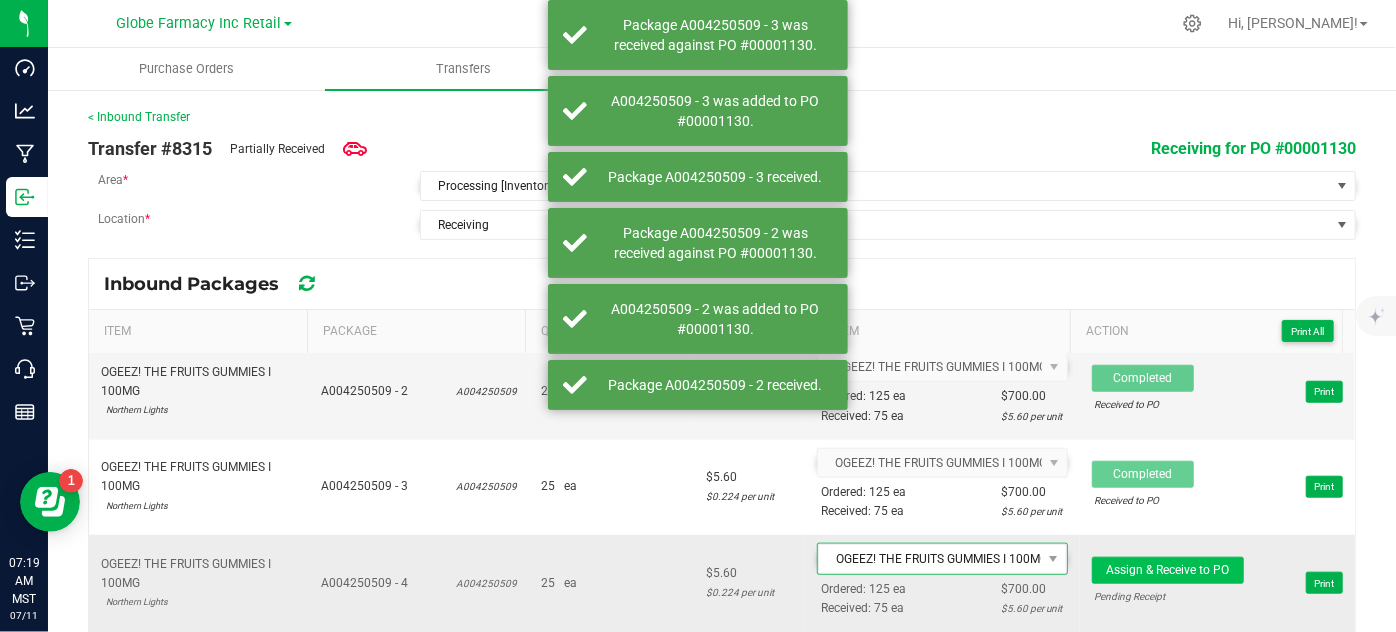 scroll, scrollTop: 1090, scrollLeft: 0, axis: vertical 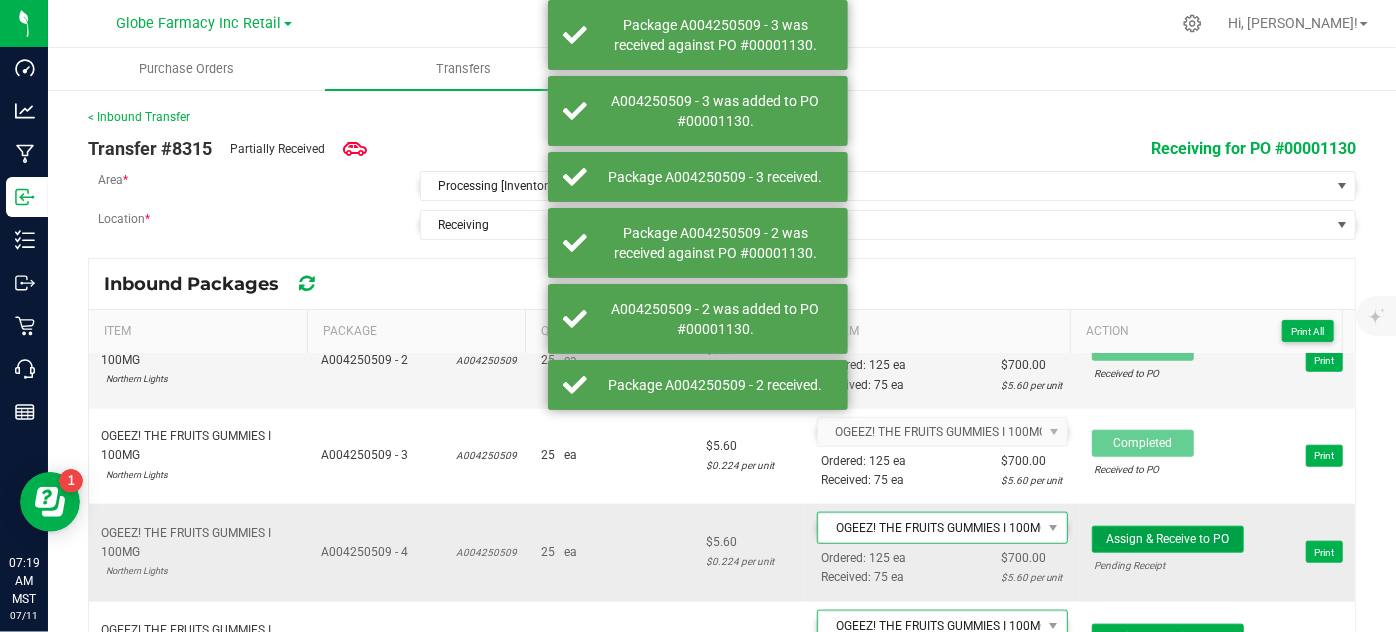click on "Assign & Receive to PO" at bounding box center [1167, 539] 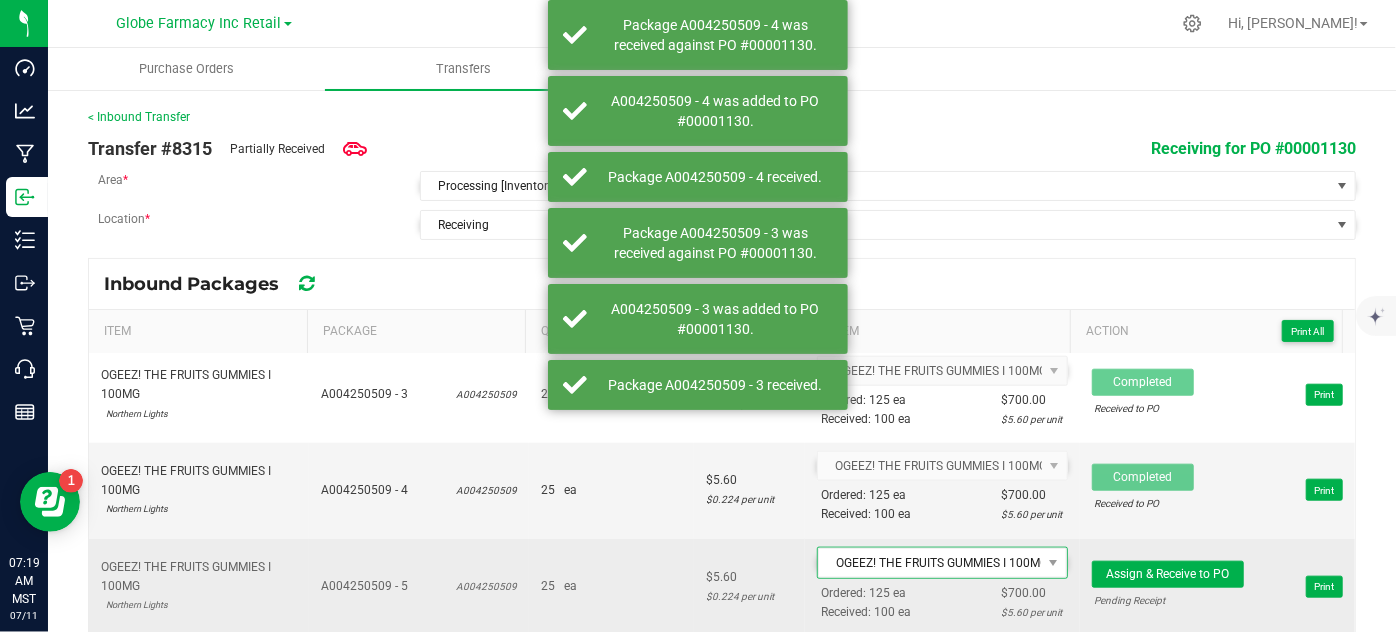 scroll, scrollTop: 1181, scrollLeft: 0, axis: vertical 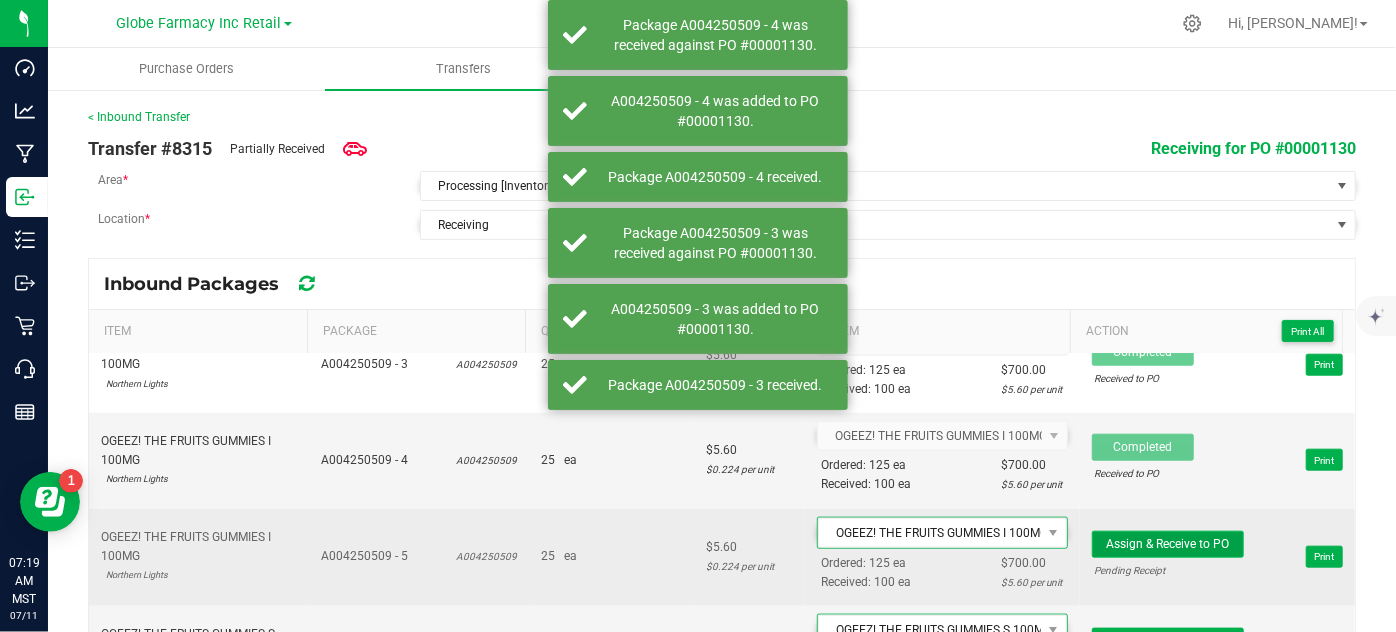 click on "Assign & Receive to PO" at bounding box center [1167, 544] 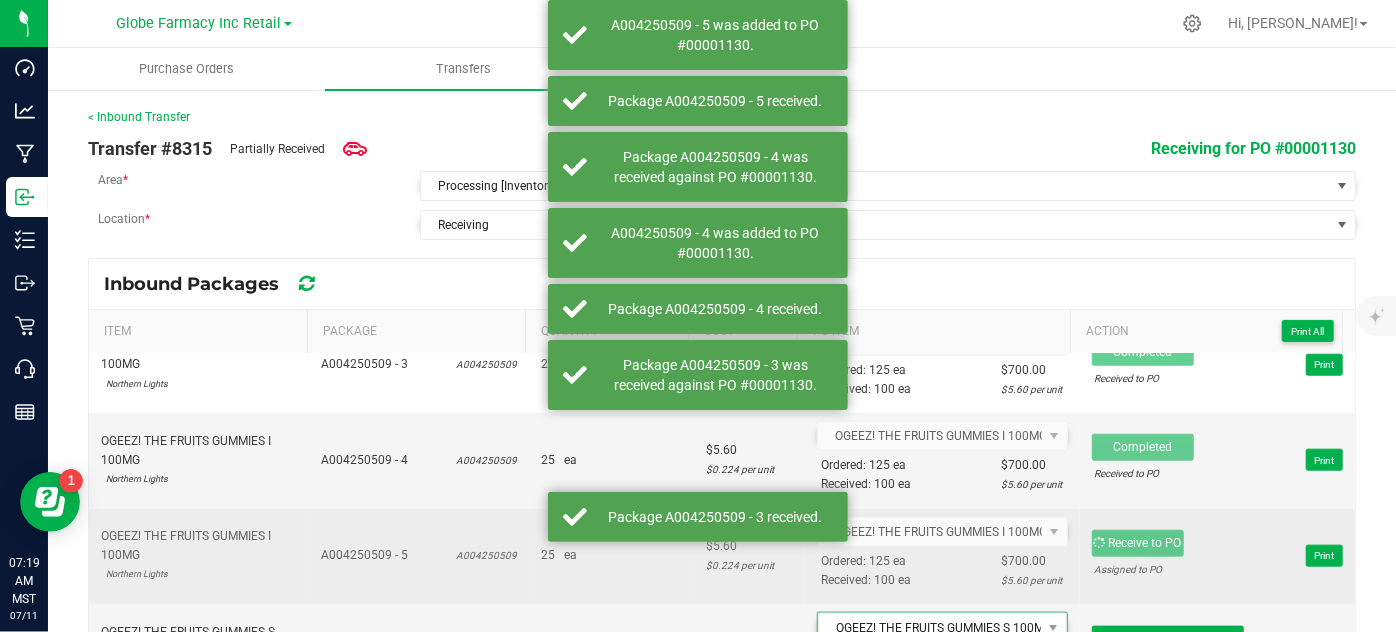 scroll, scrollTop: 1272, scrollLeft: 0, axis: vertical 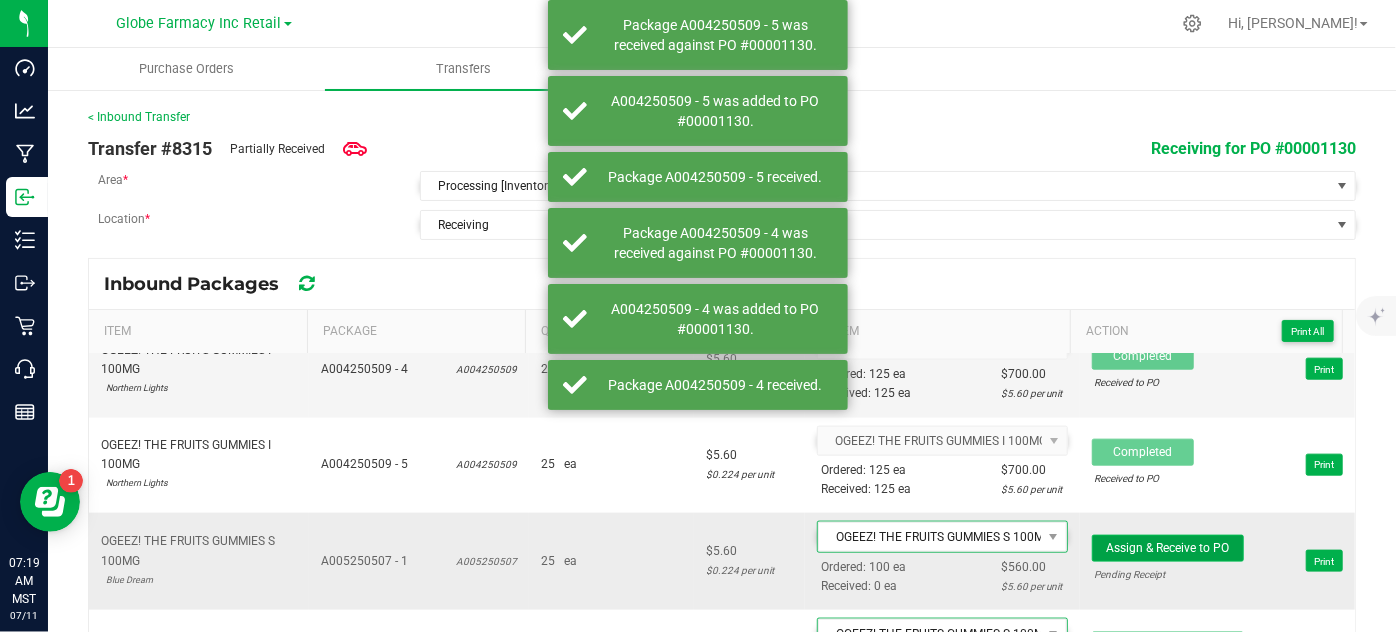 click on "Assign & Receive to PO" at bounding box center (1167, 548) 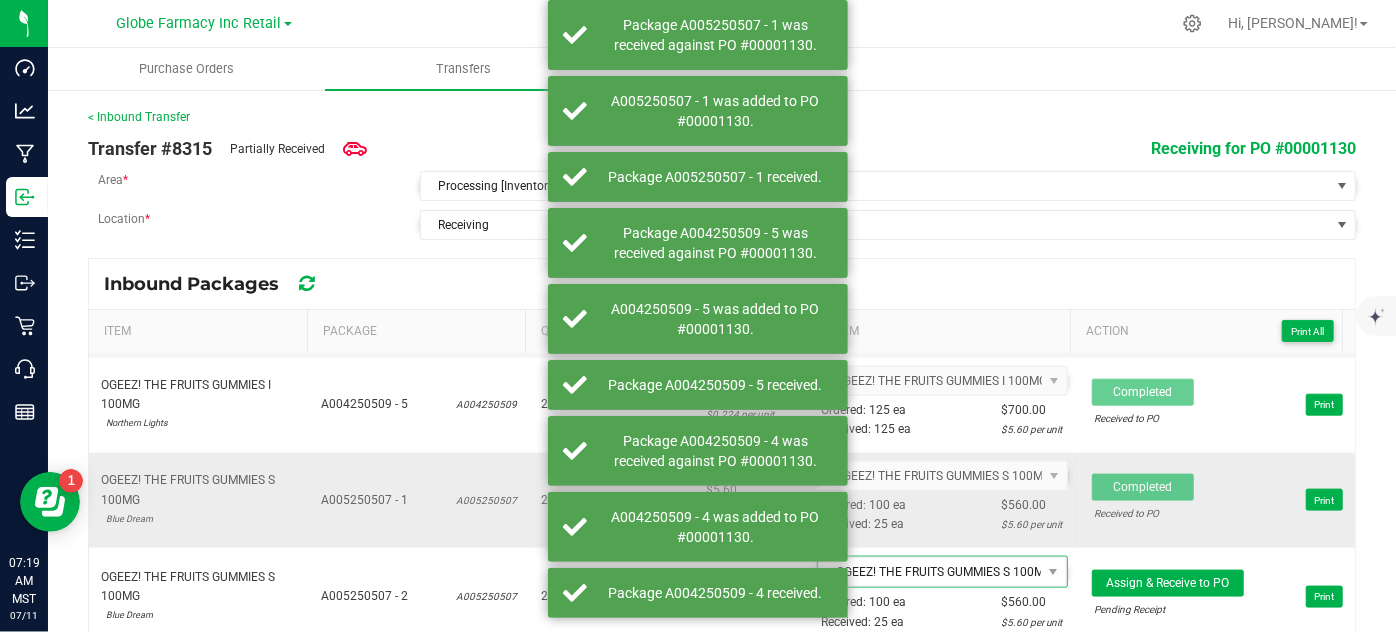 scroll, scrollTop: 1363, scrollLeft: 0, axis: vertical 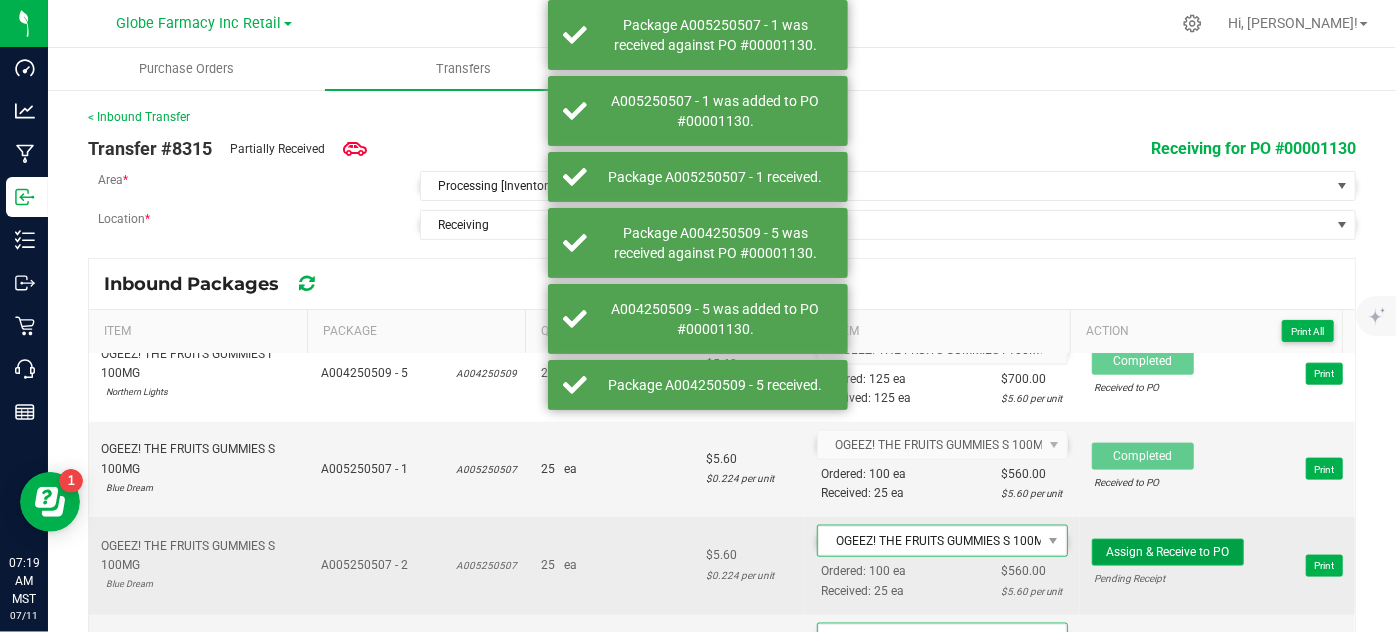 click on "Assign & Receive to PO" at bounding box center (1167, 552) 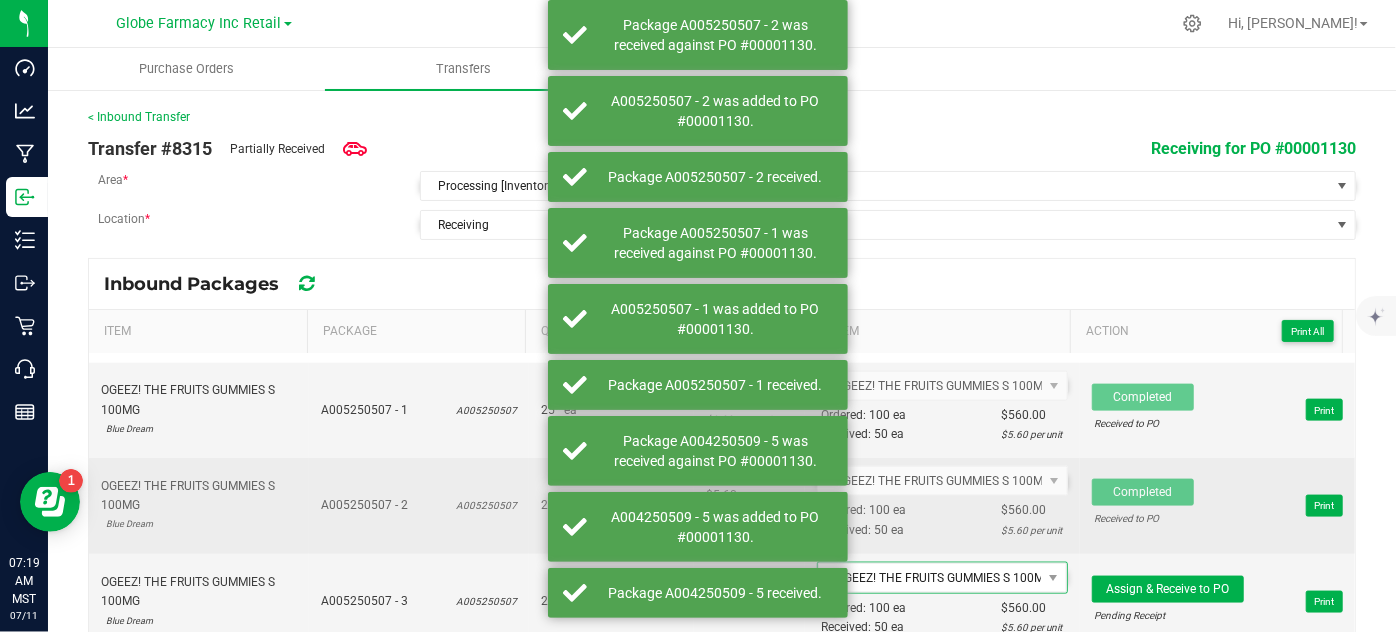 scroll, scrollTop: 1454, scrollLeft: 0, axis: vertical 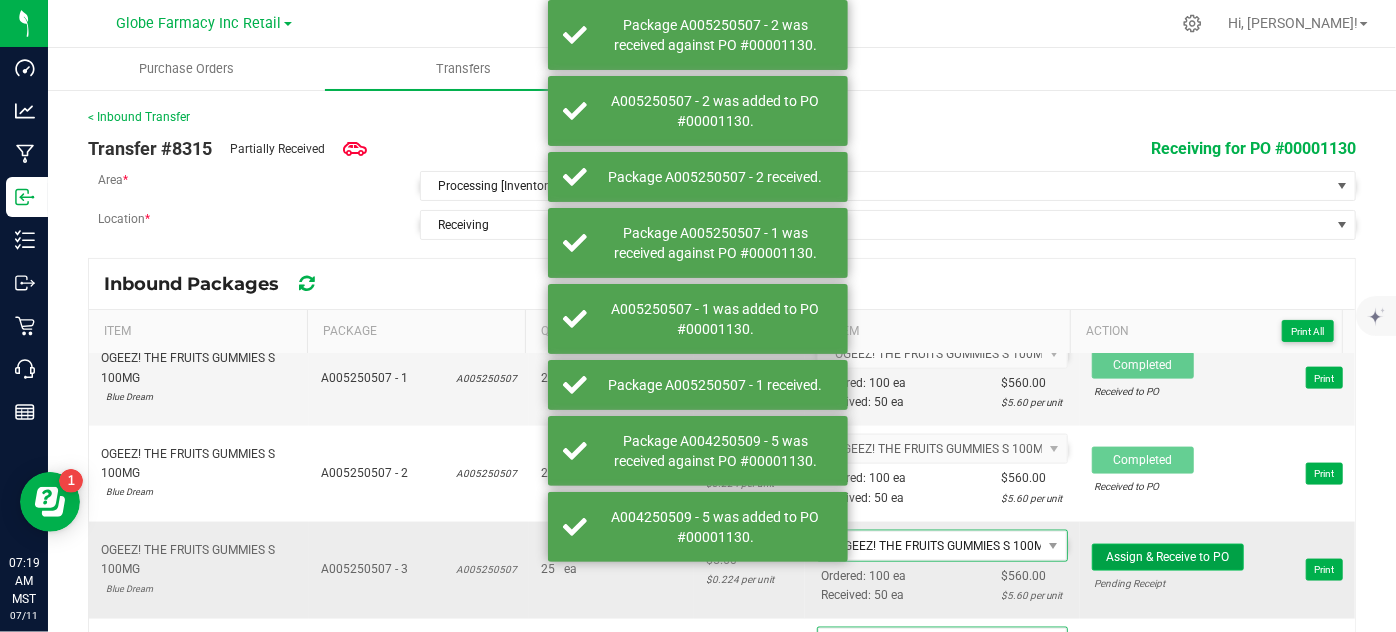 click on "Assign & Receive to PO" at bounding box center (1168, 557) 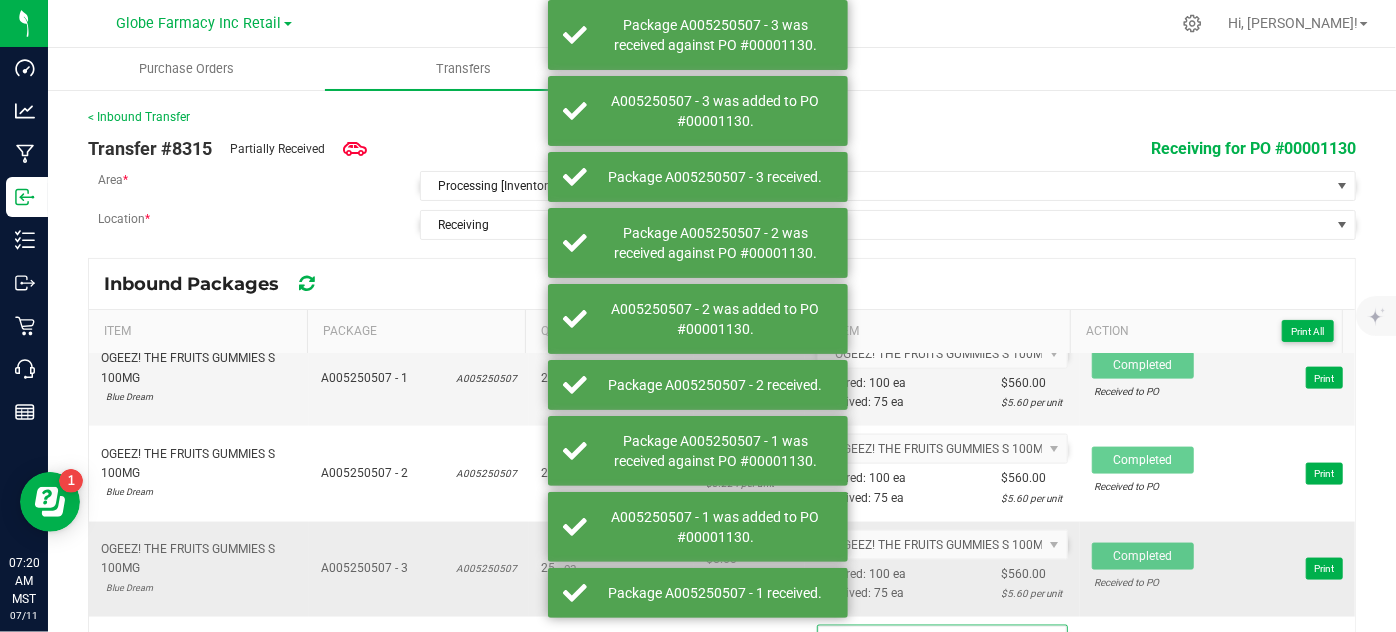 scroll, scrollTop: 1545, scrollLeft: 0, axis: vertical 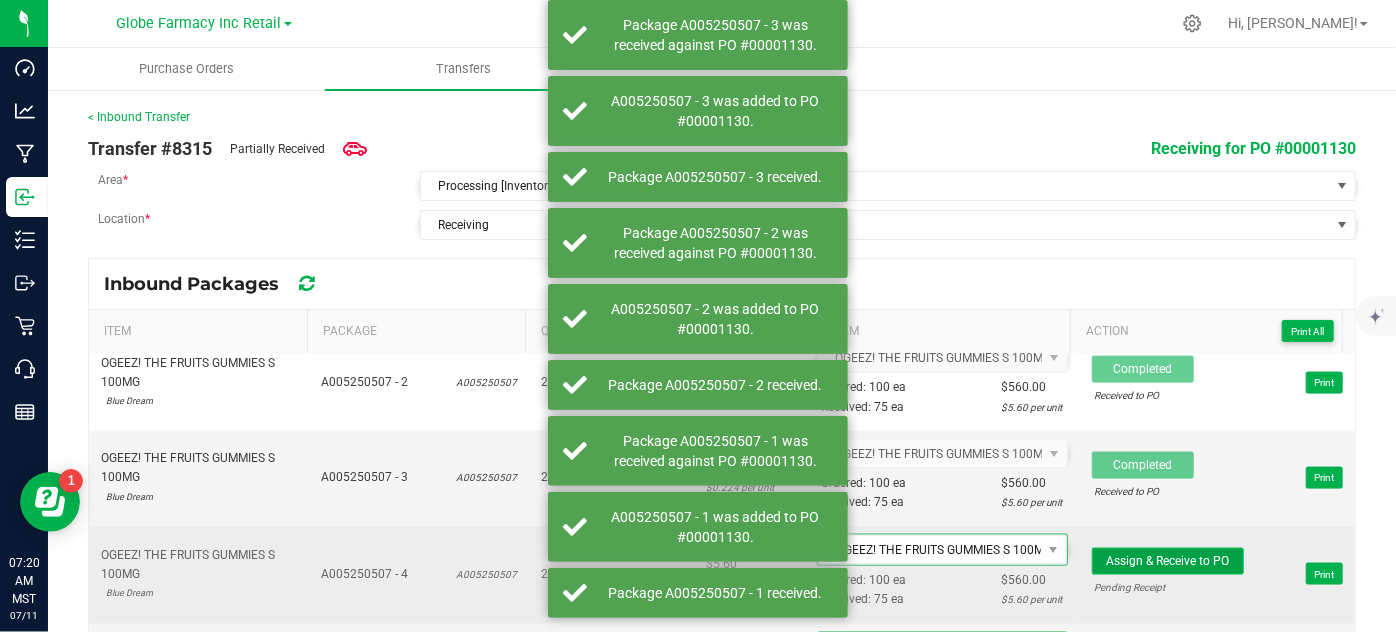click on "Assign & Receive to PO" at bounding box center (1167, 561) 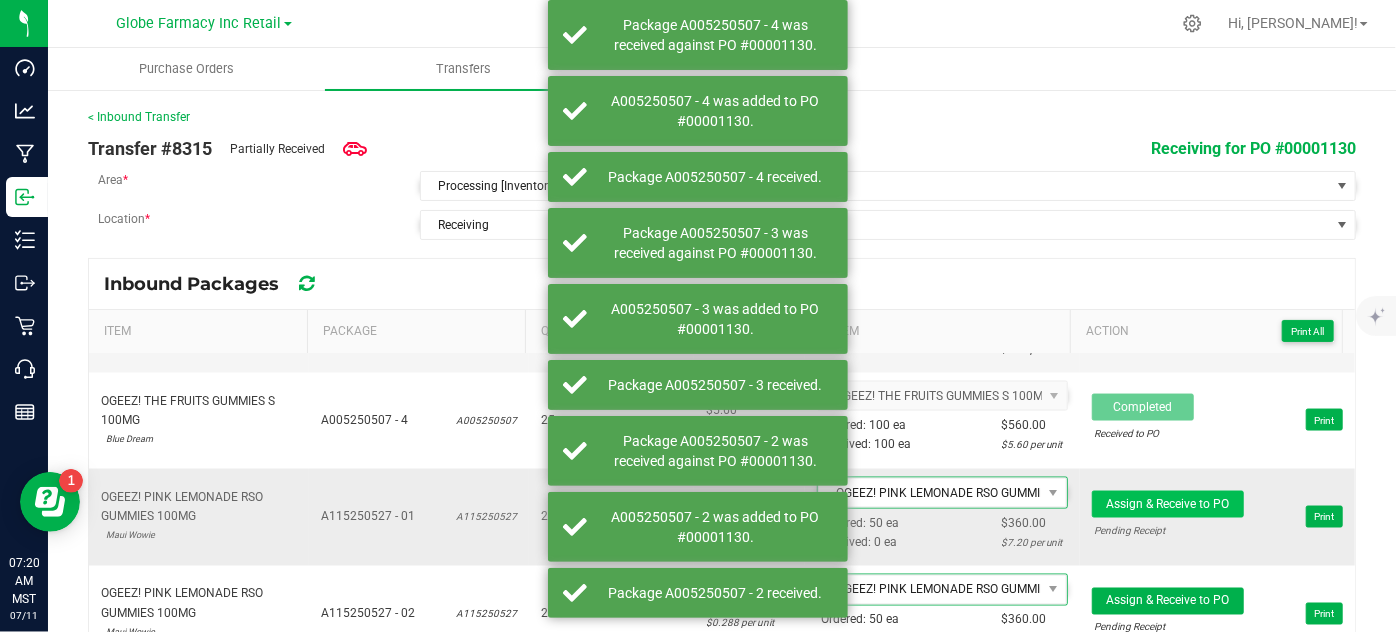scroll, scrollTop: 1727, scrollLeft: 0, axis: vertical 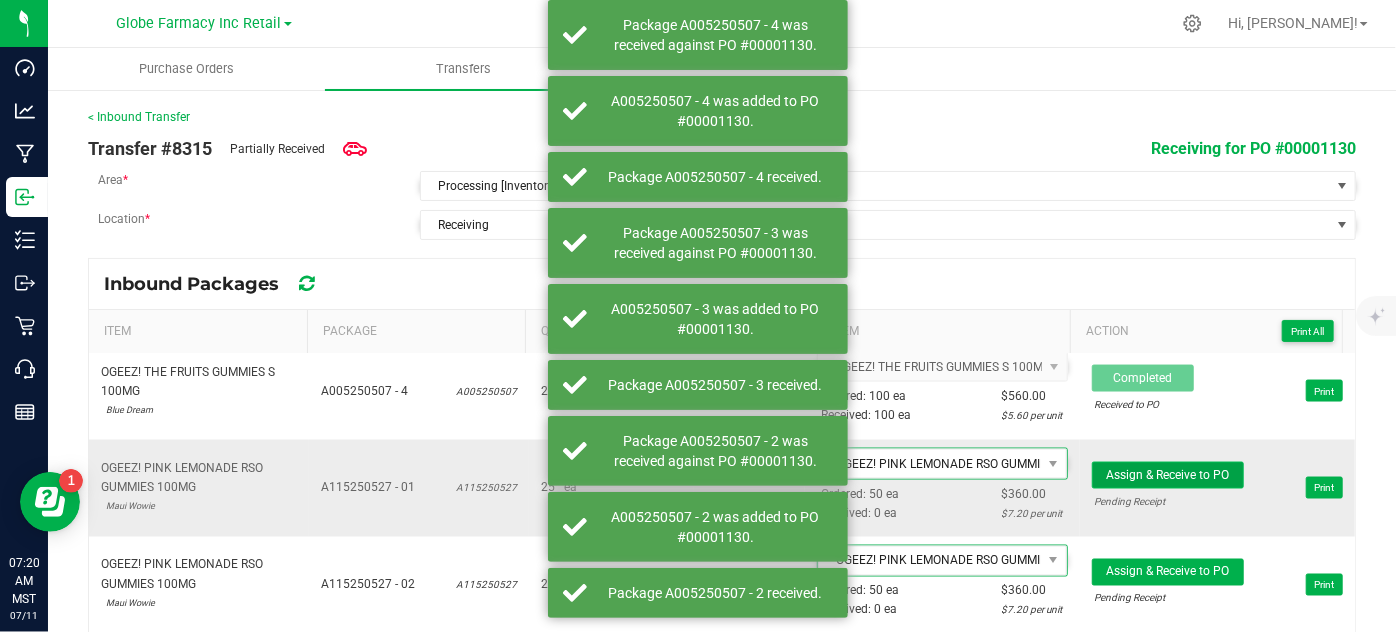 click on "Assign & Receive to PO" at bounding box center (1167, 475) 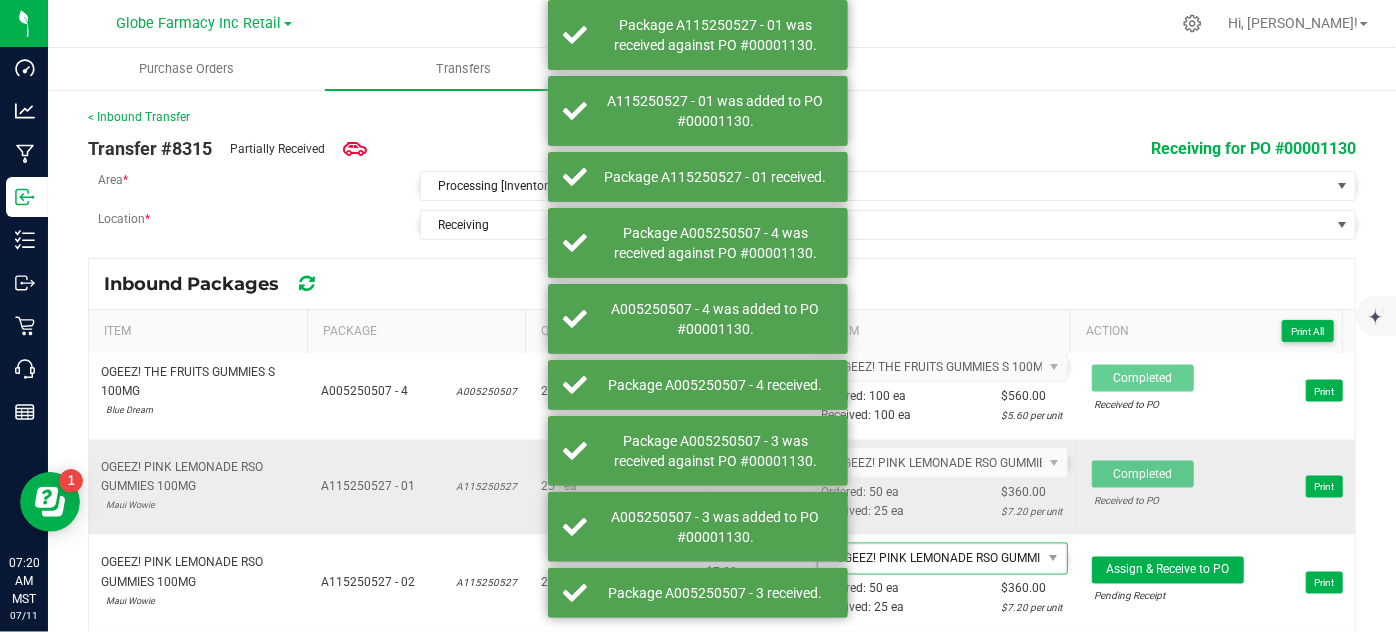 scroll, scrollTop: 1818, scrollLeft: 0, axis: vertical 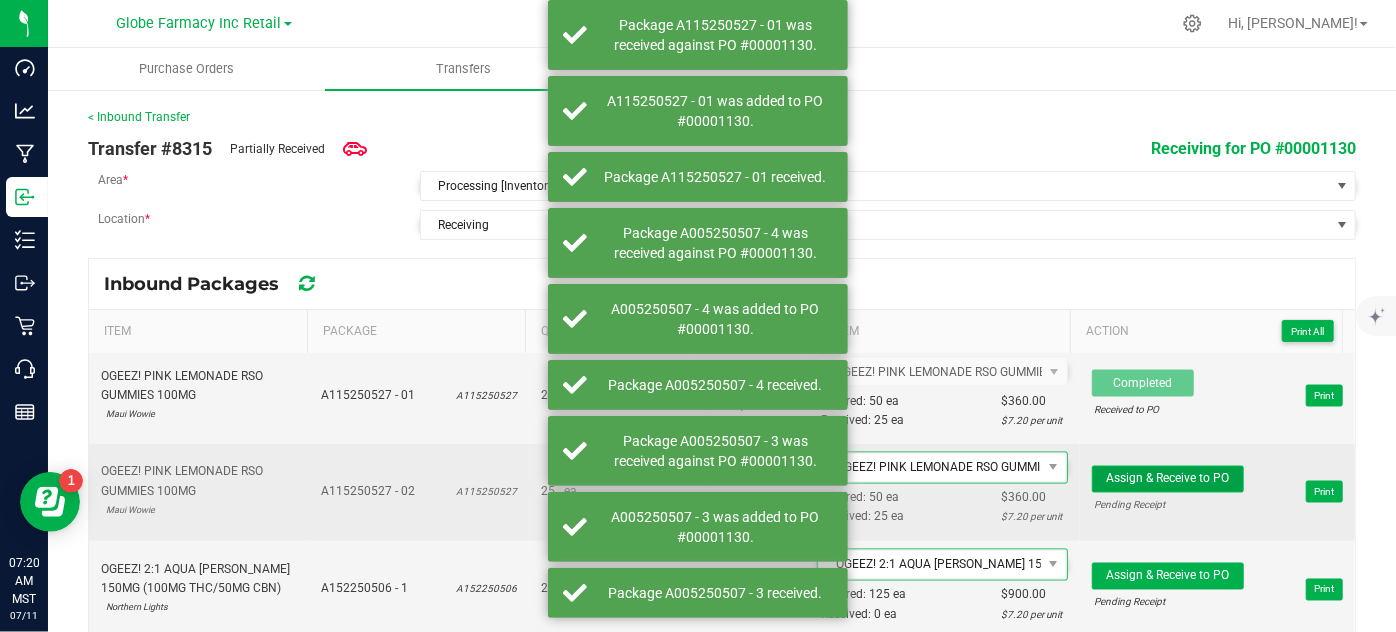 click on "Assign & Receive to PO" at bounding box center [1168, 479] 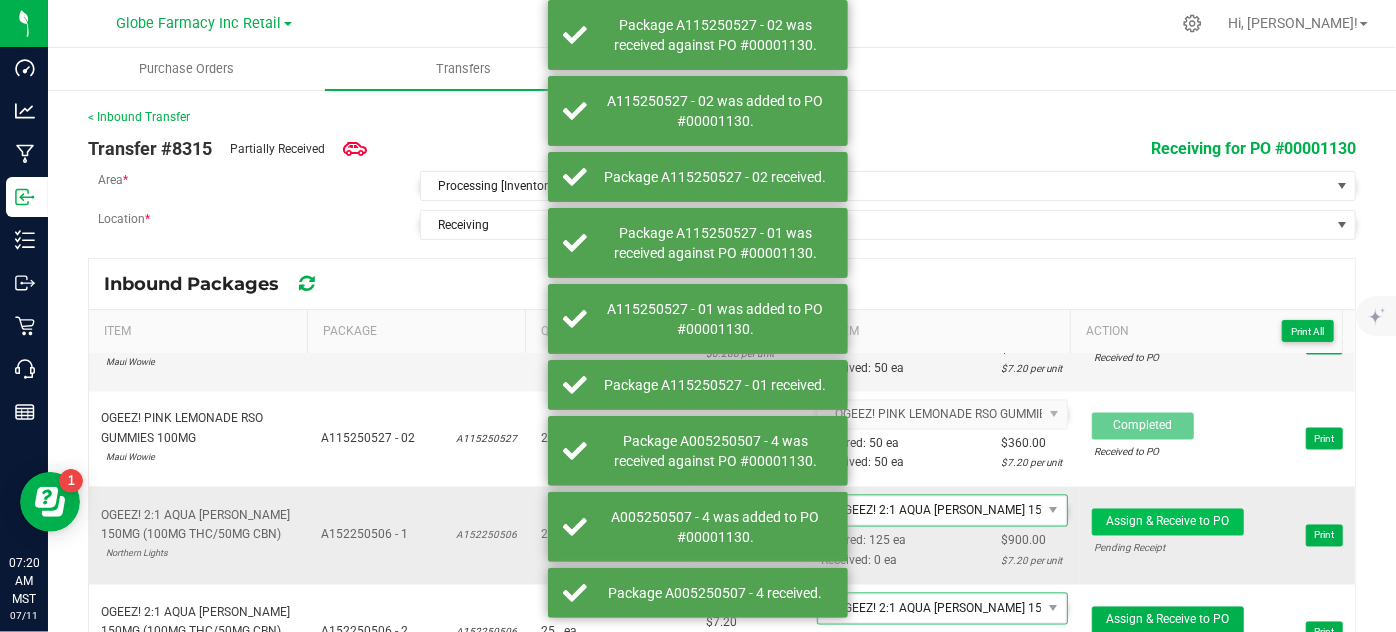 scroll, scrollTop: 1909, scrollLeft: 0, axis: vertical 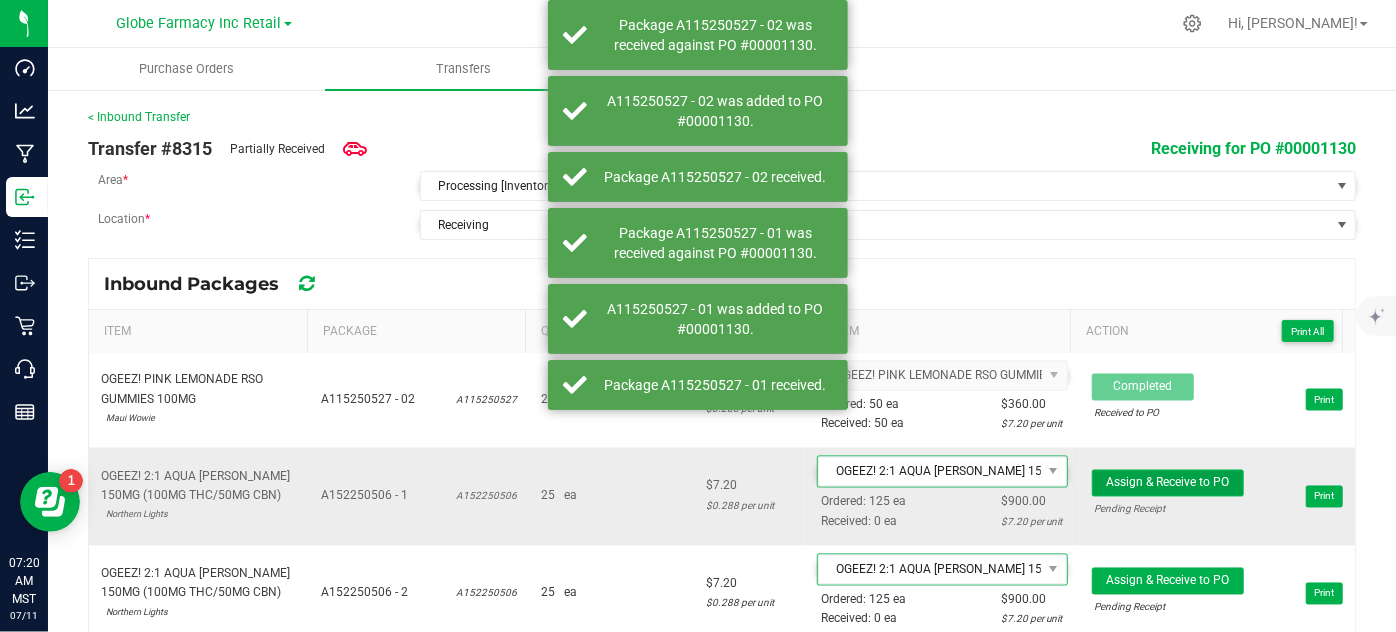 click on "Assign & Receive to PO" at bounding box center (1167, 483) 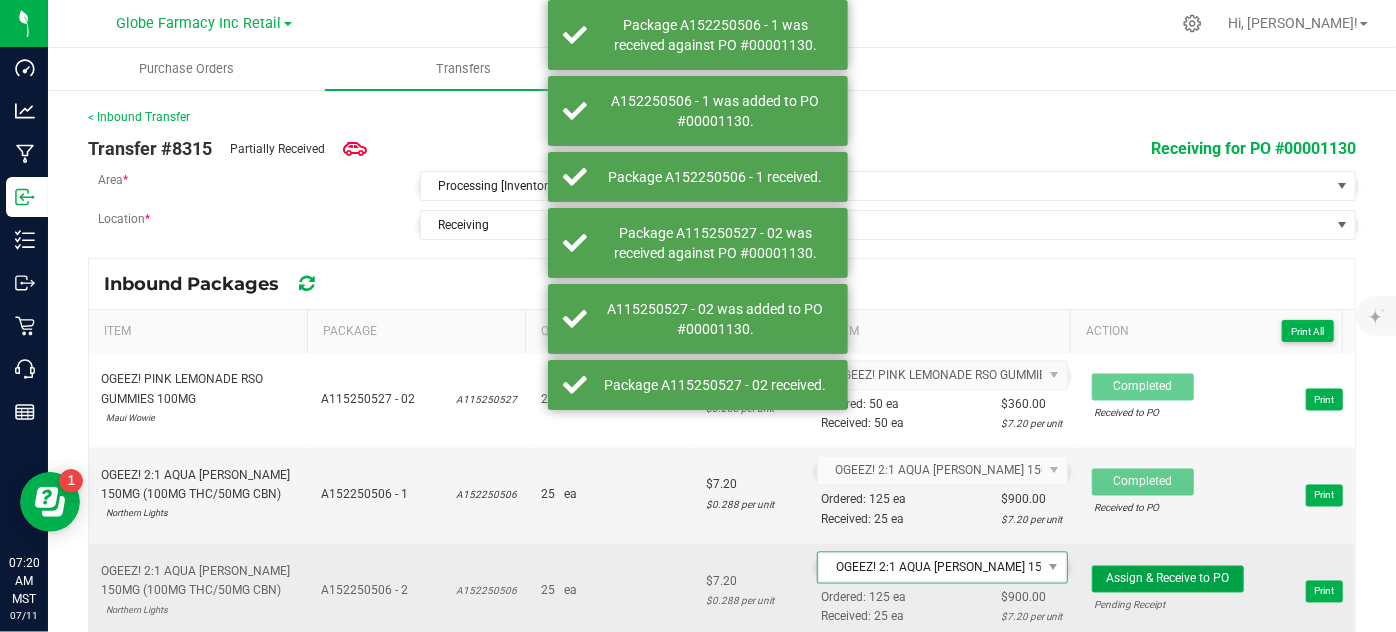 click on "Assign & Receive to PO" at bounding box center [1167, 579] 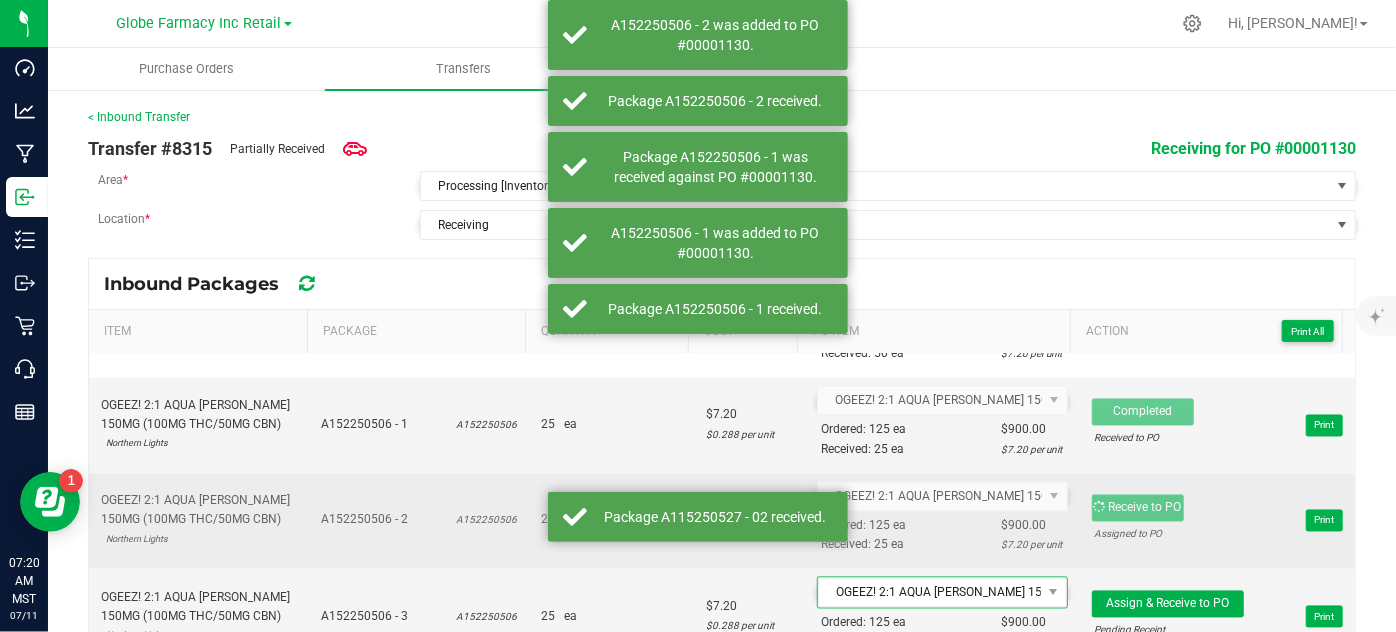 scroll, scrollTop: 2000, scrollLeft: 0, axis: vertical 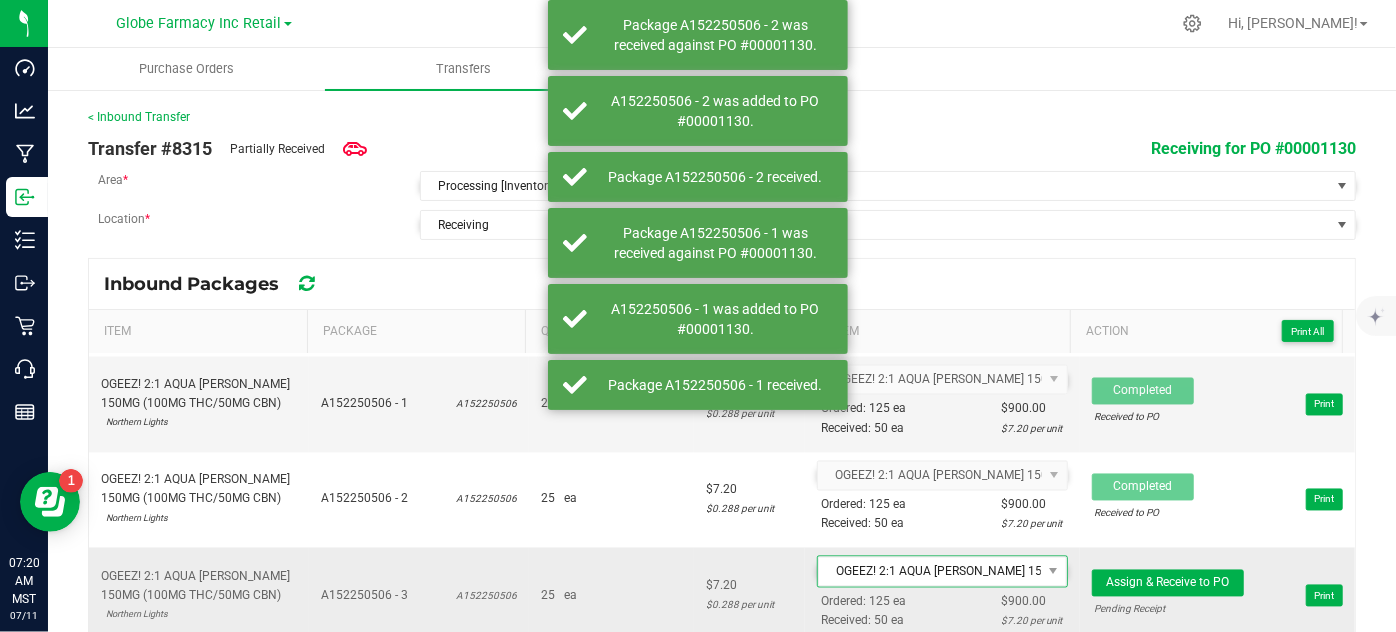 click on "Pending Receipt" at bounding box center (1168, 609) 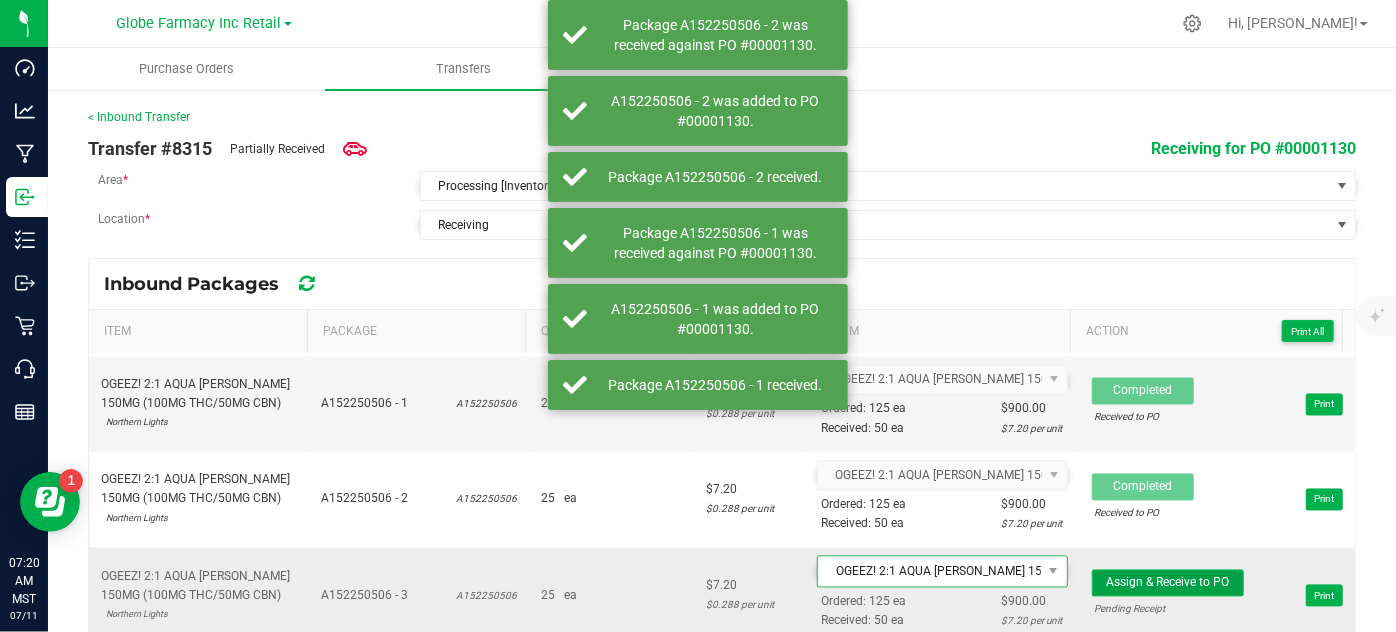 click on "Assign & Receive to PO" at bounding box center (1167, 583) 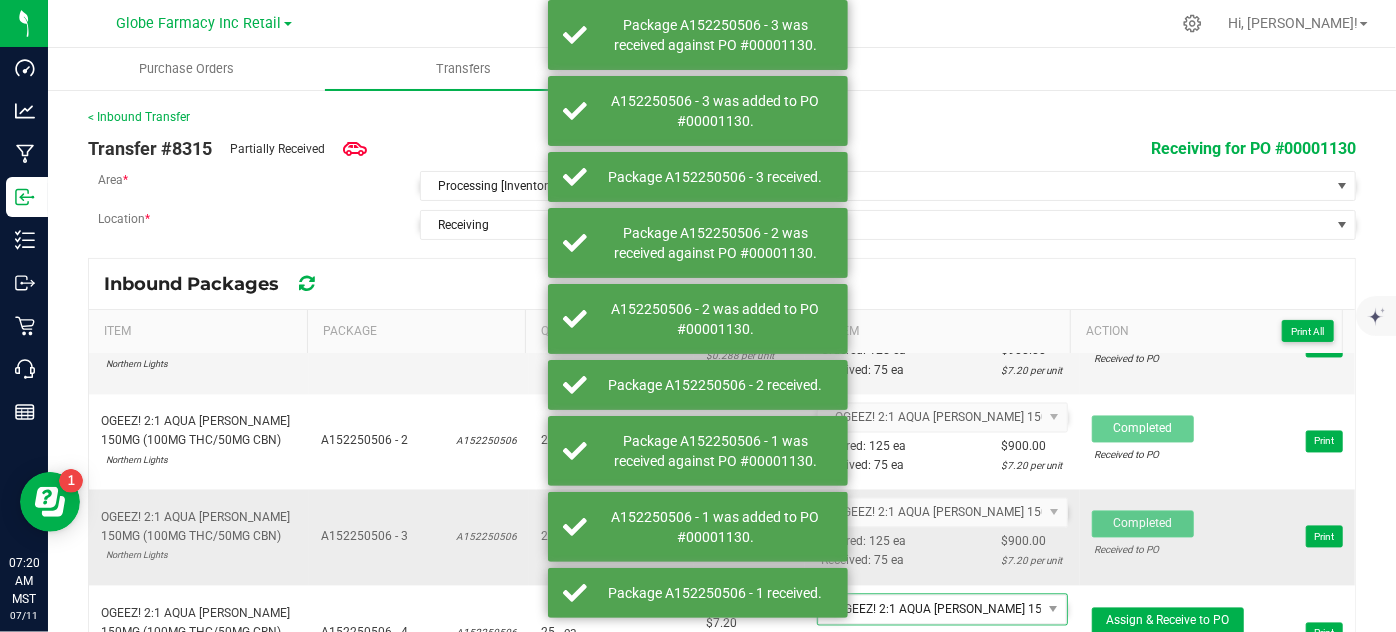 scroll, scrollTop: 2090, scrollLeft: 0, axis: vertical 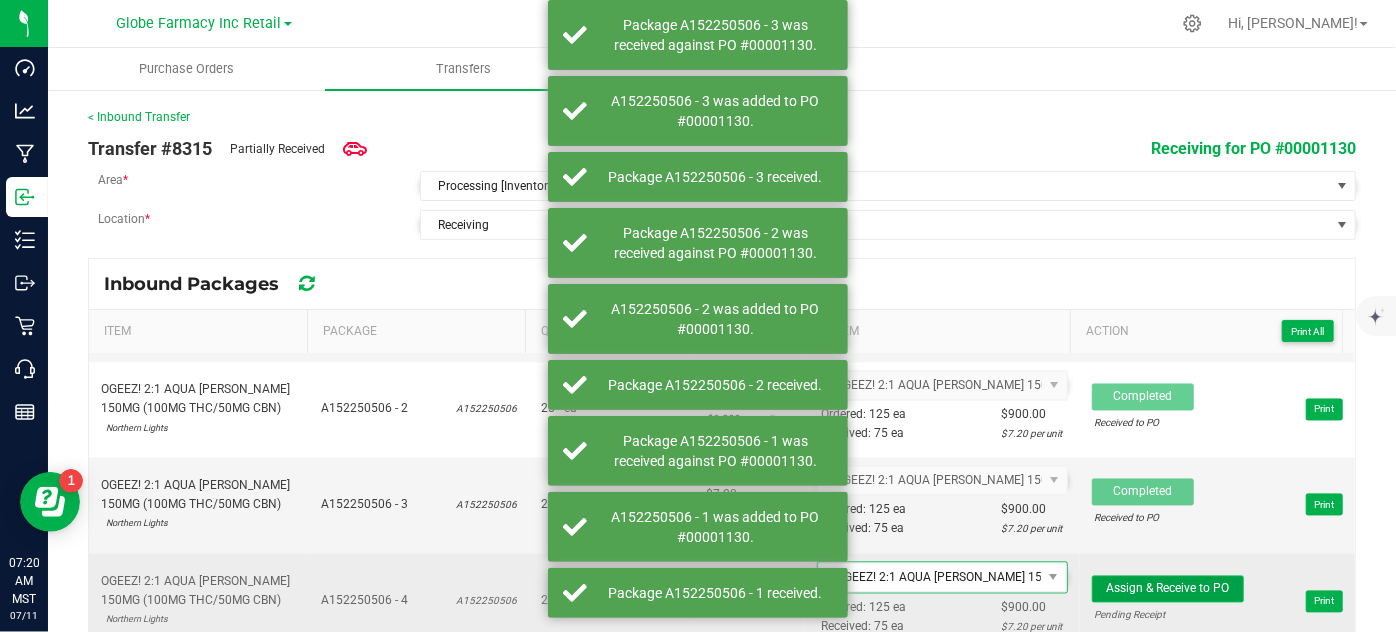 click on "Assign & Receive to PO" at bounding box center (1167, 589) 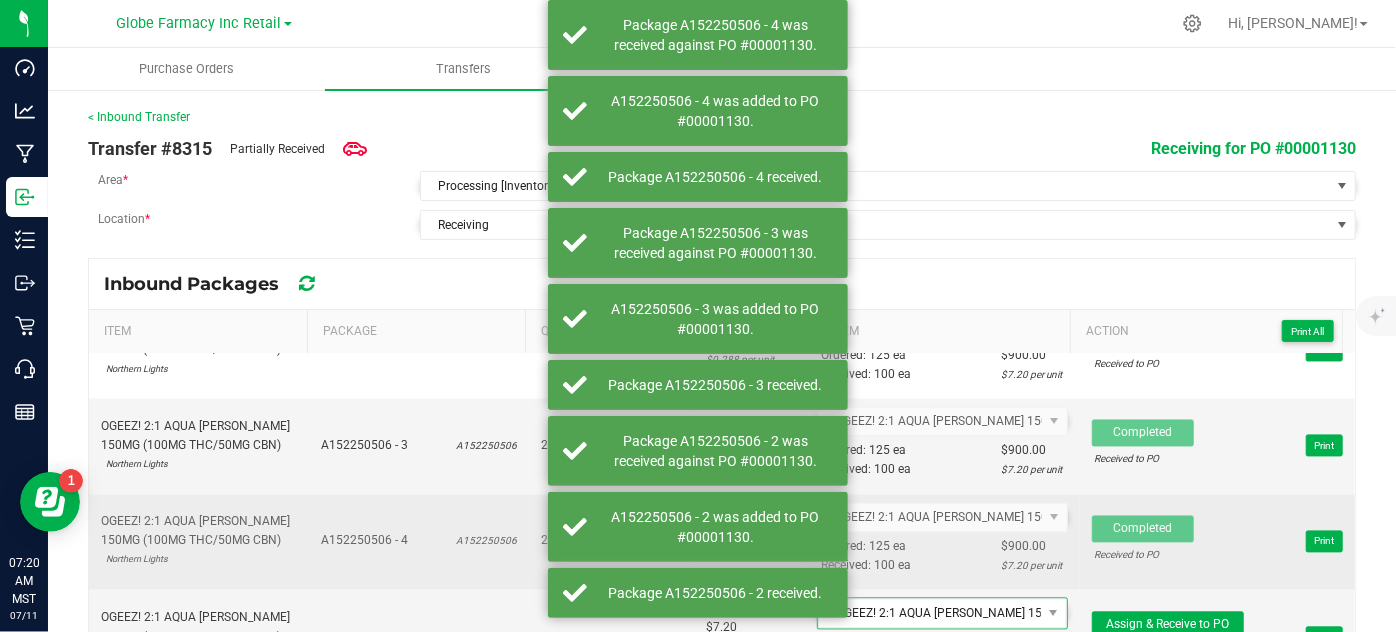 scroll, scrollTop: 2181, scrollLeft: 0, axis: vertical 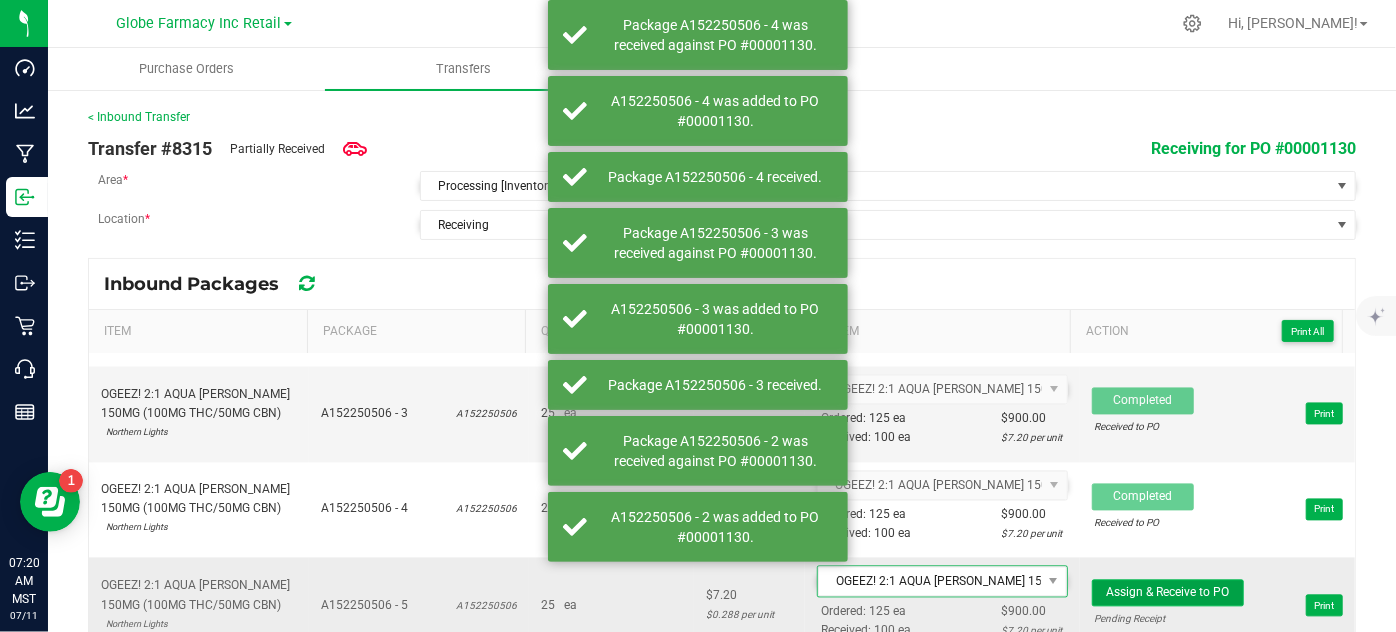 click on "Assign & Receive to PO" at bounding box center (1167, 593) 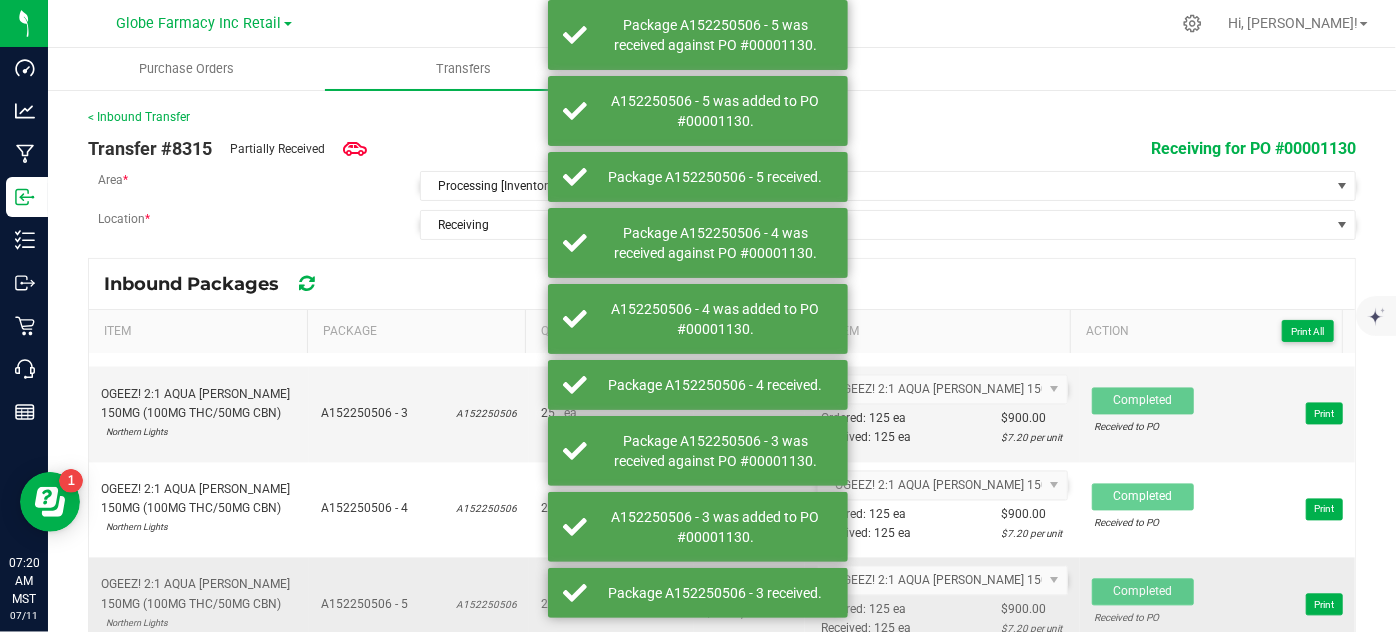 scroll, scrollTop: 2272, scrollLeft: 0, axis: vertical 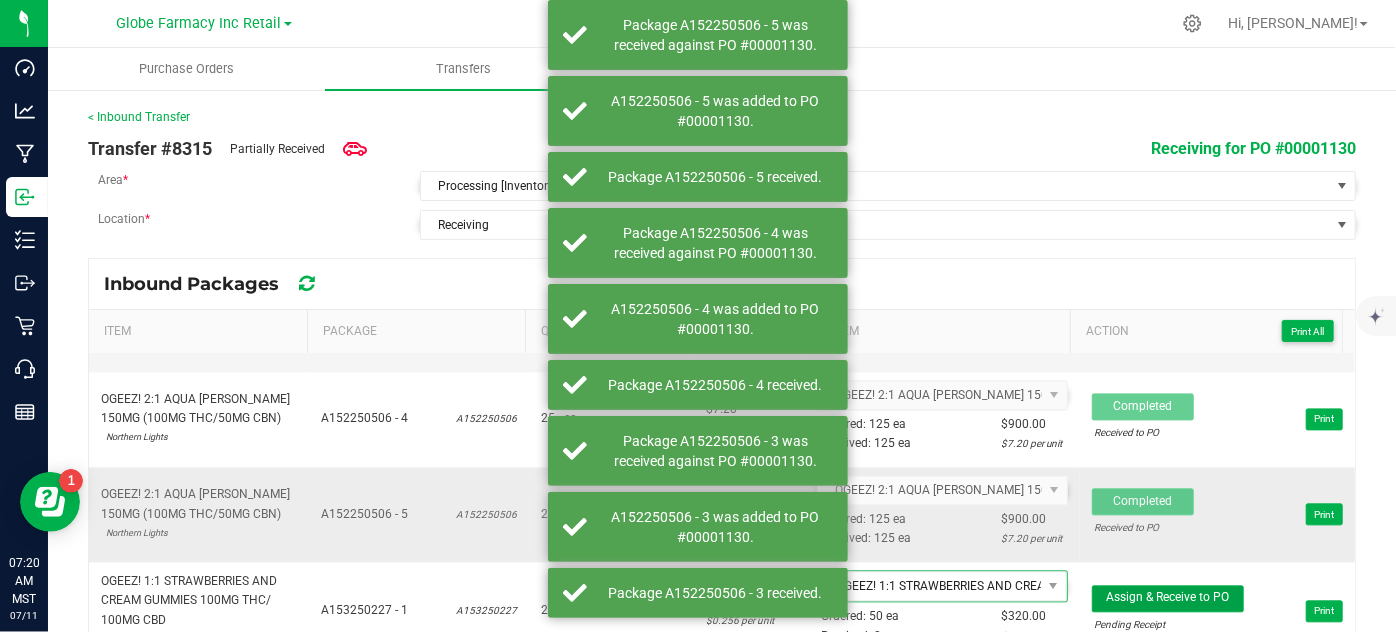 click on "Assign & Receive to PO" at bounding box center [1167, 597] 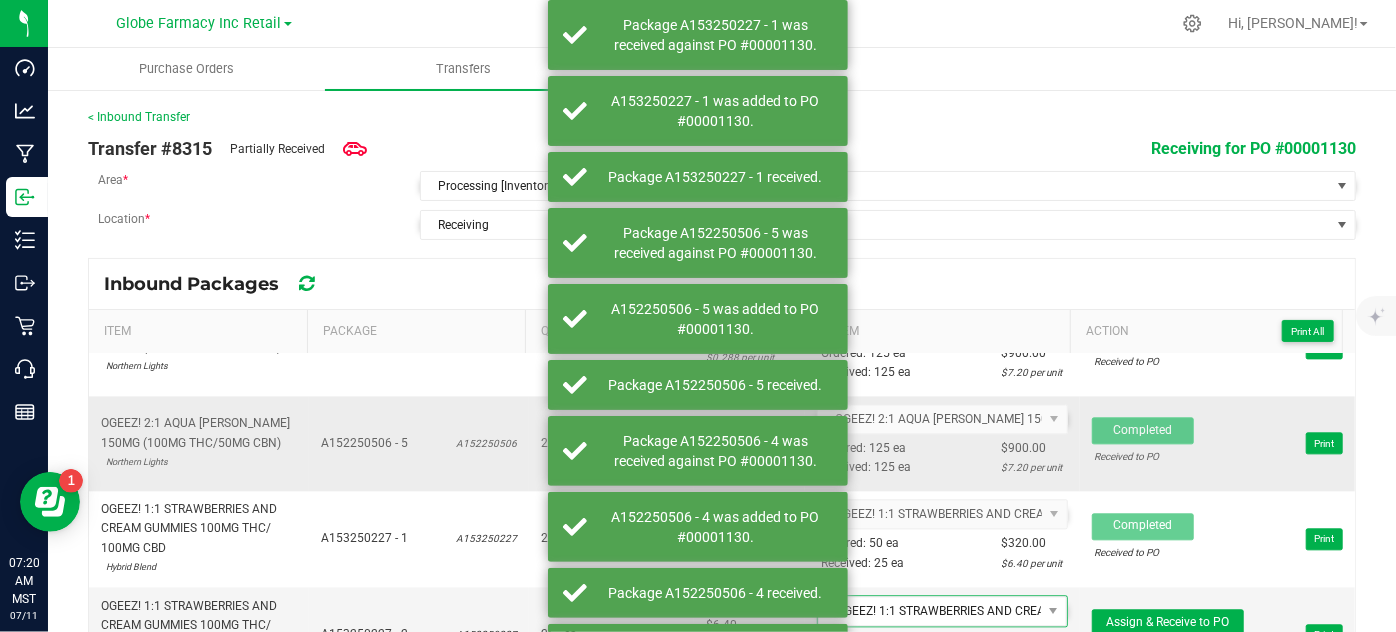scroll, scrollTop: 2363, scrollLeft: 0, axis: vertical 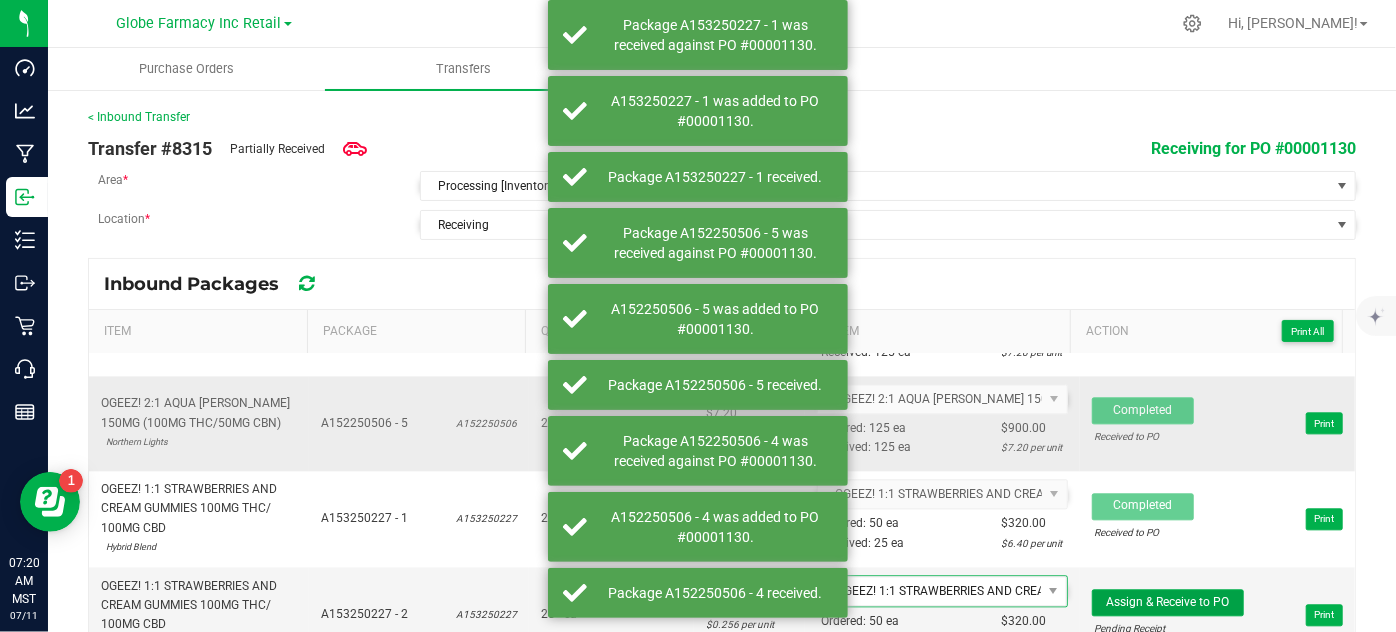 click on "Assign & Receive to PO" at bounding box center [1168, 602] 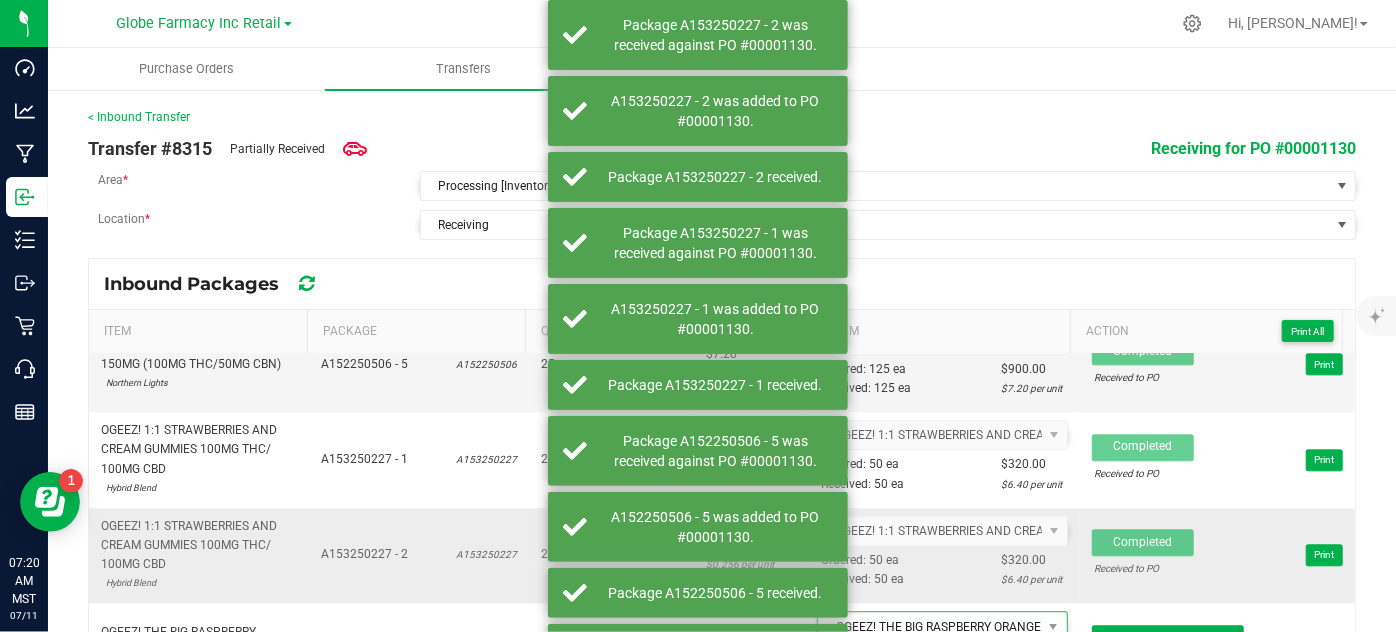 scroll, scrollTop: 2454, scrollLeft: 0, axis: vertical 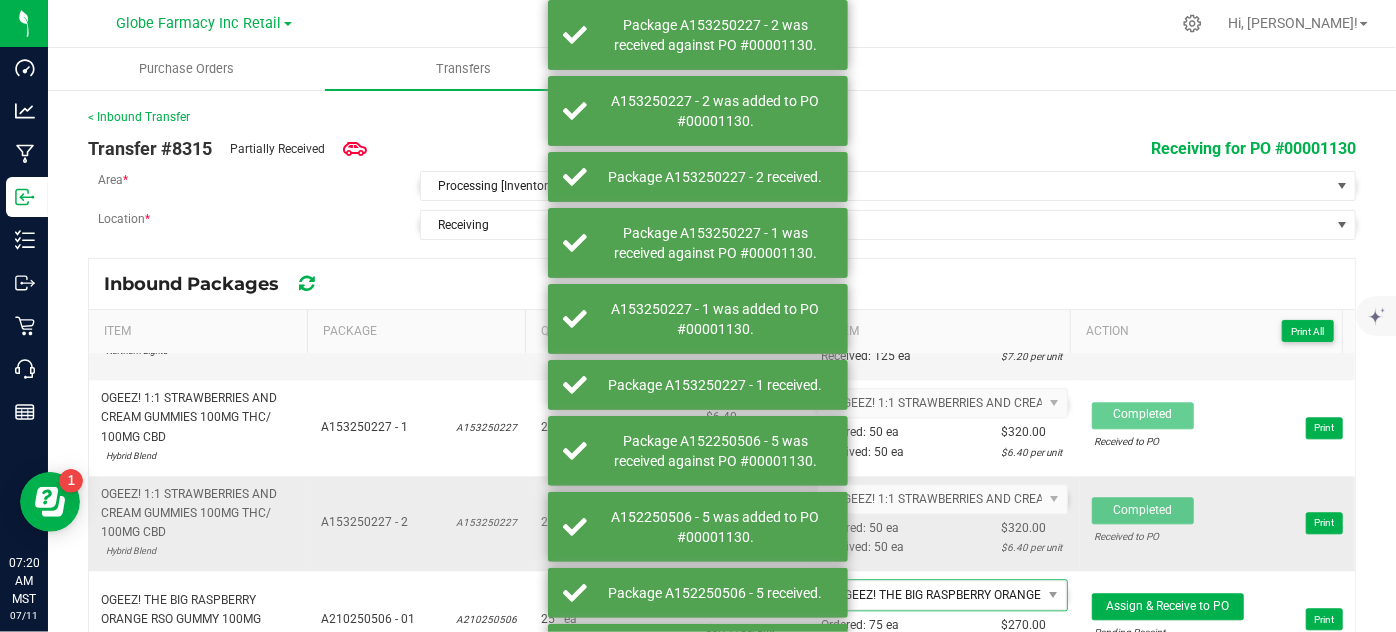click on "Assign & Receive to PO" at bounding box center [1168, 606] 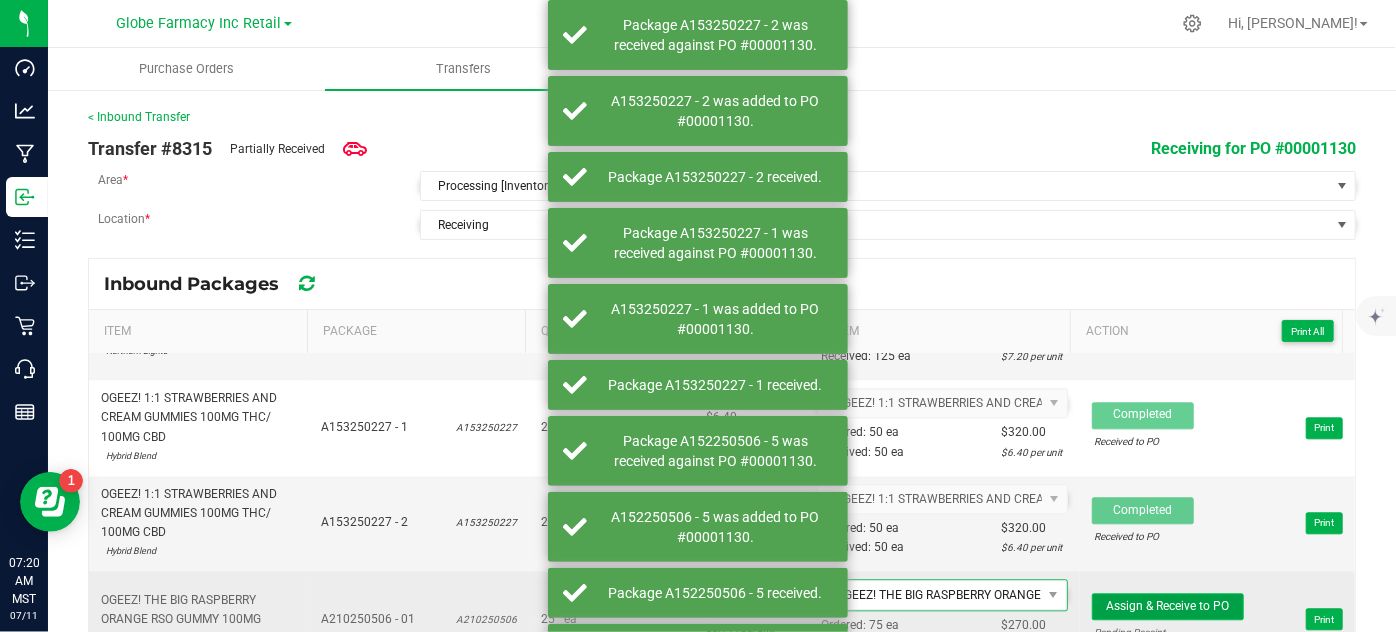 click on "Assign & Receive to PO" at bounding box center (1167, 606) 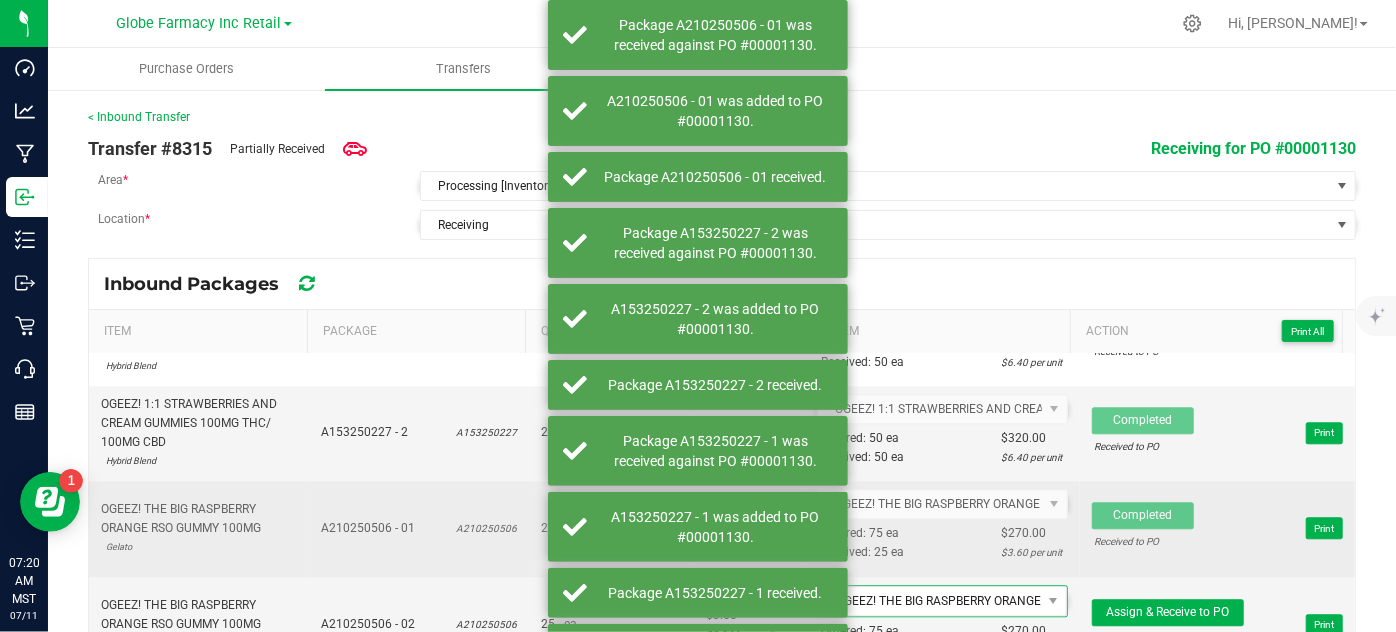 scroll, scrollTop: 2545, scrollLeft: 0, axis: vertical 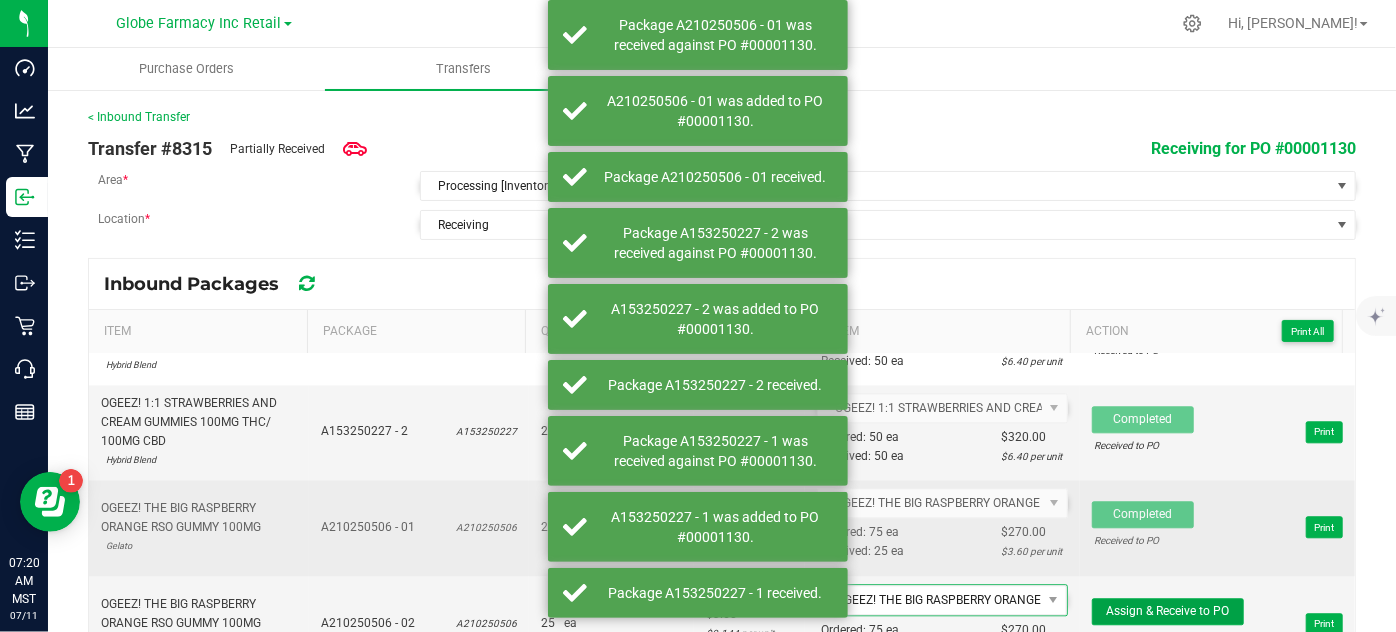 click on "Assign & Receive to PO" at bounding box center [1167, 611] 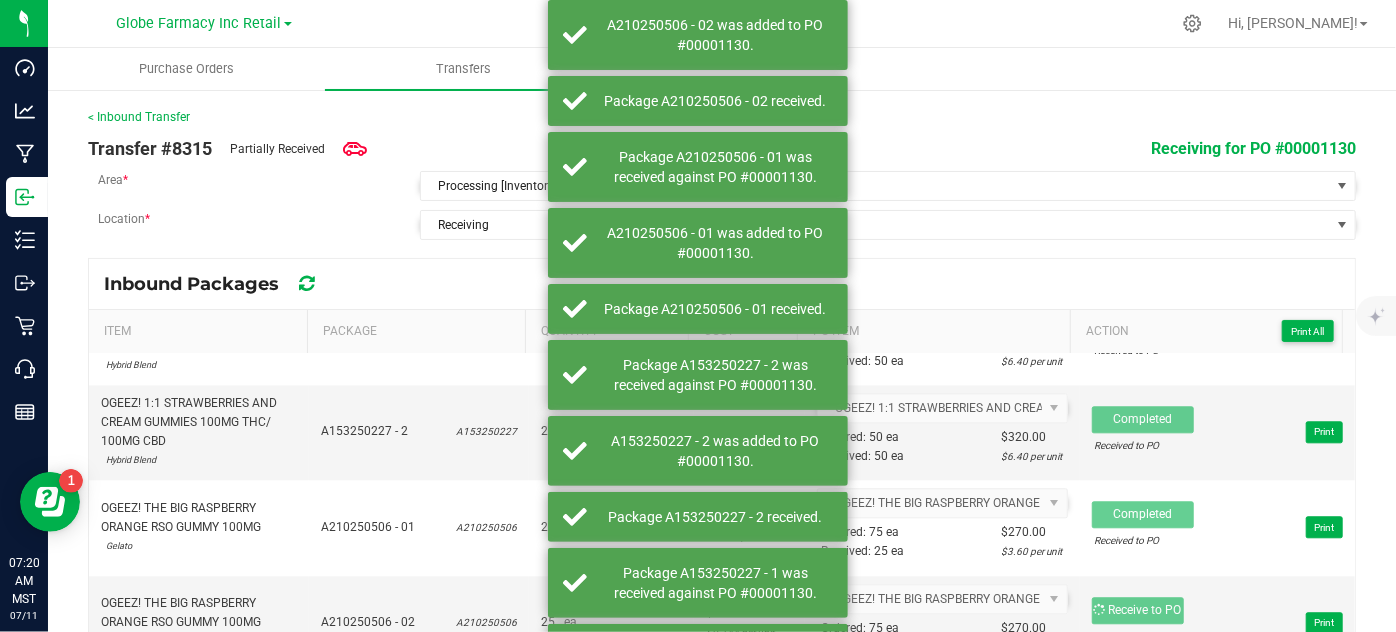 scroll, scrollTop: 2636, scrollLeft: 0, axis: vertical 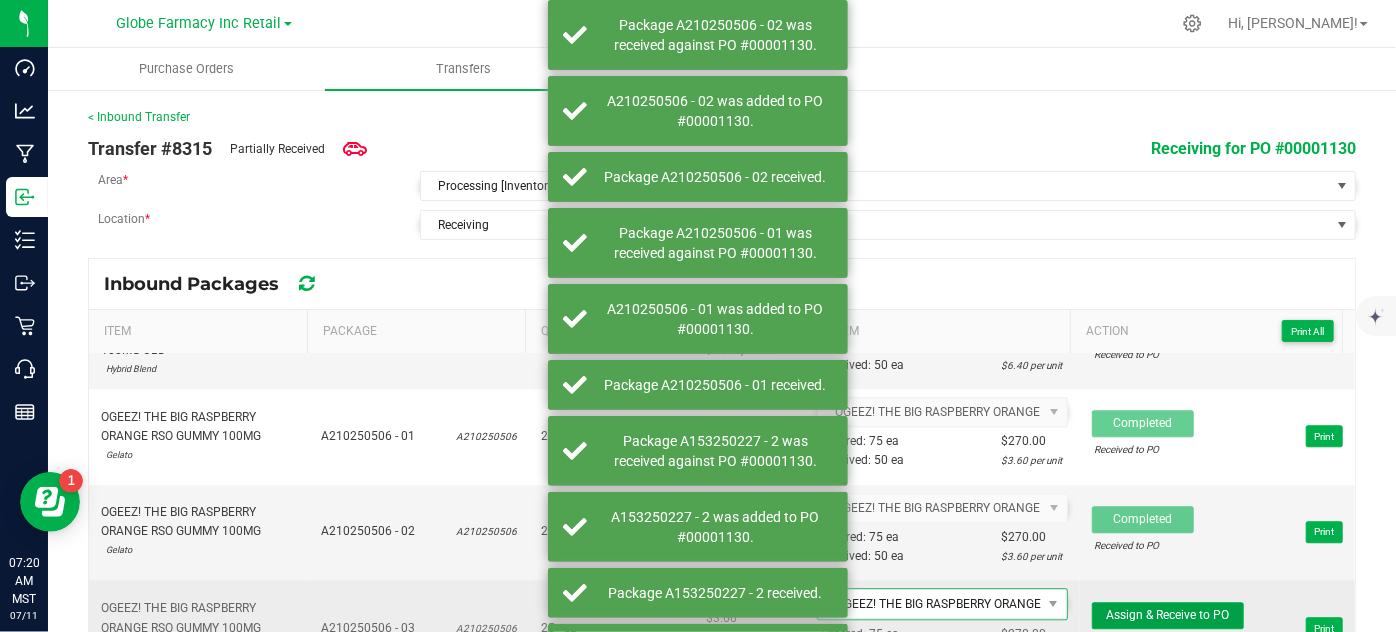 click on "Assign & Receive to PO" at bounding box center [1167, 615] 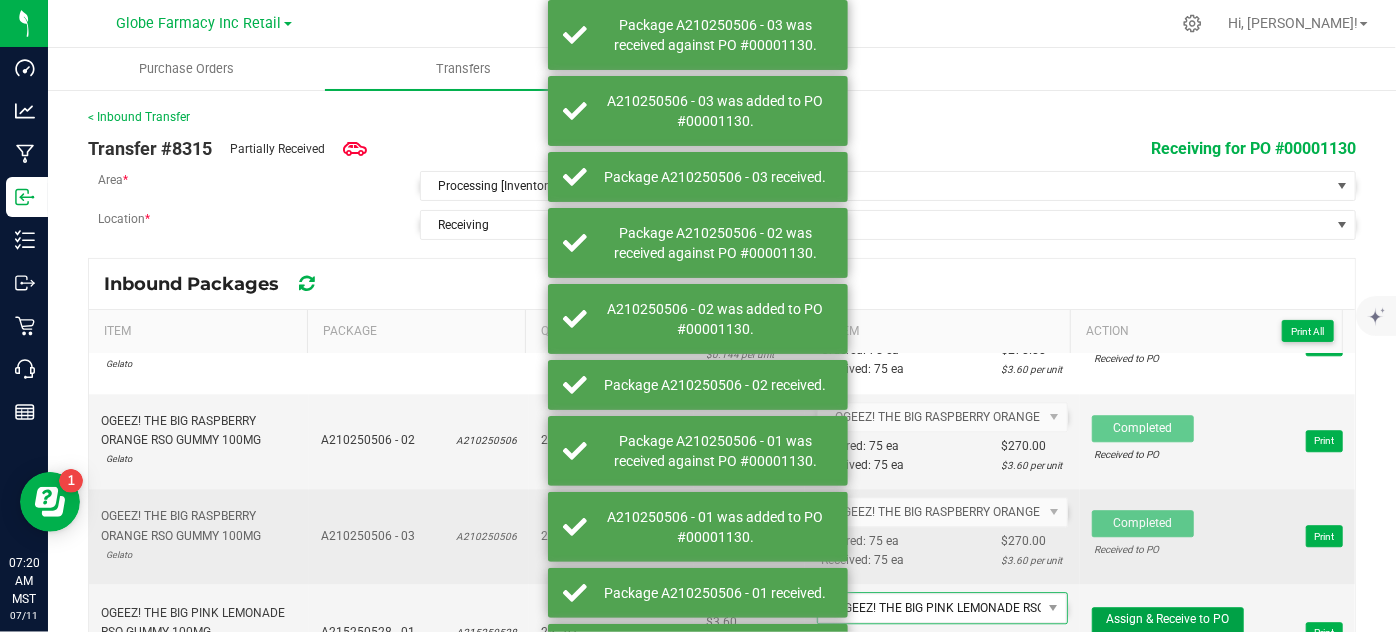 click on "Assign & Receive to PO" at bounding box center (1168, 620) 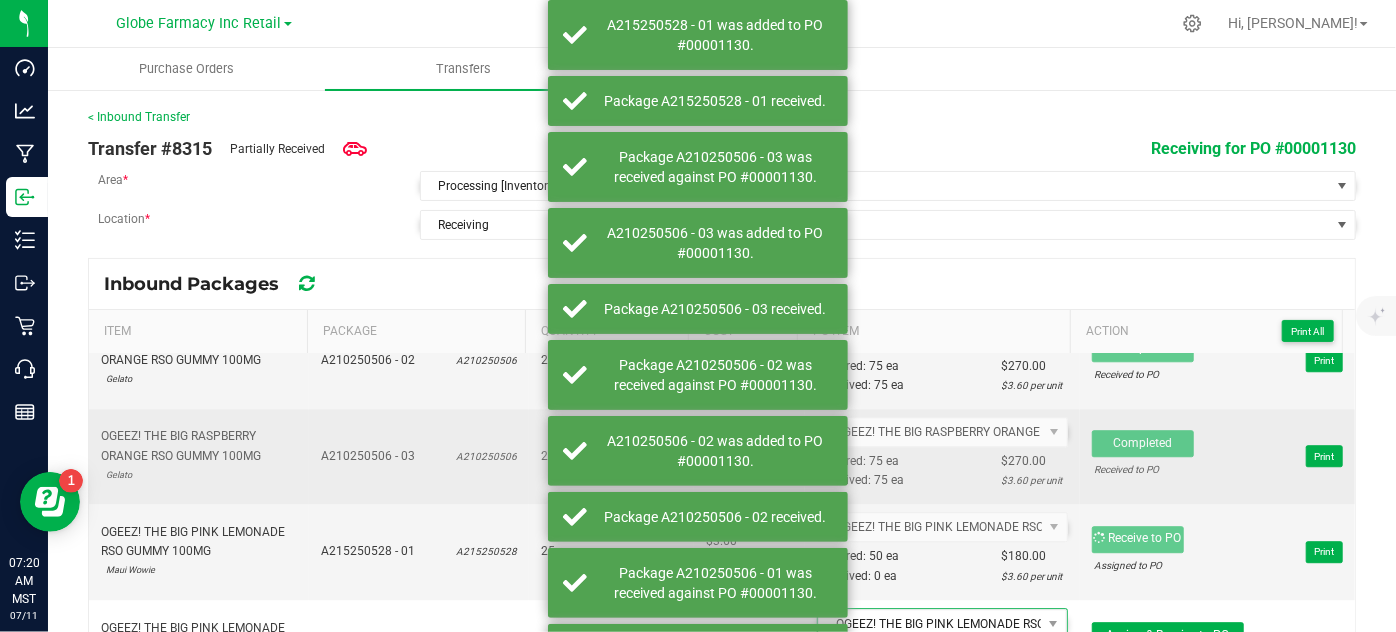 scroll, scrollTop: 2818, scrollLeft: 0, axis: vertical 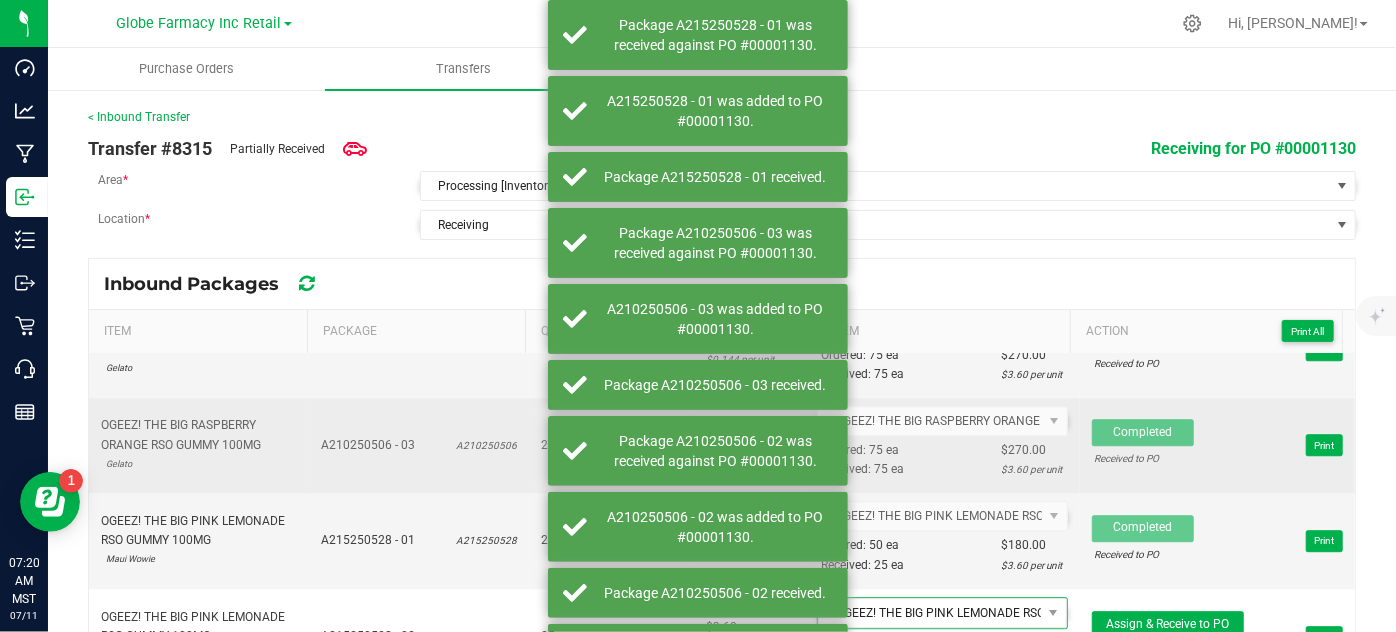 click on "Assign & Receive to PO   Pending Receipt   Print" at bounding box center (1217, 637) 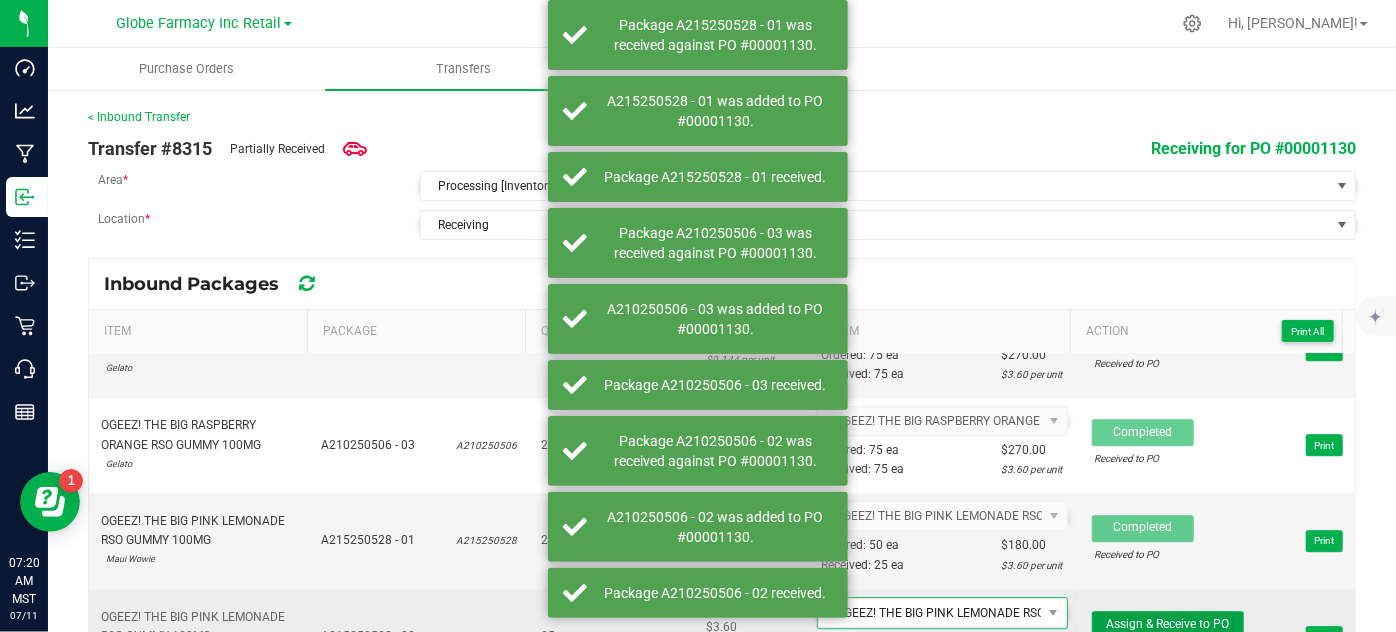 click on "Assign & Receive to PO" at bounding box center (1168, 624) 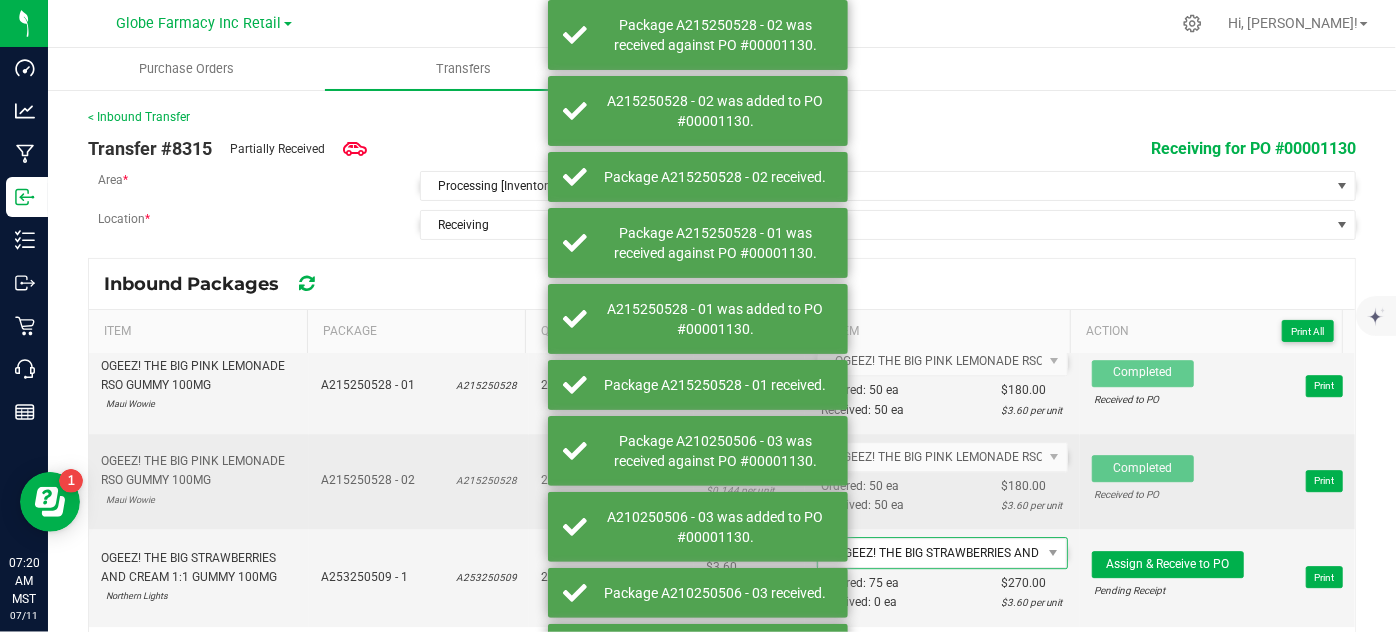 scroll, scrollTop: 3000, scrollLeft: 0, axis: vertical 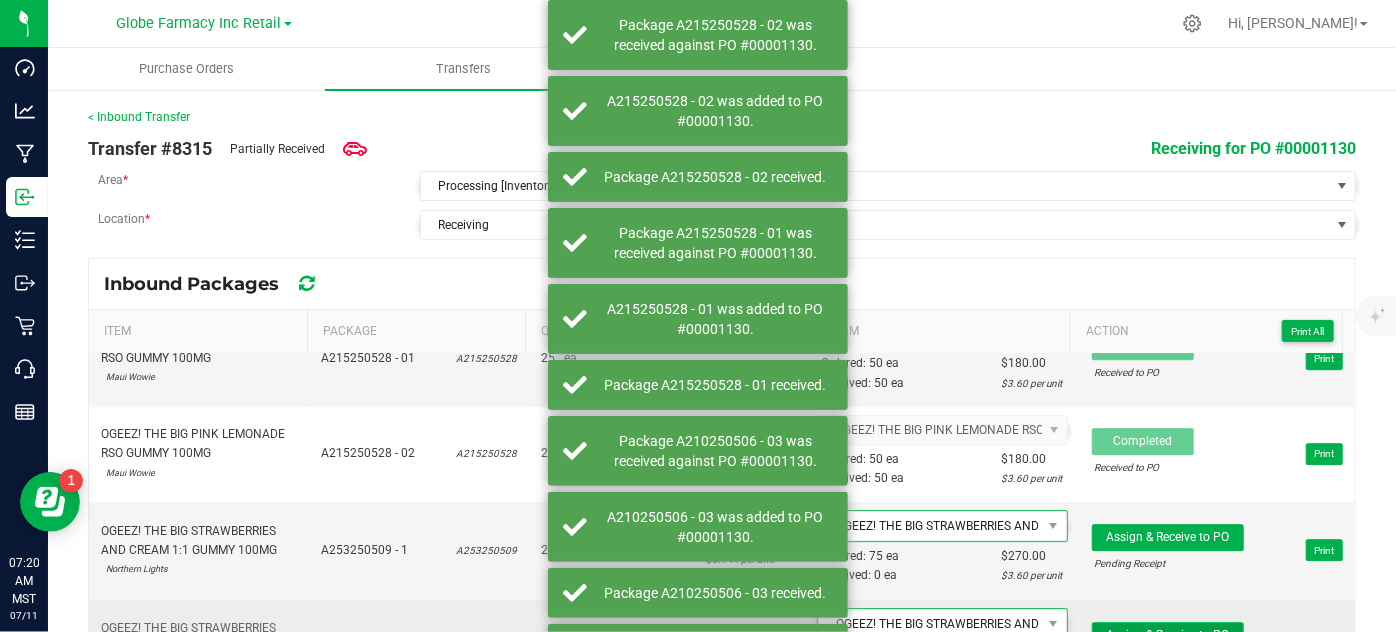 click on "Assign & Receive to PO" at bounding box center [1167, 635] 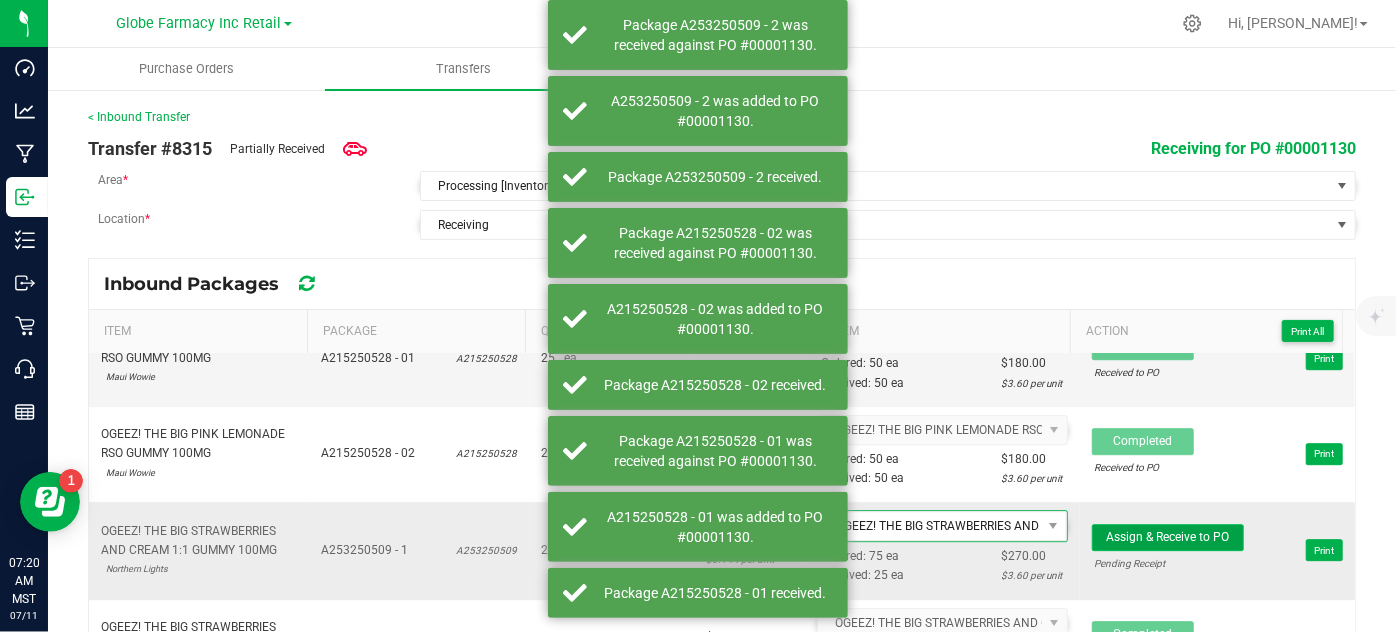 click on "Assign & Receive to PO" at bounding box center [1167, 537] 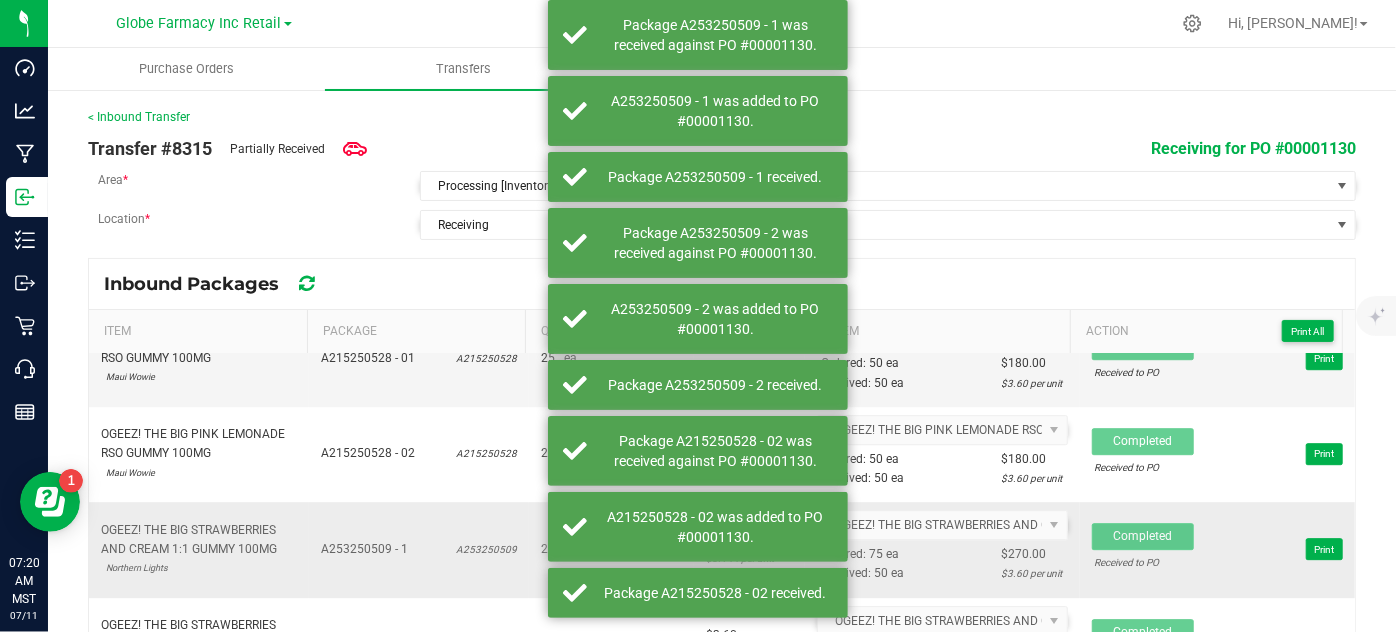scroll, scrollTop: 3090, scrollLeft: 0, axis: vertical 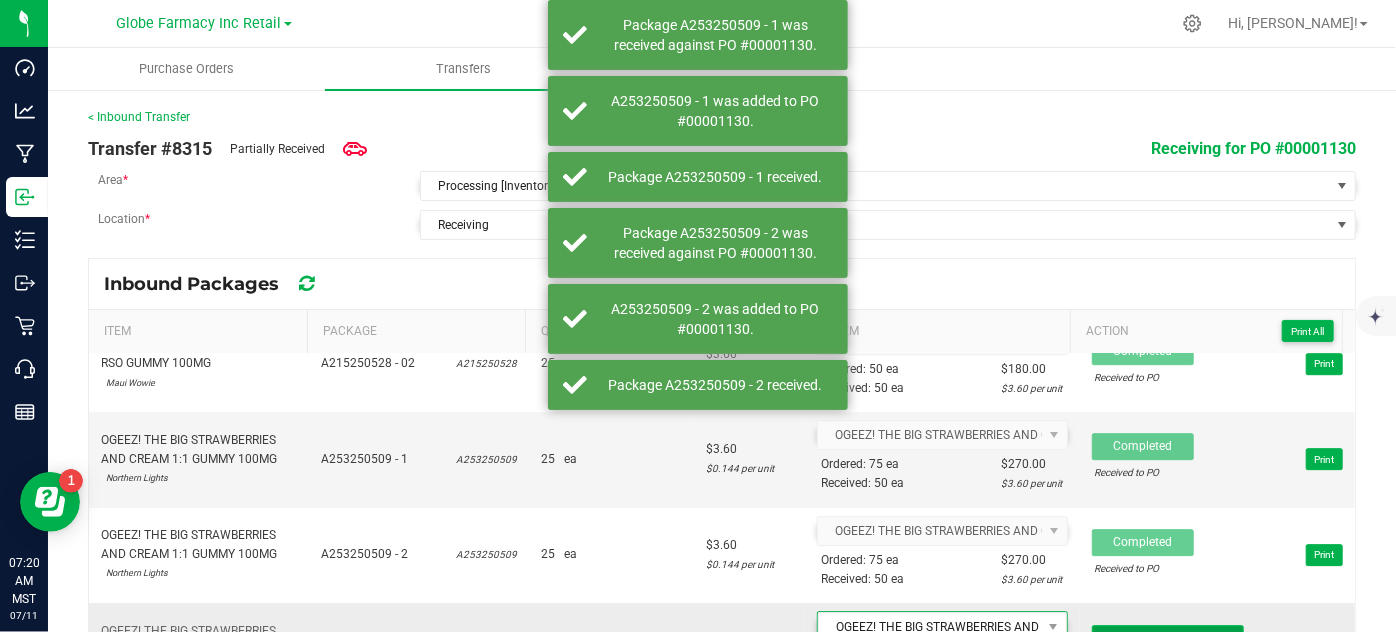 click on "Assign & Receive to PO" at bounding box center [1167, 638] 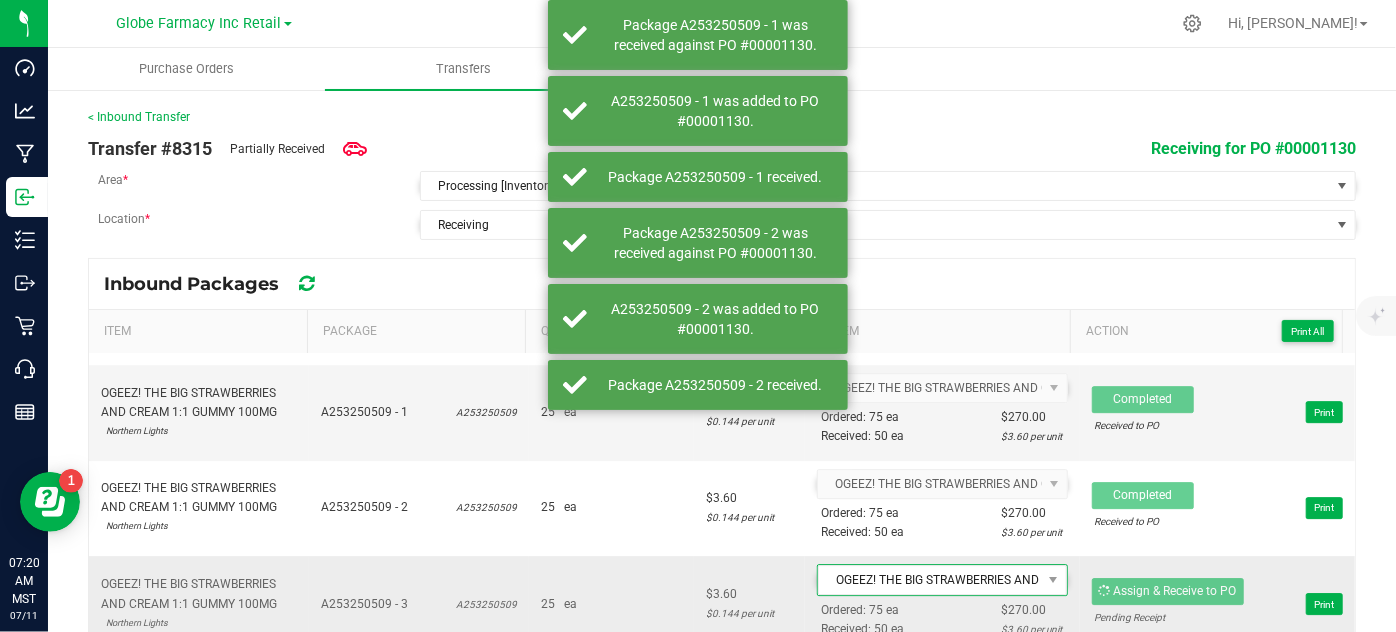 scroll, scrollTop: 3181, scrollLeft: 0, axis: vertical 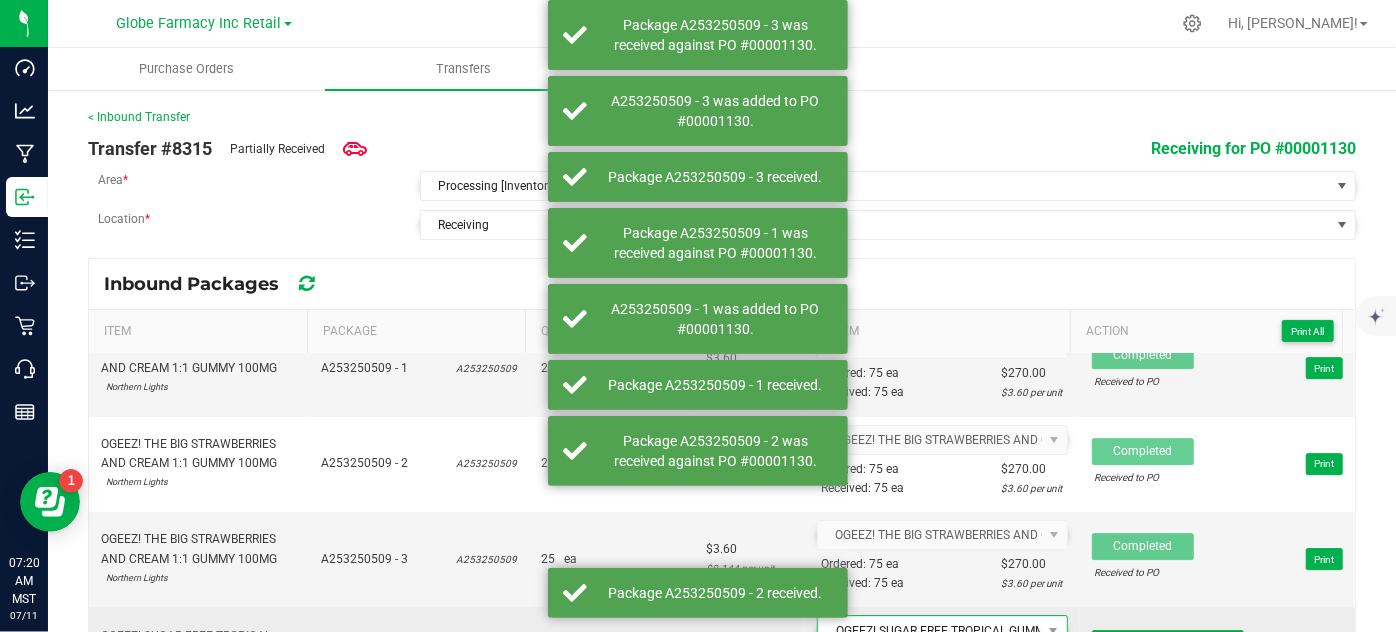 click on "Assign & Receive to PO" at bounding box center [1167, 642] 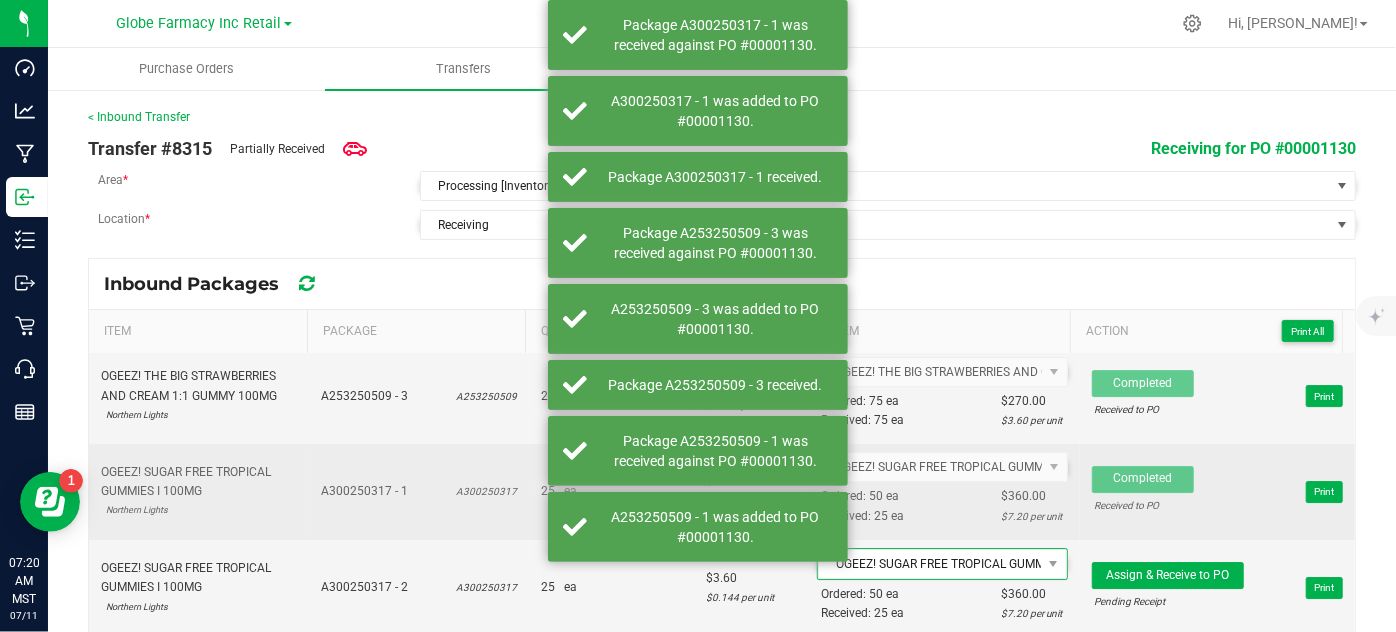 scroll, scrollTop: 3363, scrollLeft: 0, axis: vertical 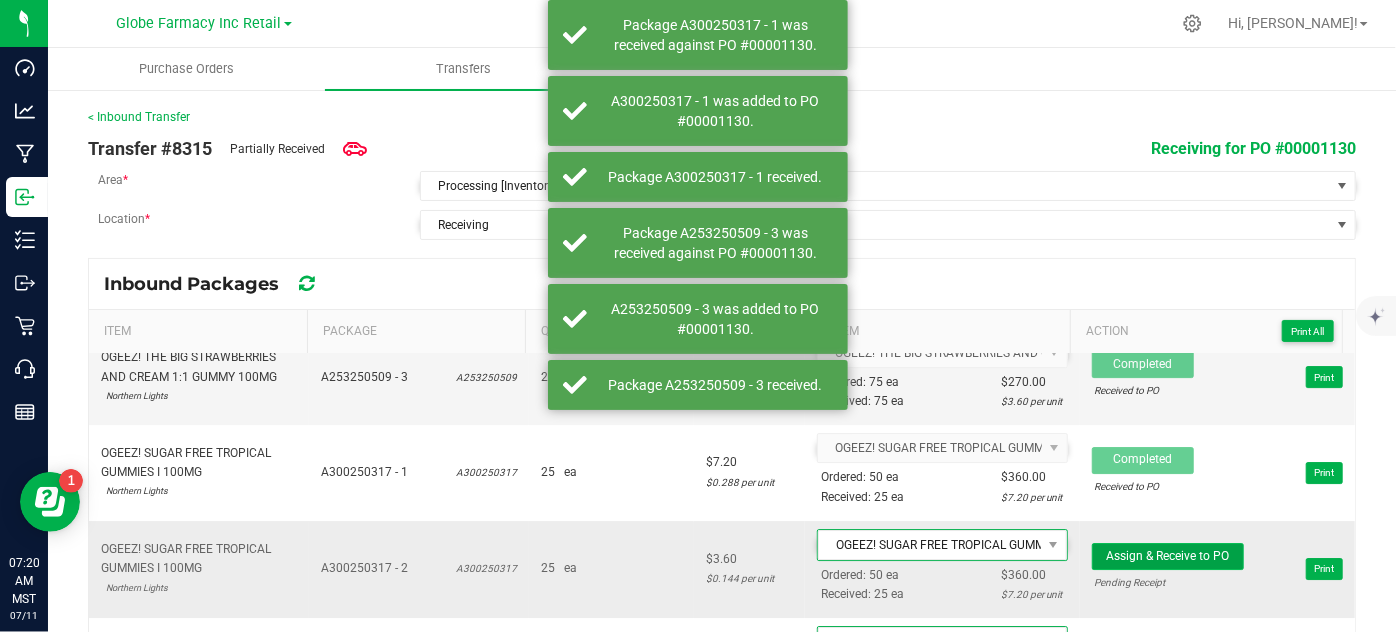 click on "Assign & Receive to PO" at bounding box center (1168, 556) 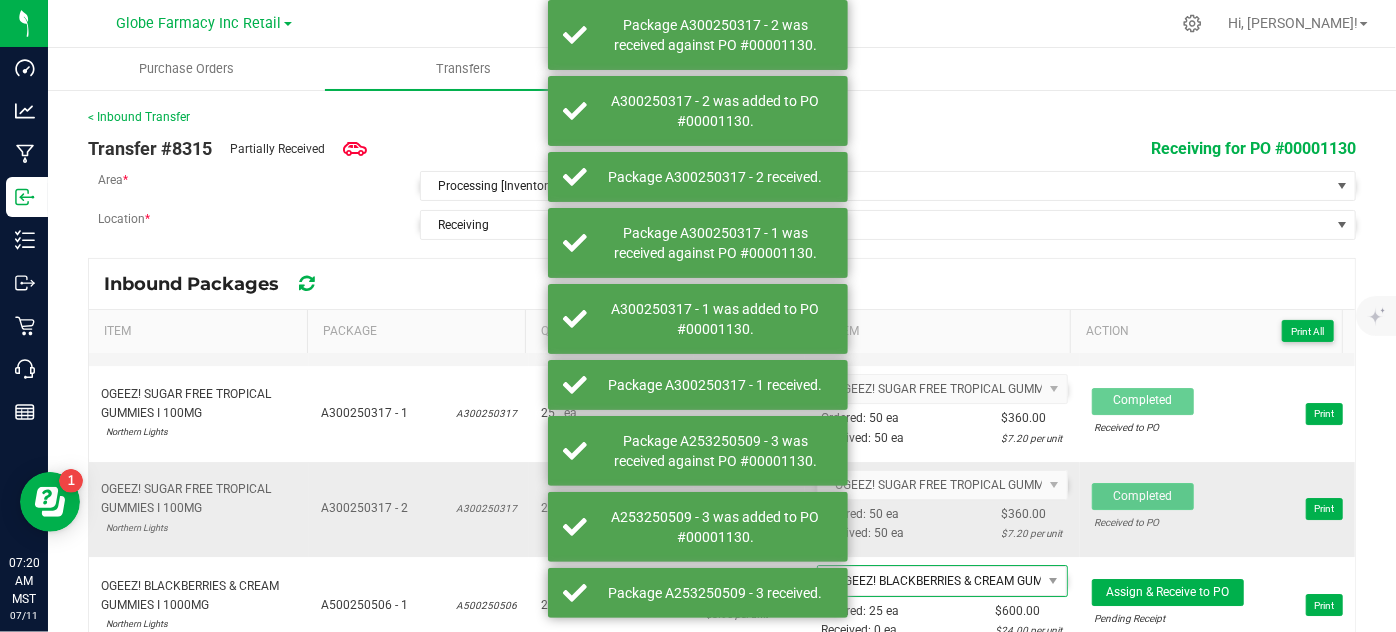 scroll, scrollTop: 3454, scrollLeft: 0, axis: vertical 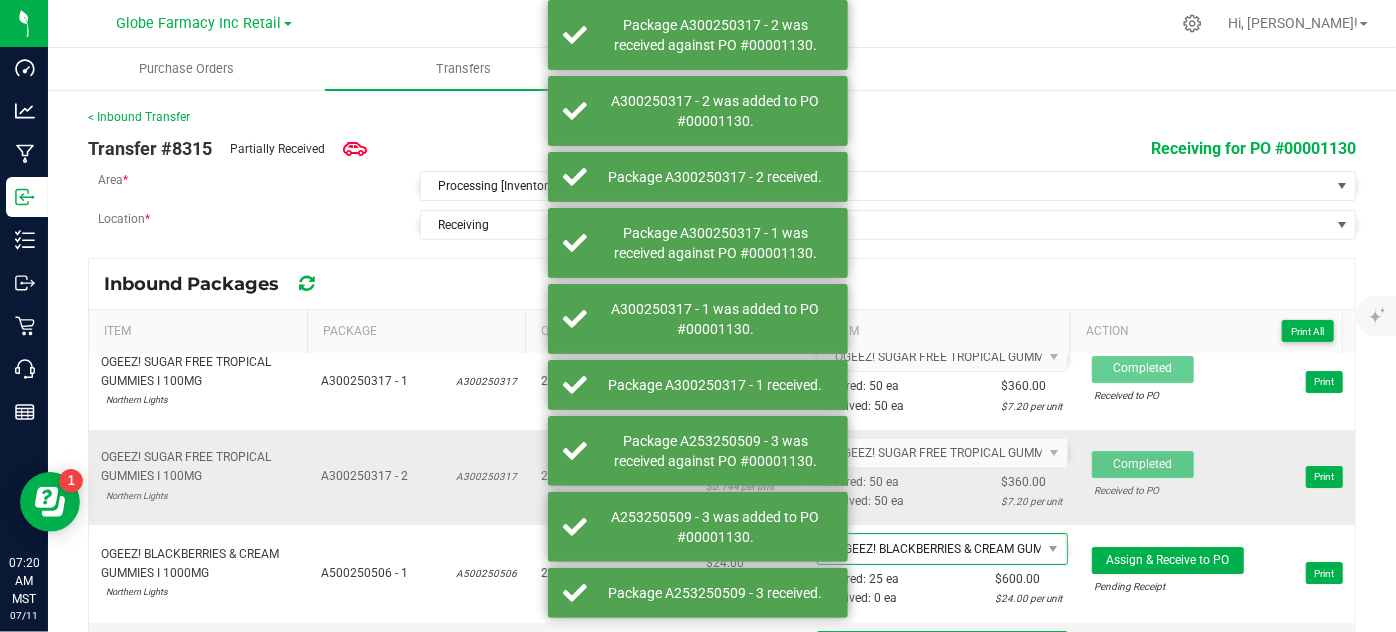 click on "Assign & Receive to PO   Pending Receipt   Print" at bounding box center (1217, 573) 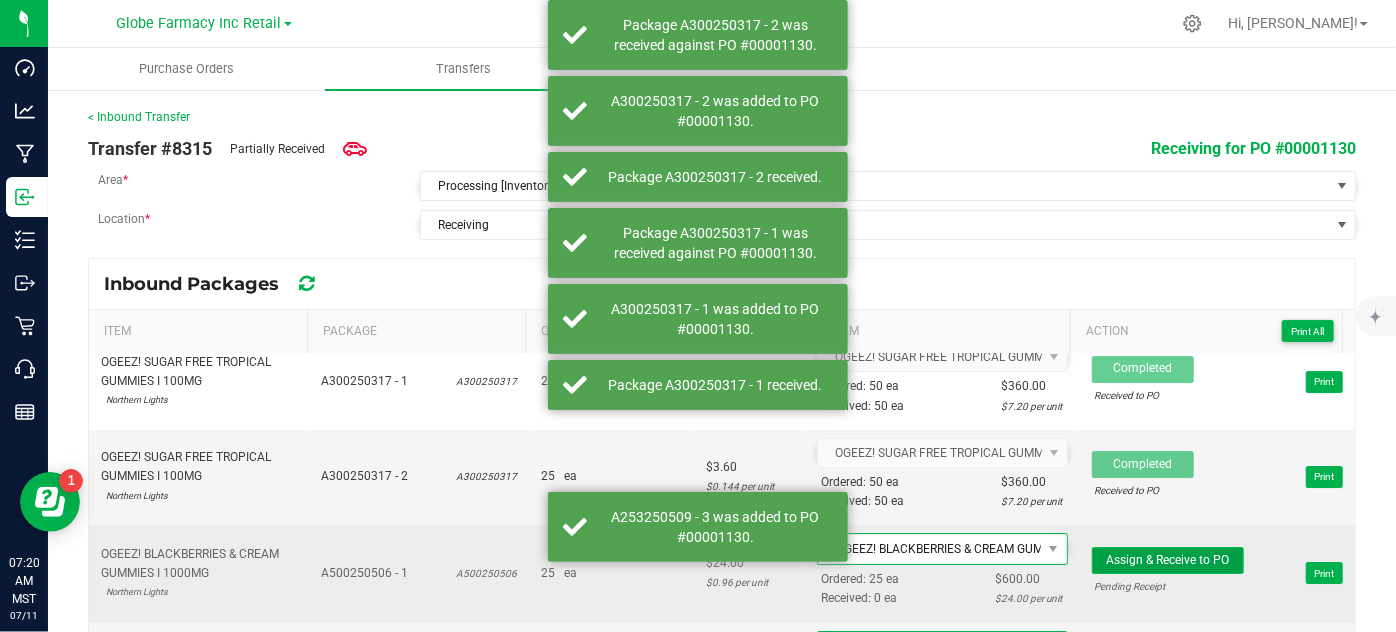 click on "Assign & Receive to PO" at bounding box center (1167, 560) 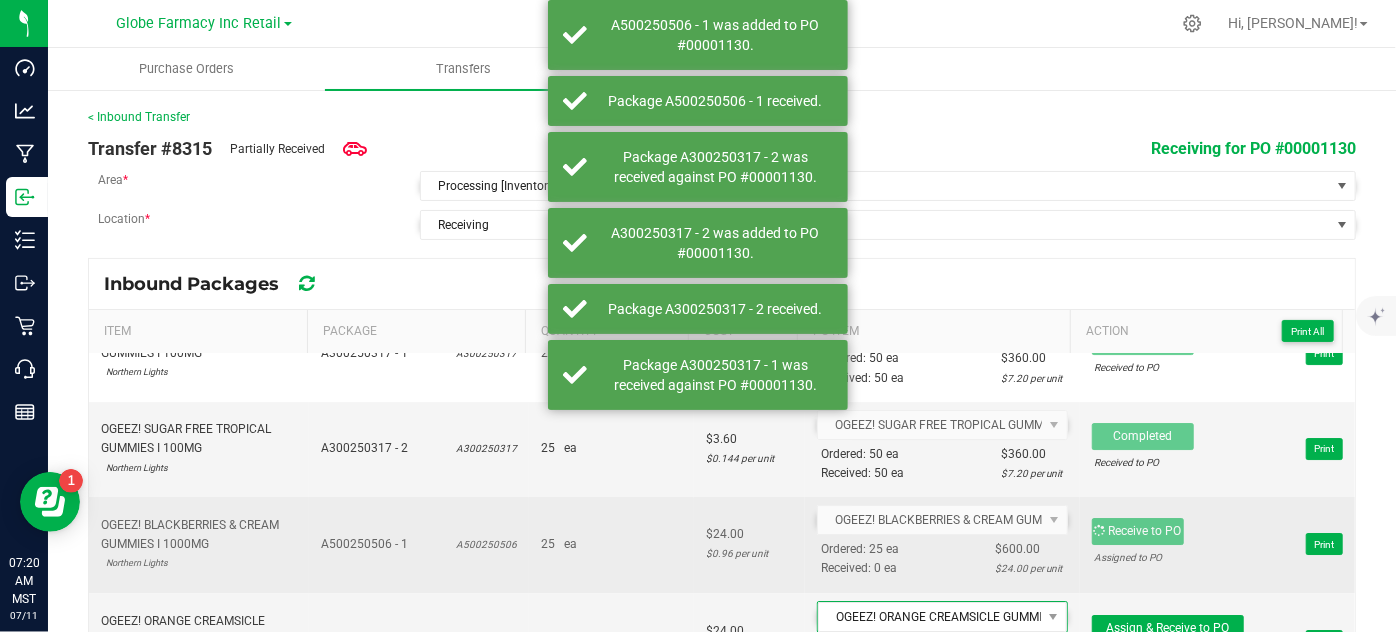scroll, scrollTop: 3496, scrollLeft: 0, axis: vertical 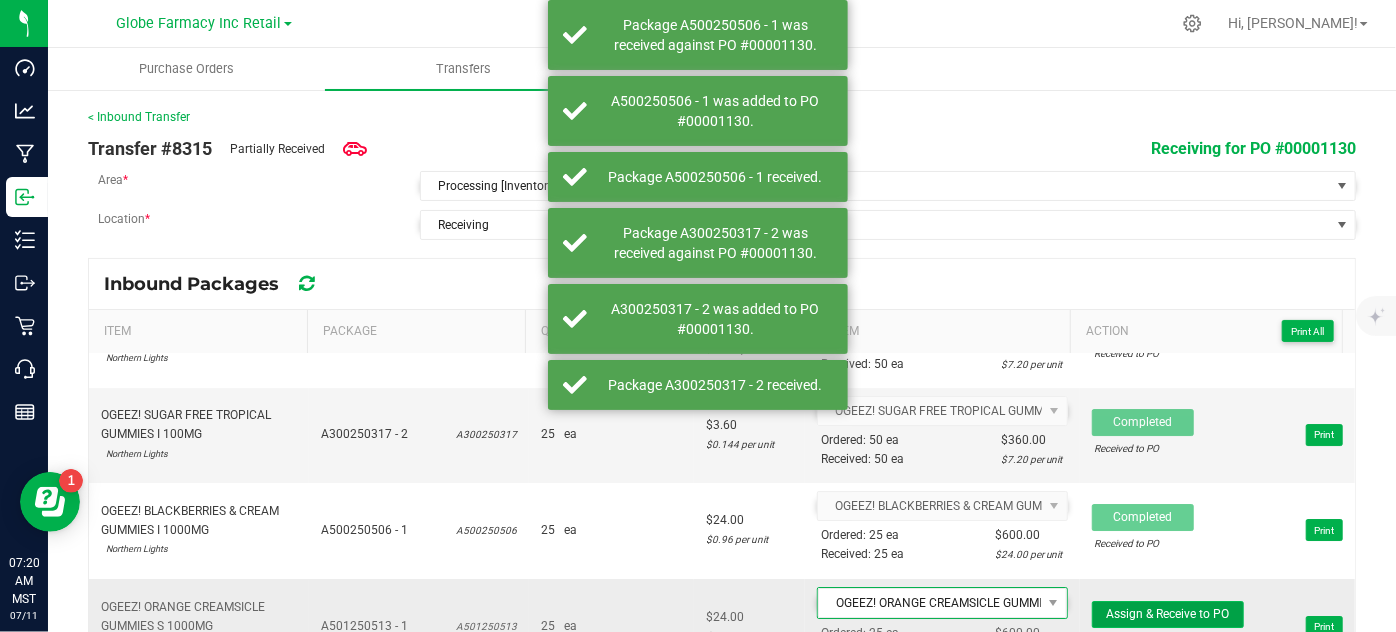 click on "Assign & Receive to PO" at bounding box center (1167, 614) 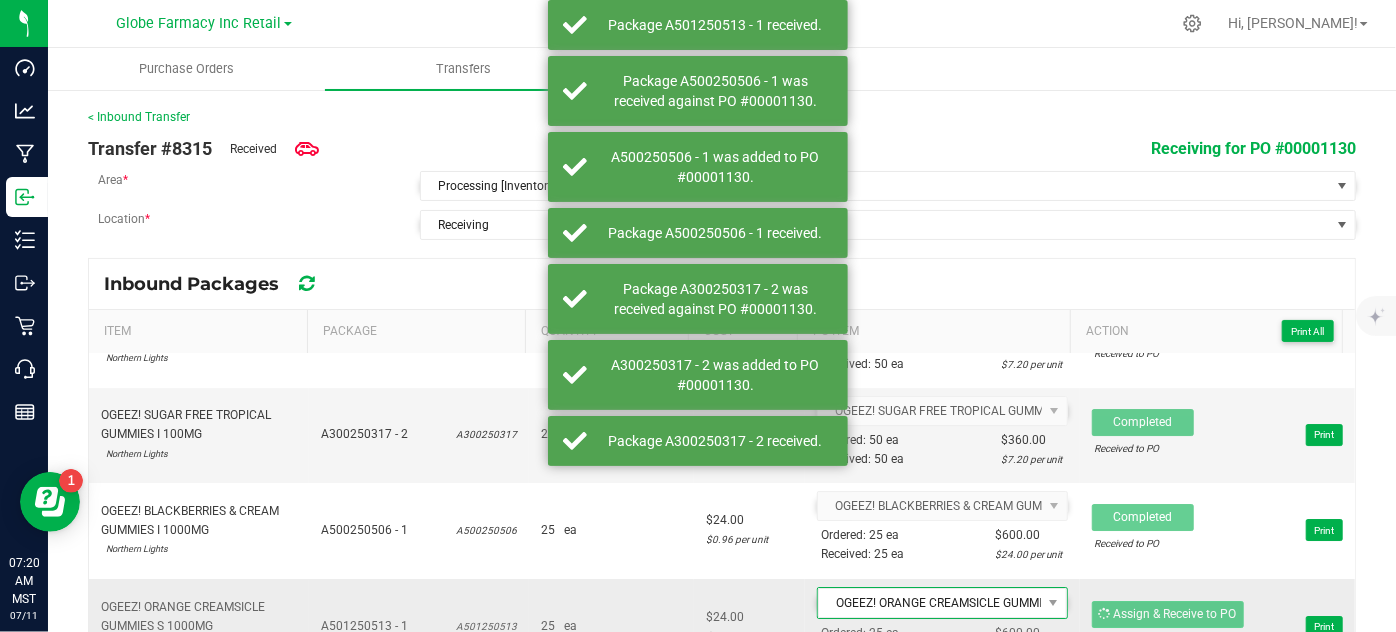 scroll, scrollTop: 3496, scrollLeft: 0, axis: vertical 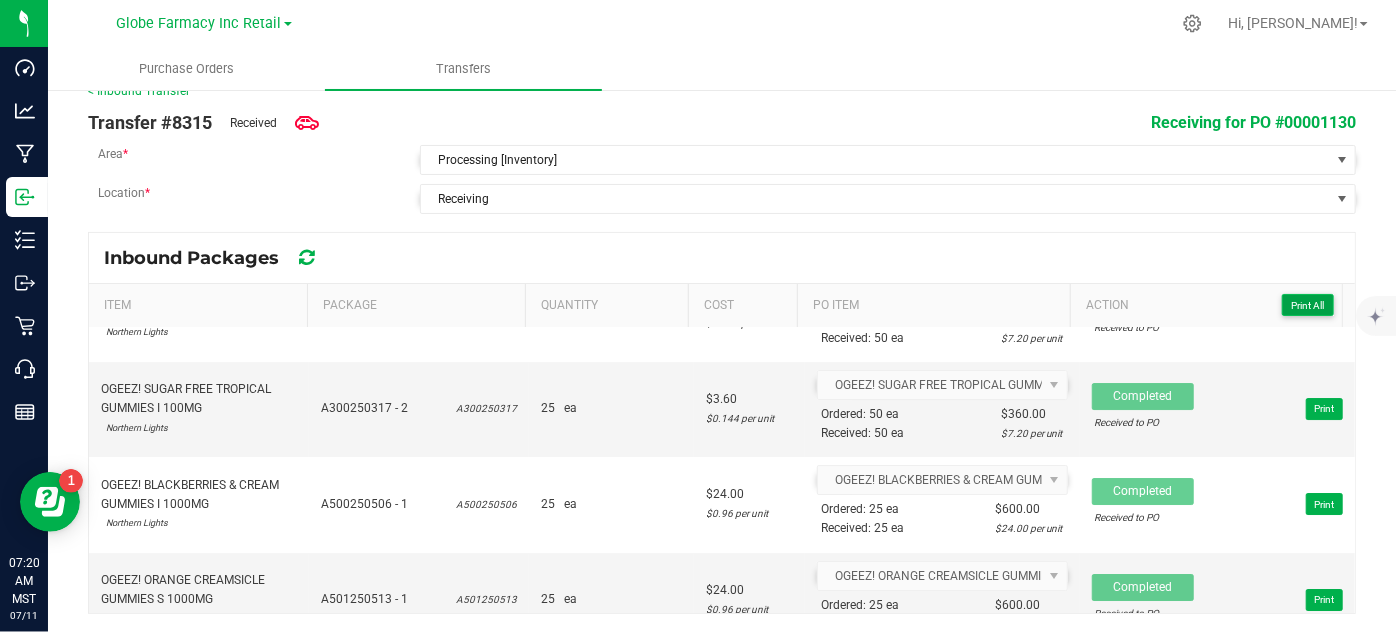 click on "Print All" at bounding box center (1307, 305) 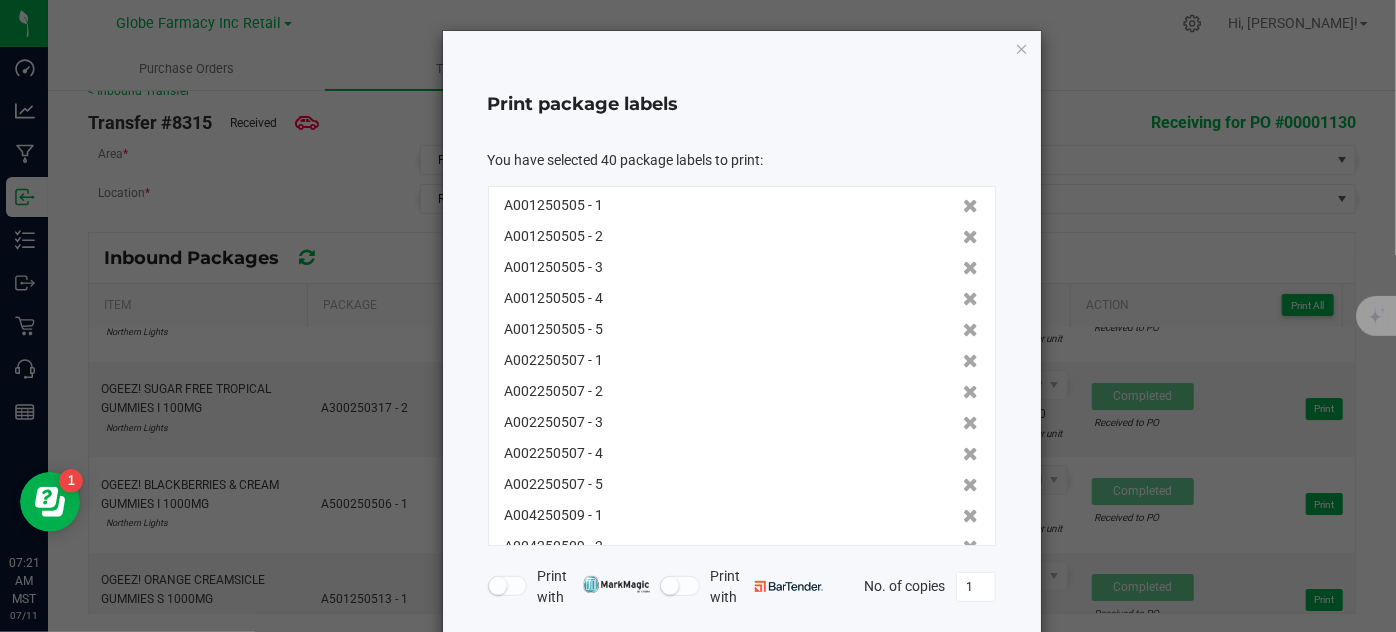 scroll, scrollTop: 315, scrollLeft: 0, axis: vertical 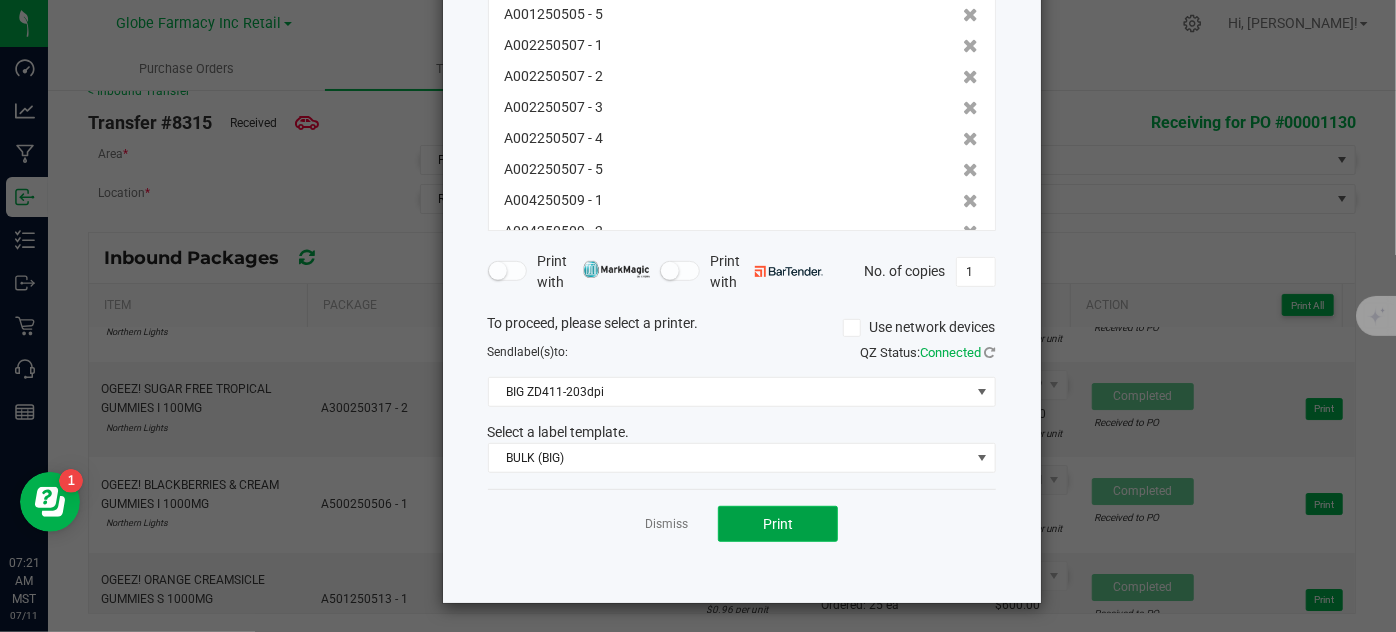 click on "Print" 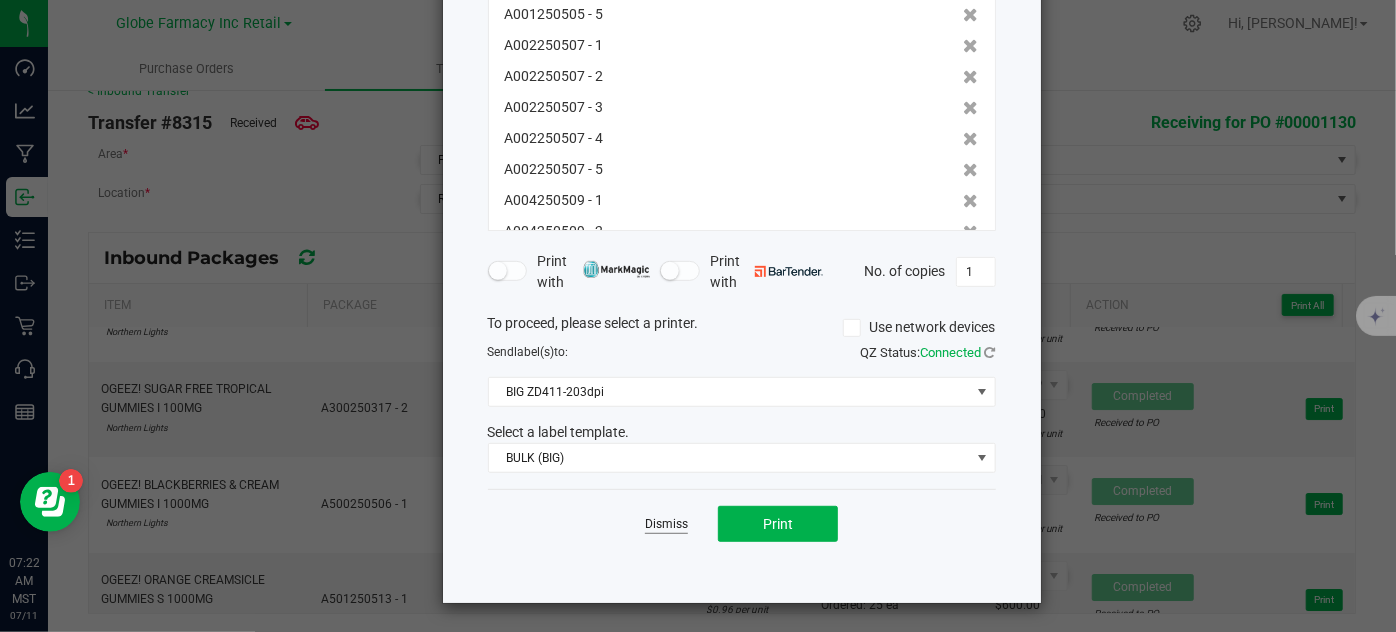 click on "Dismiss" 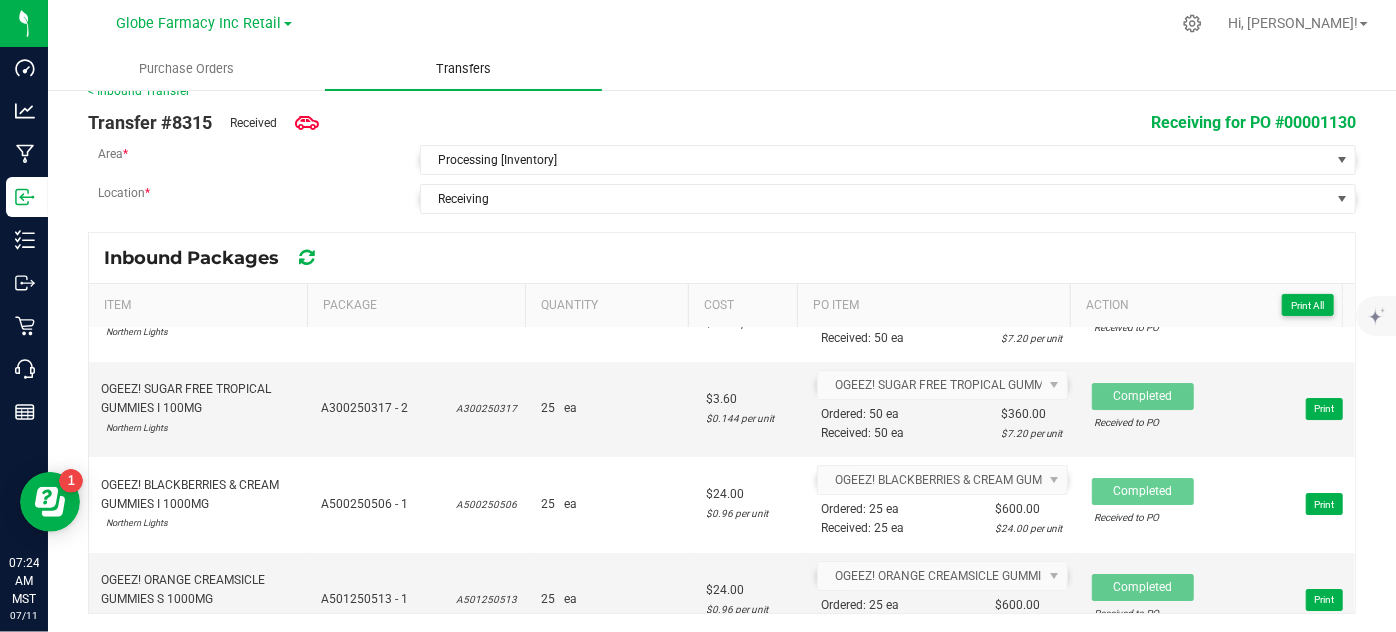 click on "Transfers" at bounding box center [463, 69] 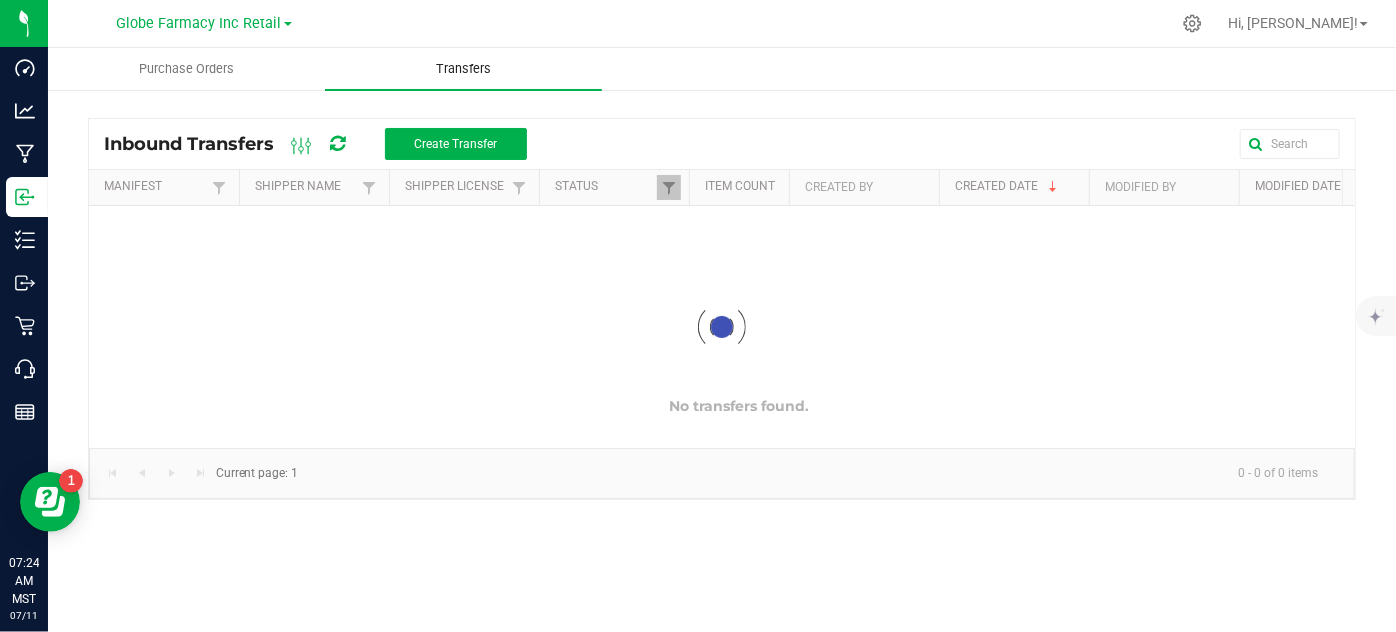 scroll, scrollTop: 0, scrollLeft: 0, axis: both 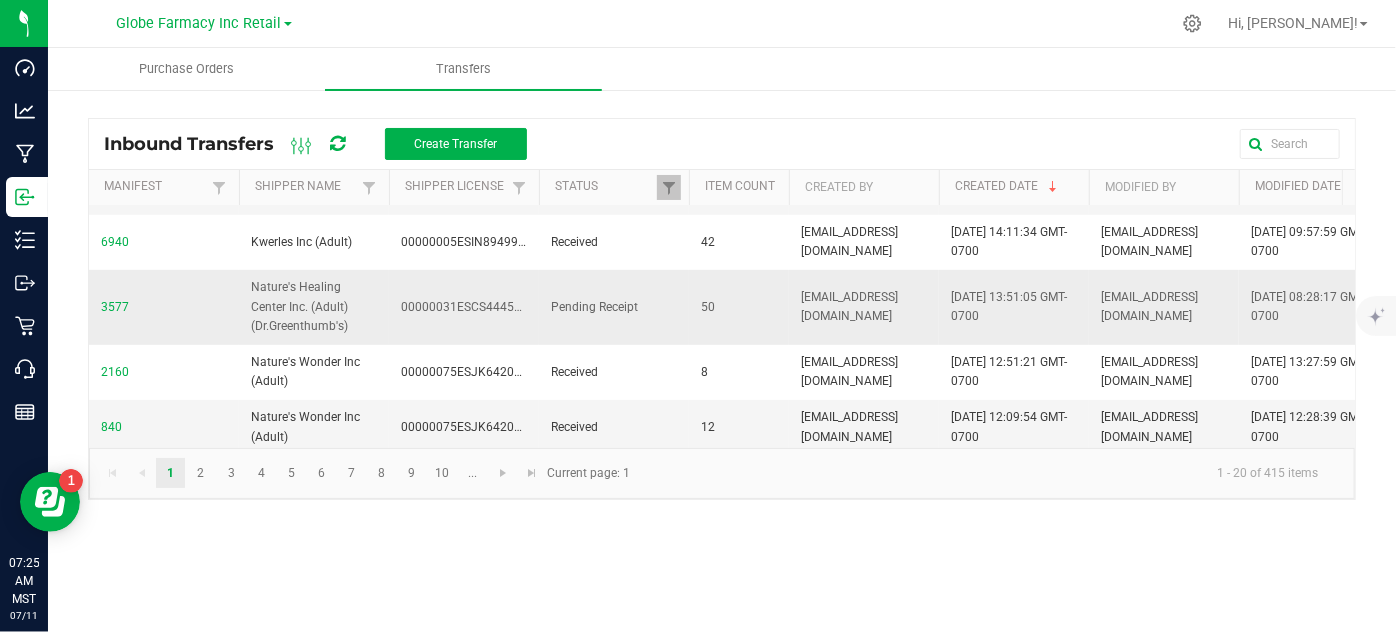 click on "3577" at bounding box center (115, 307) 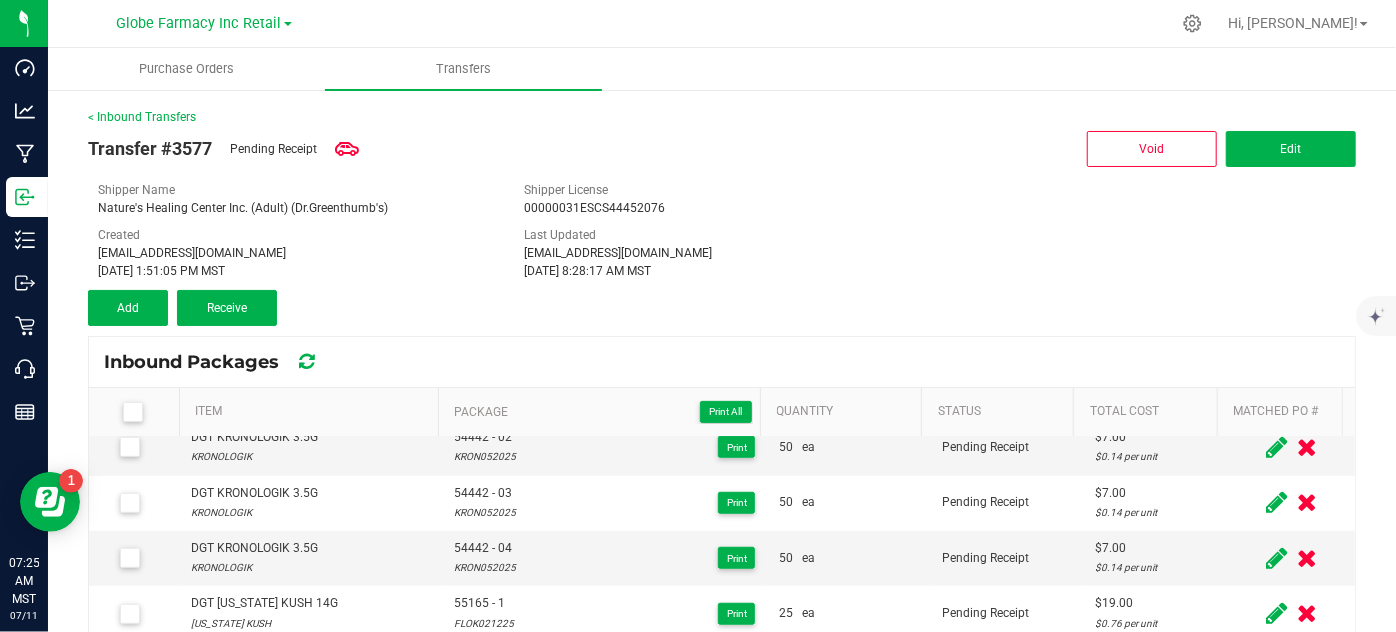 scroll, scrollTop: 1090, scrollLeft: 0, axis: vertical 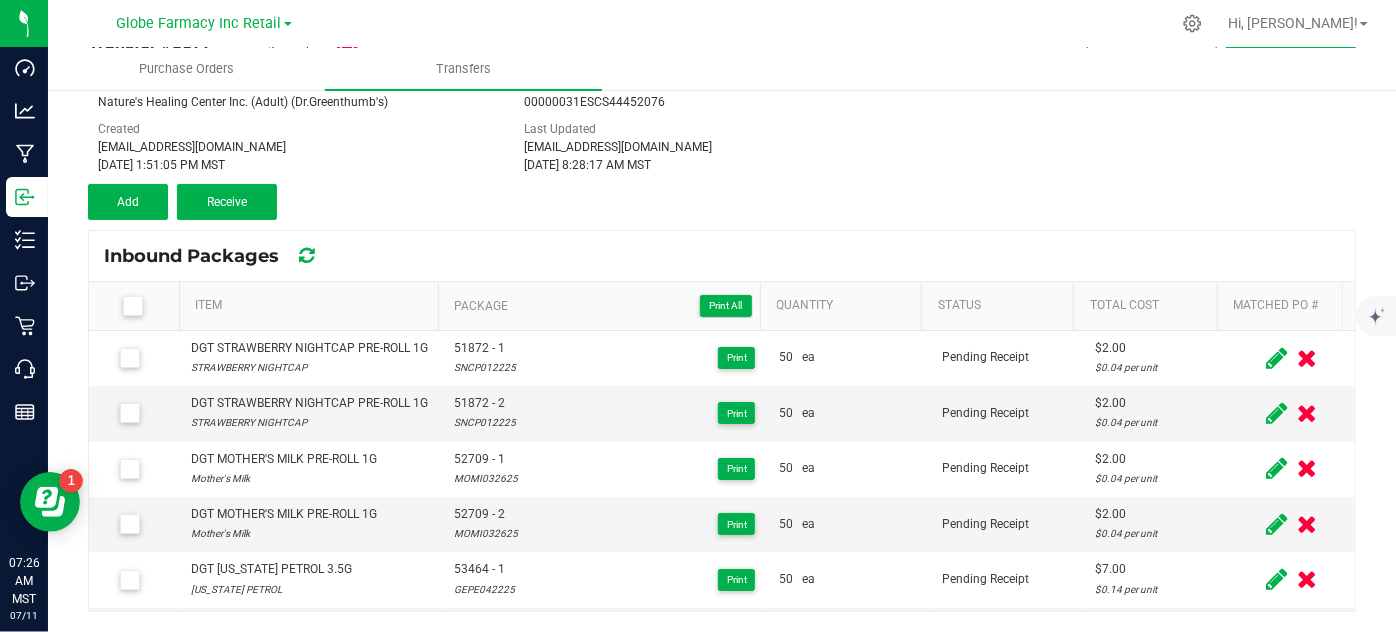 click at bounding box center [137, 306] 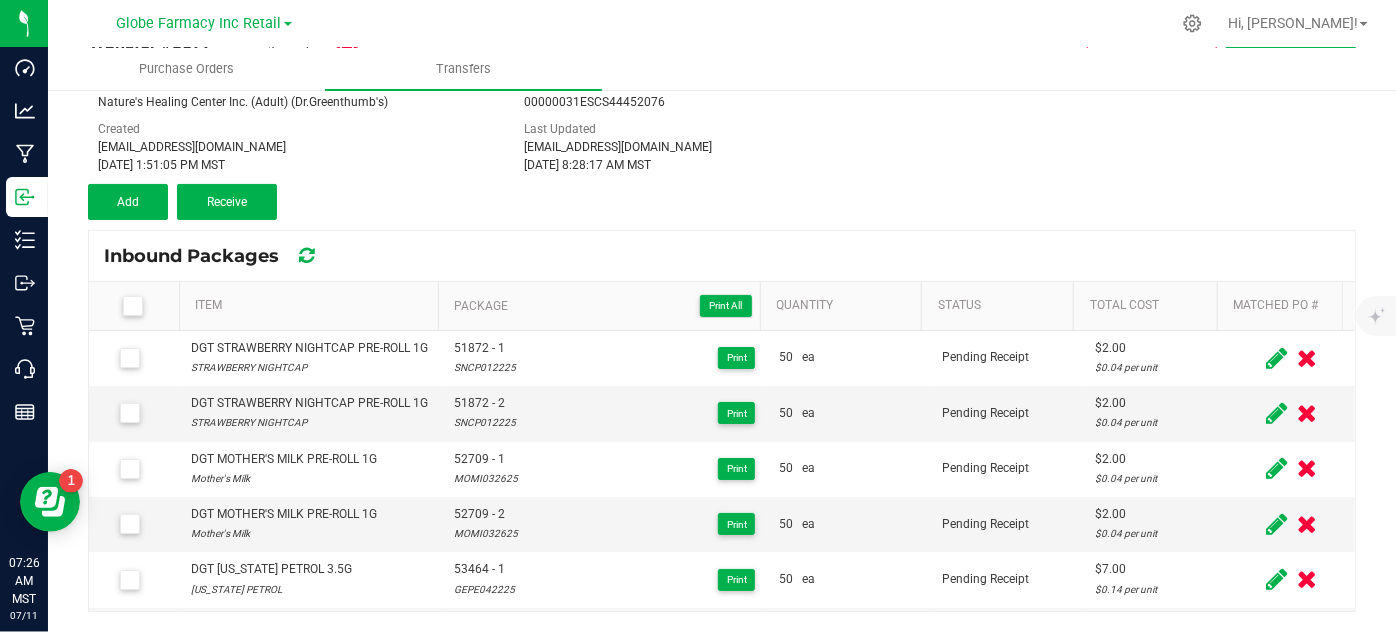 click at bounding box center (0, 0) 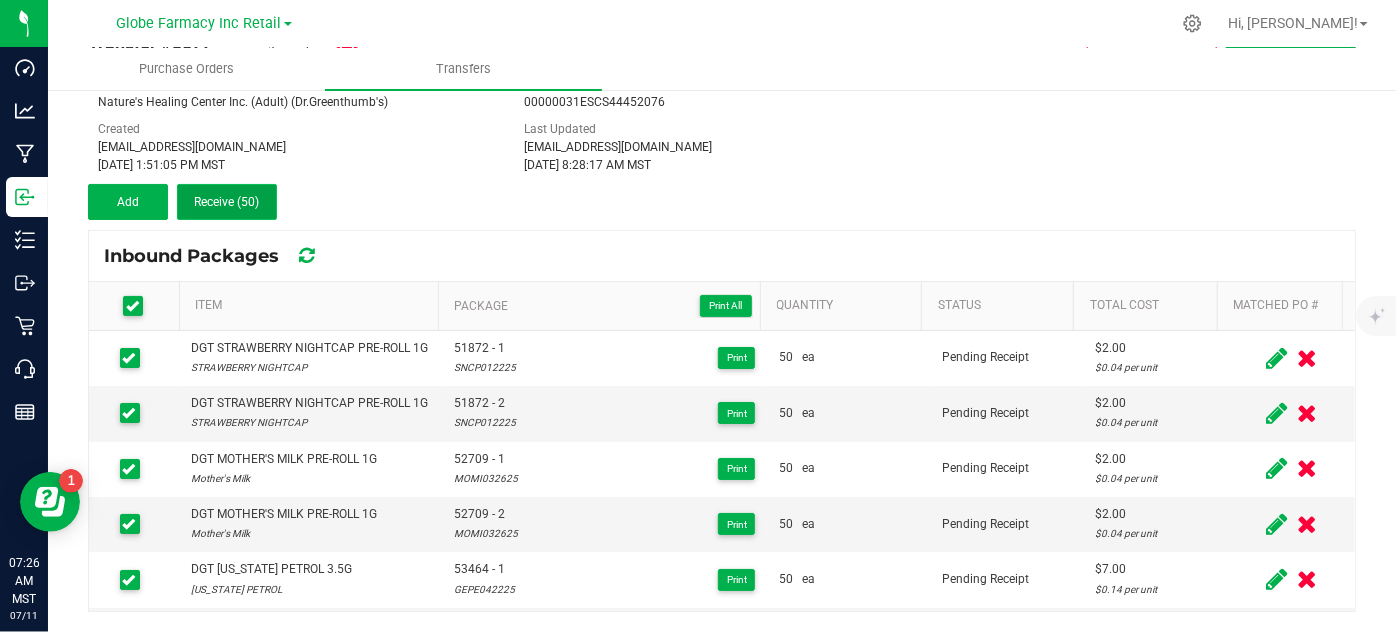 click on "Receive (50)" at bounding box center [227, 202] 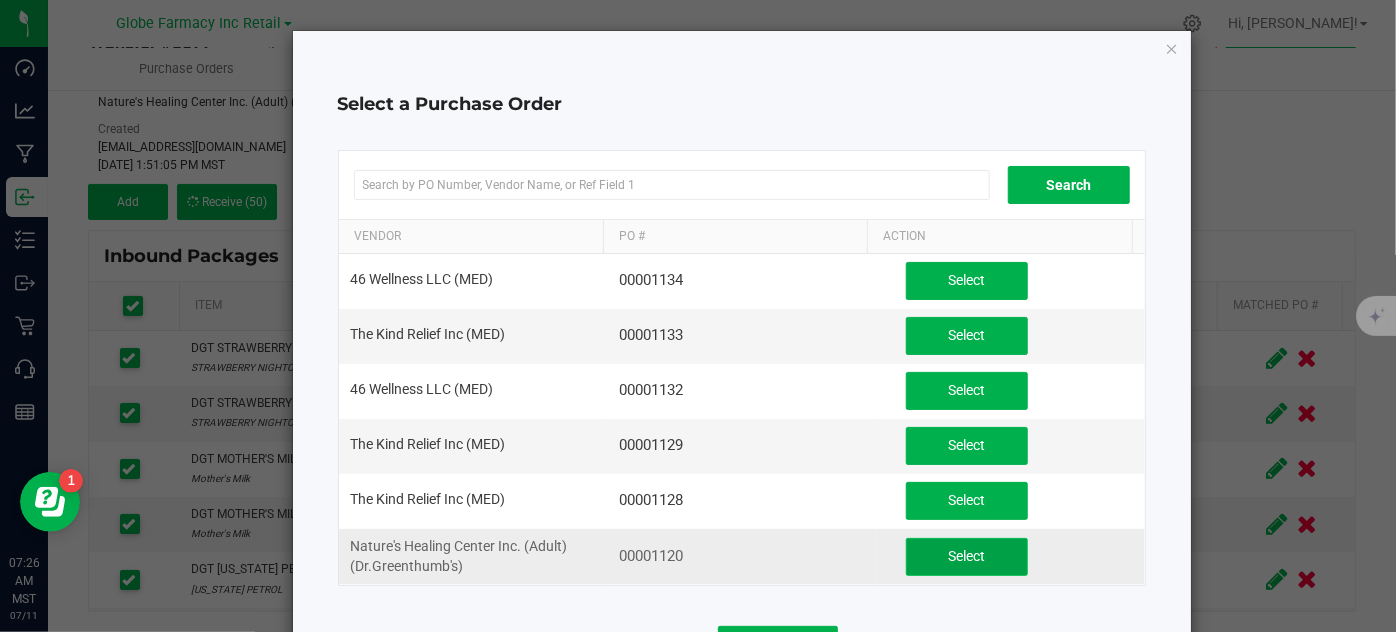 click on "Select" 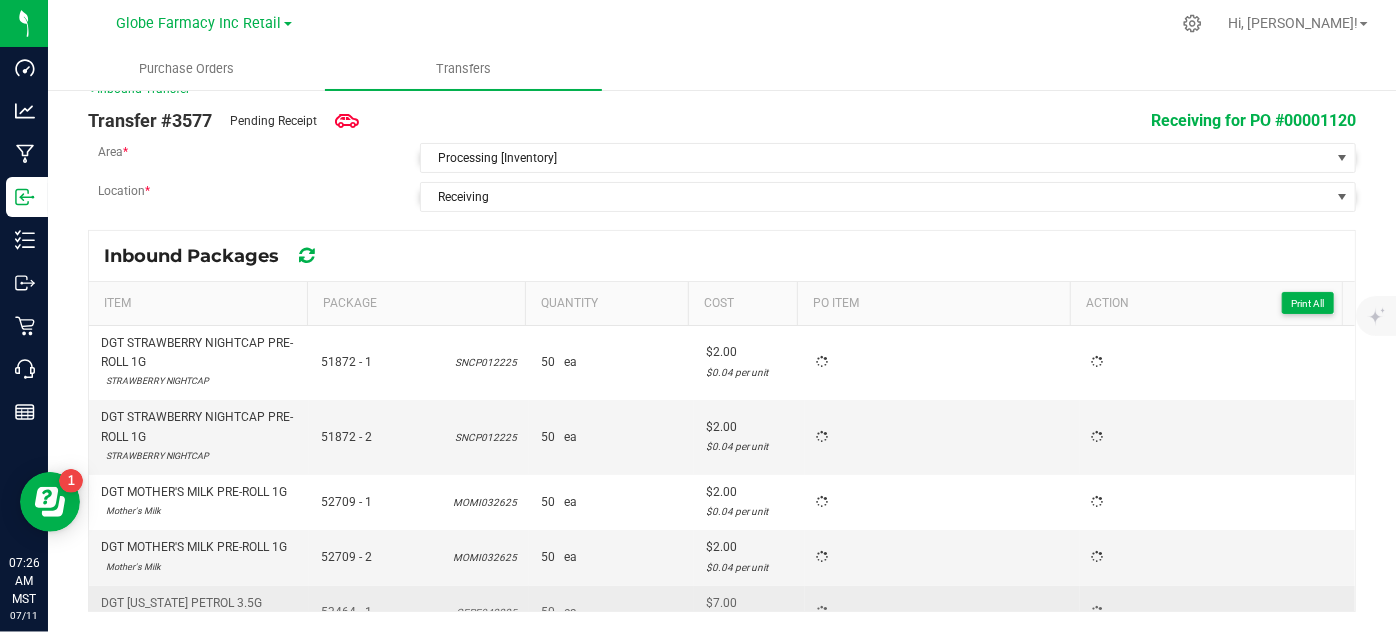 scroll, scrollTop: 0, scrollLeft: 0, axis: both 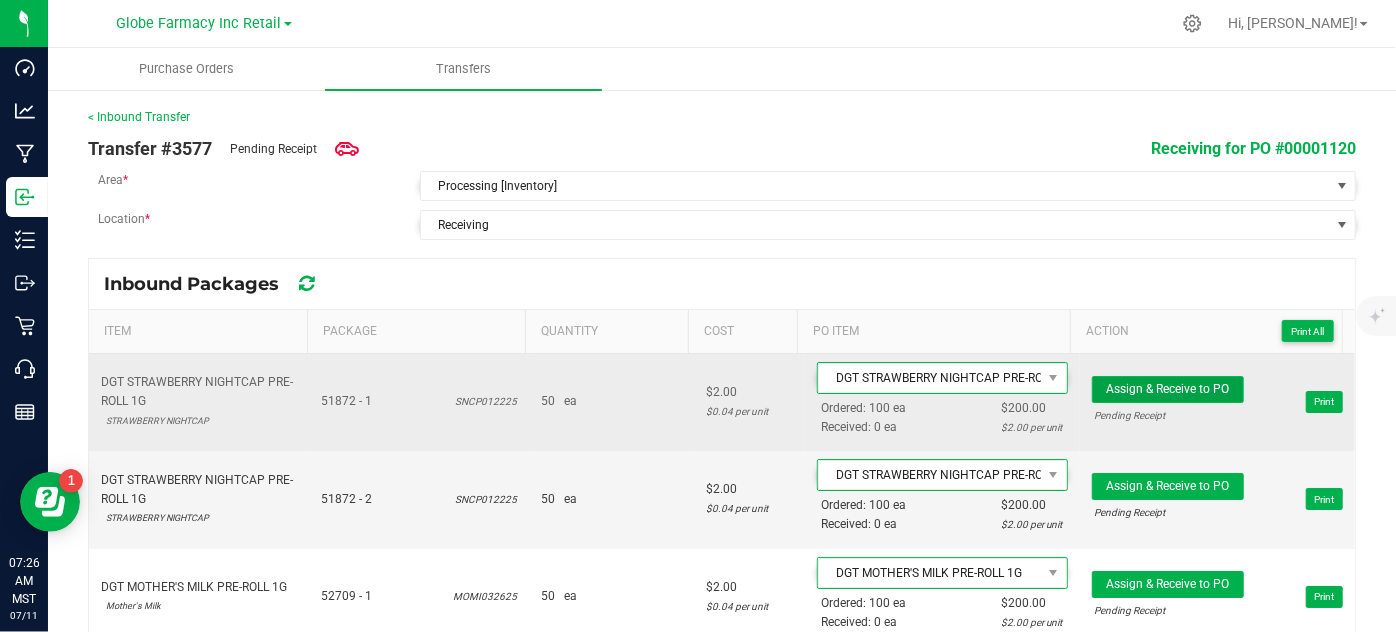 click on "Assign & Receive to PO" at bounding box center [1167, 389] 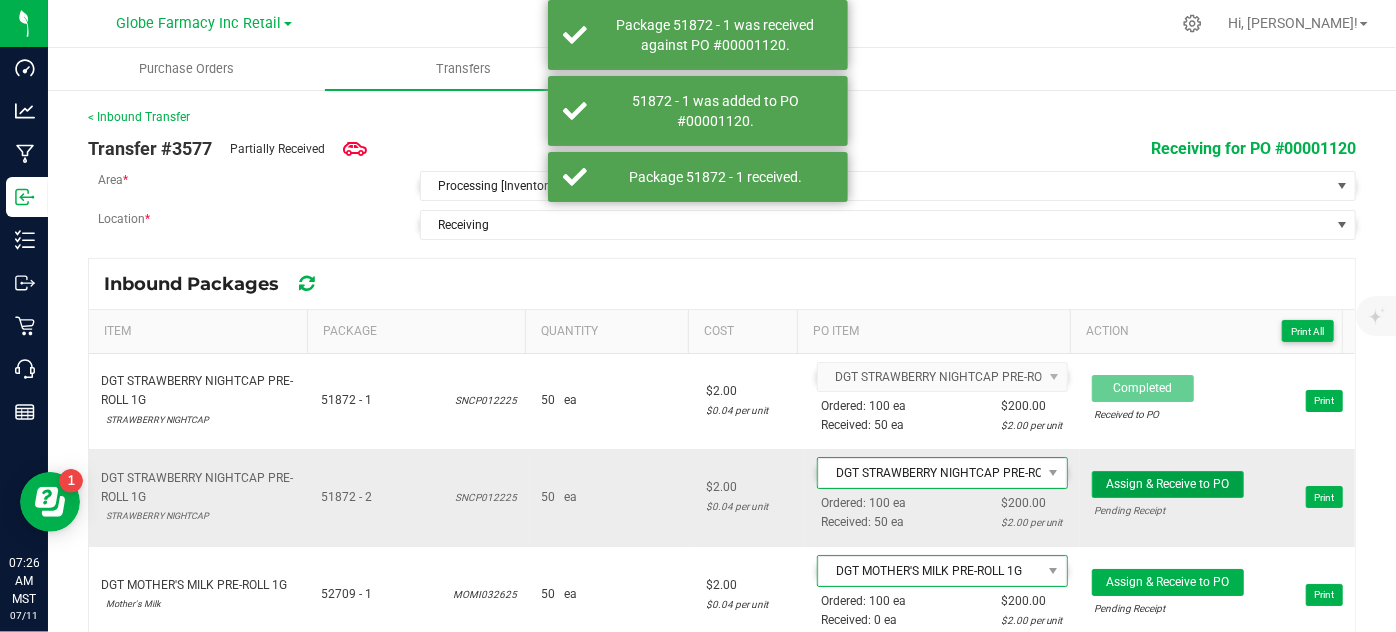 click on "Assign & Receive to PO" at bounding box center (1167, 484) 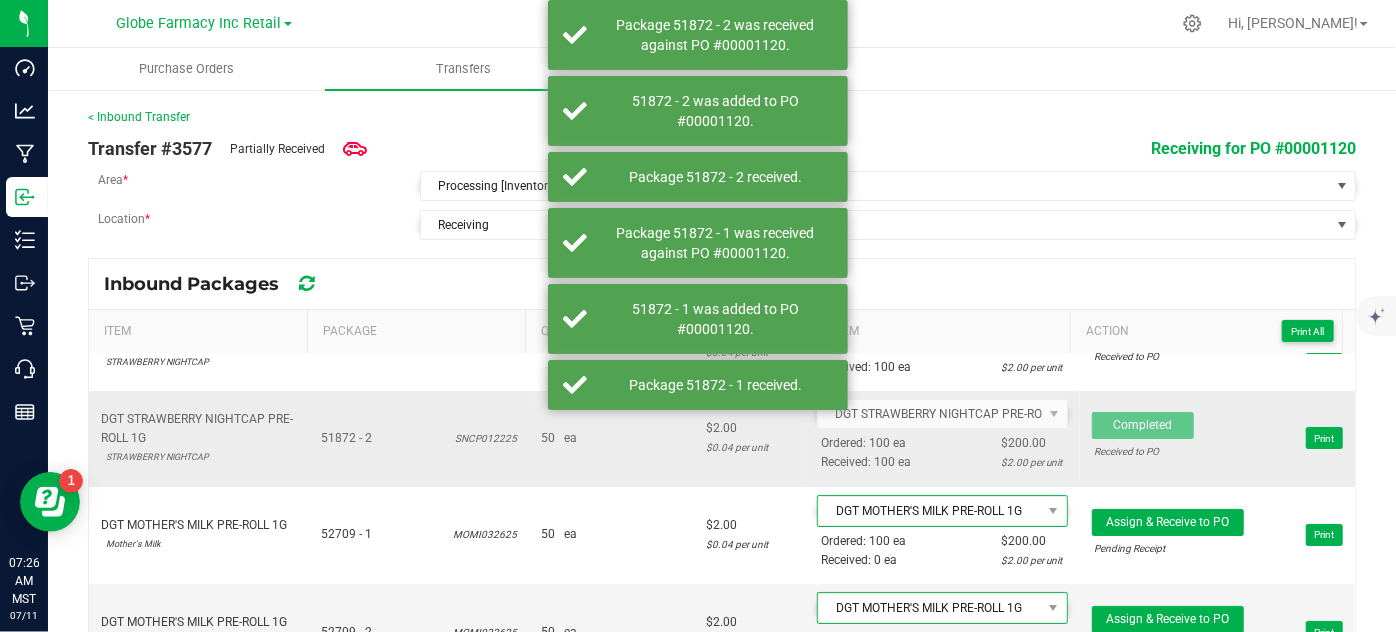 scroll, scrollTop: 90, scrollLeft: 0, axis: vertical 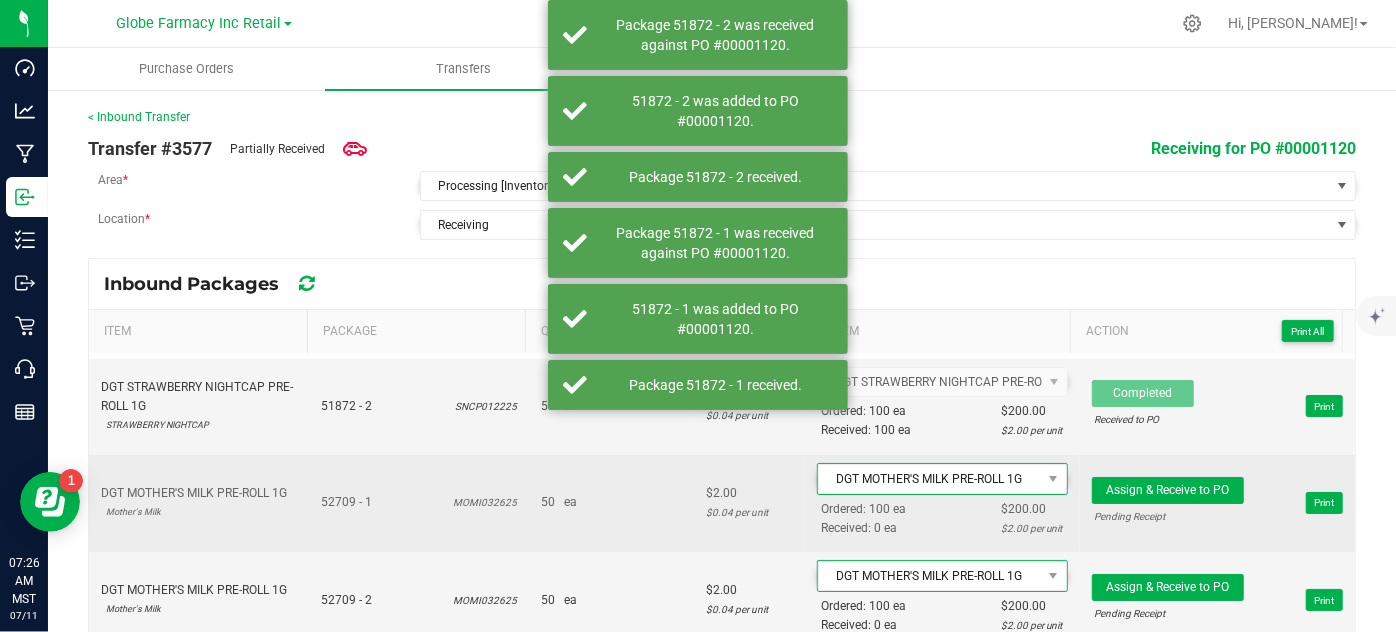 click on "Assign & Receive to PO   Pending Receipt   Print" at bounding box center (1217, 503) 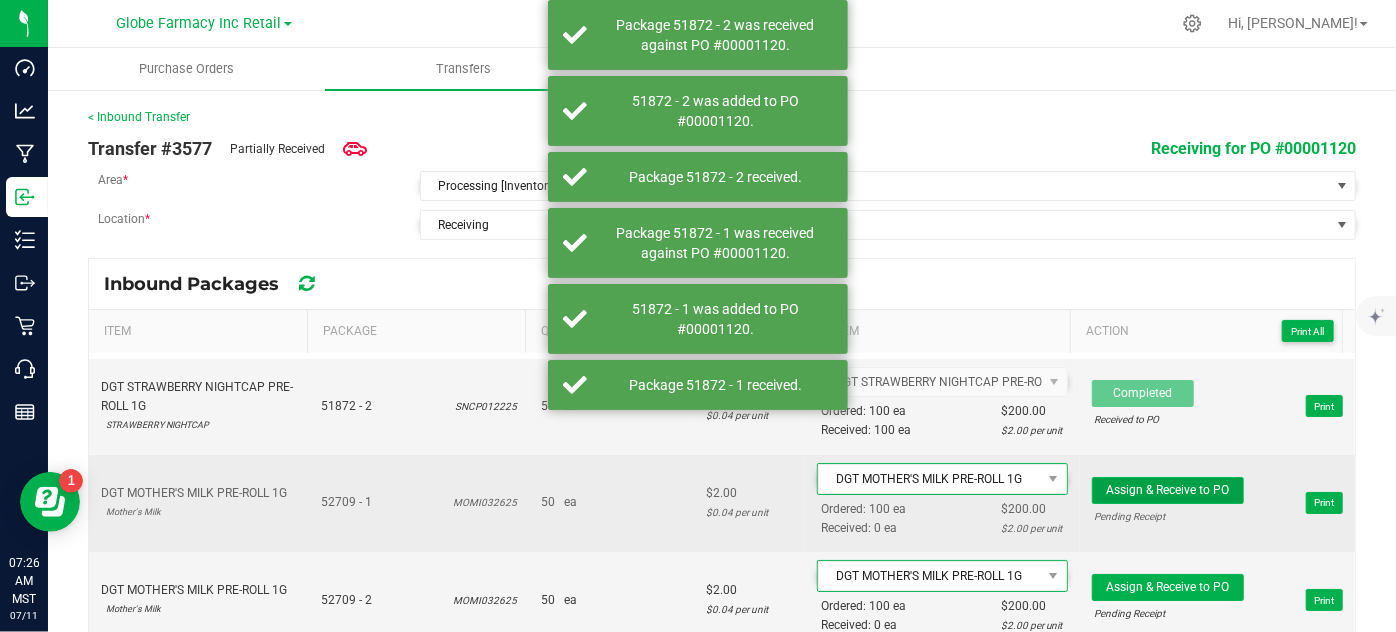 click on "Assign & Receive to PO" at bounding box center (1168, 490) 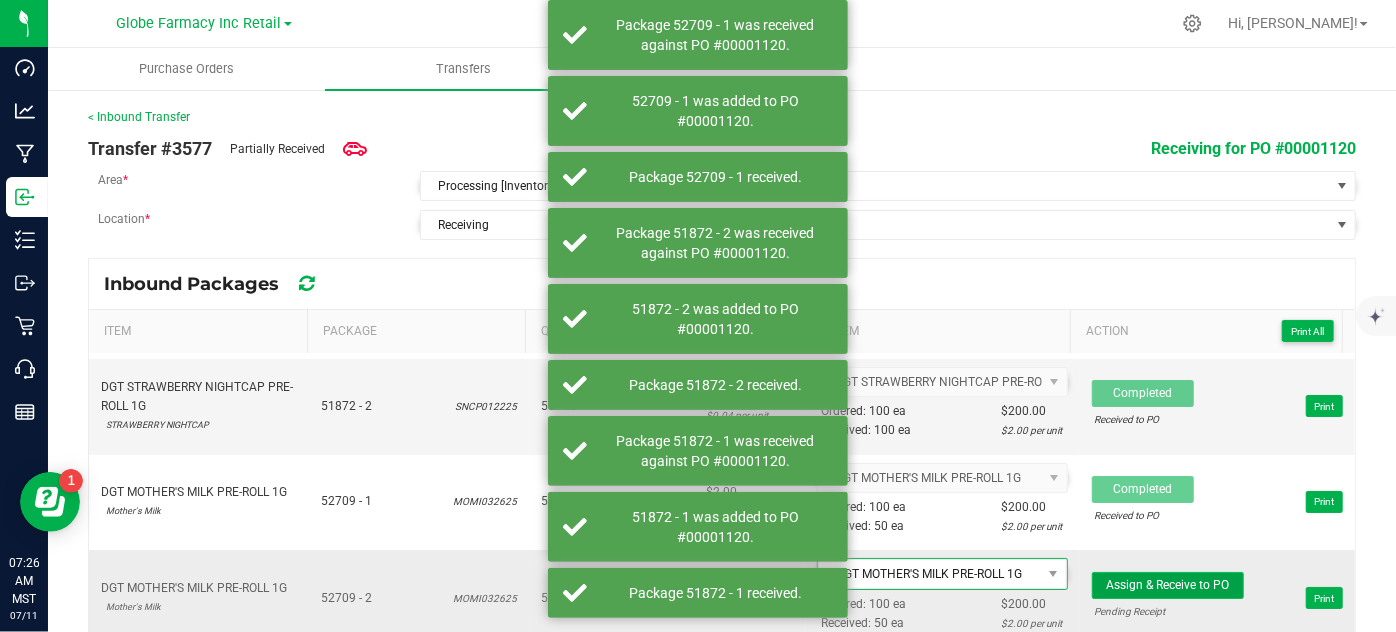 click on "Assign & Receive to PO" at bounding box center [1168, 585] 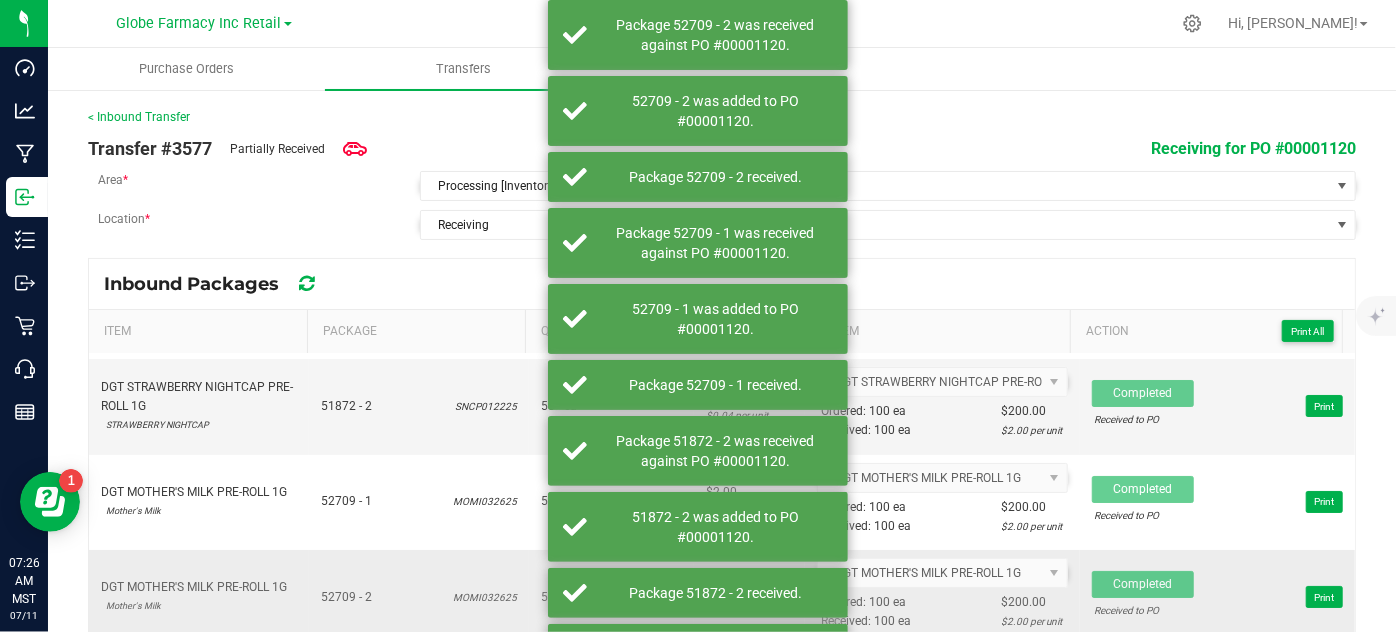 scroll, scrollTop: 181, scrollLeft: 0, axis: vertical 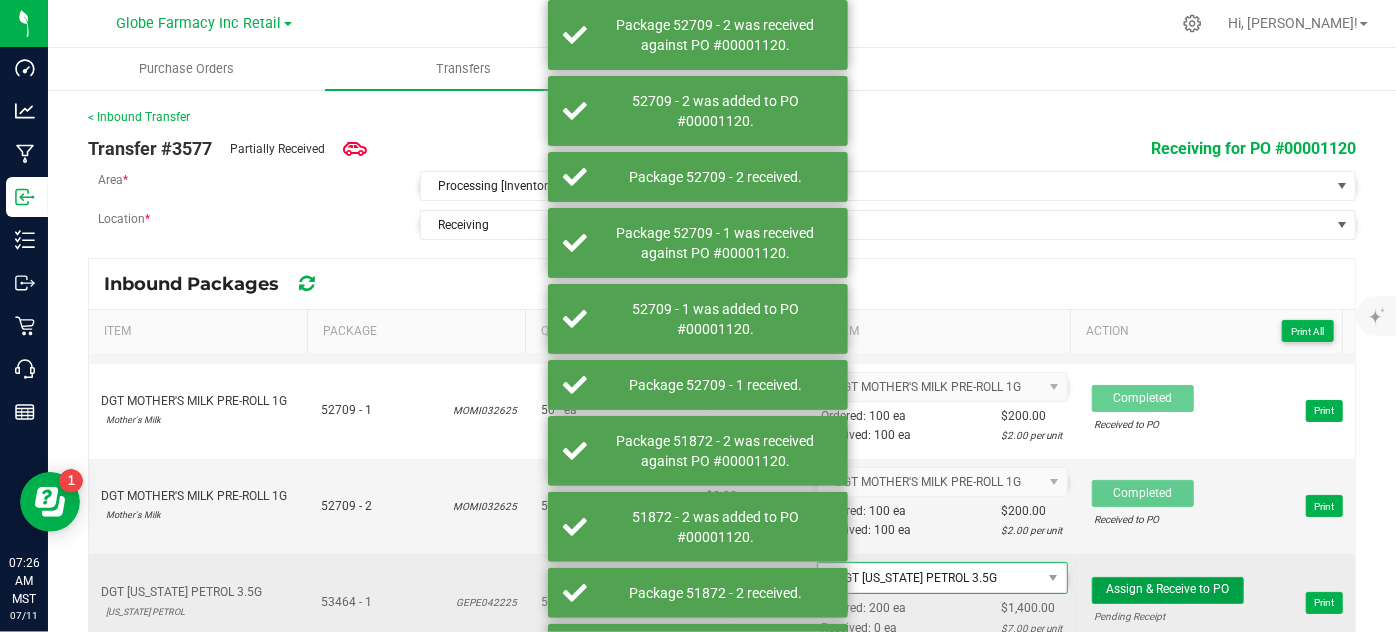 click on "Assign & Receive to PO" at bounding box center [1167, 589] 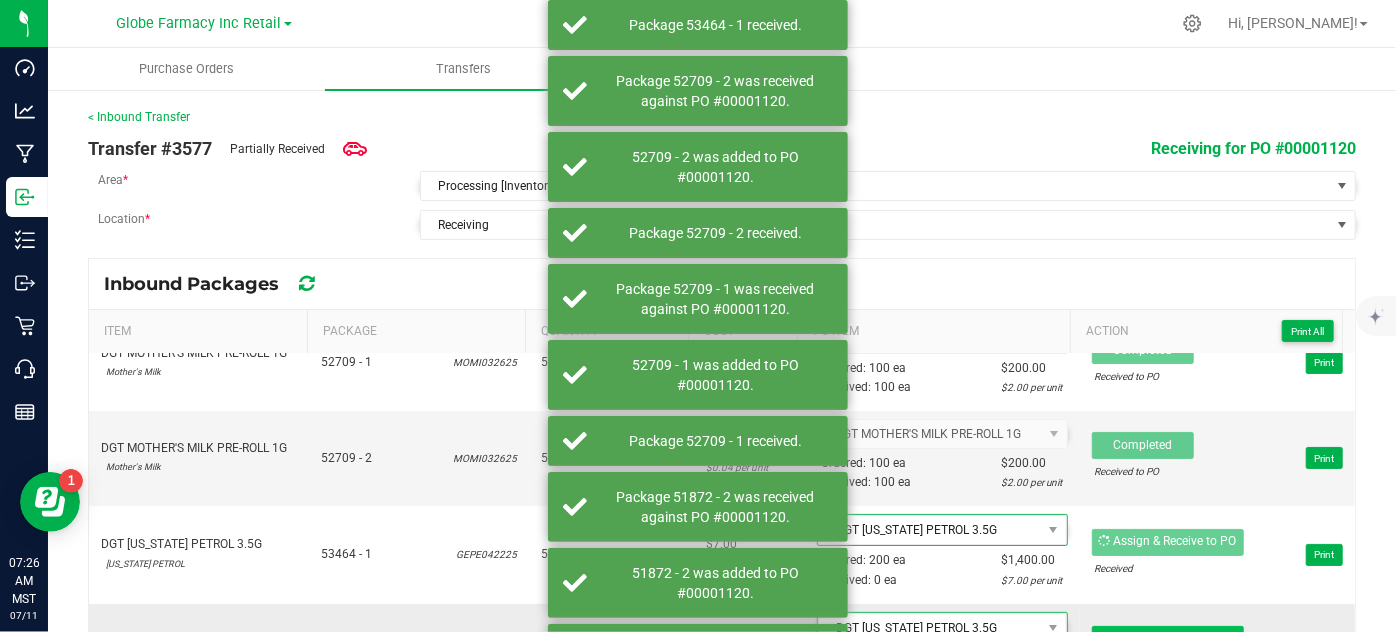 scroll, scrollTop: 272, scrollLeft: 0, axis: vertical 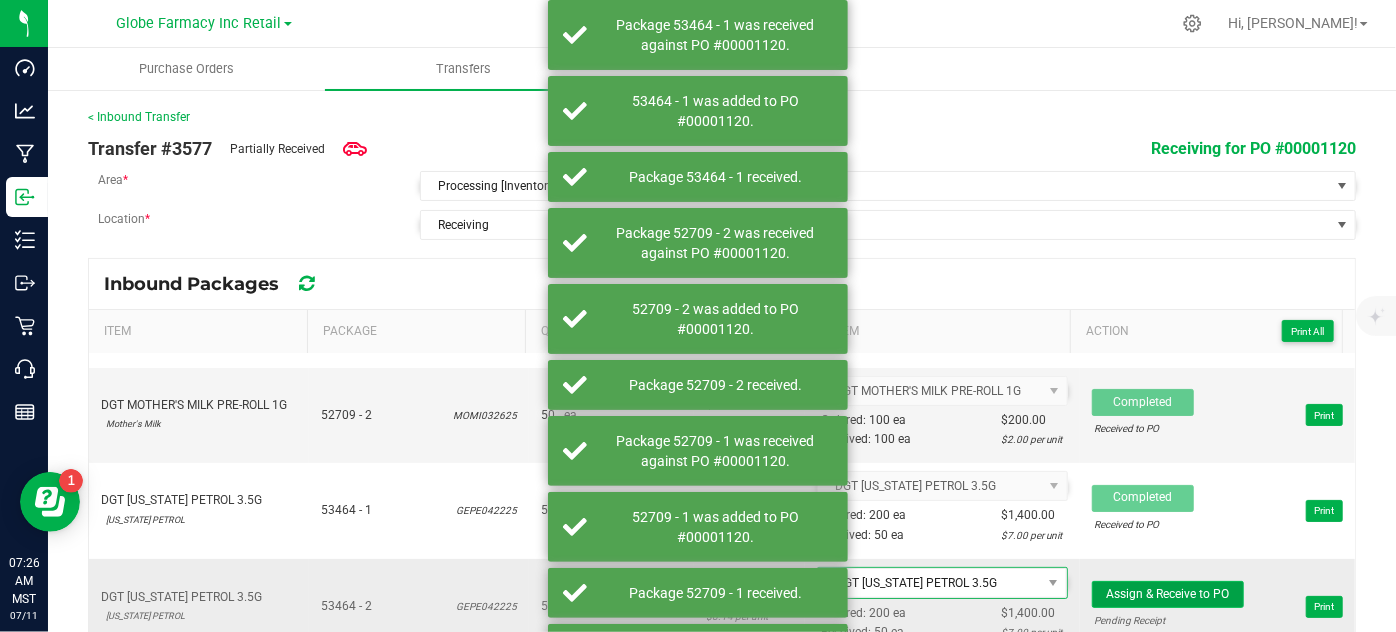 click on "Assign & Receive to PO" at bounding box center (1167, 594) 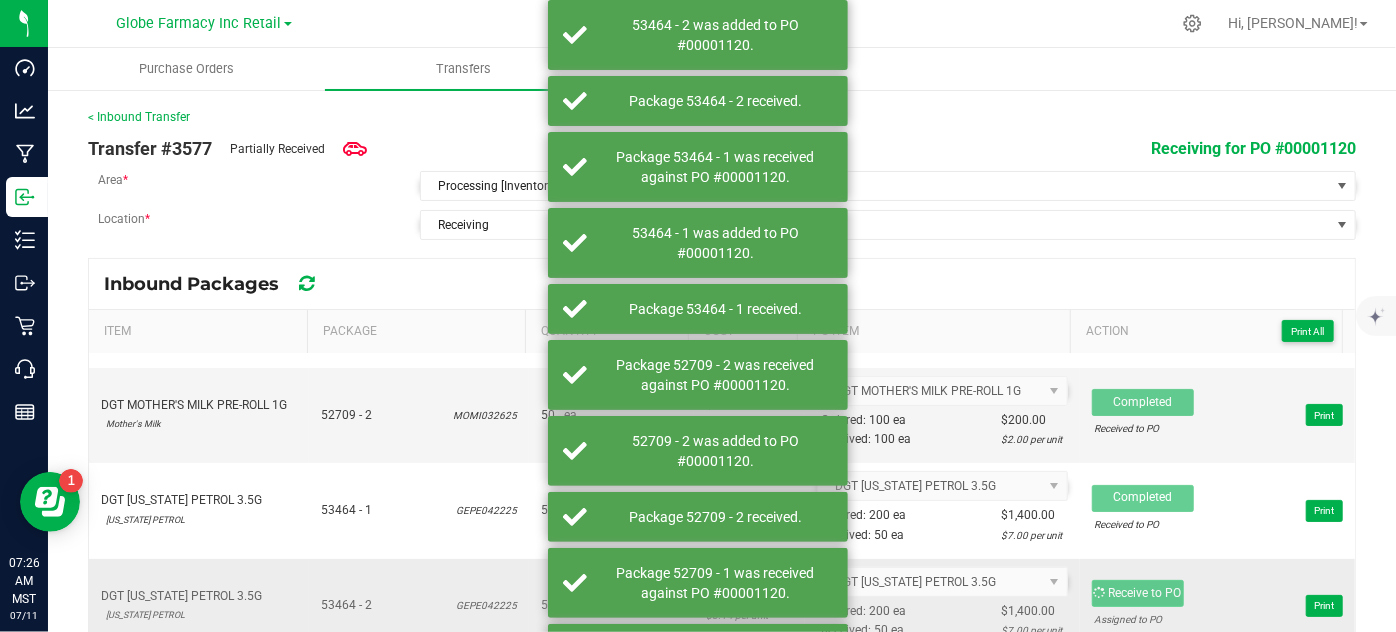 scroll, scrollTop: 363, scrollLeft: 0, axis: vertical 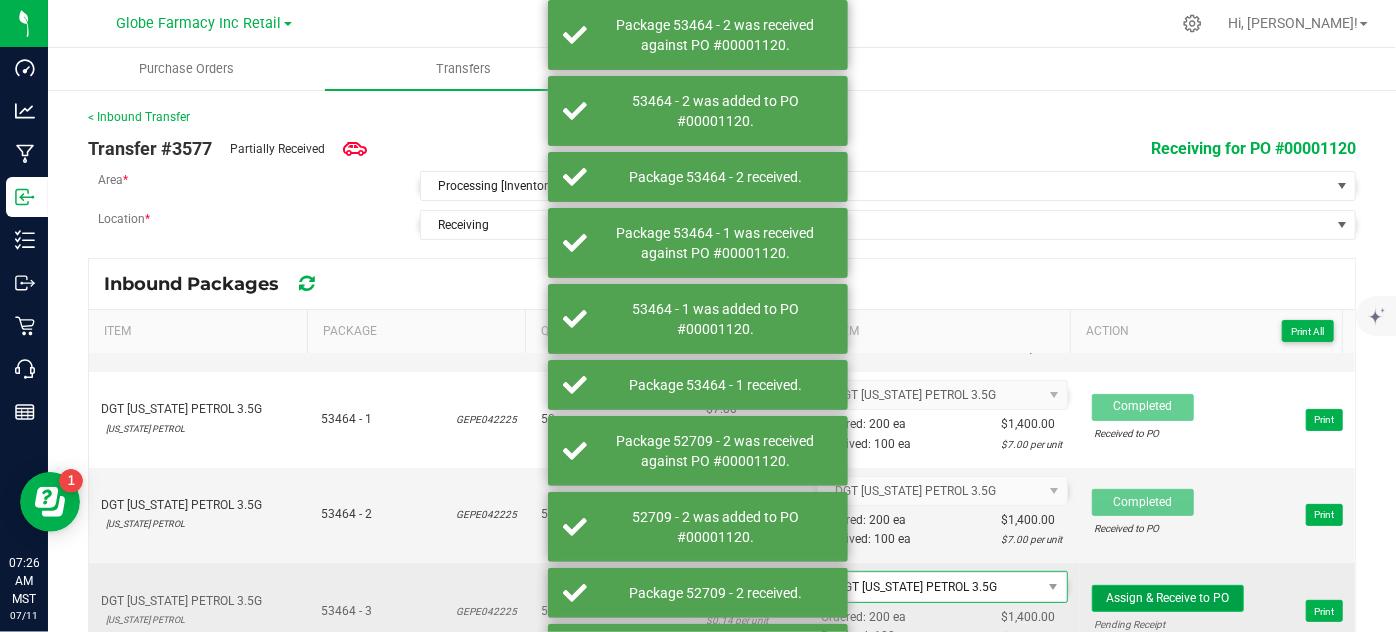 click on "Assign & Receive to PO" at bounding box center [1167, 598] 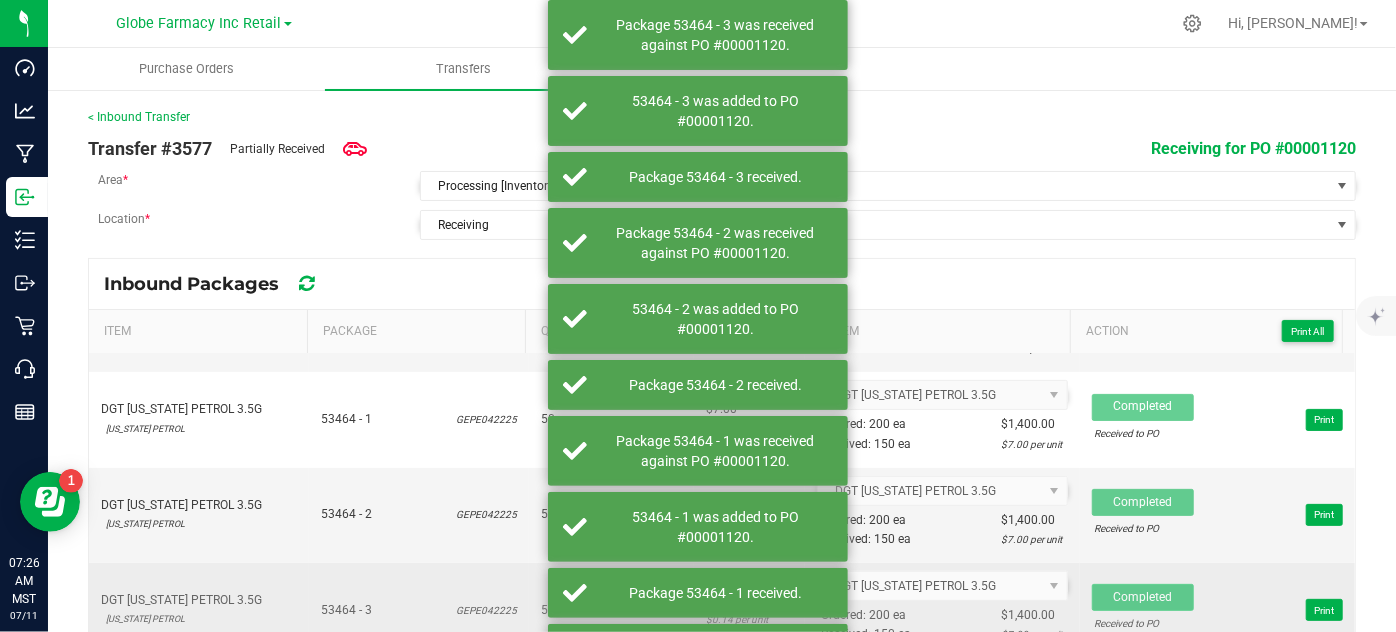 scroll, scrollTop: 454, scrollLeft: 0, axis: vertical 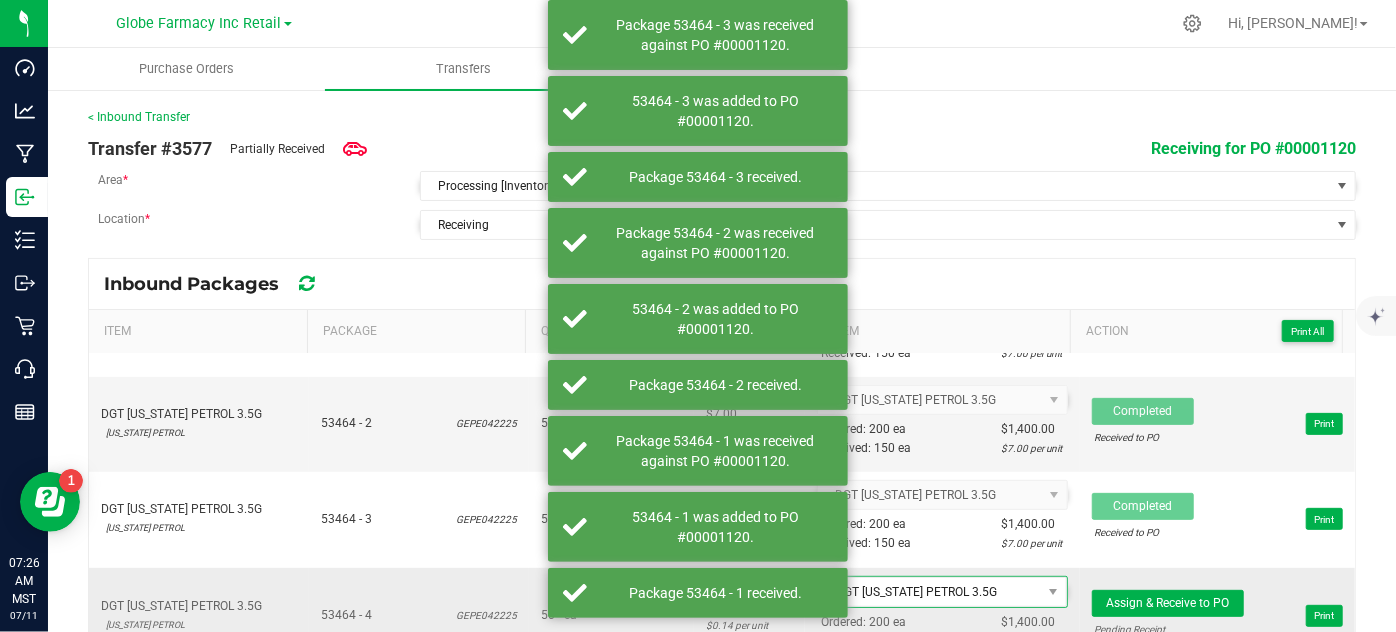 click on "Pending Receipt" at bounding box center (1168, 629) 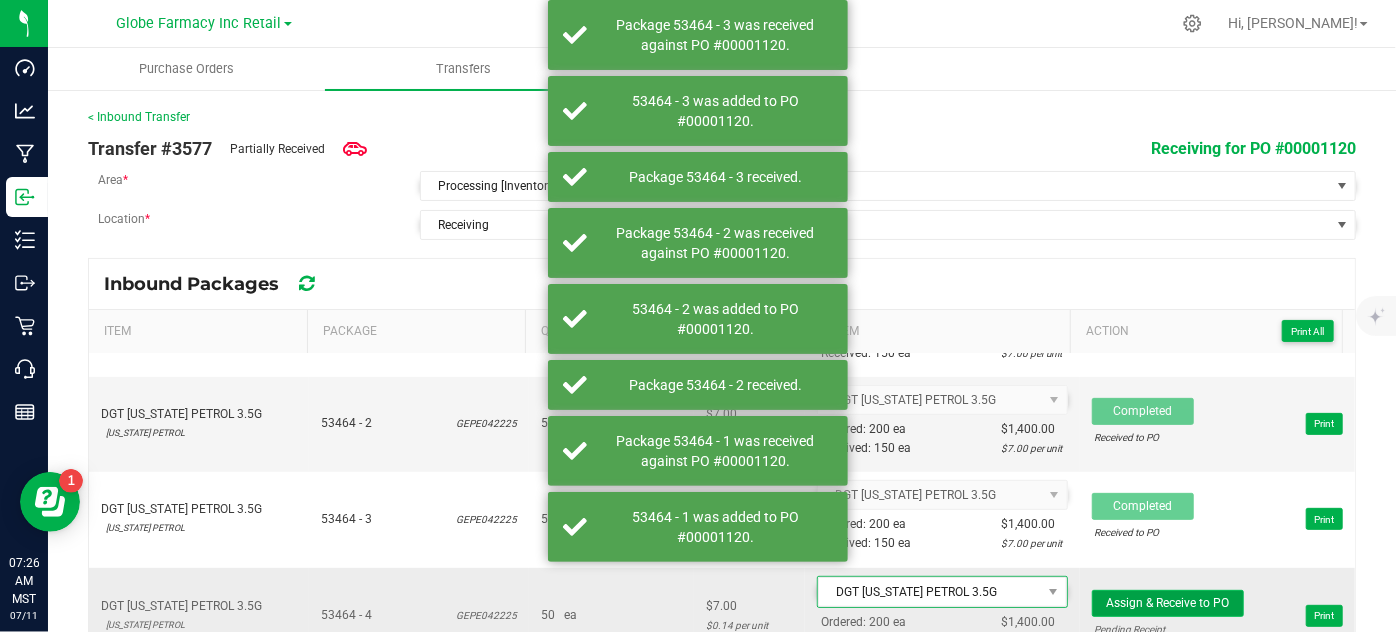 click on "Assign & Receive to PO" at bounding box center (1167, 603) 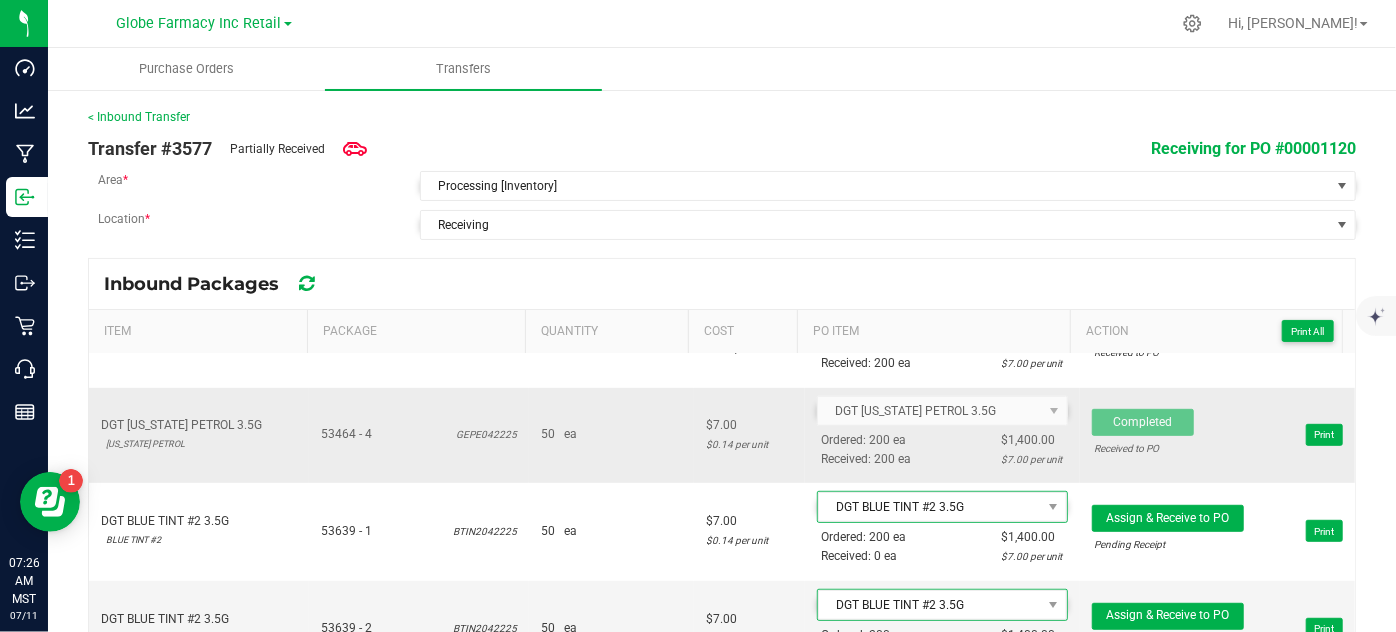 scroll, scrollTop: 636, scrollLeft: 0, axis: vertical 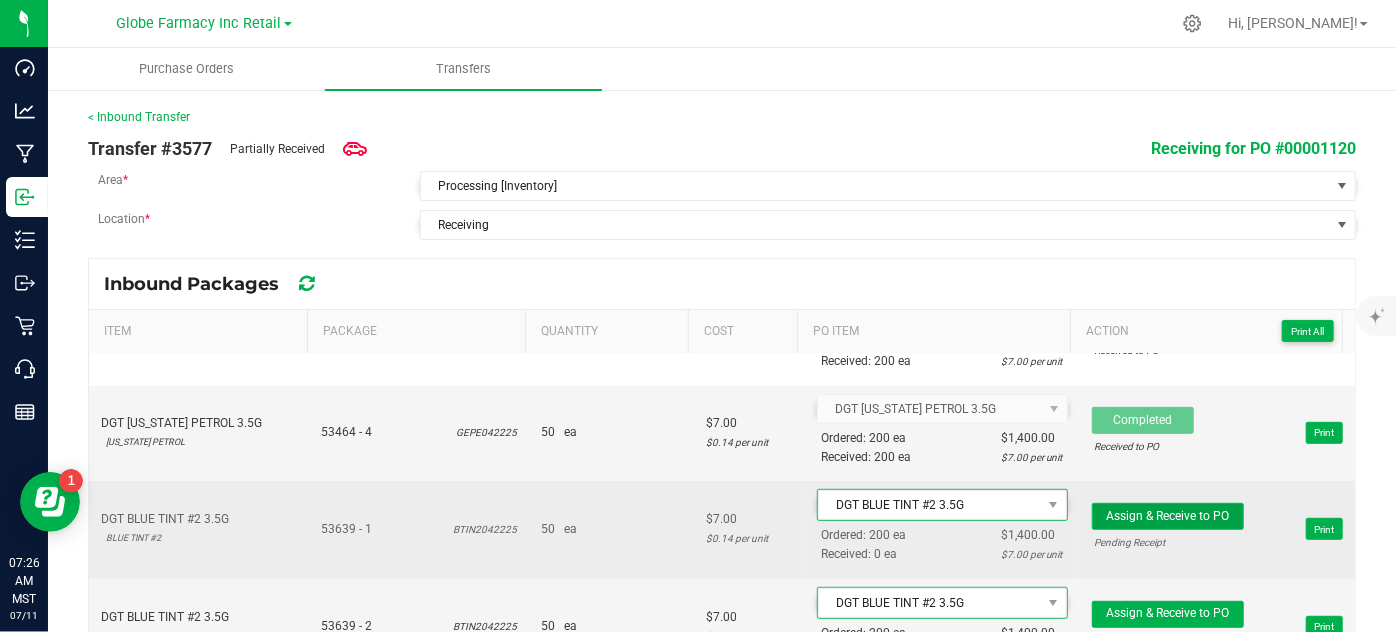 click on "Assign & Receive to PO" at bounding box center [1167, 516] 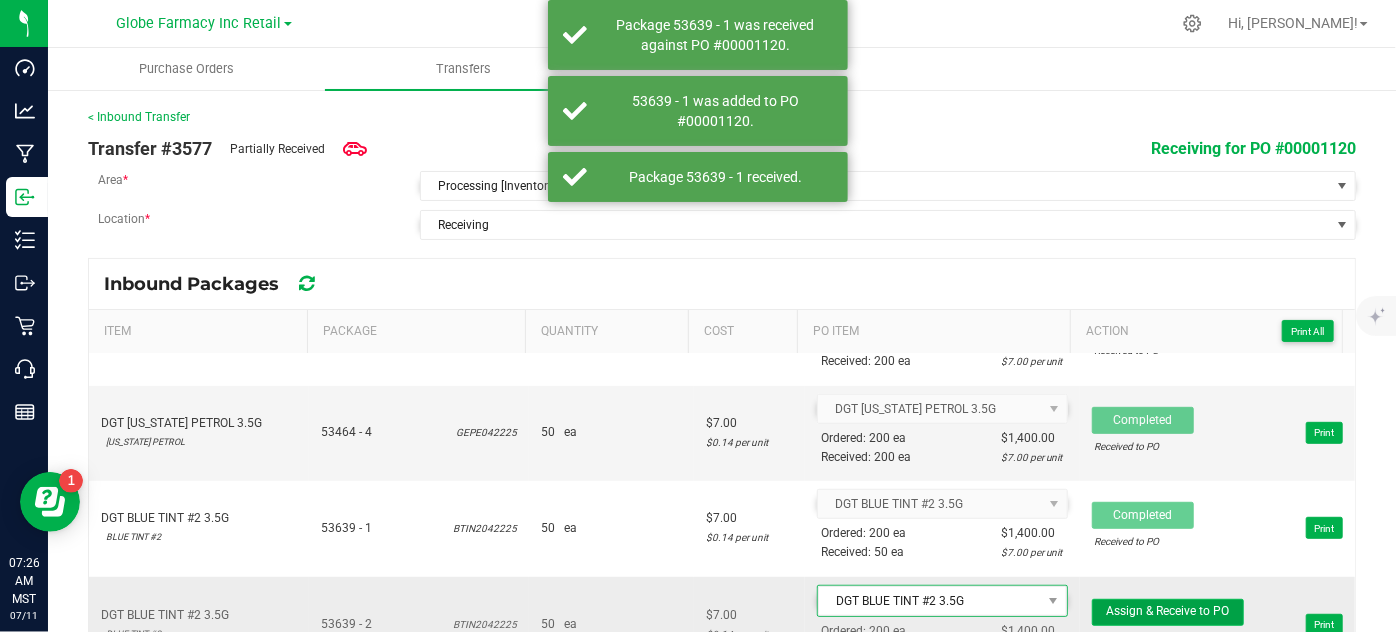 click on "Assign & Receive to PO" at bounding box center (1168, 612) 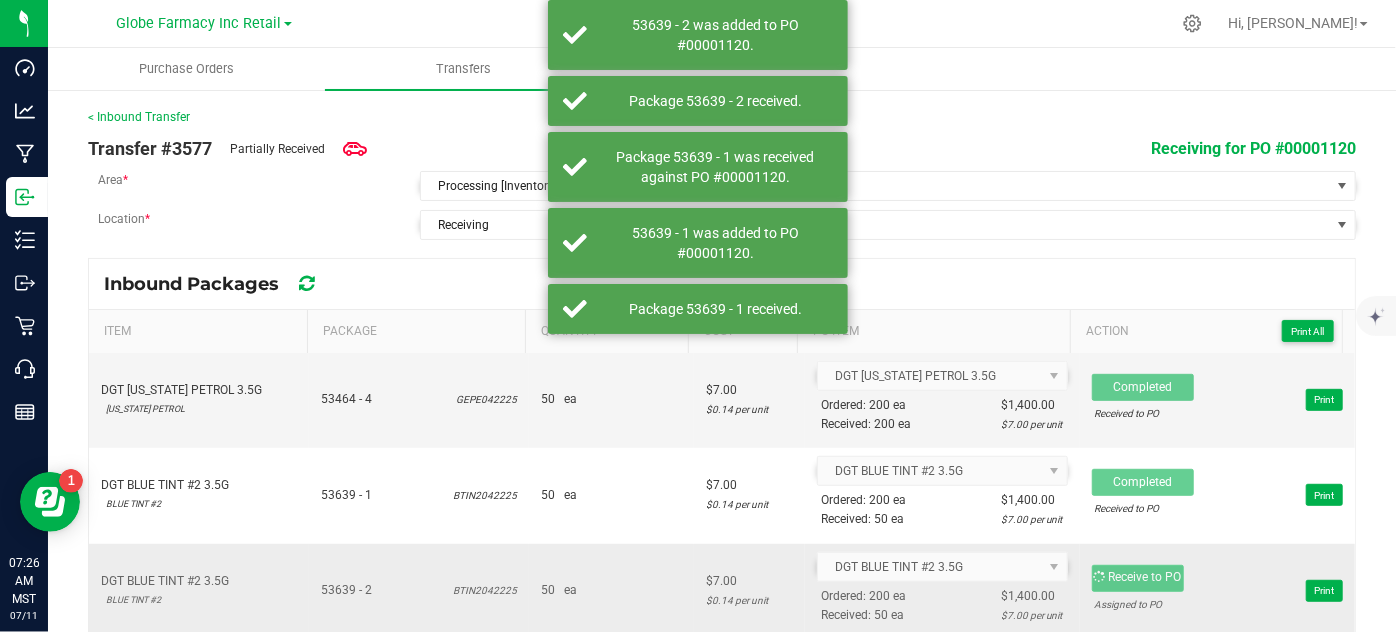 scroll, scrollTop: 727, scrollLeft: 0, axis: vertical 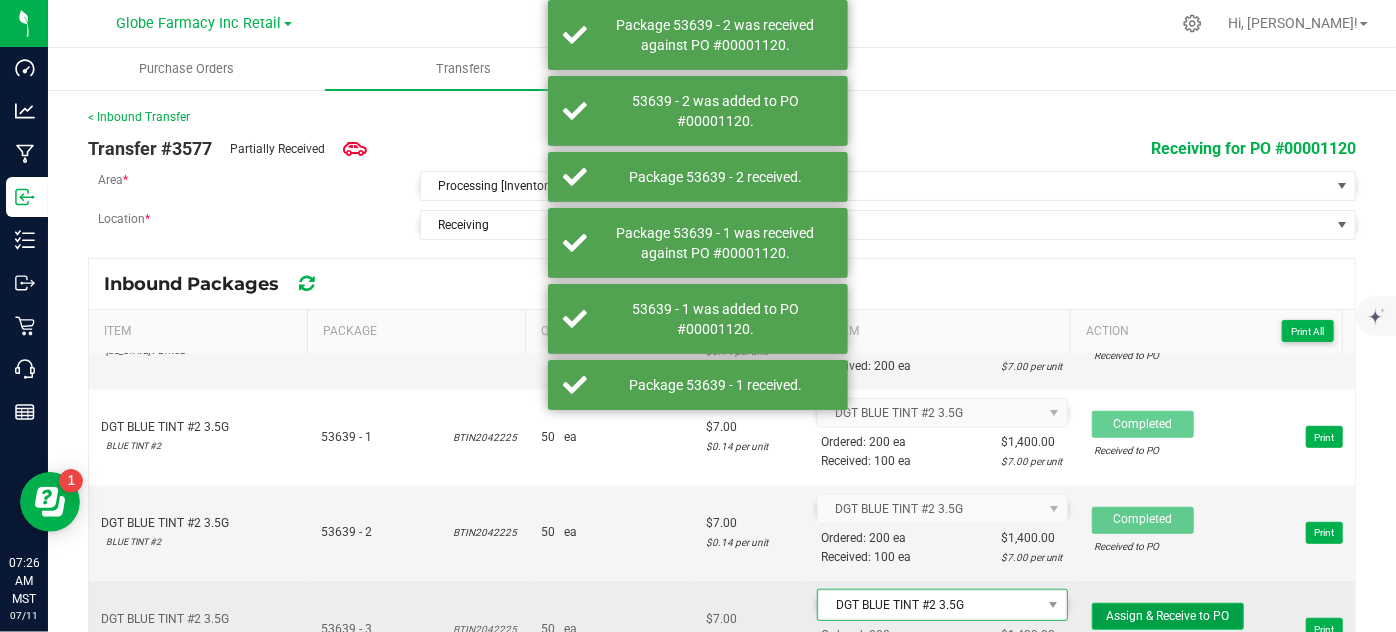 click on "Assign & Receive to PO" at bounding box center [1167, 616] 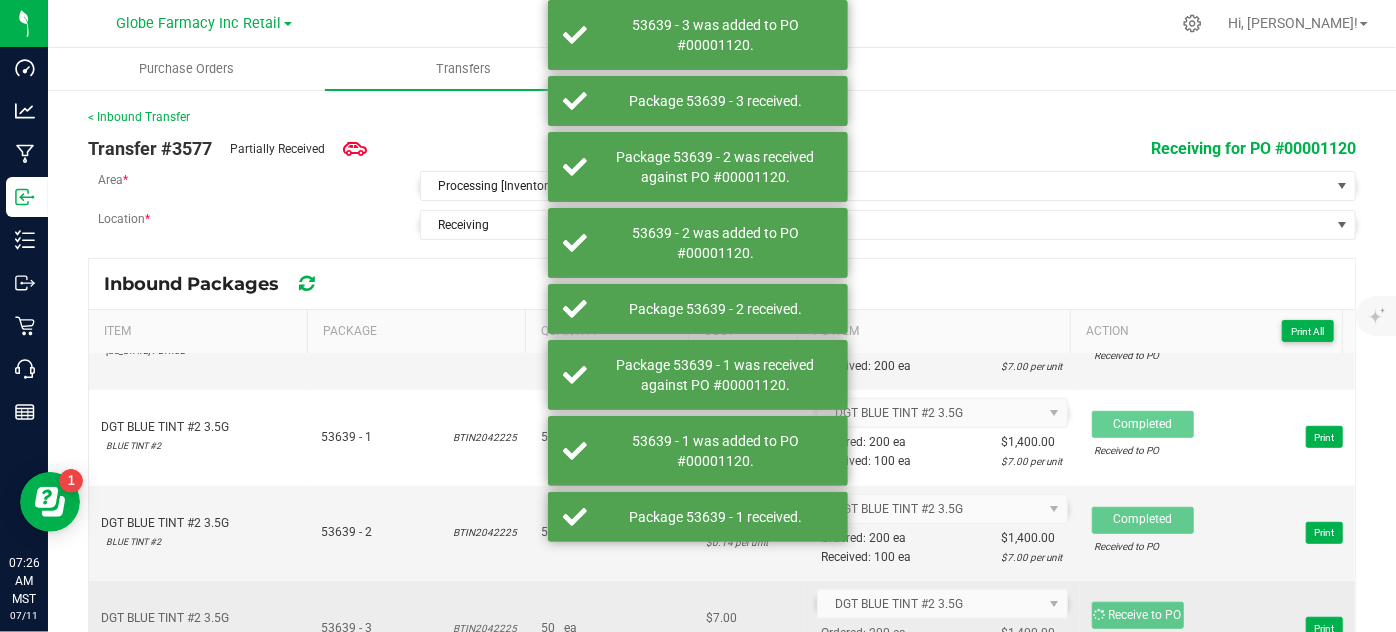 scroll, scrollTop: 818, scrollLeft: 0, axis: vertical 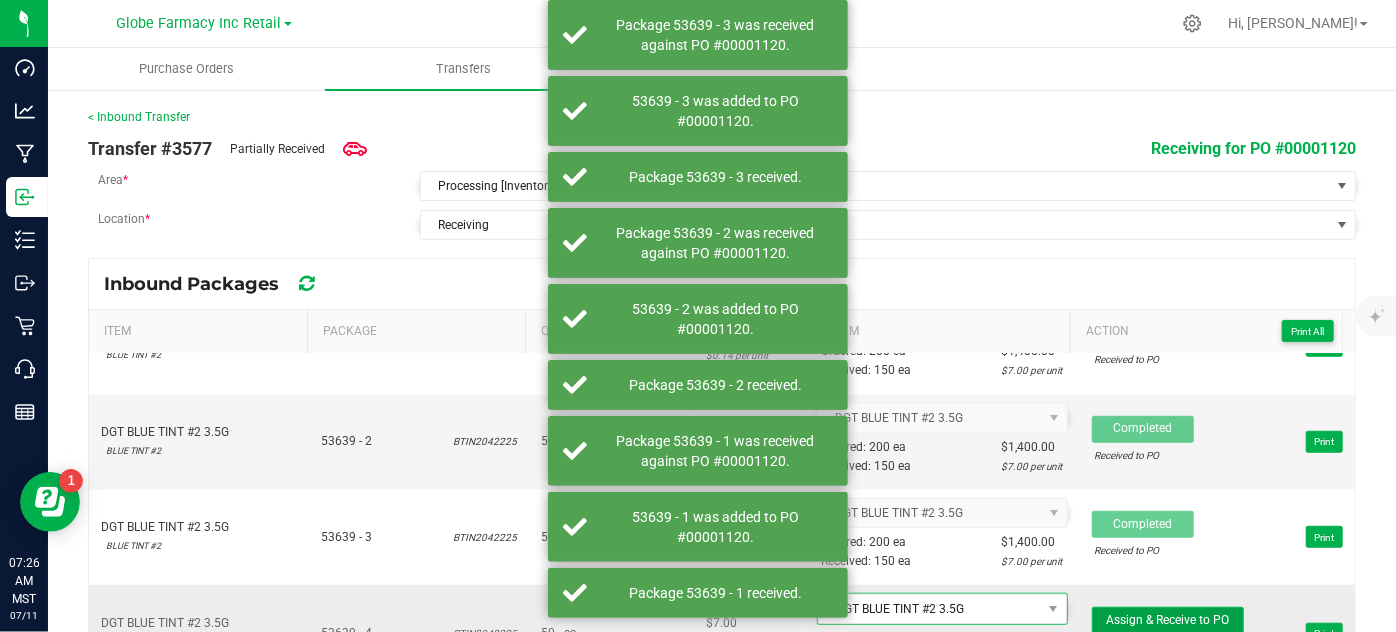 click on "Assign & Receive to PO" at bounding box center [1167, 620] 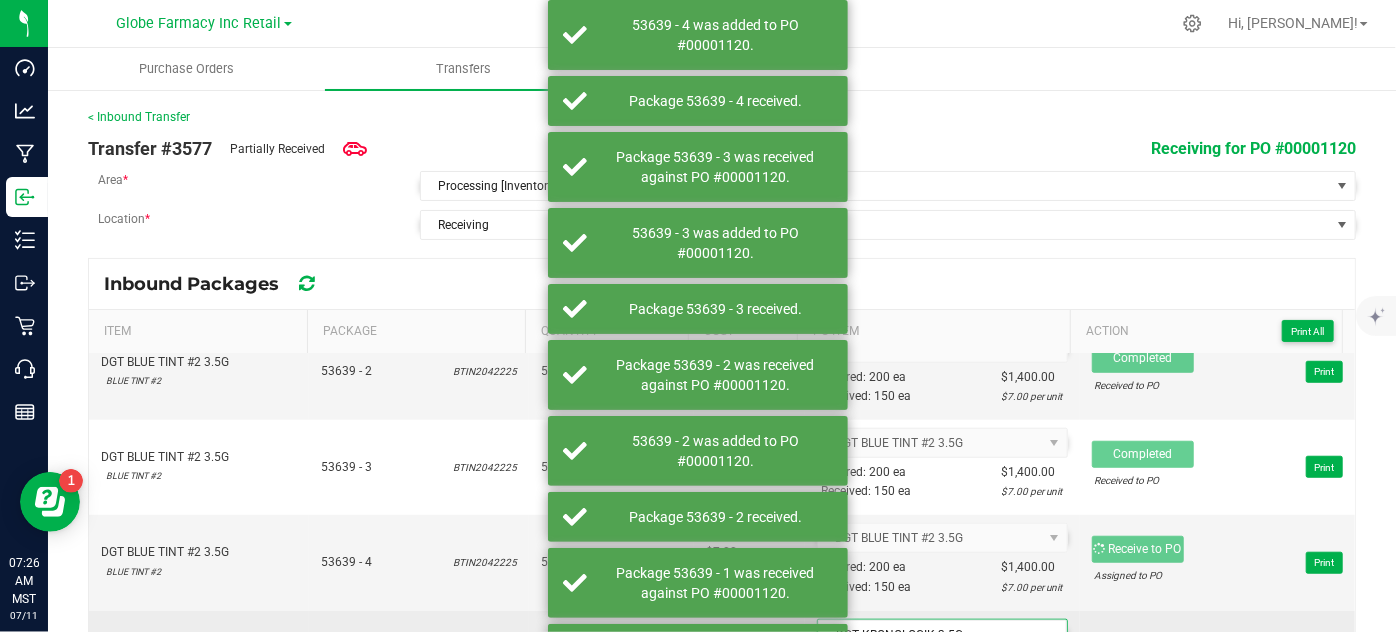 scroll, scrollTop: 909, scrollLeft: 0, axis: vertical 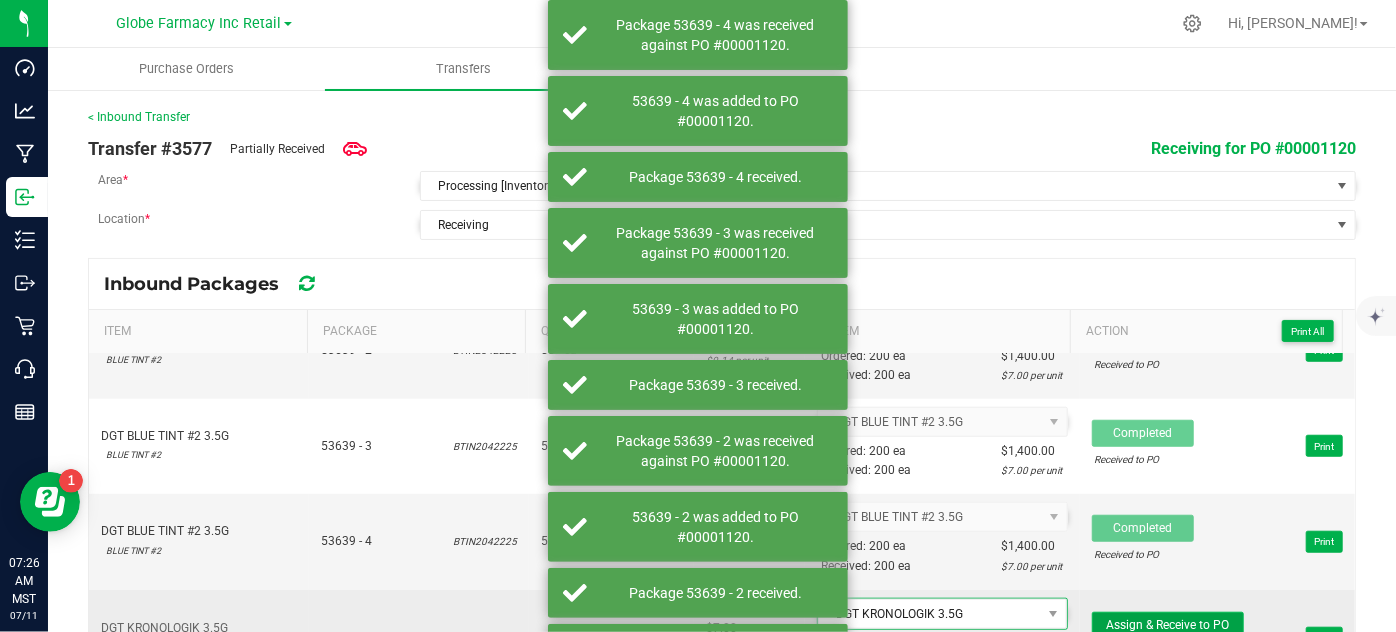 click on "Assign & Receive to PO" at bounding box center (1168, 625) 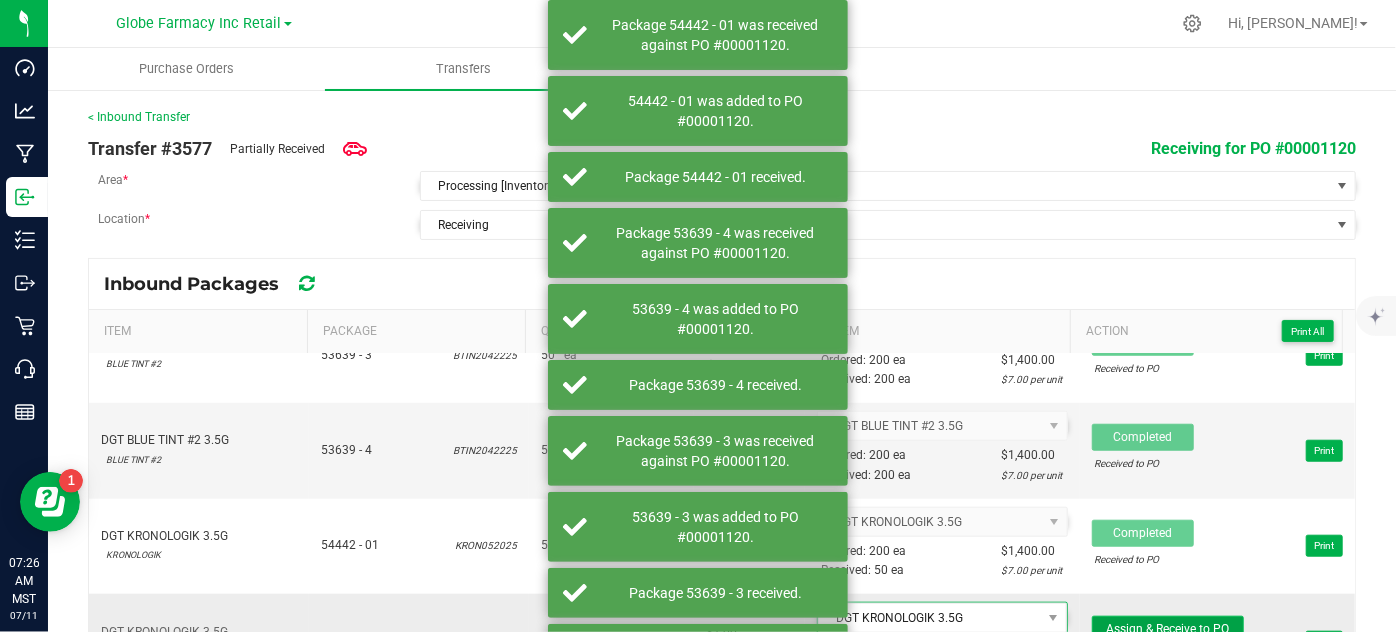 click on "Assign & Receive to PO" at bounding box center (1168, 629) 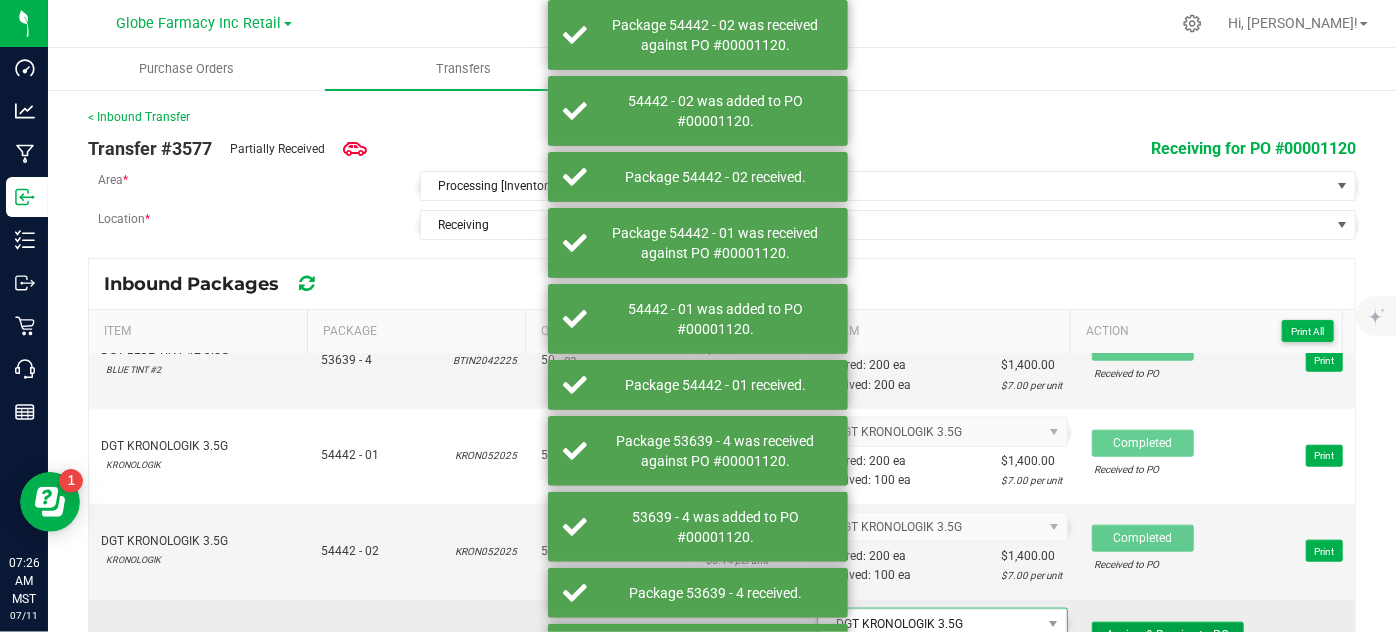 click on "Assign & Receive to PO" at bounding box center [1167, 635] 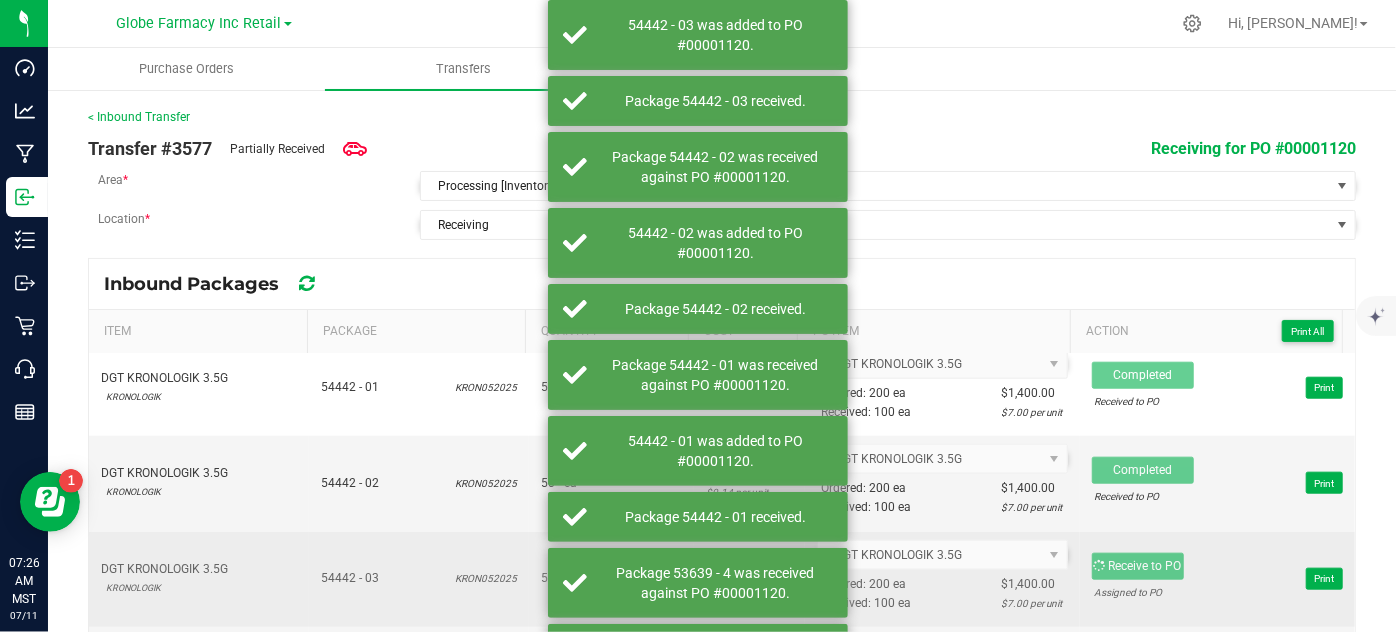 scroll, scrollTop: 1181, scrollLeft: 0, axis: vertical 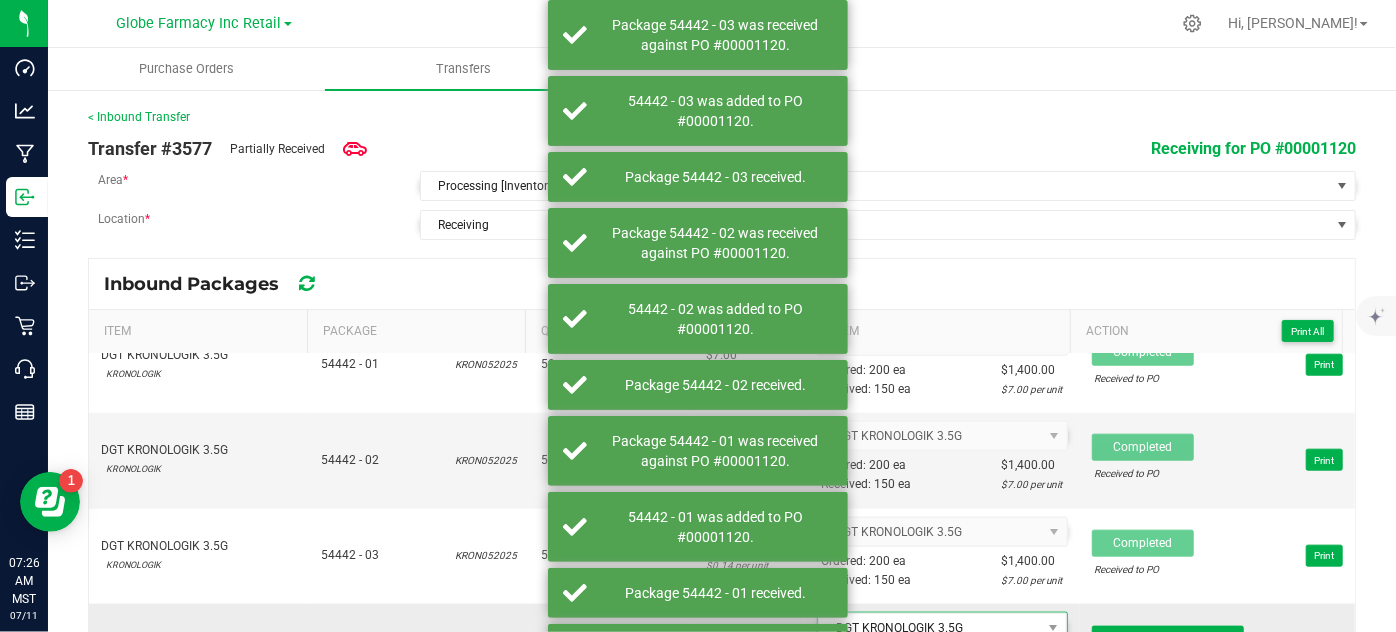 click on "Assign & Receive to PO   Pending Receipt   Print" at bounding box center [1217, 652] 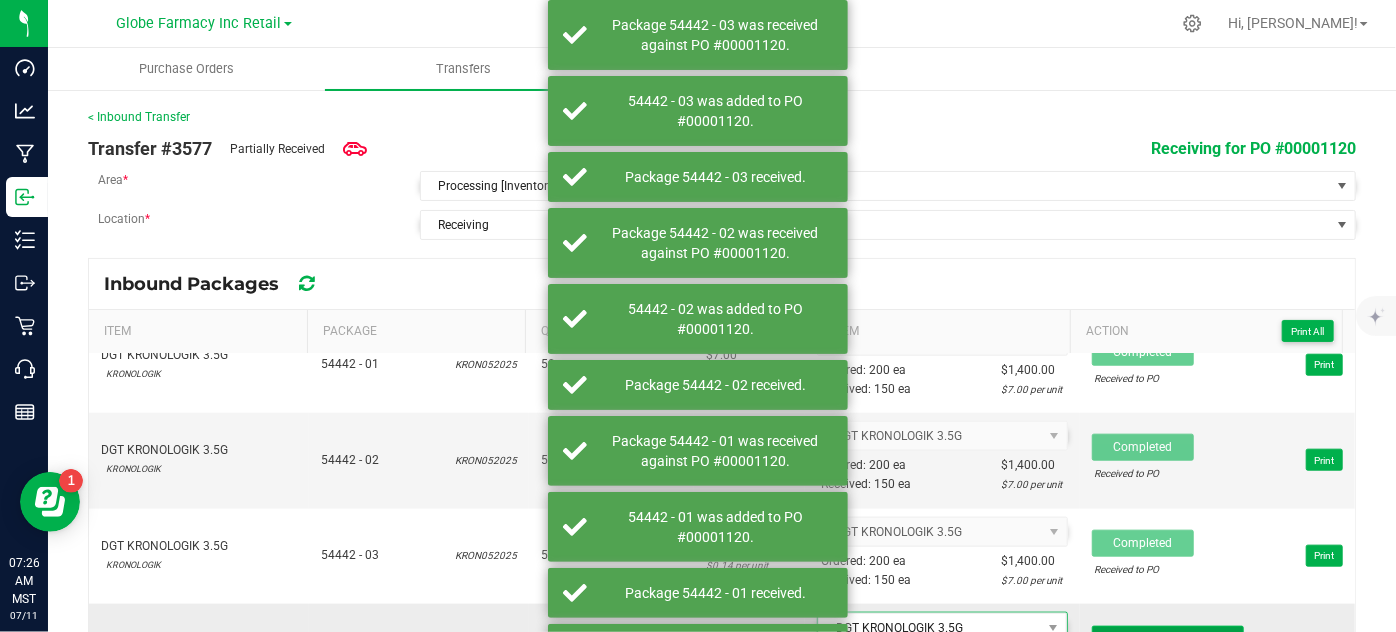 click on "Assign & Receive to PO" at bounding box center (1167, 639) 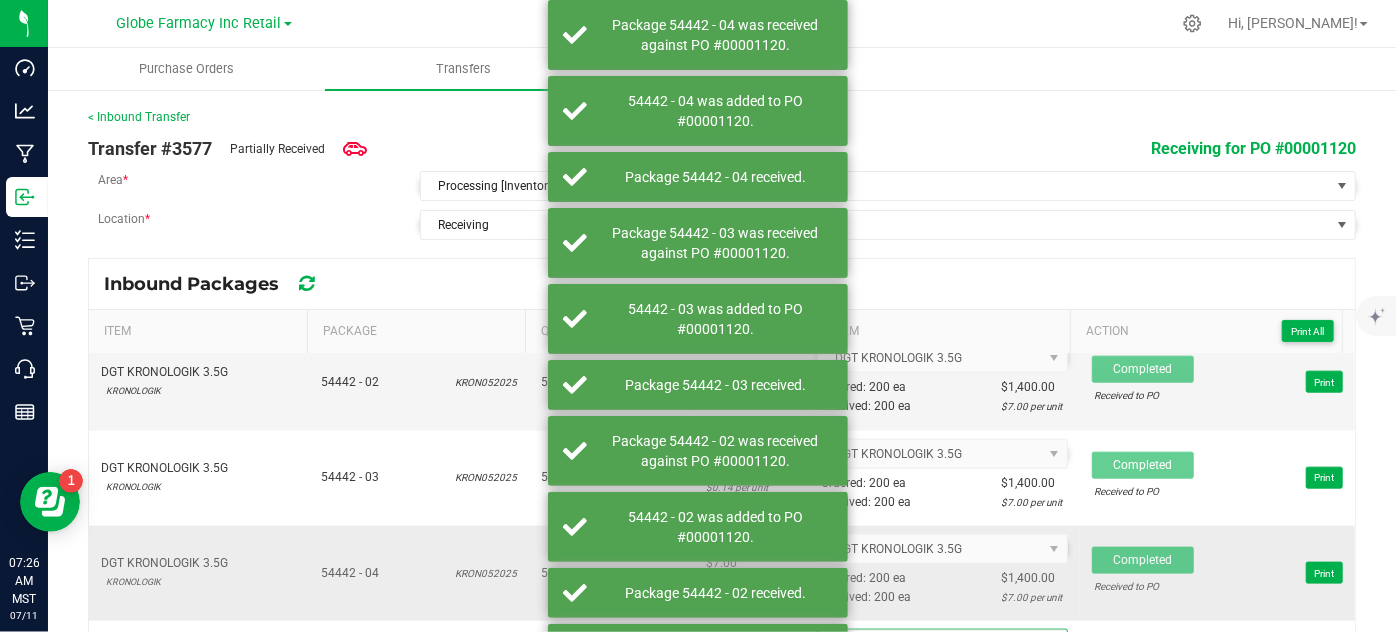 scroll, scrollTop: 1363, scrollLeft: 0, axis: vertical 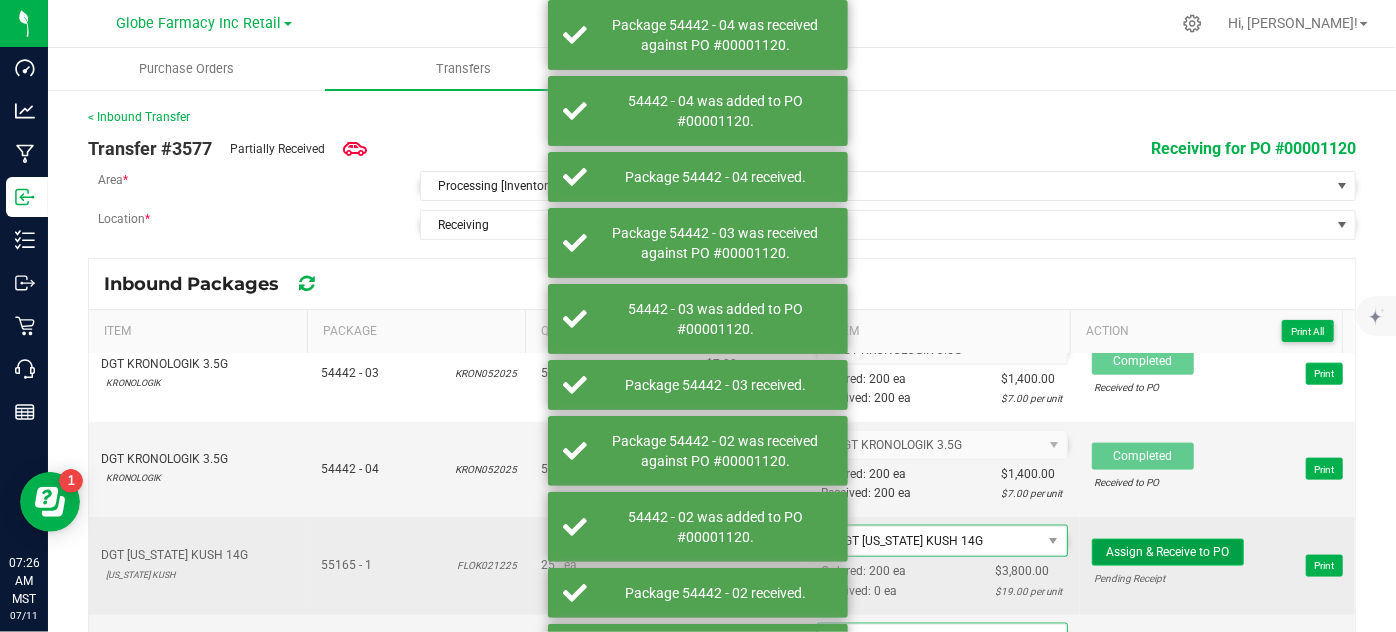 click on "Assign & Receive to PO" at bounding box center (1167, 552) 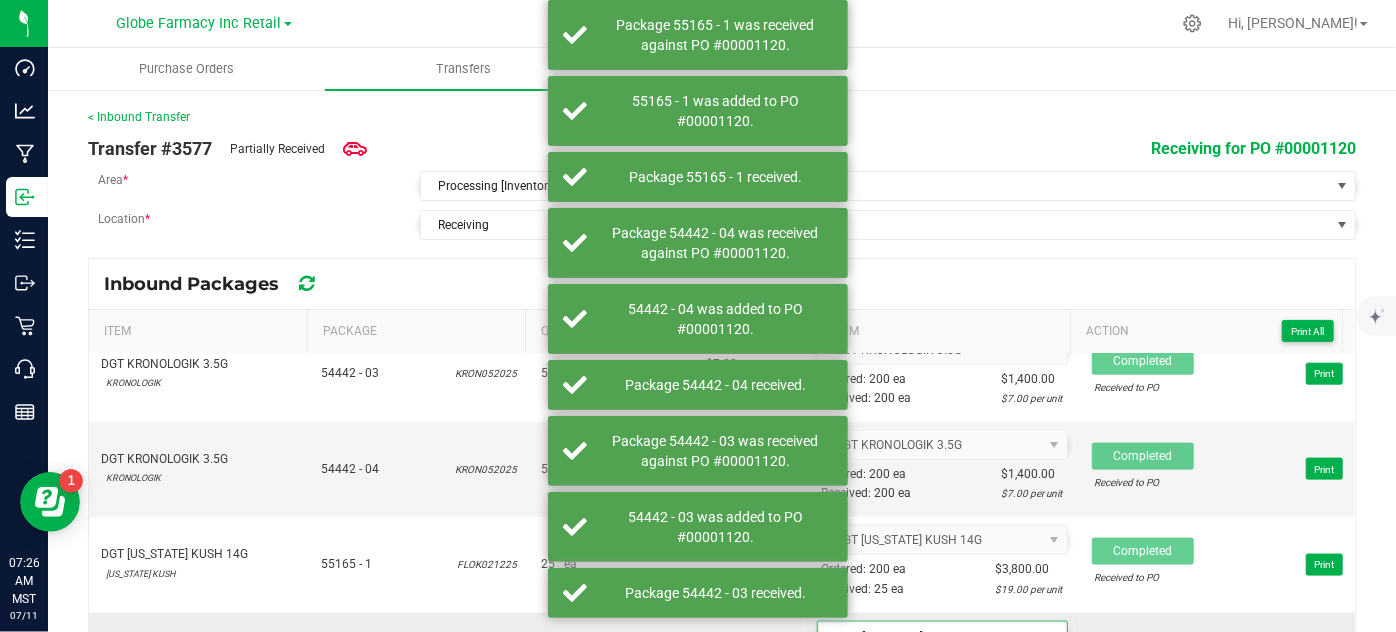 click on "Assign & Receive to PO" at bounding box center [1167, 648] 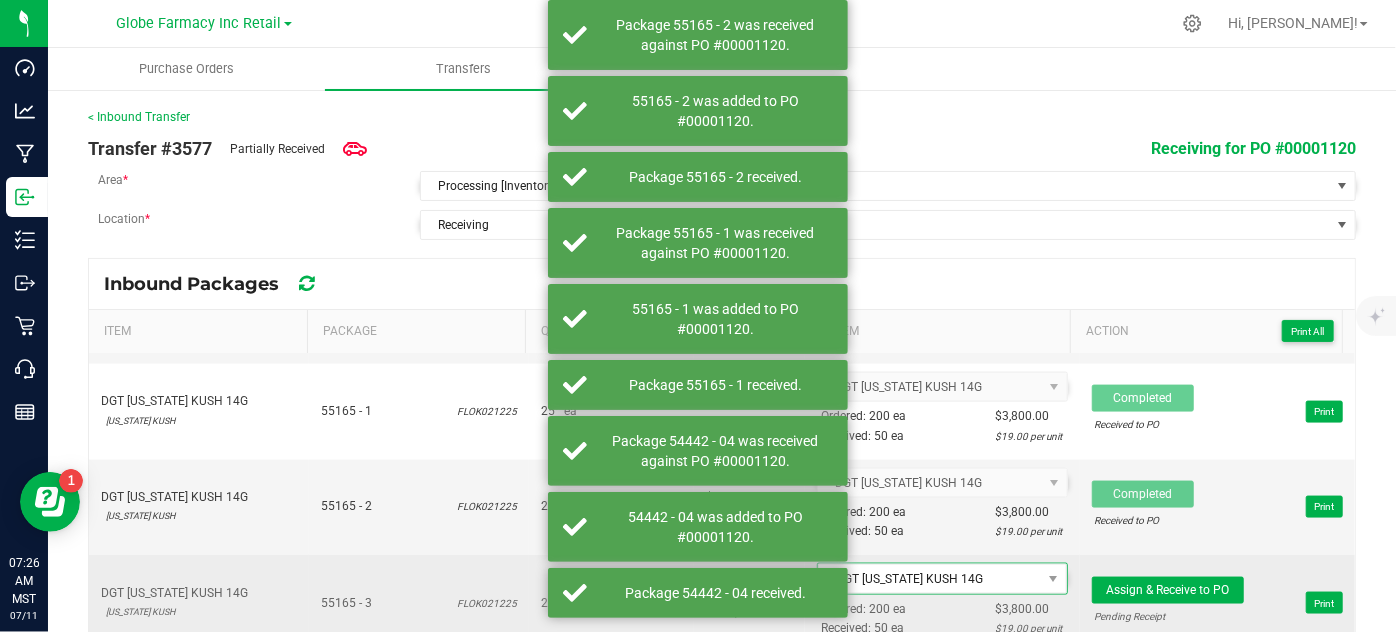 scroll, scrollTop: 1545, scrollLeft: 0, axis: vertical 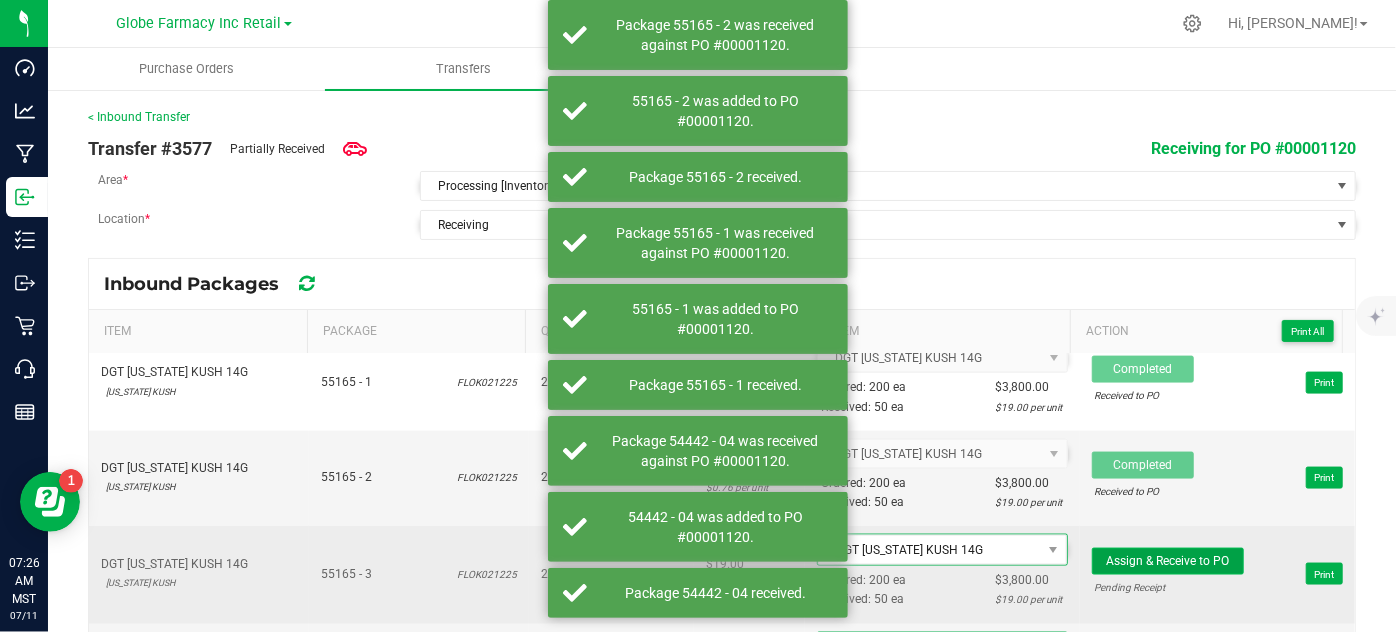 click on "Assign & Receive to PO" at bounding box center (1167, 561) 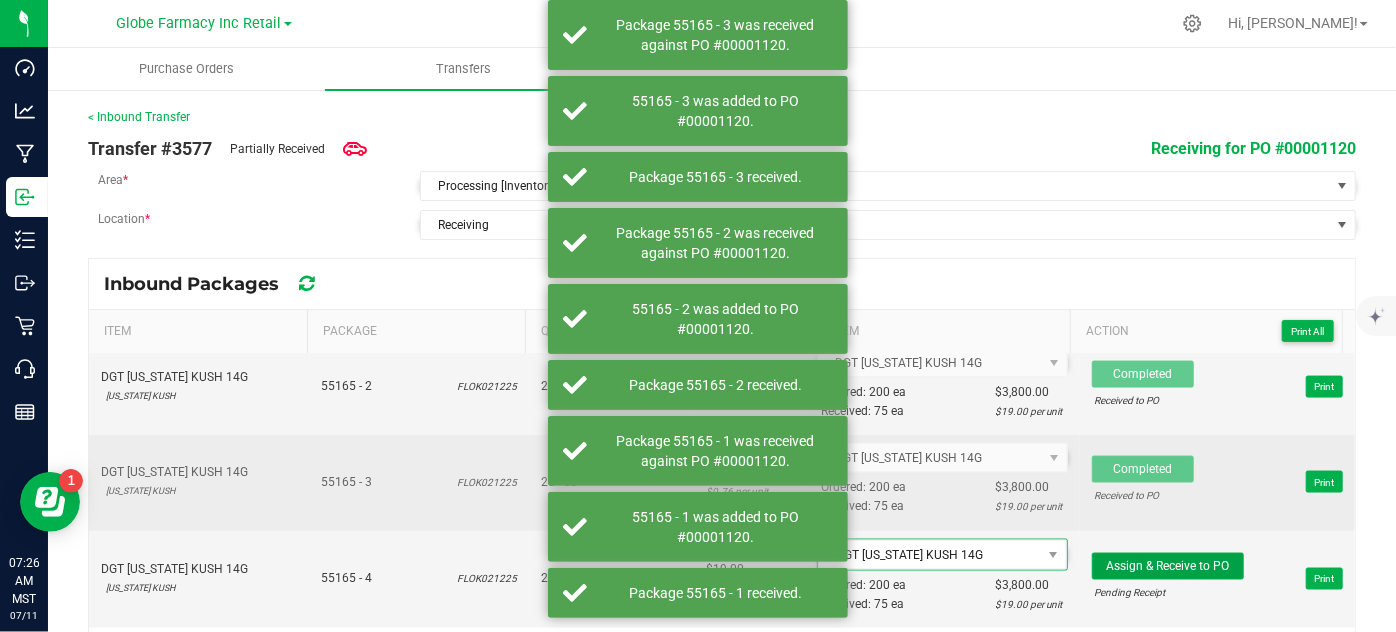 click on "Assign & Receive to PO" at bounding box center (1167, 566) 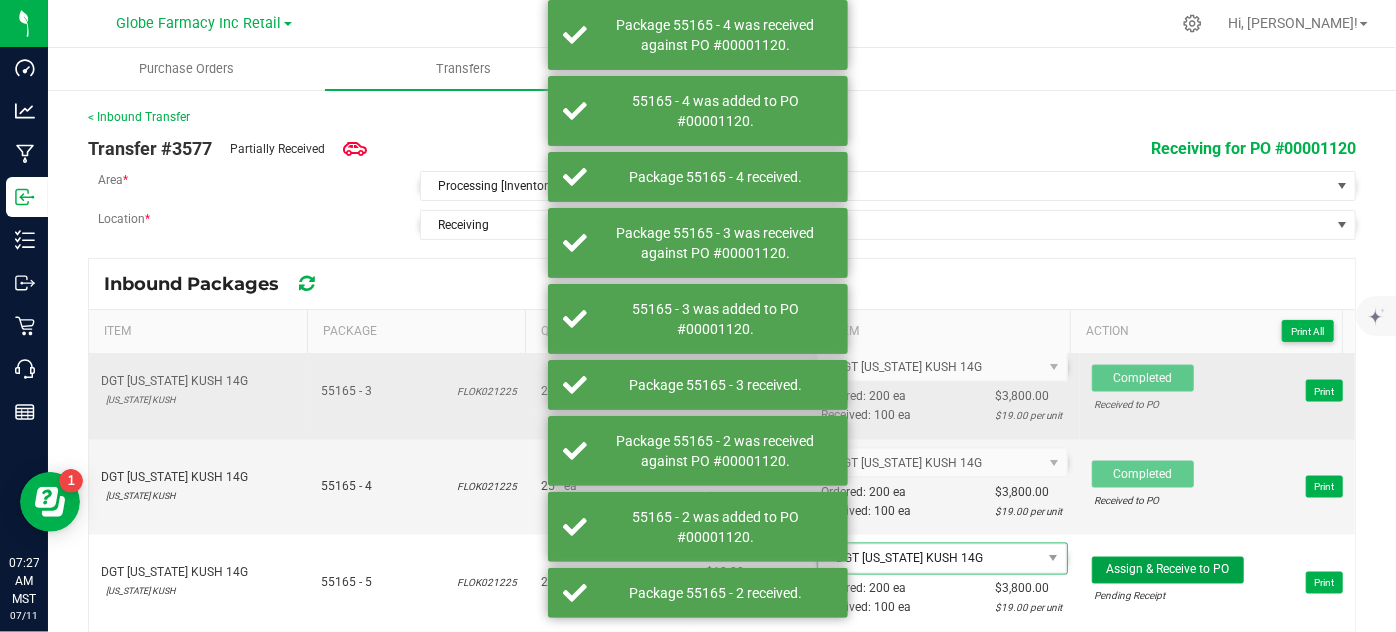 click on "Assign & Receive to PO" at bounding box center (1167, 570) 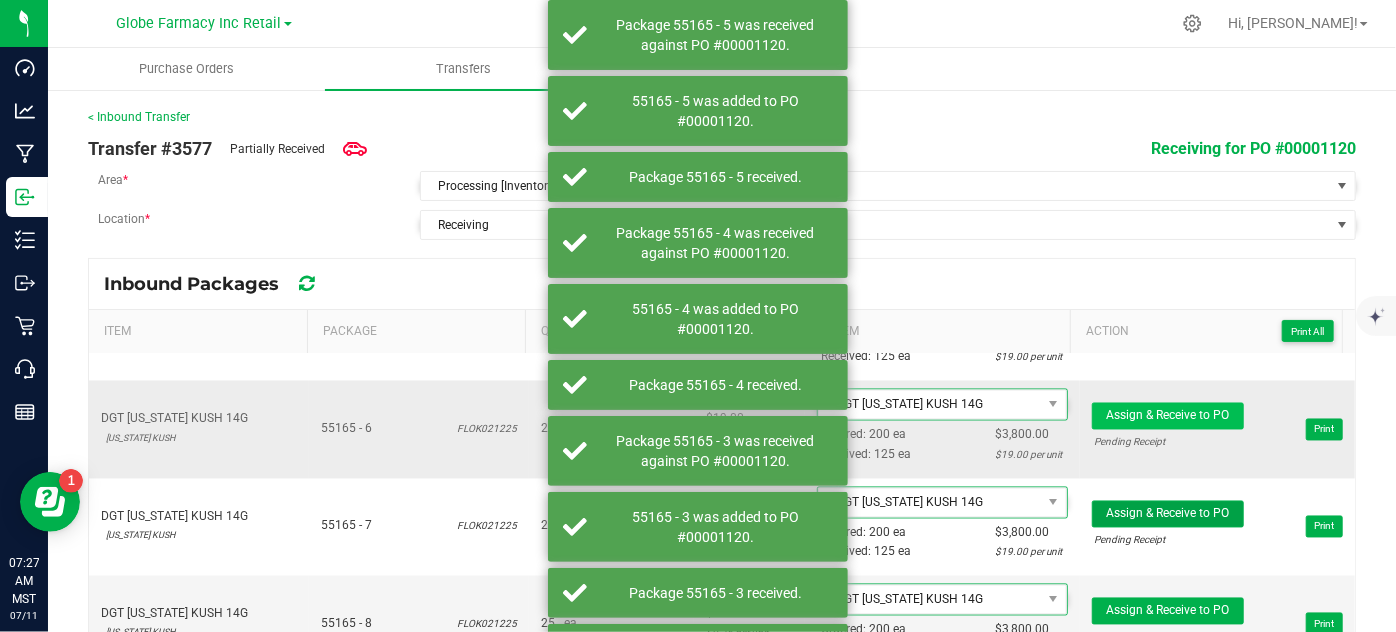 click on "DGT STRAWBERRY NIGHTCAP PRE-ROLL 1G  STRAWBERRY NIGHTCAP   51872 - 1   SNCP012225   50   ea   $2.00   $0.04 per unit  DGT STRAWBERRY NIGHTCAP PRE-ROLL 1G  Ordered: 100 ea   Received: 100 ea   $200.00   $2.00 per unit   Completed   Received to PO   Print  DGT STRAWBERRY NIGHTCAP PRE-ROLL 1G  STRAWBERRY NIGHTCAP   51872 - 2   SNCP012225   50   ea   $2.00   $0.04 per unit  DGT STRAWBERRY NIGHTCAP PRE-ROLL 1G  Ordered: 100 ea   Received: 100 ea   $200.00   $2.00 per unit   Completed   Received to PO   Print  DGT MOTHER'S MILK PRE-ROLL 1G  Mother's Milk   52709 - 1   MOMI032625   50   ea   $2.00   $0.04 per unit  DGT MOTHER'S MILK PRE-ROLL 1G  Ordered: 100 ea   Received: 100 ea   $200.00   $2.00 per unit   Completed   Received to PO   Print  DGT MOTHER'S MILK PRE-ROLL 1G  Mother's Milk   52709 - 2   MOMI032625   50   ea   $2.00   $0.04 per unit  DGT MOTHER'S MILK PRE-ROLL 1G  Ordered: 100 ea   Received: 100 ea   $200.00   $2.00 per unit   Completed   Received to PO   Print  DGT GEORGIA PETROL 3.5G  GEORGIA PETROL" at bounding box center [722, 791] 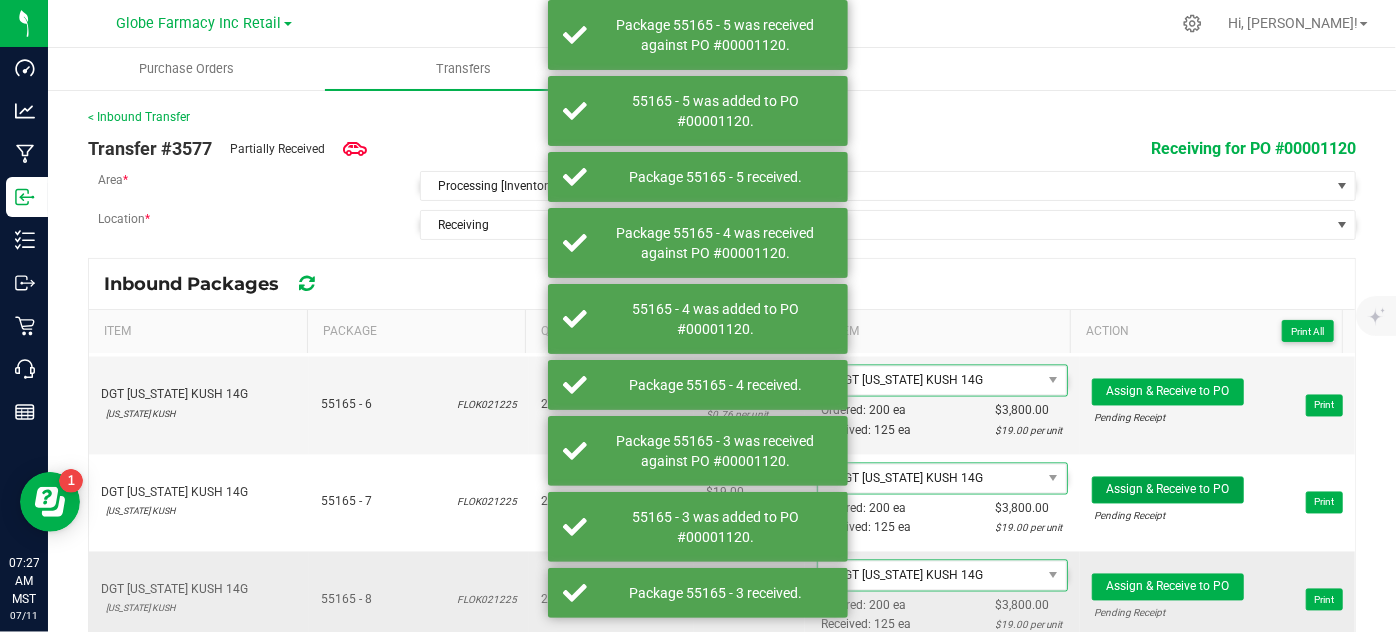 scroll, scrollTop: 1818, scrollLeft: 0, axis: vertical 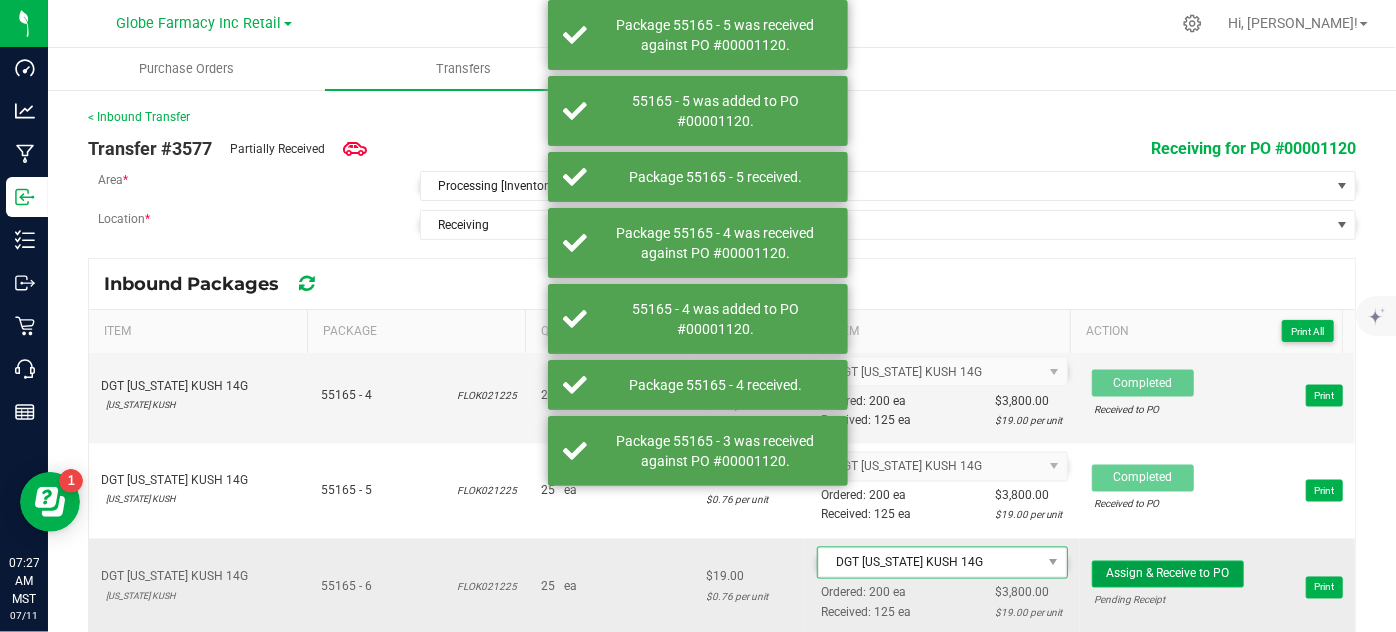 click on "Assign & Receive to PO" at bounding box center [1167, 574] 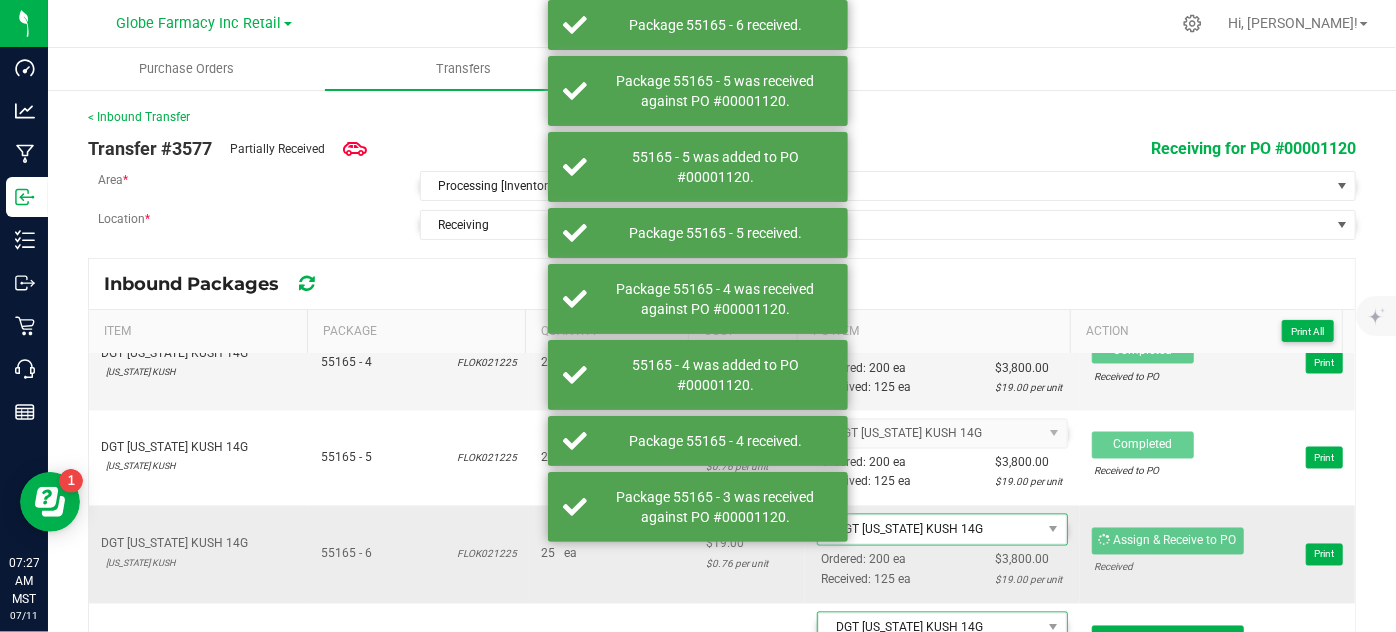 scroll, scrollTop: 1909, scrollLeft: 0, axis: vertical 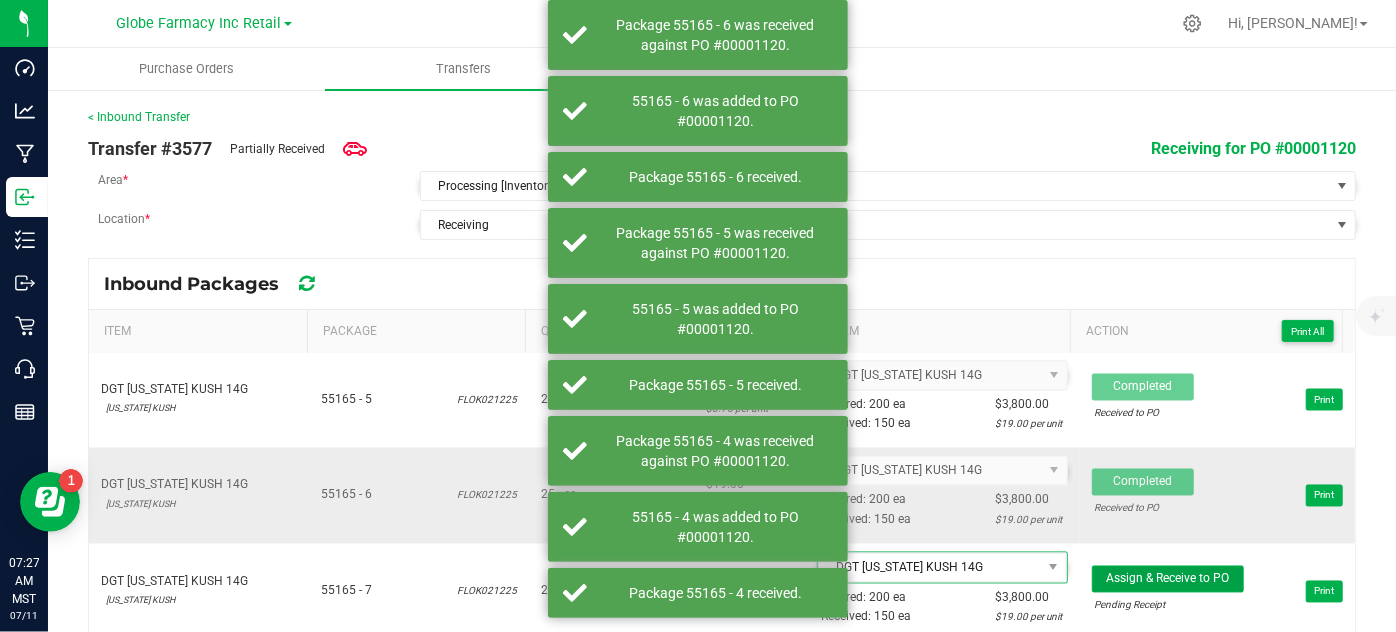 click on "Assign & Receive to PO" at bounding box center (1167, 579) 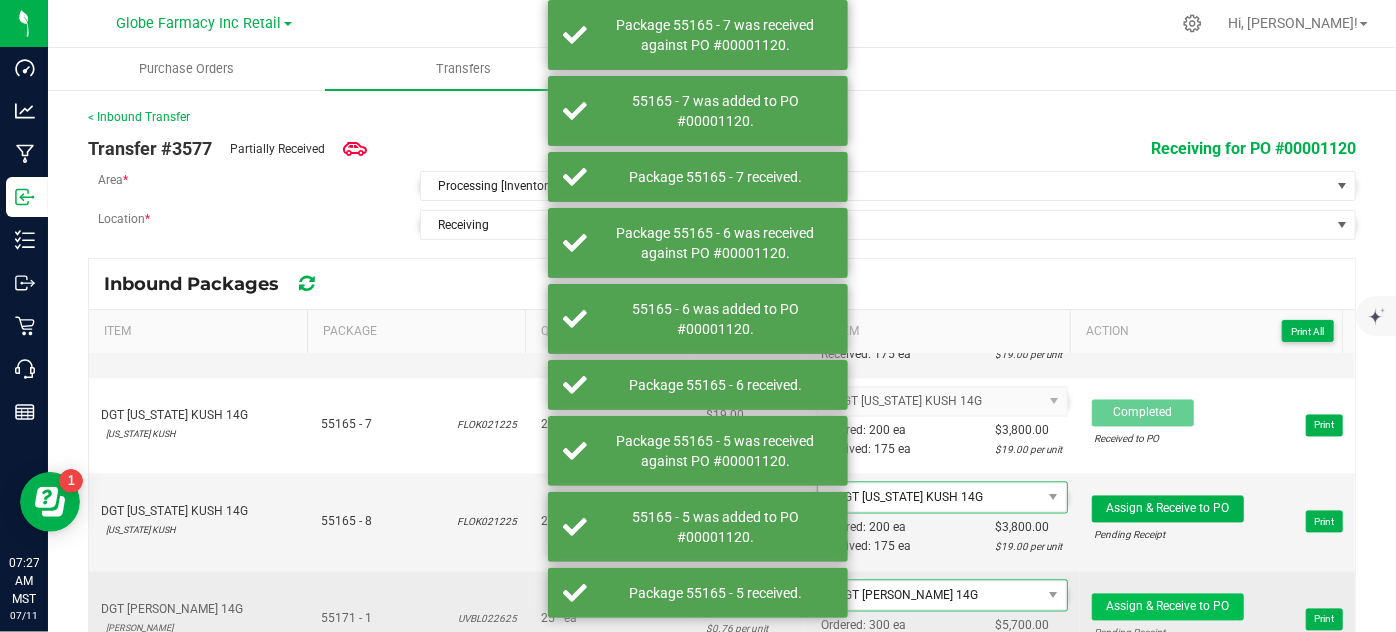 scroll, scrollTop: 2090, scrollLeft: 0, axis: vertical 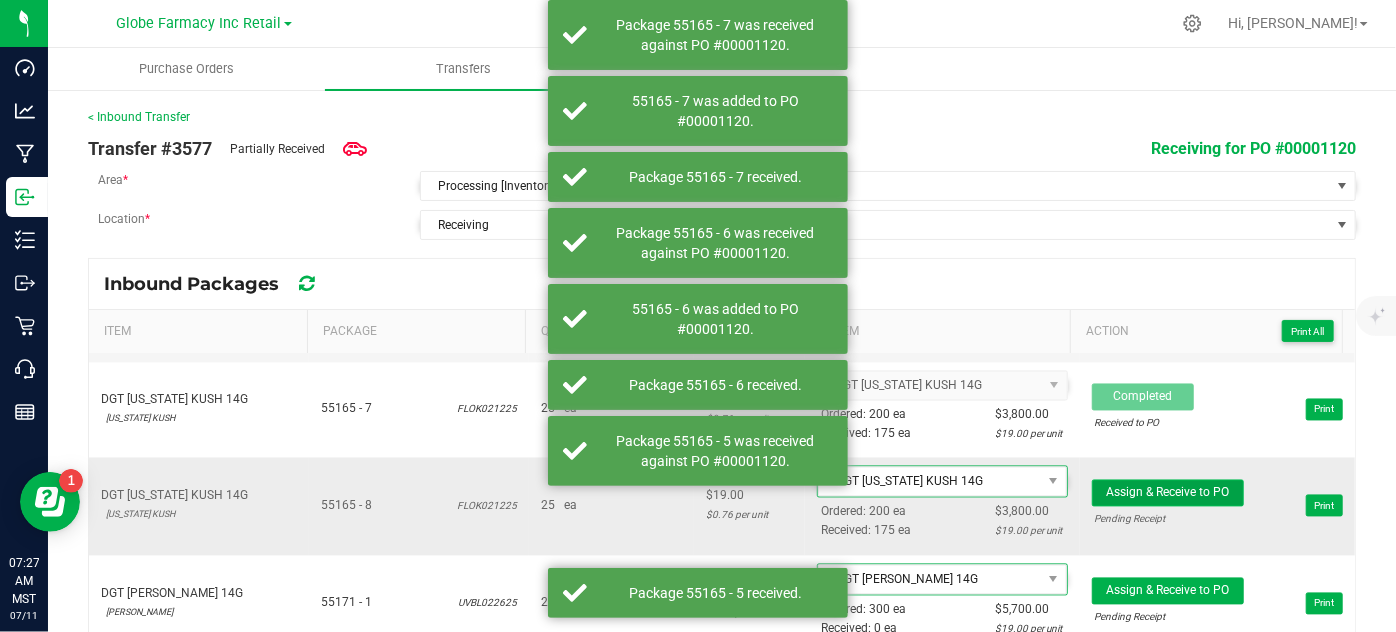 click on "Assign & Receive to PO" at bounding box center (1167, 493) 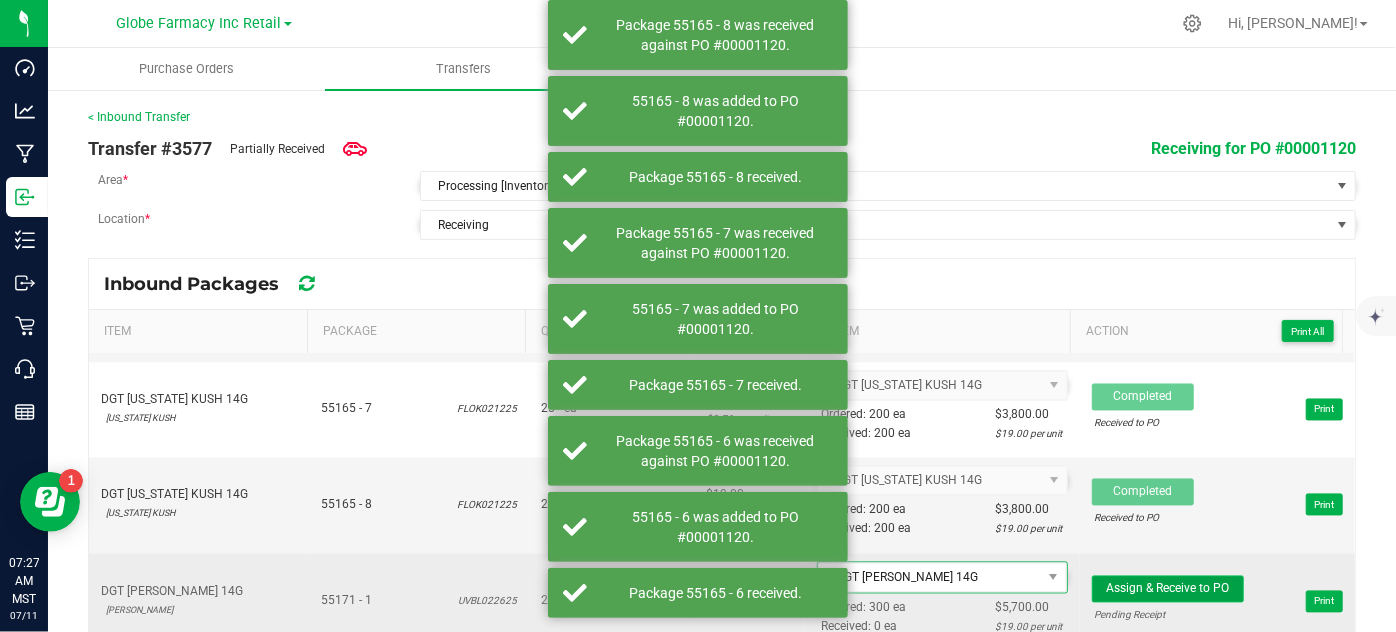 click on "Assign & Receive to PO" at bounding box center [1167, 589] 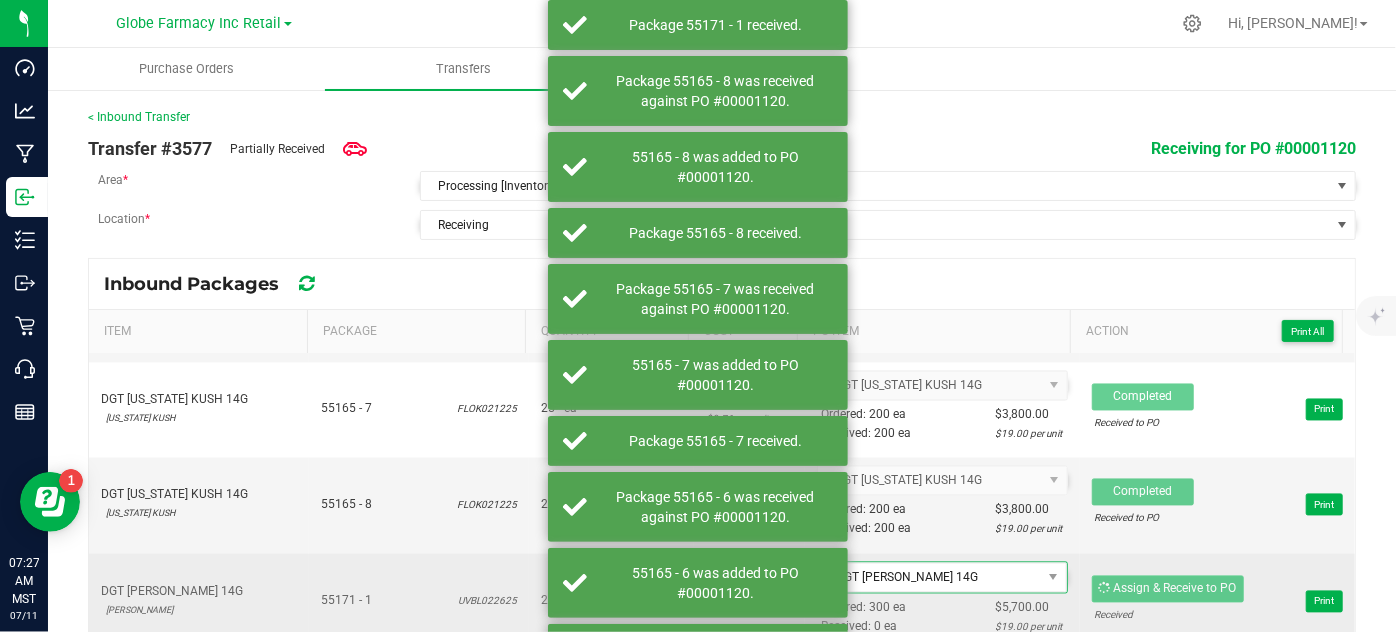 scroll, scrollTop: 2272, scrollLeft: 0, axis: vertical 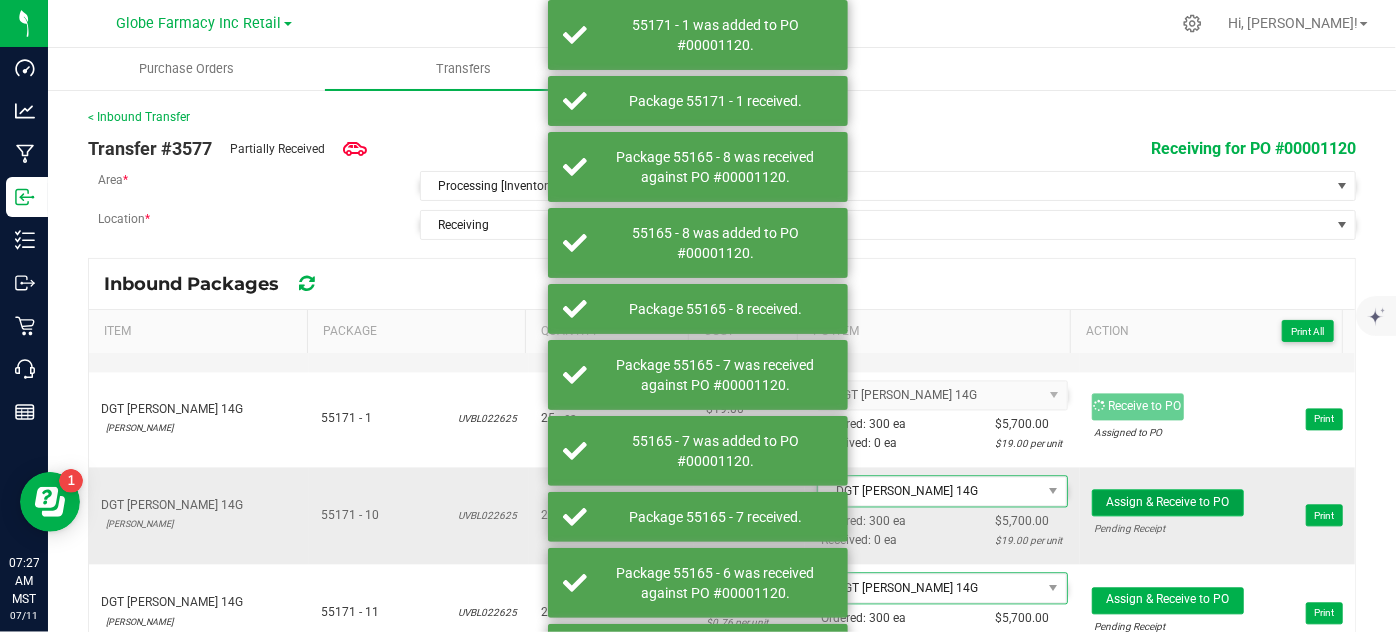 click on "Assign & Receive to PO" at bounding box center (1167, 502) 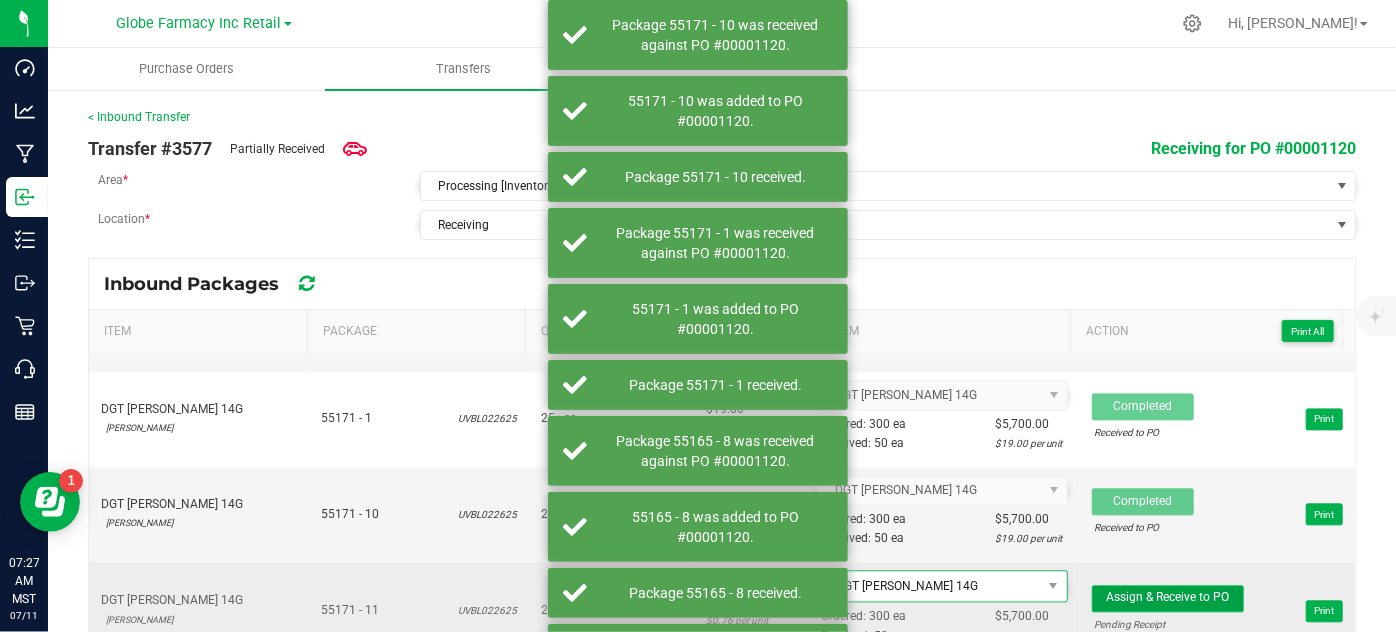 click on "Assign & Receive to PO" at bounding box center [1168, 598] 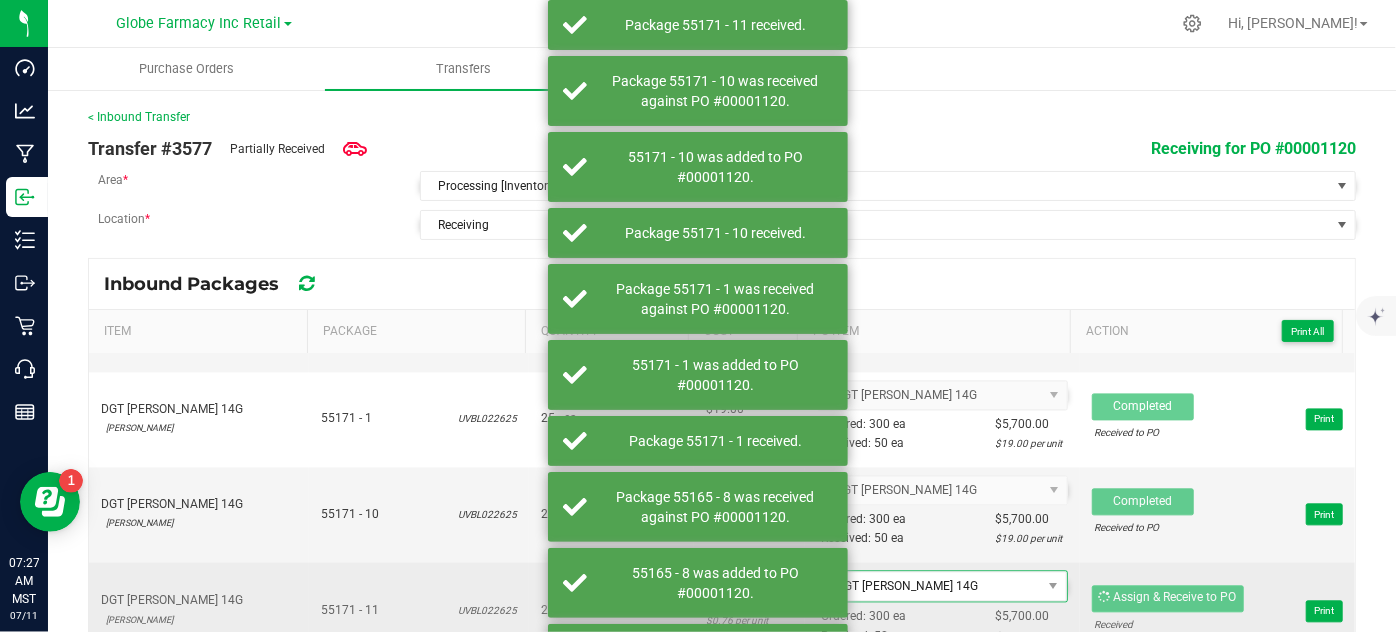 scroll, scrollTop: 2363, scrollLeft: 0, axis: vertical 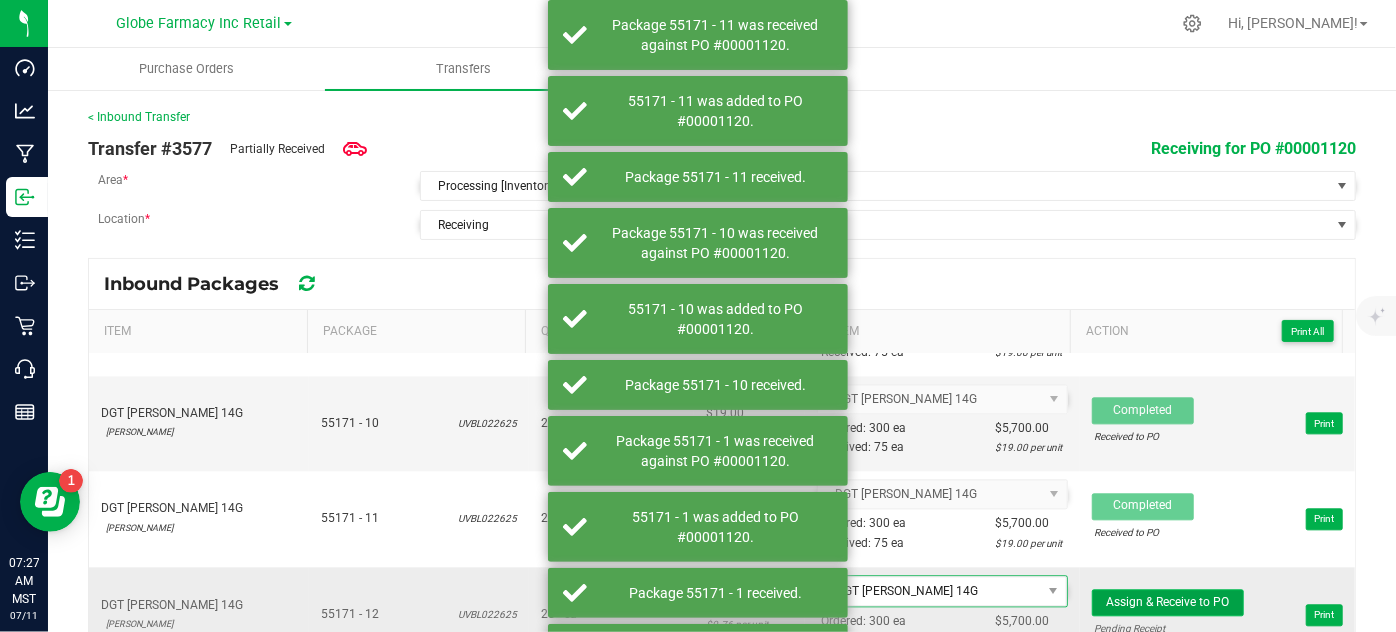 click on "Assign & Receive to PO" at bounding box center (1167, 602) 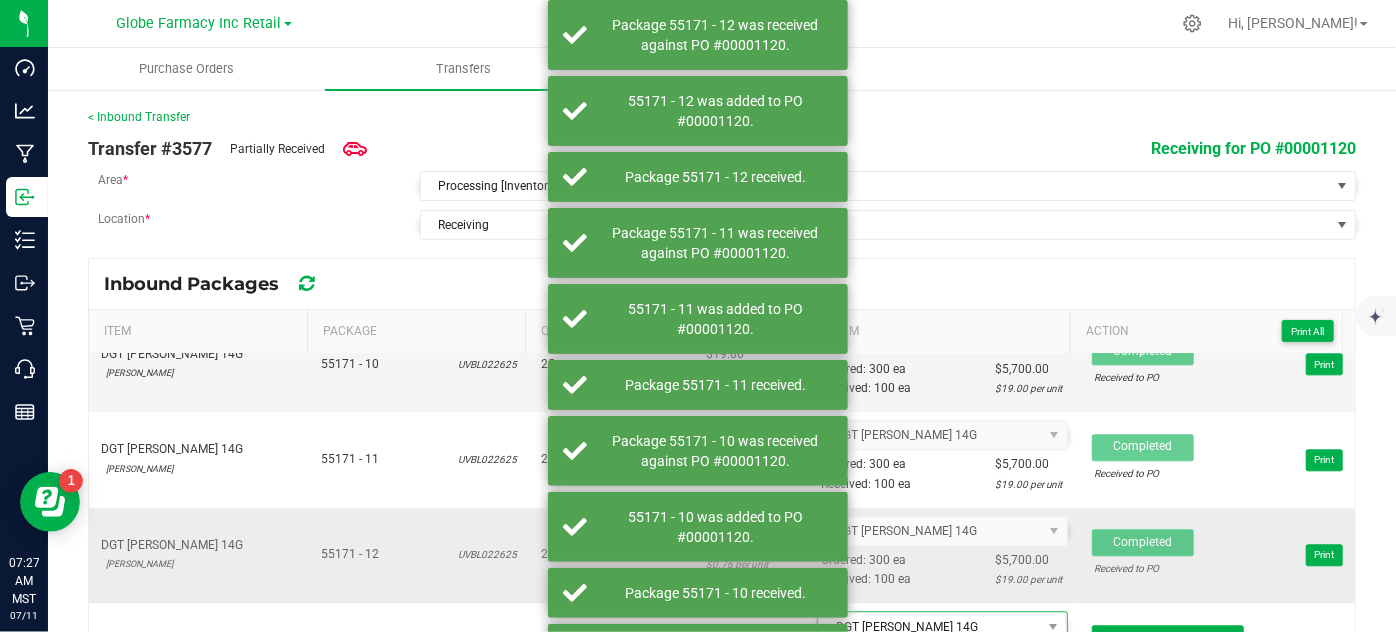 scroll, scrollTop: 2454, scrollLeft: 0, axis: vertical 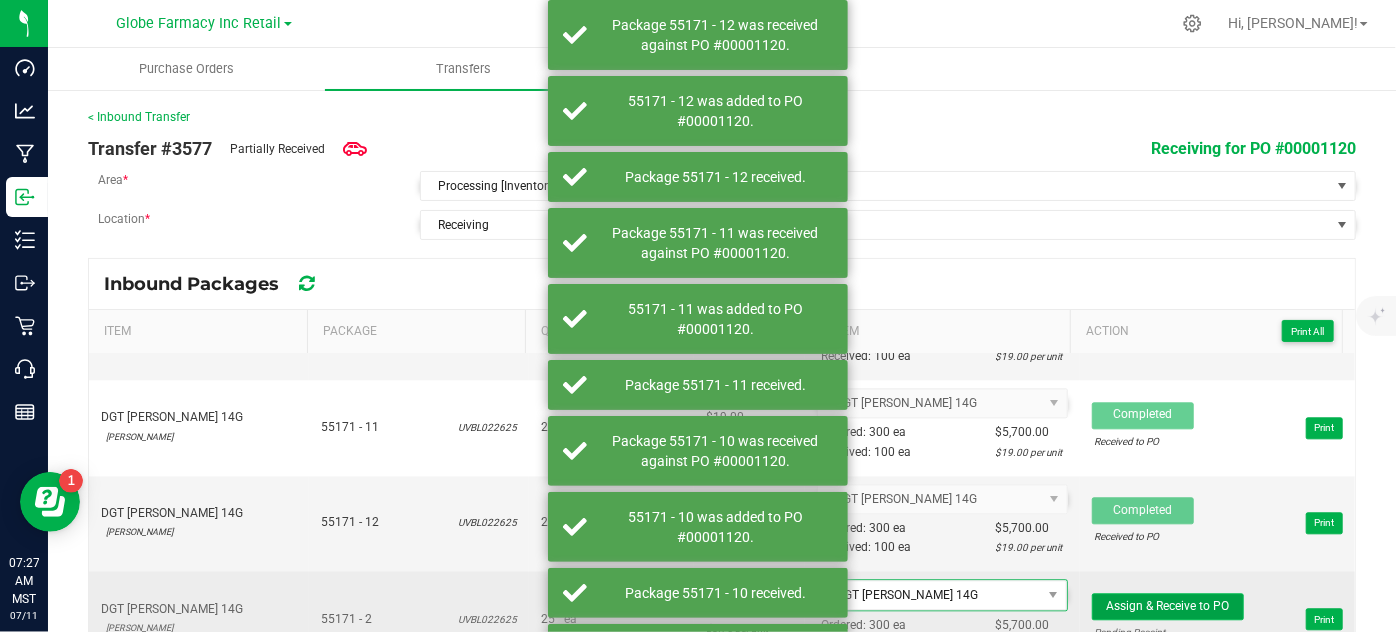 click on "Assign & Receive to PO" at bounding box center [1168, 606] 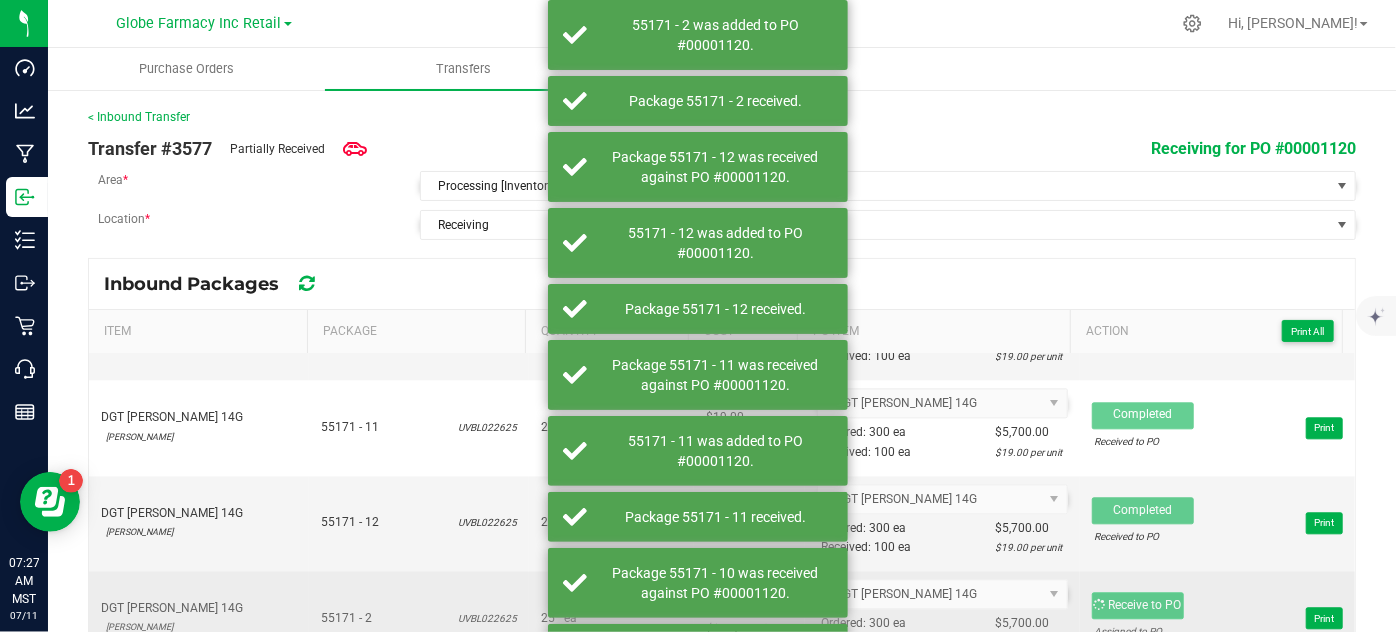 scroll, scrollTop: 2545, scrollLeft: 0, axis: vertical 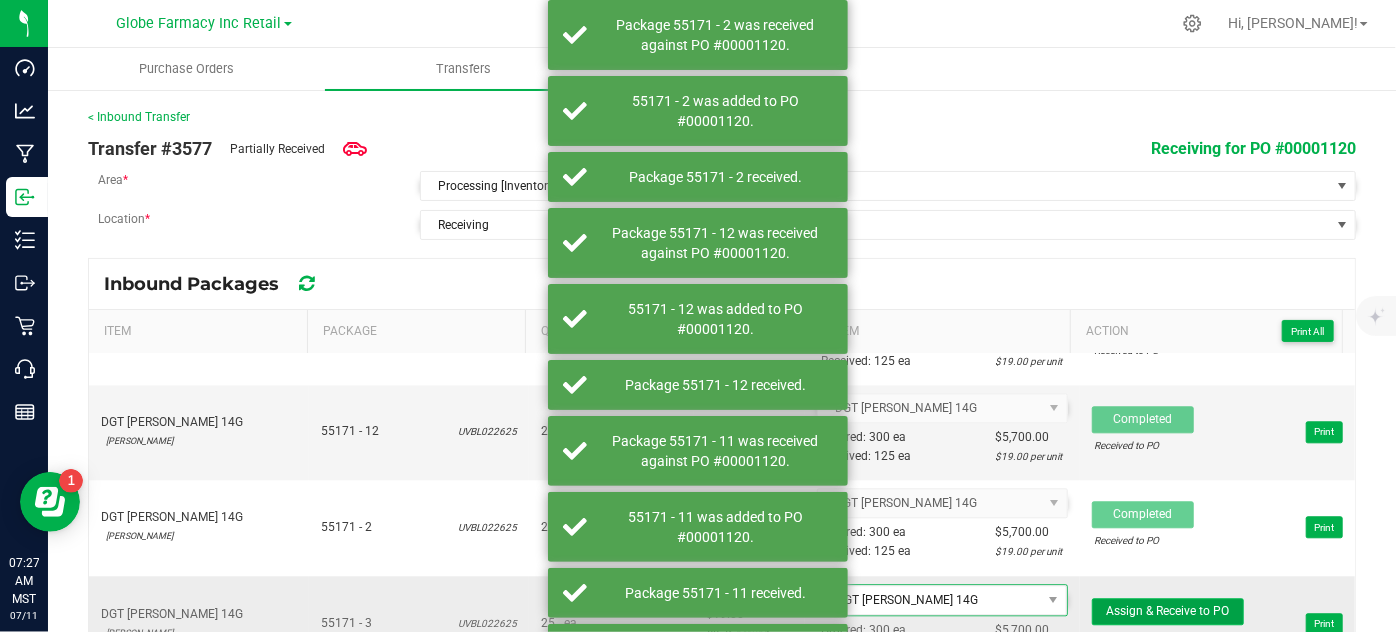 click on "Assign & Receive to PO" at bounding box center (1167, 611) 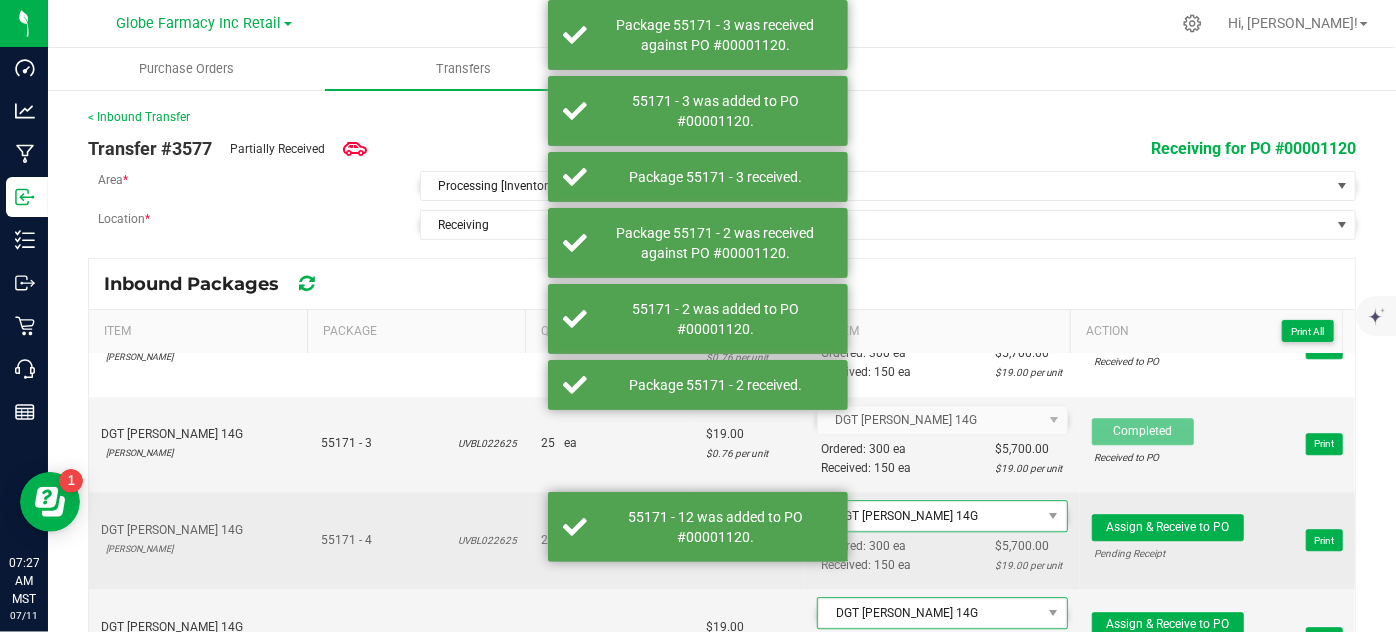 scroll, scrollTop: 2727, scrollLeft: 0, axis: vertical 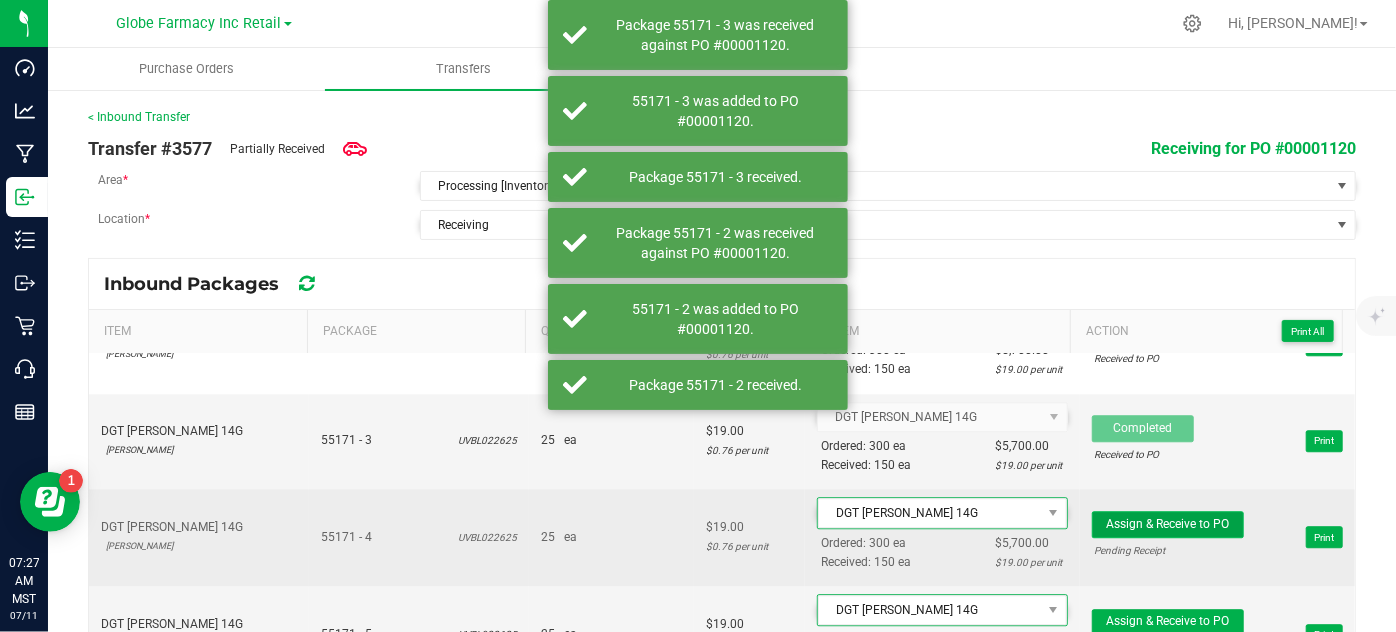 click on "Assign & Receive to PO" at bounding box center (1167, 524) 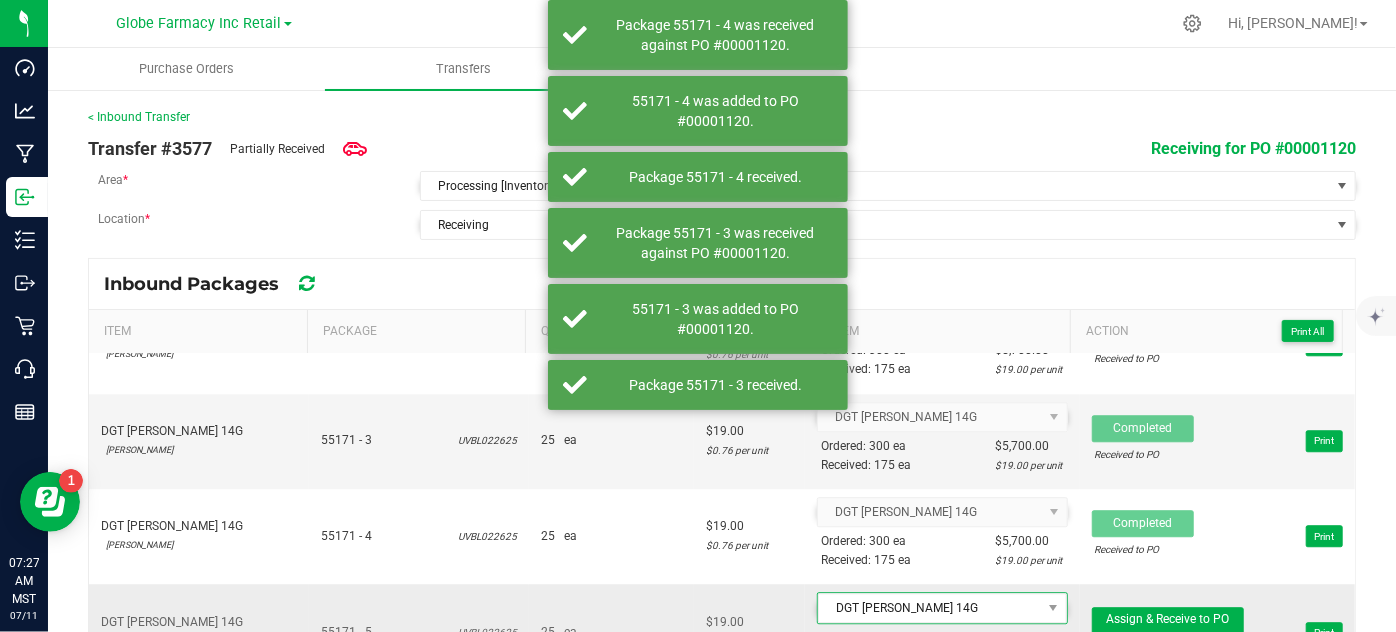 click on "Pending Receipt" at bounding box center [1168, 646] 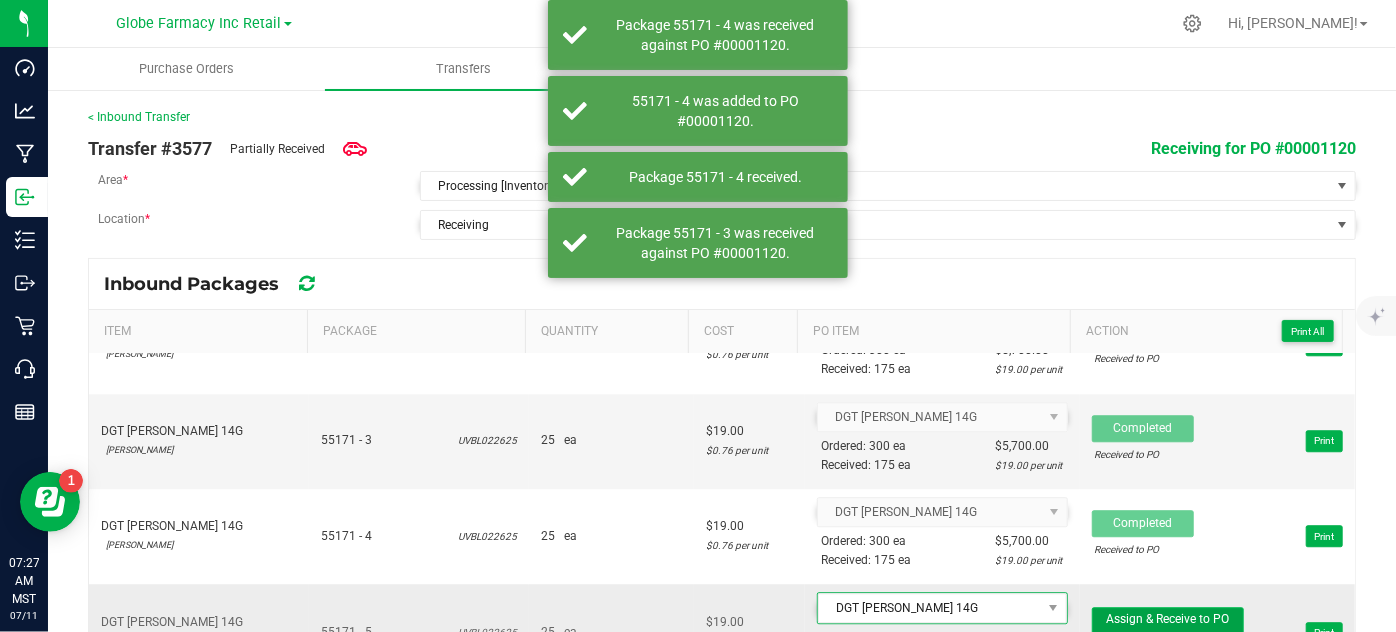 click on "Assign & Receive to PO" at bounding box center [1167, 619] 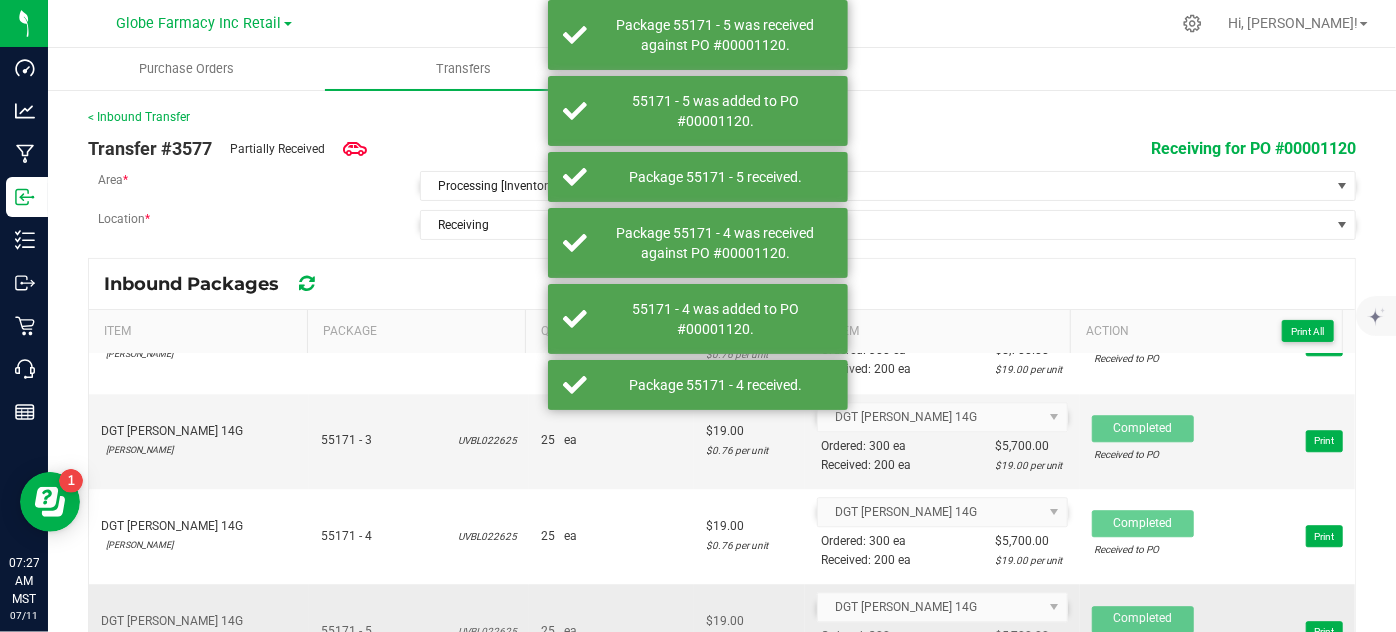 scroll, scrollTop: 2818, scrollLeft: 0, axis: vertical 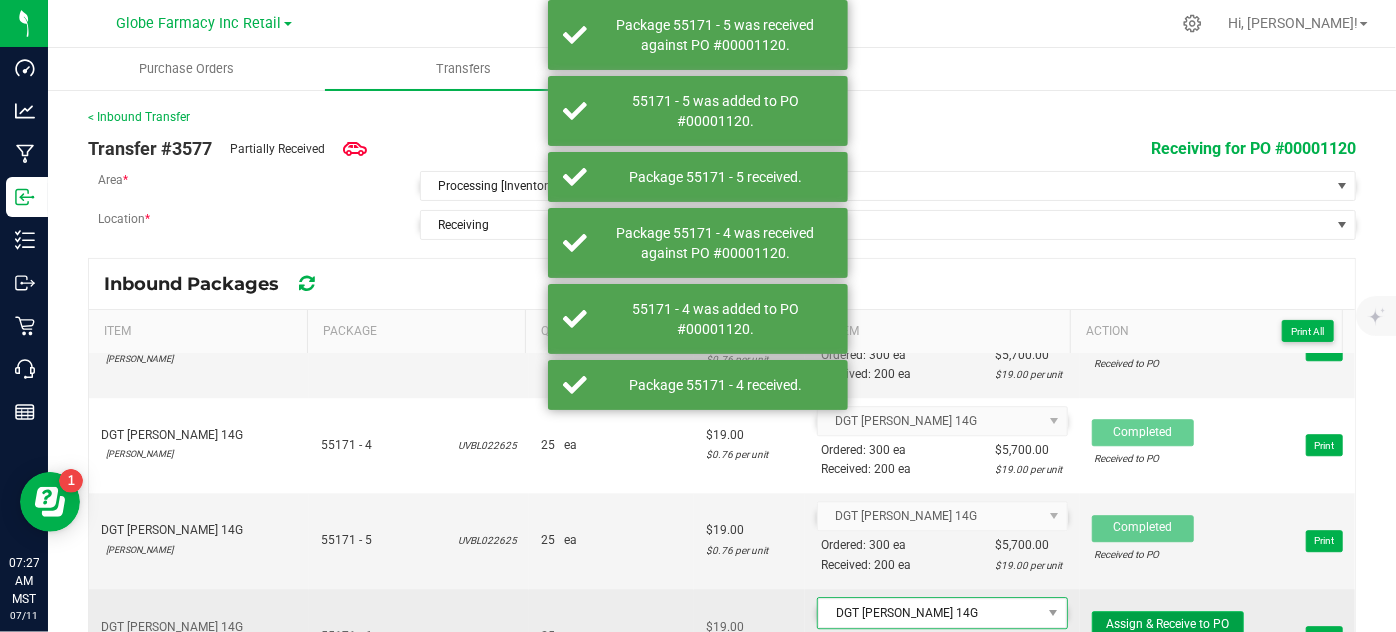 click on "Assign & Receive to PO" at bounding box center [1167, 624] 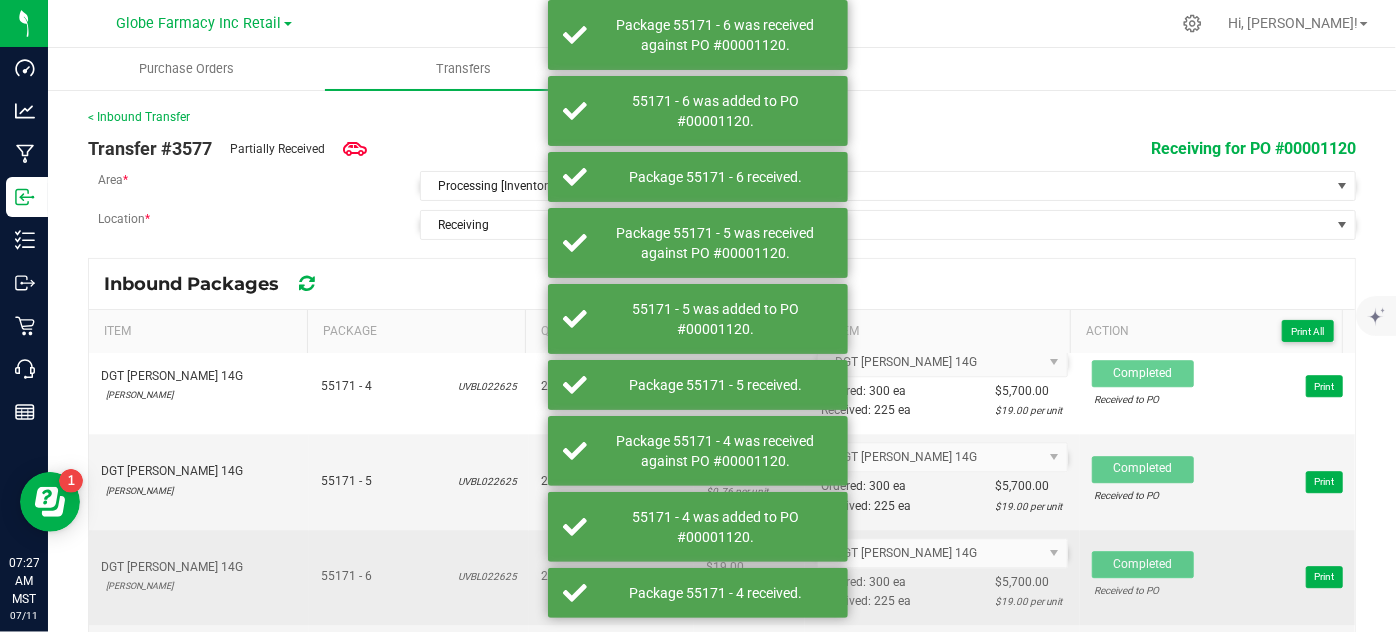 scroll, scrollTop: 2909, scrollLeft: 0, axis: vertical 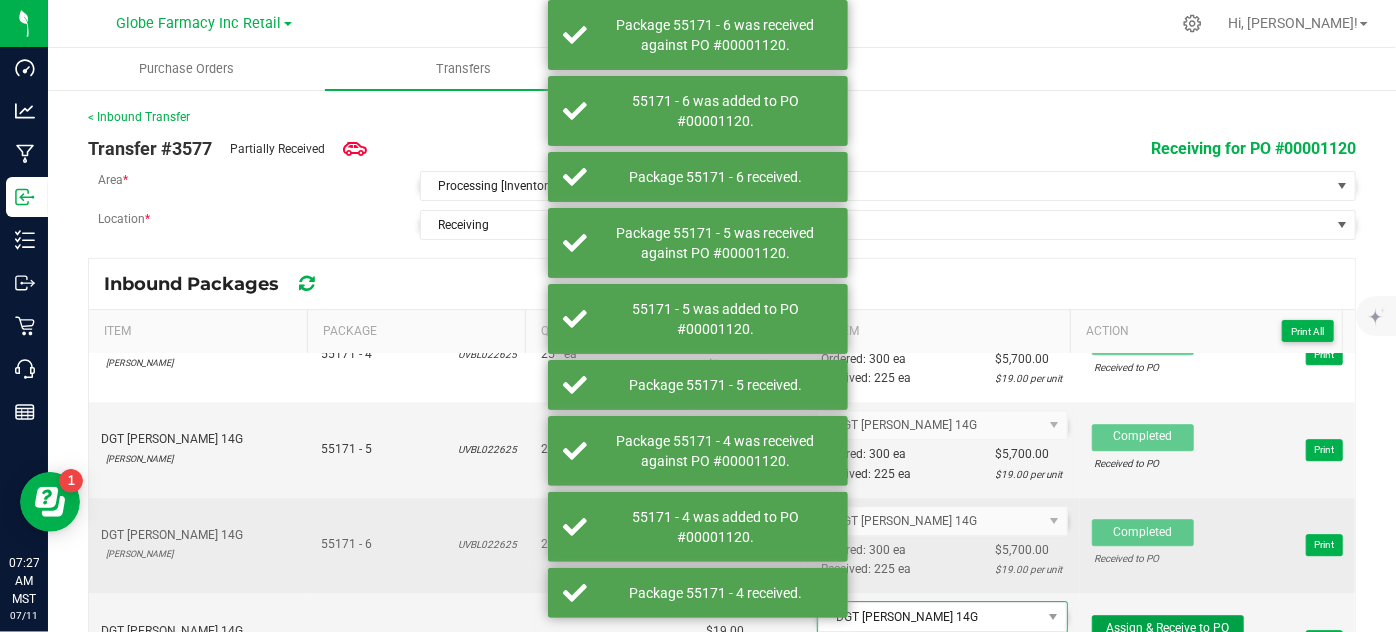 click on "Assign & Receive to PO" at bounding box center (1167, 628) 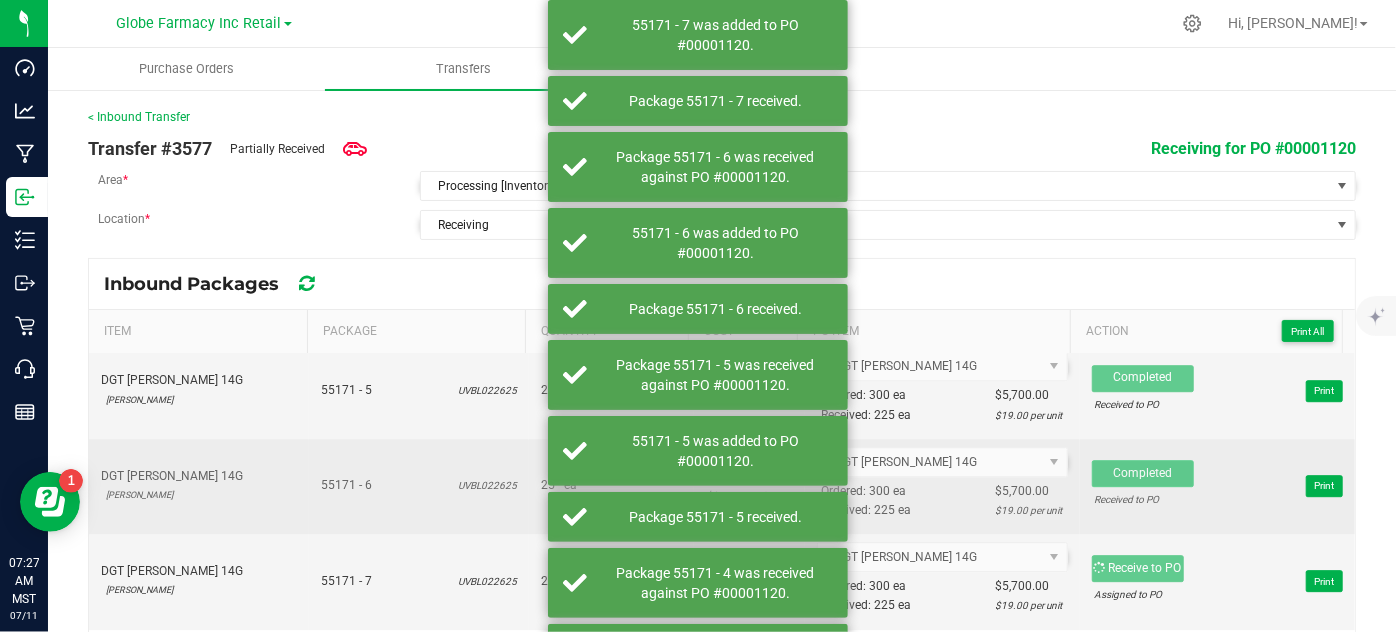 scroll, scrollTop: 3000, scrollLeft: 0, axis: vertical 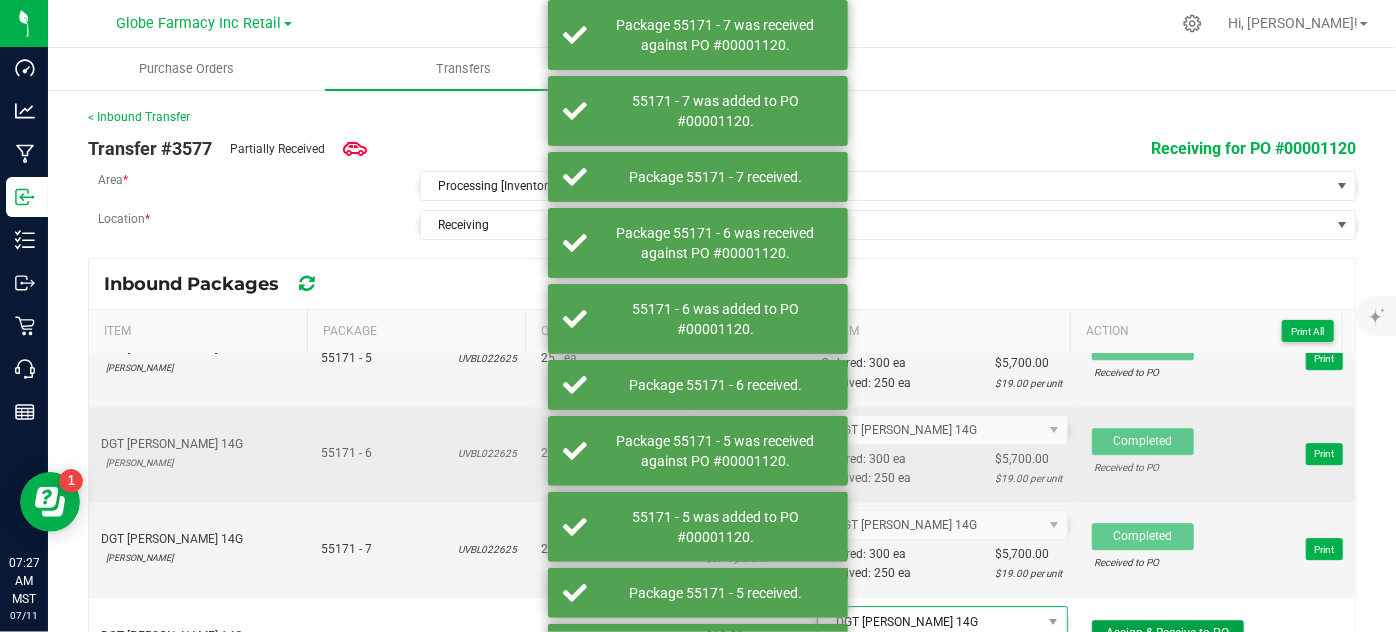 click on "Assign & Receive to PO" at bounding box center [1168, 633] 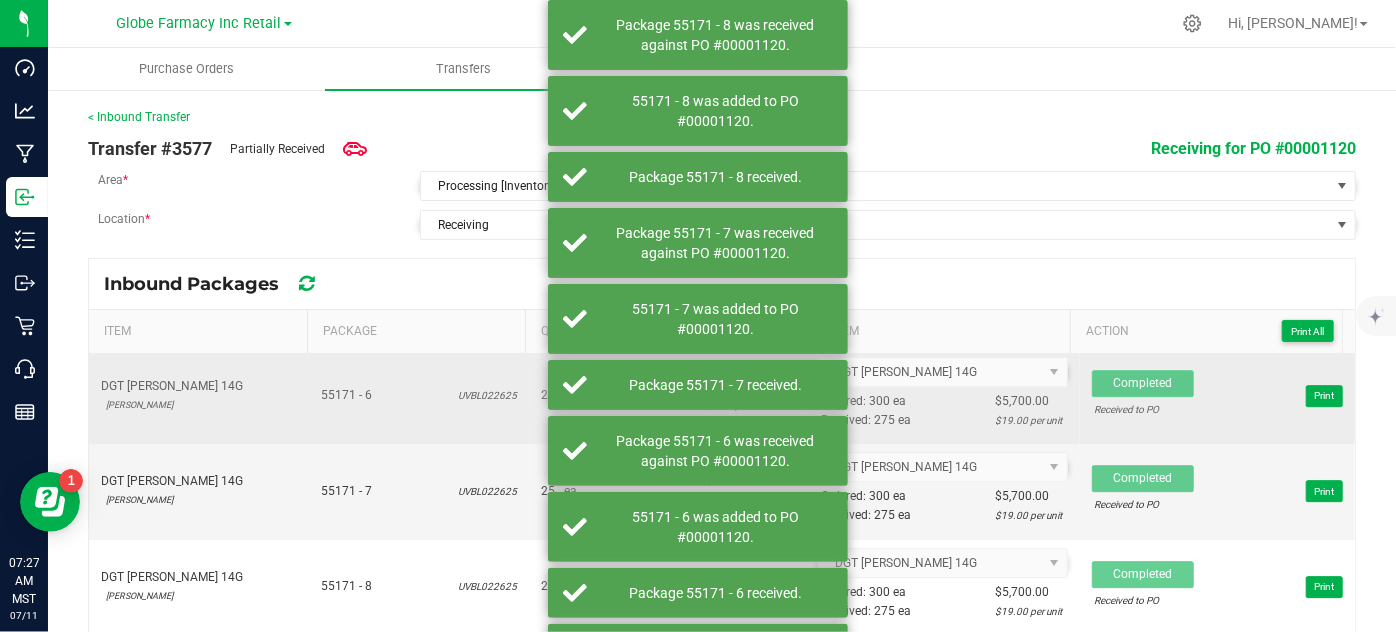 scroll, scrollTop: 3090, scrollLeft: 0, axis: vertical 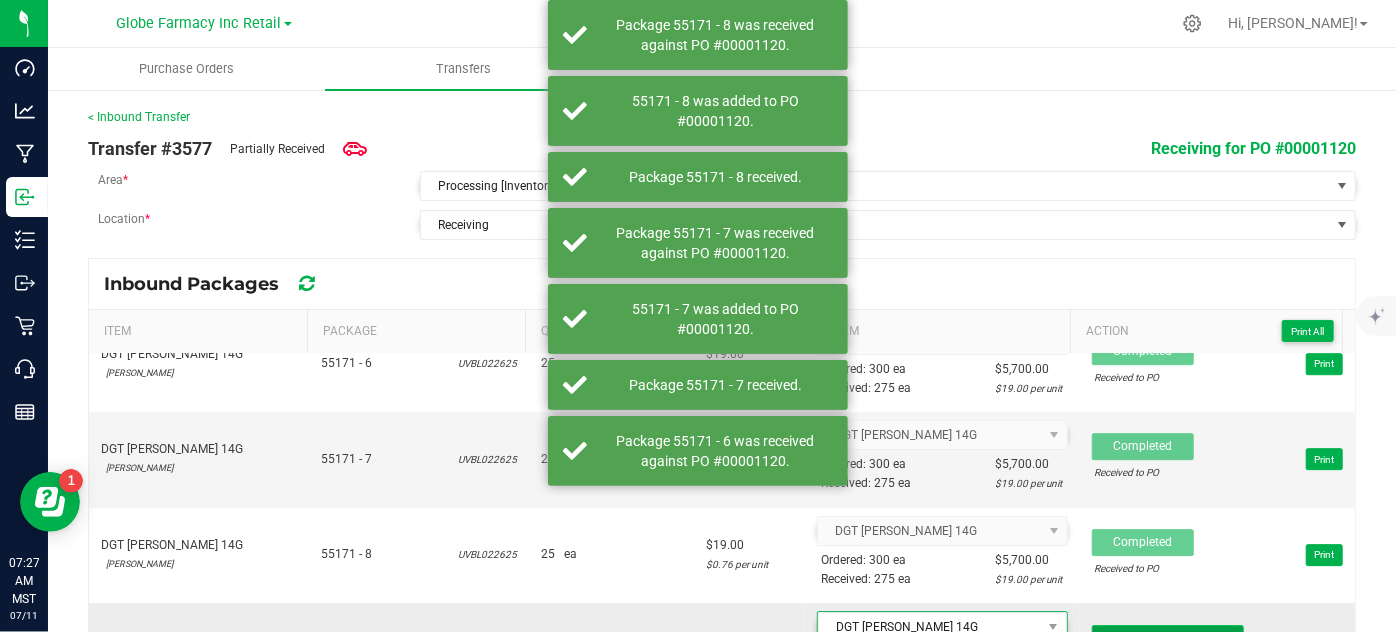 click on "Assign & Receive to PO" at bounding box center (1168, 638) 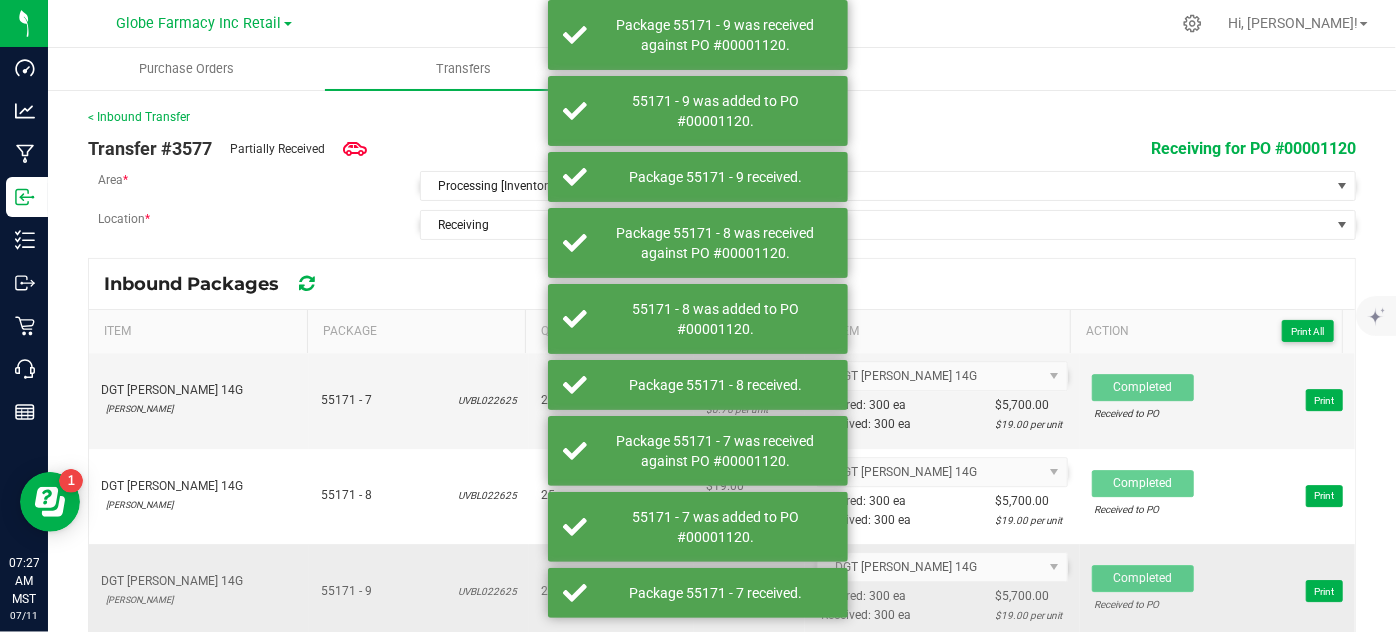 scroll, scrollTop: 3181, scrollLeft: 0, axis: vertical 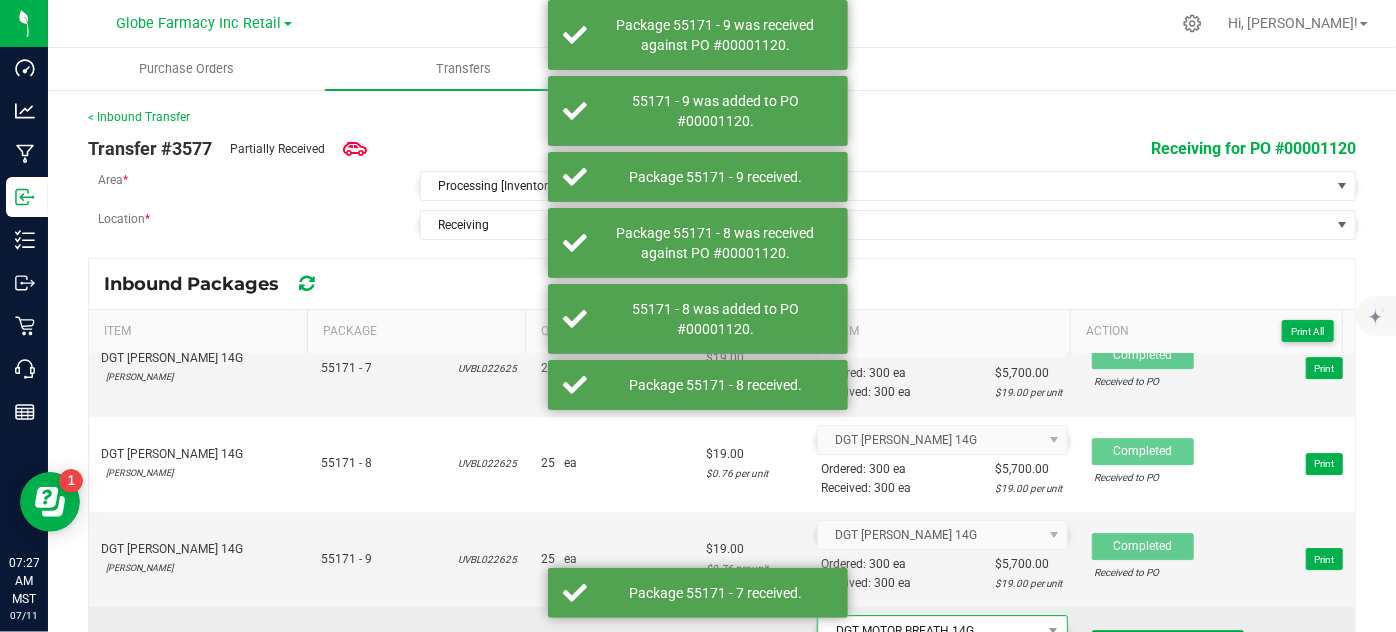 click on "Assign & Receive to PO" at bounding box center (1167, 642) 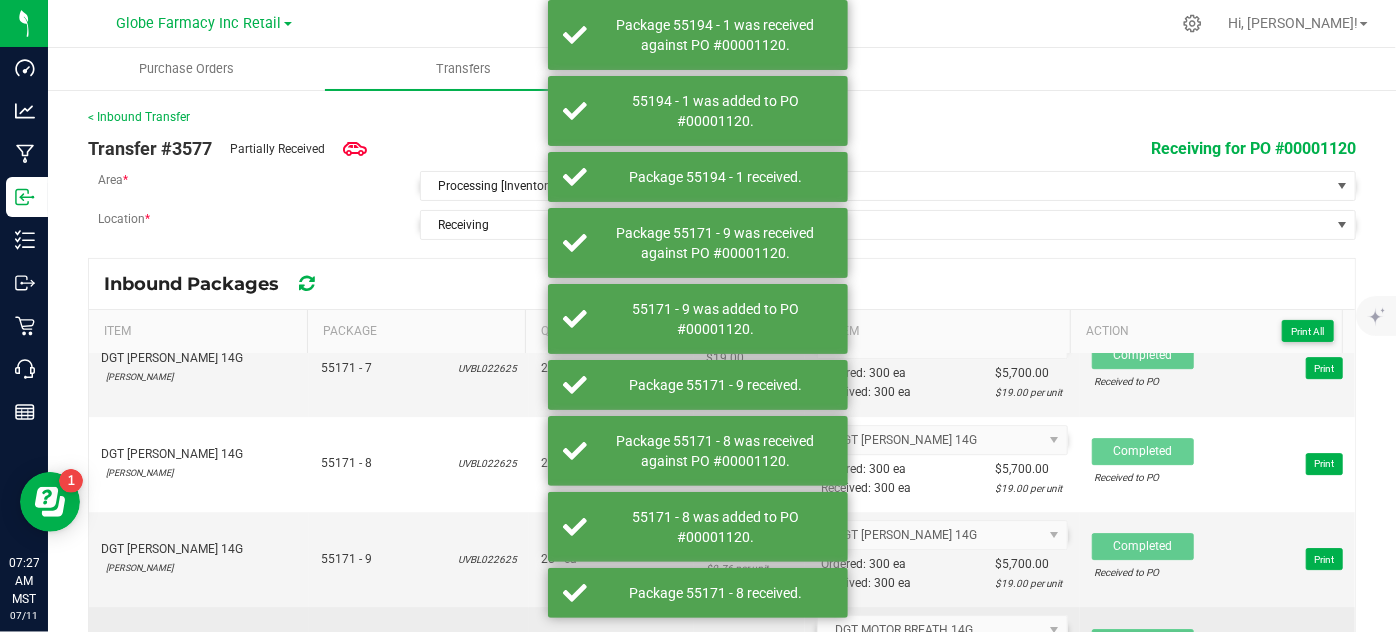scroll, scrollTop: 3272, scrollLeft: 0, axis: vertical 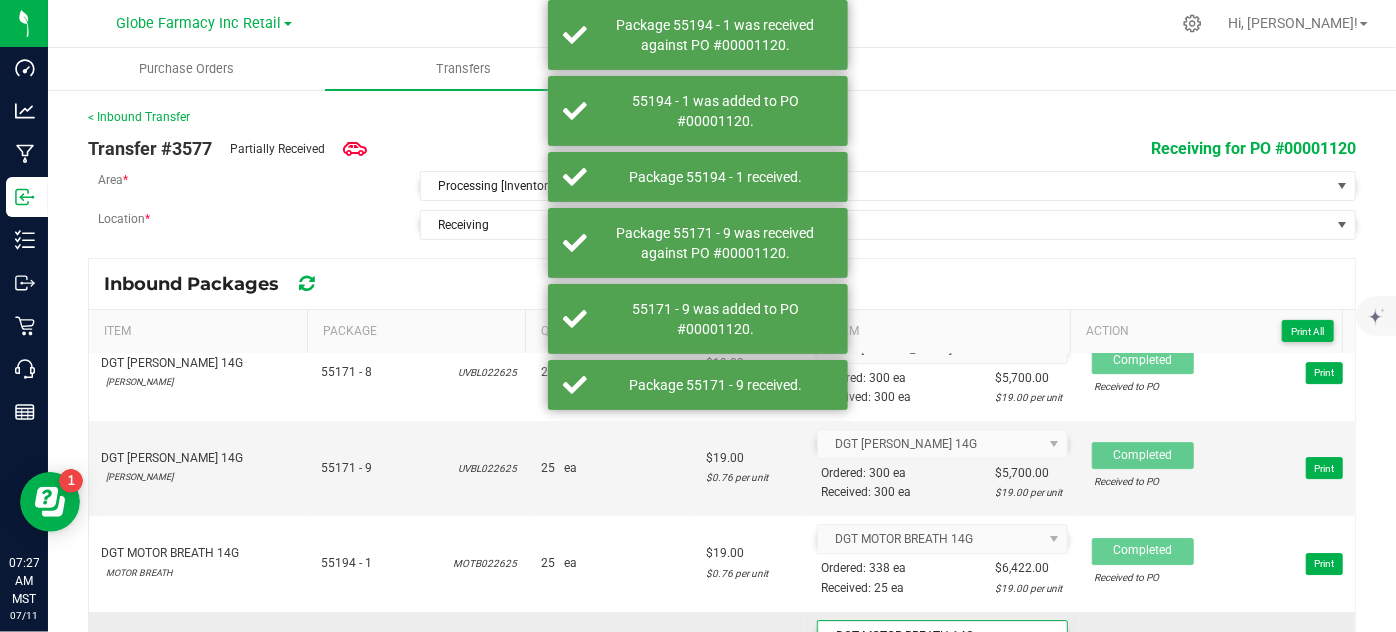 click on "Assign & Receive to PO" at bounding box center [1167, 647] 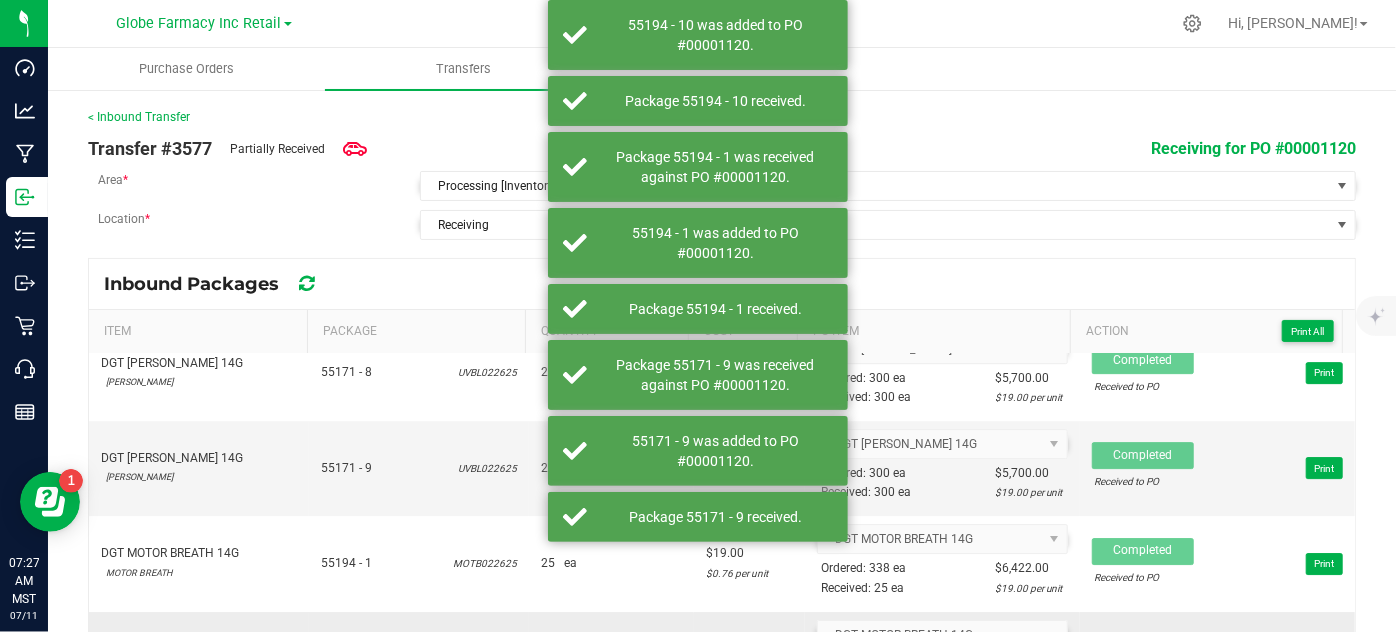scroll, scrollTop: 3363, scrollLeft: 0, axis: vertical 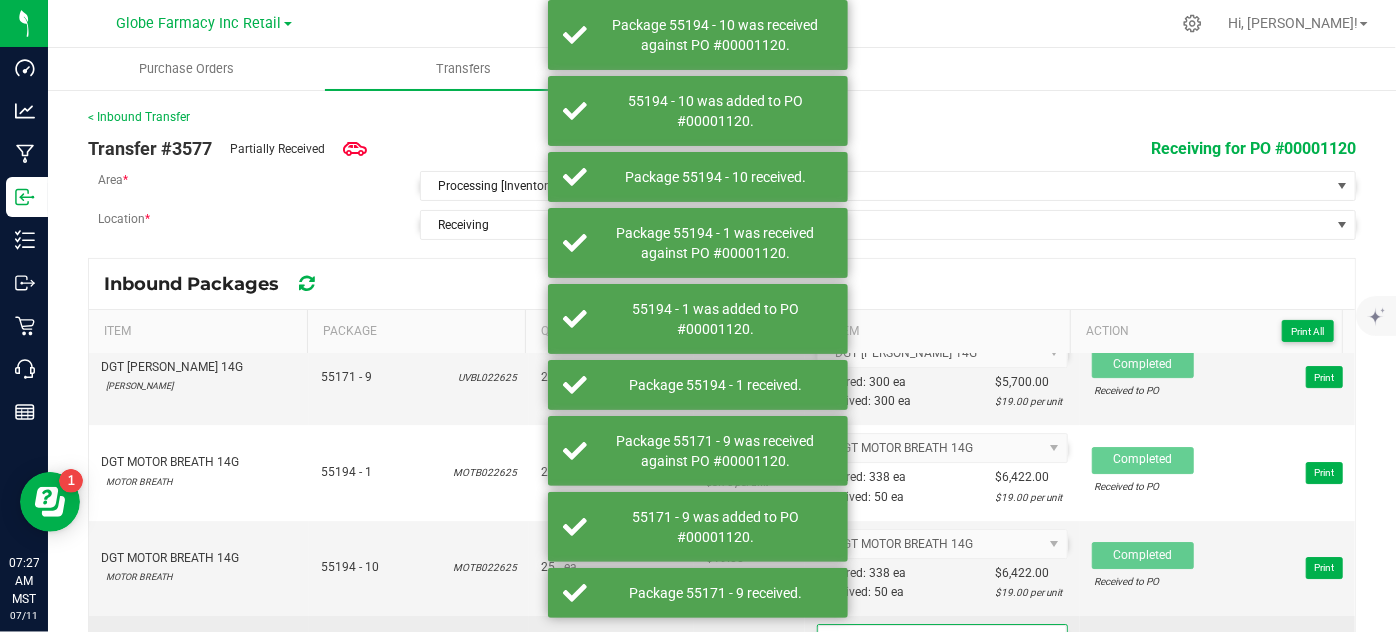 click on "Assign & Receive to PO" at bounding box center [1167, 651] 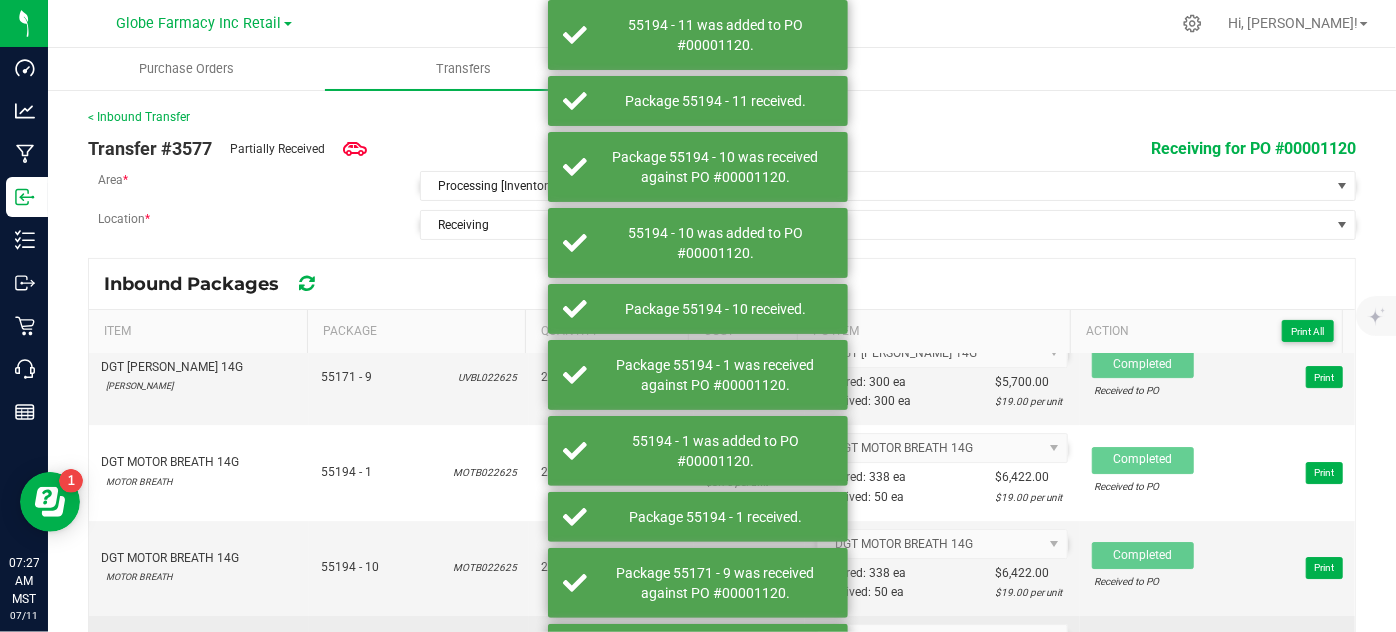 scroll, scrollTop: 3454, scrollLeft: 0, axis: vertical 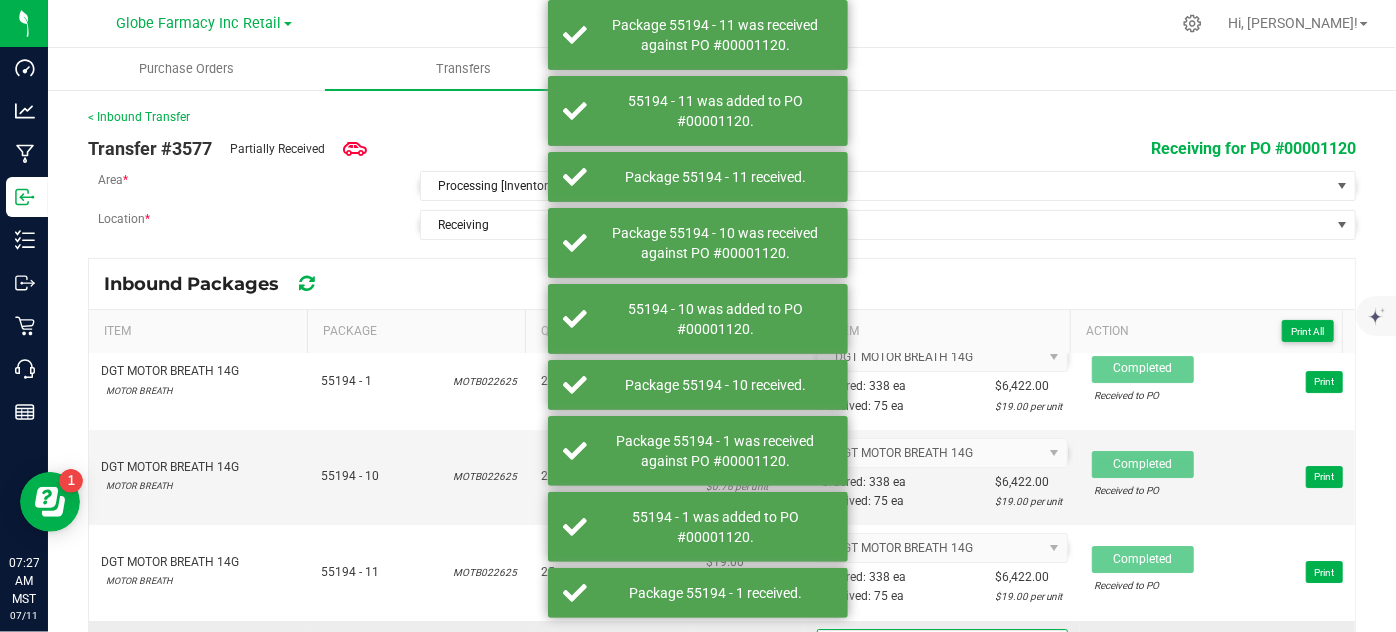 click on "Assign & Receive to PO" at bounding box center [1167, 656] 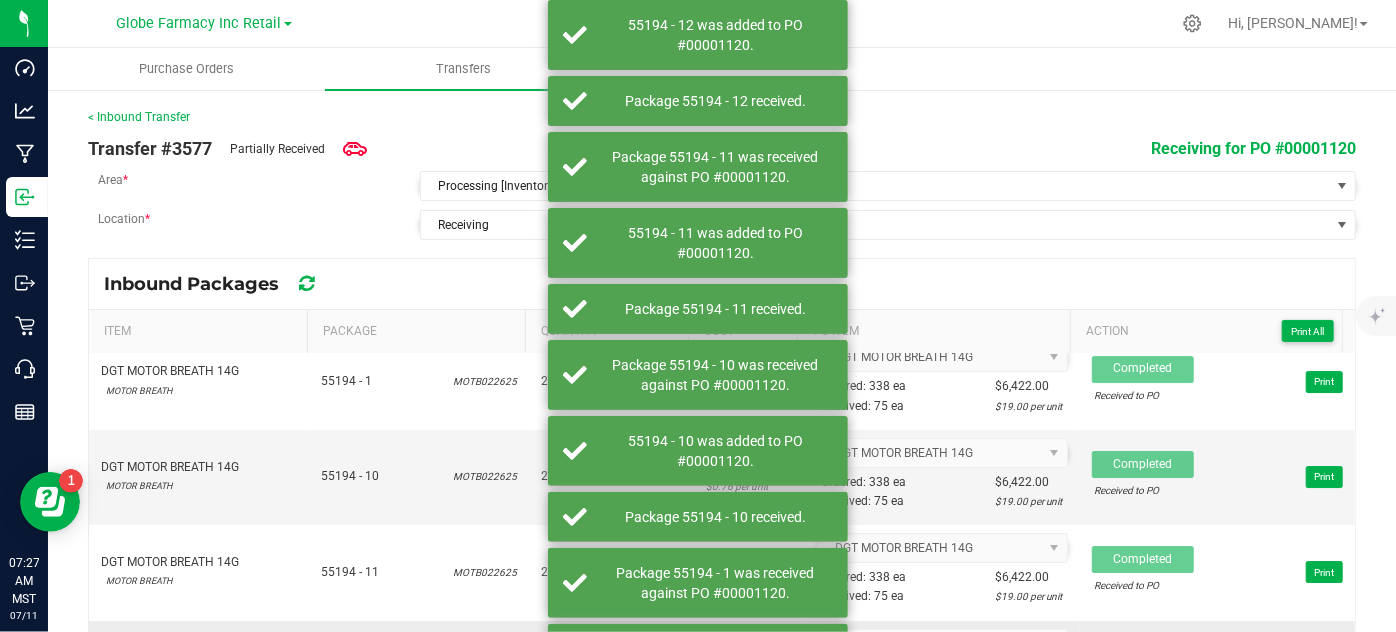 scroll, scrollTop: 3545, scrollLeft: 0, axis: vertical 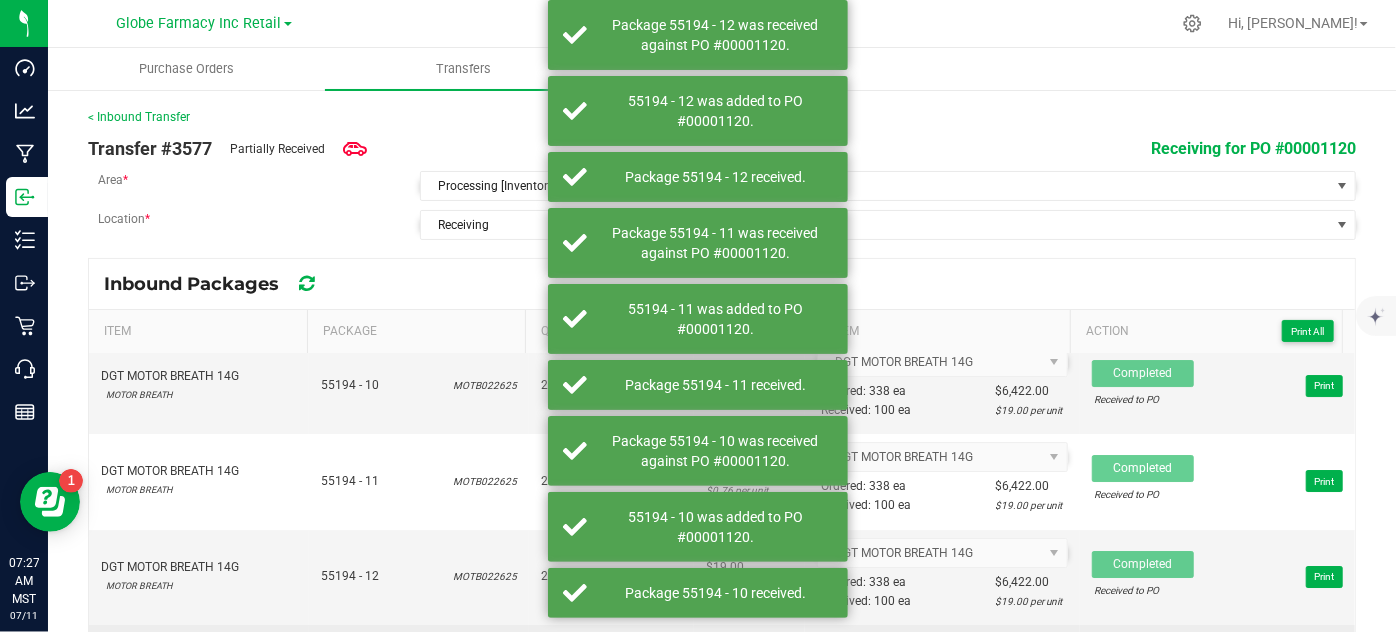 click on "Assign & Receive to PO" at bounding box center [1168, 660] 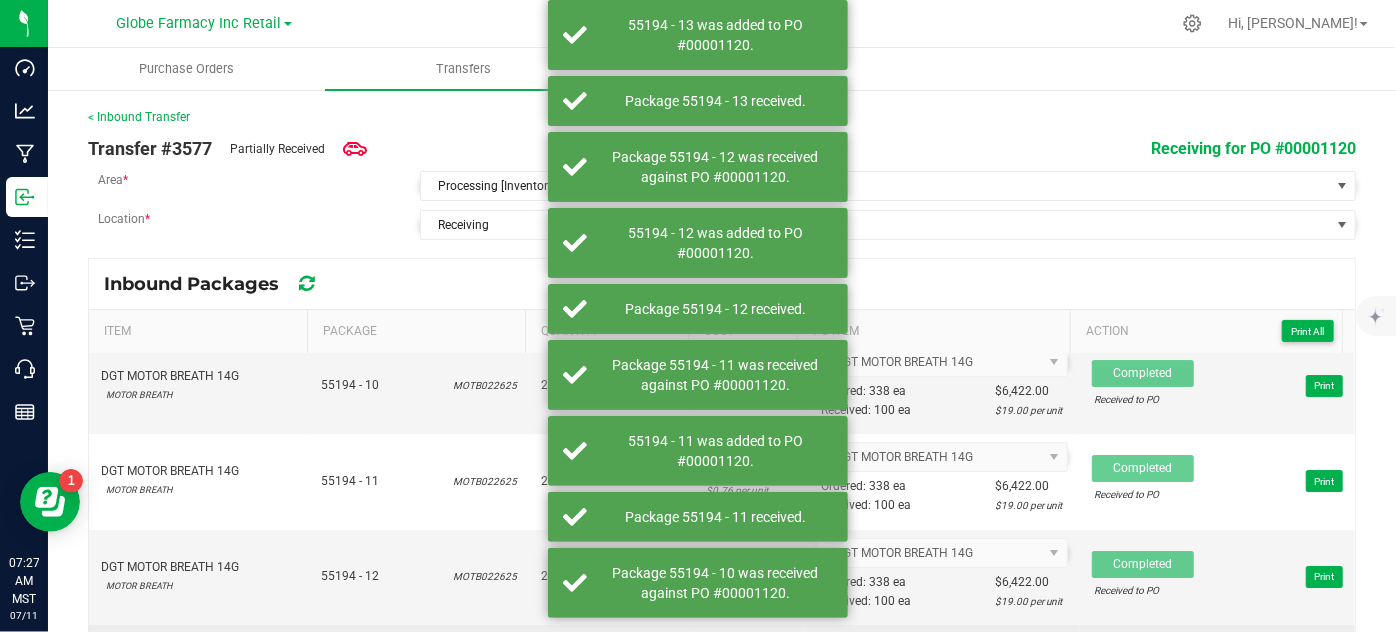 scroll, scrollTop: 3636, scrollLeft: 0, axis: vertical 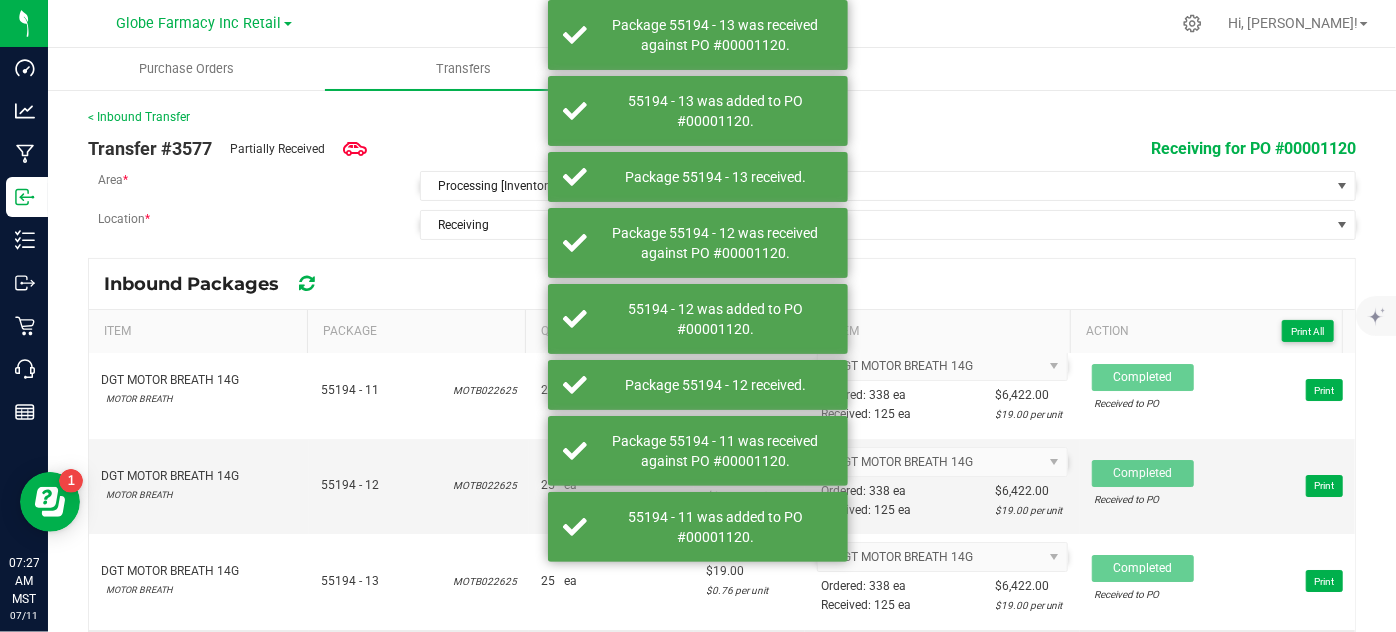click on "Assign & Receive to PO" at bounding box center [1167, 664] 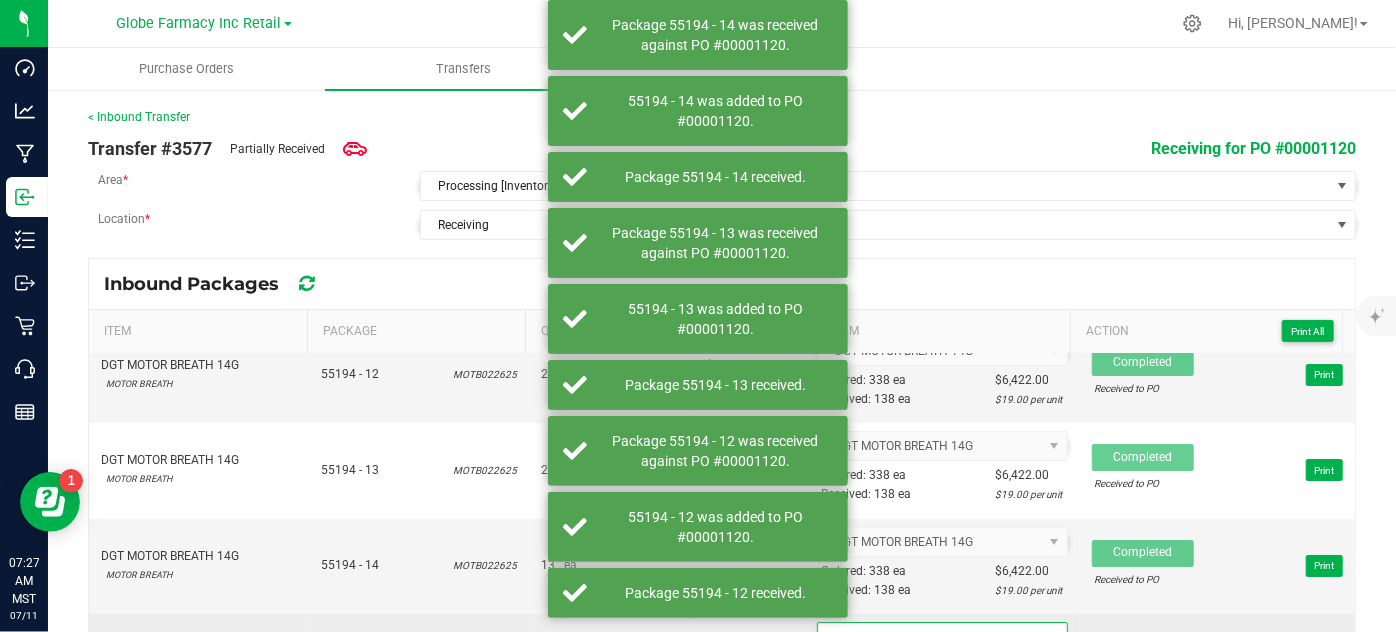 scroll, scrollTop: 3818, scrollLeft: 0, axis: vertical 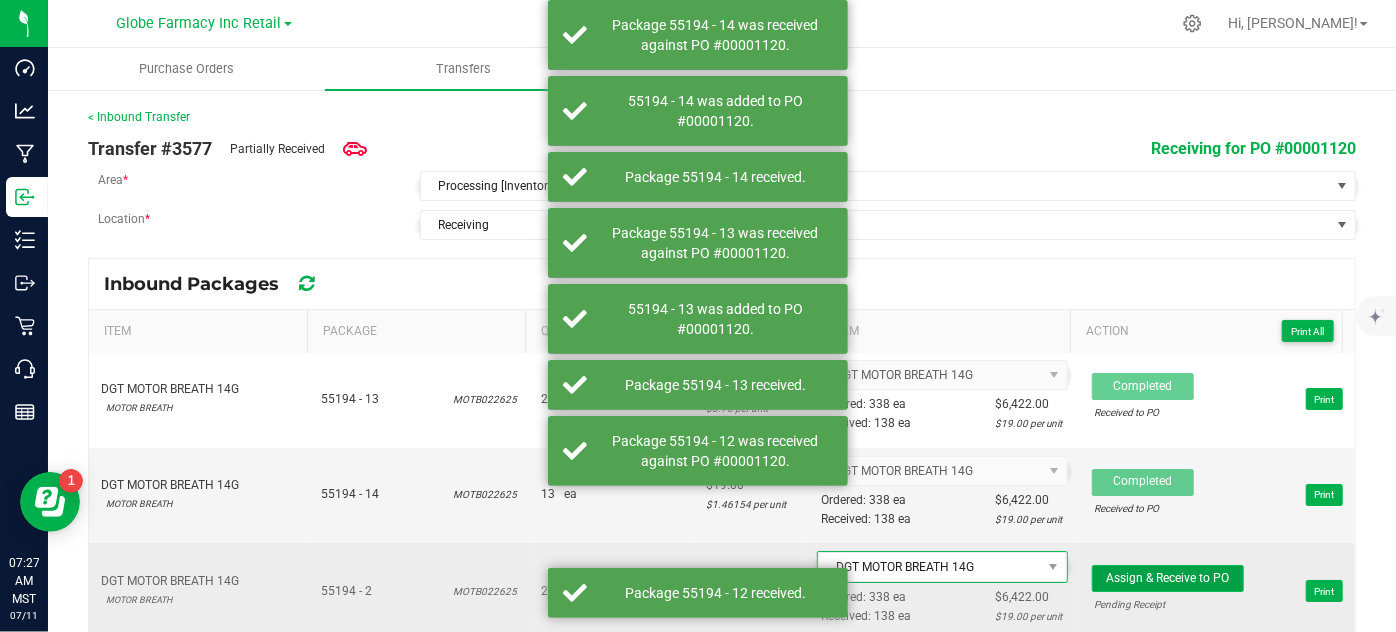 click on "Assign & Receive to PO" at bounding box center [1167, 578] 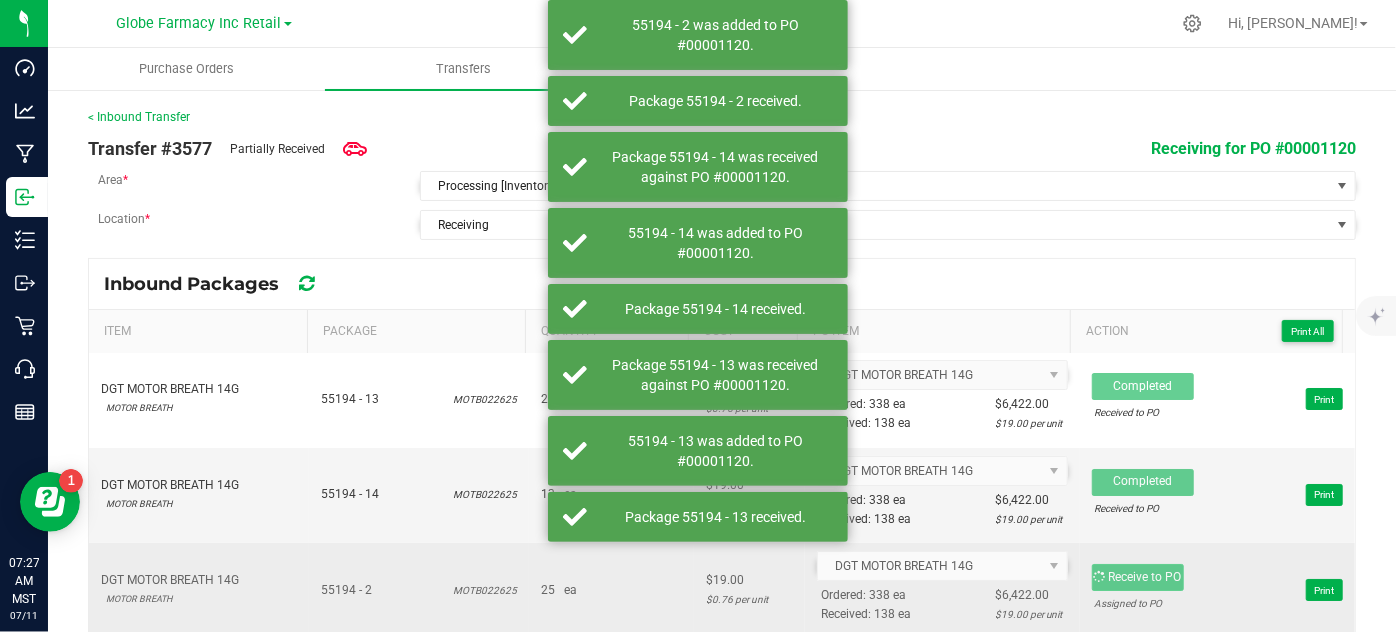 scroll, scrollTop: 3909, scrollLeft: 0, axis: vertical 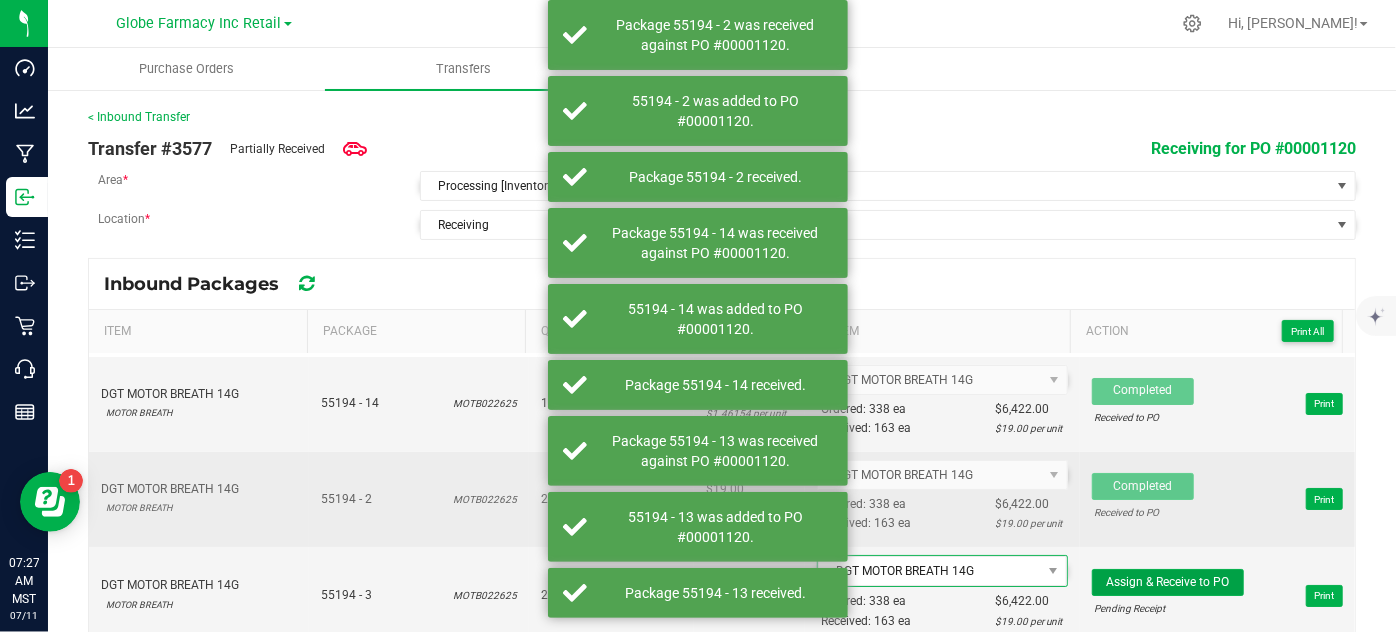 click on "Assign & Receive to PO" at bounding box center (1167, 582) 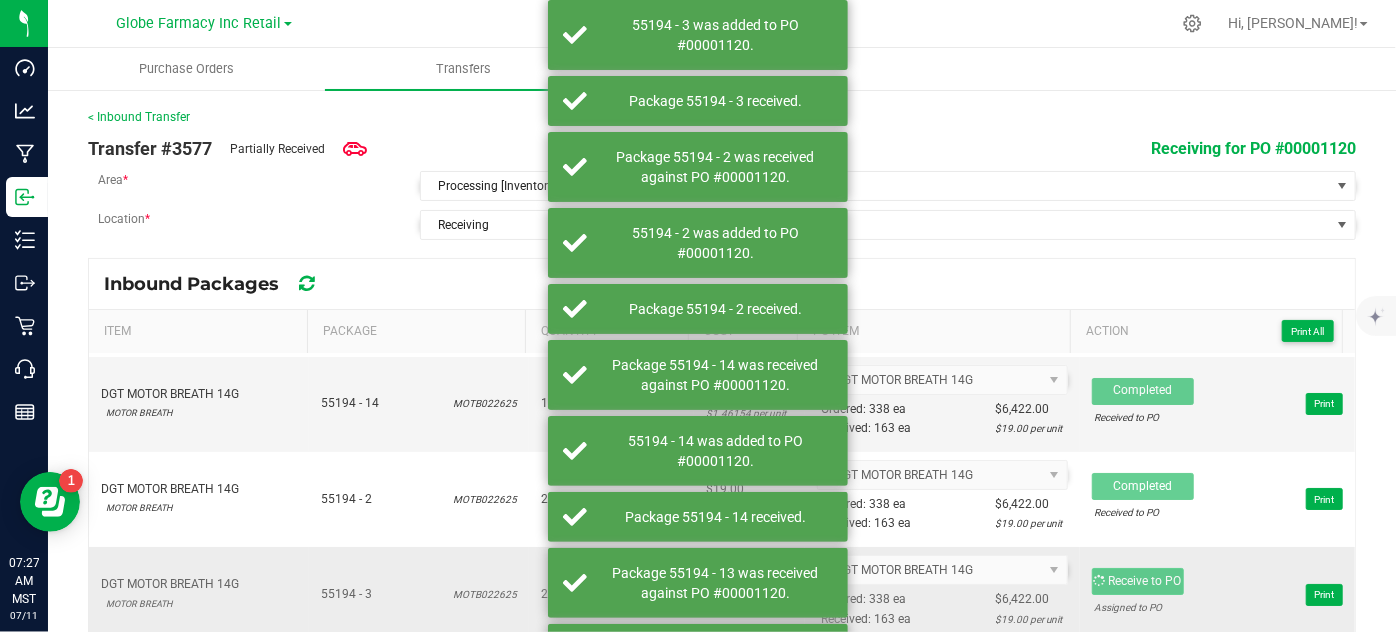 scroll, scrollTop: 4000, scrollLeft: 0, axis: vertical 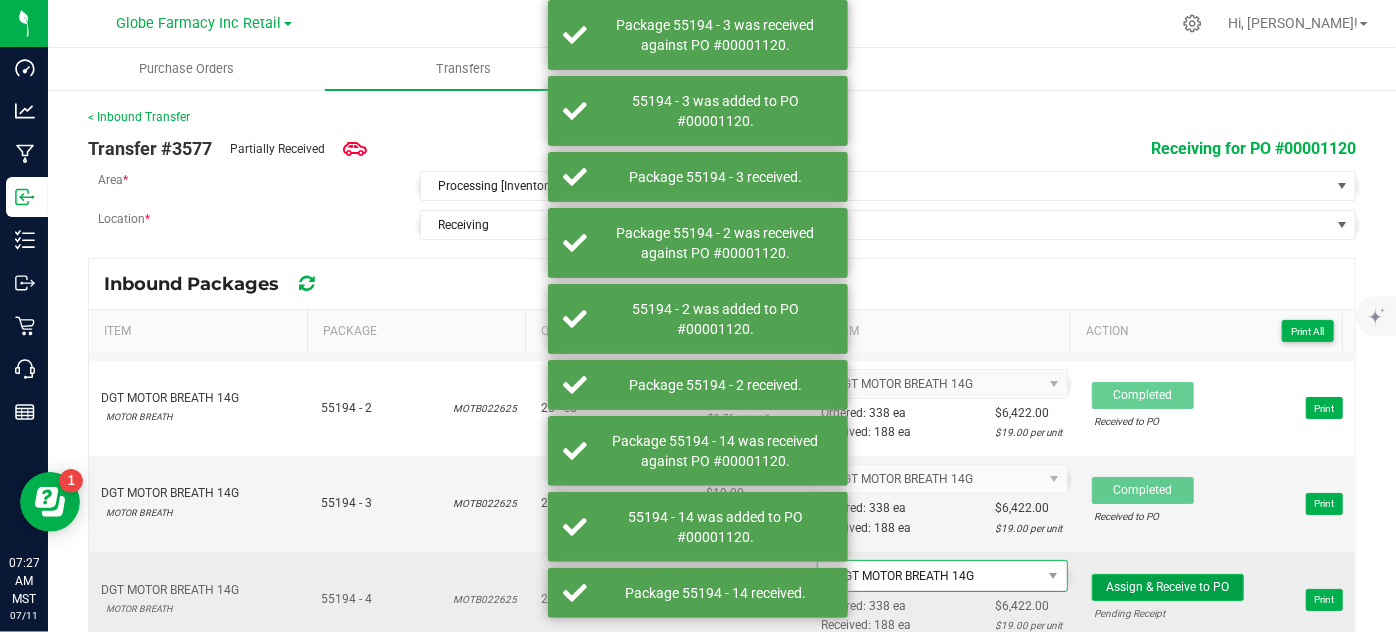 click on "Assign & Receive to PO" at bounding box center [1167, 587] 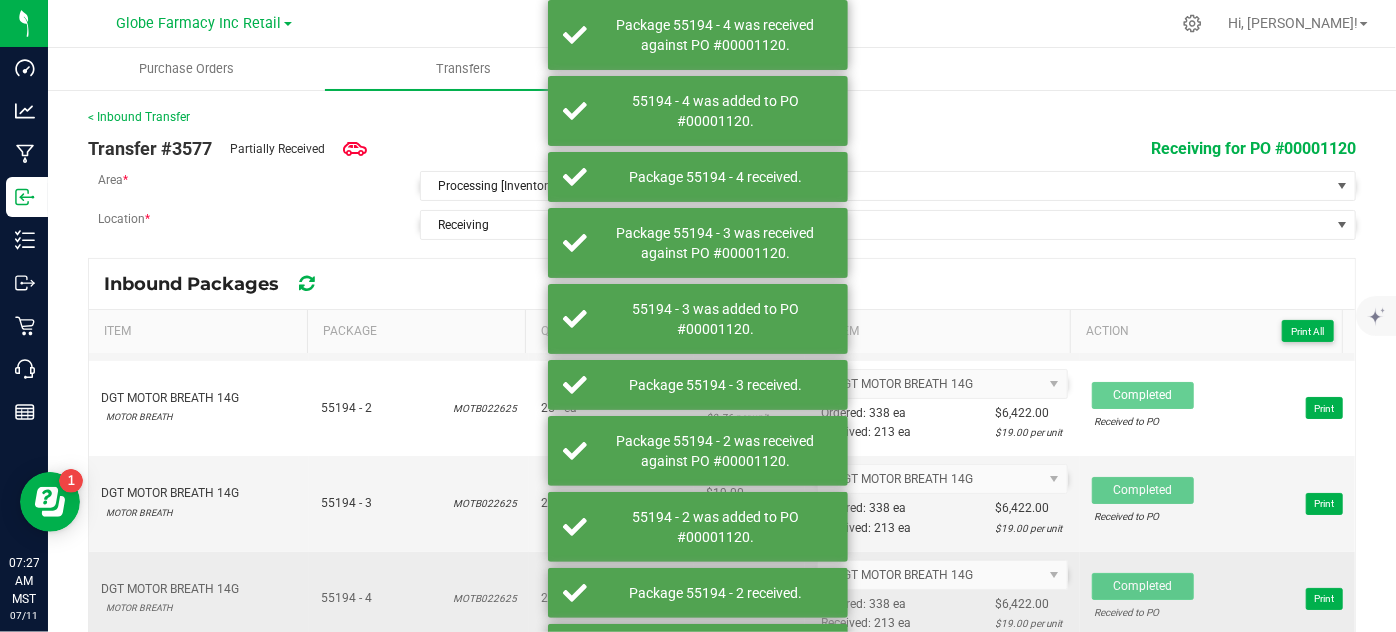 scroll, scrollTop: 4090, scrollLeft: 0, axis: vertical 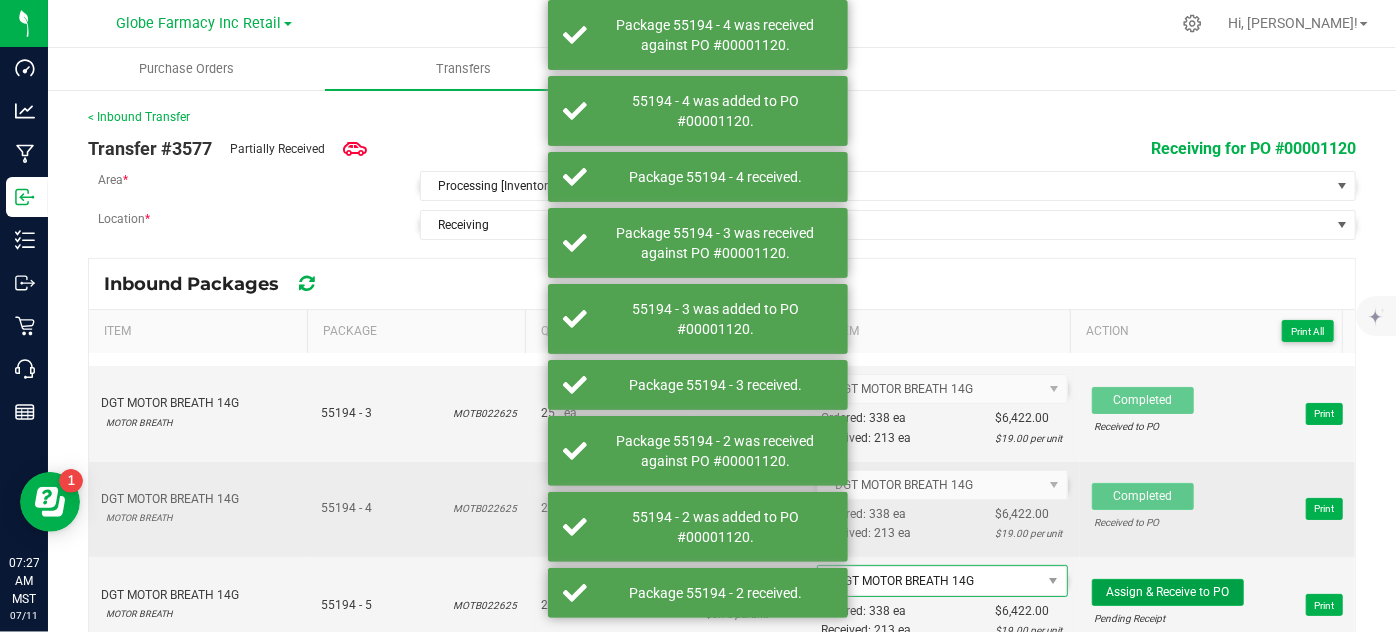 click on "Assign & Receive to PO" at bounding box center (1167, 592) 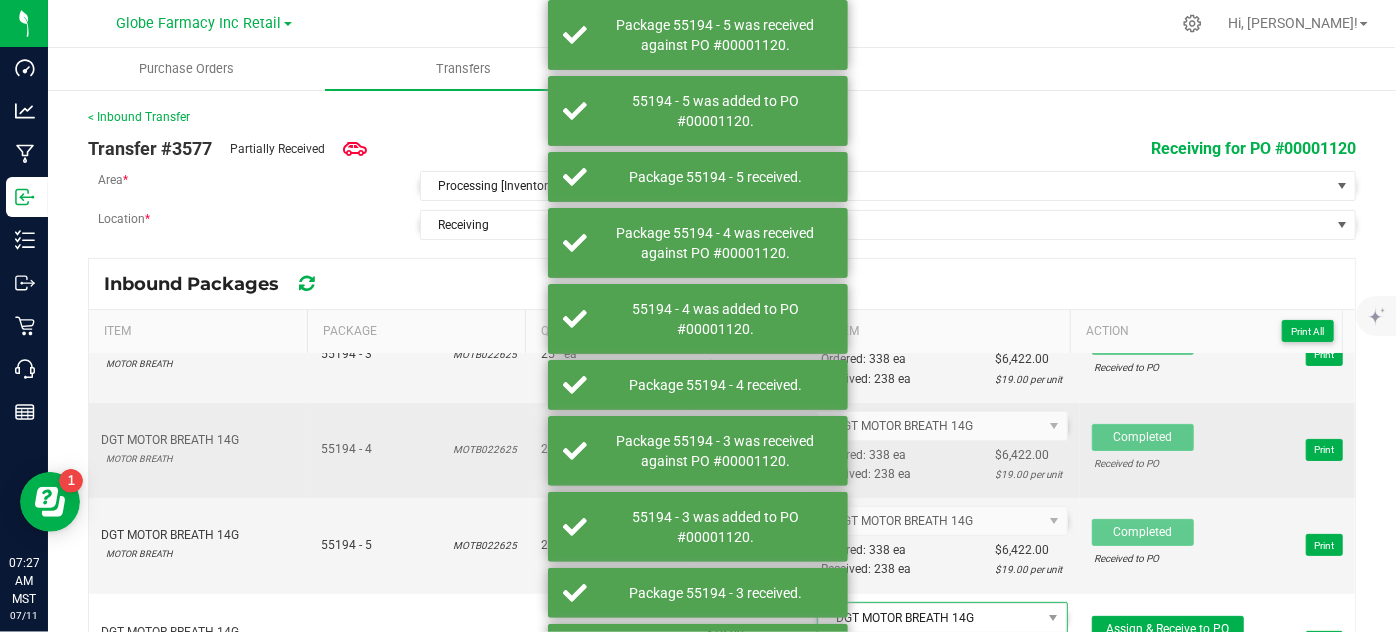 scroll 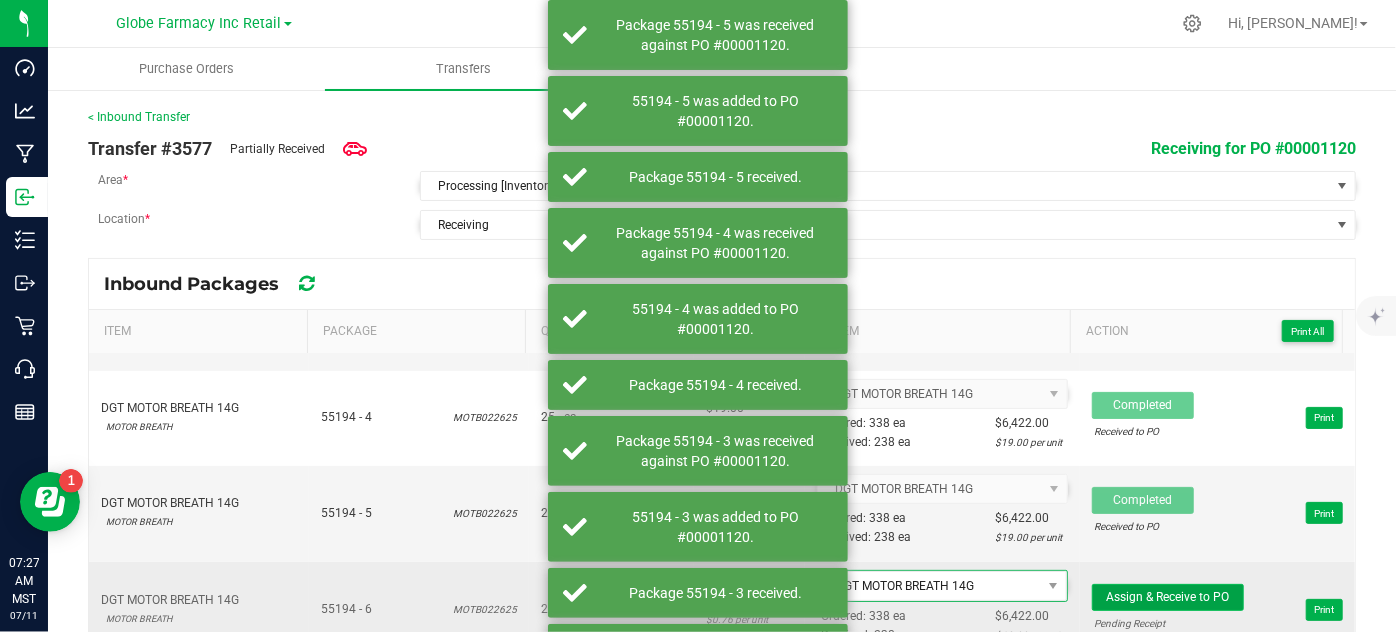 click on "Assign & Receive to PO" at bounding box center (1167, 597) 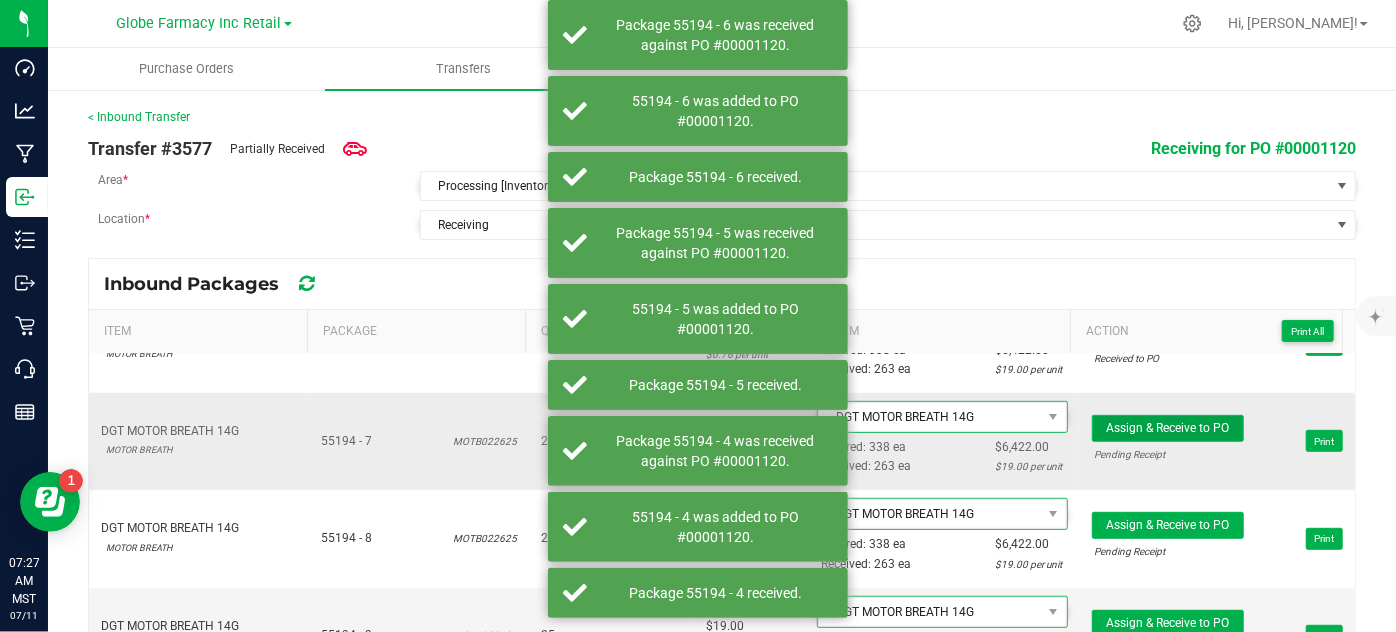 click on "Assign & Receive to PO" at bounding box center (1167, 428) 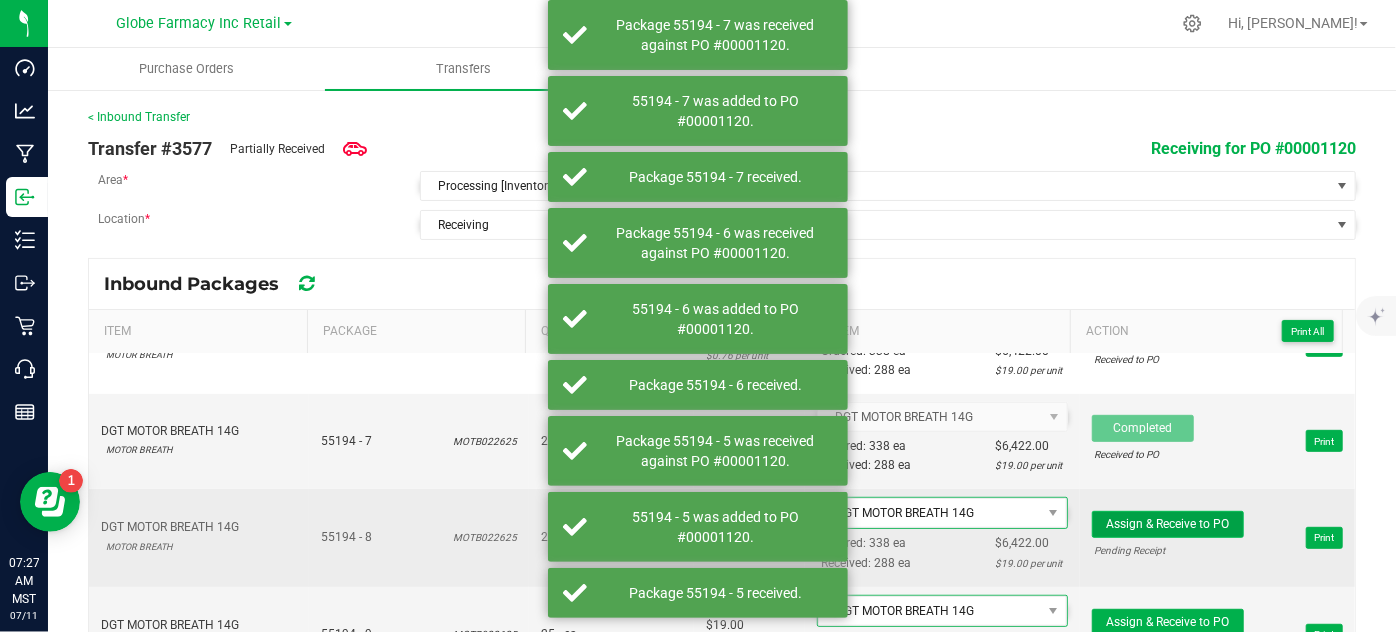 click on "Assign & Receive to PO" at bounding box center (1167, 524) 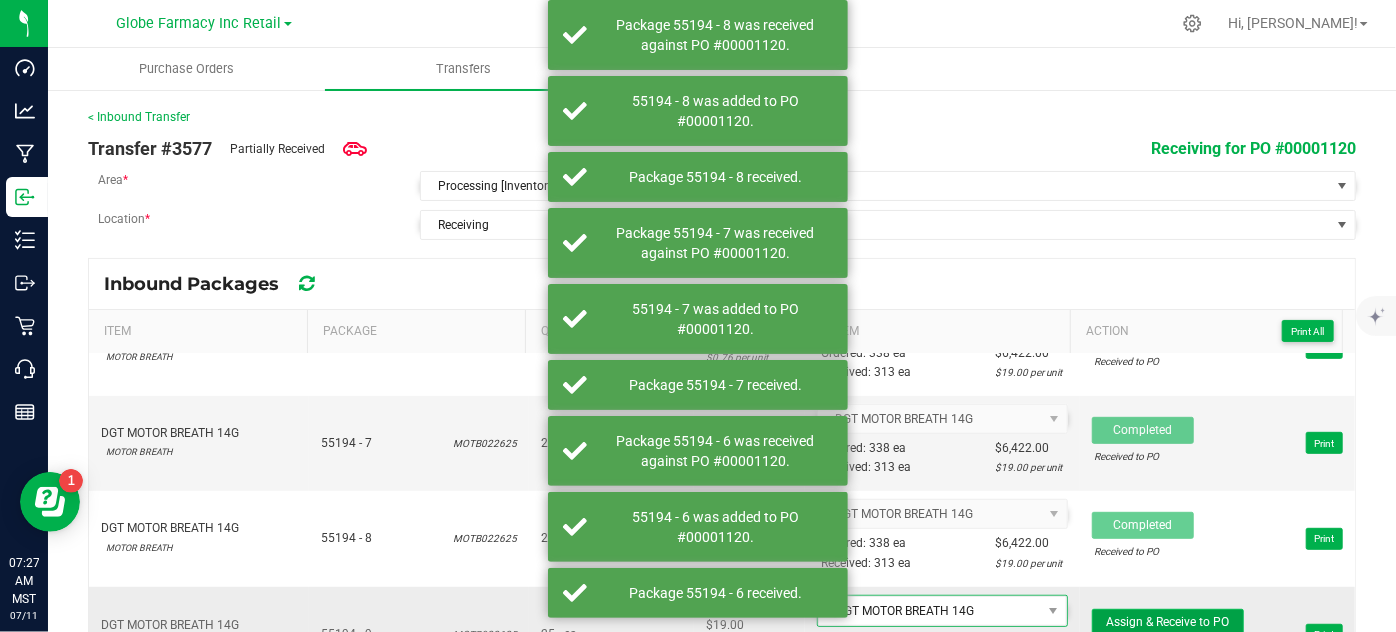 click on "Assign & Receive to PO" at bounding box center [1167, 622] 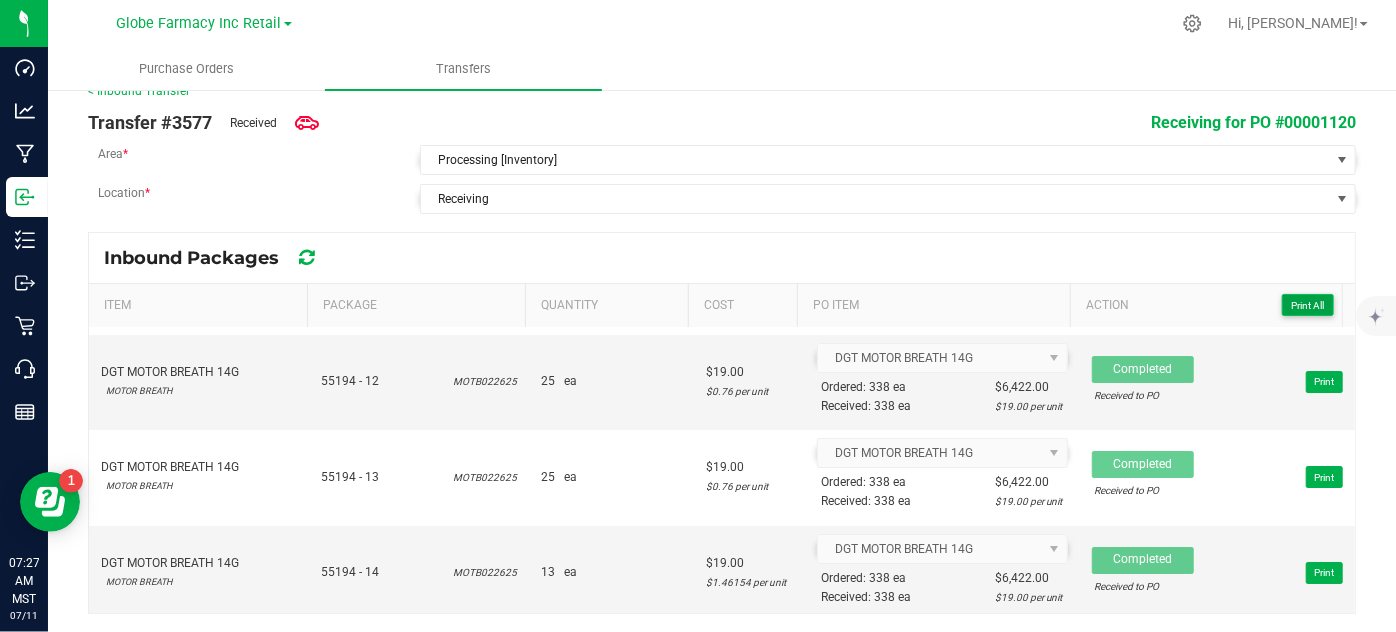 click on "Print All" at bounding box center [1307, 305] 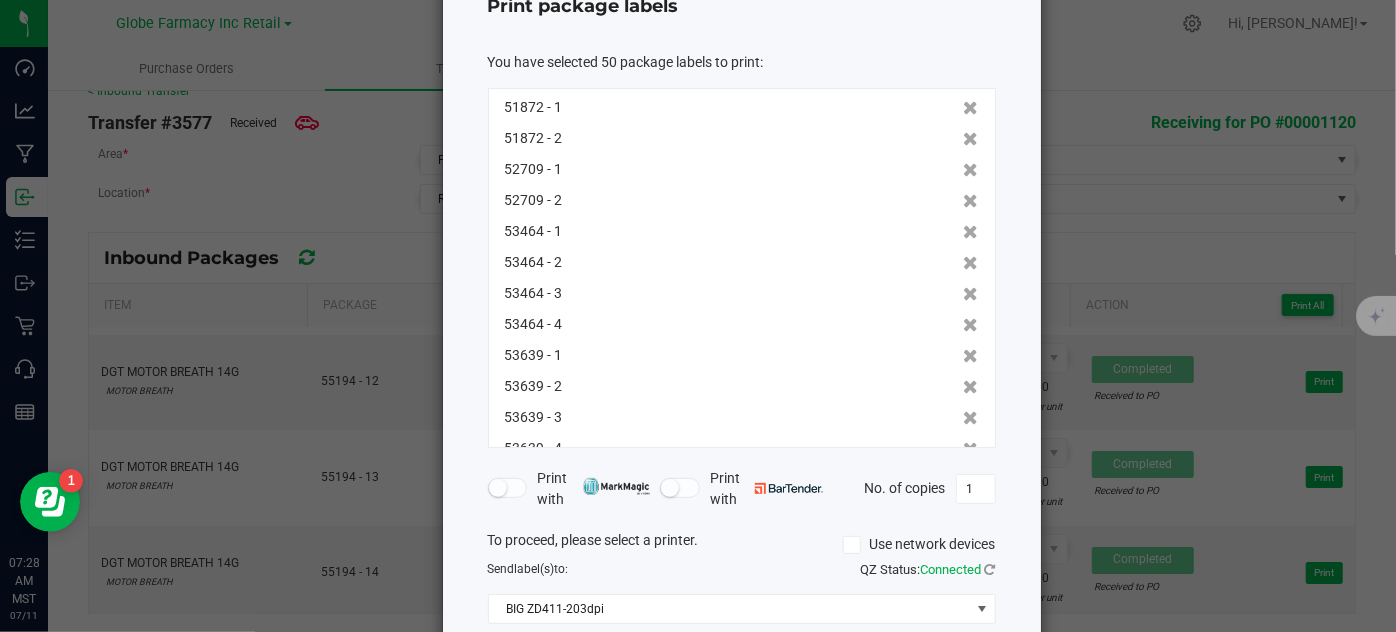 scroll, scrollTop: 272, scrollLeft: 0, axis: vertical 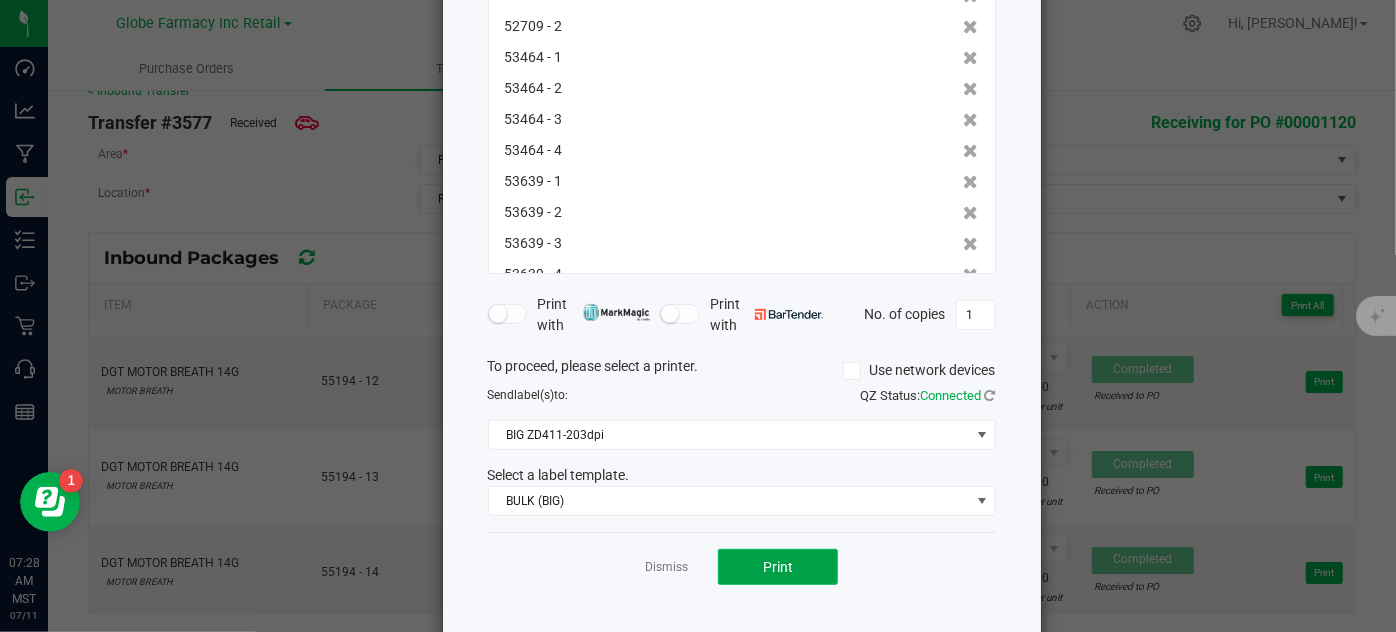click on "Print" 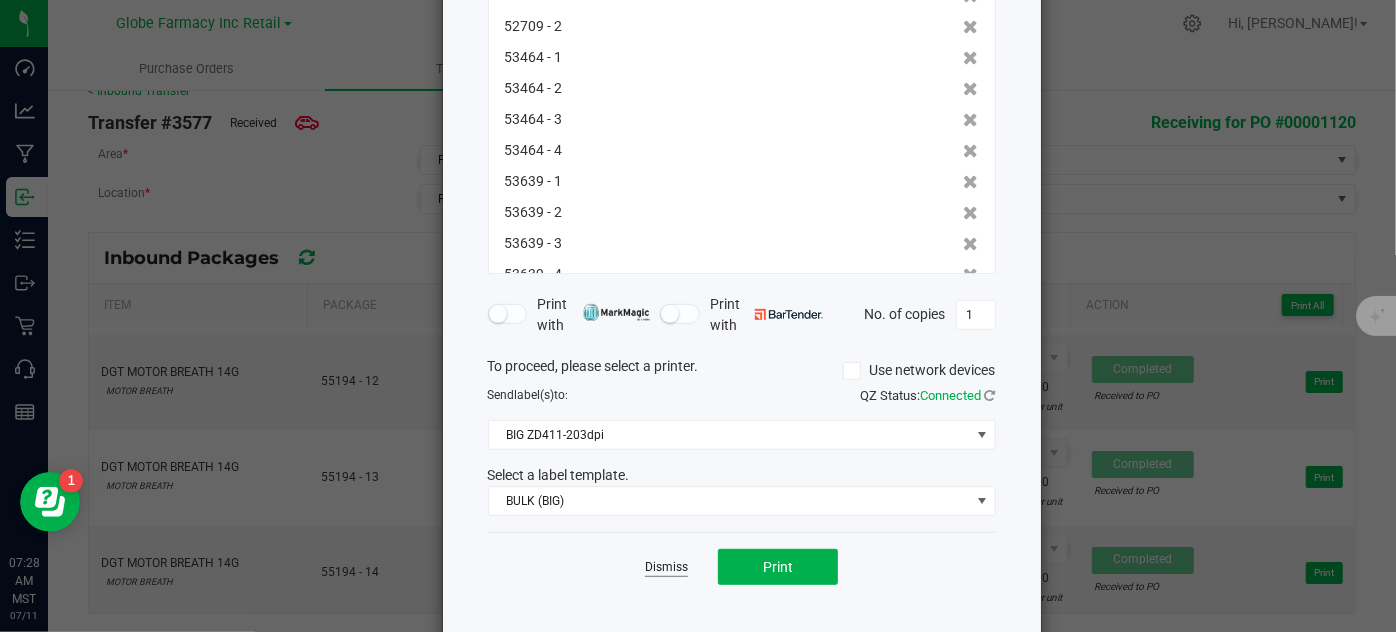 click on "Dismiss" 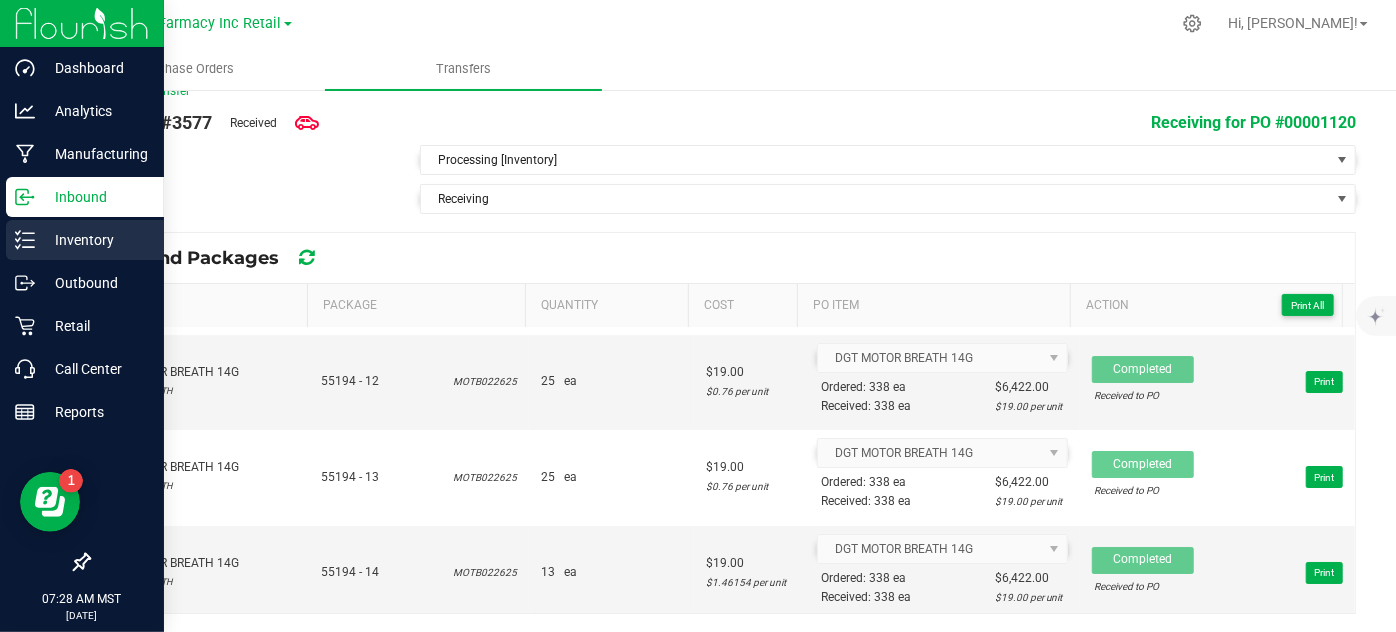 click 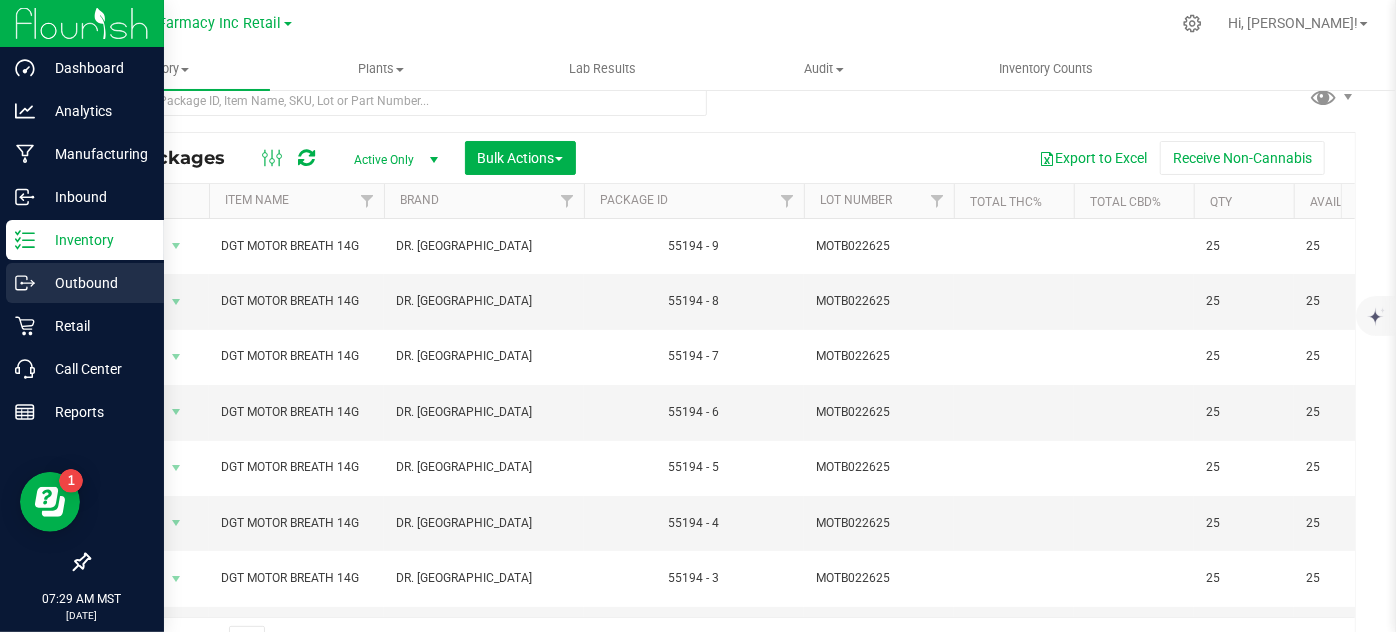 click on "Outbound" at bounding box center [95, 283] 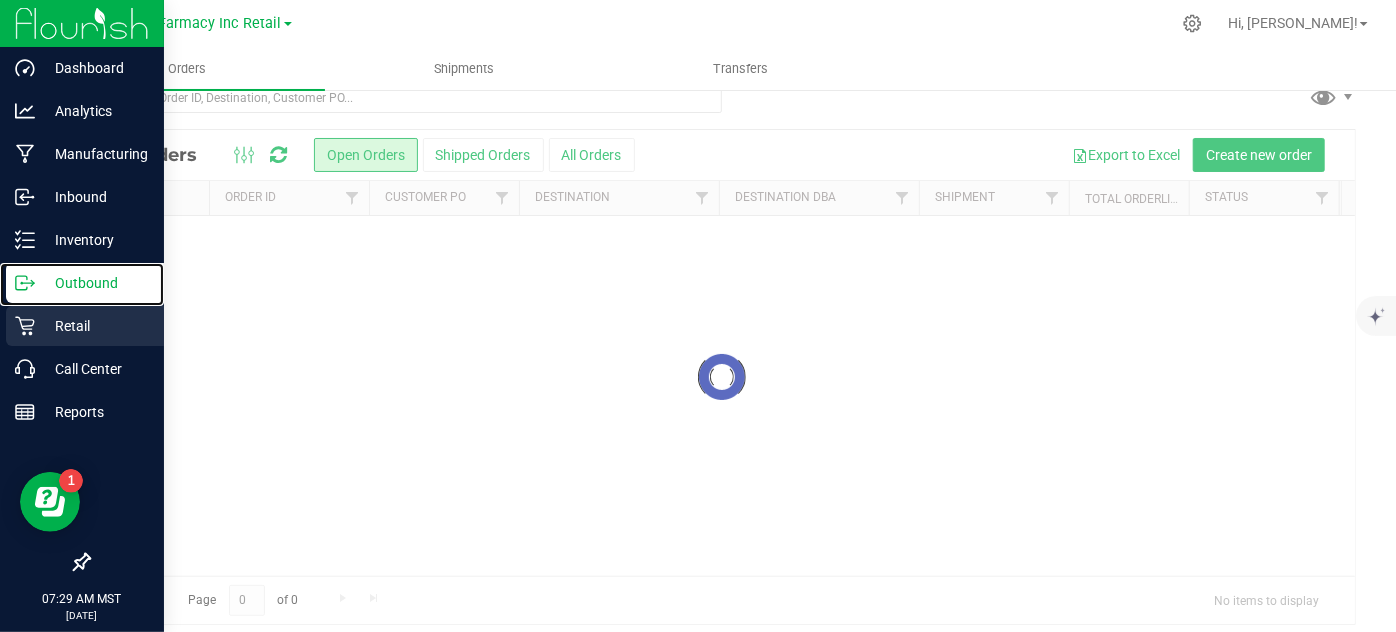 scroll, scrollTop: 0, scrollLeft: 0, axis: both 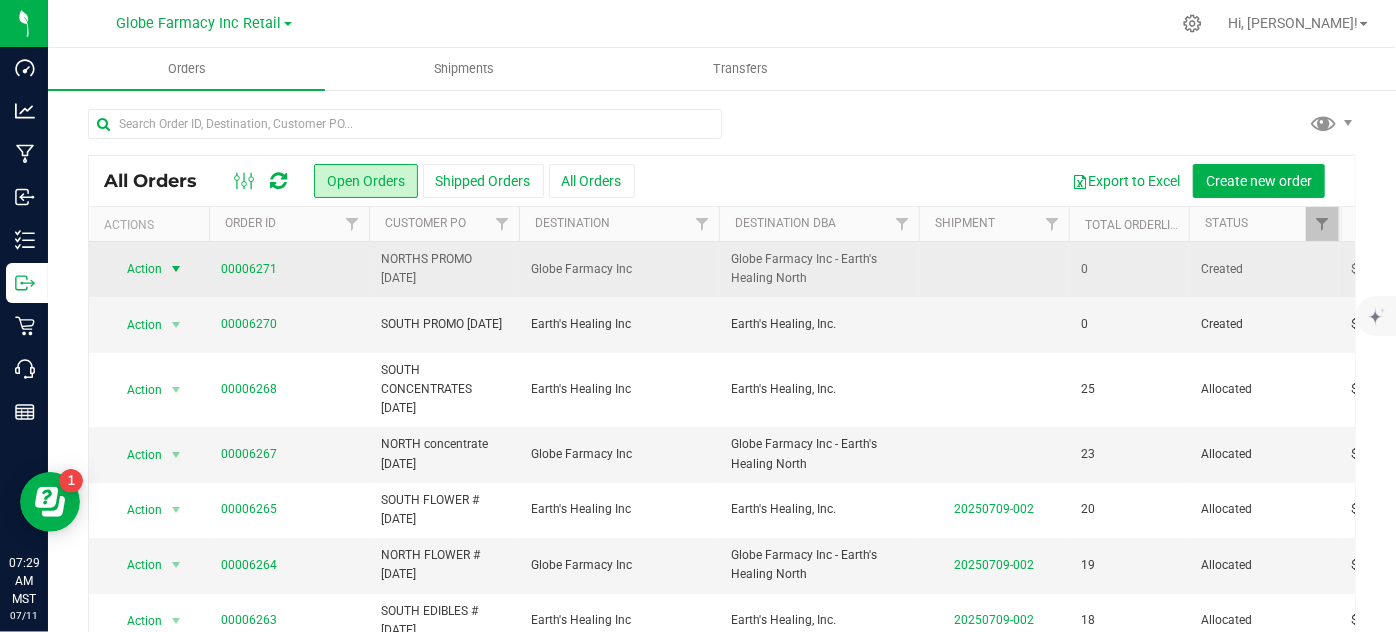 click at bounding box center (176, 269) 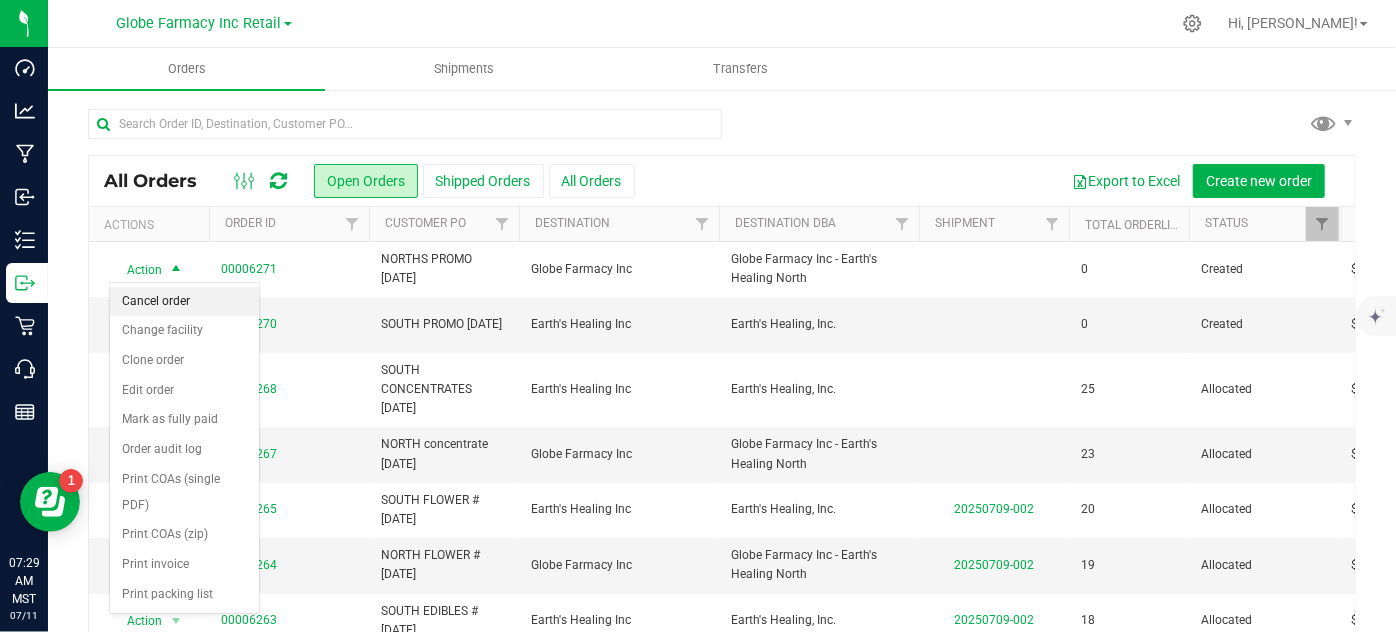 click on "Cancel order" at bounding box center [184, 302] 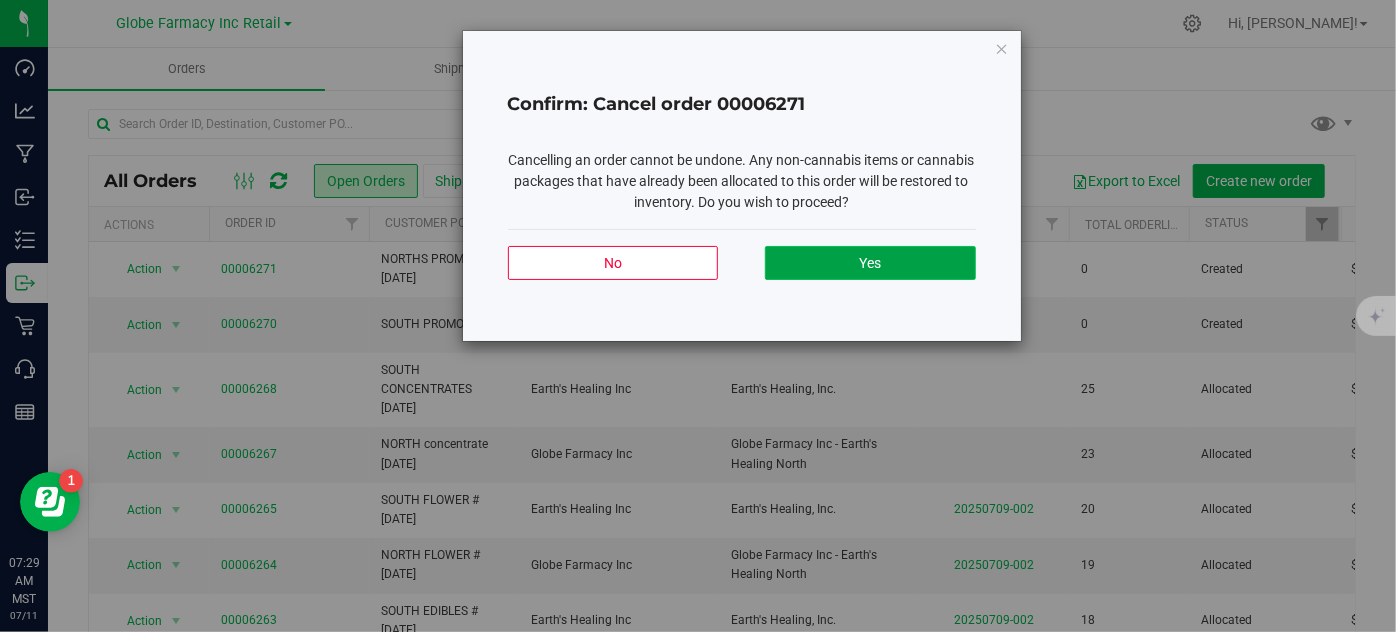 click on "Yes" at bounding box center [870, 263] 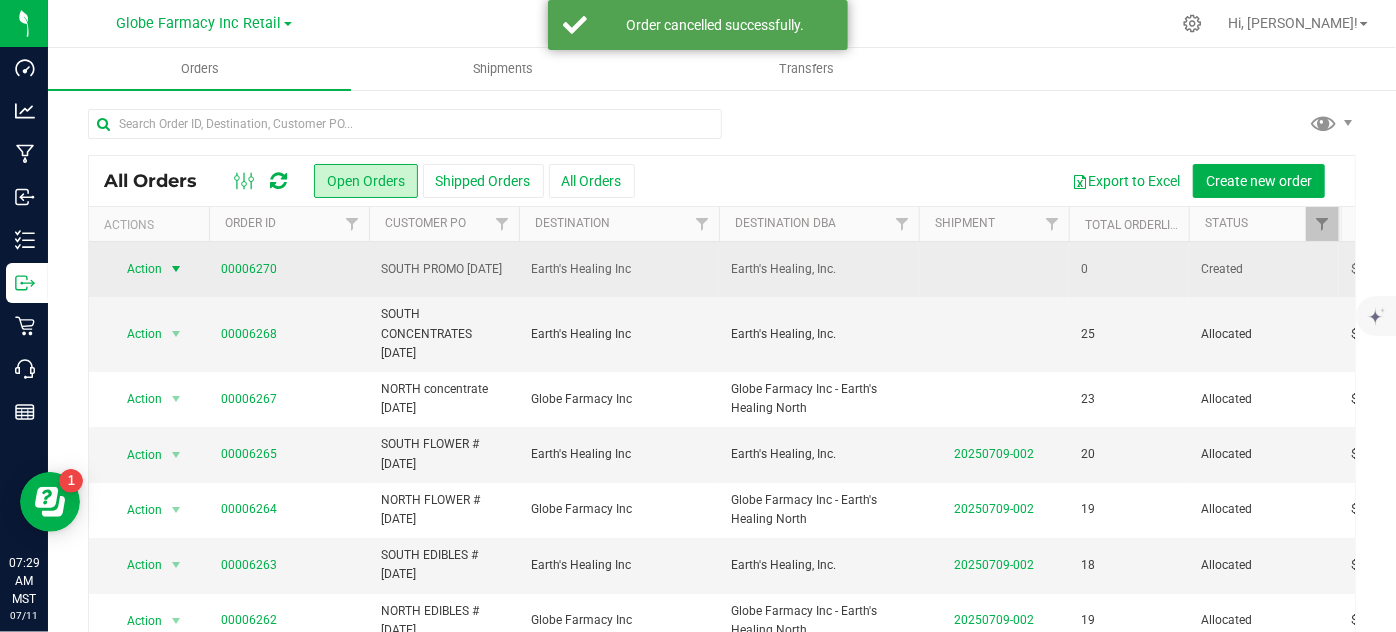 click at bounding box center (176, 269) 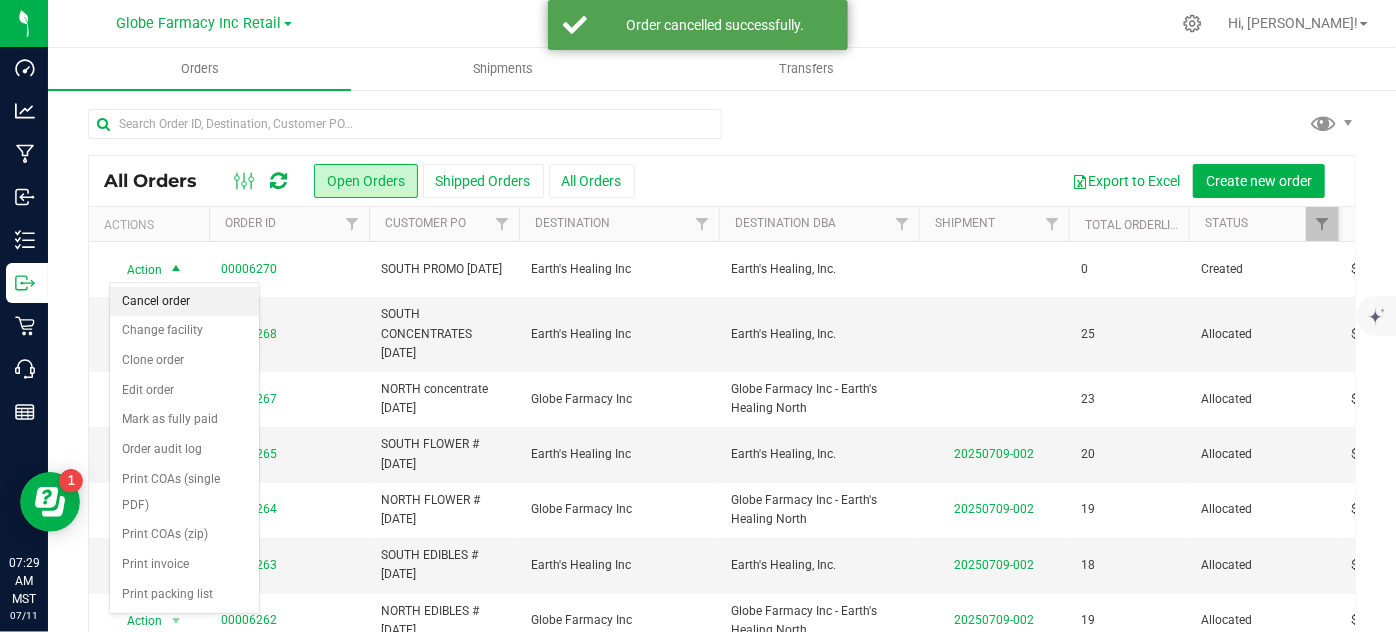 click on "Cancel order" at bounding box center [184, 302] 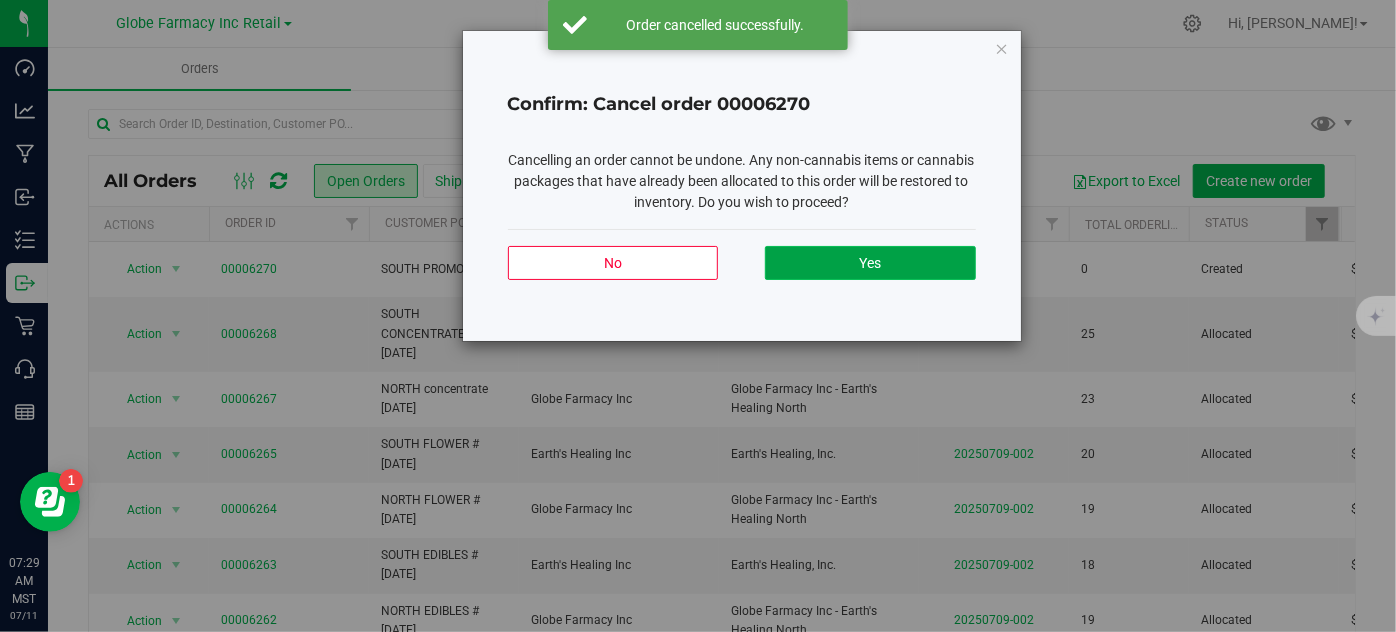 click on "Yes" at bounding box center [870, 263] 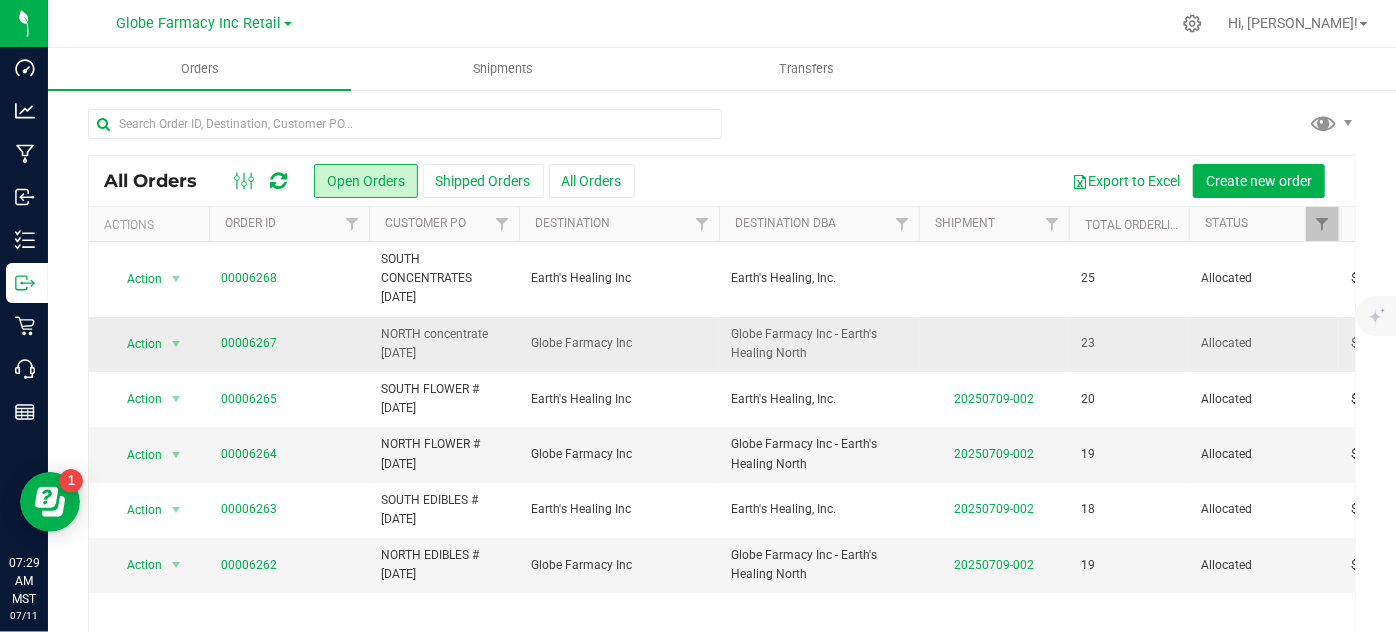 click on "00006267" at bounding box center [289, 344] 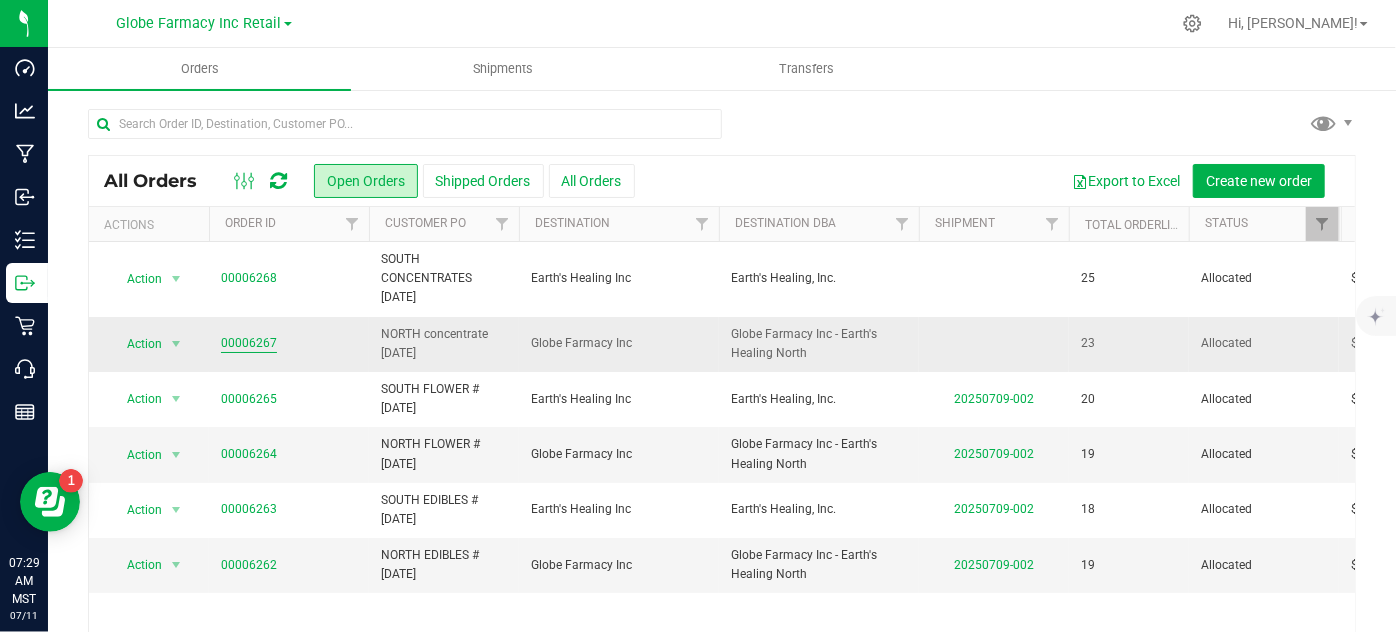 click on "00006267" at bounding box center (249, 343) 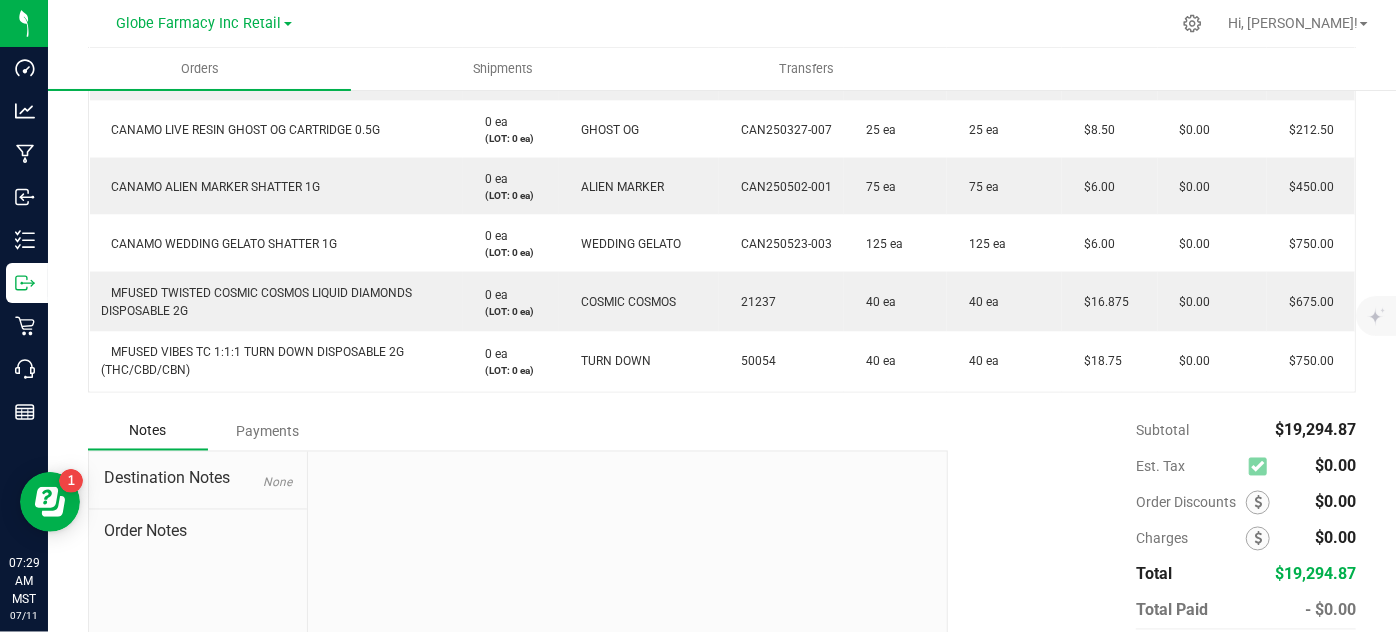 scroll, scrollTop: 1724, scrollLeft: 0, axis: vertical 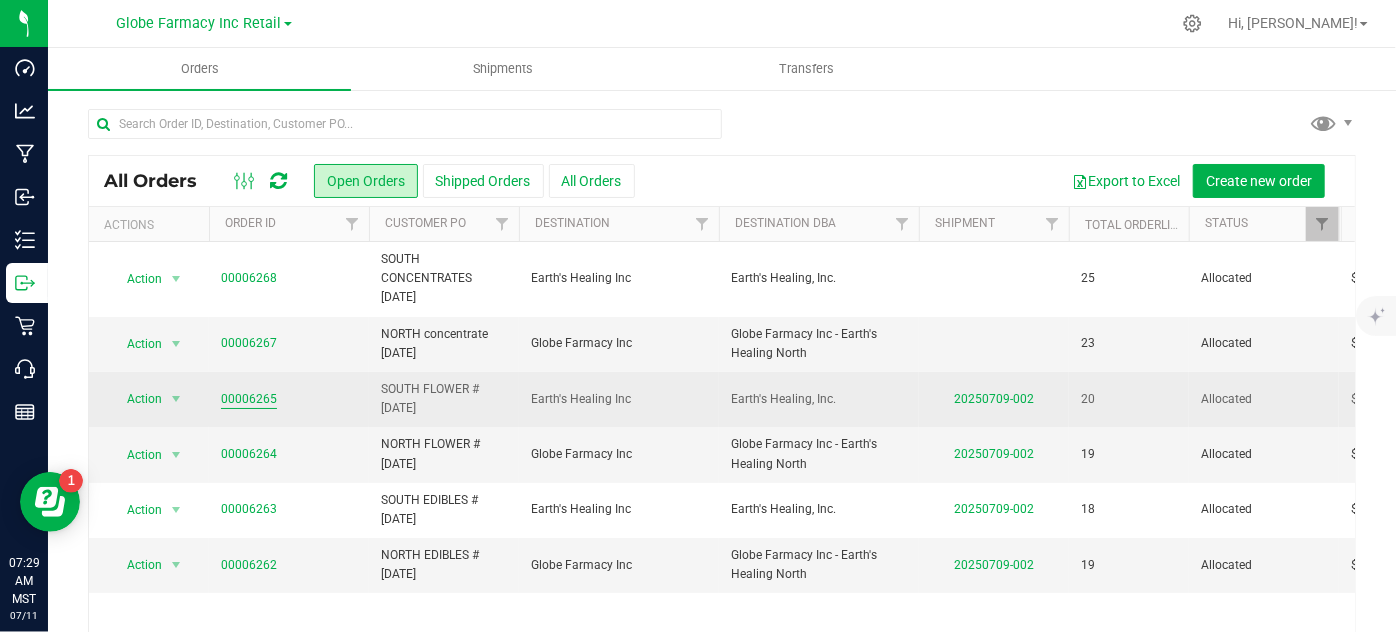 click on "00006265" at bounding box center [249, 399] 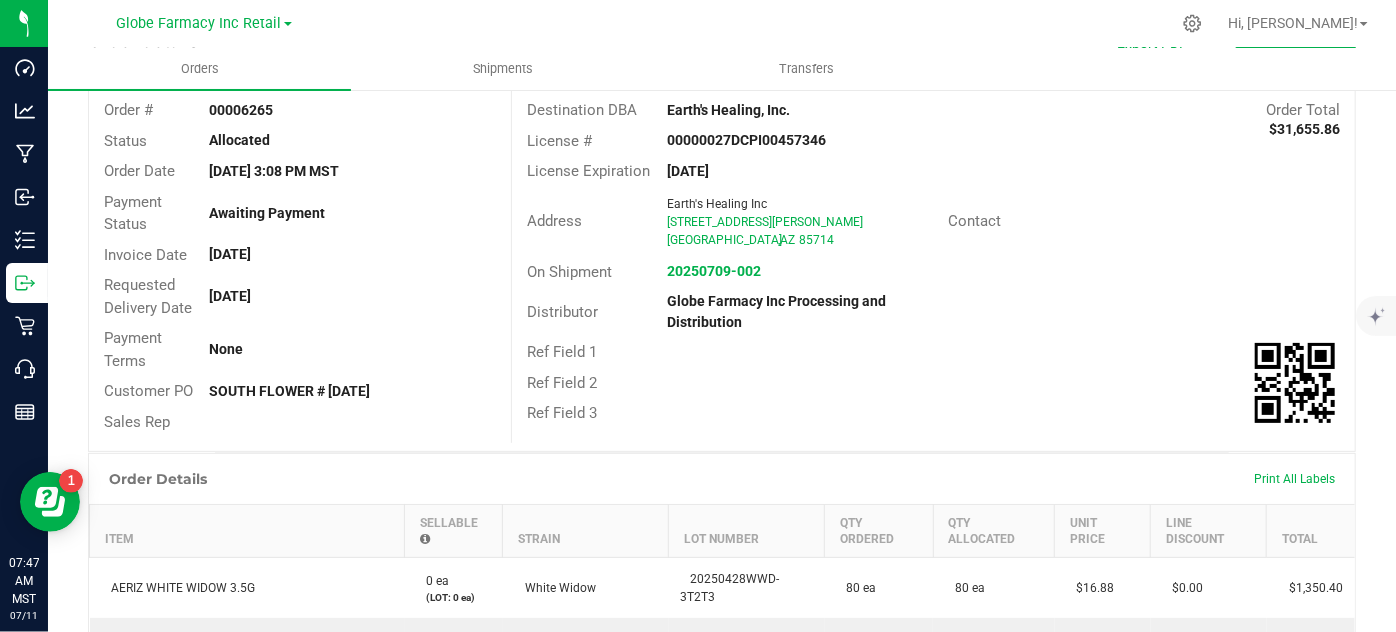 scroll, scrollTop: 363, scrollLeft: 0, axis: vertical 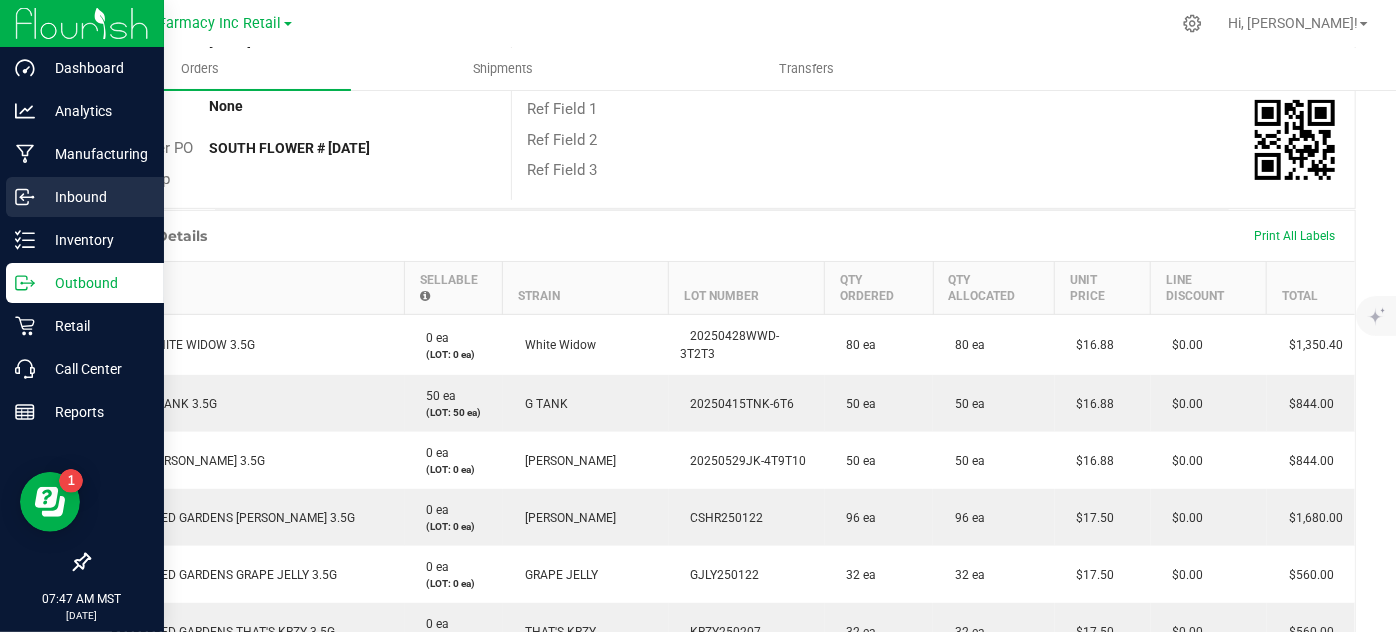 click on "Inbound" at bounding box center [95, 197] 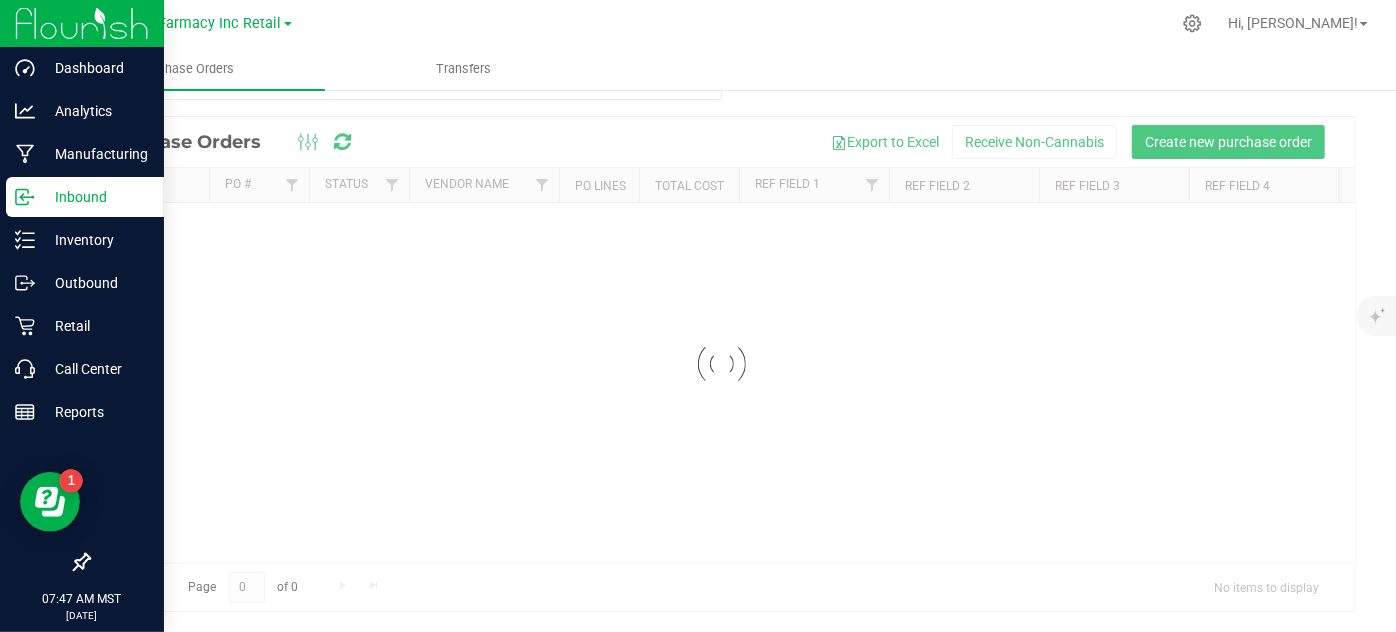 scroll, scrollTop: 0, scrollLeft: 0, axis: both 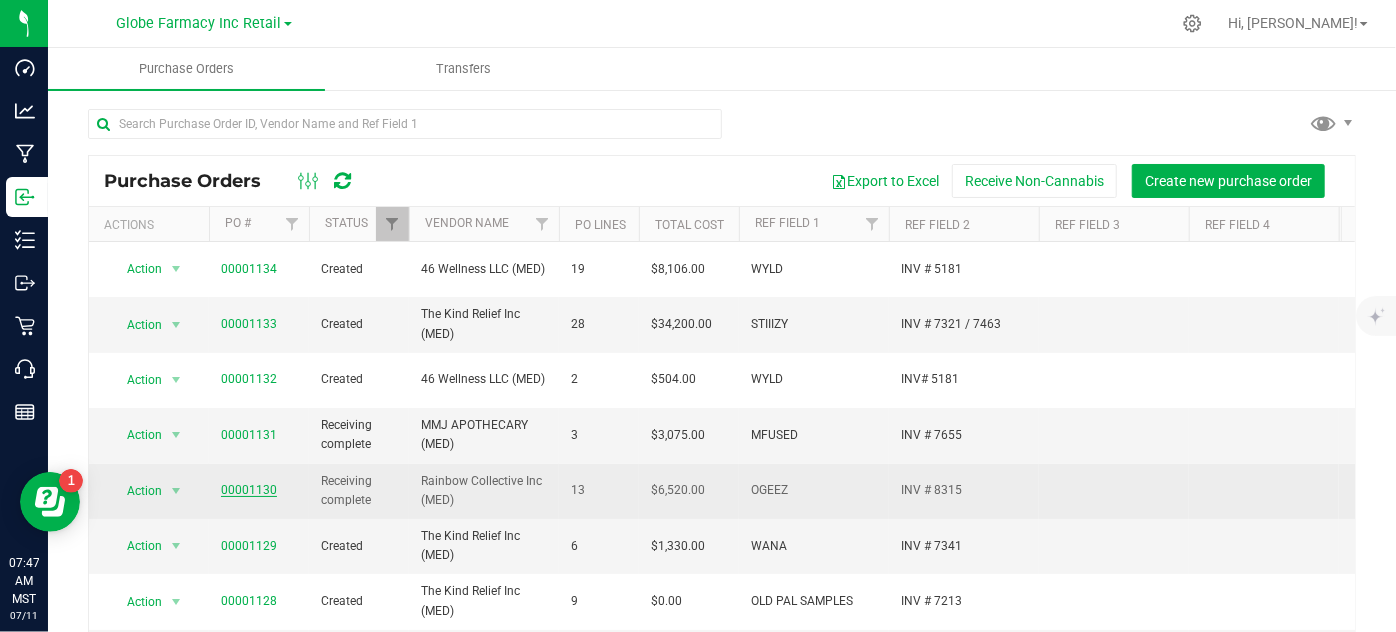click on "00001130" at bounding box center [249, 490] 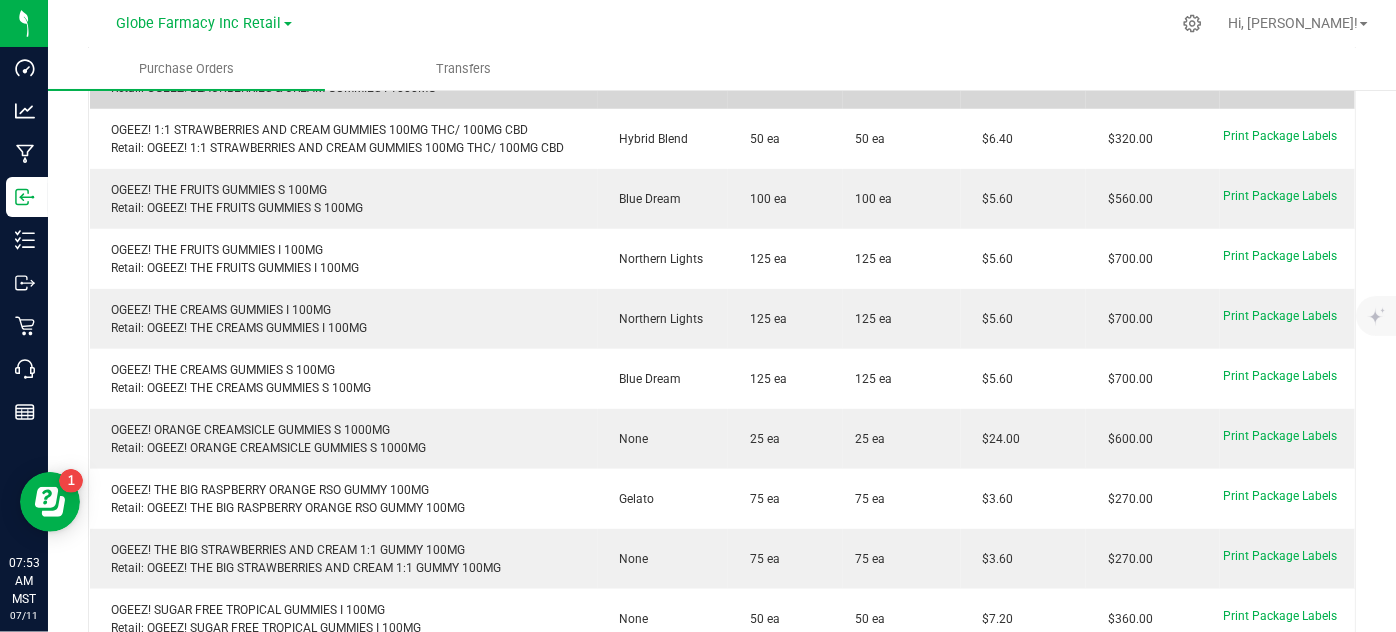 scroll, scrollTop: 429, scrollLeft: 0, axis: vertical 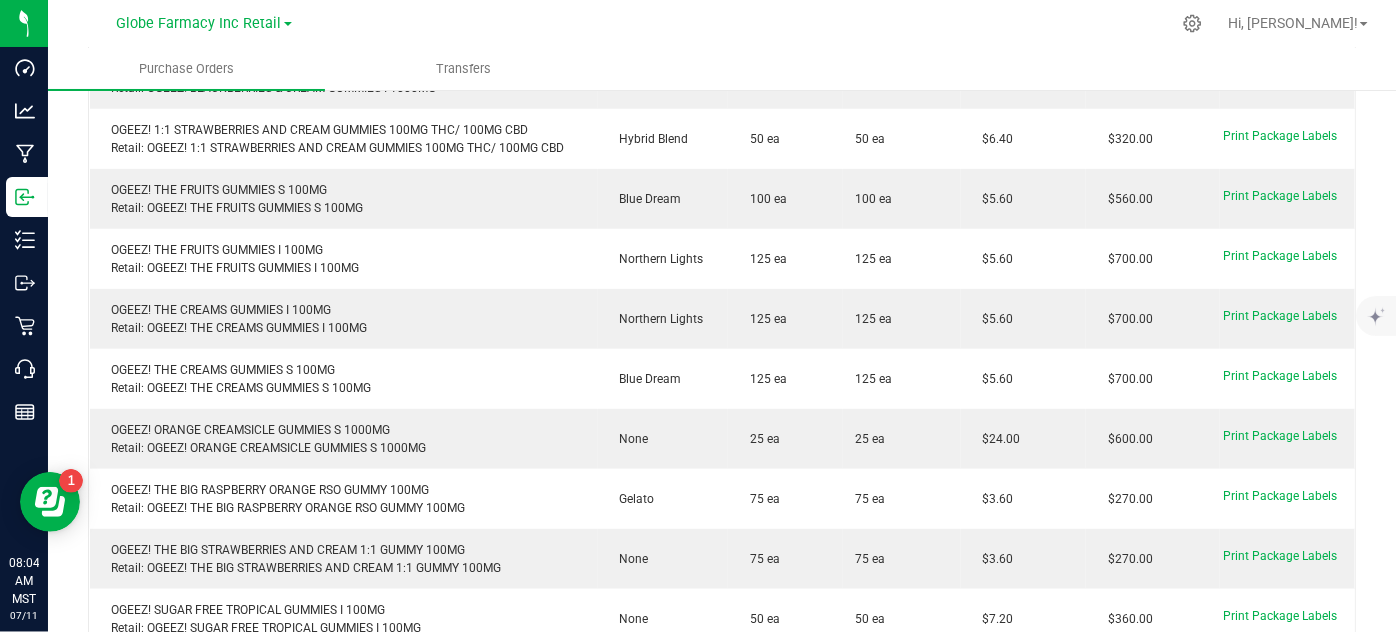 click at bounding box center [764, 23] 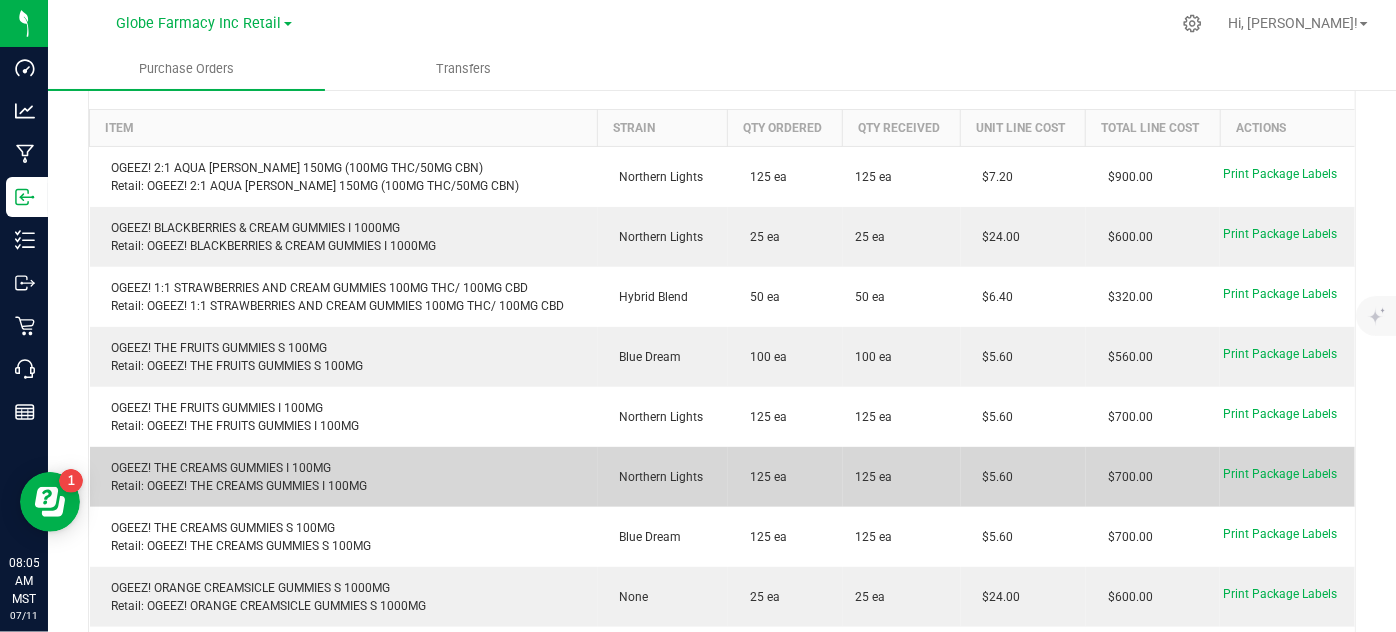 scroll, scrollTop: 0, scrollLeft: 0, axis: both 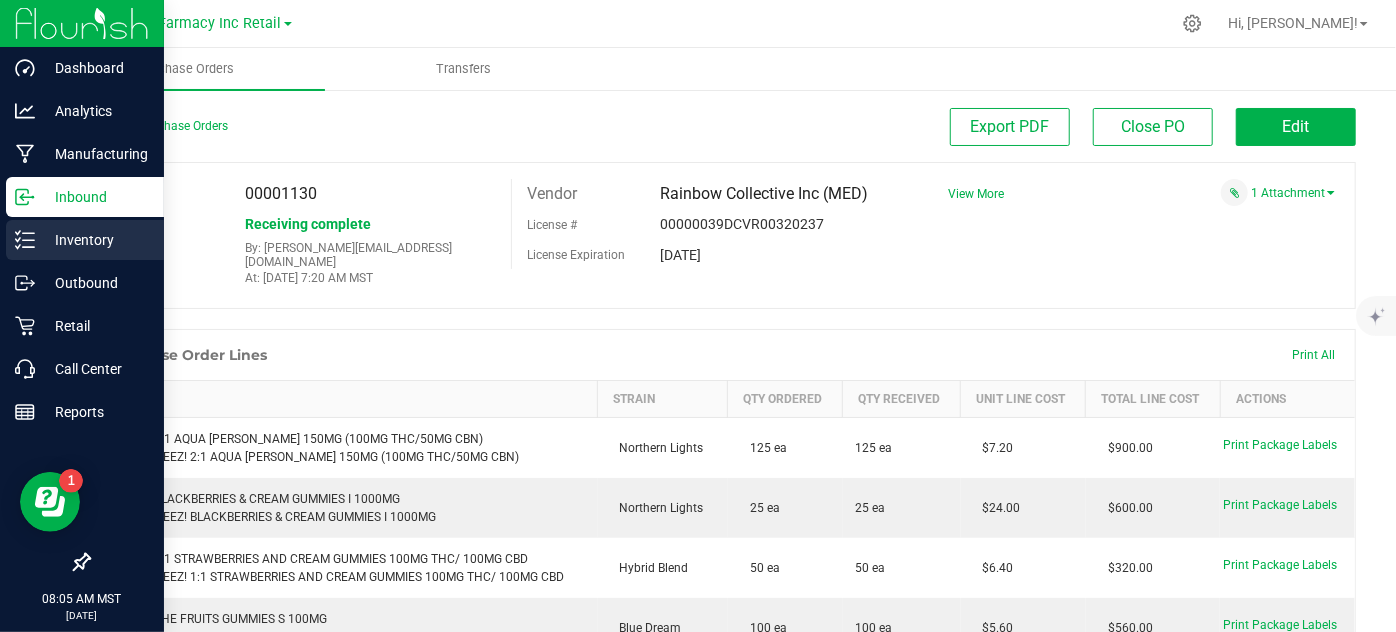 click on "Inventory" at bounding box center [85, 240] 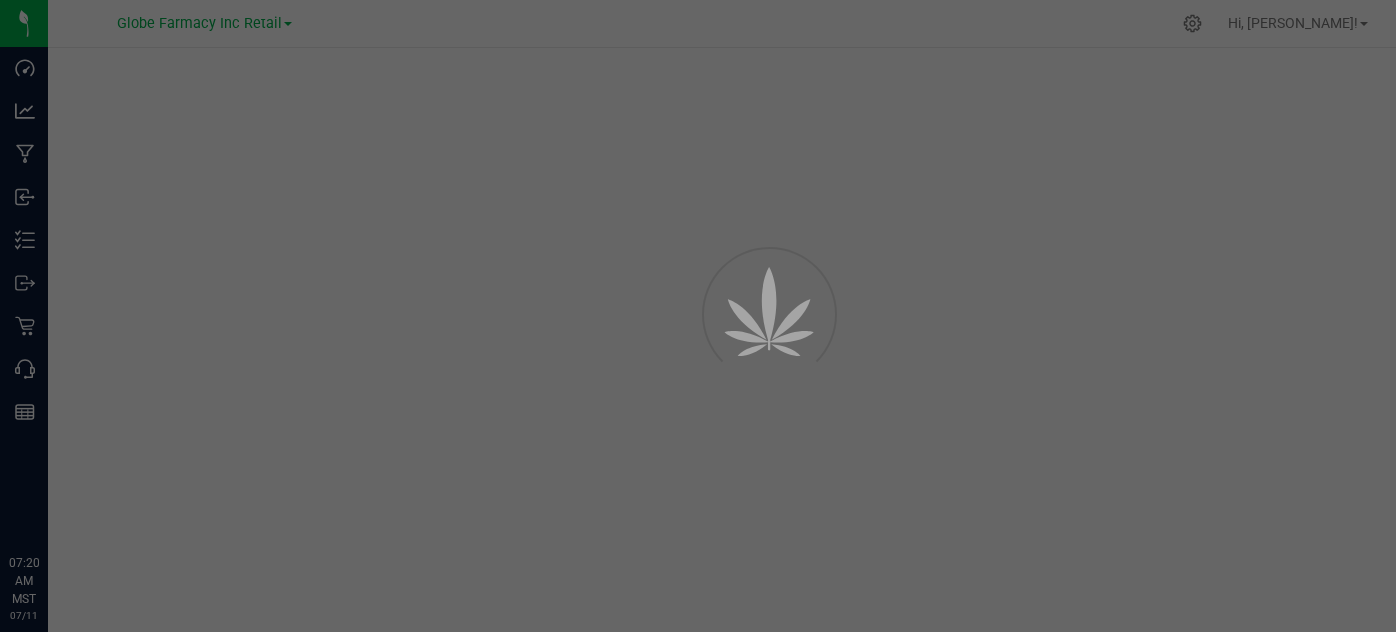 scroll, scrollTop: 0, scrollLeft: 0, axis: both 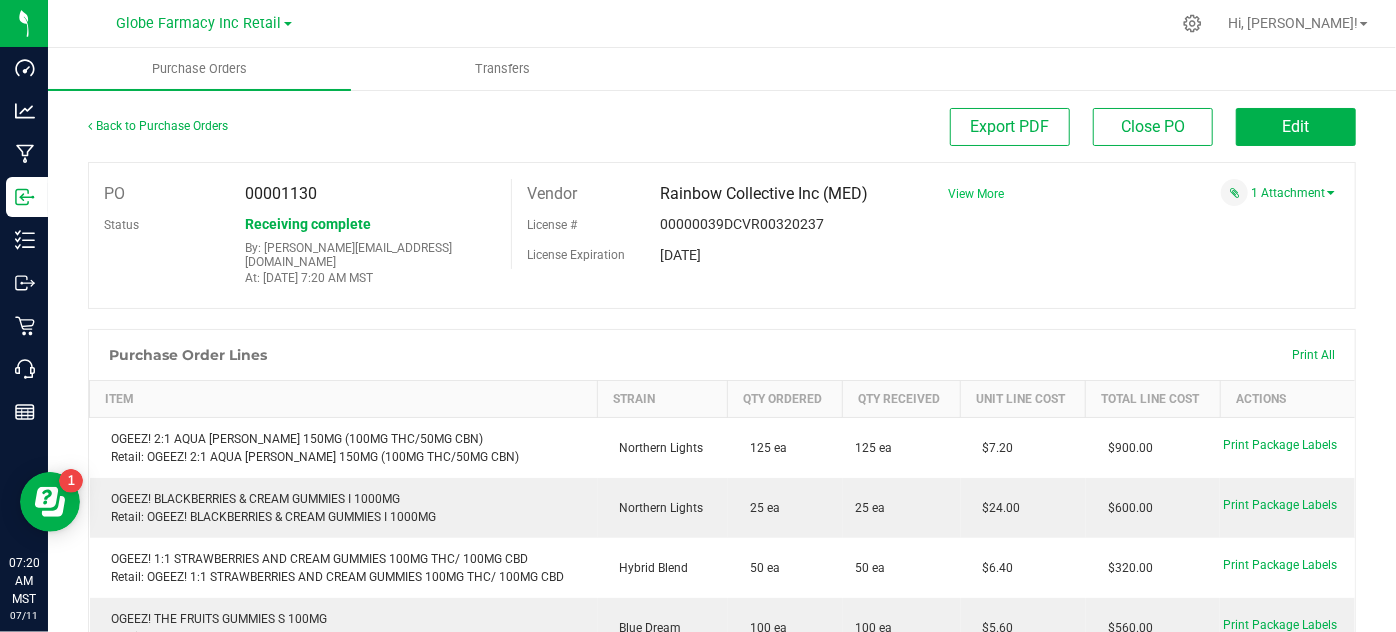 click on "View More" at bounding box center (976, 194) 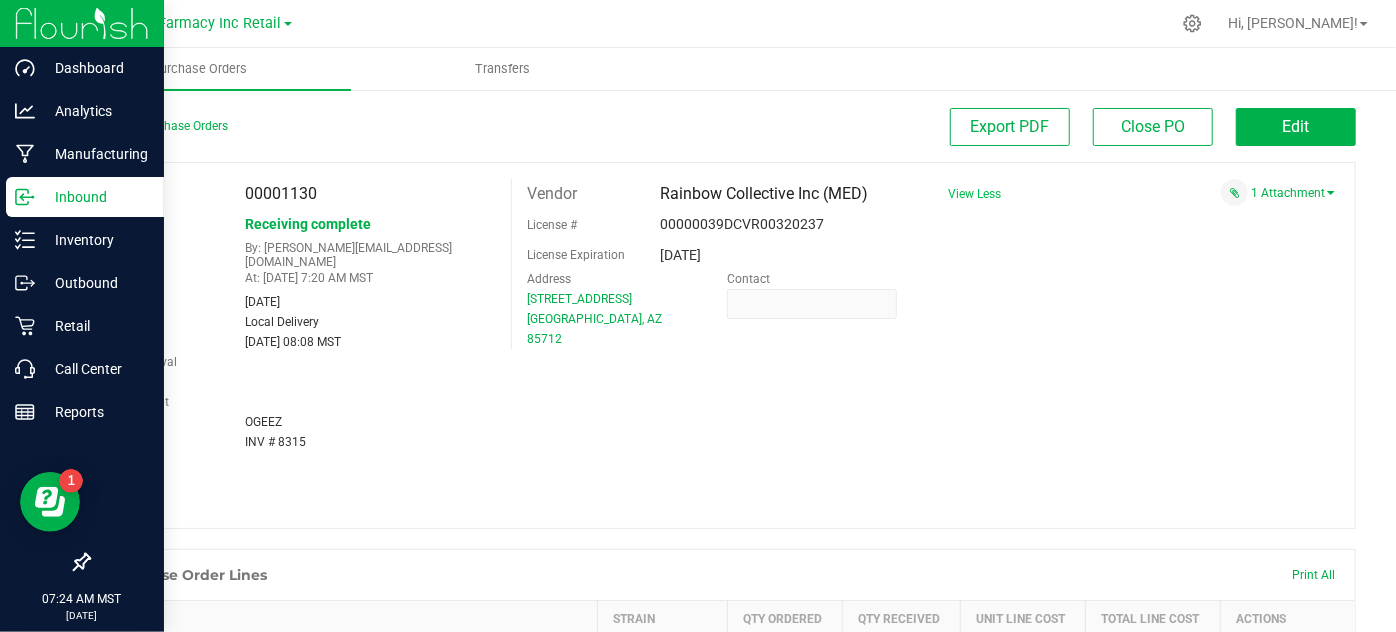 click on "Inbound" at bounding box center (85, 197) 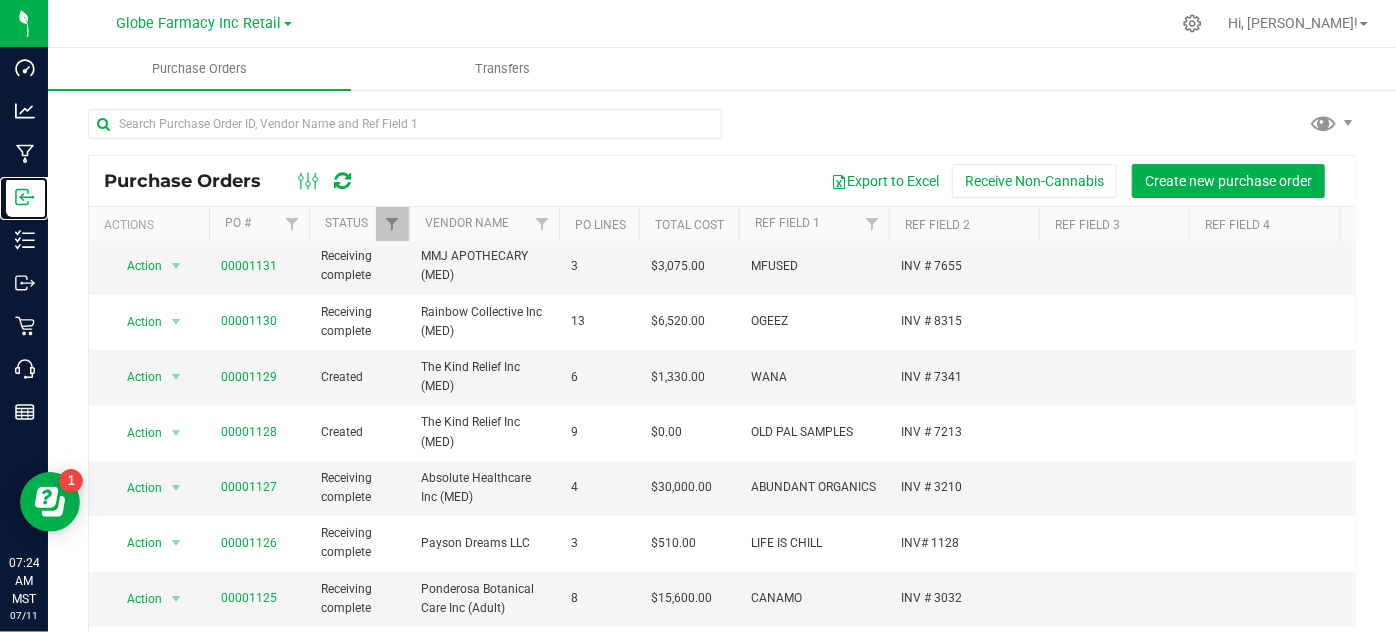 scroll, scrollTop: 545, scrollLeft: 0, axis: vertical 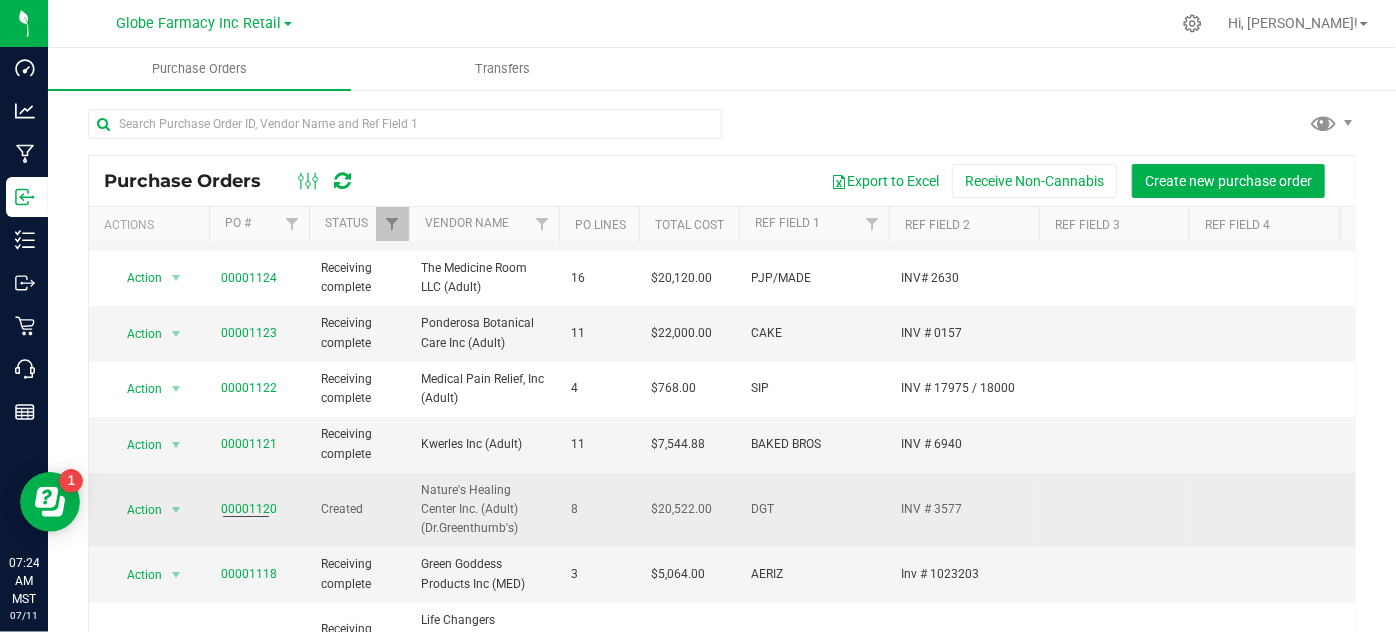 click on "00001120" at bounding box center (249, 509) 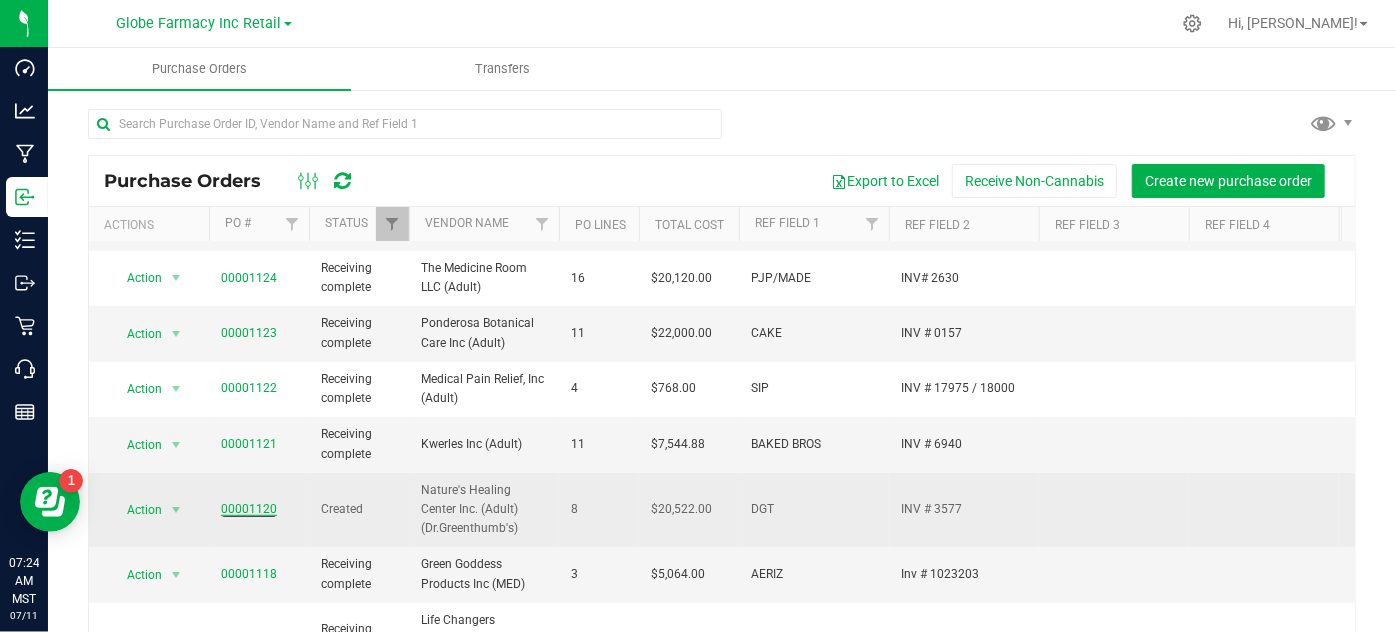 click on "00001120" at bounding box center (249, 509) 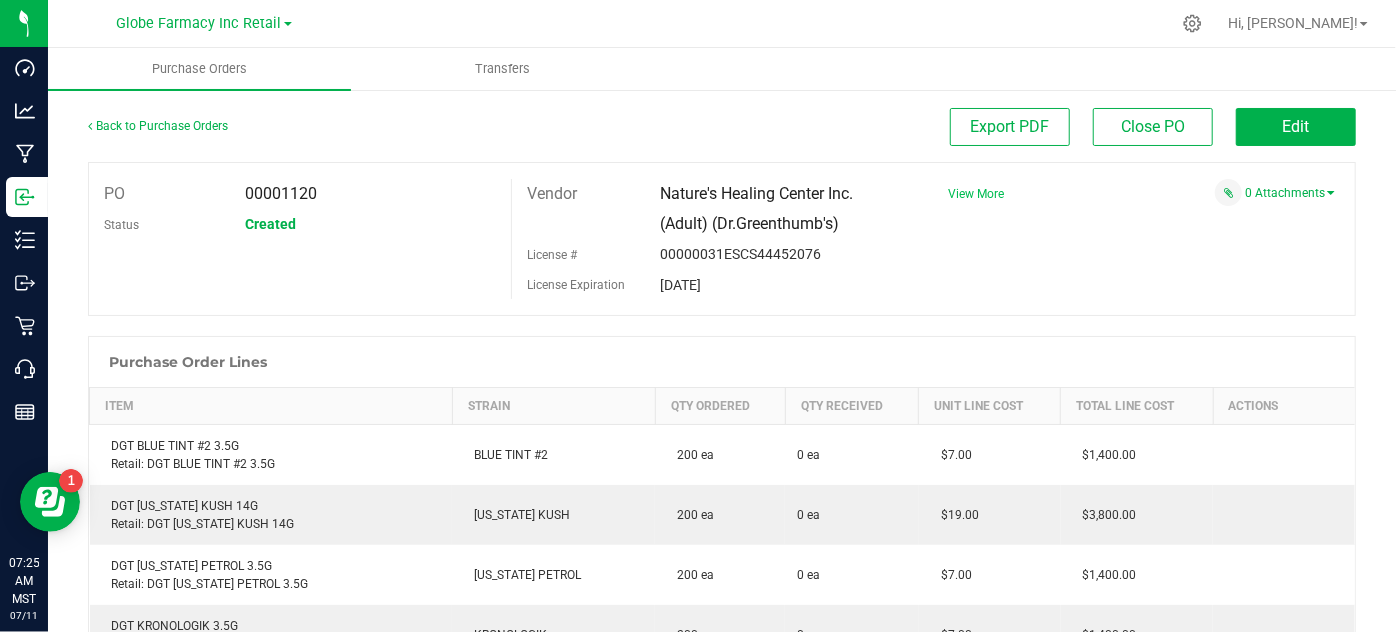 click on "View More" at bounding box center (976, 194) 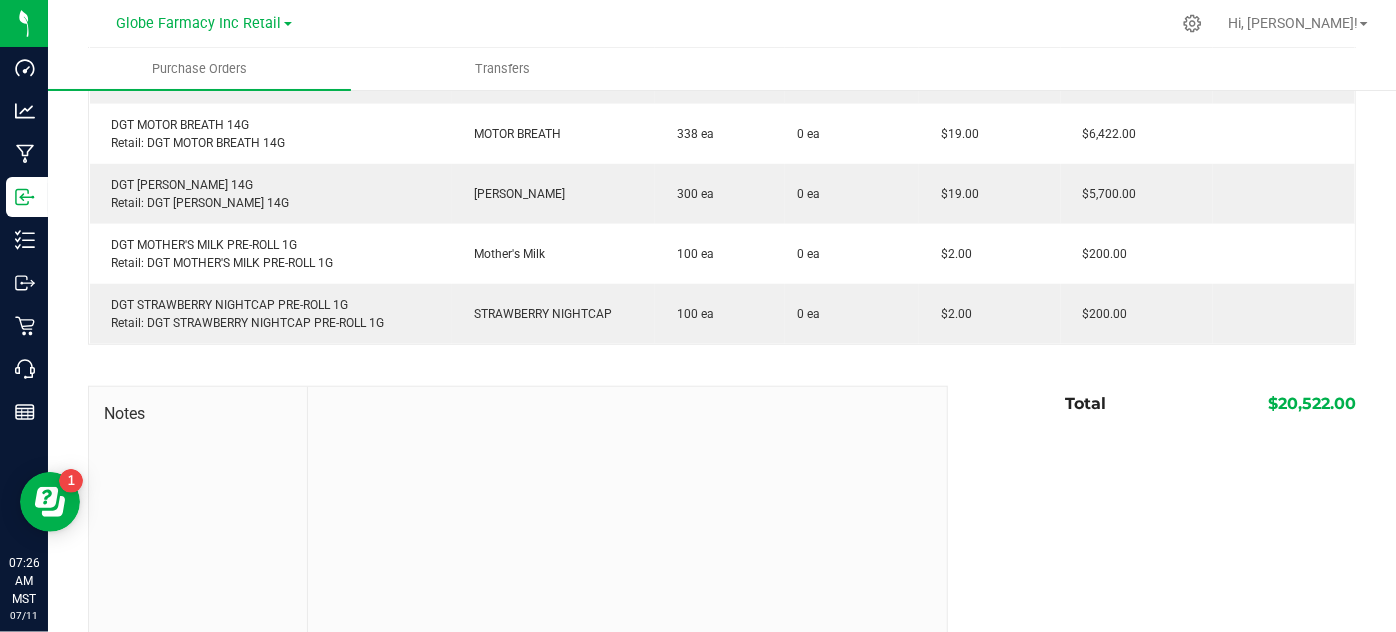 scroll, scrollTop: 272, scrollLeft: 0, axis: vertical 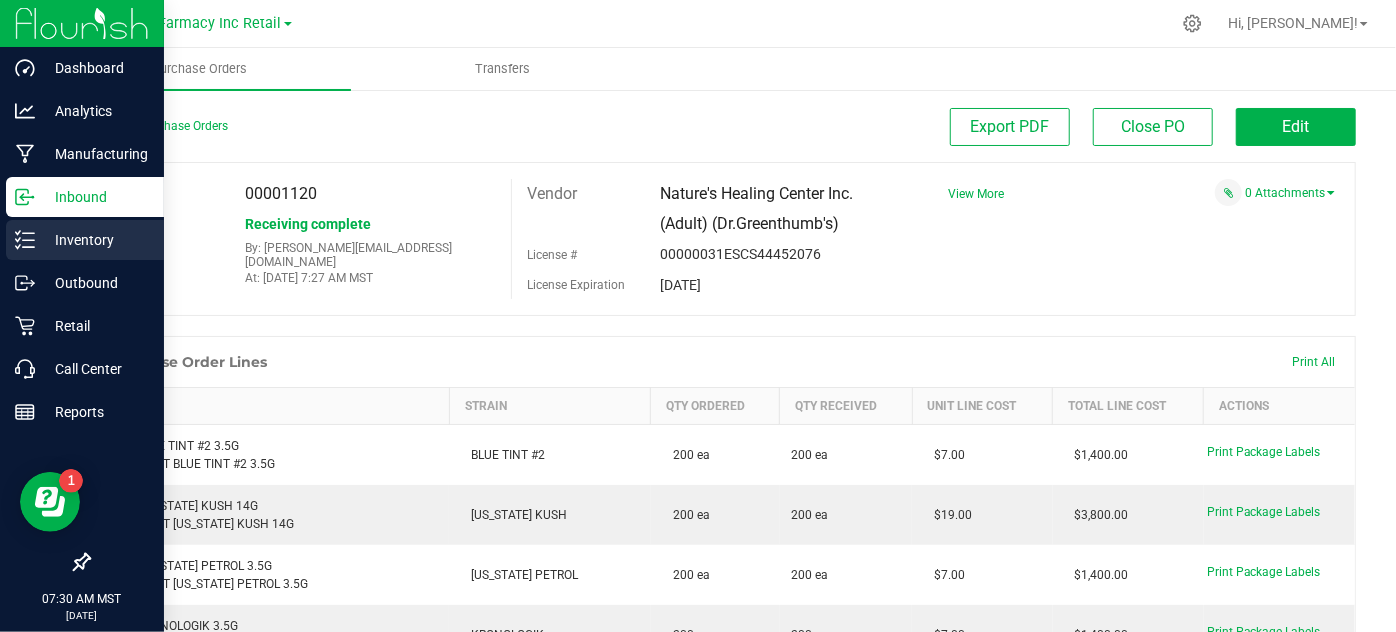 click on "Inventory" at bounding box center [95, 240] 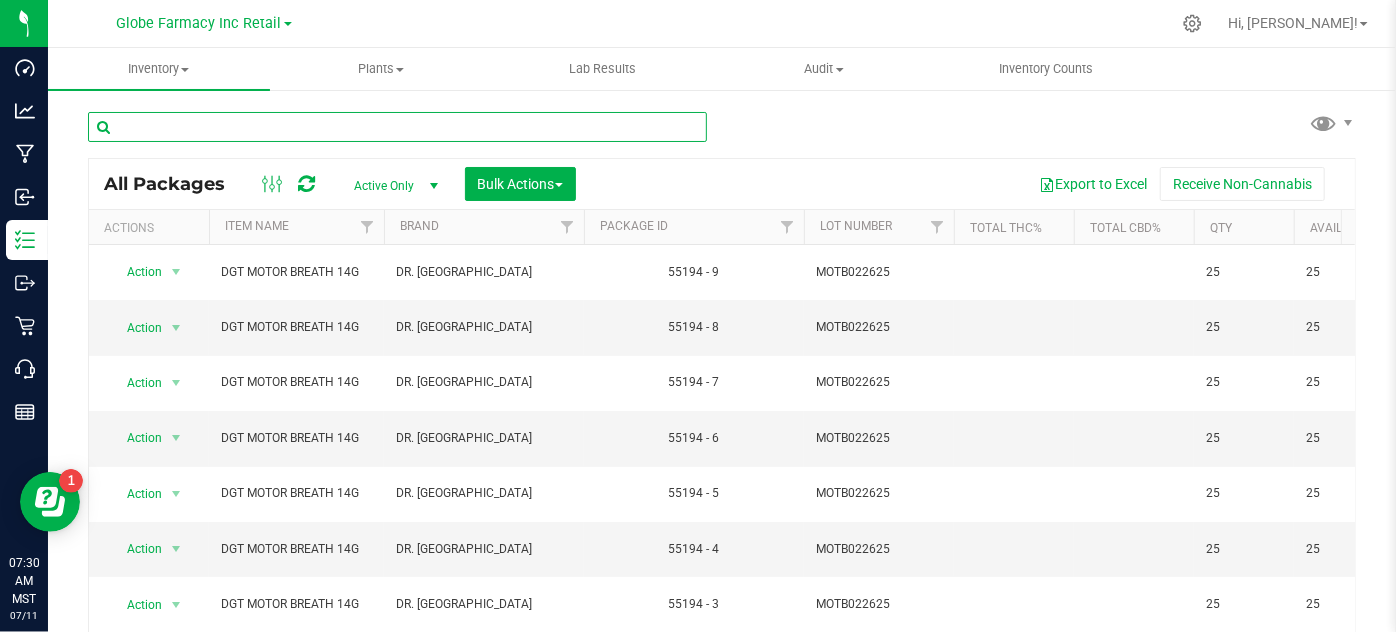 click at bounding box center [397, 127] 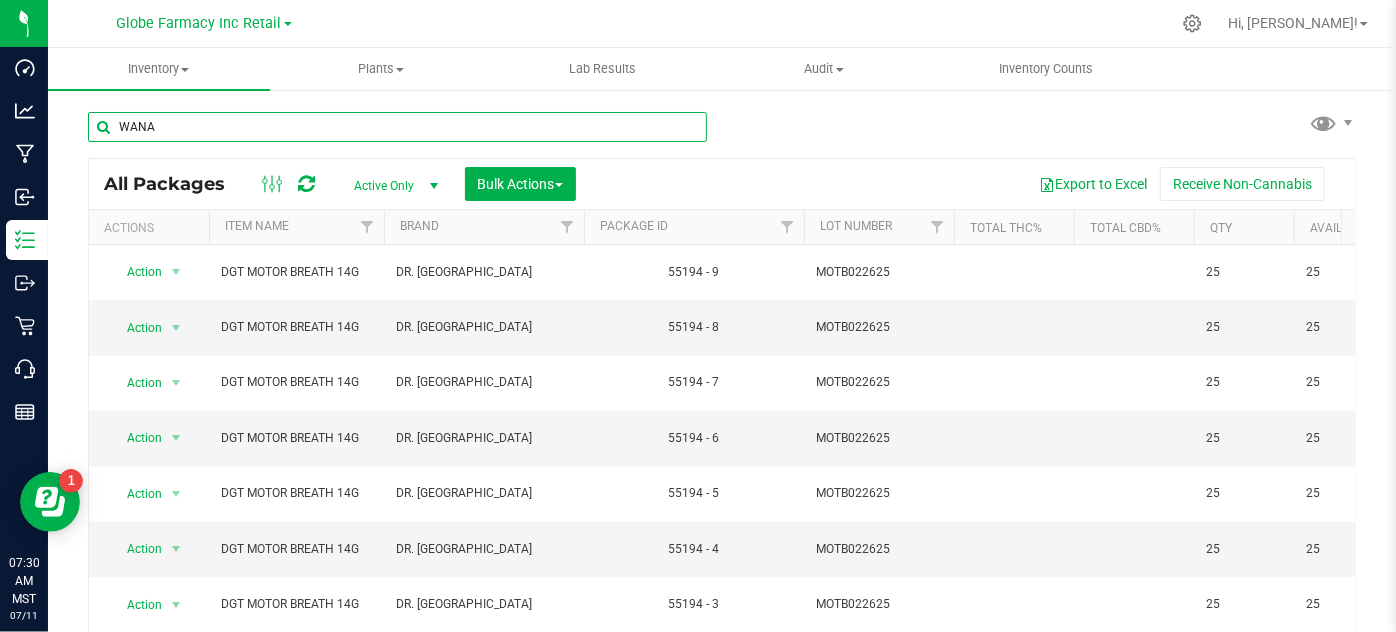 type on "WANA" 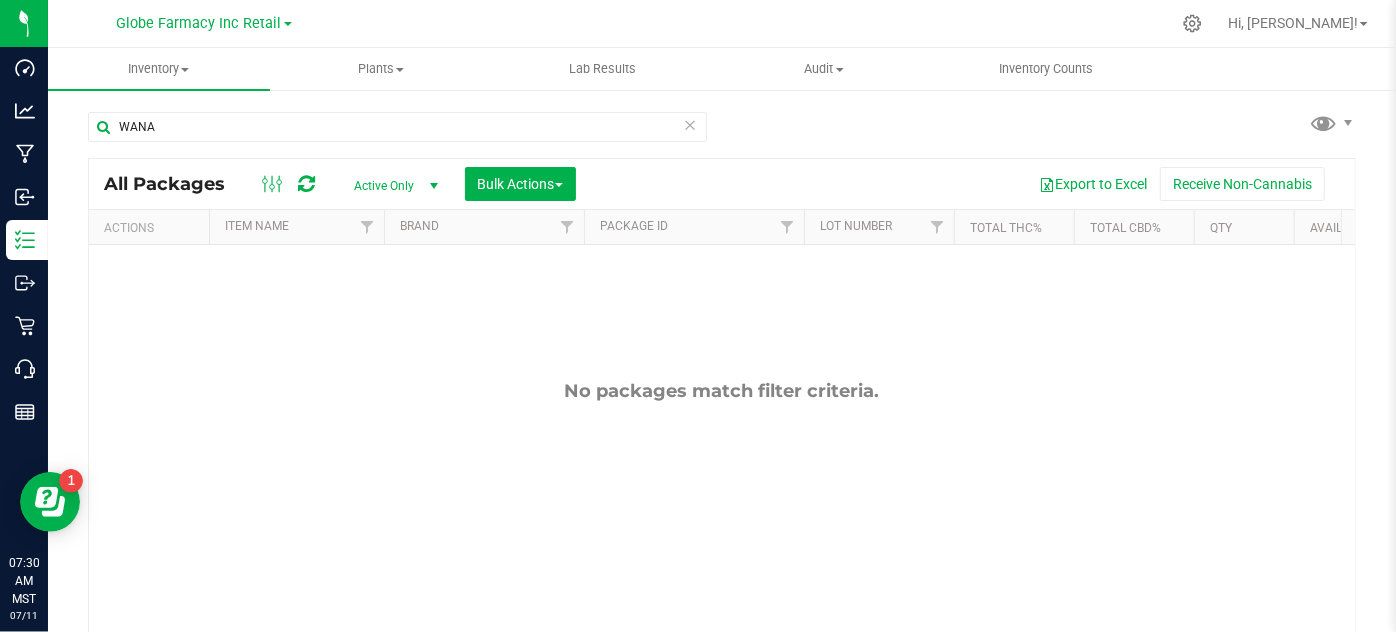 click at bounding box center (690, 124) 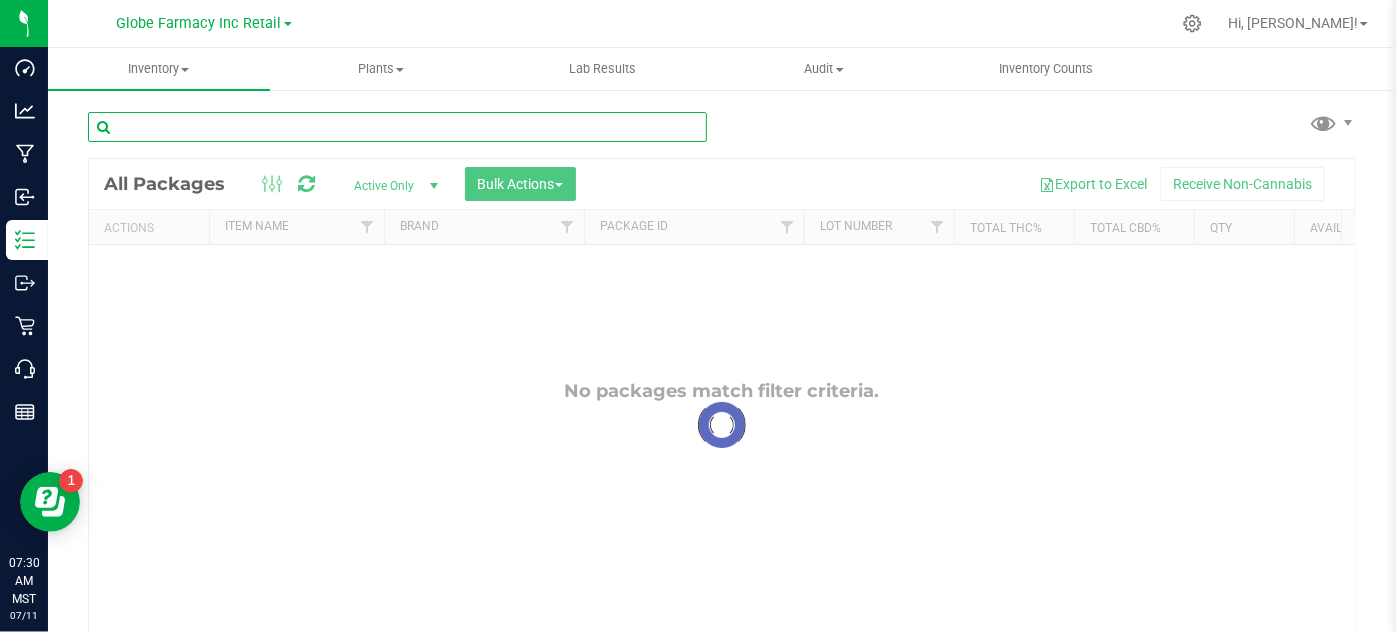 click at bounding box center [397, 127] 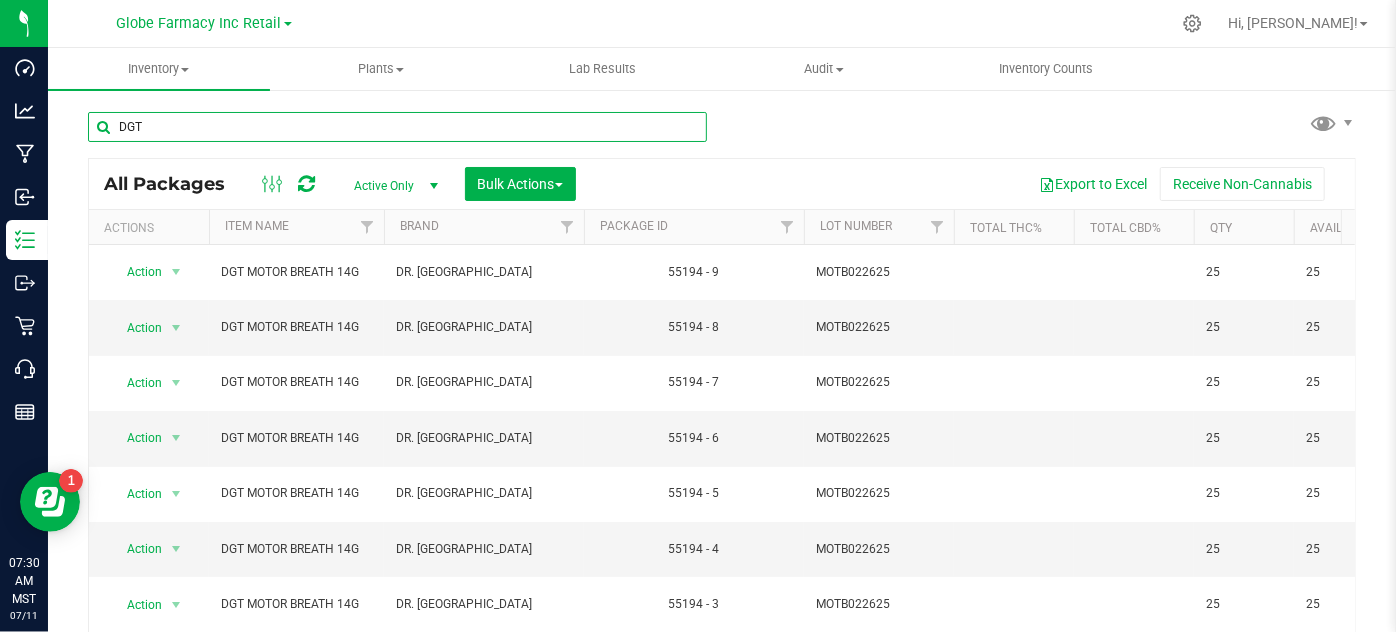 type on "DGT" 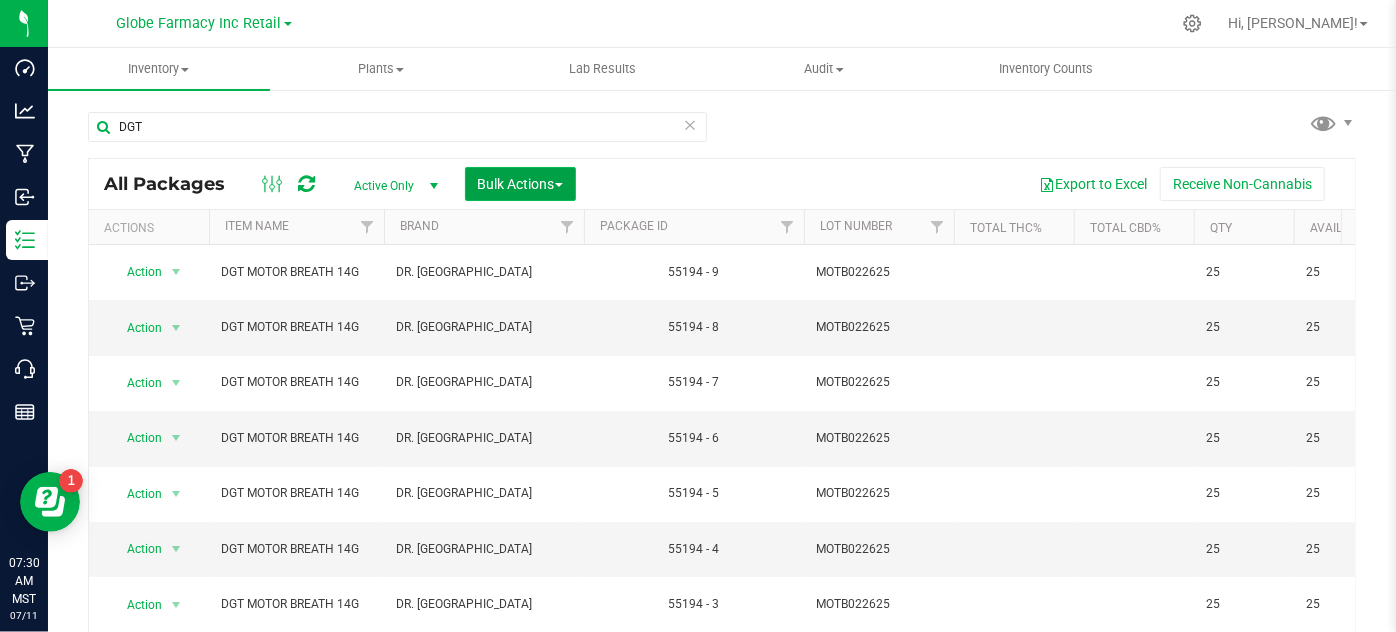 click on "Bulk Actions" at bounding box center (520, 184) 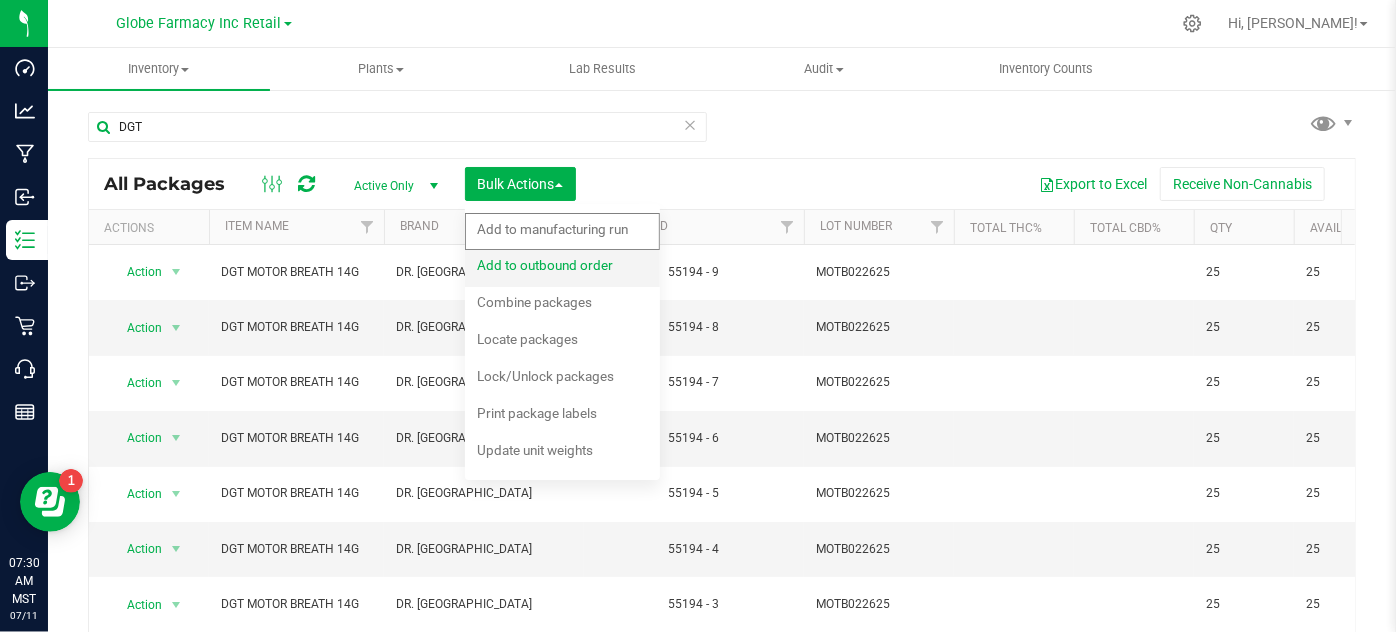 click on "Add to outbound order" at bounding box center [545, 265] 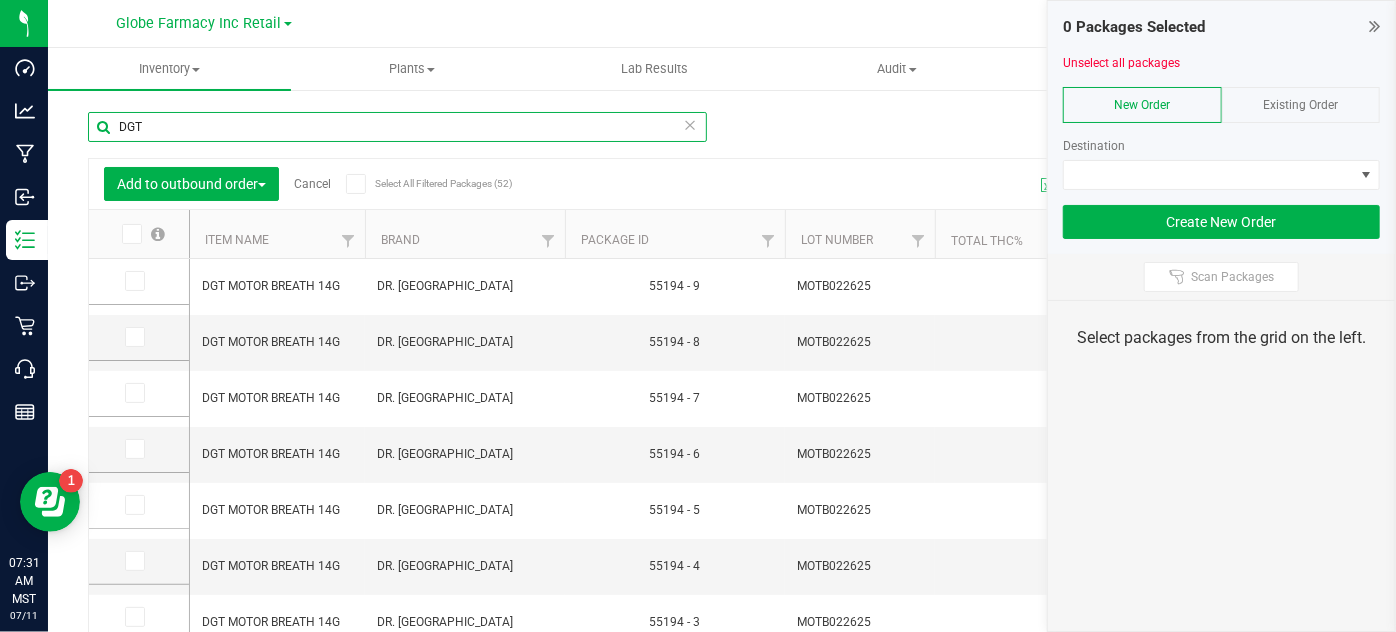 click on "DGT" at bounding box center (397, 127) 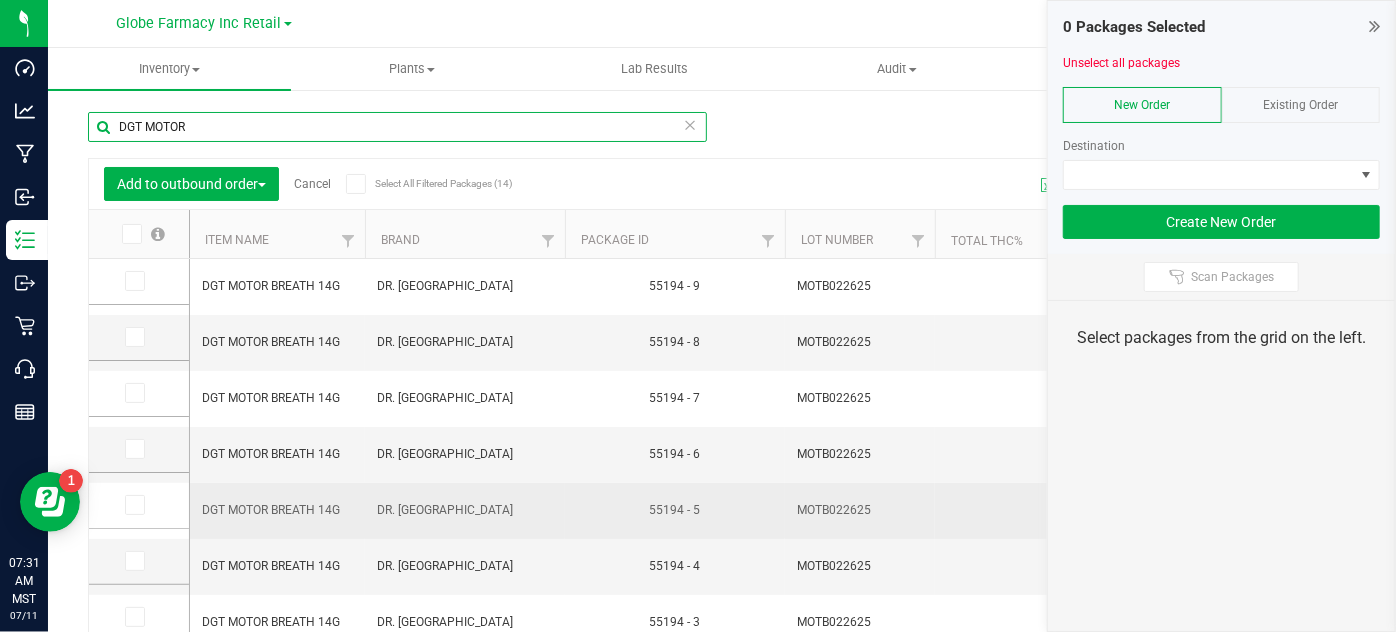 scroll, scrollTop: 48, scrollLeft: 0, axis: vertical 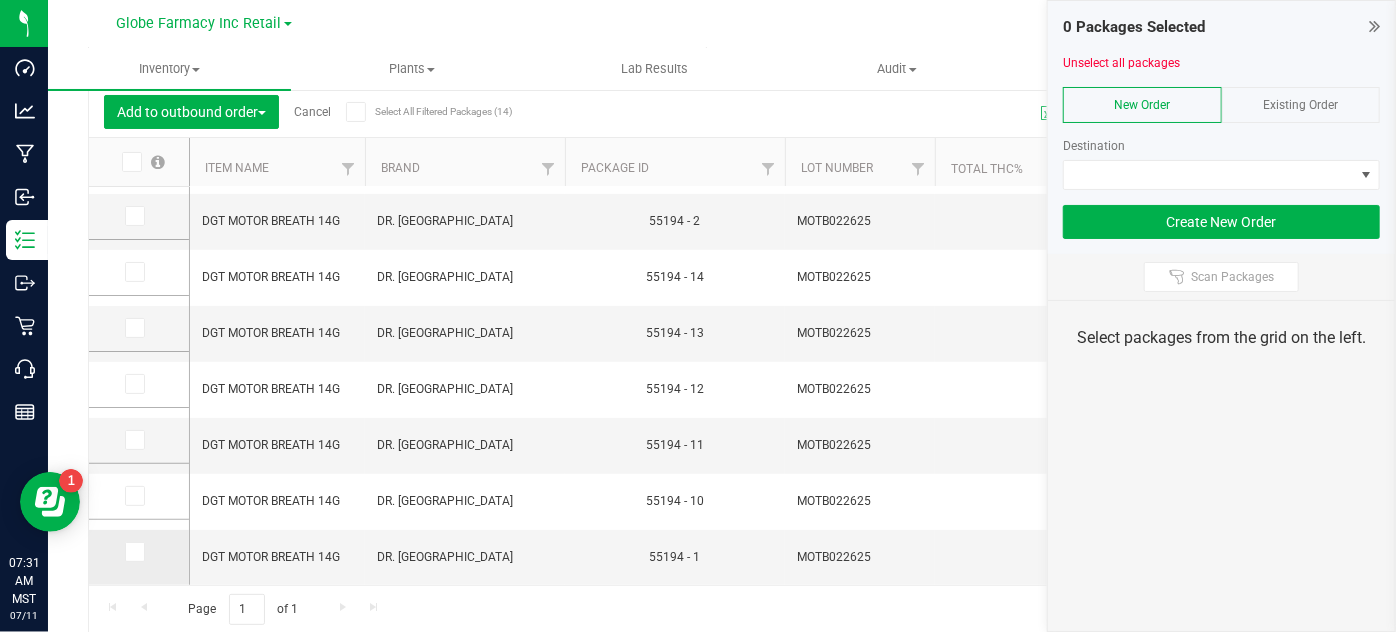 click at bounding box center [133, 552] 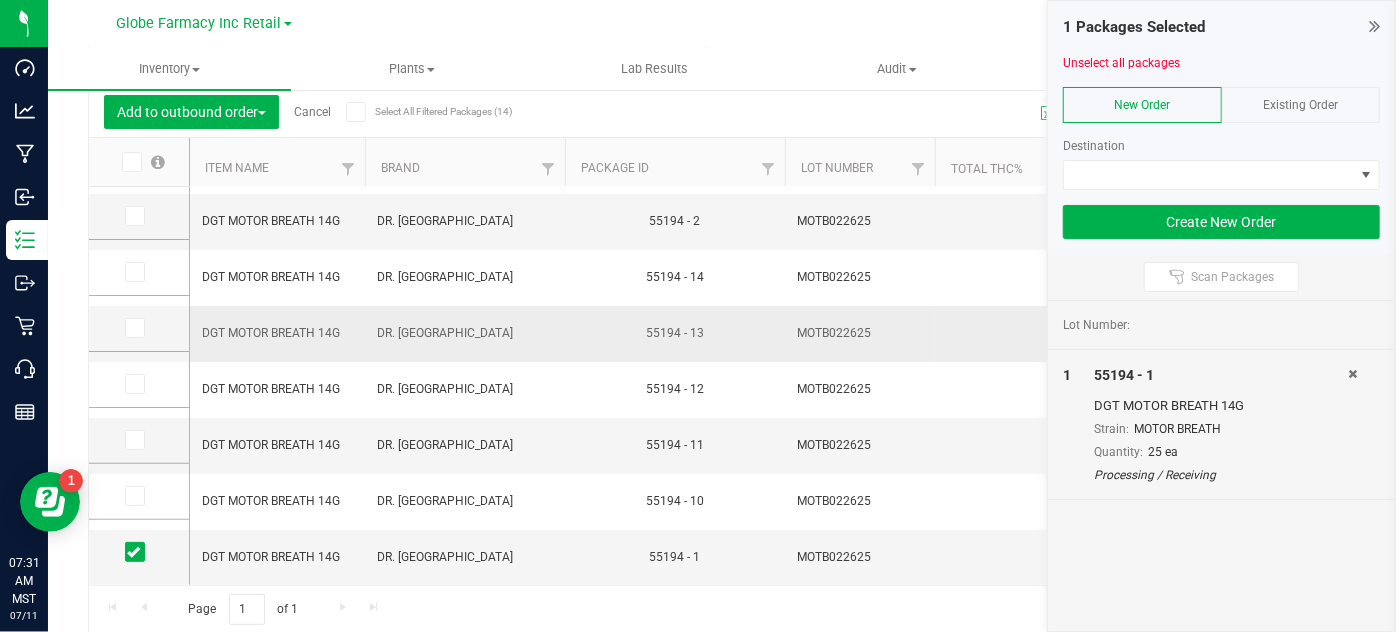 scroll, scrollTop: 339, scrollLeft: 0, axis: vertical 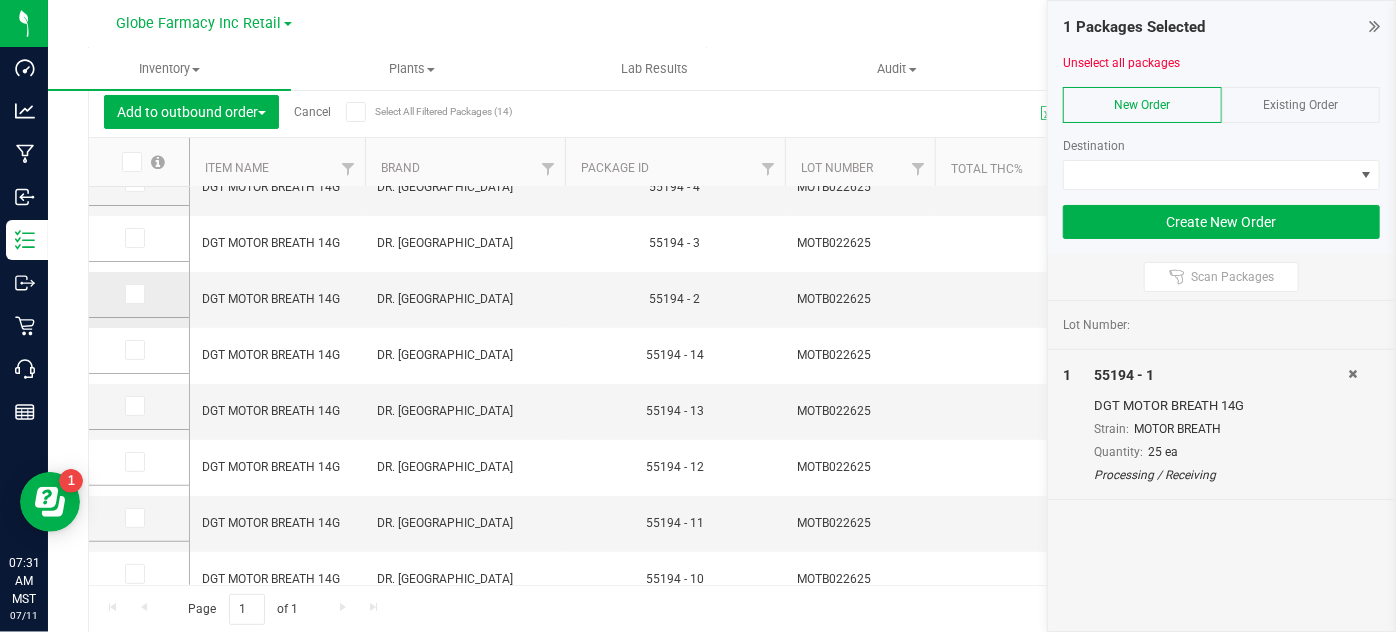 click at bounding box center [133, 294] 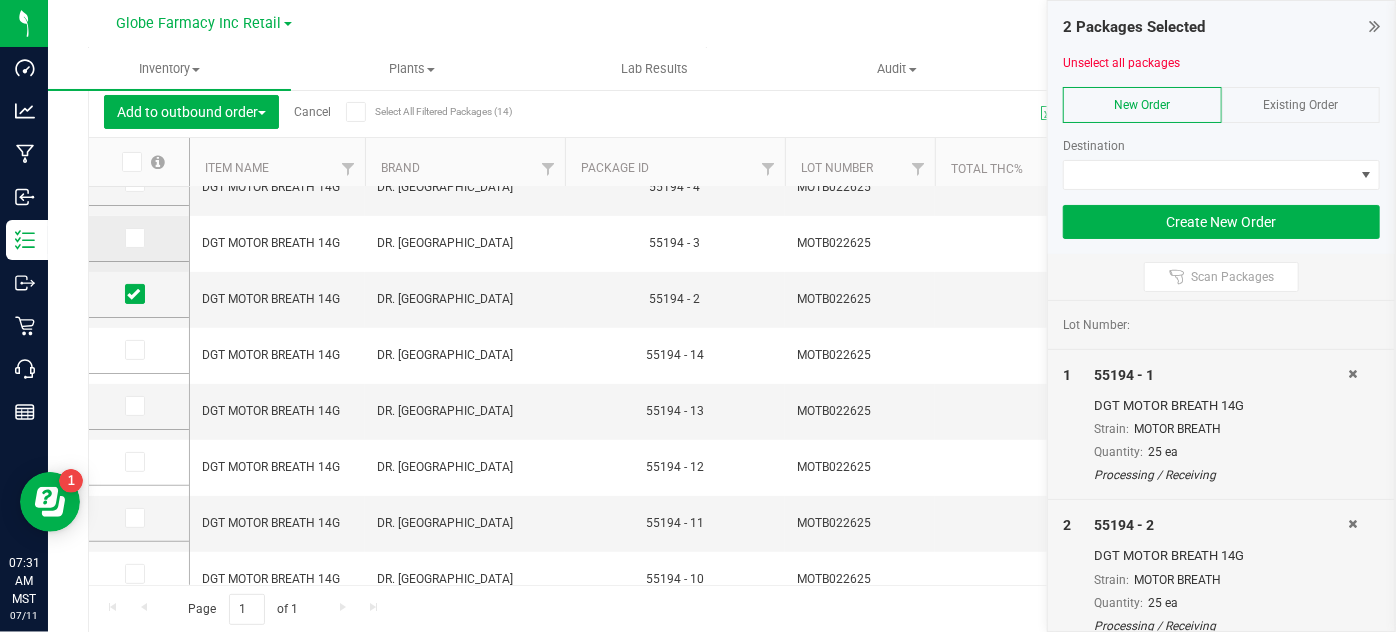 click at bounding box center (133, 238) 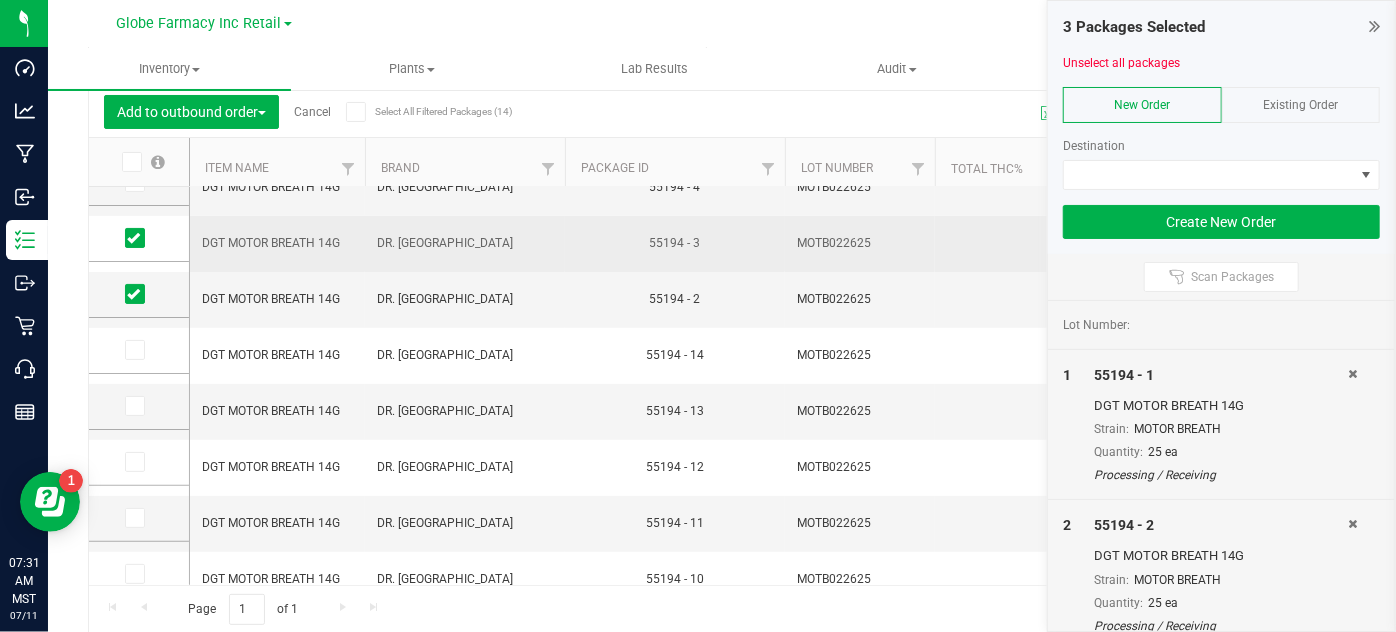 scroll, scrollTop: 248, scrollLeft: 0, axis: vertical 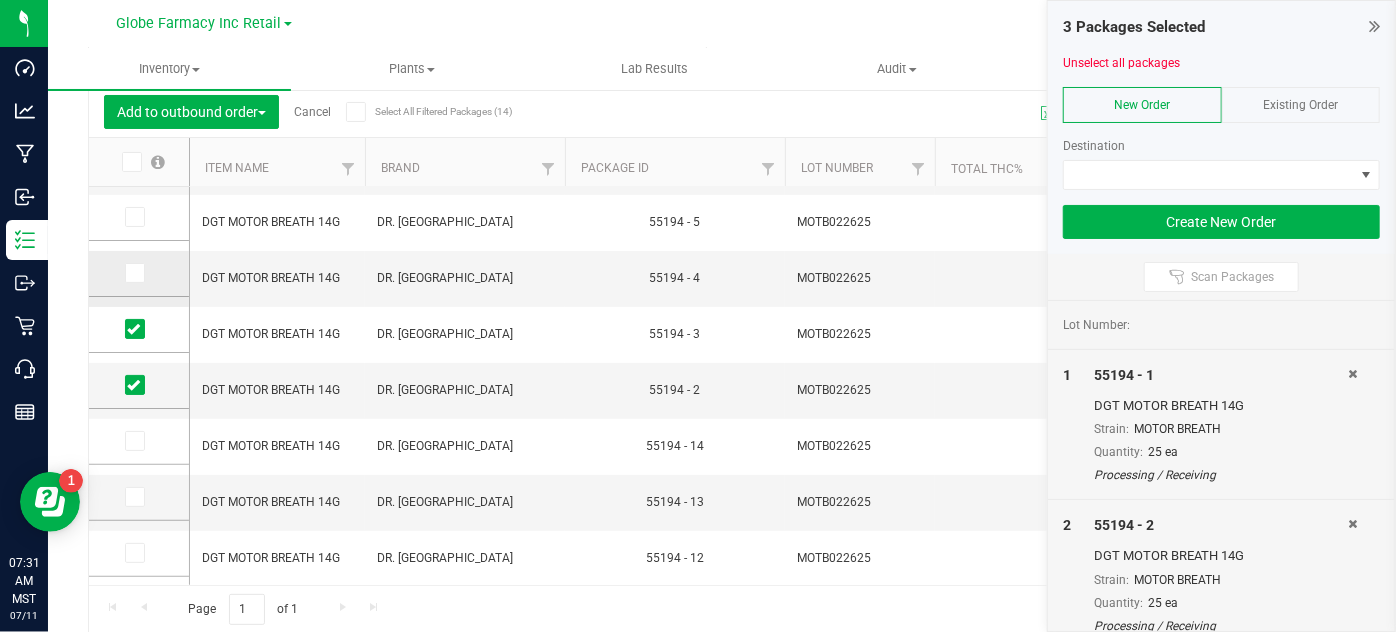 click at bounding box center [133, 273] 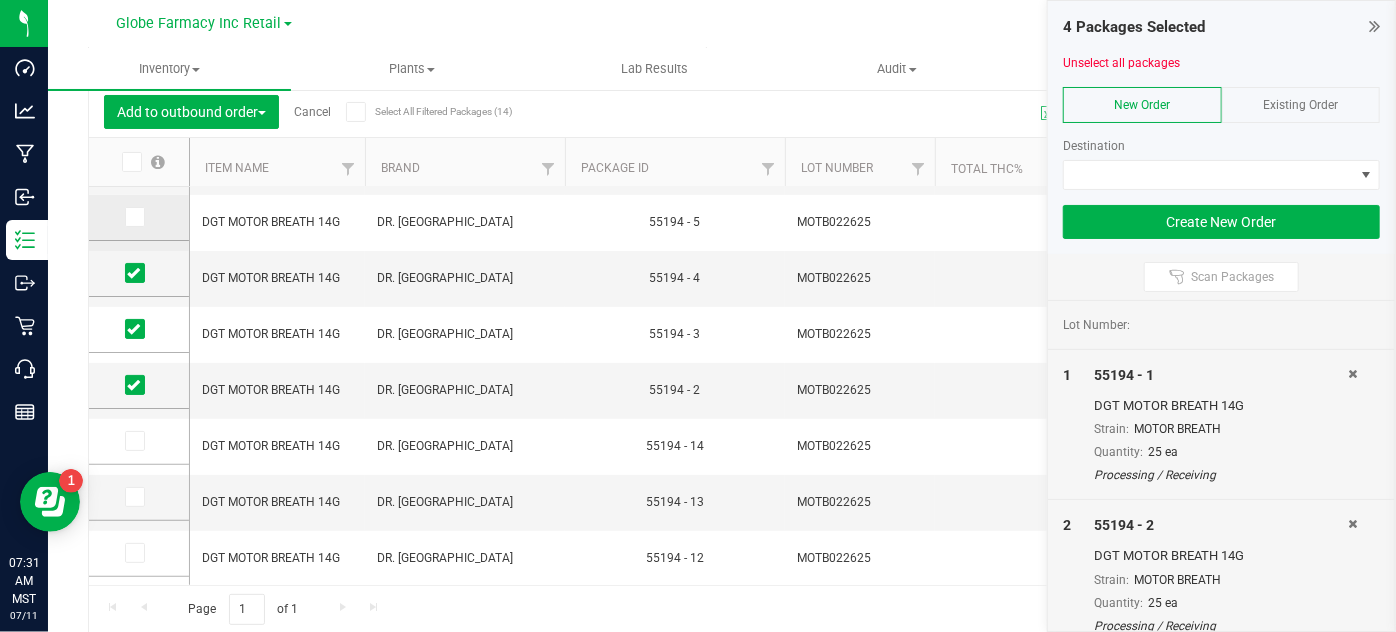 click at bounding box center [135, 217] 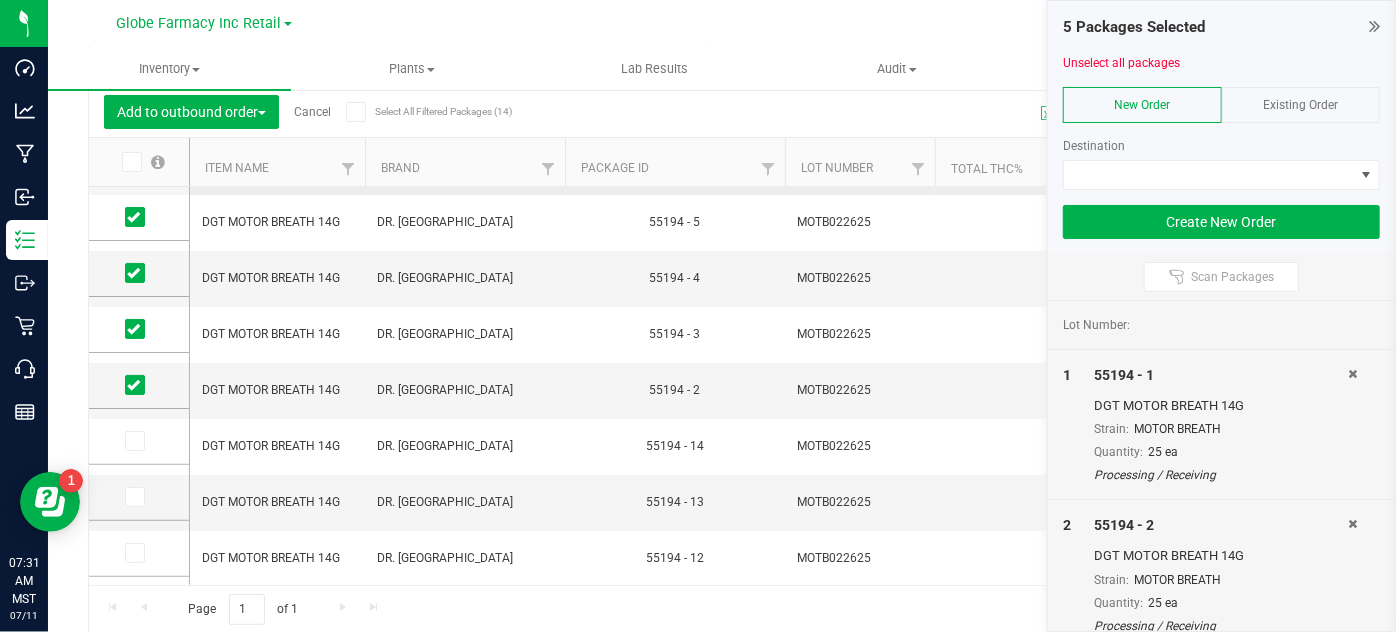 scroll, scrollTop: 157, scrollLeft: 0, axis: vertical 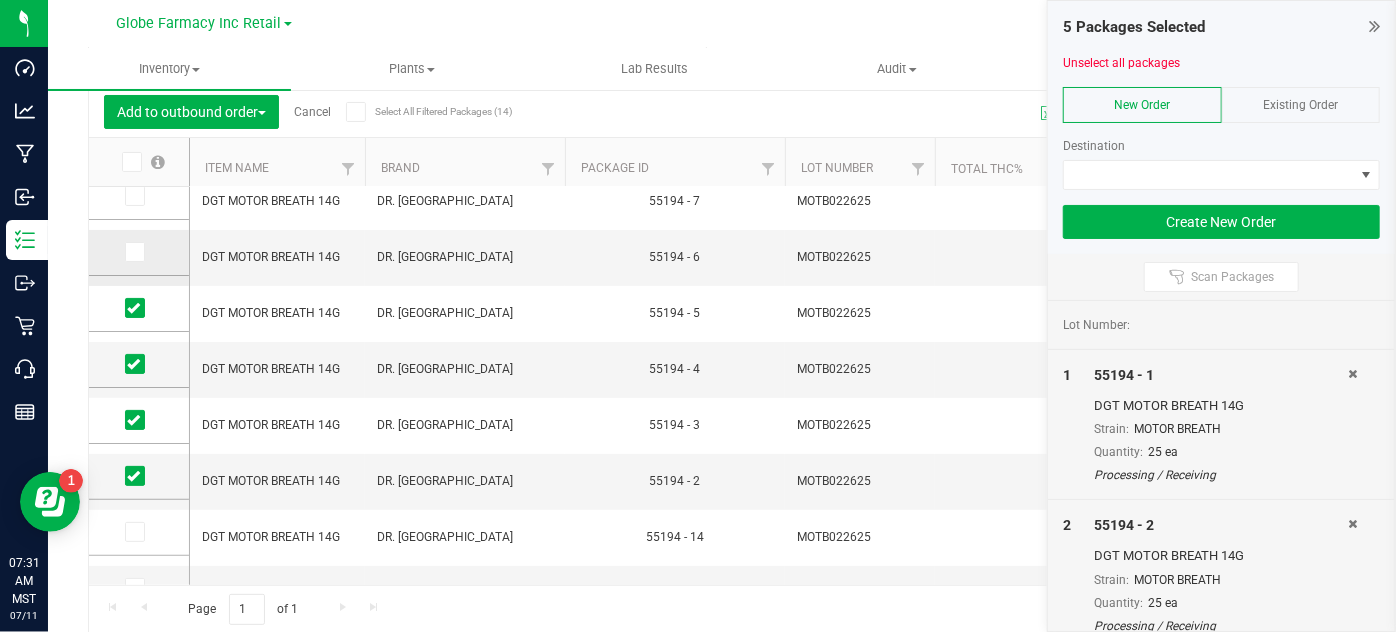 click at bounding box center [133, 252] 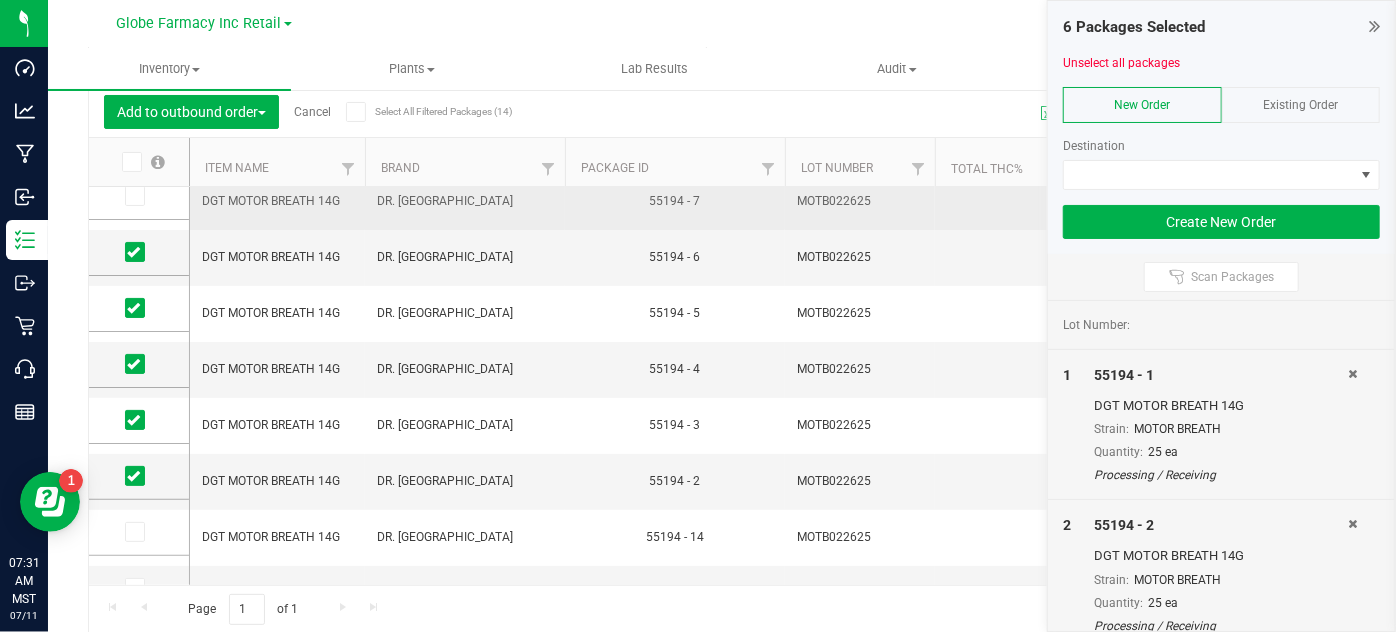 scroll, scrollTop: 77, scrollLeft: 0, axis: vertical 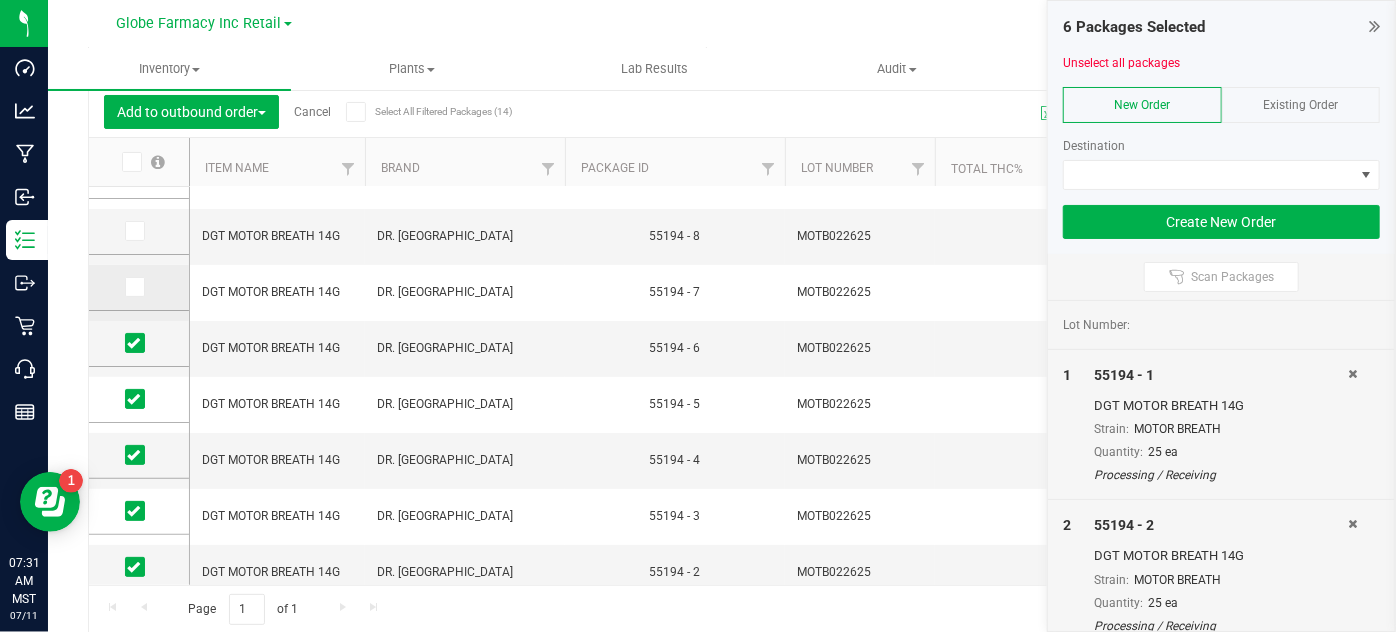 click at bounding box center (133, 287) 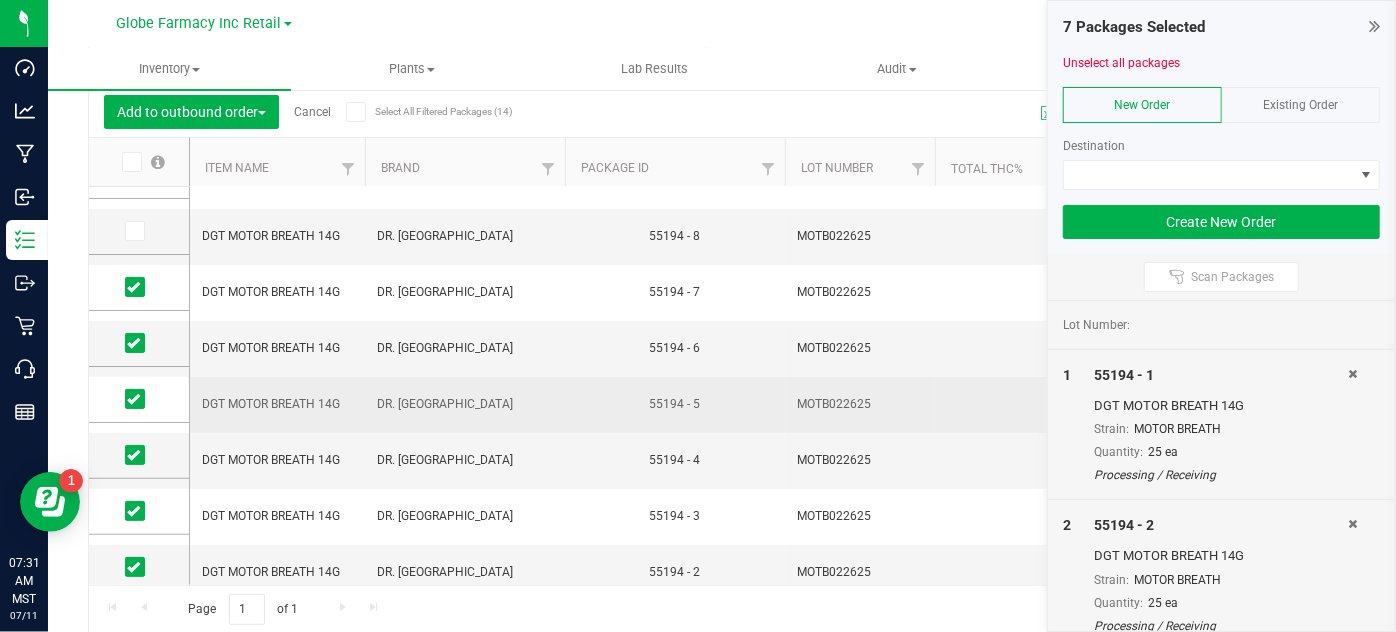 scroll, scrollTop: 97, scrollLeft: 0, axis: vertical 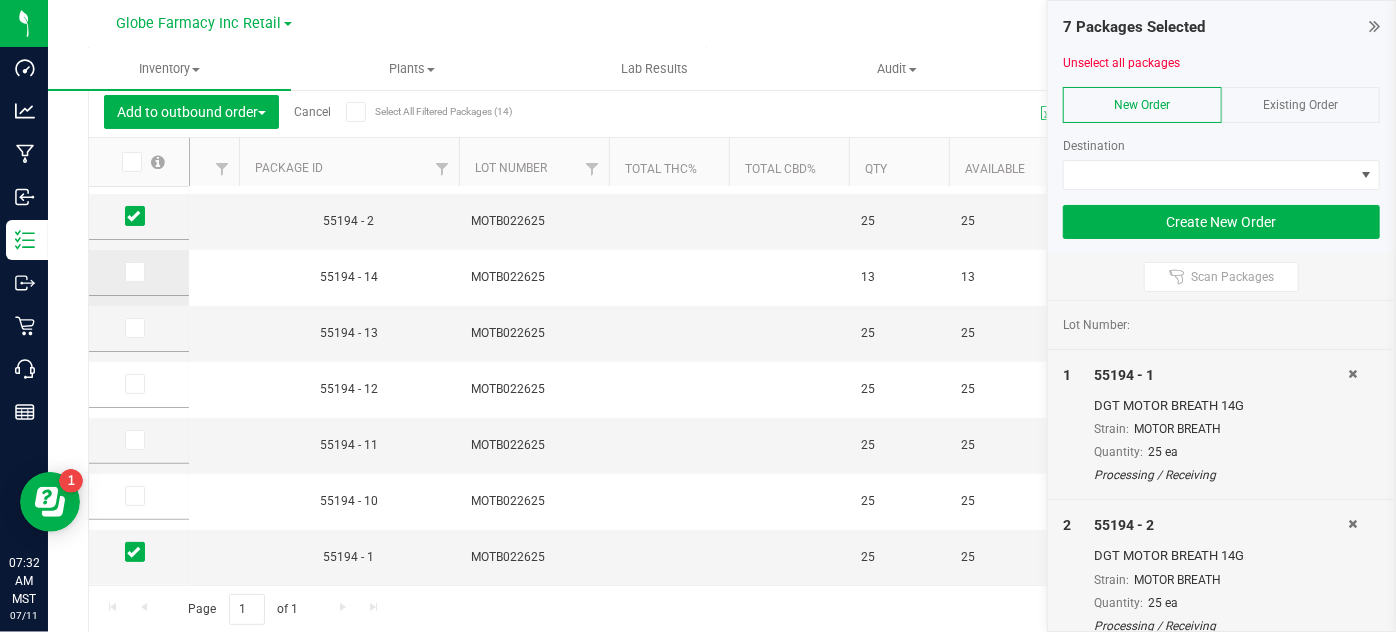 click at bounding box center [133, 272] 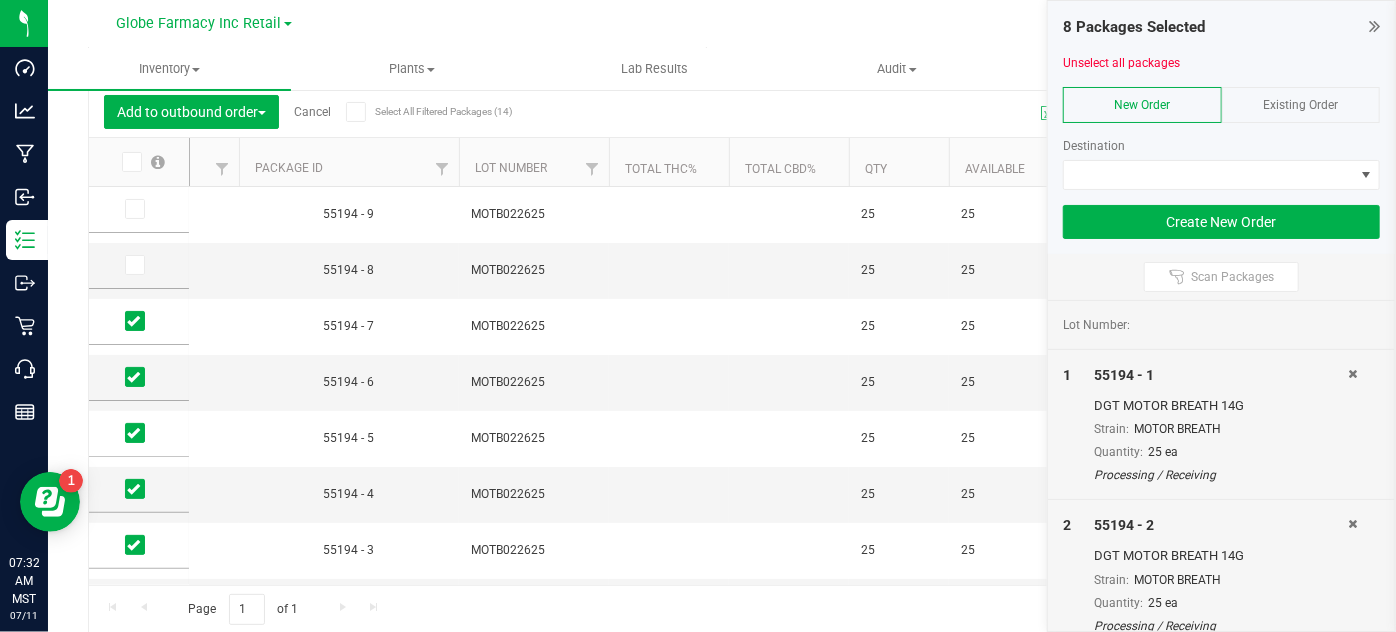 click on "Existing Order" at bounding box center [1300, 105] 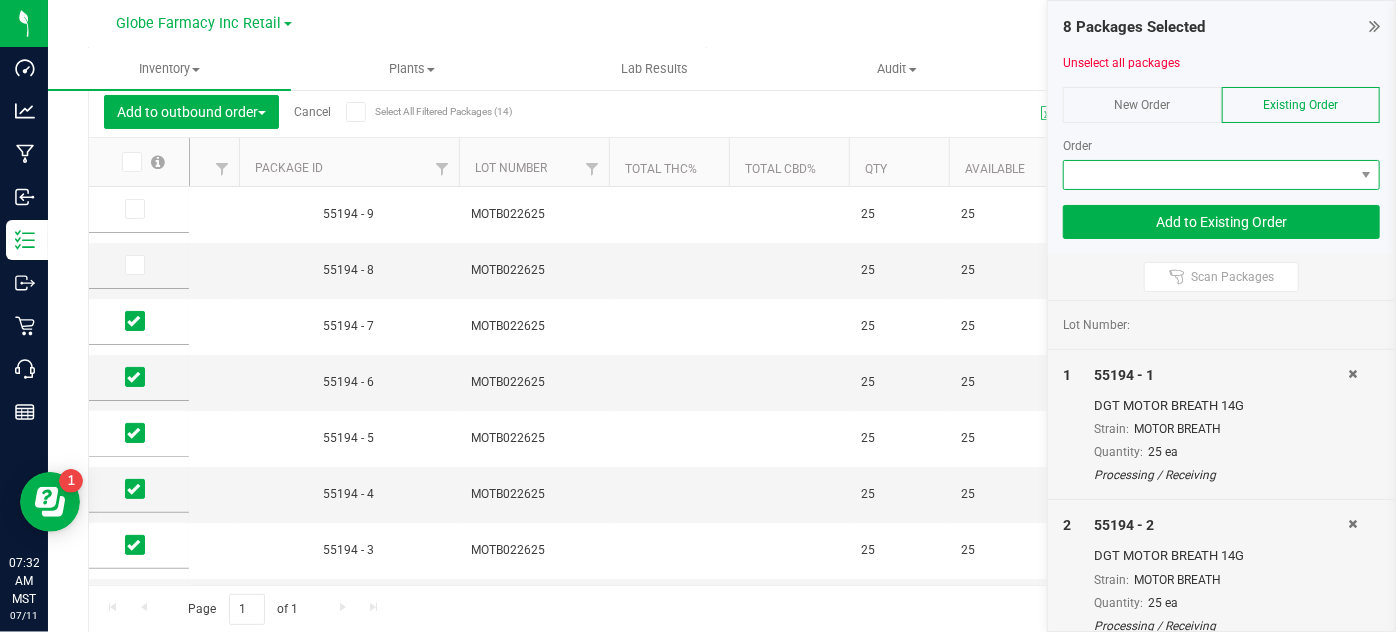 click at bounding box center (1209, 175) 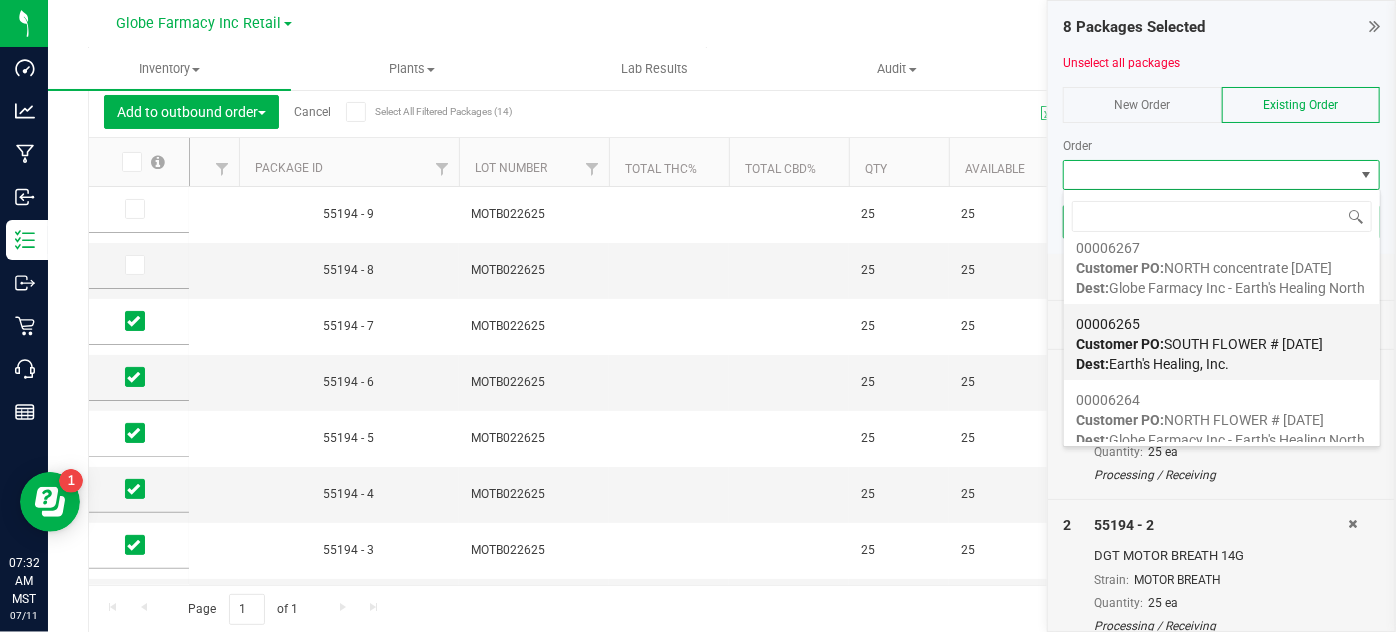 click on "Customer PO:  SOUTH FLOWER # 07/11/2025" at bounding box center [1199, 344] 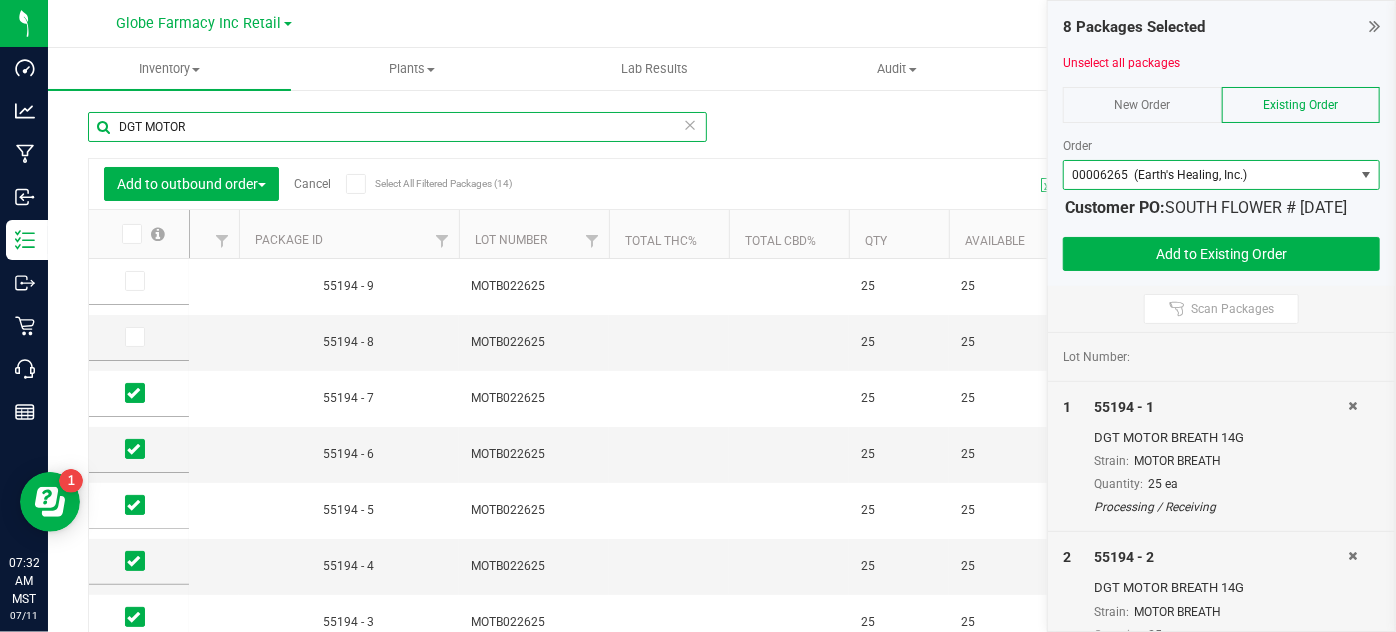 drag, startPoint x: 262, startPoint y: 131, endPoint x: 201, endPoint y: 131, distance: 61 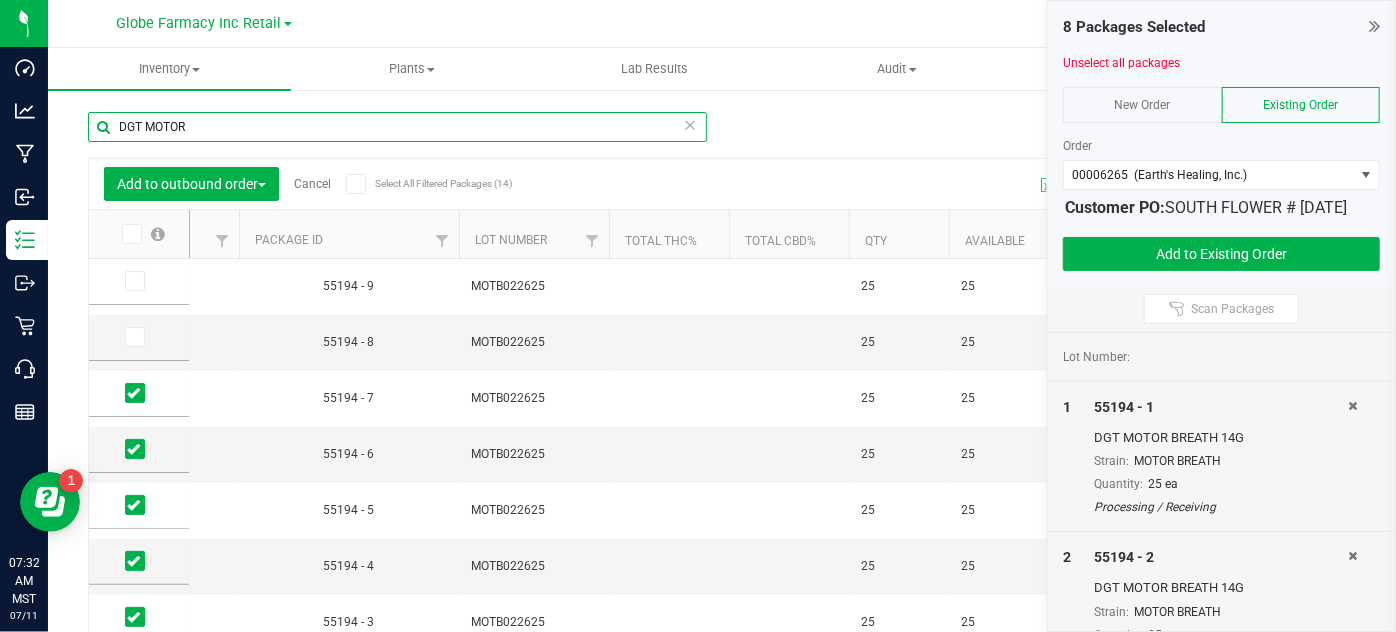 drag, startPoint x: 183, startPoint y: 135, endPoint x: 146, endPoint y: 136, distance: 37.01351 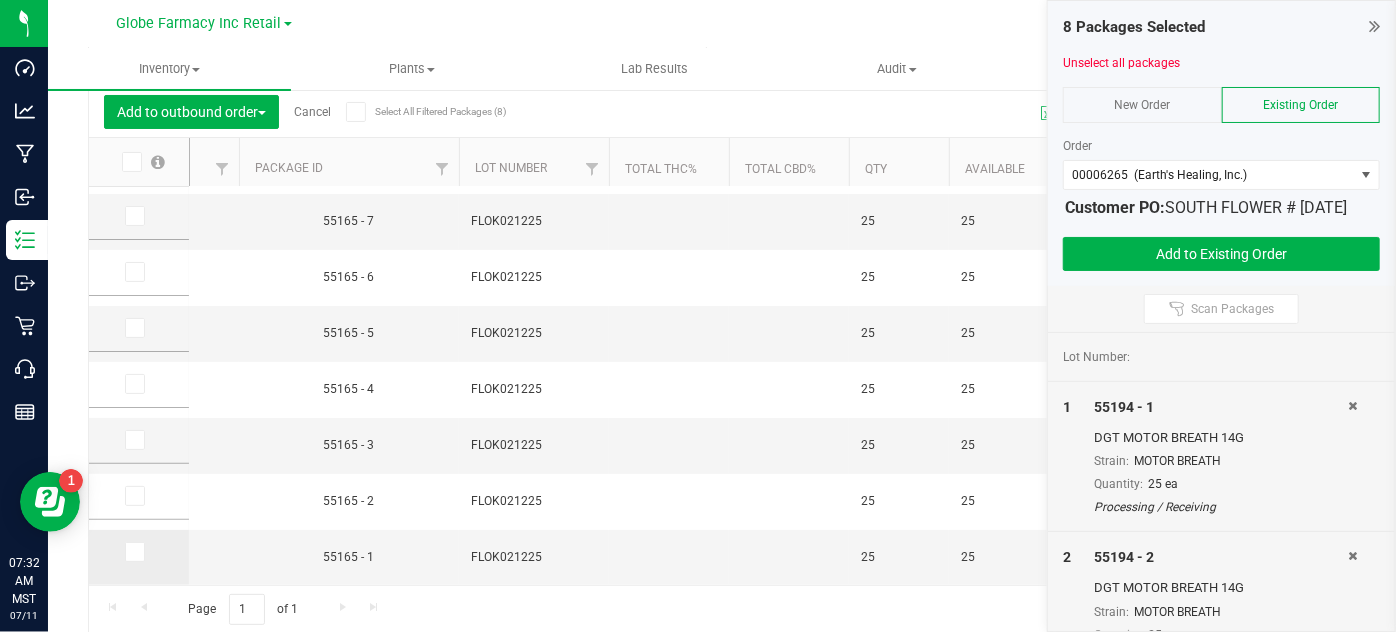 click at bounding box center [133, 552] 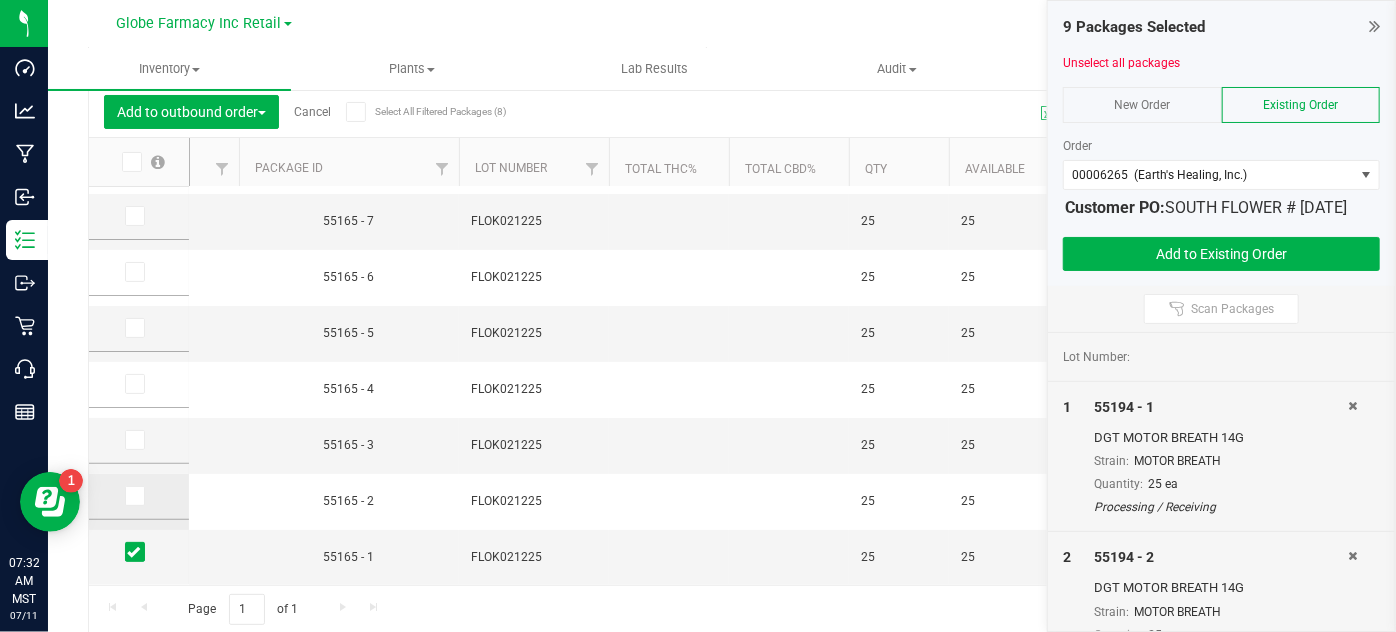 click at bounding box center (135, 496) 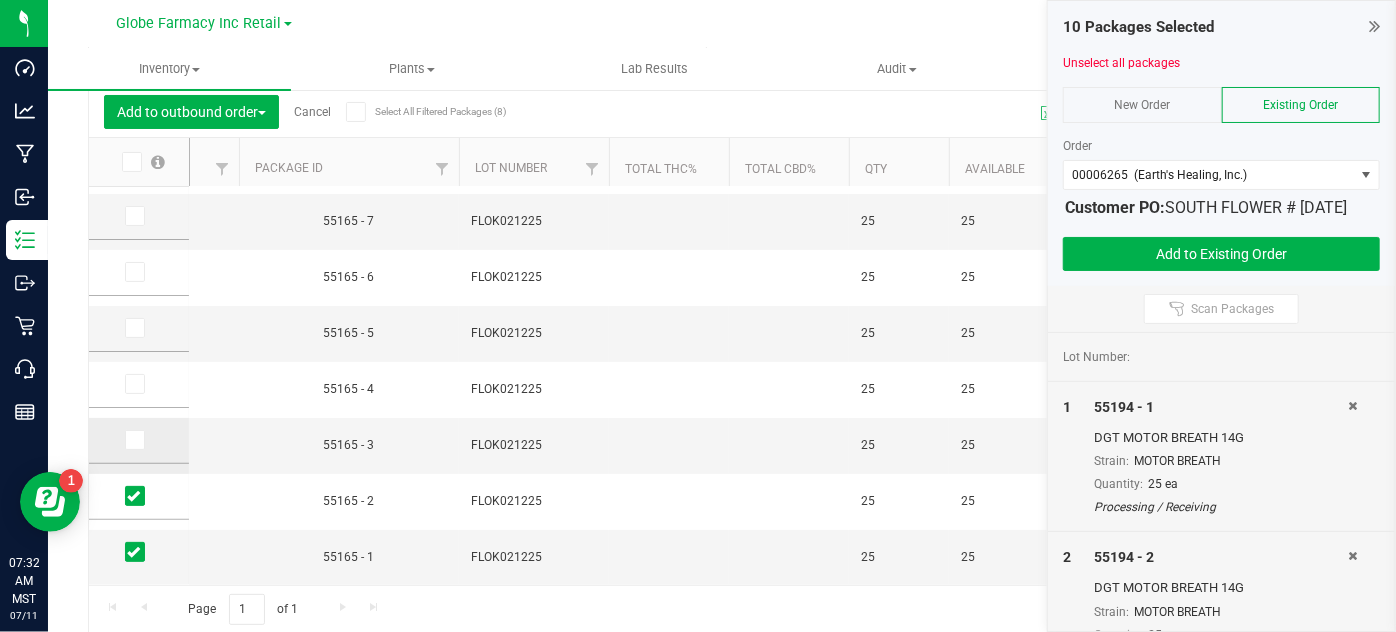 click at bounding box center [135, 440] 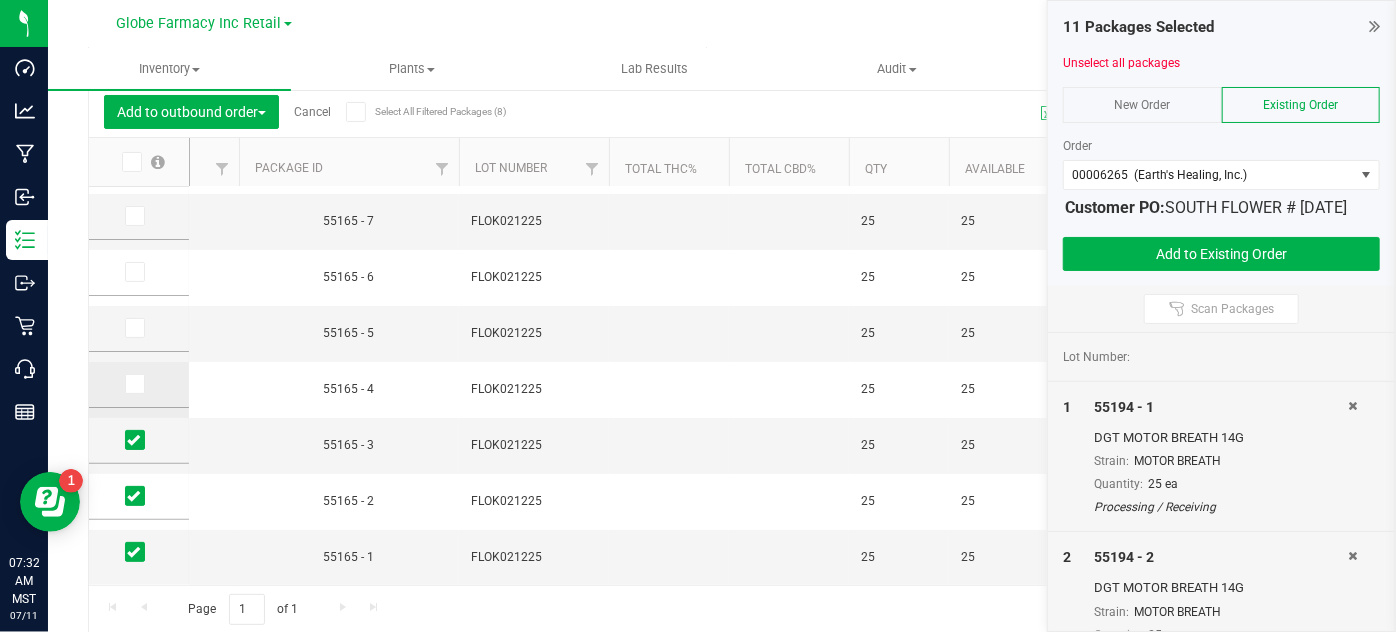 click at bounding box center (133, 384) 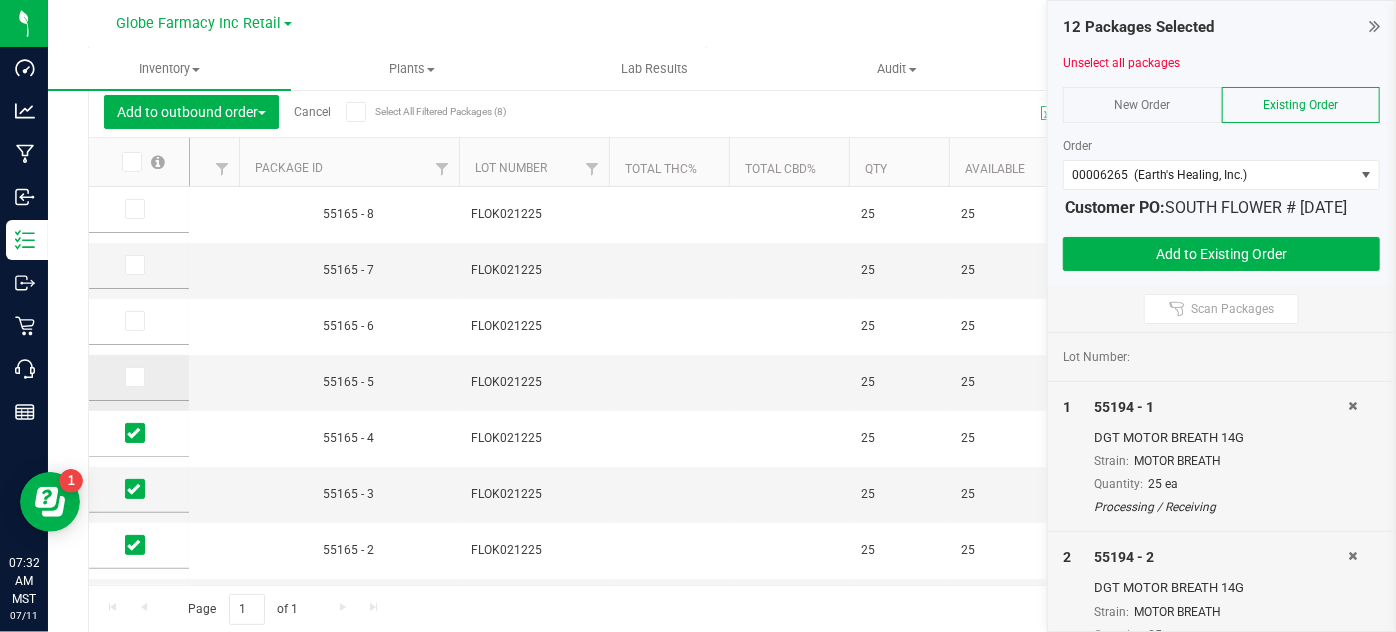 click at bounding box center (133, 377) 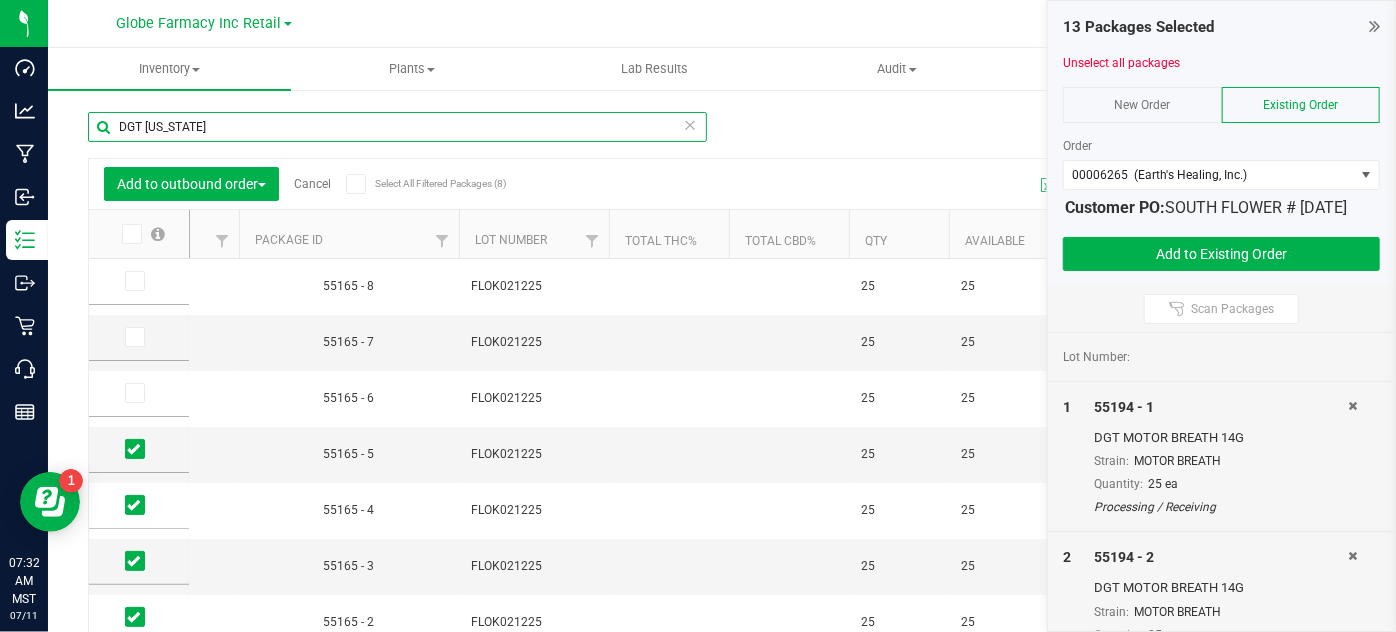 drag, startPoint x: 195, startPoint y: 129, endPoint x: 146, endPoint y: 129, distance: 49 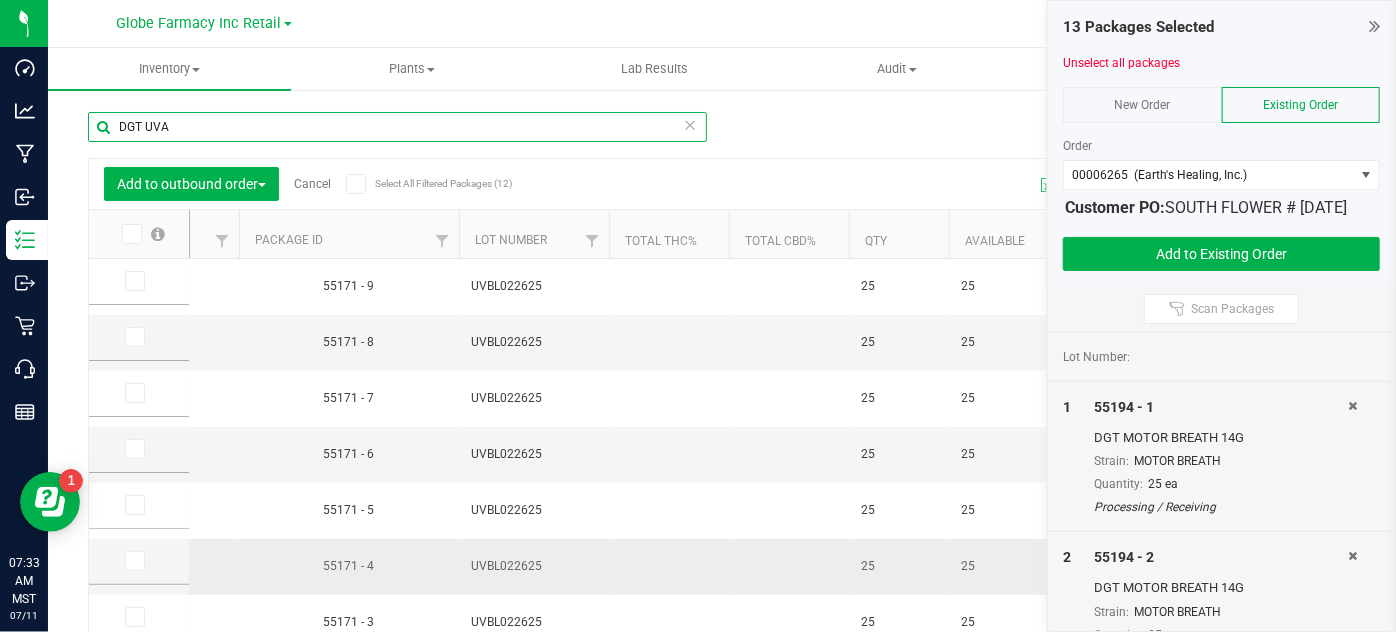 scroll, scrollTop: 117, scrollLeft: 326, axis: both 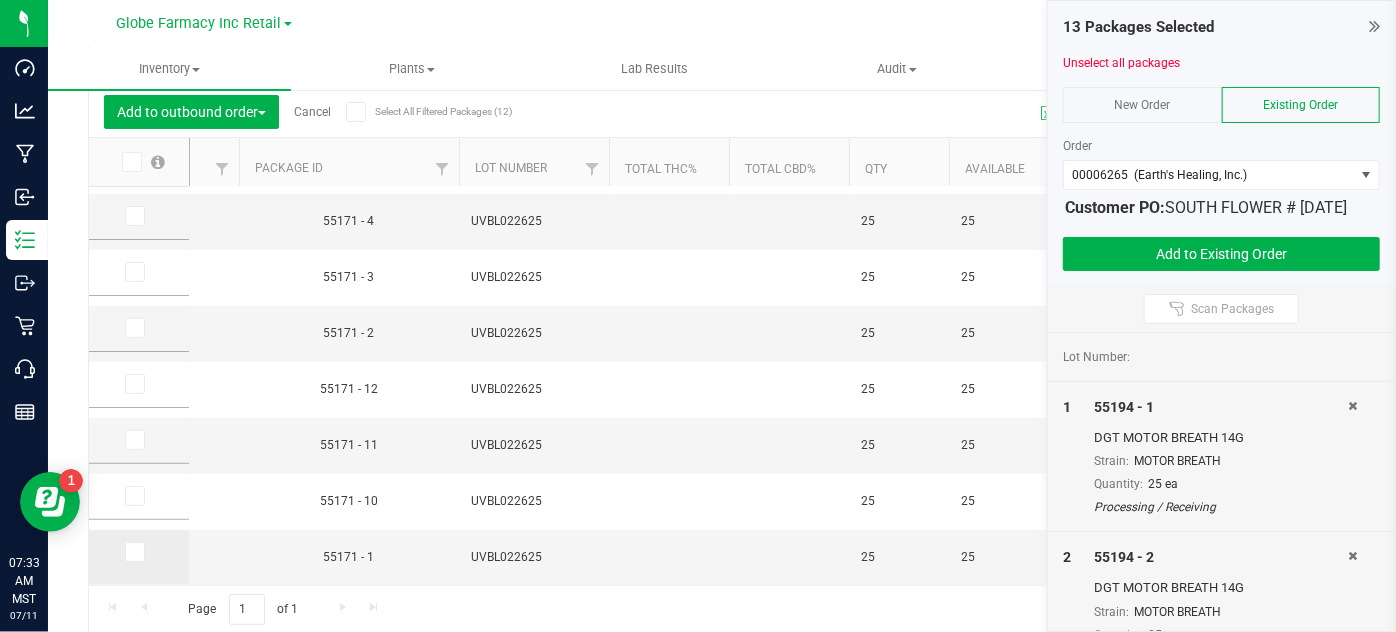 click at bounding box center (135, 552) 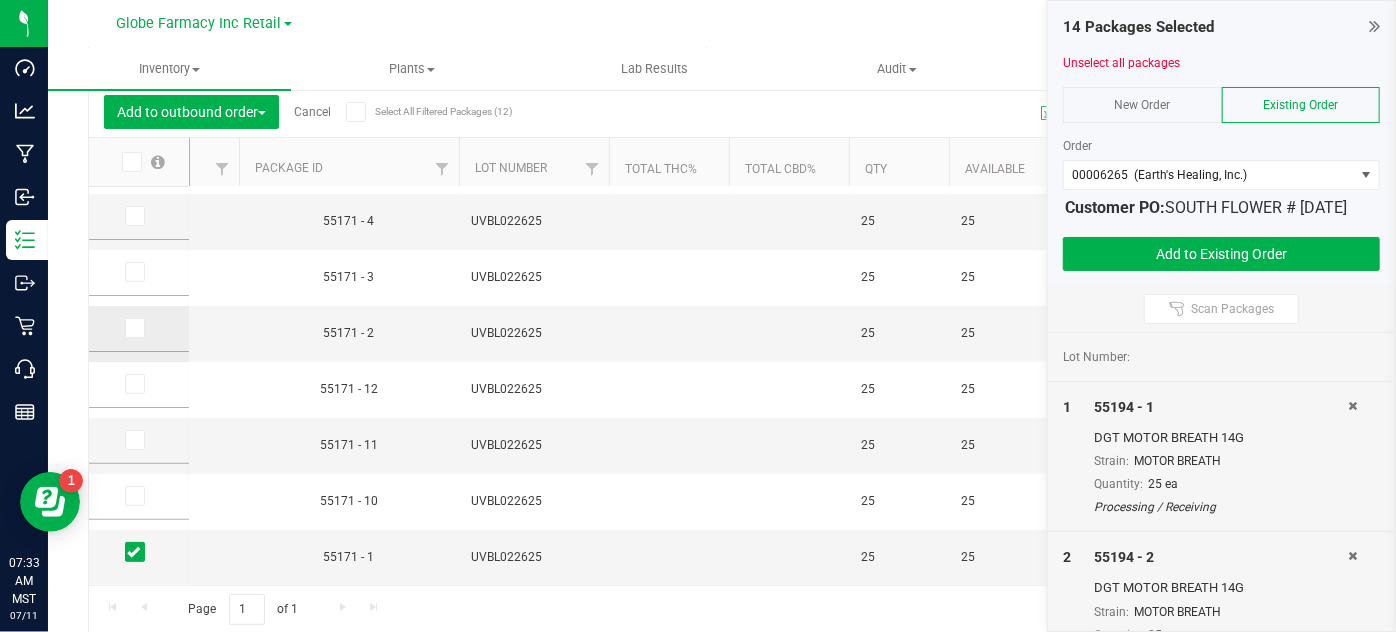 click at bounding box center [139, 328] 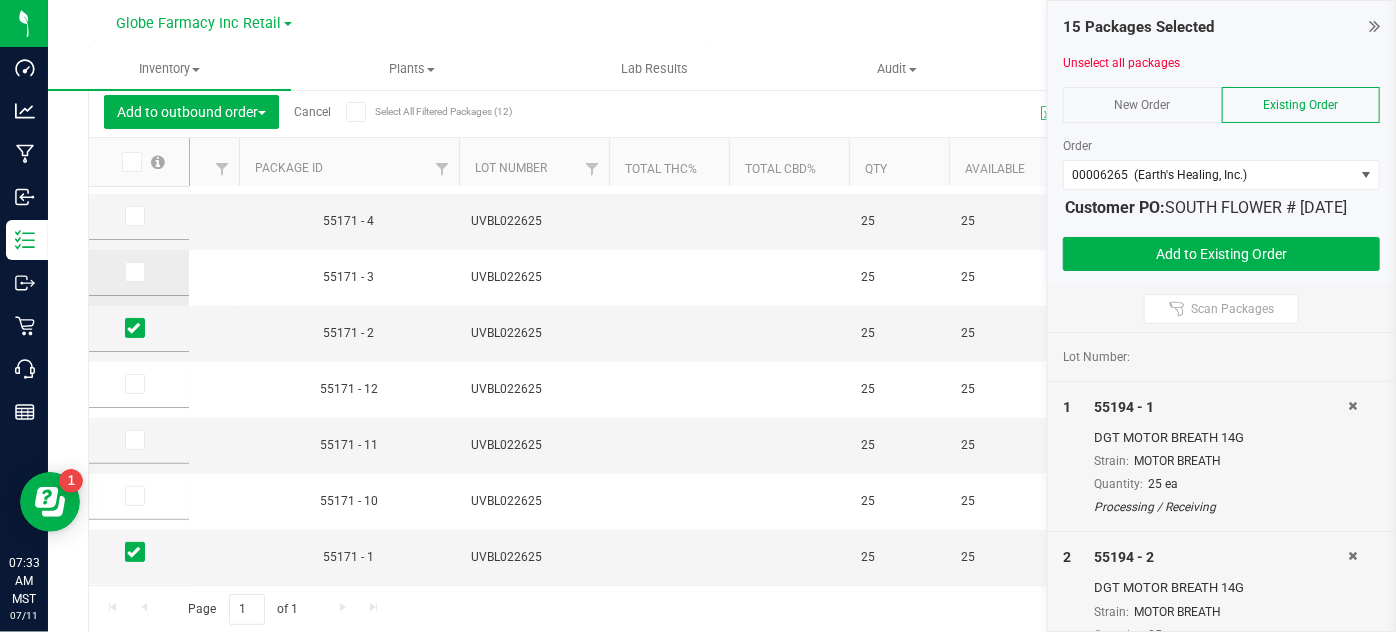 click at bounding box center (135, 272) 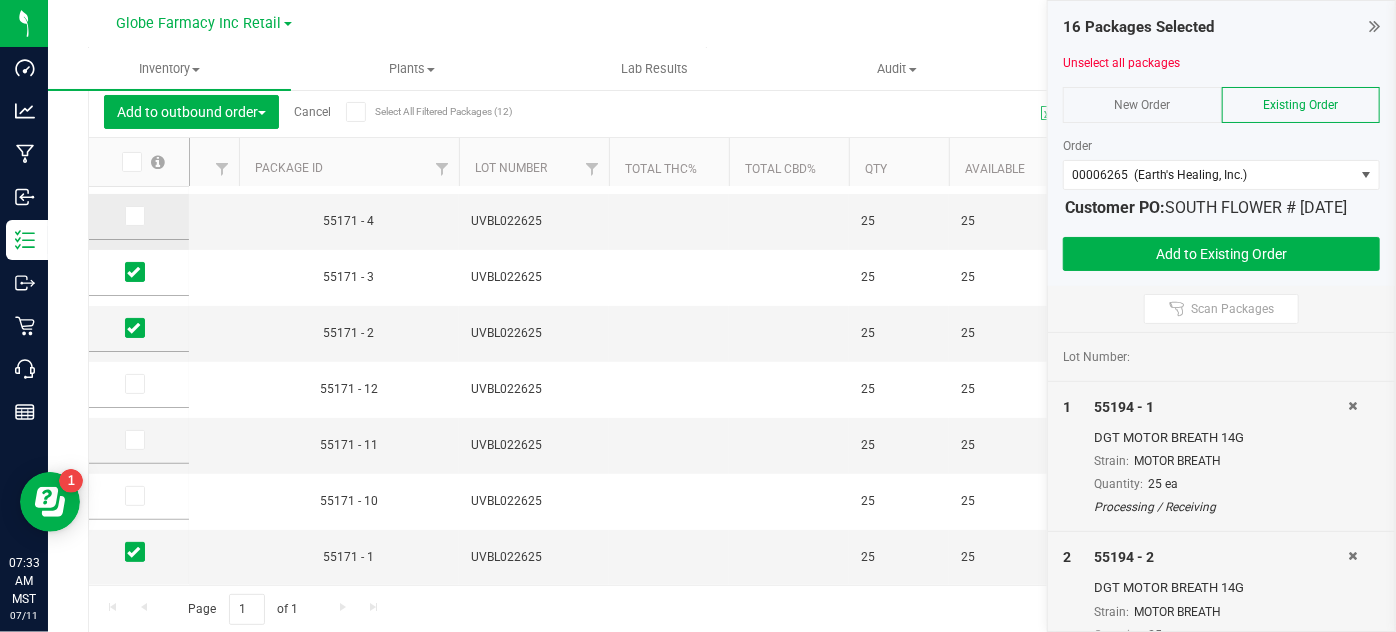 click at bounding box center [133, 216] 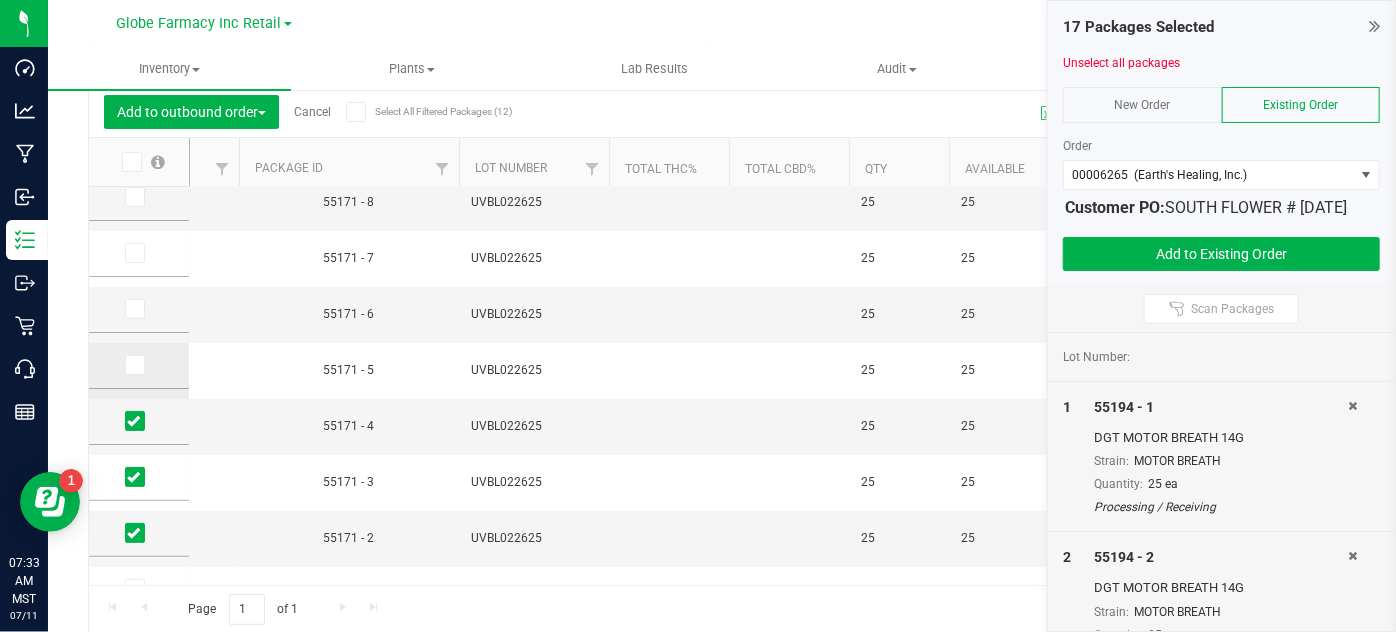 click at bounding box center (135, 365) 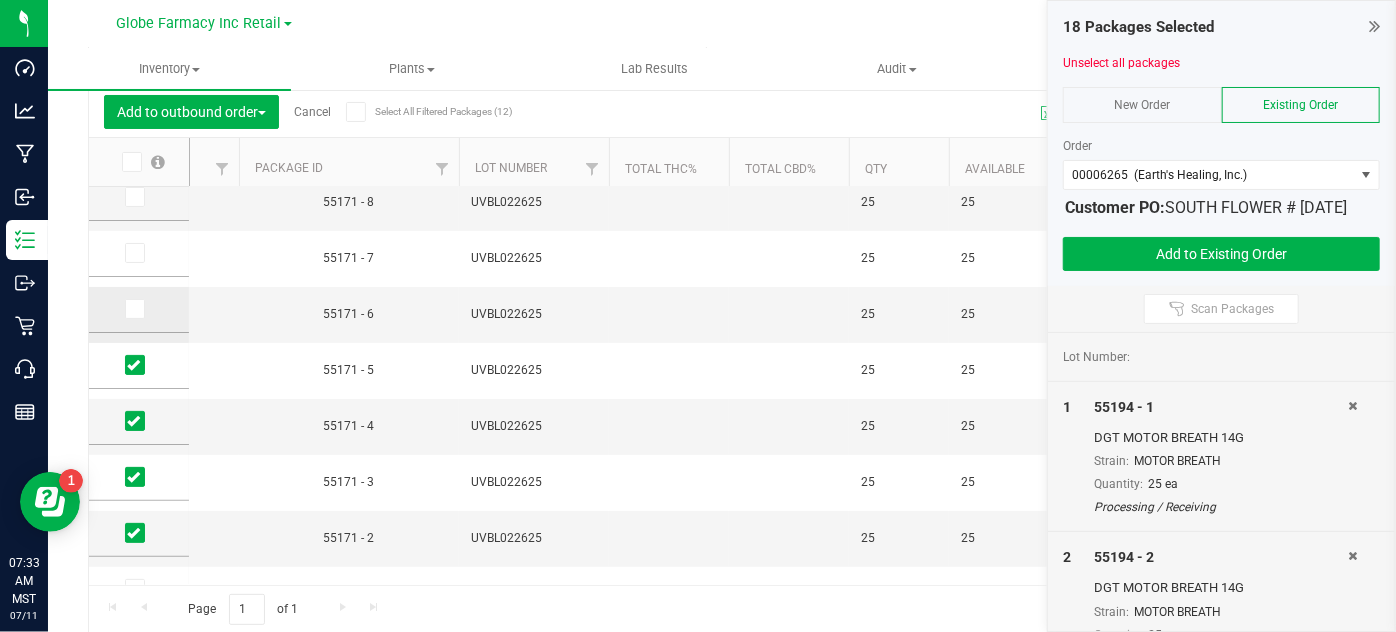 click at bounding box center [135, 309] 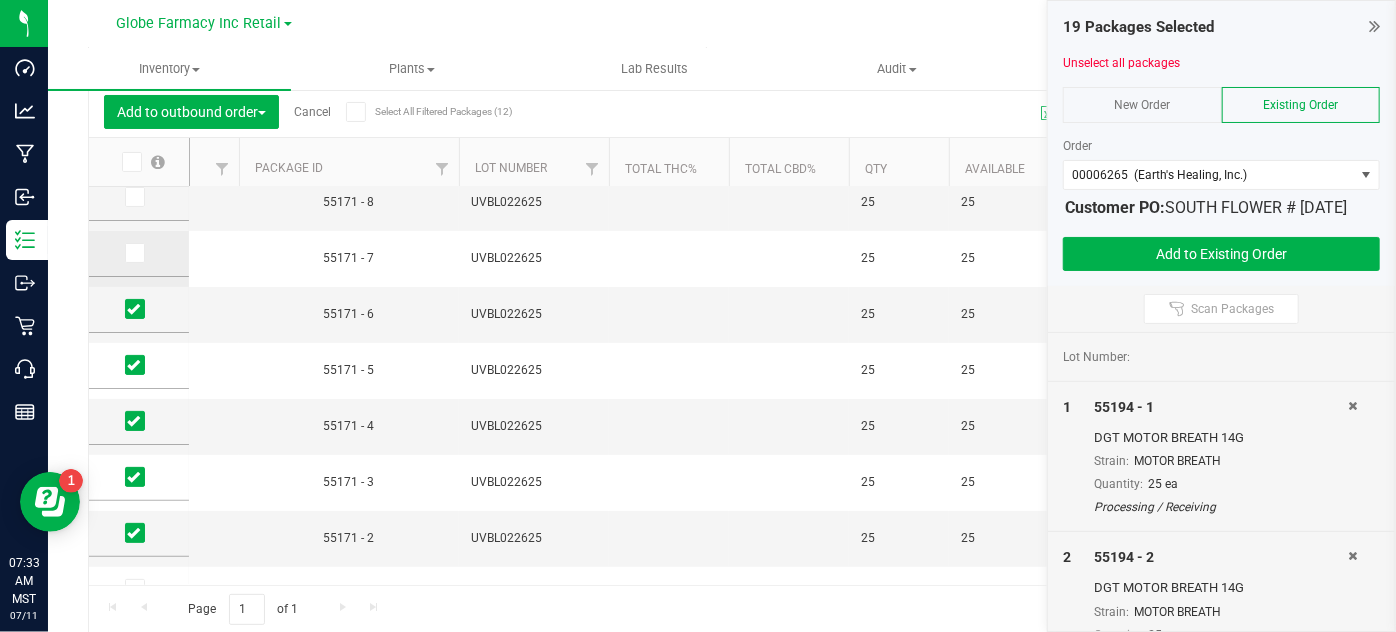 click at bounding box center [133, 253] 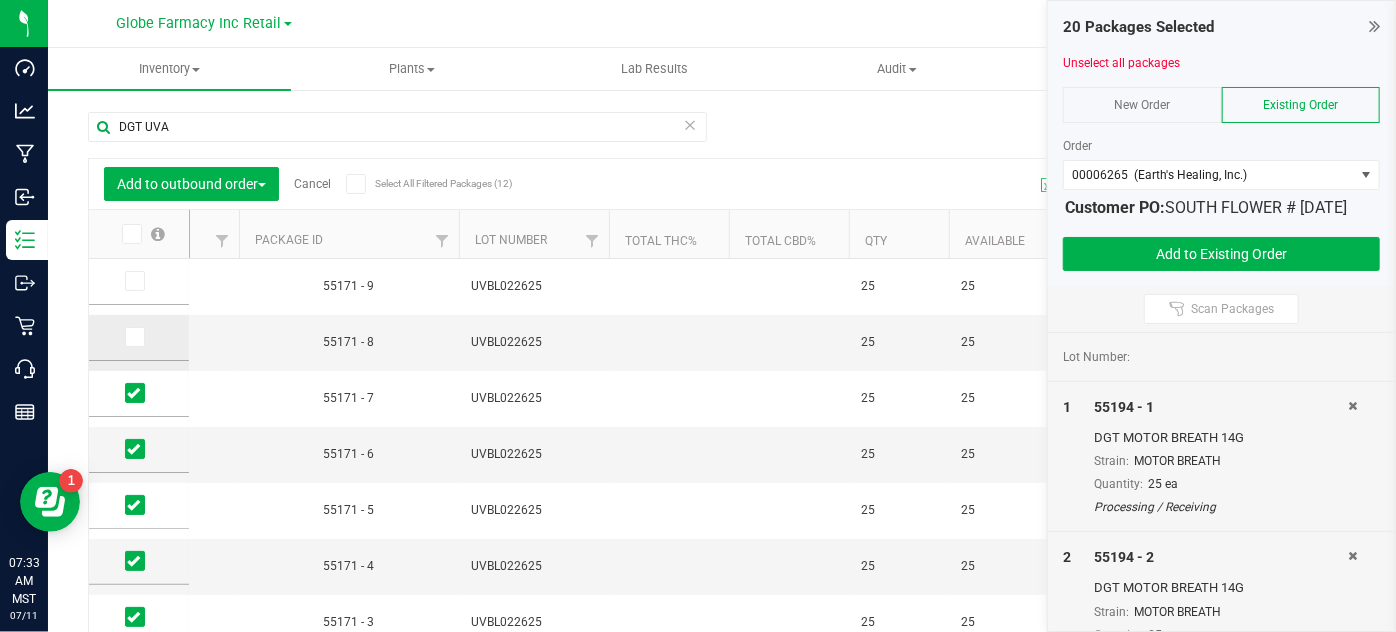 click at bounding box center [133, 337] 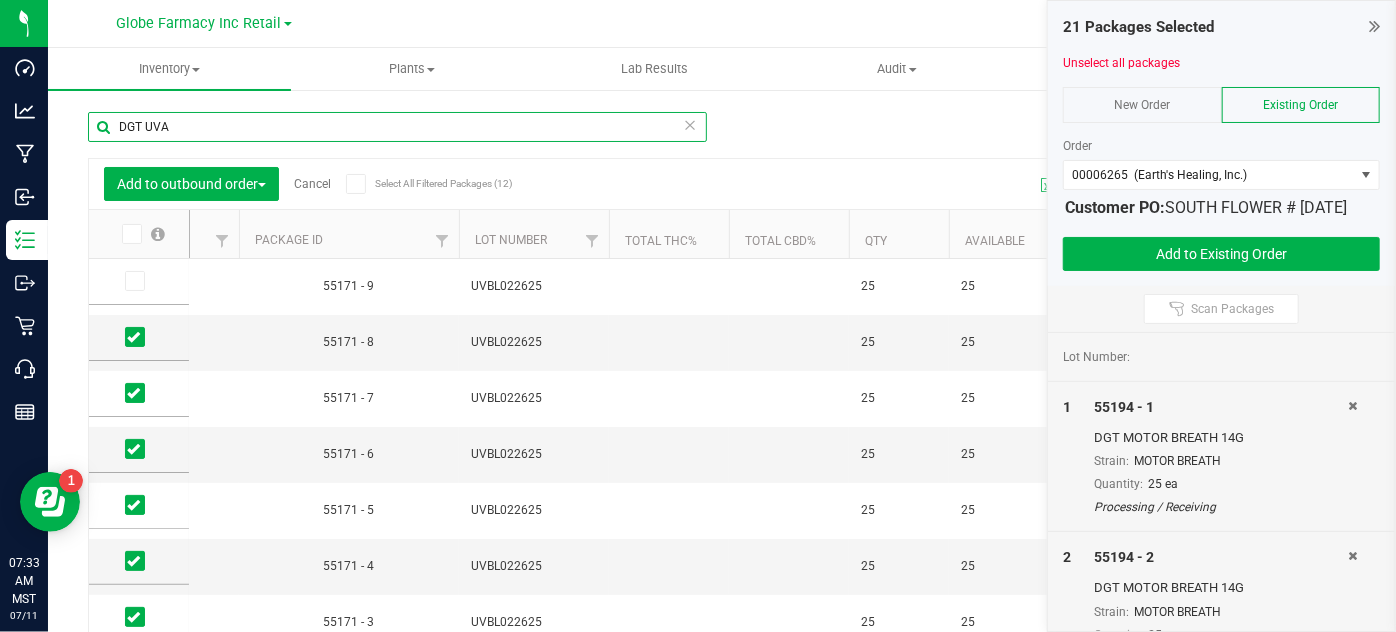 click on "DGT UVA" at bounding box center (397, 127) 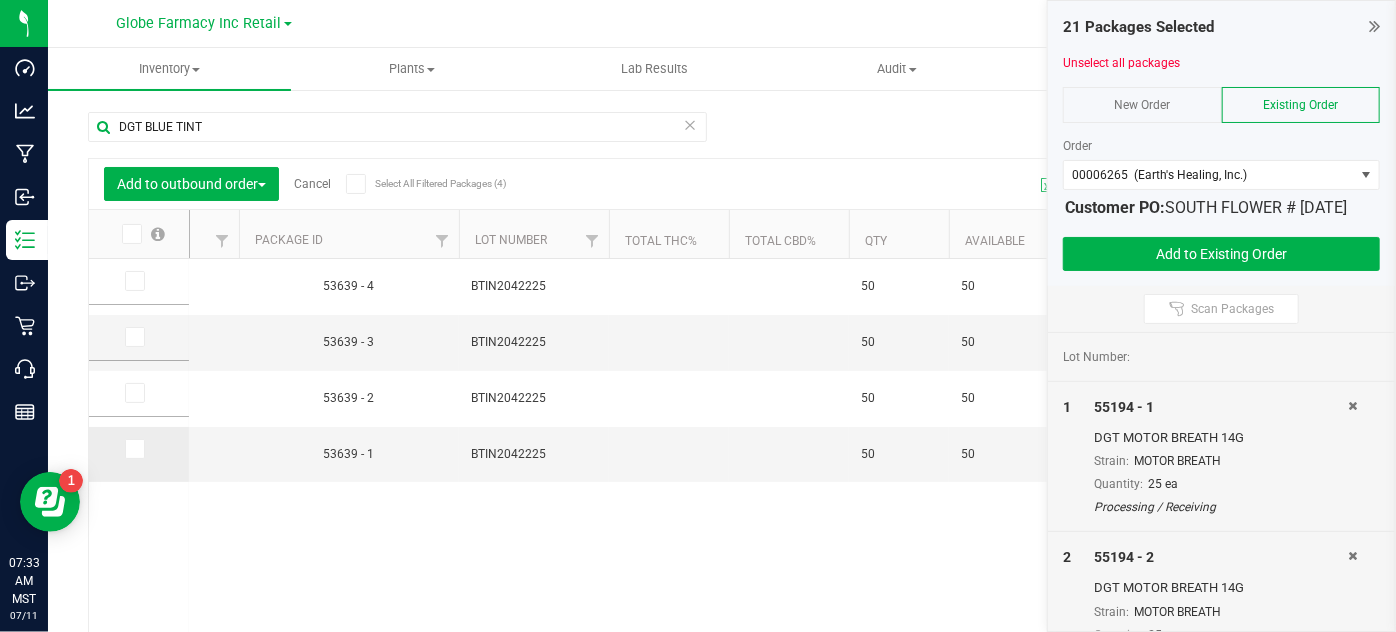 click at bounding box center [139, 449] 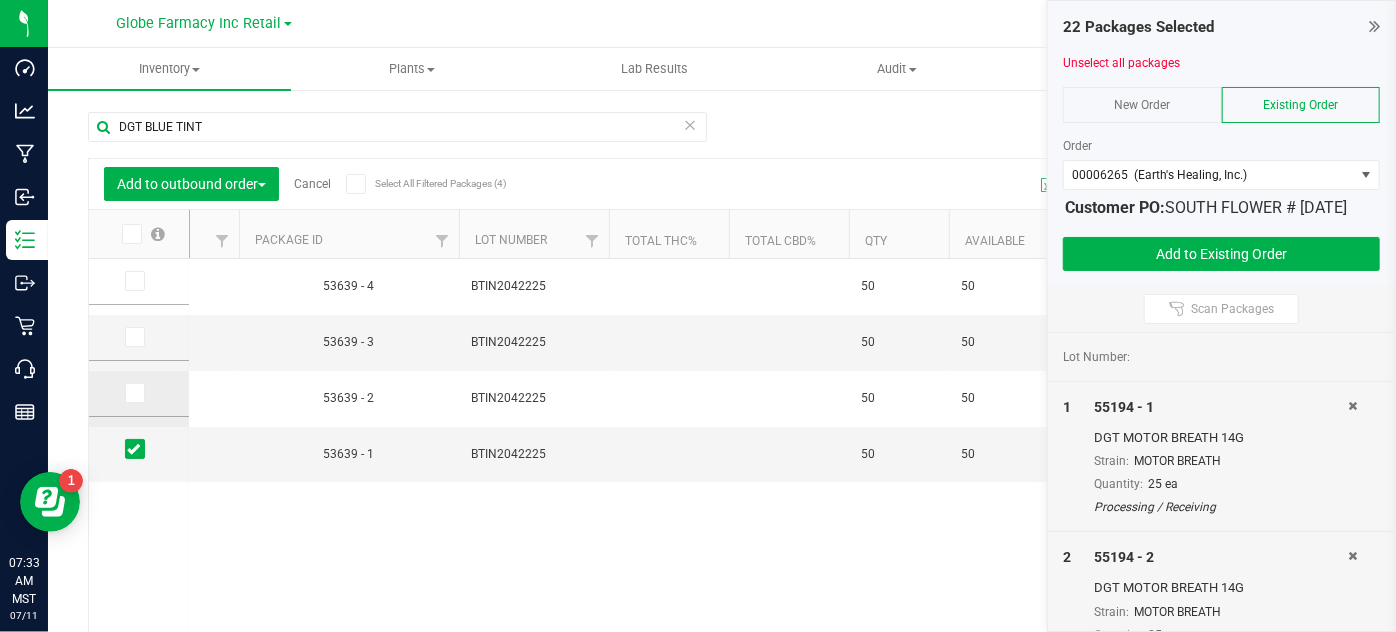 click at bounding box center (133, 393) 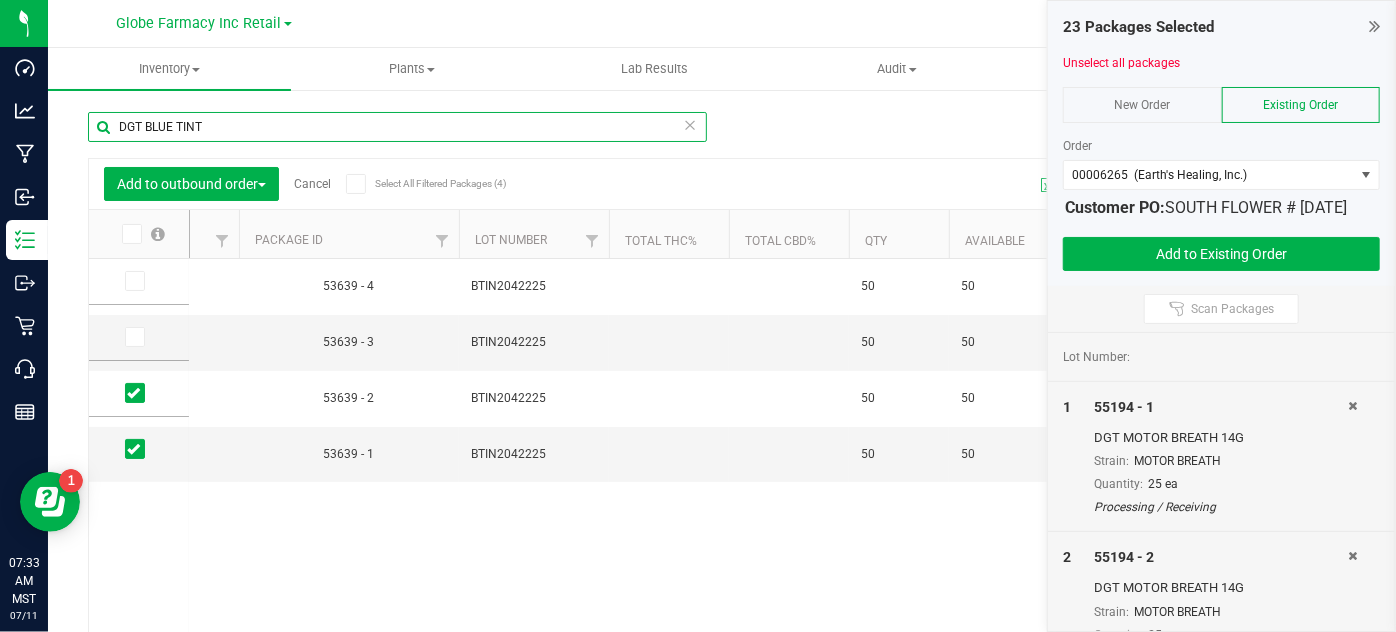 drag, startPoint x: 231, startPoint y: 123, endPoint x: 144, endPoint y: 133, distance: 87.57283 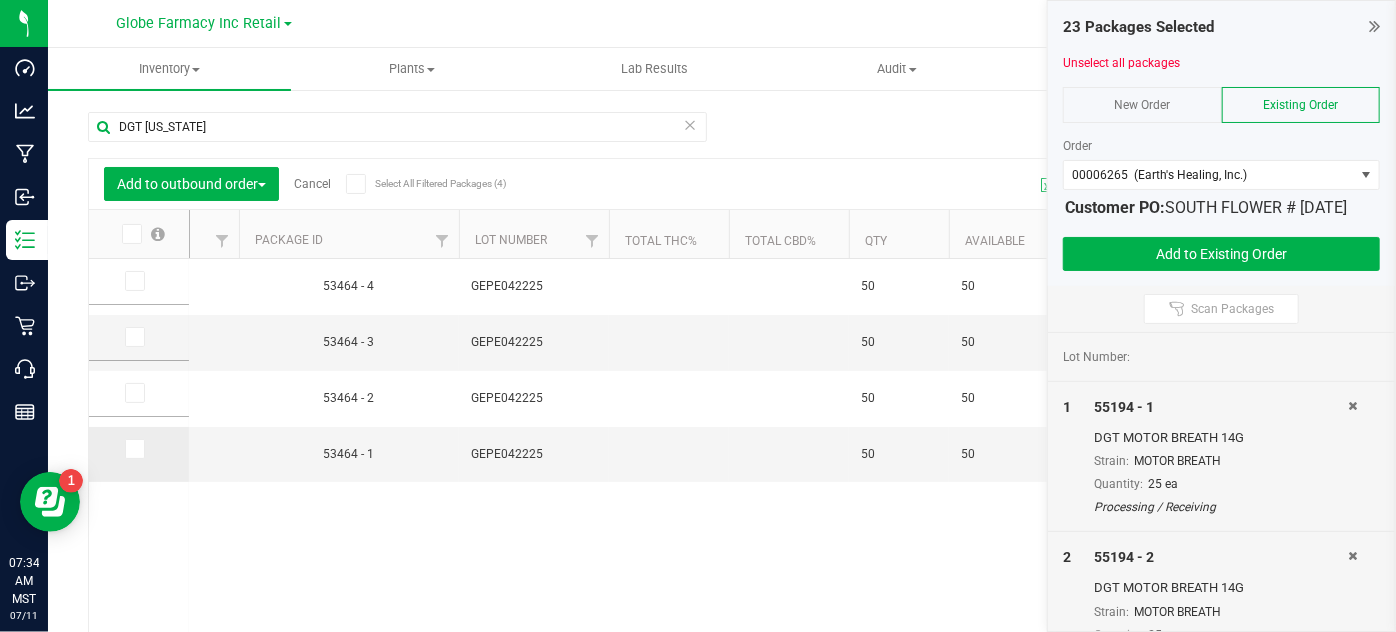 click at bounding box center (133, 449) 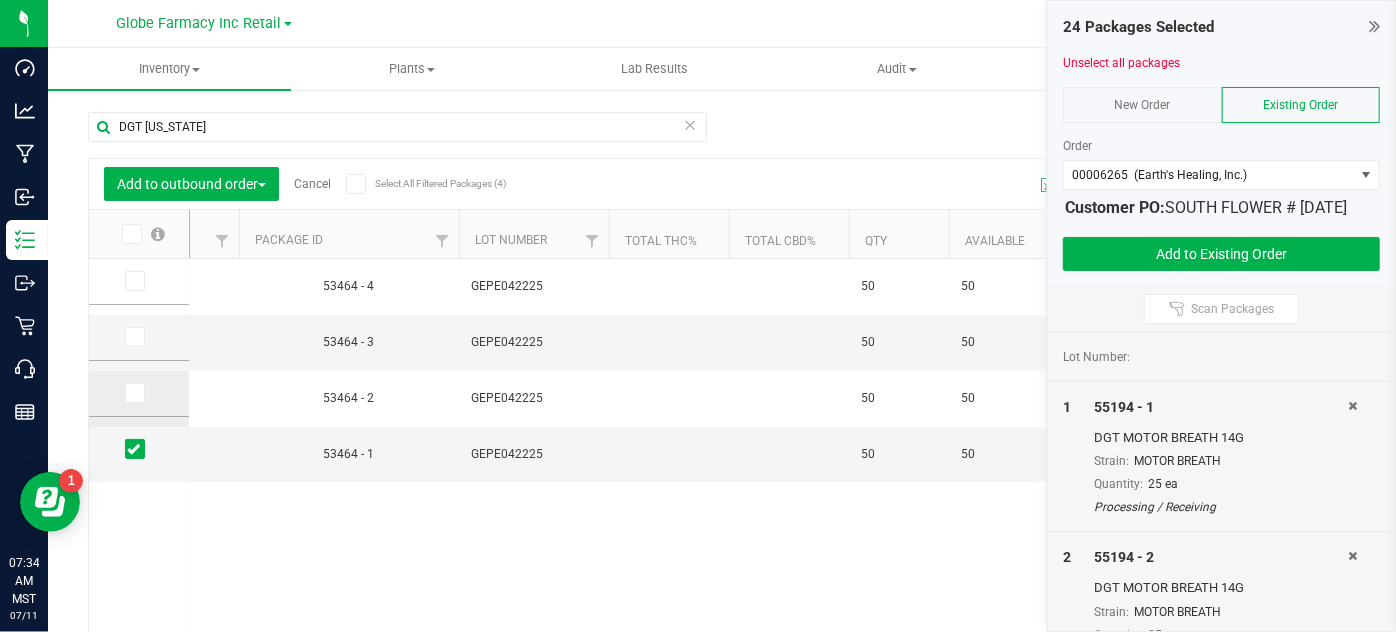 click at bounding box center [133, 393] 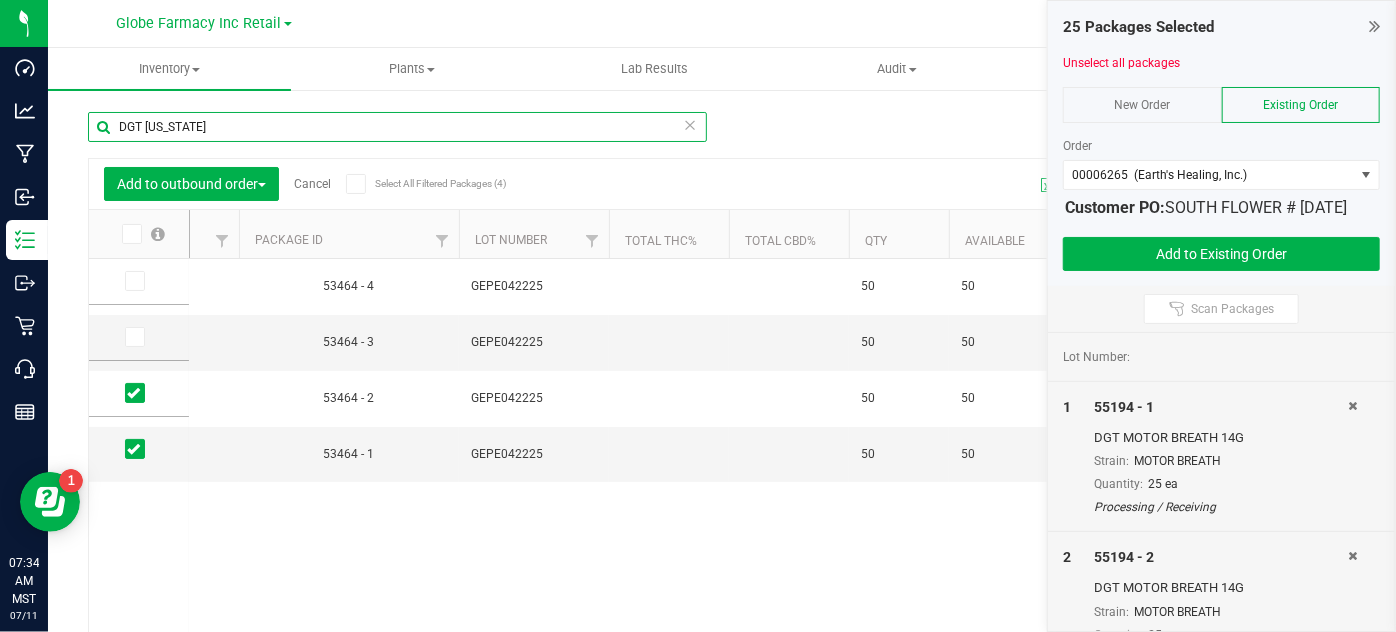 drag, startPoint x: 213, startPoint y: 125, endPoint x: 146, endPoint y: 130, distance: 67.18631 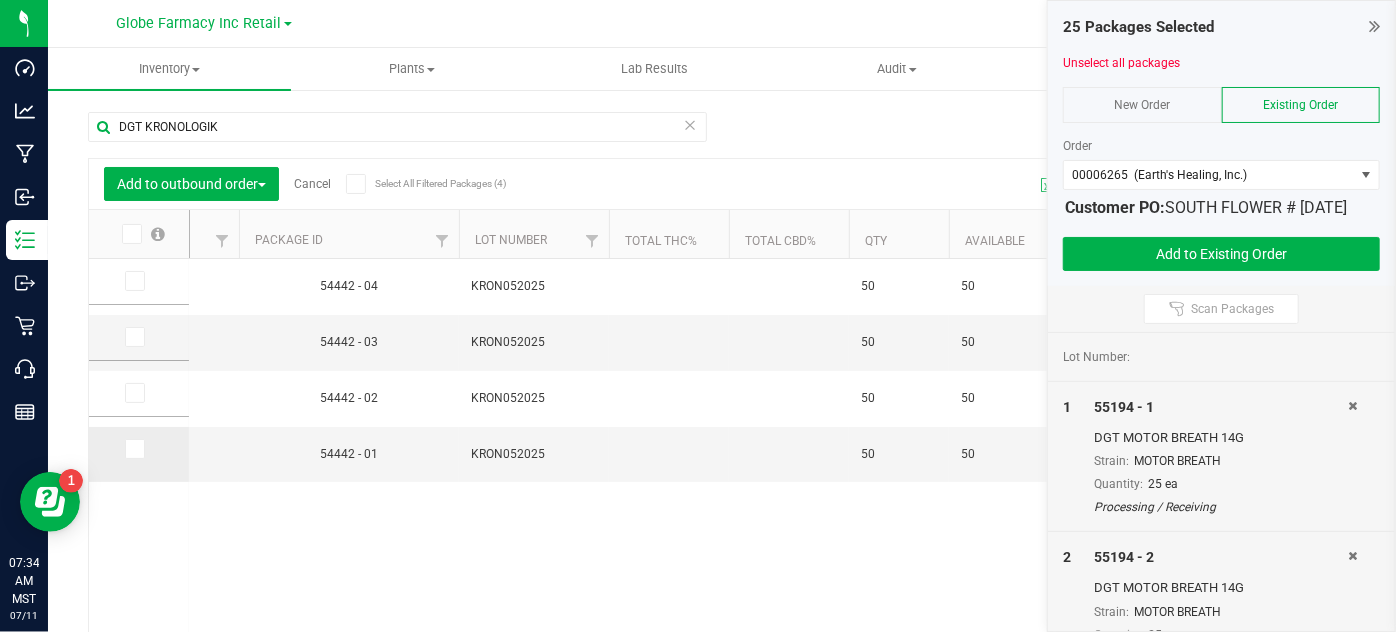 click at bounding box center (133, 449) 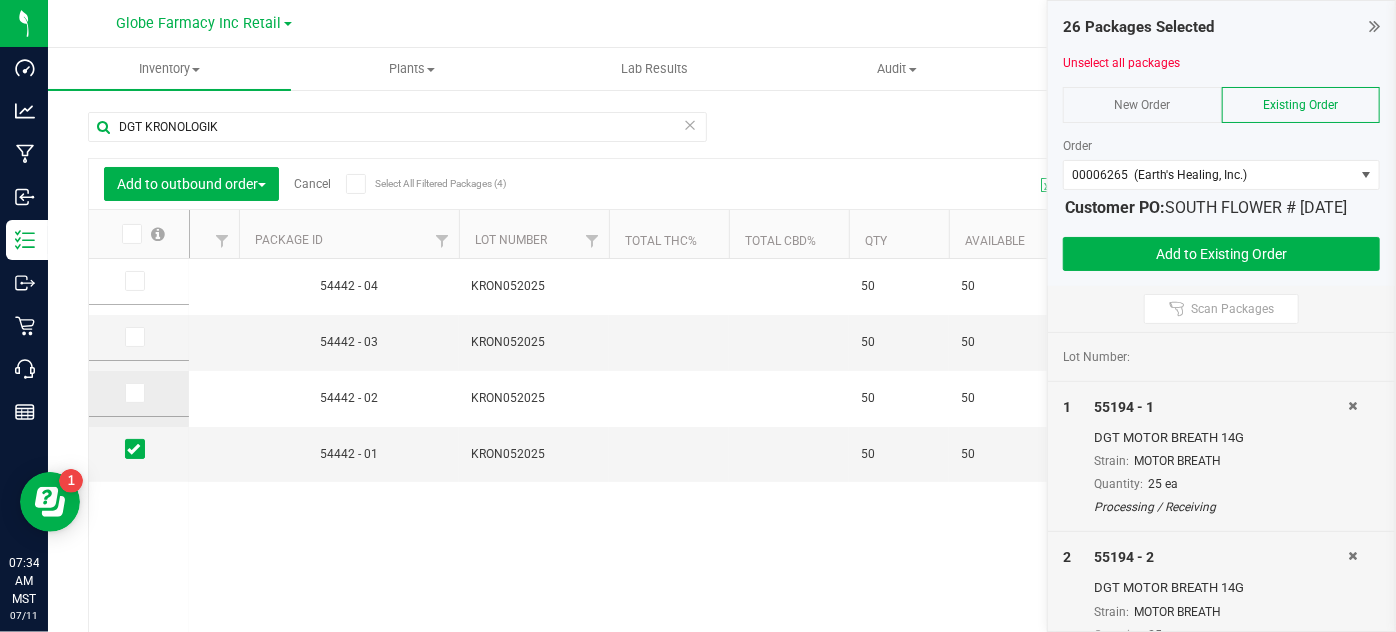 click at bounding box center [133, 393] 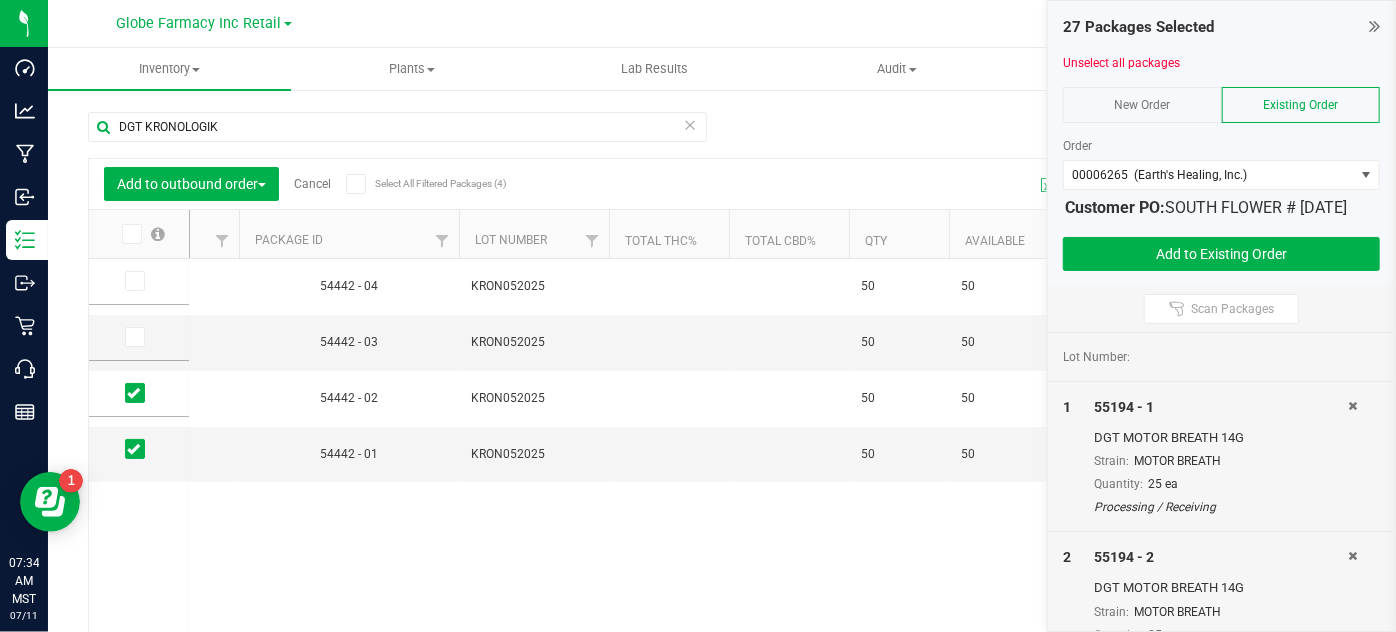 click on "DGT KRONOLOGIK" at bounding box center (405, 126) 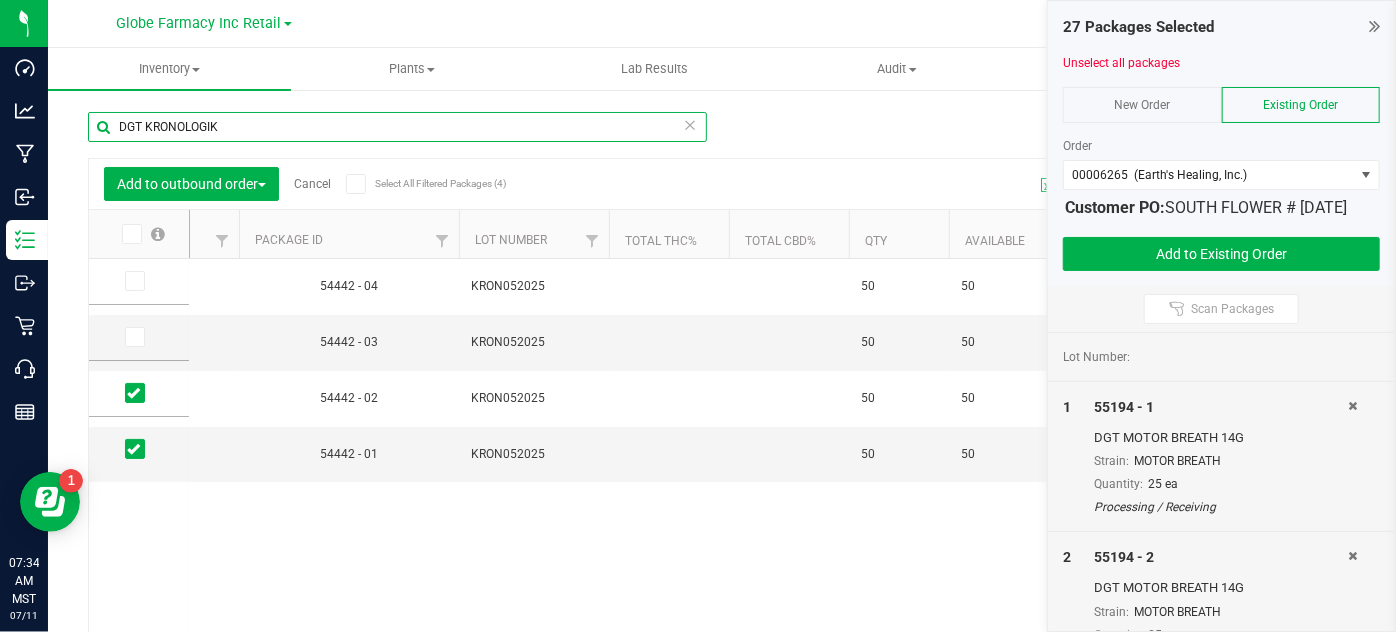 drag, startPoint x: 230, startPoint y: 119, endPoint x: 148, endPoint y: 120, distance: 82.006096 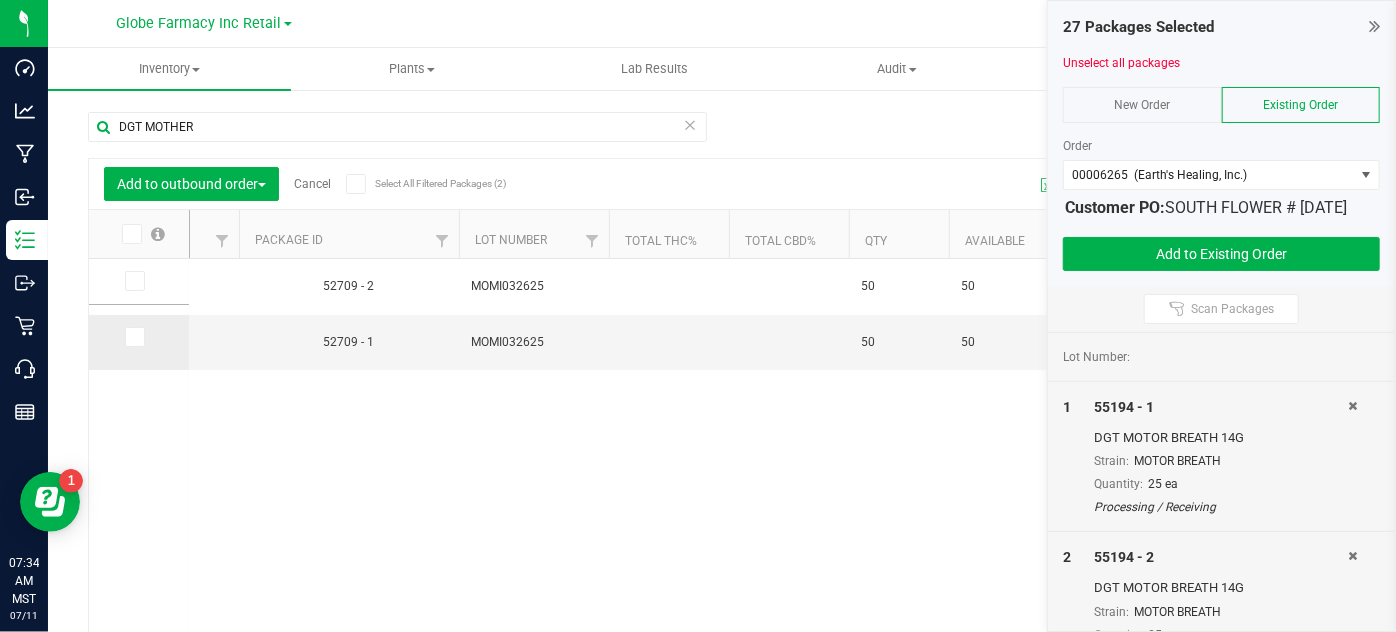 click at bounding box center [133, 337] 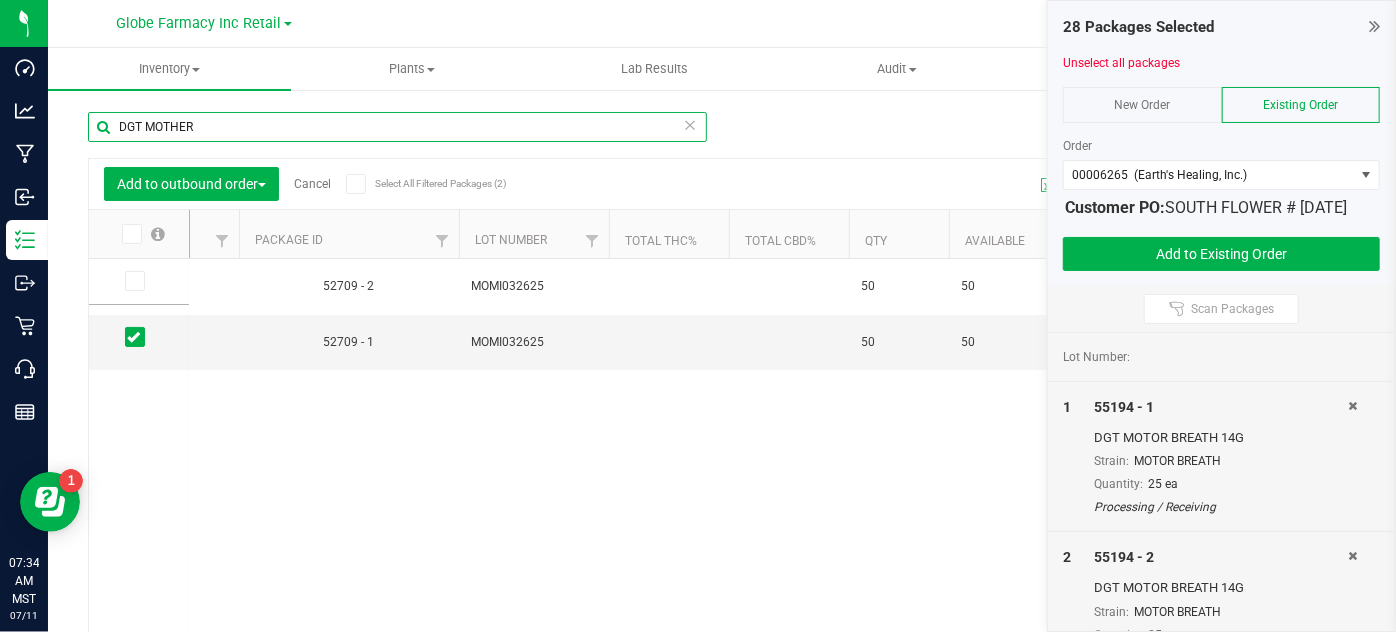 drag, startPoint x: 197, startPoint y: 122, endPoint x: 144, endPoint y: 132, distance: 53.935146 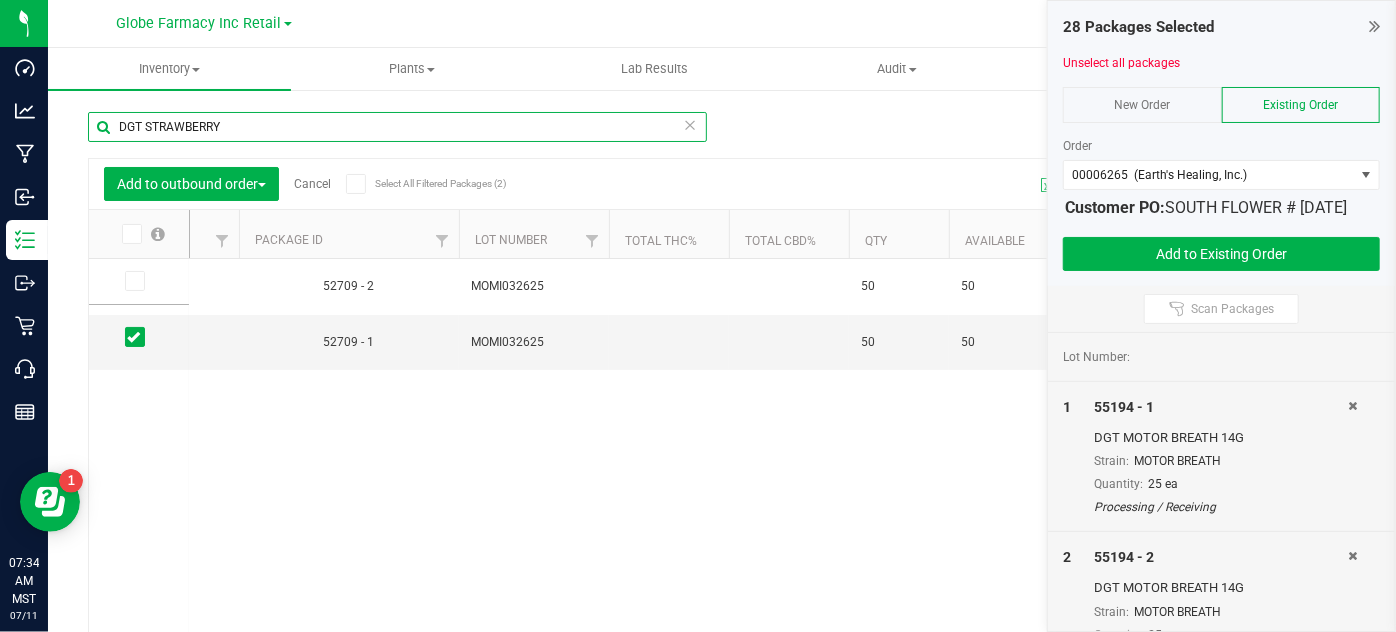 type on "DGT STRAWBERRY" 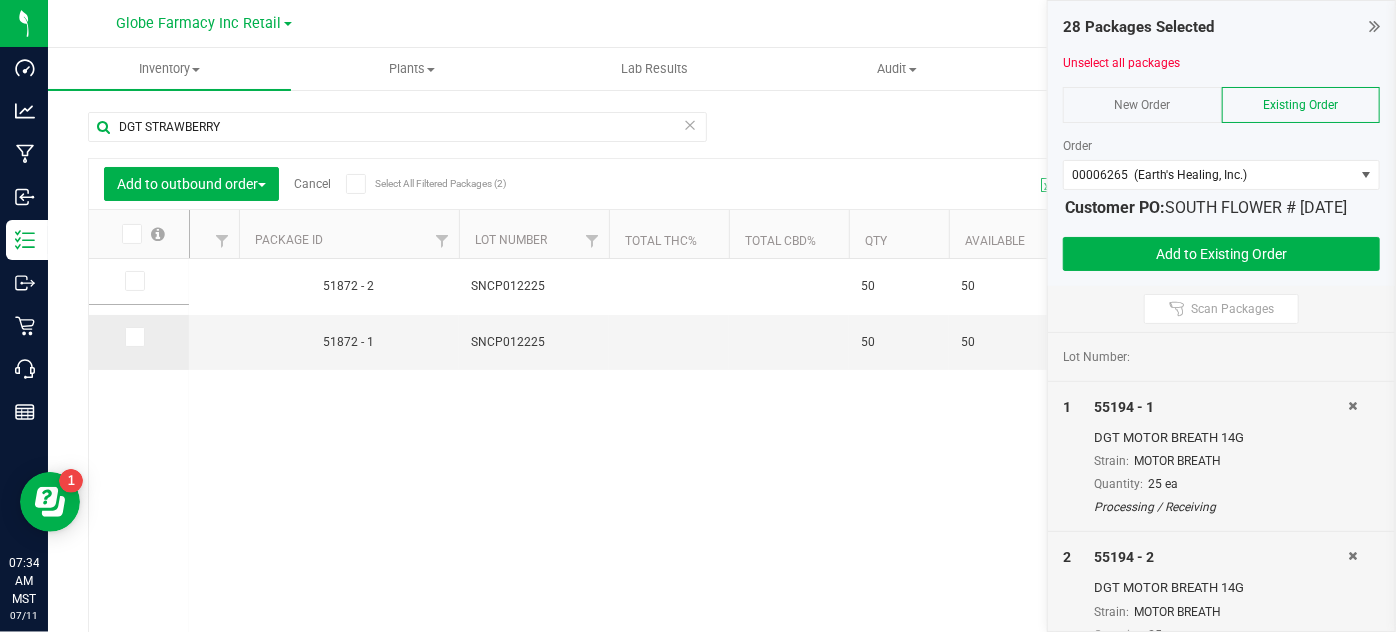 click at bounding box center (135, 337) 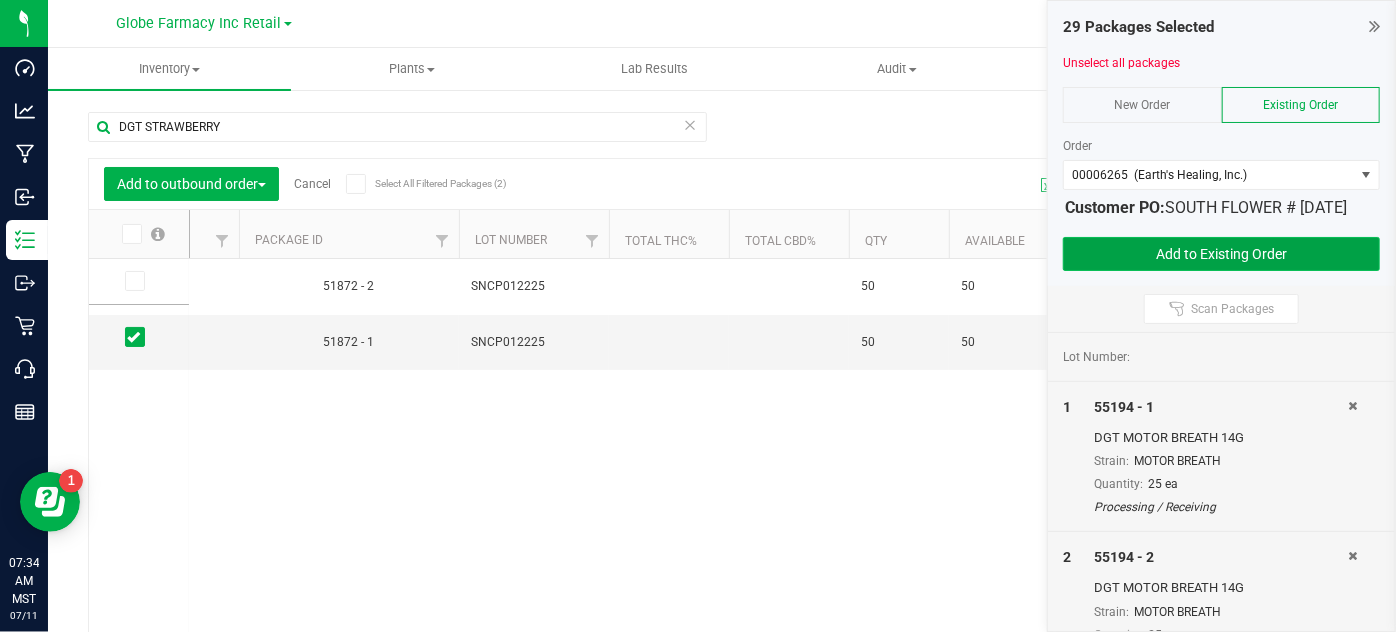 click on "Add to Existing Order" at bounding box center [1221, 254] 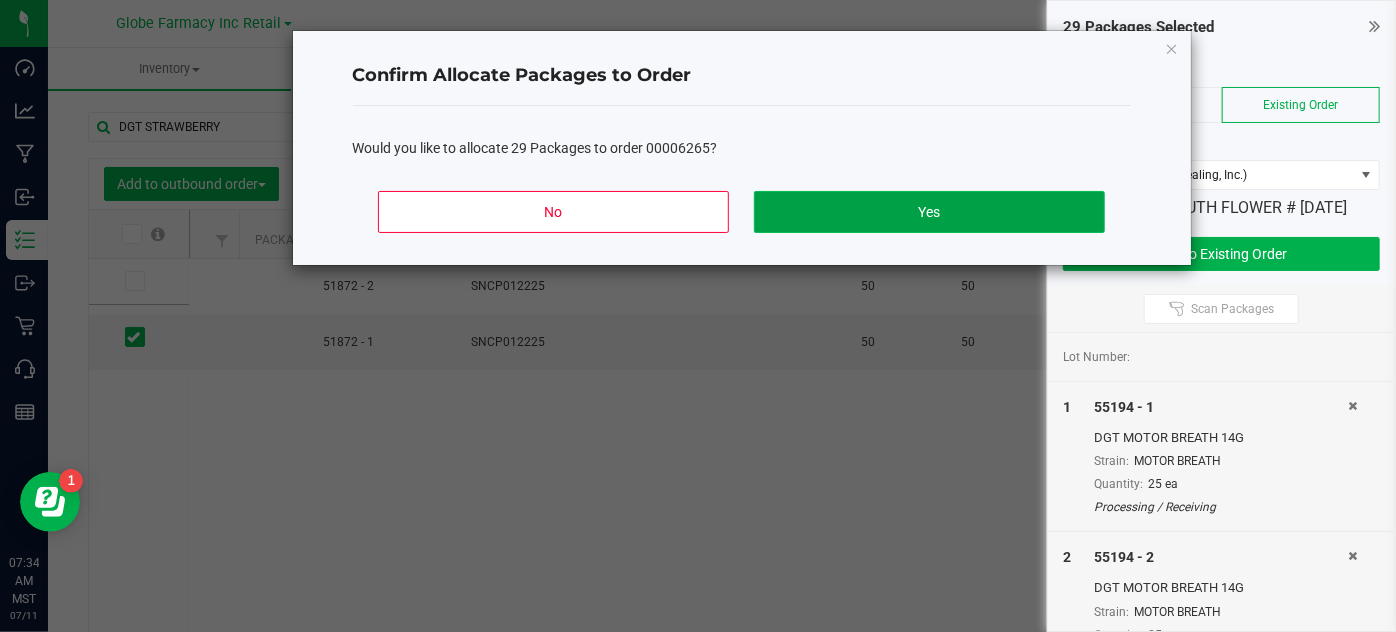 click on "Yes" 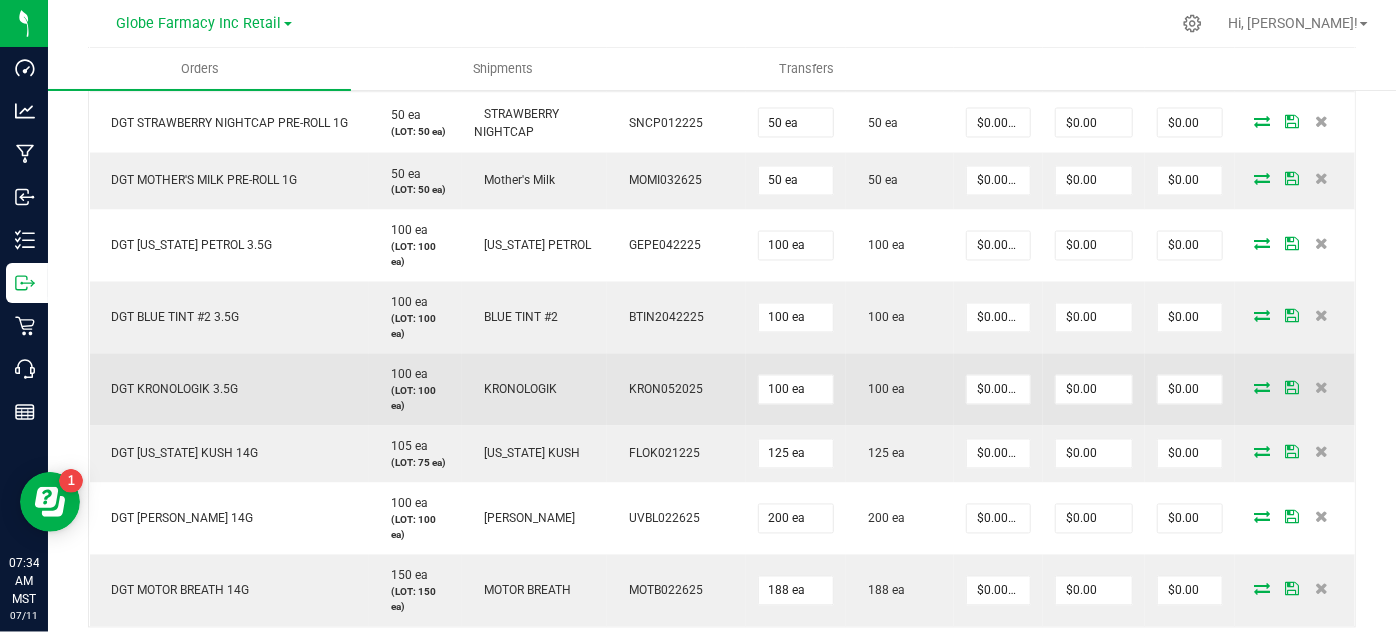scroll, scrollTop: 1727, scrollLeft: 0, axis: vertical 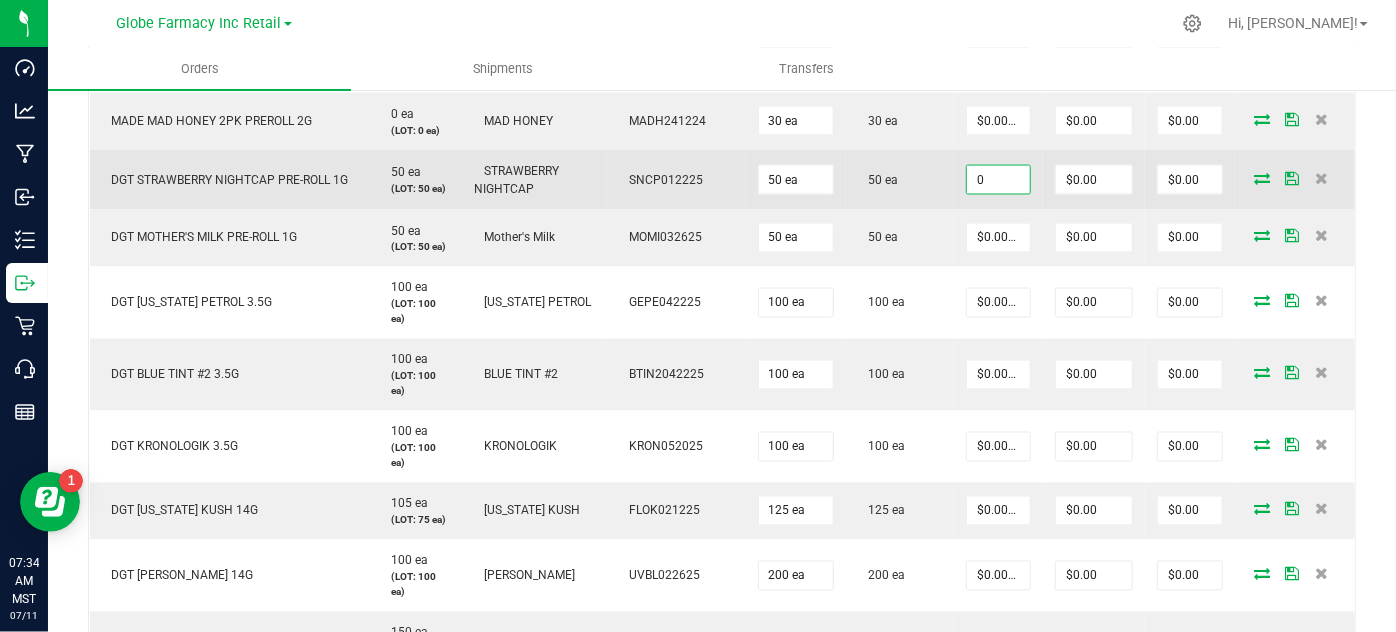 click on "0" at bounding box center [998, 180] 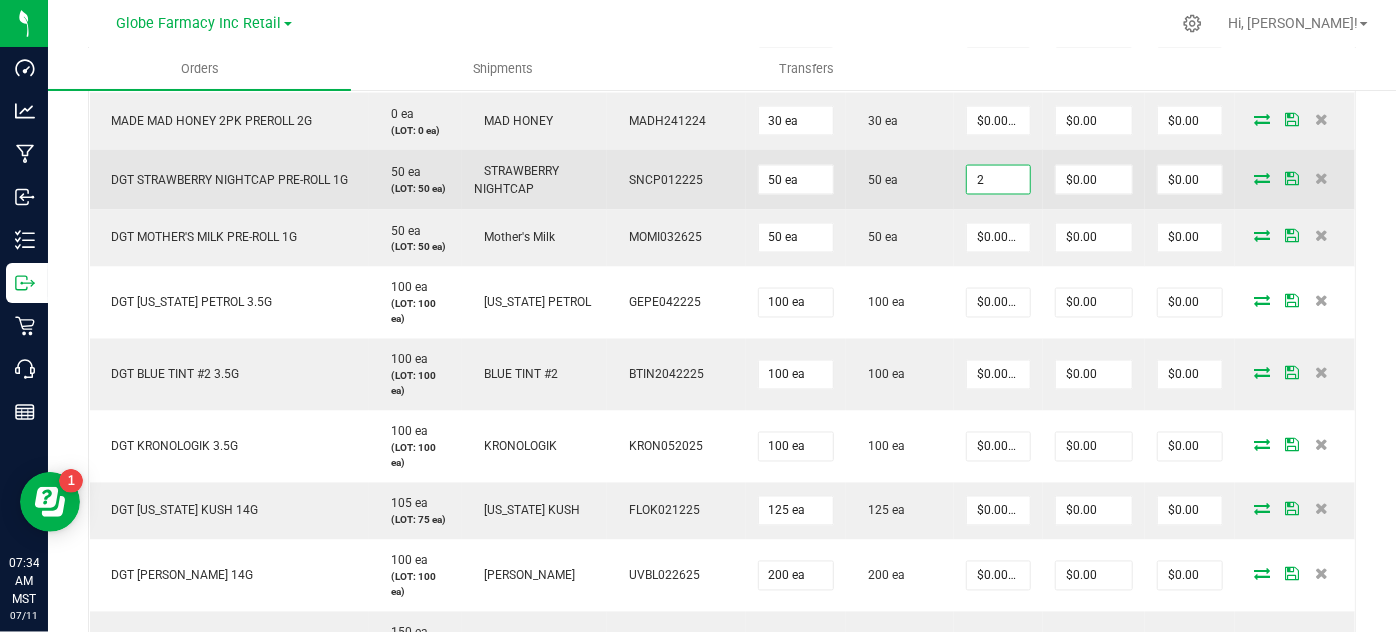 type on "$2.00000" 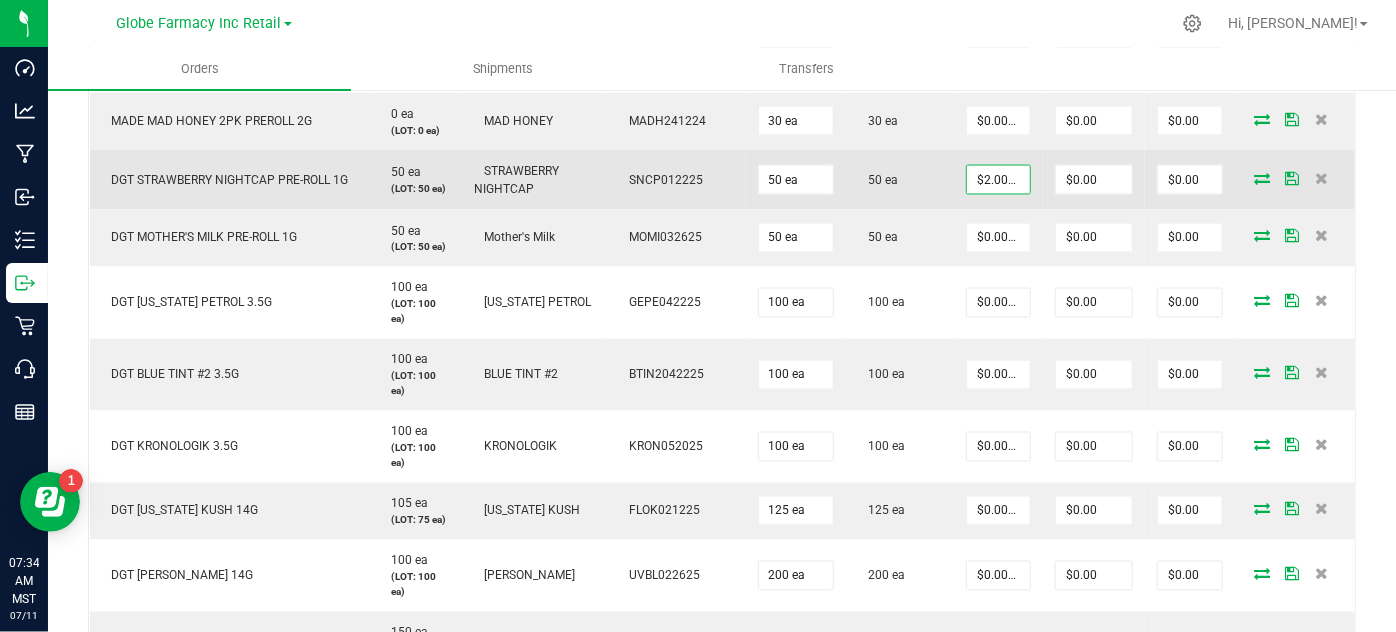 type on "$100.00" 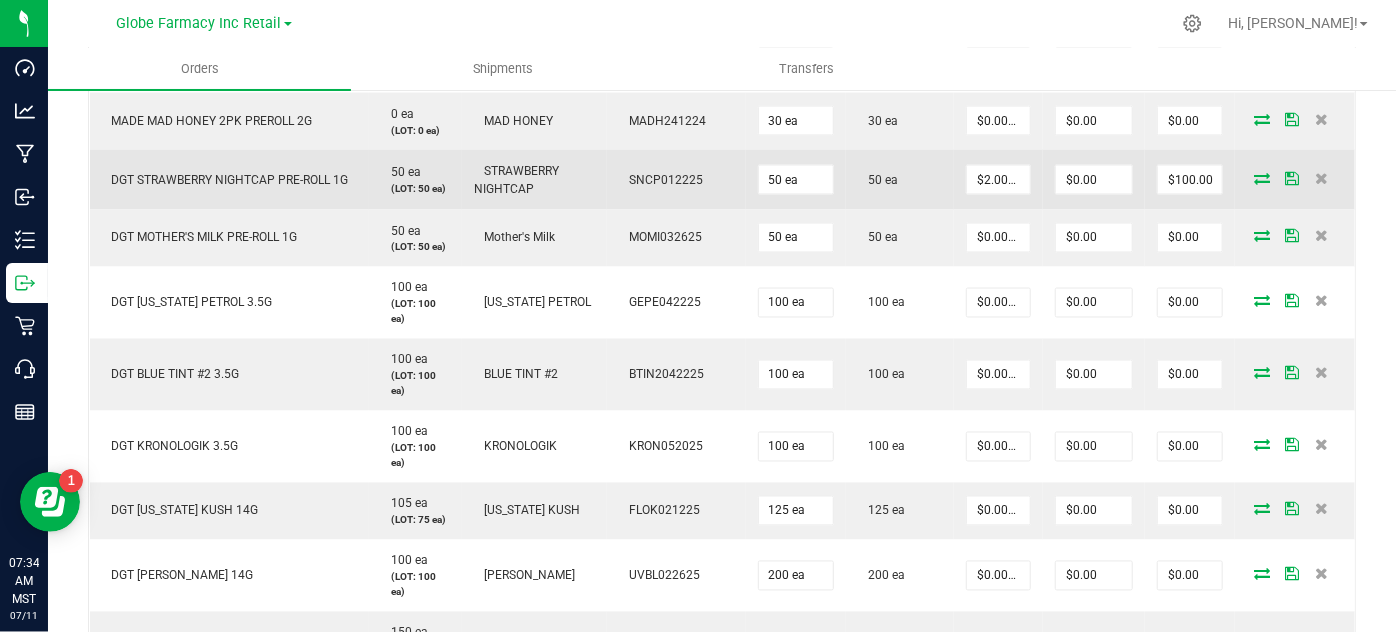 click on "50 ea" at bounding box center [900, 180] 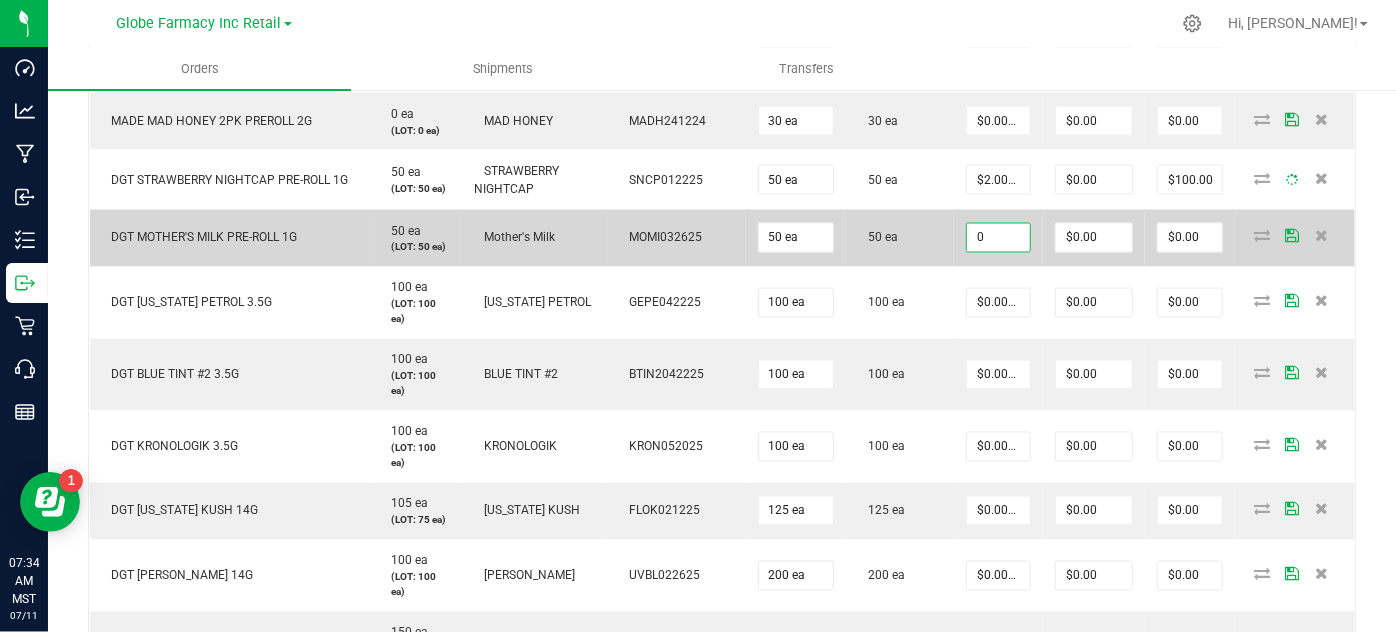 click on "0" at bounding box center (998, 238) 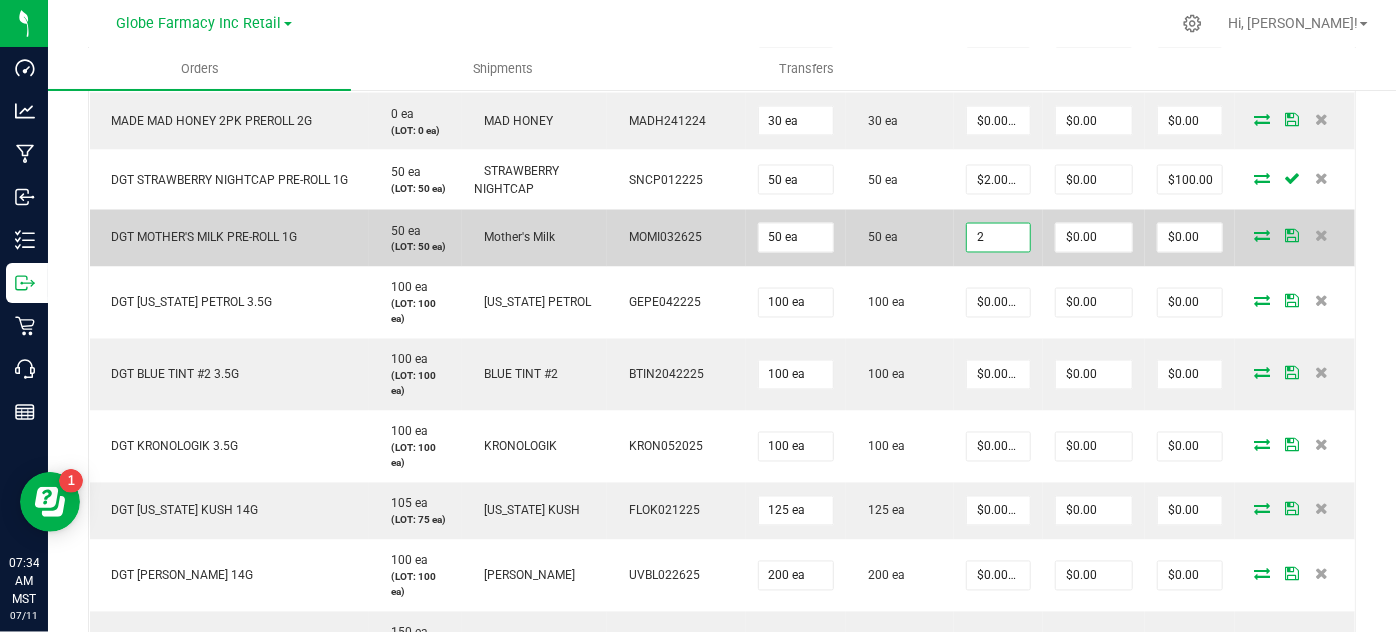 type on "$2.00000" 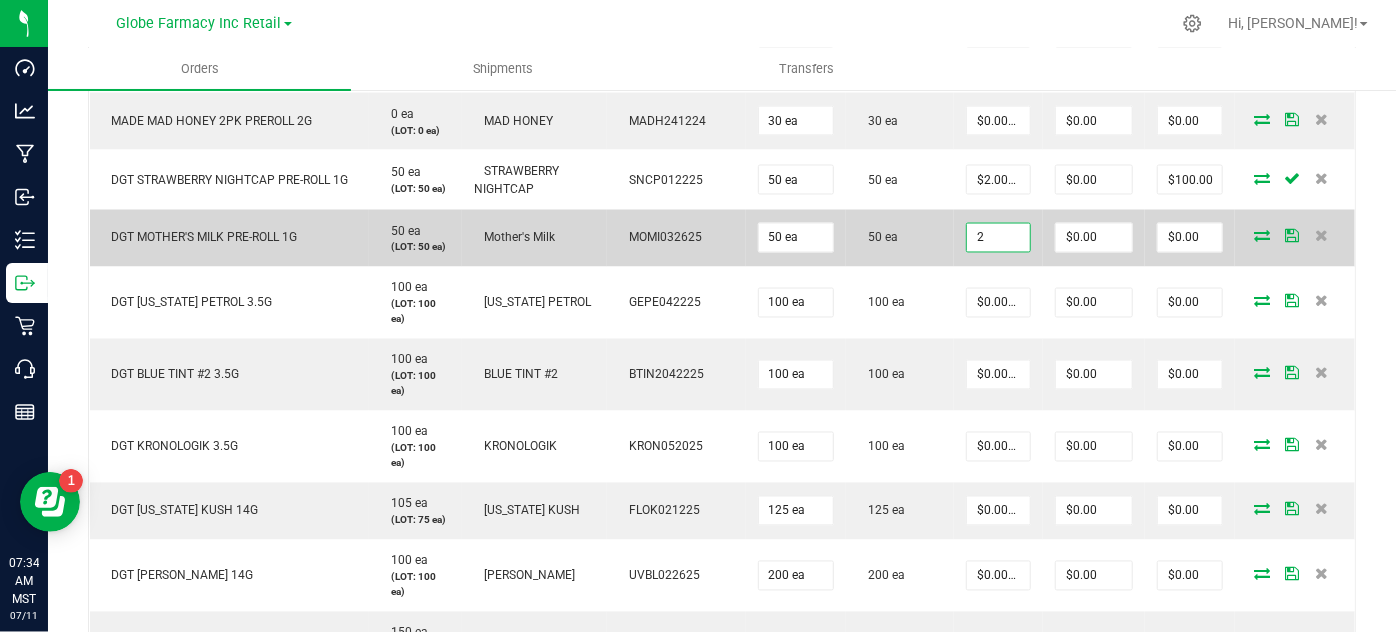type on "$100.00" 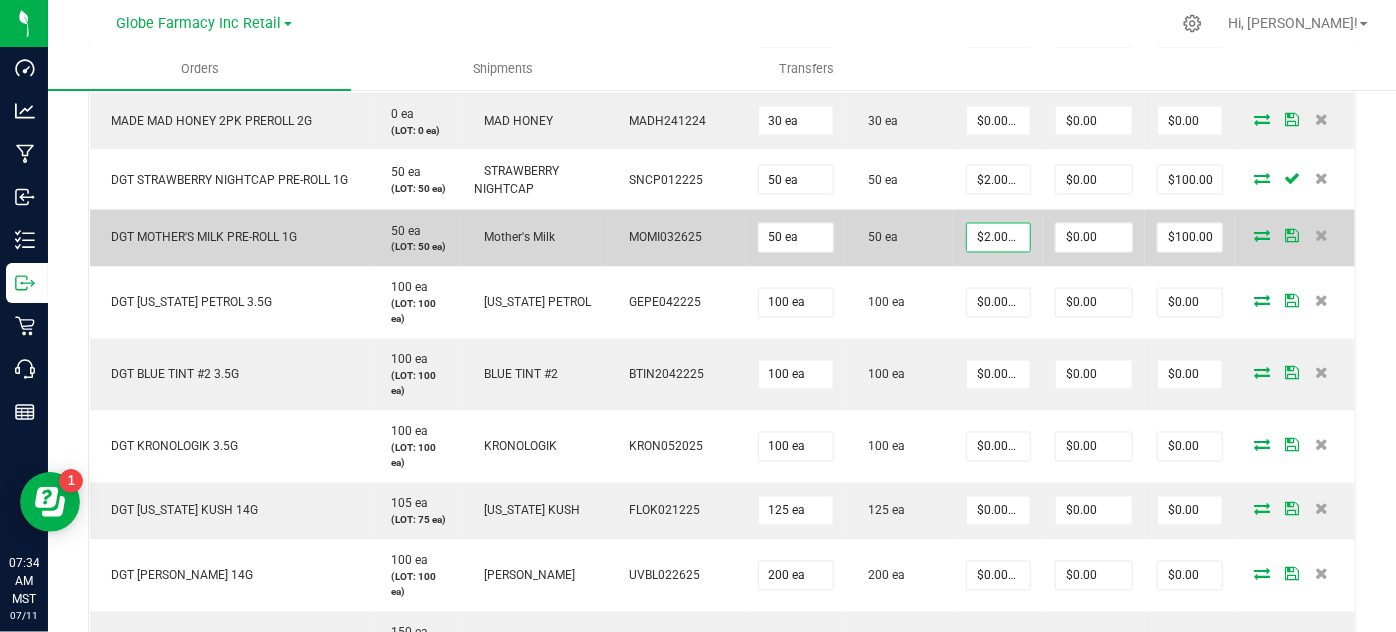 click on "50 ea" at bounding box center (900, 238) 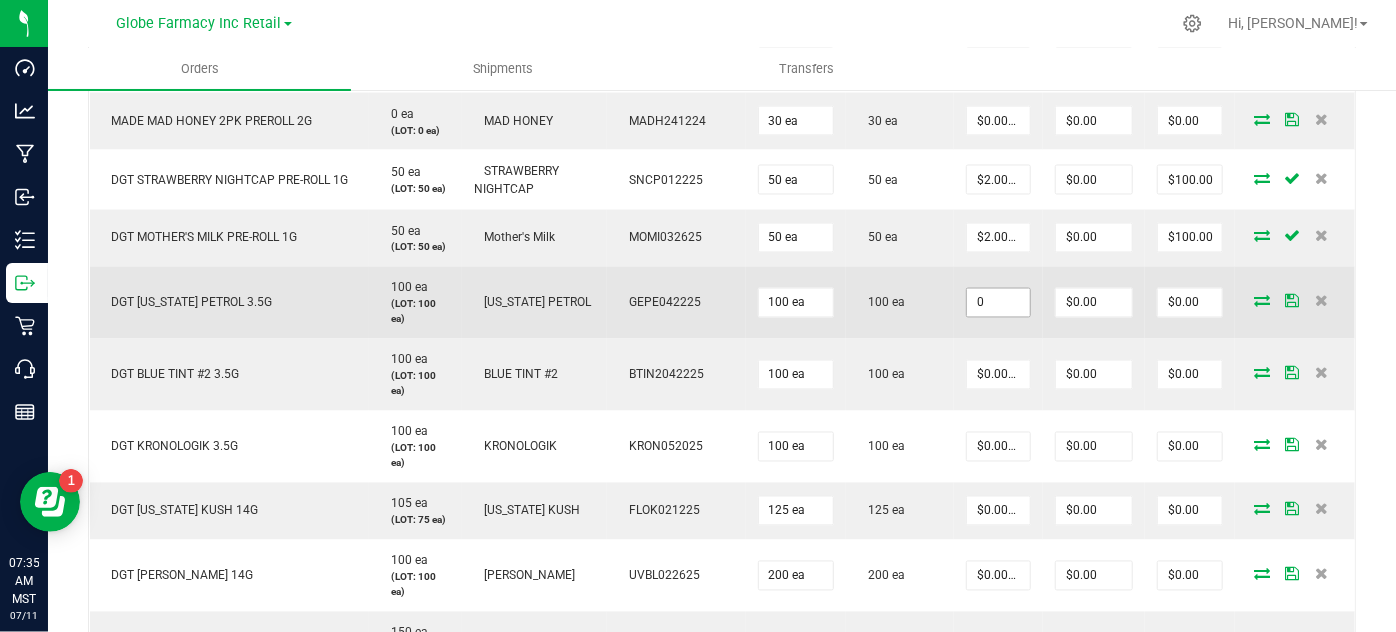 click on "0" at bounding box center [998, 303] 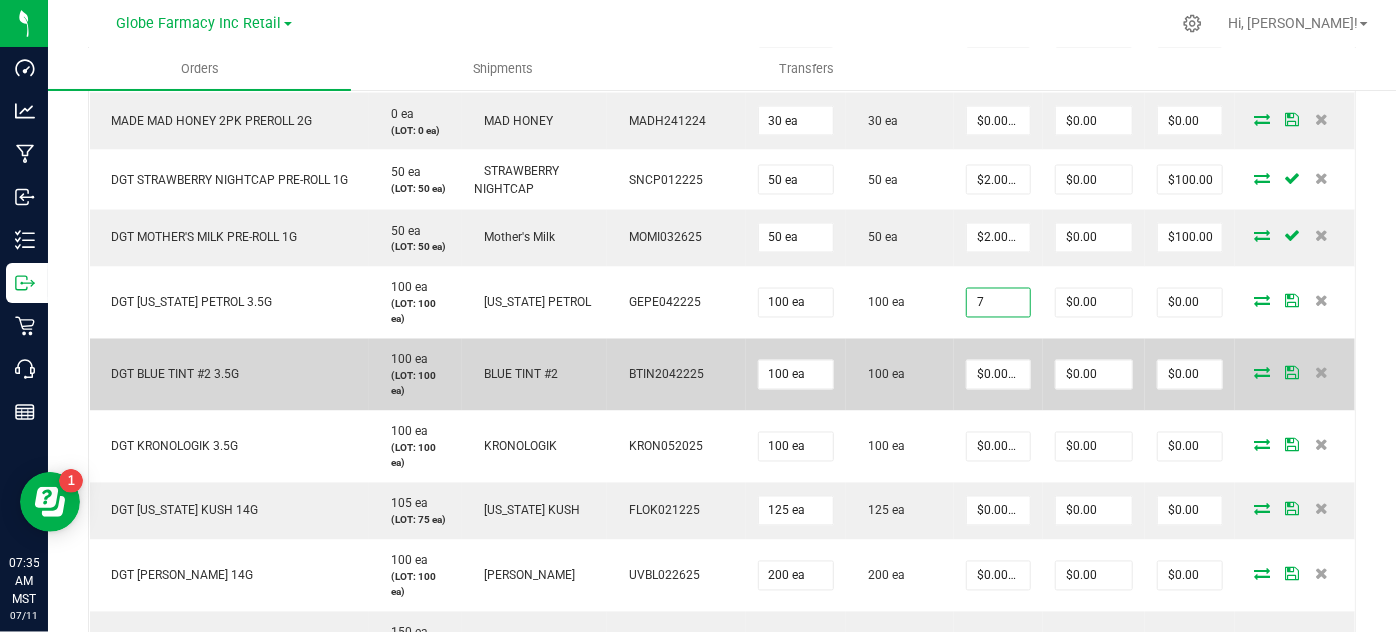 type on "$7.00000" 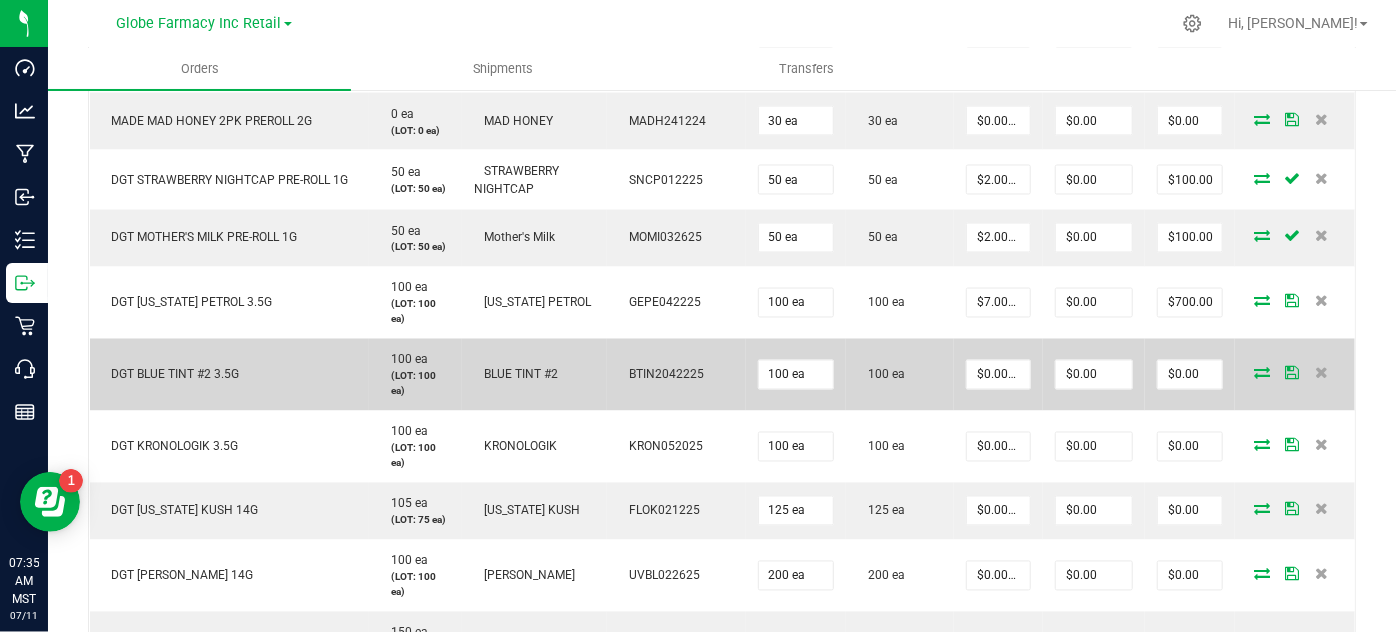 click on "100 ea" at bounding box center [900, 375] 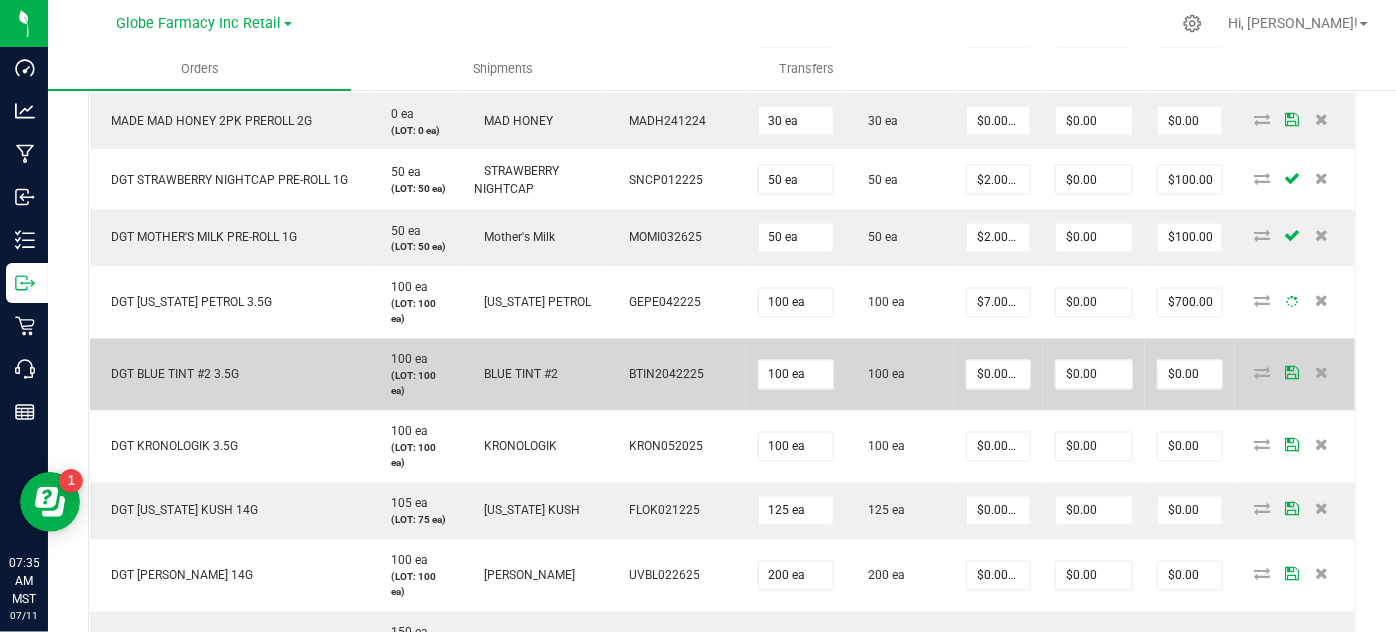 scroll, scrollTop: 1818, scrollLeft: 0, axis: vertical 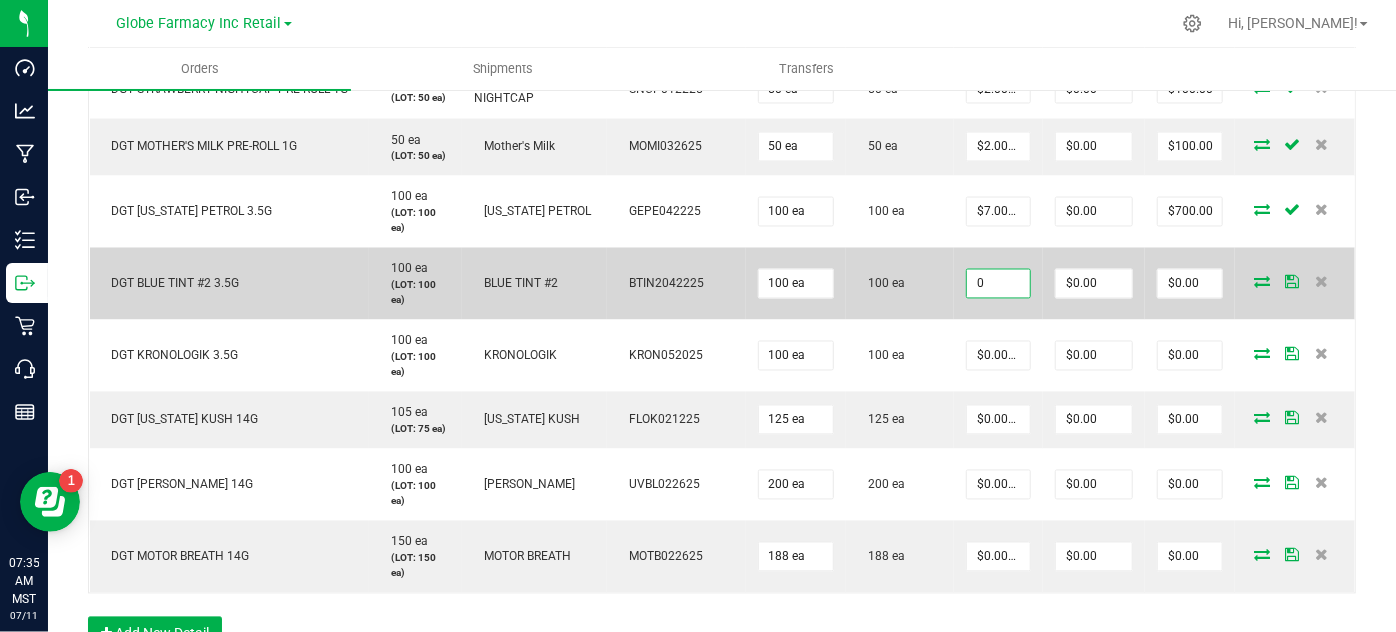 click on "0" at bounding box center [998, 284] 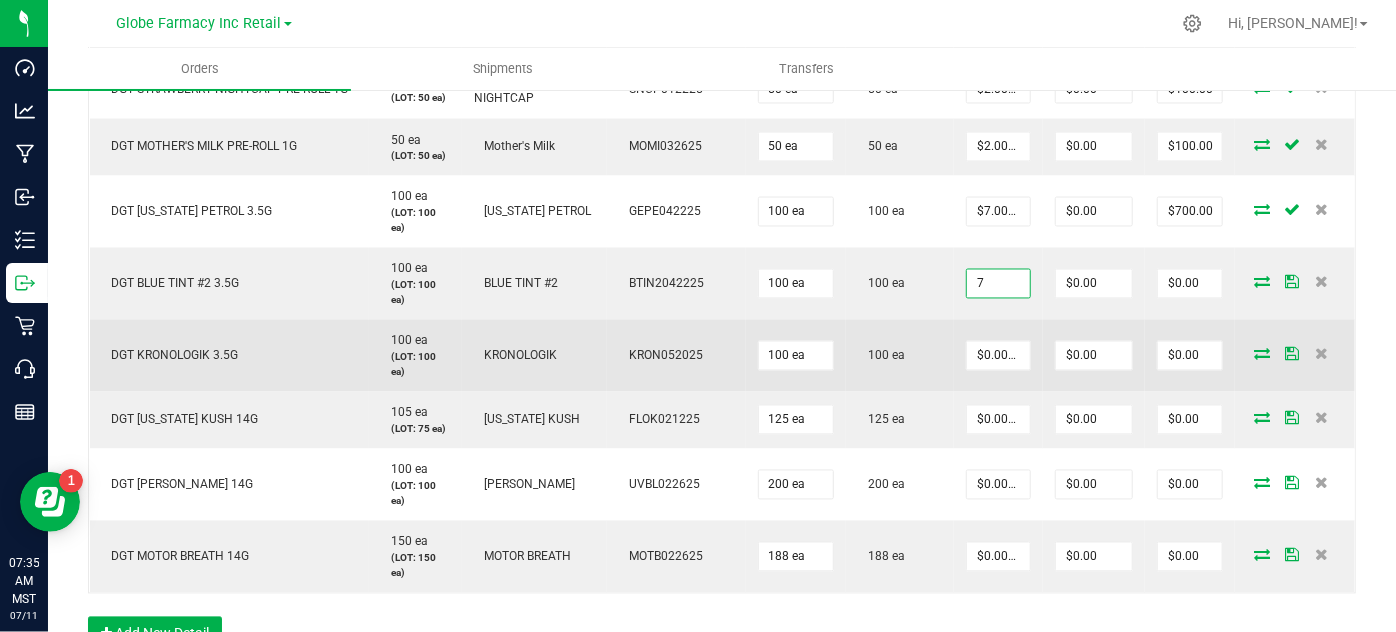 type on "$7.00000" 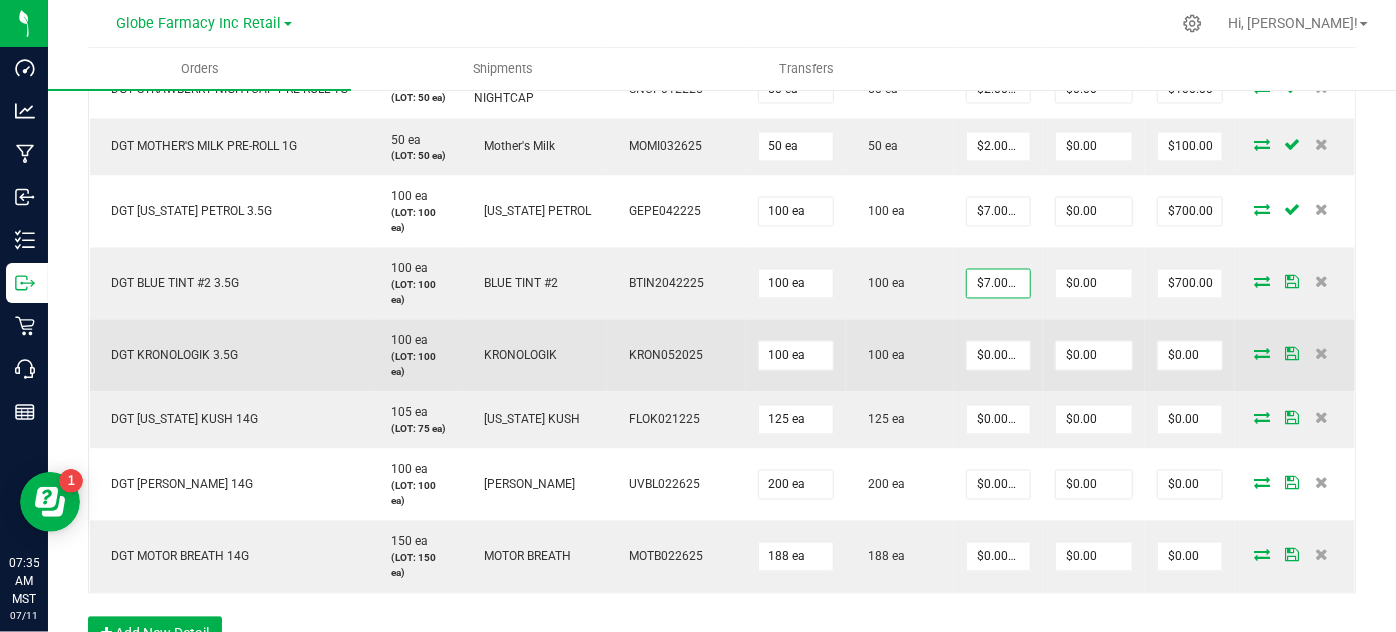 click on "100 ea" at bounding box center (900, 356) 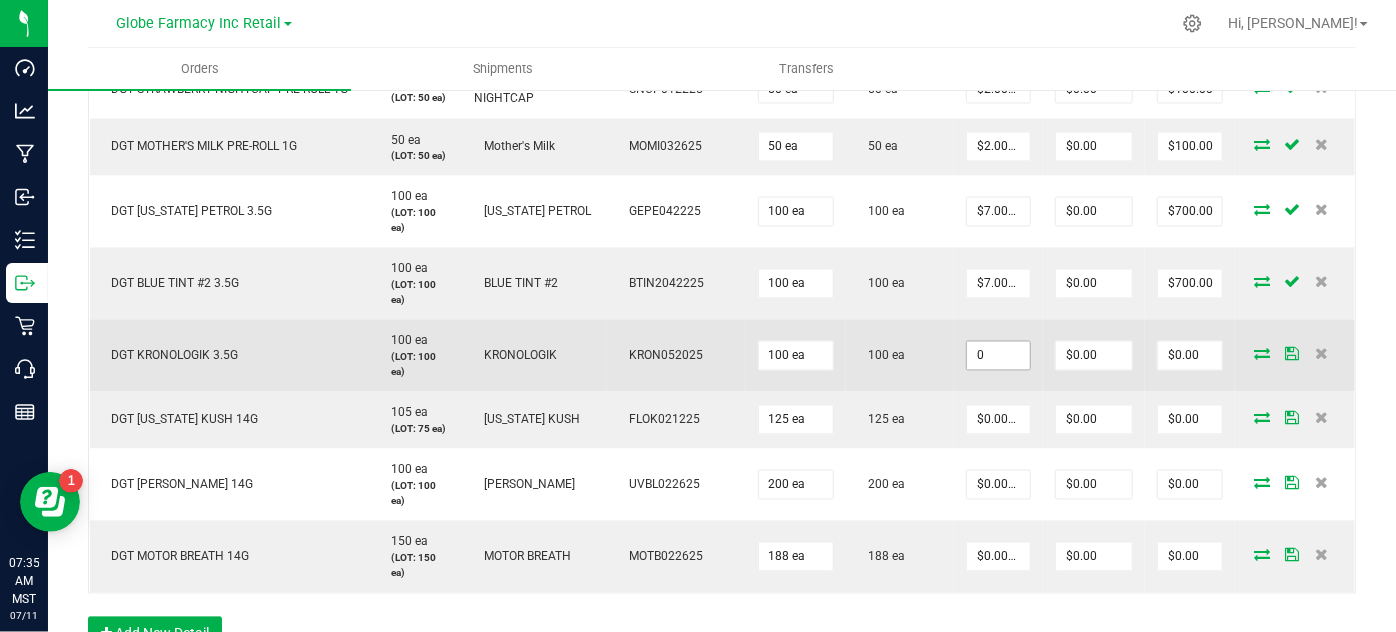 click on "0" at bounding box center (998, 356) 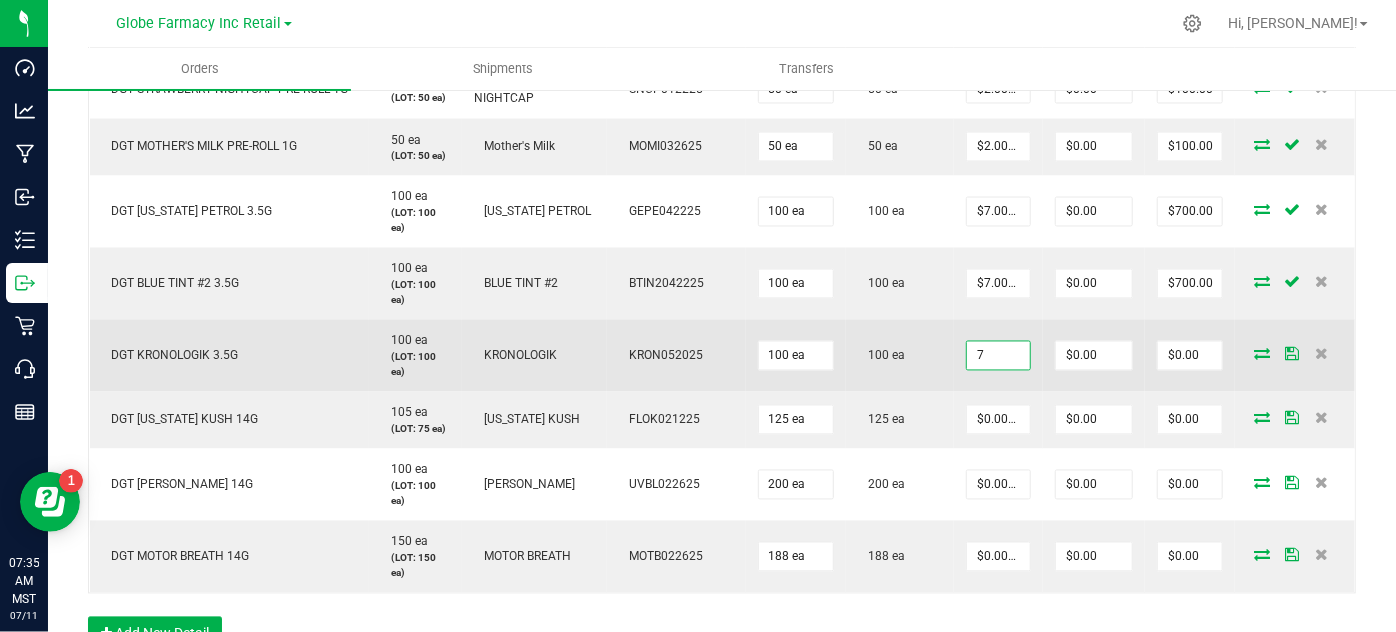 type on "$7.00000" 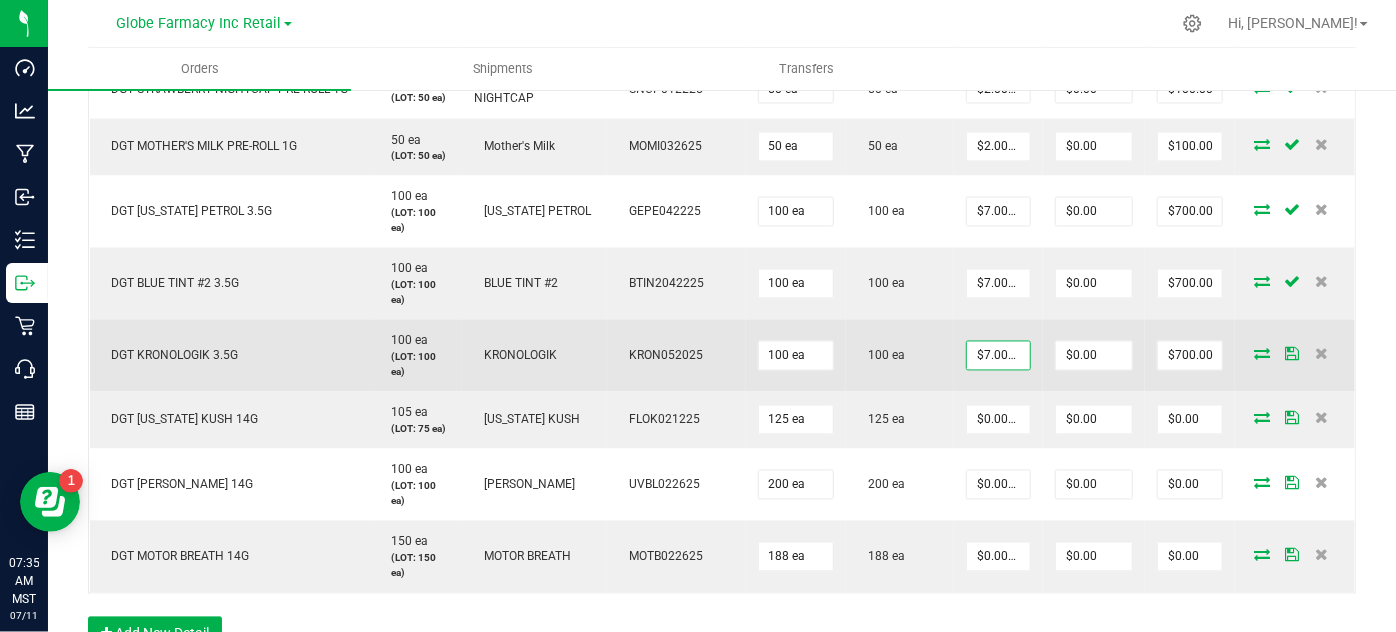 click on "100 ea" at bounding box center [900, 356] 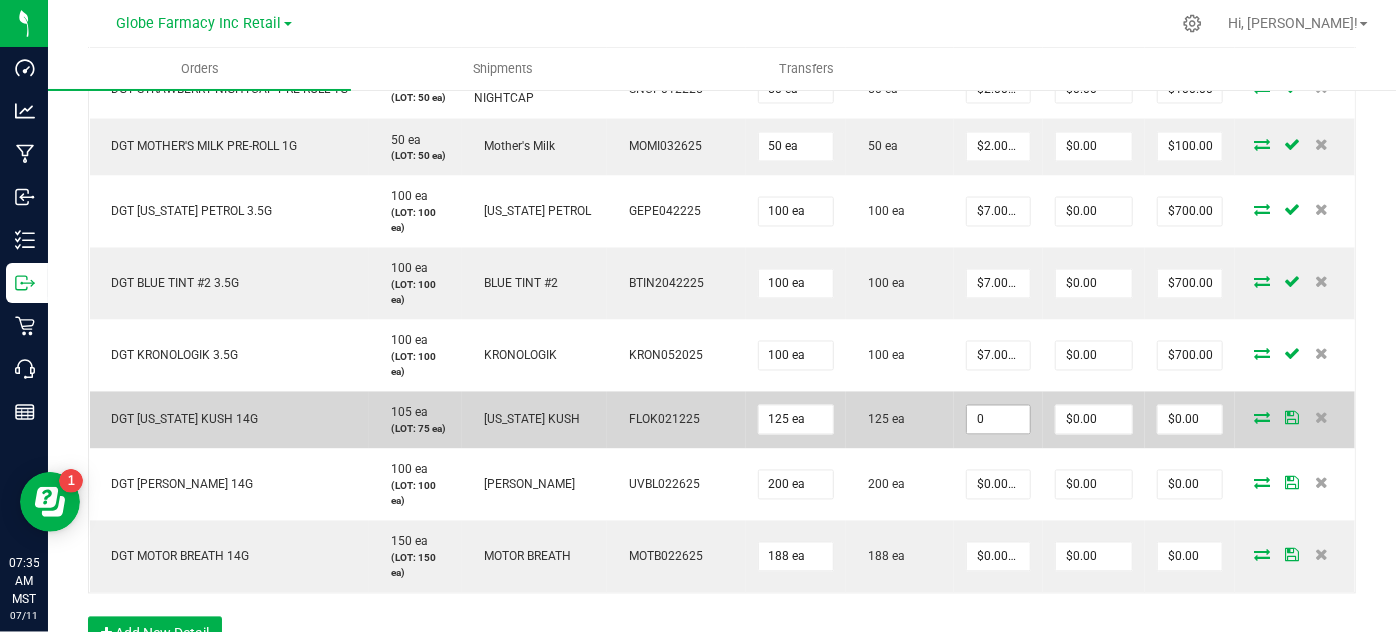 click on "0" at bounding box center [998, 420] 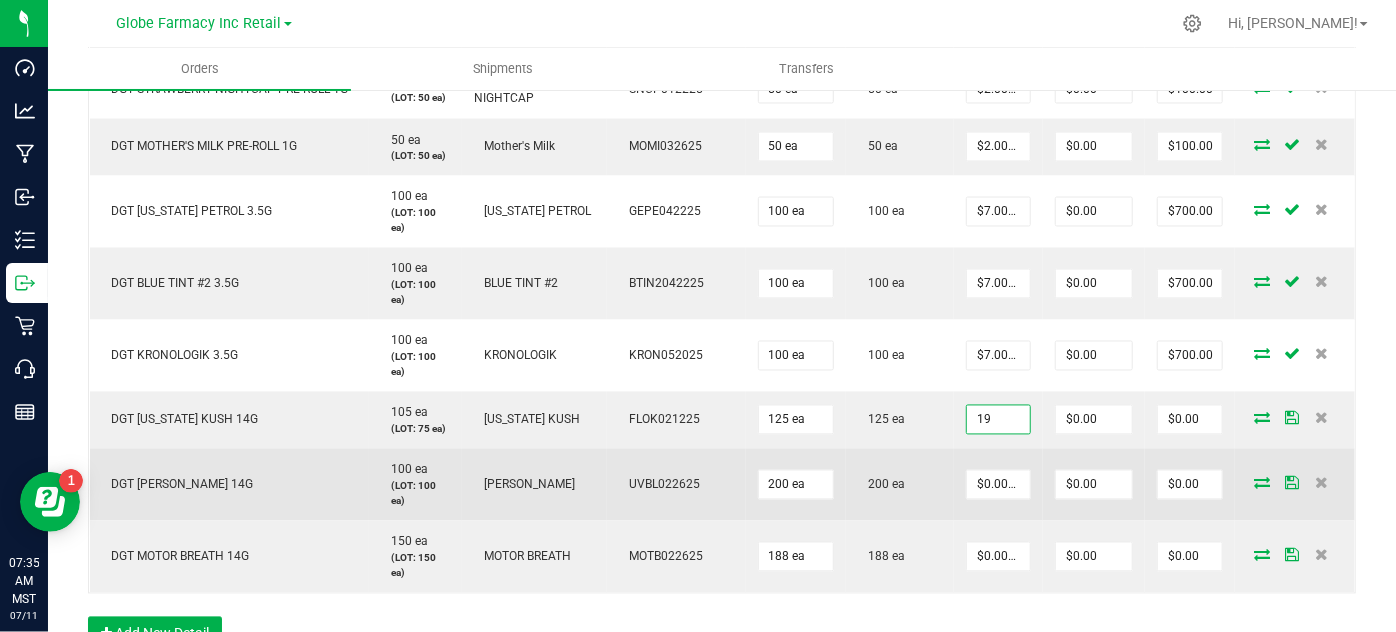 type on "$19.00000" 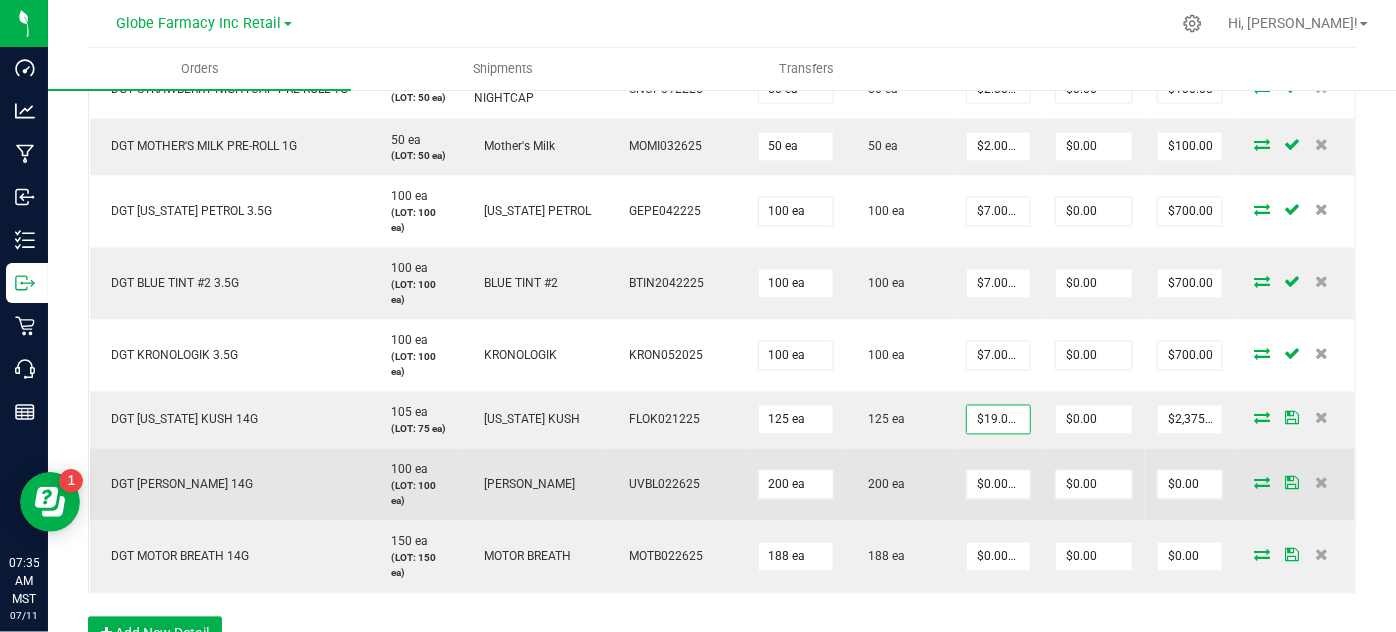 click on "$0.00000" at bounding box center (998, 485) 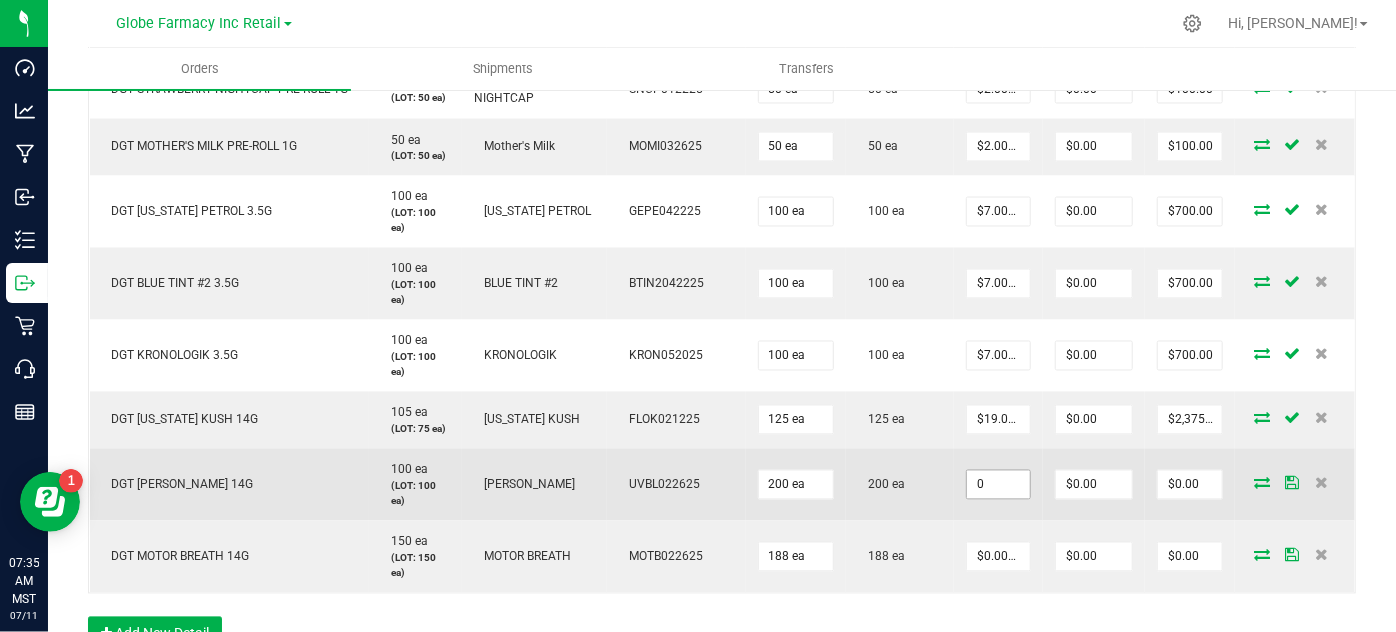 click on "0" at bounding box center (998, 485) 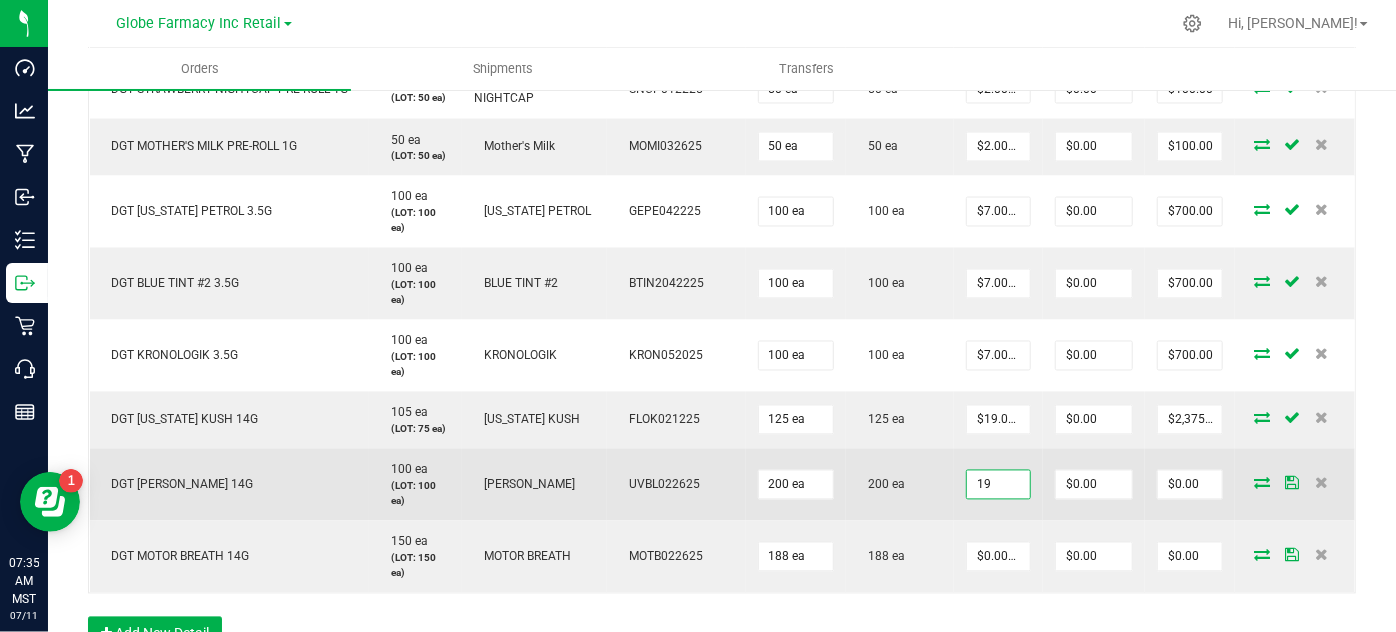 type on "$19.00000" 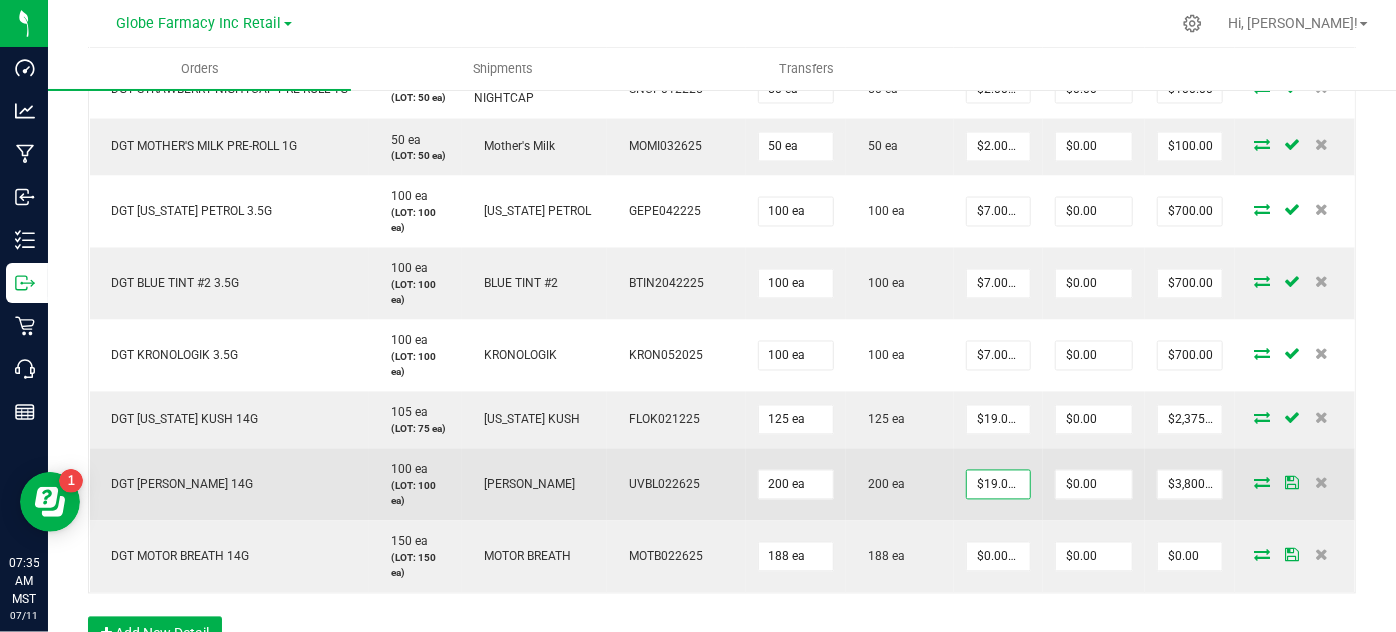 click on "200 ea" at bounding box center [900, 485] 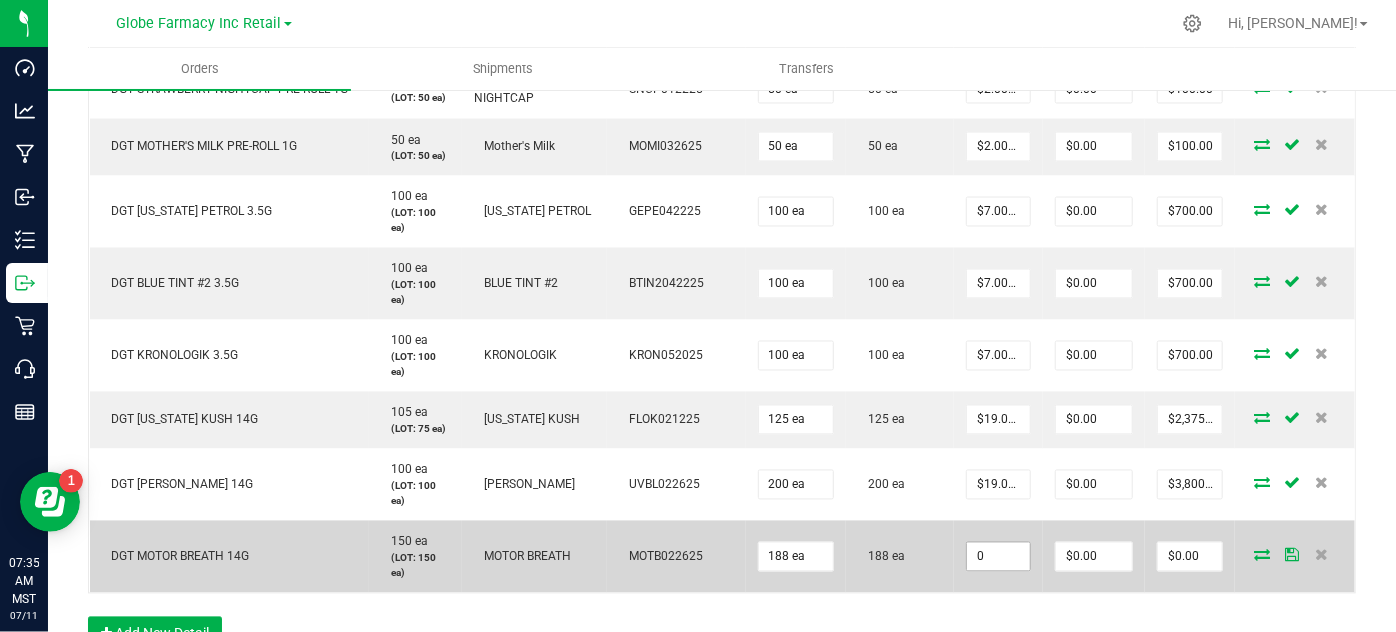 click on "0" at bounding box center [998, 557] 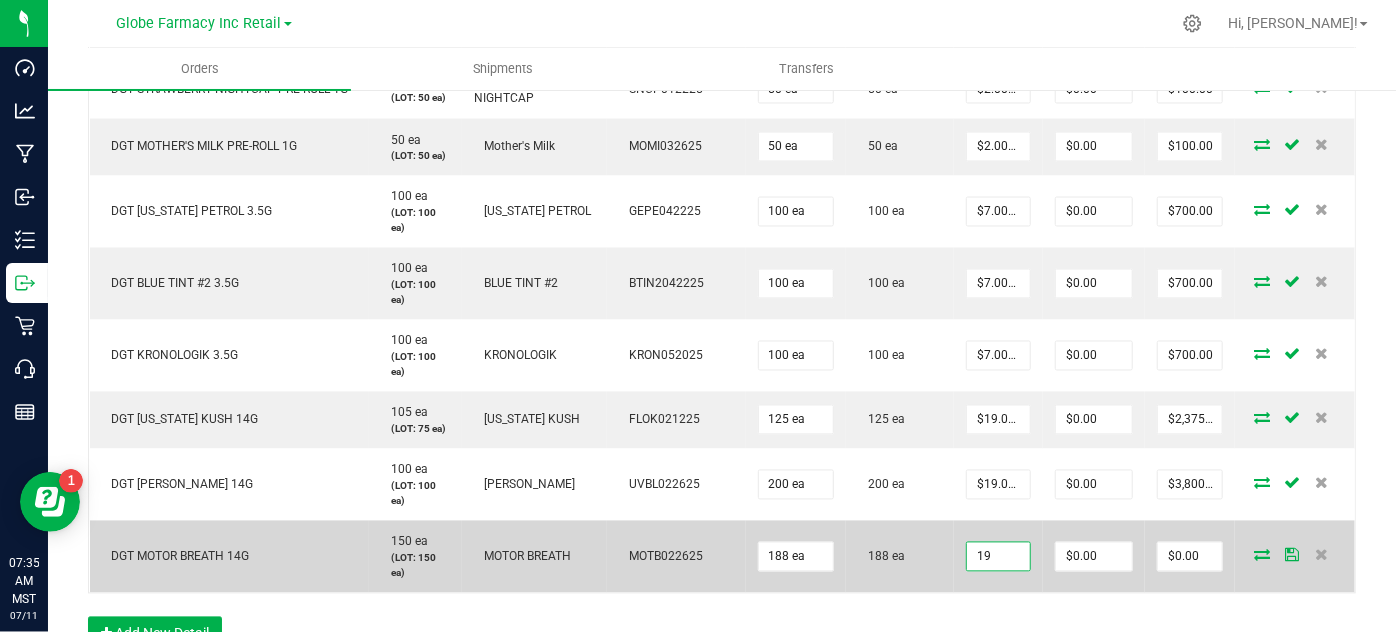 type on "$19.00000" 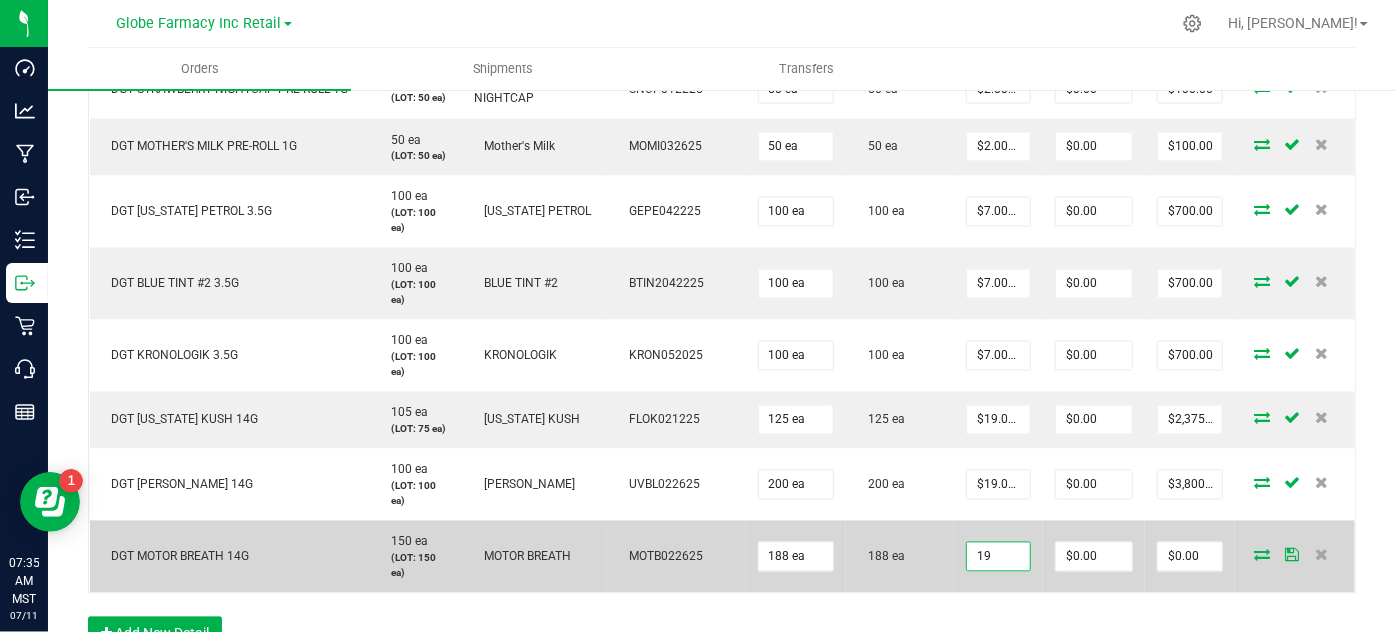 type on "$3,572.00" 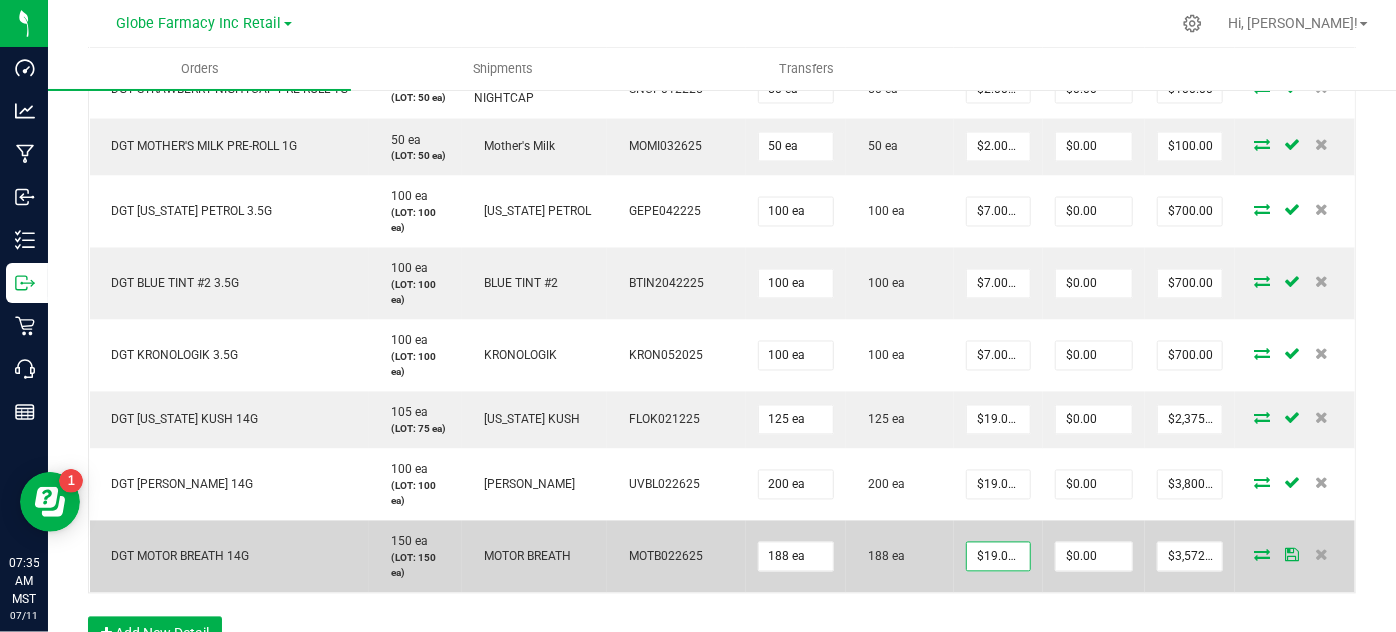 click on "188 ea" at bounding box center [900, 557] 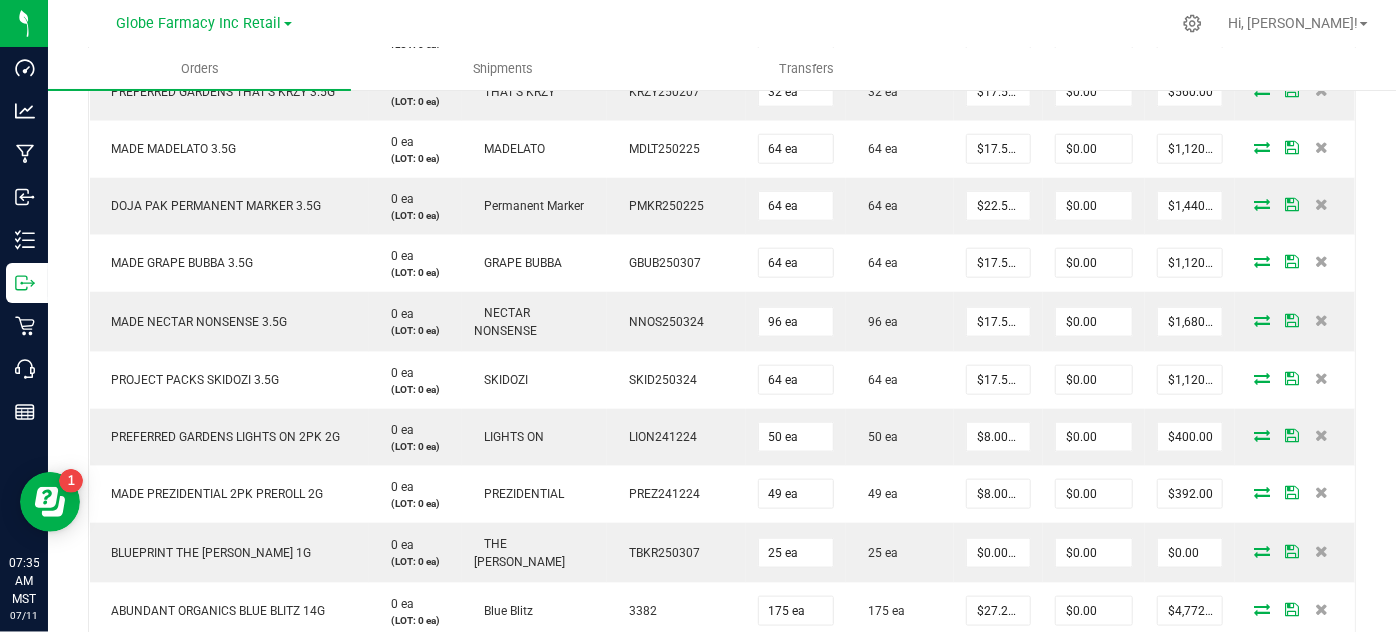 scroll, scrollTop: 909, scrollLeft: 0, axis: vertical 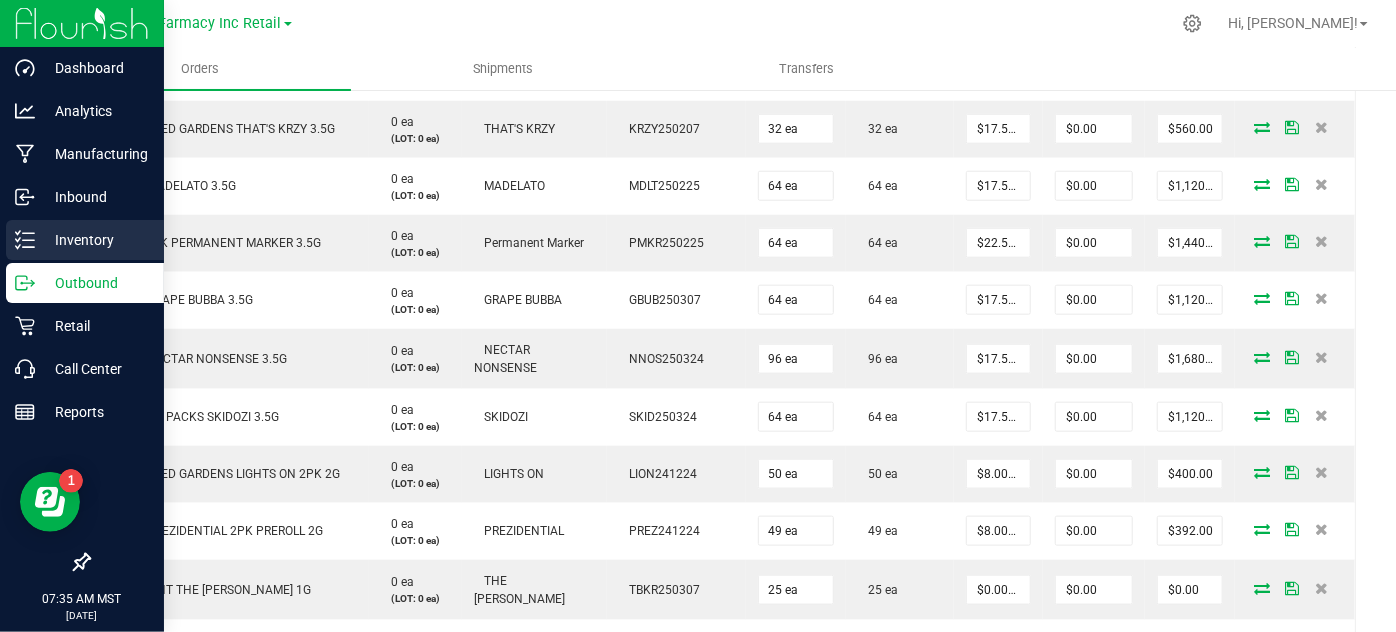 click on "Inventory" at bounding box center [85, 240] 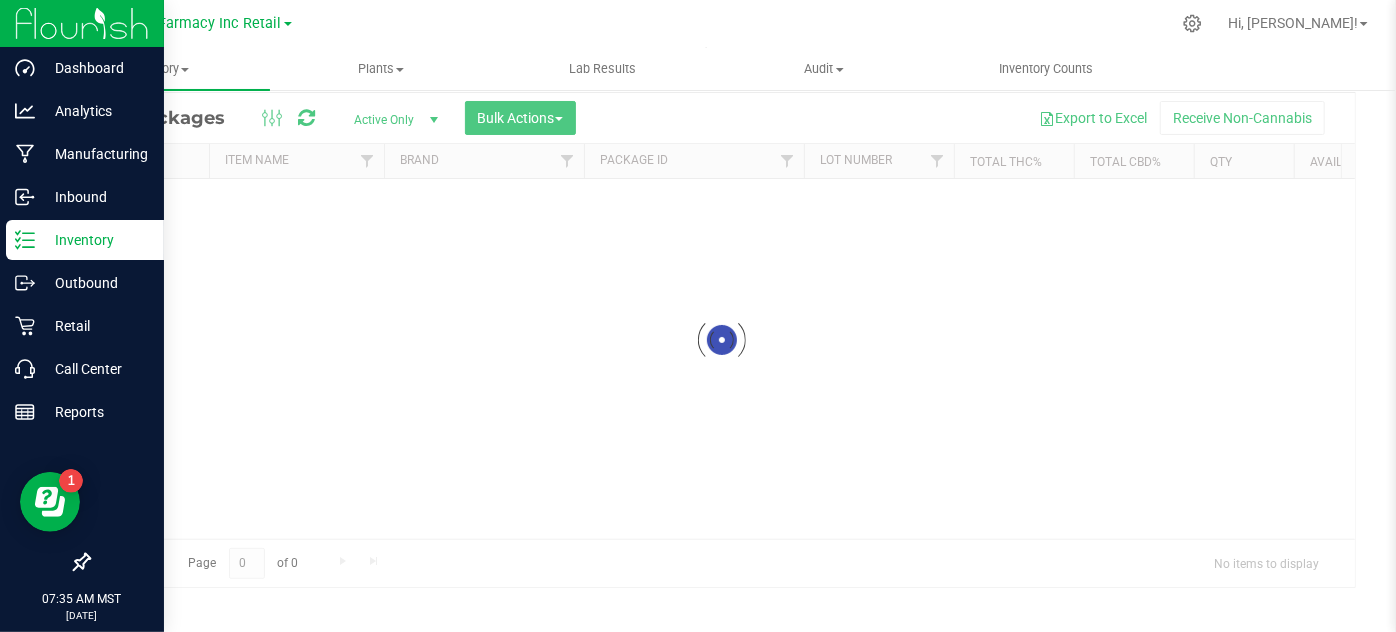 scroll, scrollTop: 66, scrollLeft: 0, axis: vertical 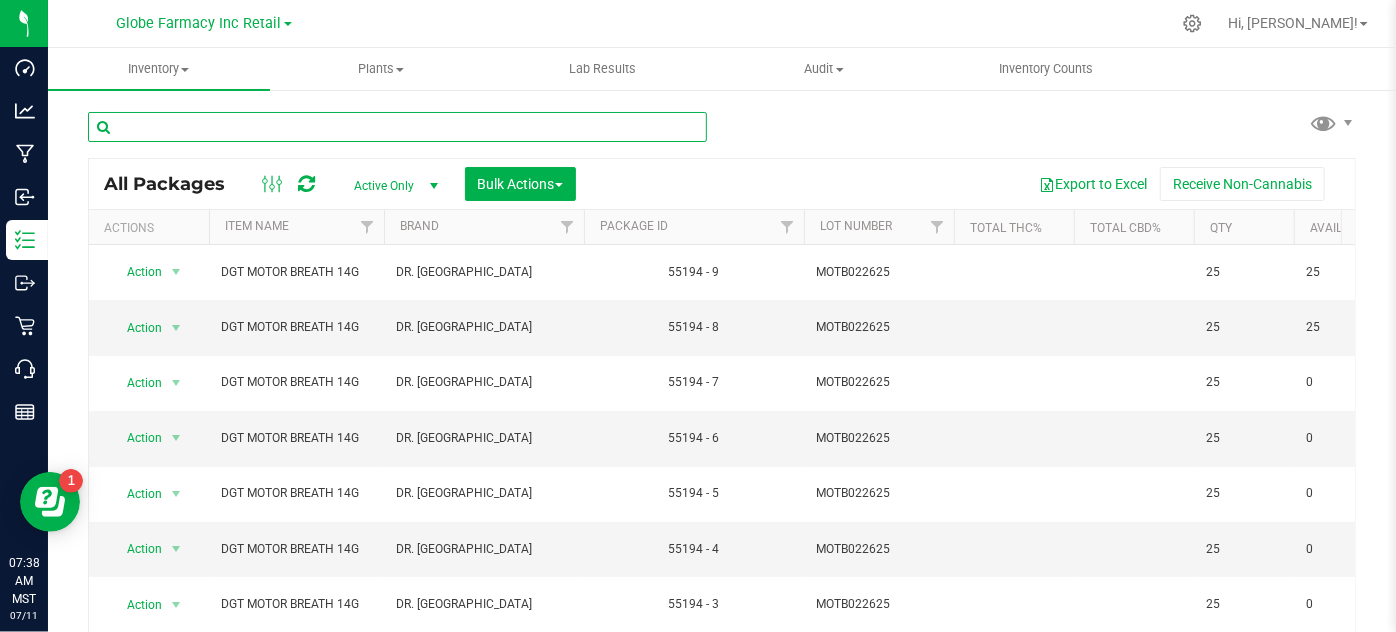 click at bounding box center (397, 127) 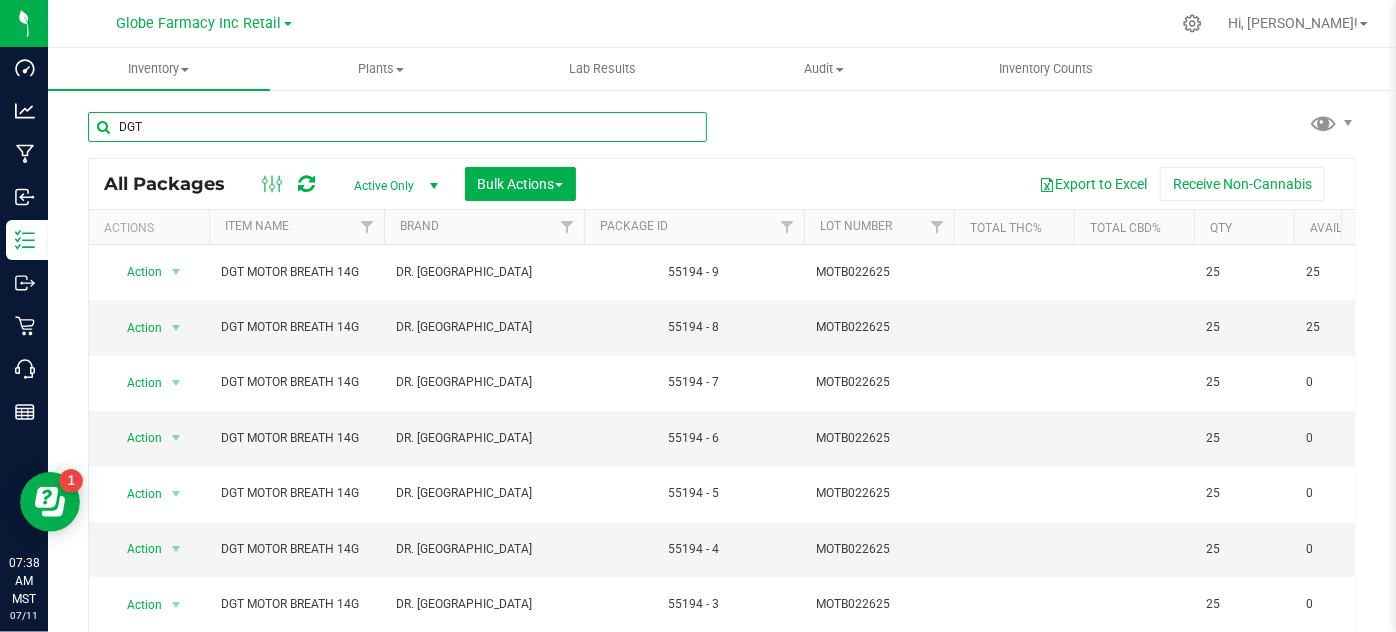 type on "DGT" 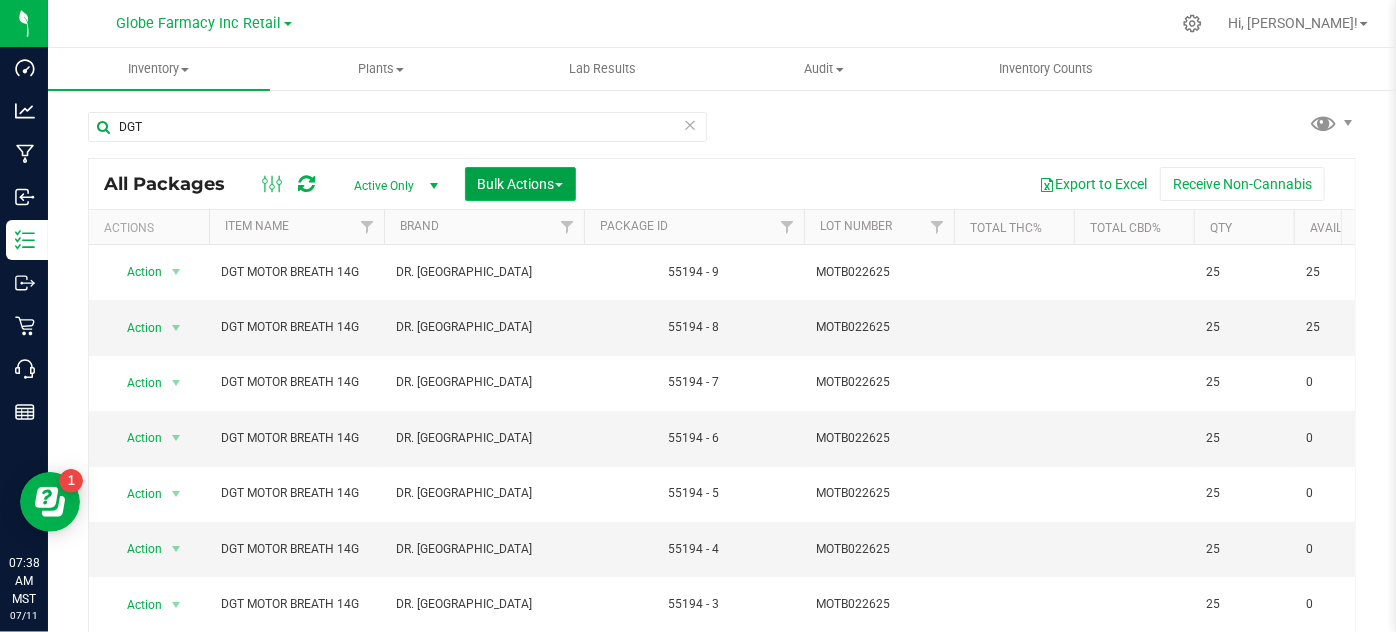 click on "Bulk Actions" at bounding box center (520, 184) 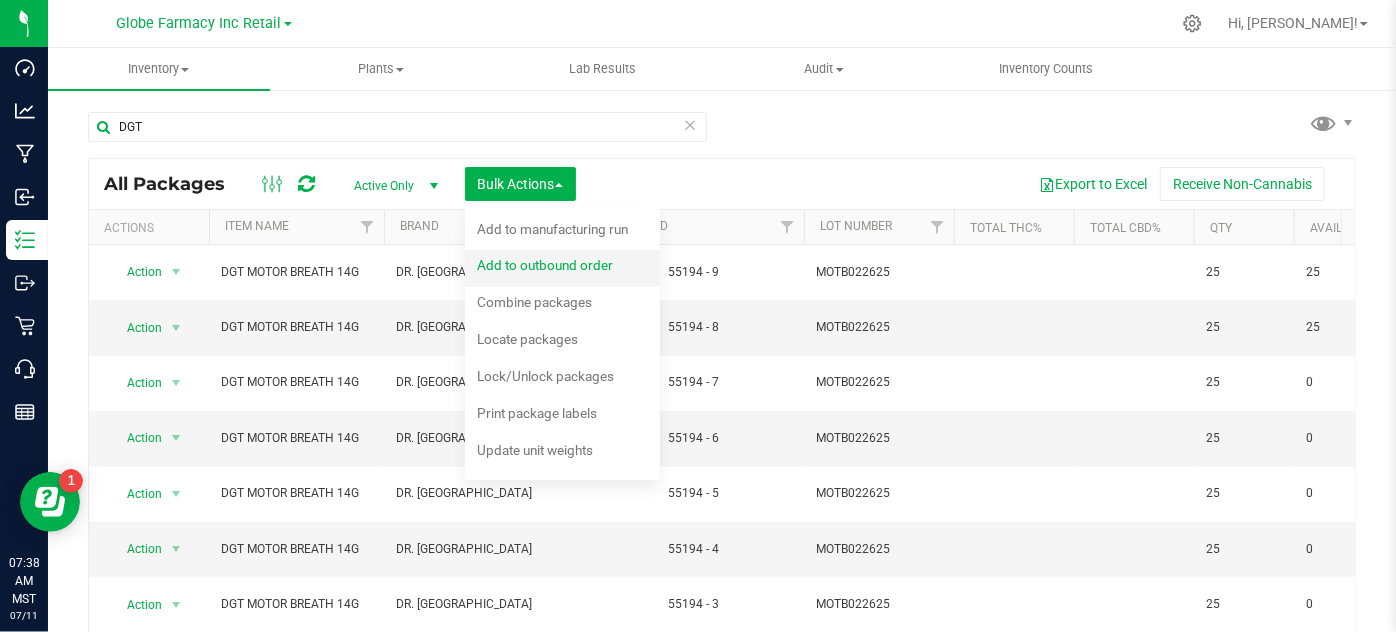click on "Add to outbound order" at bounding box center (545, 265) 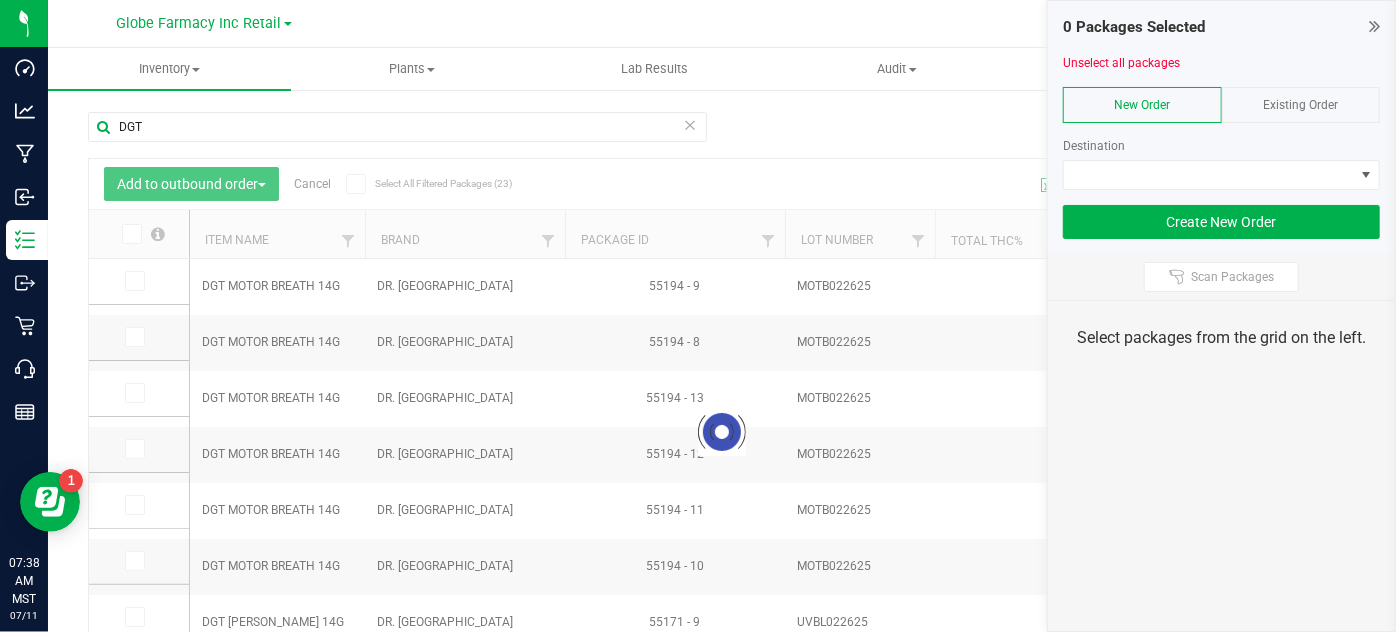 click on "Existing Order" at bounding box center [1301, 105] 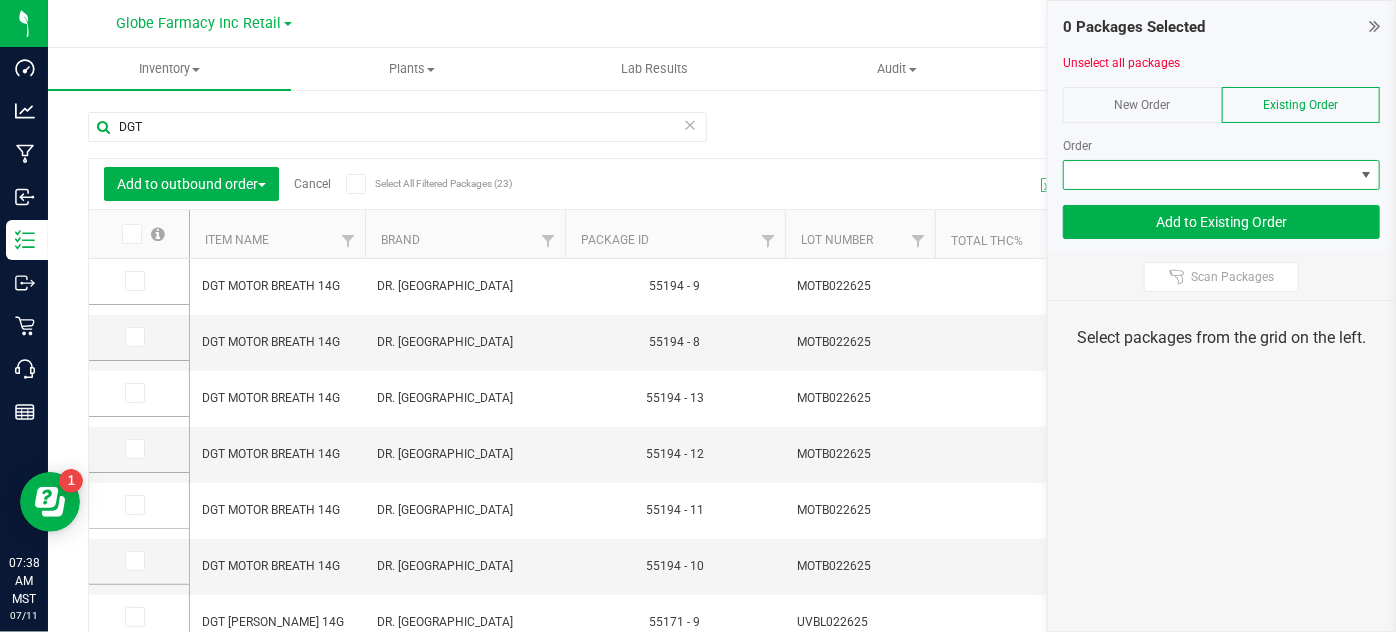 click at bounding box center (1209, 175) 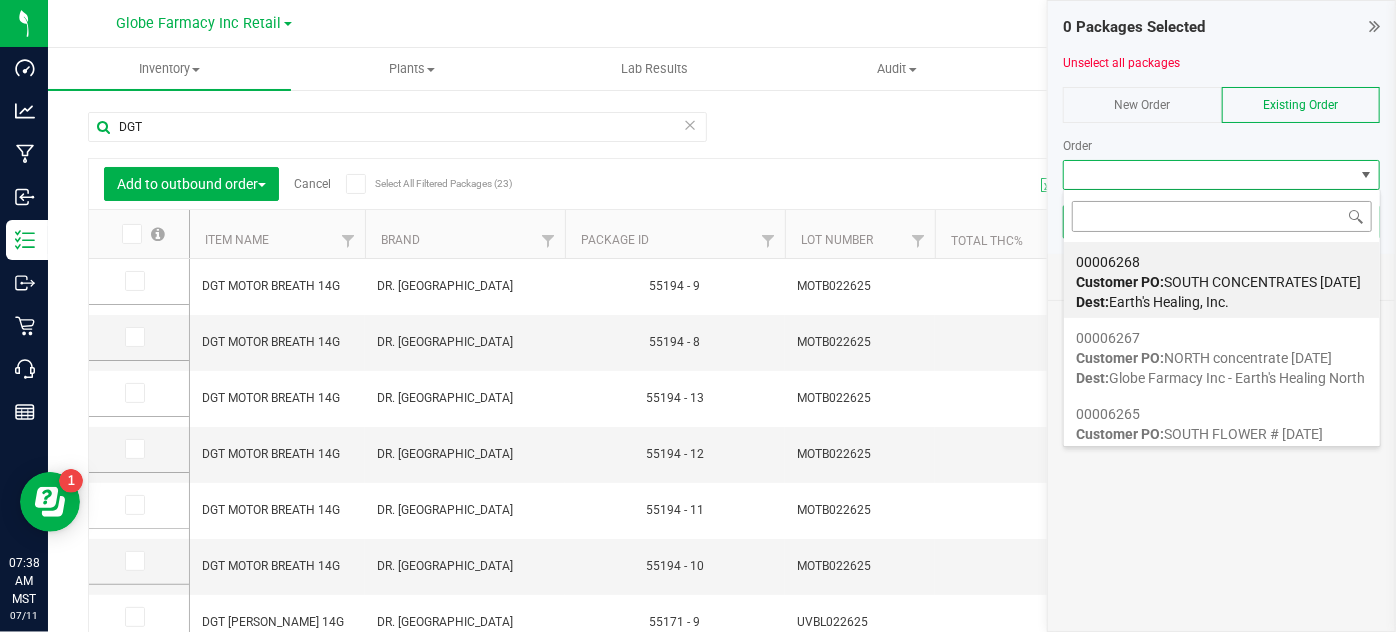 scroll, scrollTop: 99970, scrollLeft: 99682, axis: both 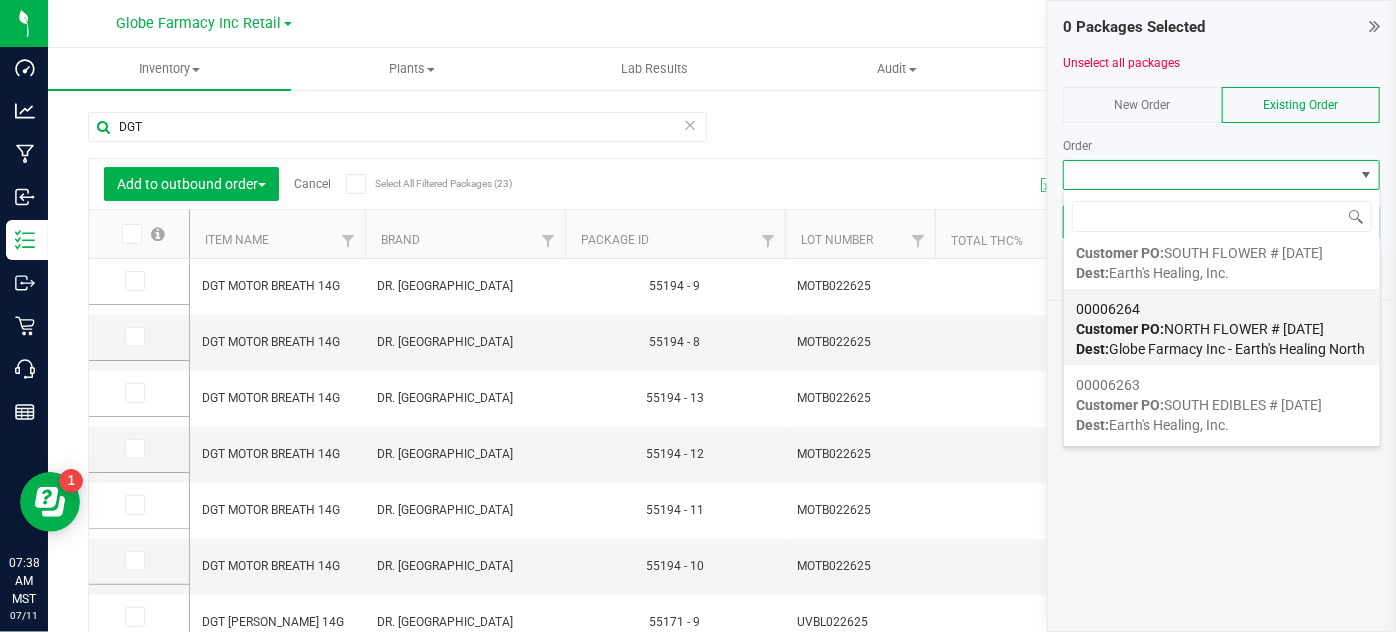 click on "Dest: Globe Farmacy Inc - Earth's Healing North" at bounding box center (1220, 349) 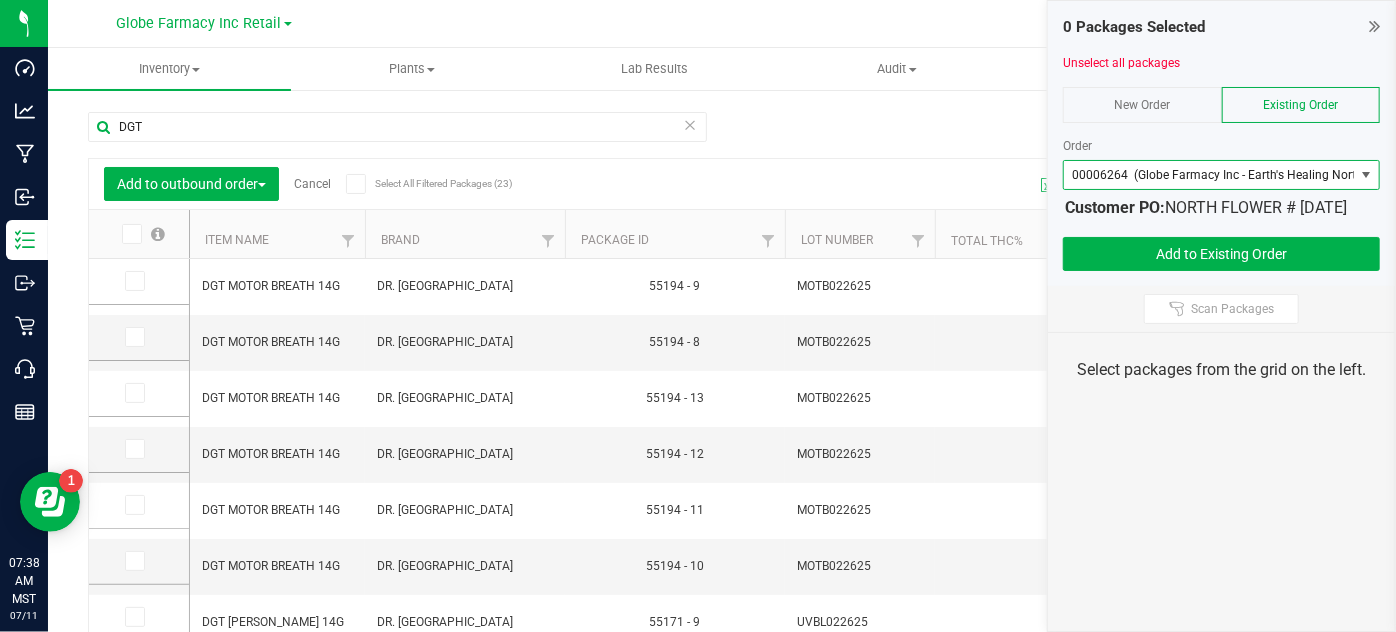 click at bounding box center [130, 234] 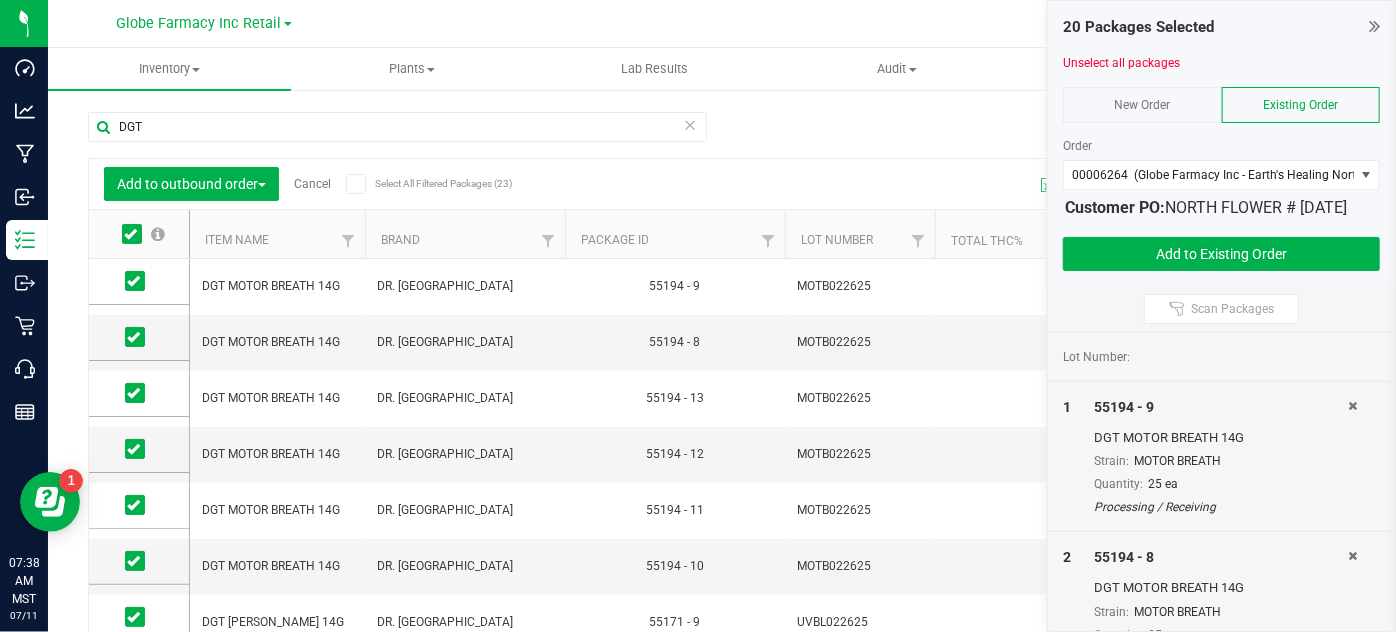 scroll, scrollTop: 386, scrollLeft: 0, axis: vertical 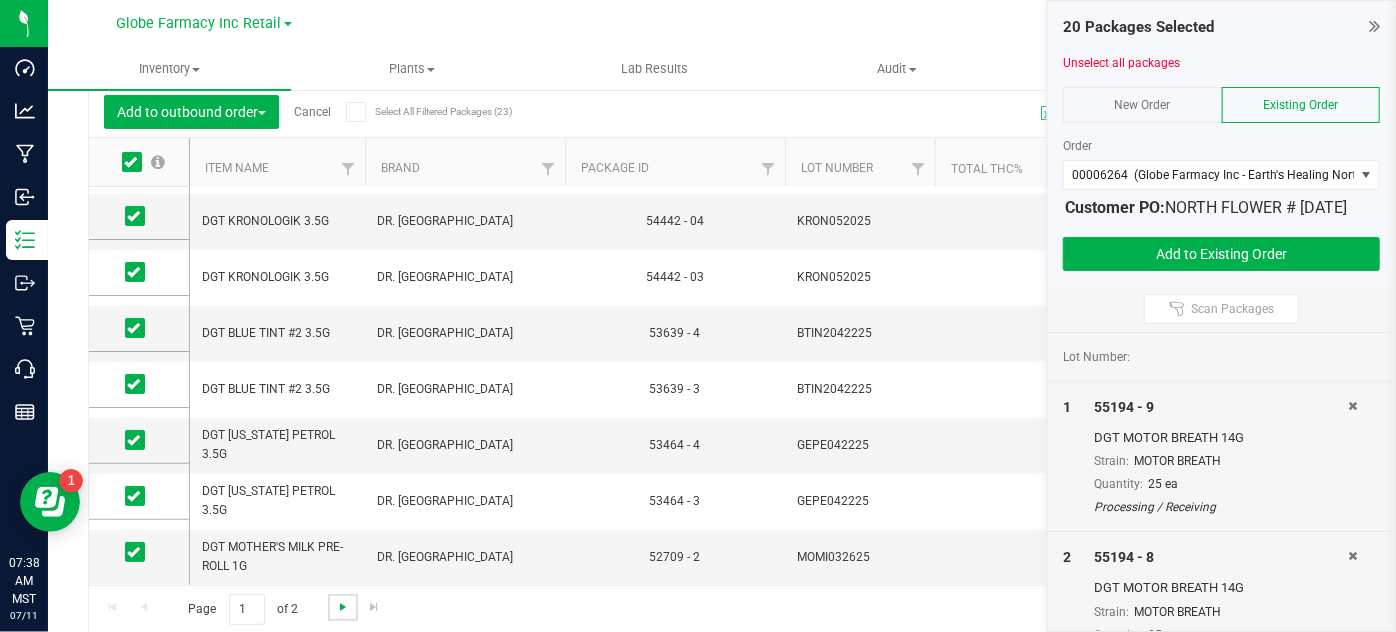 click at bounding box center (343, 607) 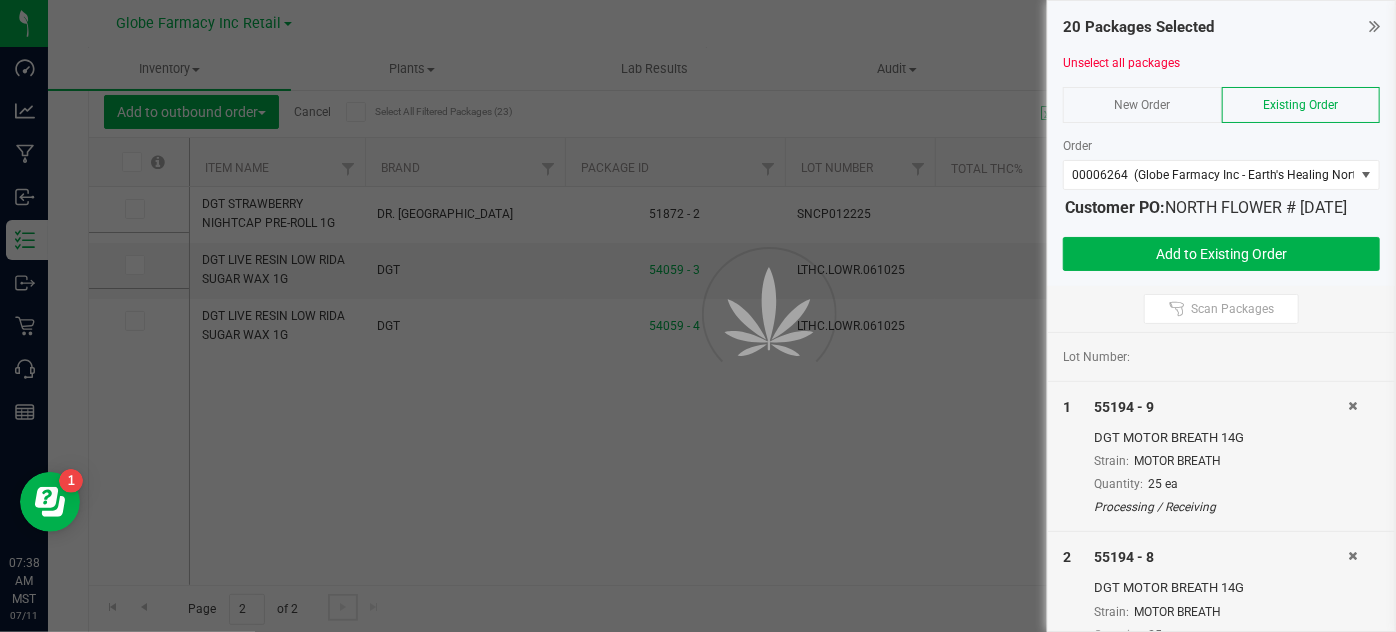 scroll, scrollTop: 0, scrollLeft: 0, axis: both 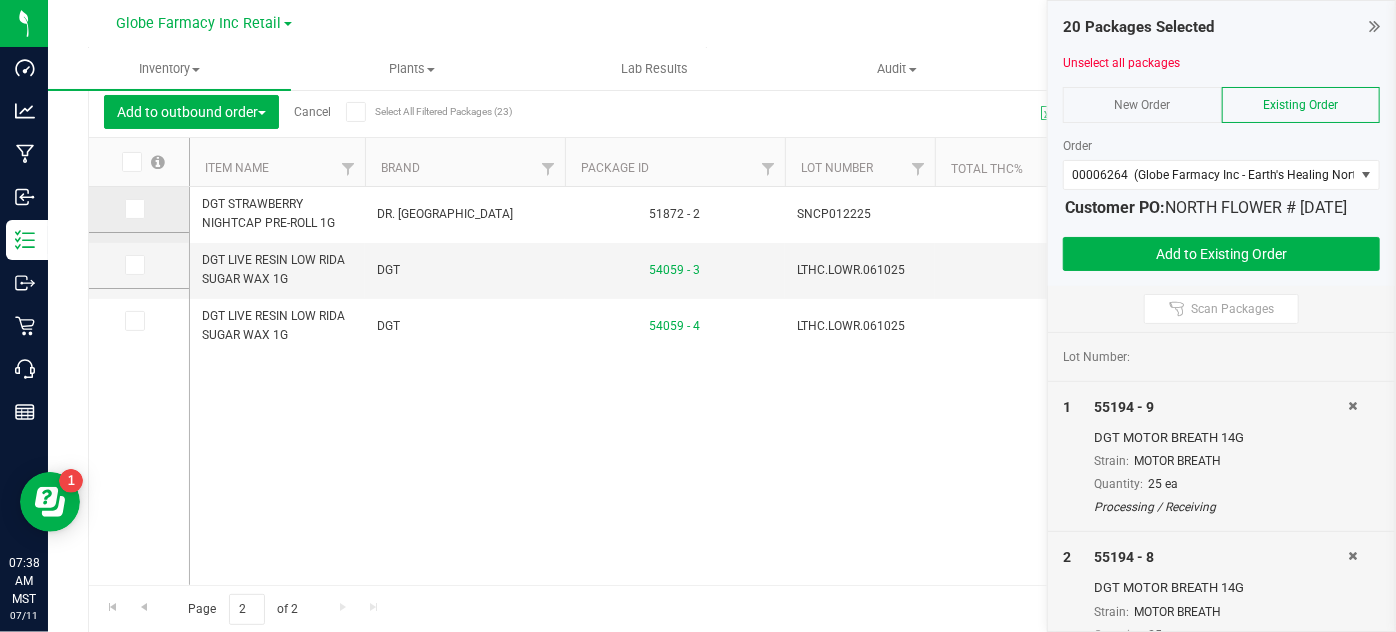 click at bounding box center [135, 209] 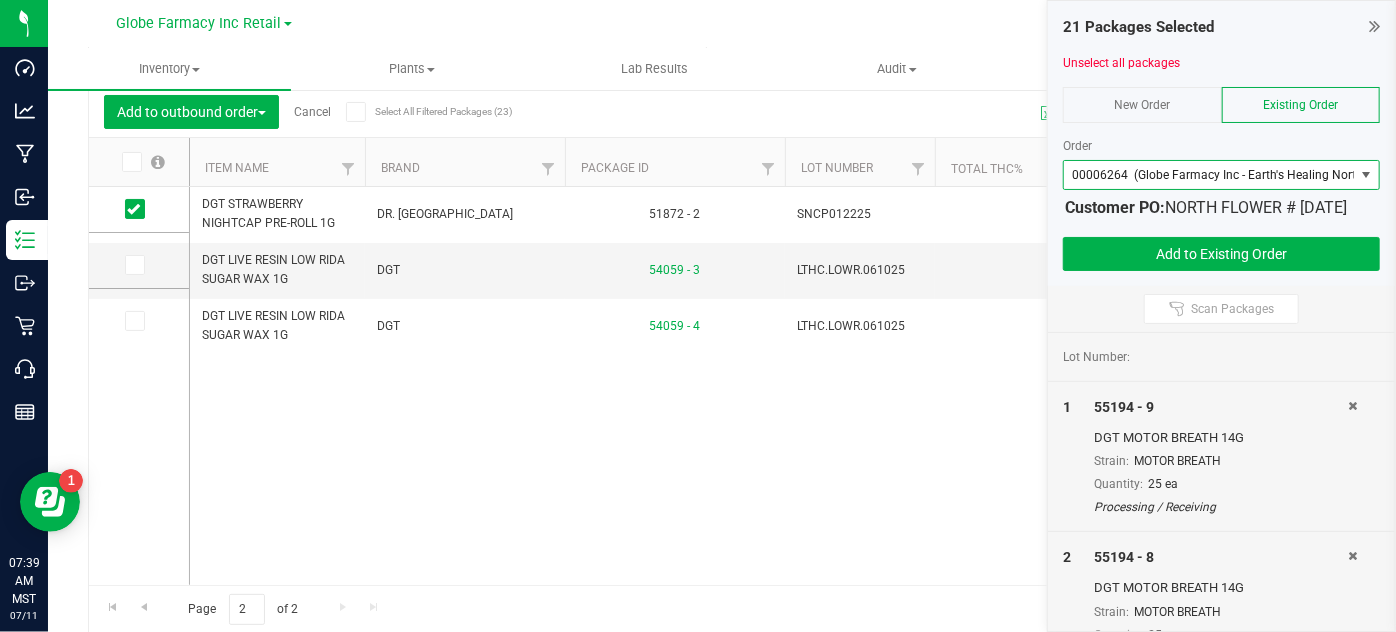 click on "00006264  (Globe Farmacy Inc - Earth's Healing North)" at bounding box center [1219, 175] 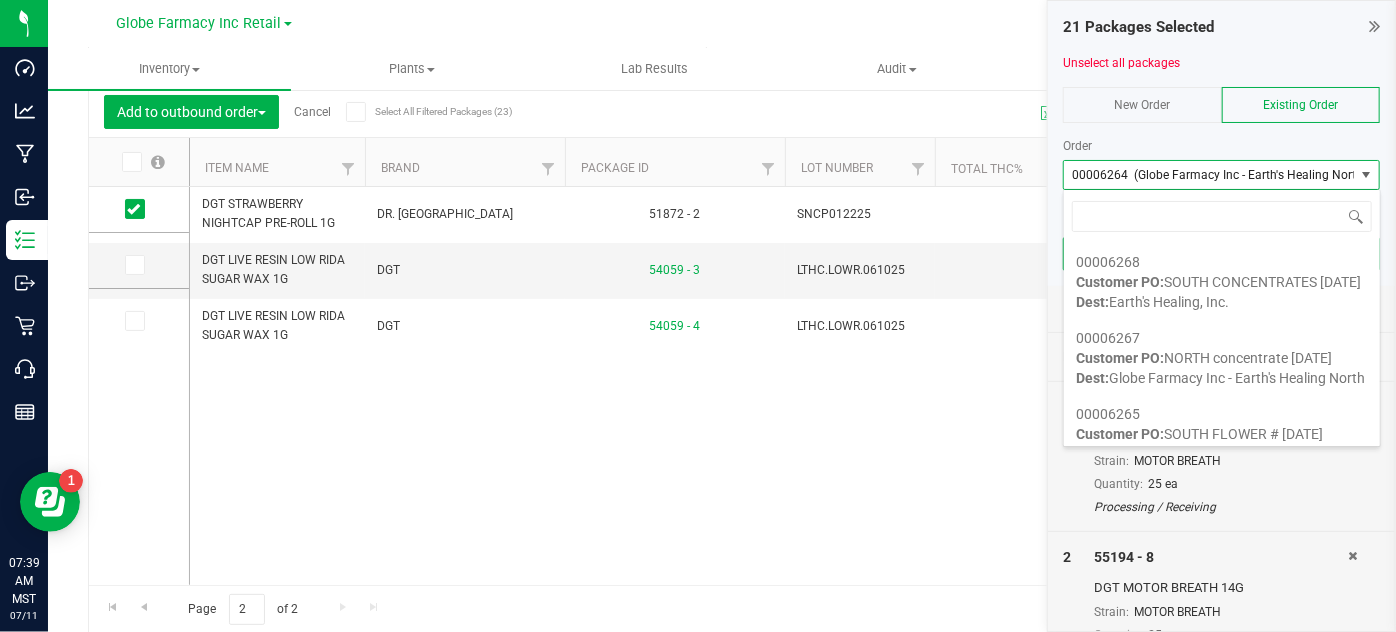 scroll, scrollTop: 104, scrollLeft: 0, axis: vertical 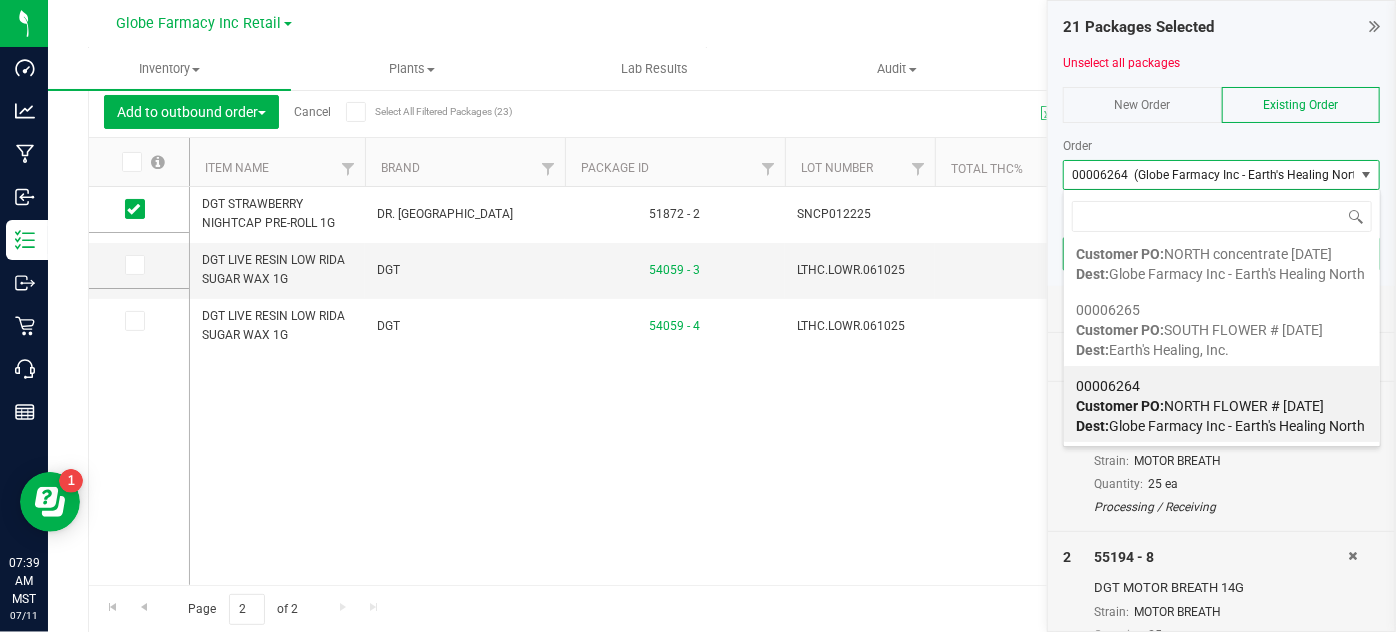 click on "Dest: Globe Farmacy Inc - Earth's Healing North" at bounding box center [1220, 426] 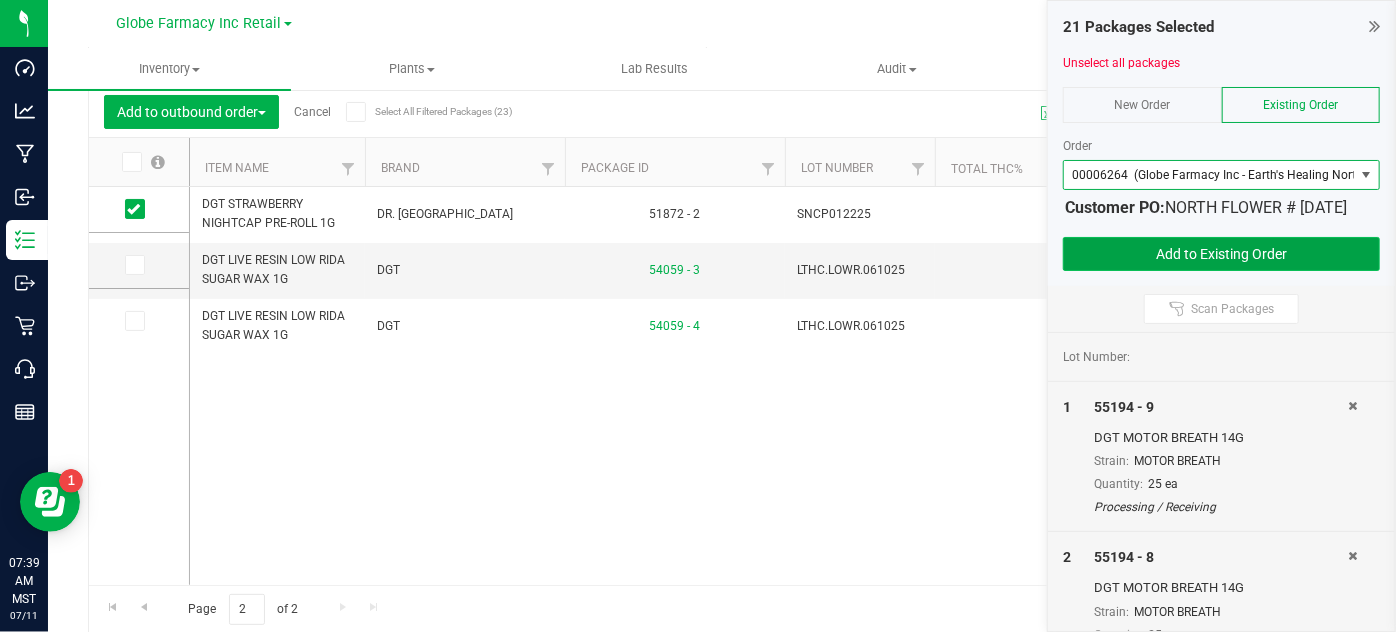 click on "Add to Existing Order" at bounding box center (1221, 254) 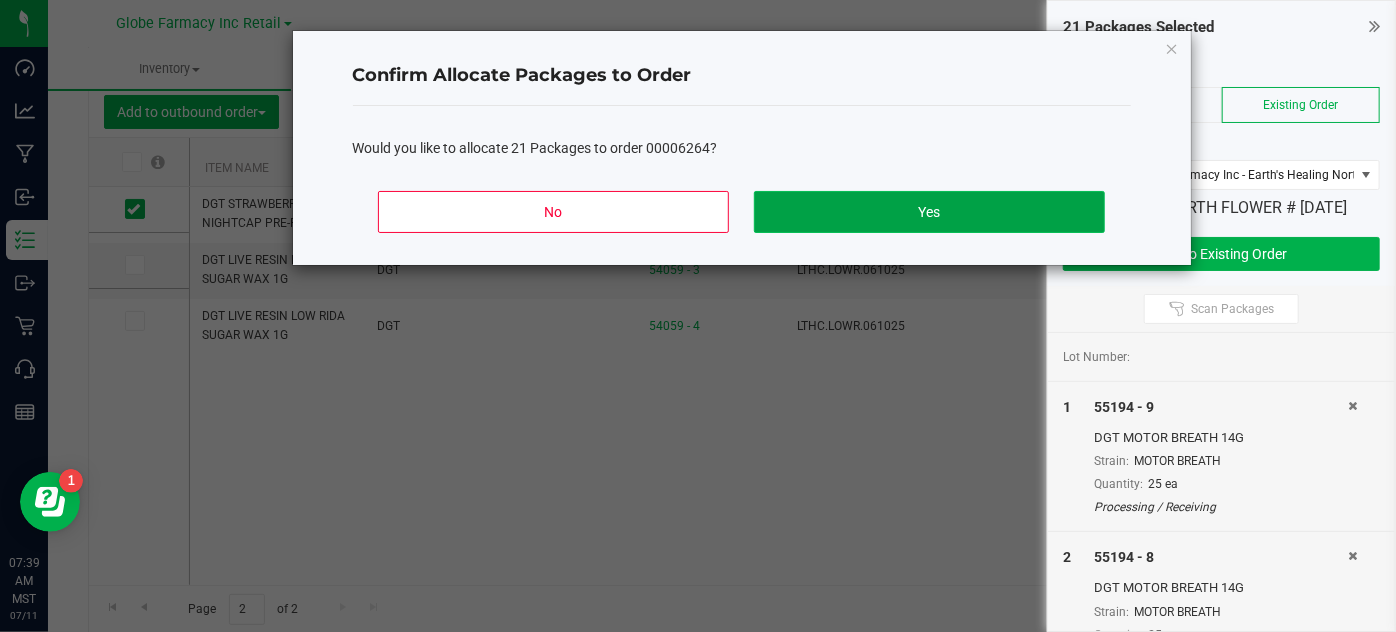 click on "Yes" 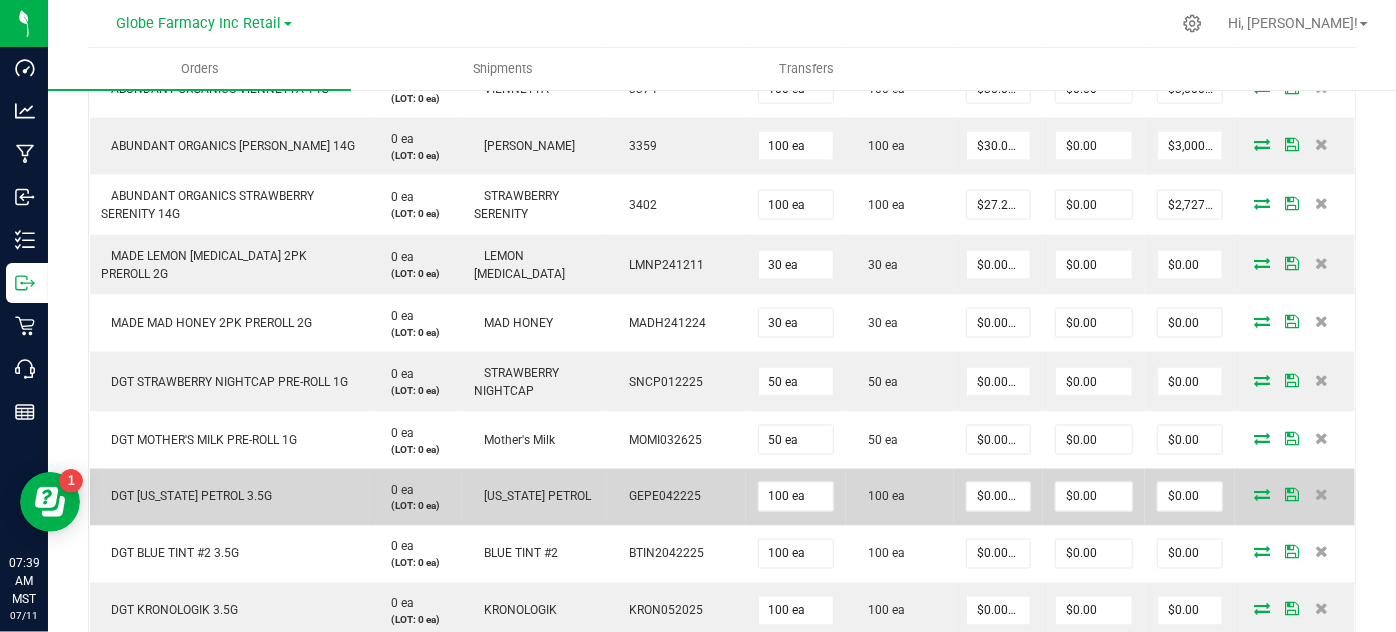 scroll, scrollTop: 1500, scrollLeft: 0, axis: vertical 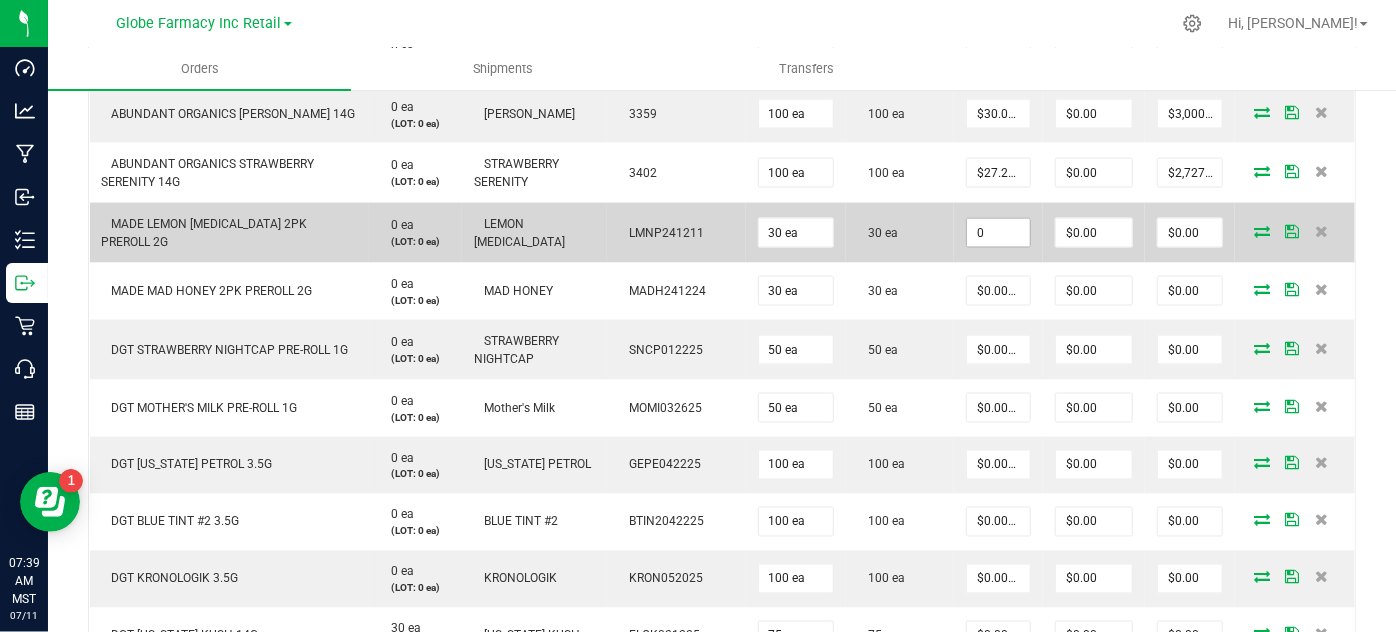 click on "0" at bounding box center [998, 233] 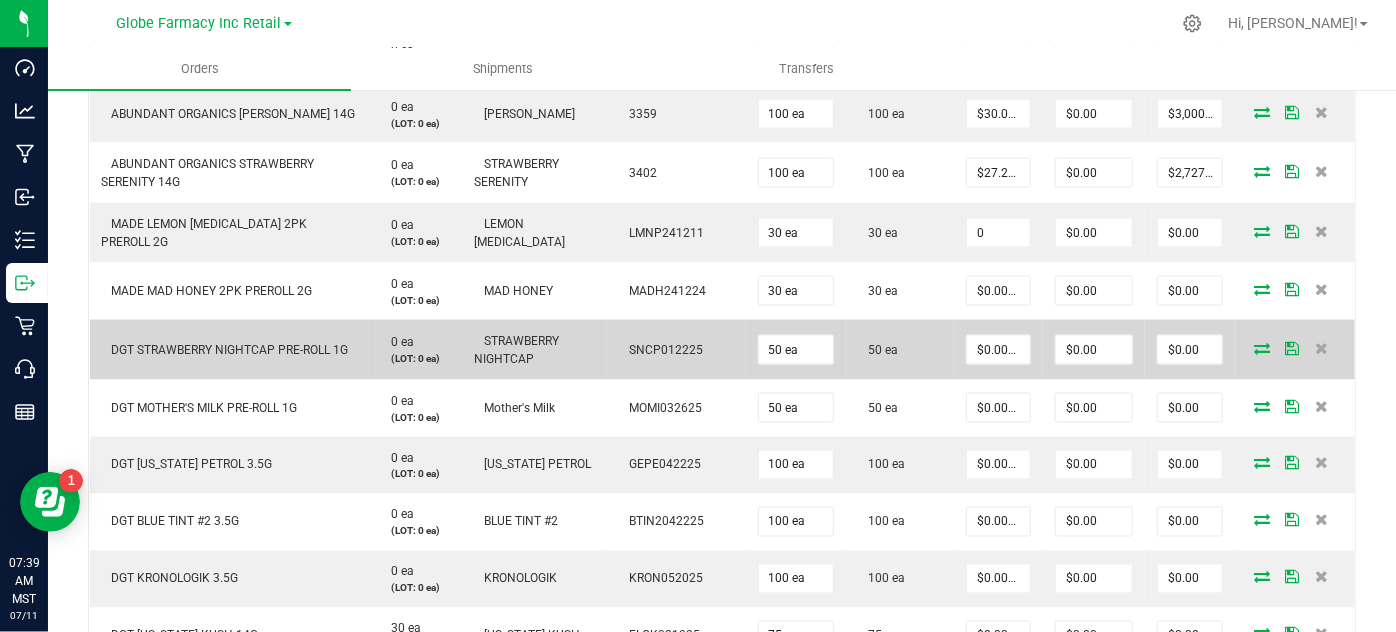 type on "$0.00000" 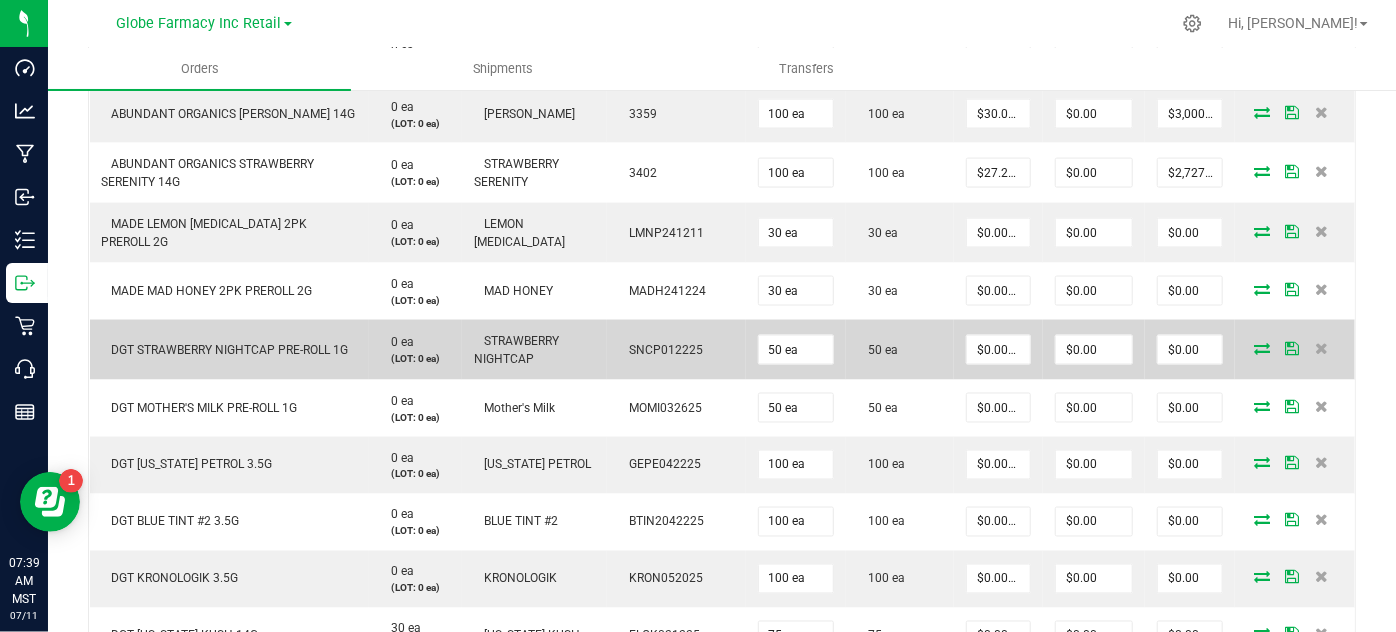 click on "50 ea" at bounding box center [900, 350] 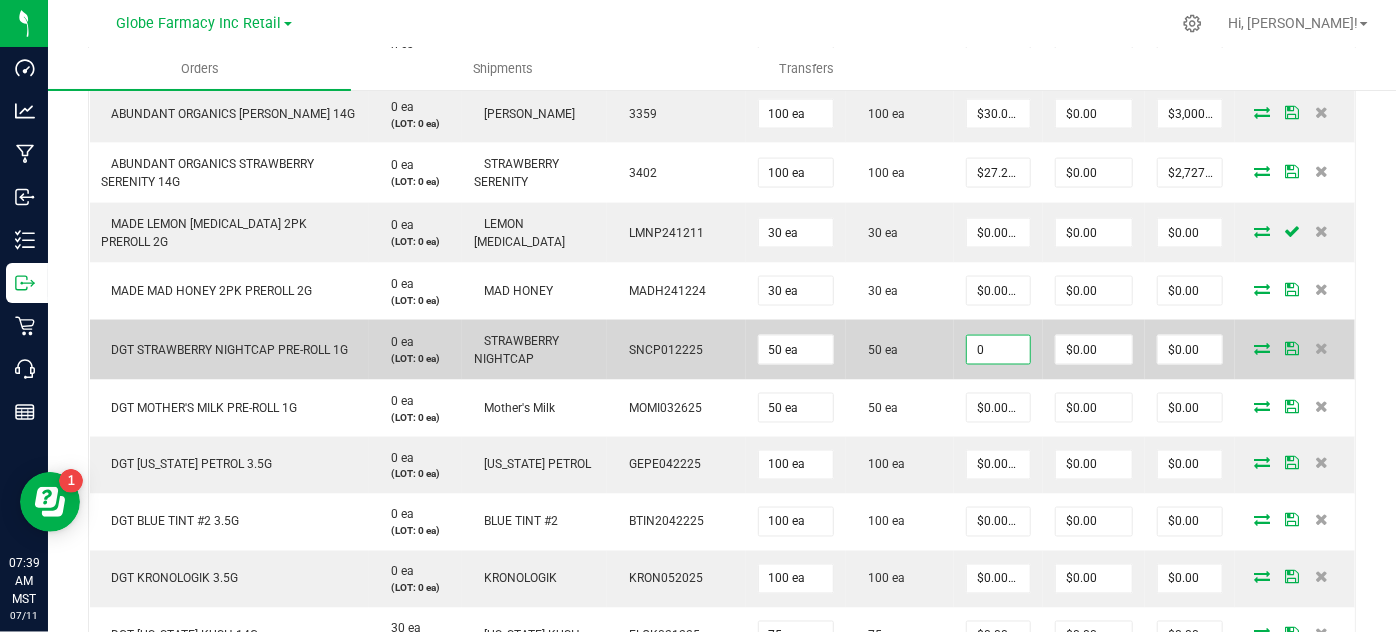 click on "0" at bounding box center (998, 350) 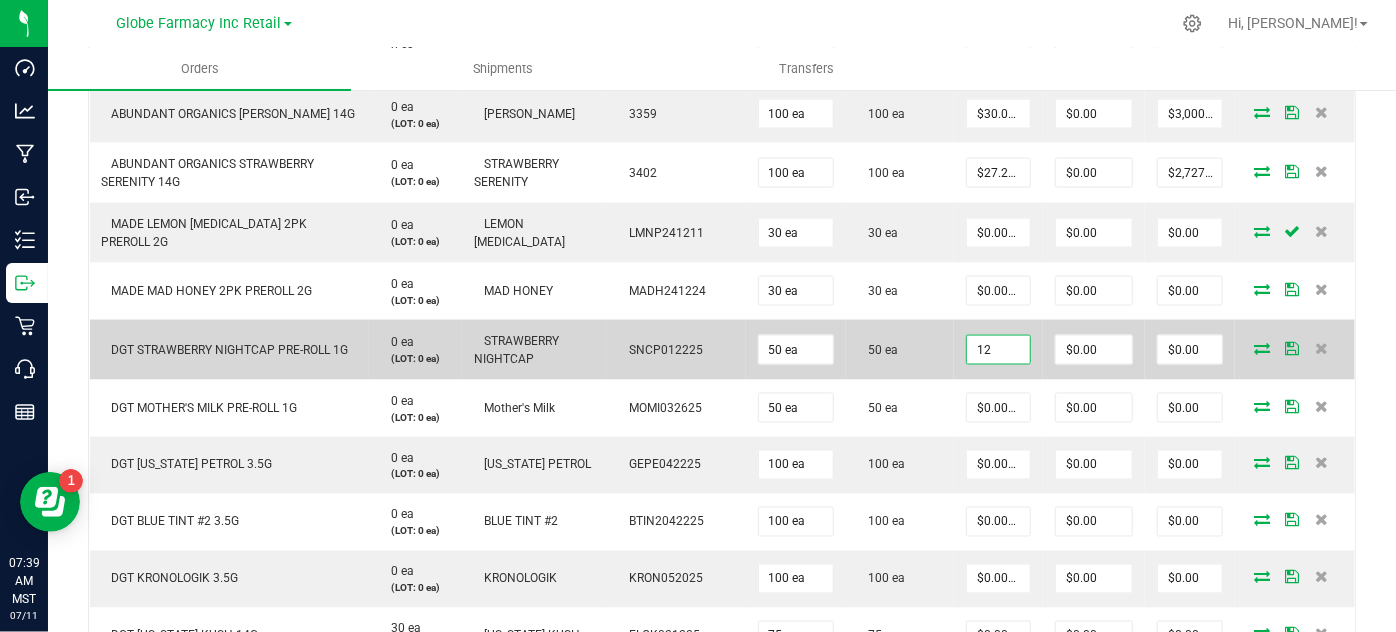 drag, startPoint x: 999, startPoint y: 351, endPoint x: 933, endPoint y: 337, distance: 67.46851 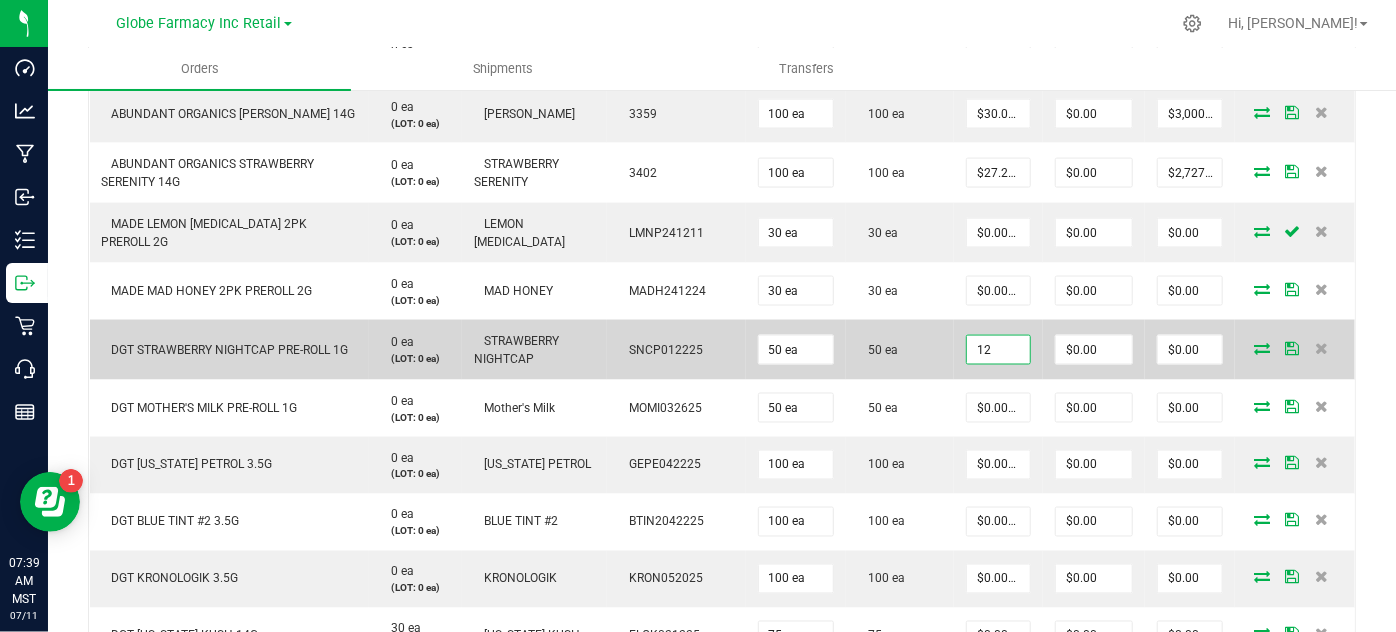 click on "DGT STRAWBERRY NIGHTCAP PRE-ROLL 1G   0 ea   (LOT: 0 ea)   STRAWBERRY NIGHTCAP   SNCP012225  50 ea  50 ea  12 $0.00 $0.00" at bounding box center (723, 350) 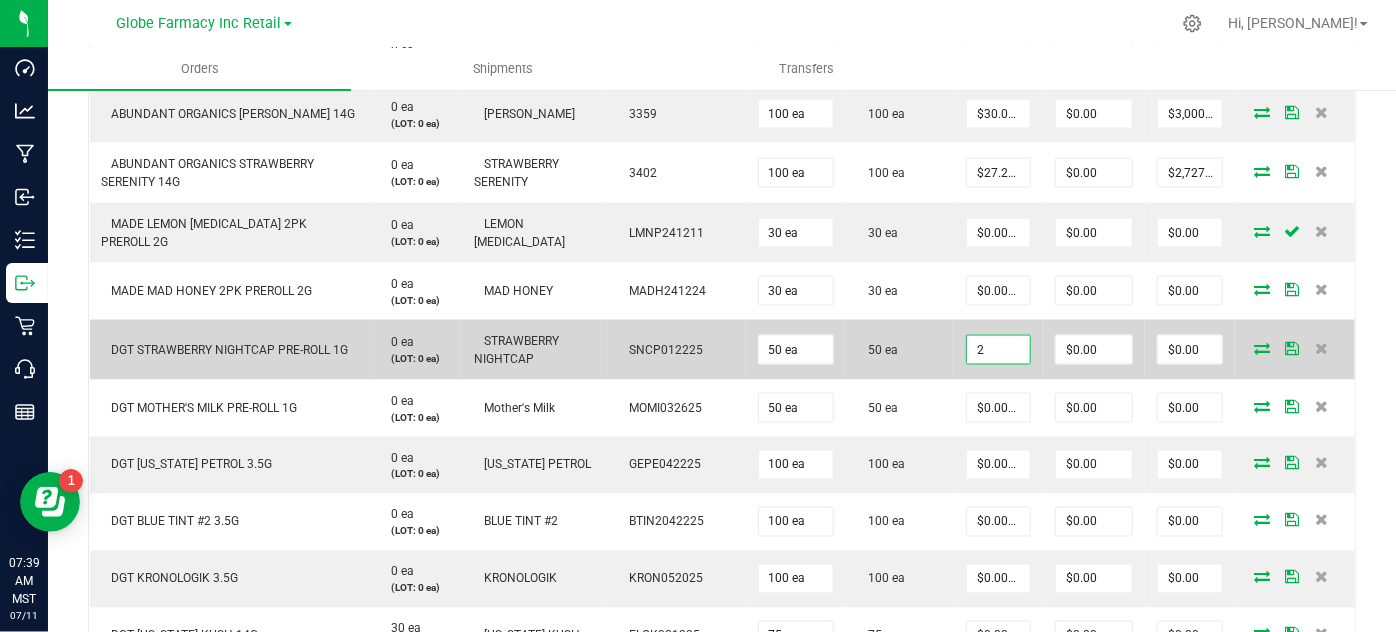type on "$2.00000" 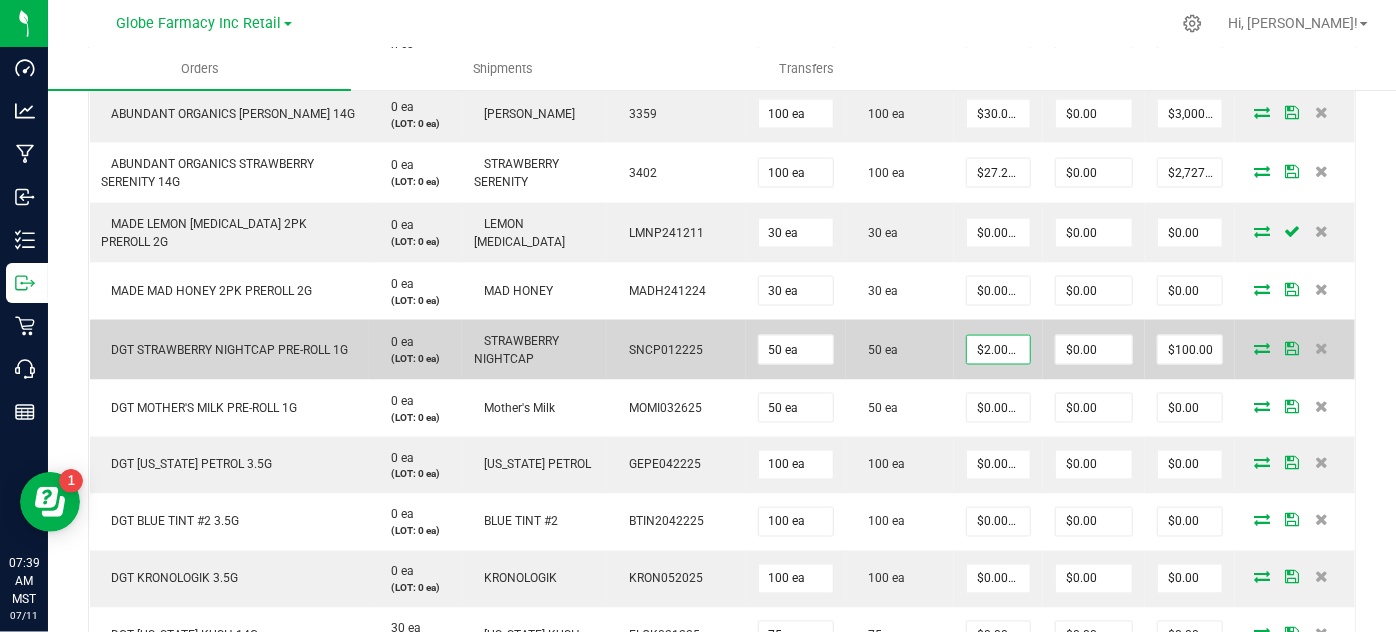 click on "50 ea" at bounding box center [900, 350] 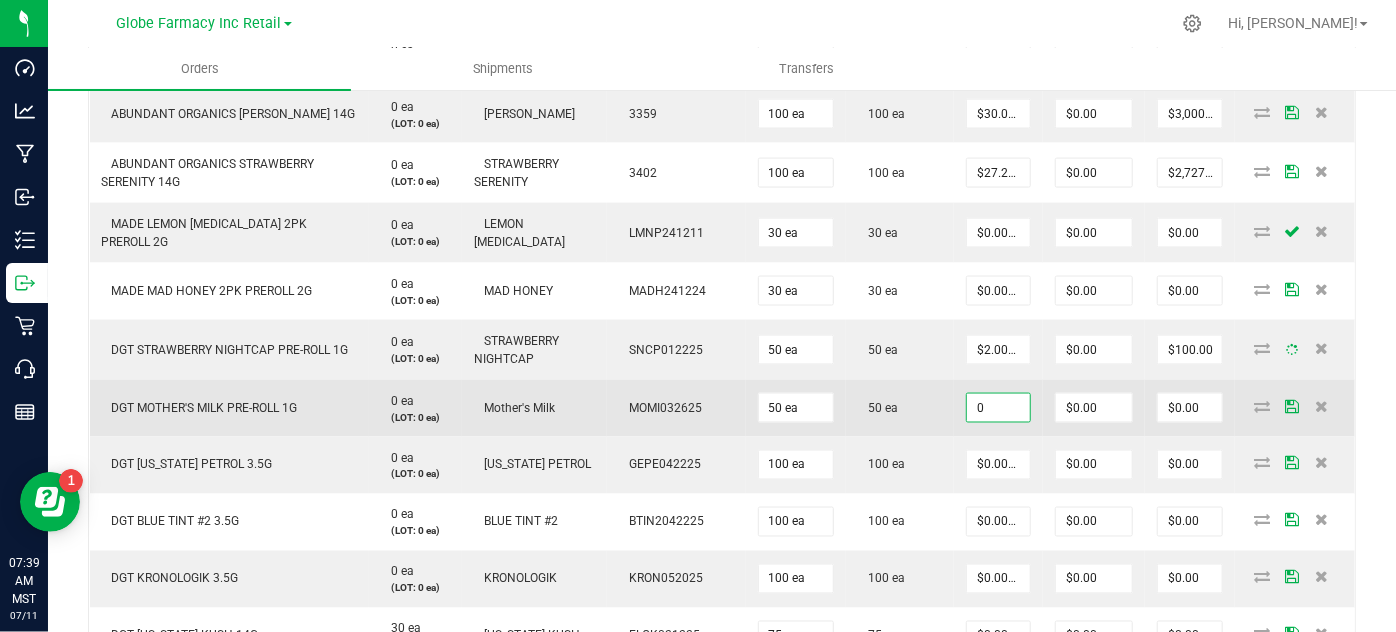 click on "0" at bounding box center [998, 408] 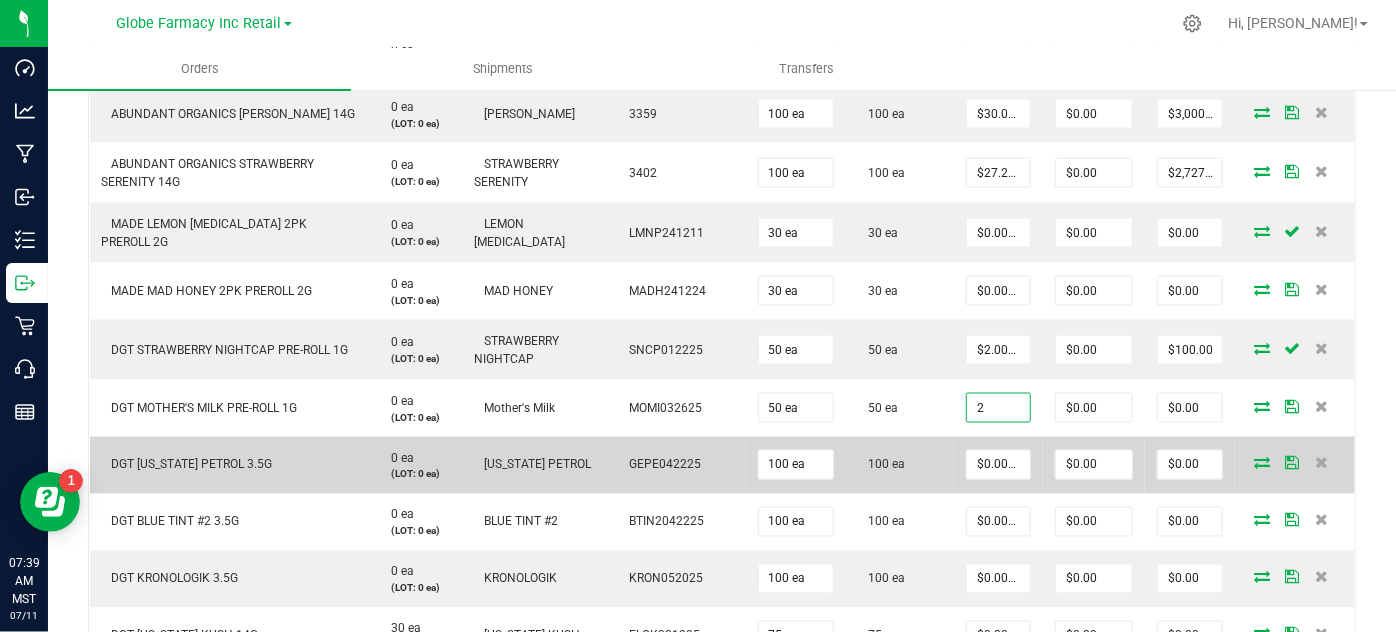 type on "$2.00000" 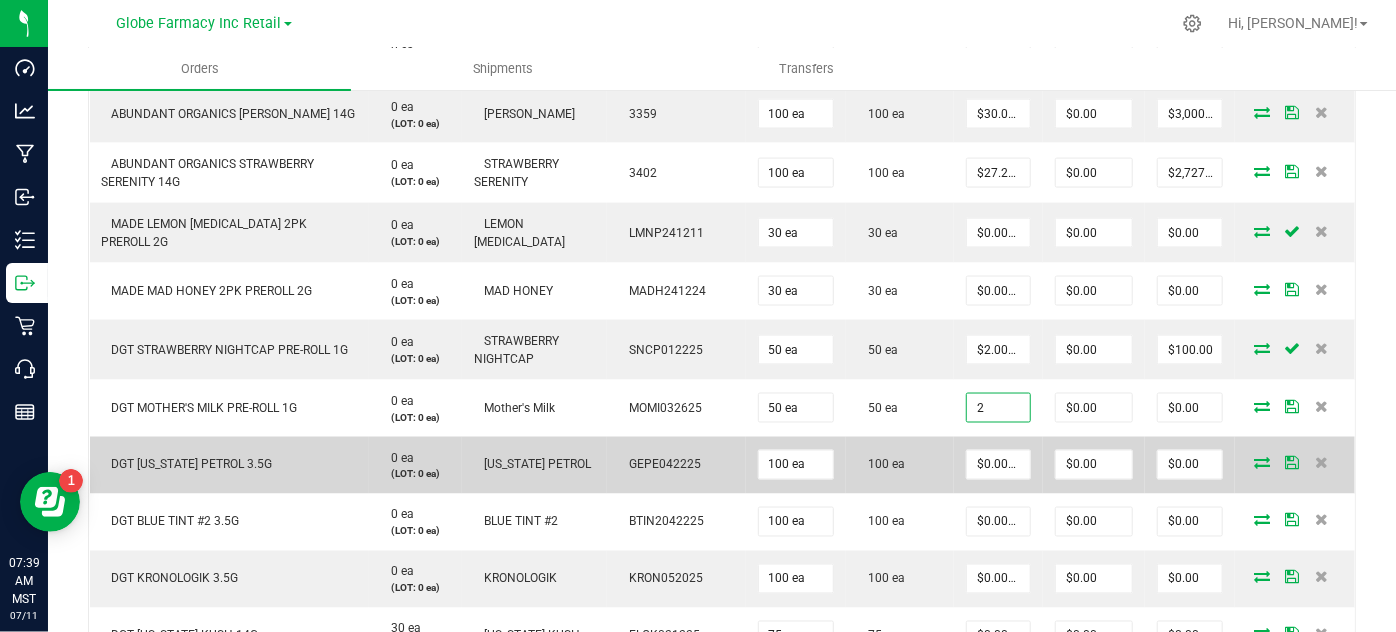 type on "$100.00" 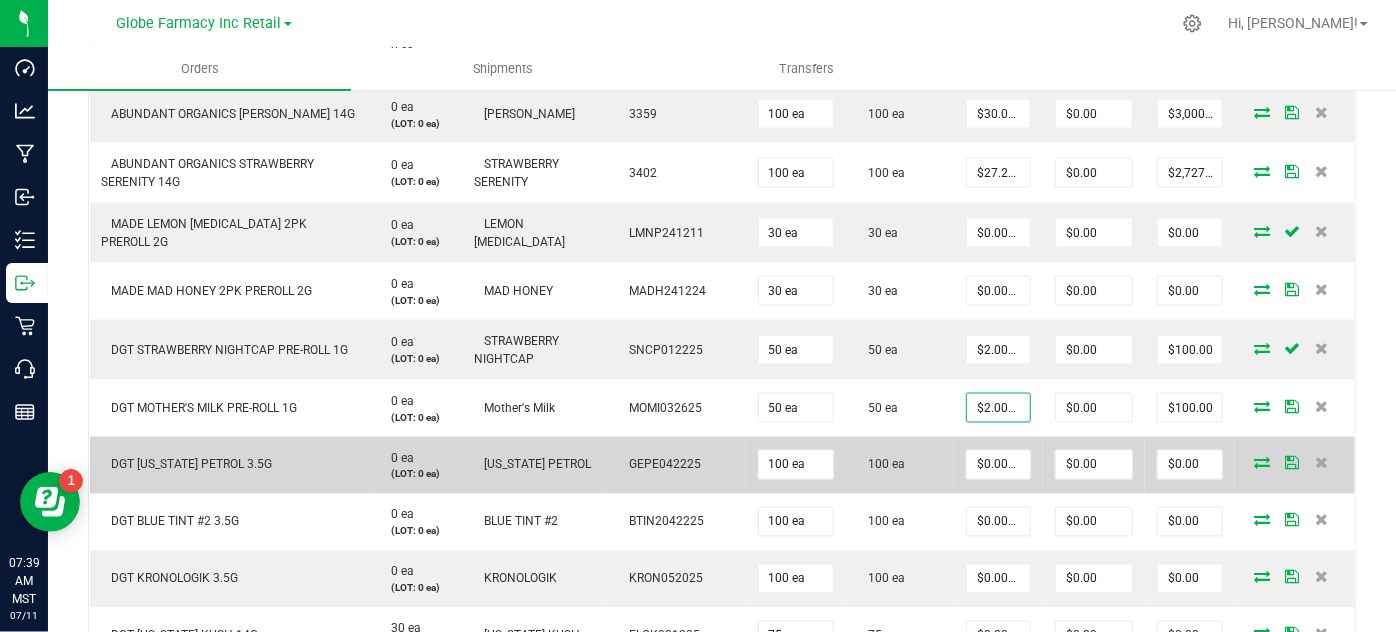 click on "100 ea" at bounding box center (900, 465) 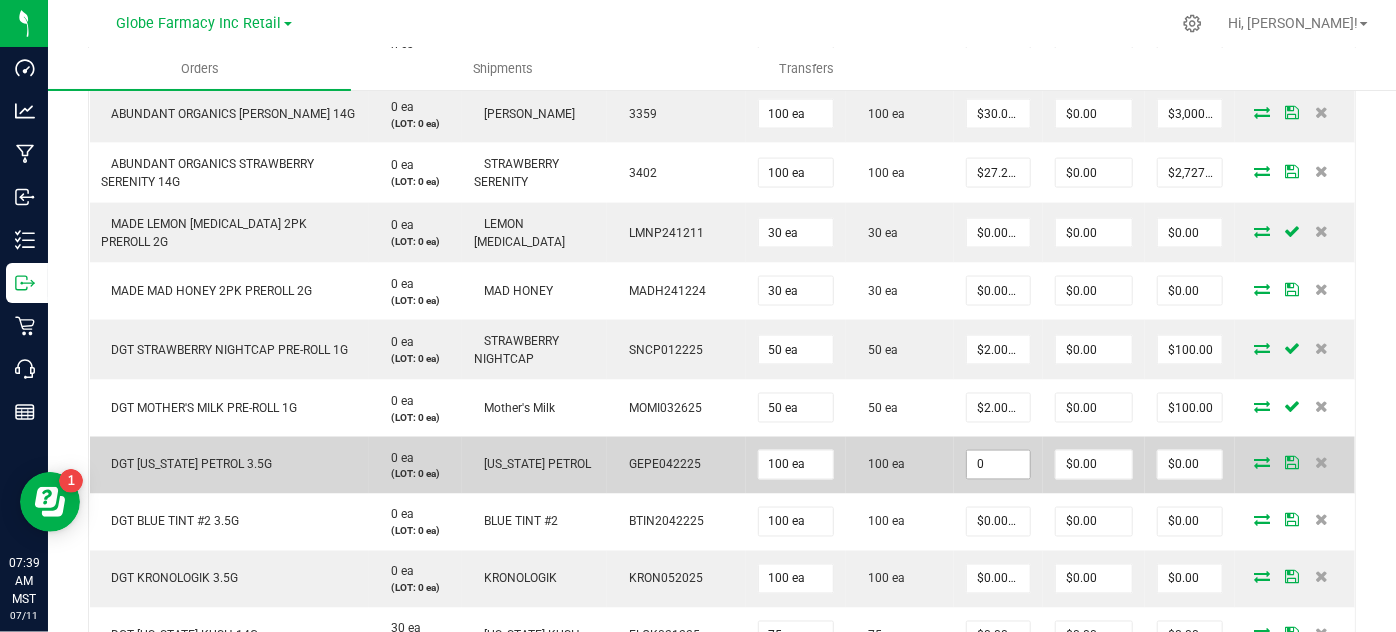 click on "0" at bounding box center [998, 465] 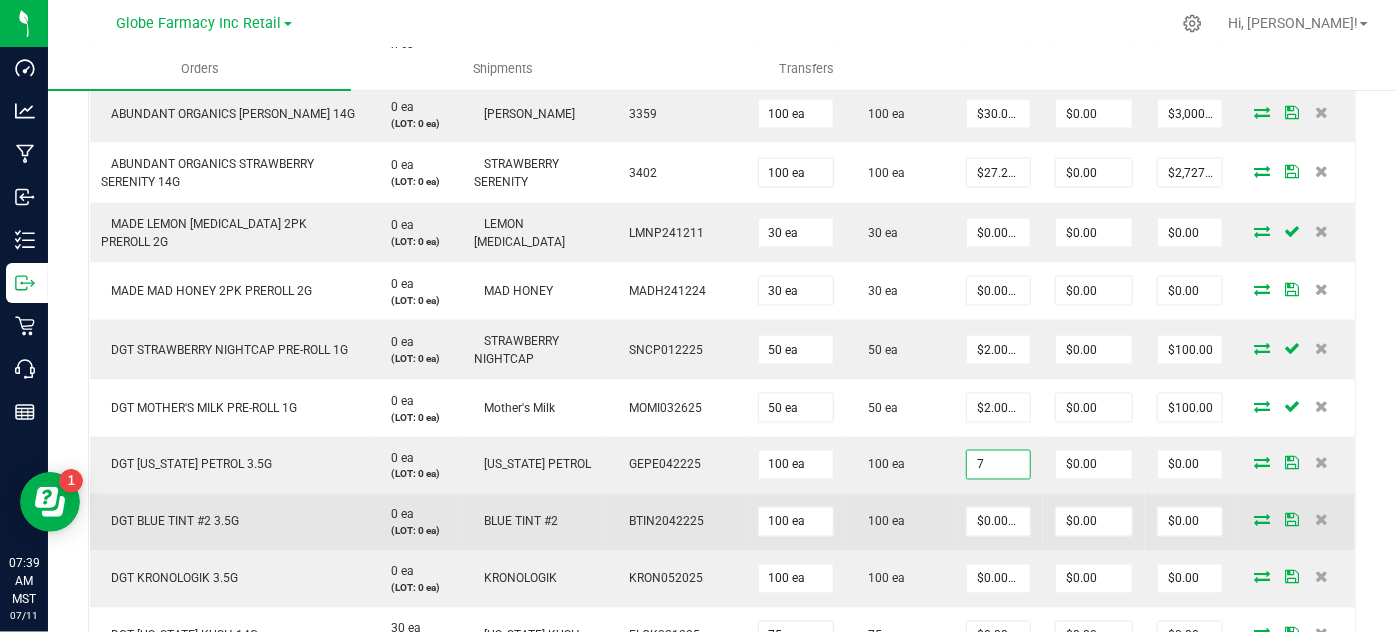 type on "$7.00000" 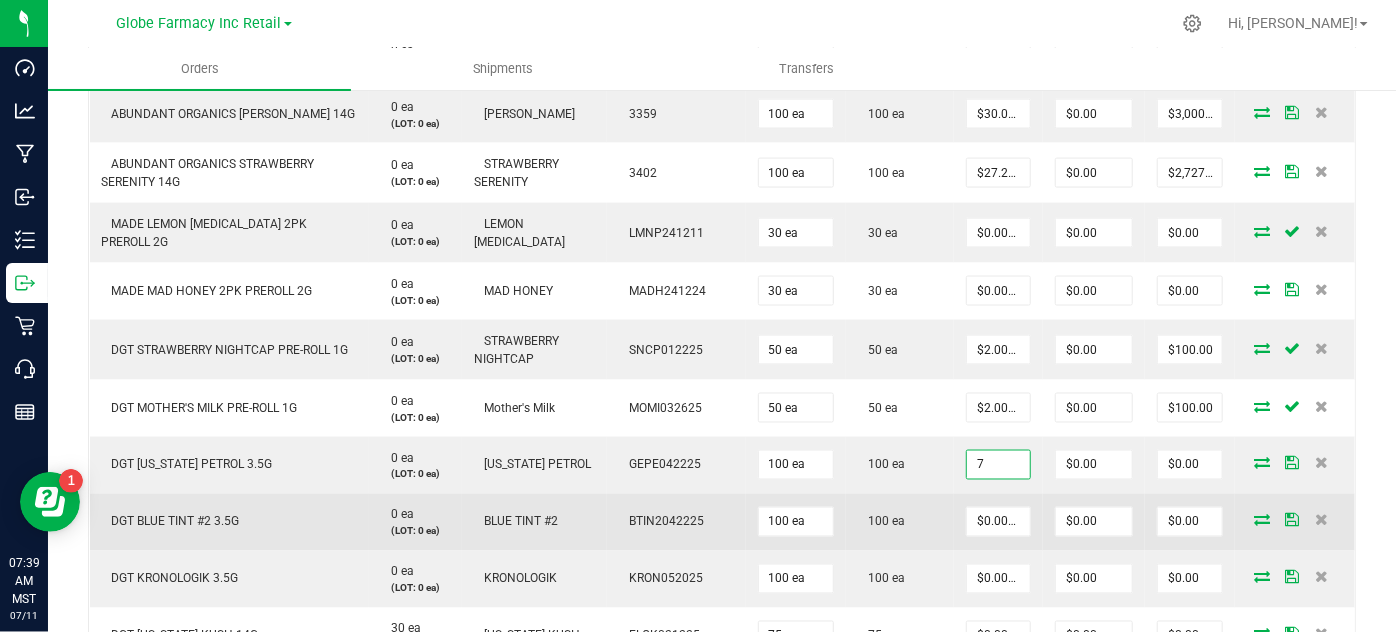 type on "$700.00" 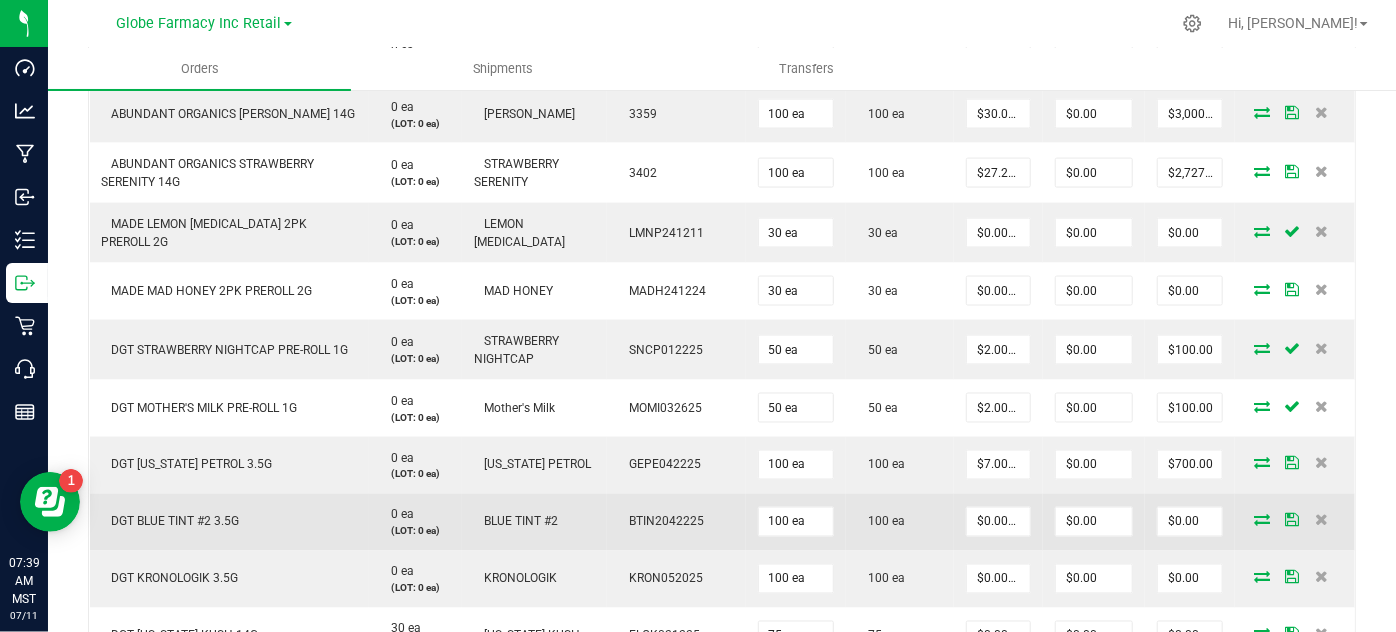 click on "100 ea" at bounding box center (900, 522) 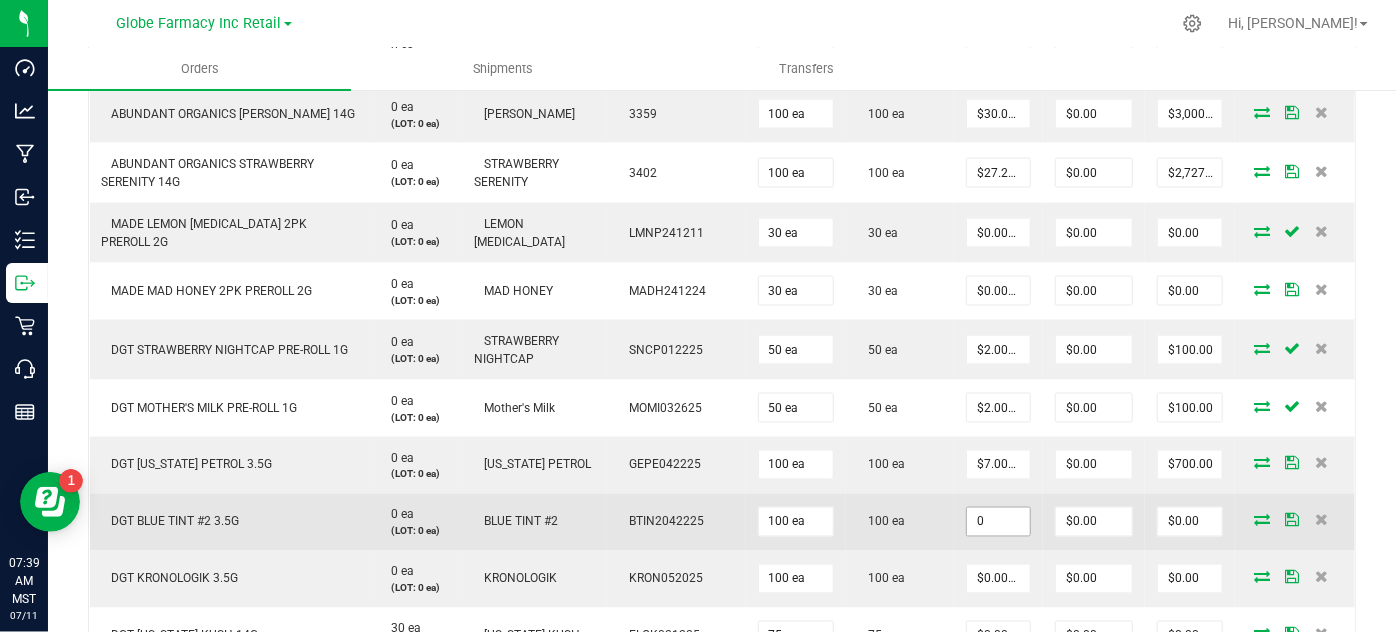 click on "0" at bounding box center (998, 522) 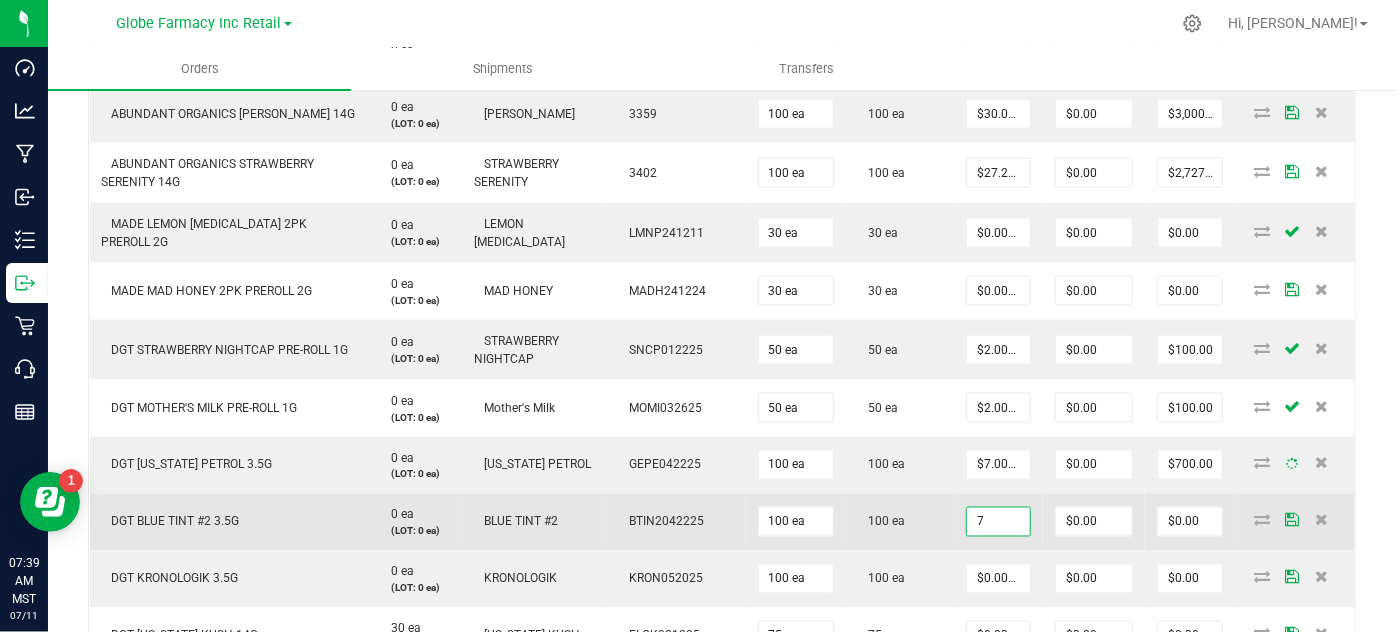 type on "$7.00000" 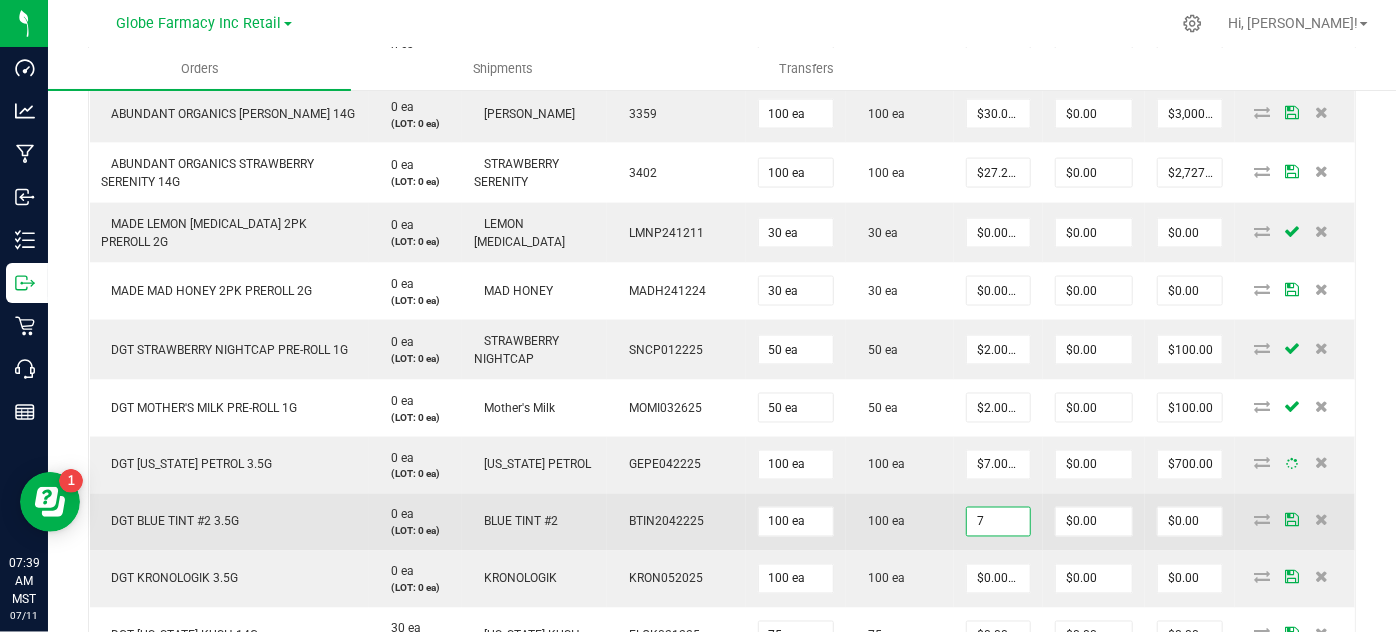 type on "$700.00" 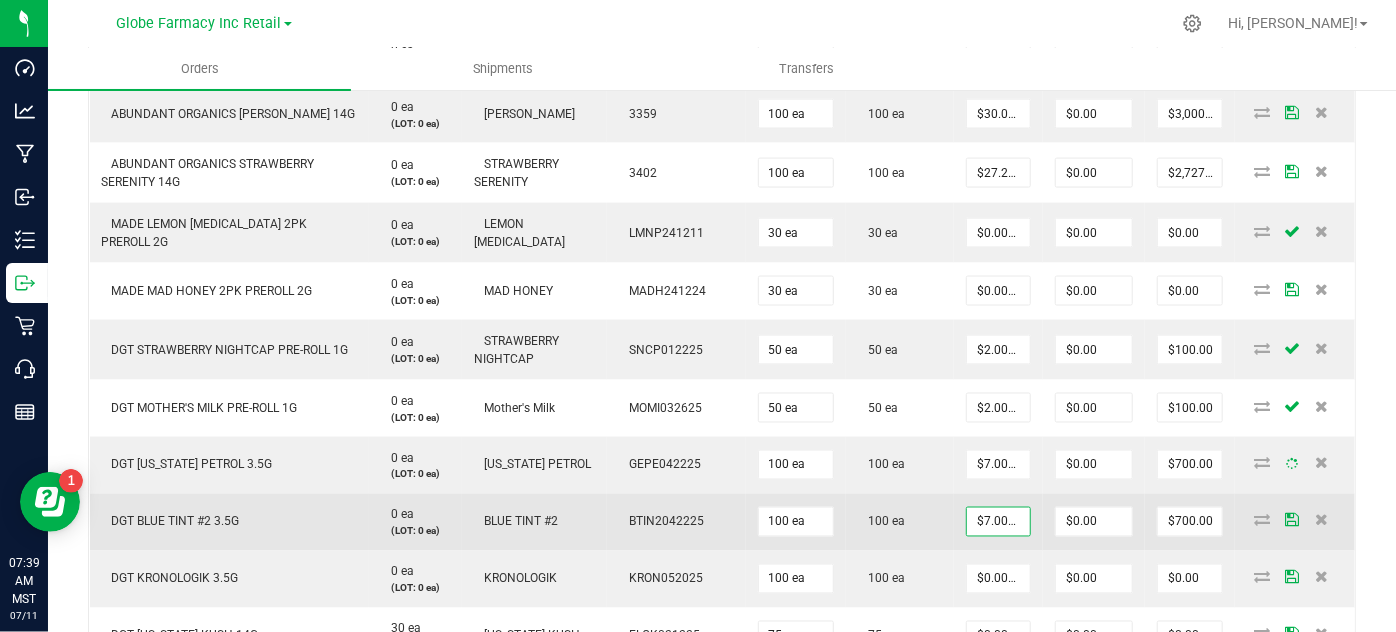 click on "100 ea" at bounding box center (900, 522) 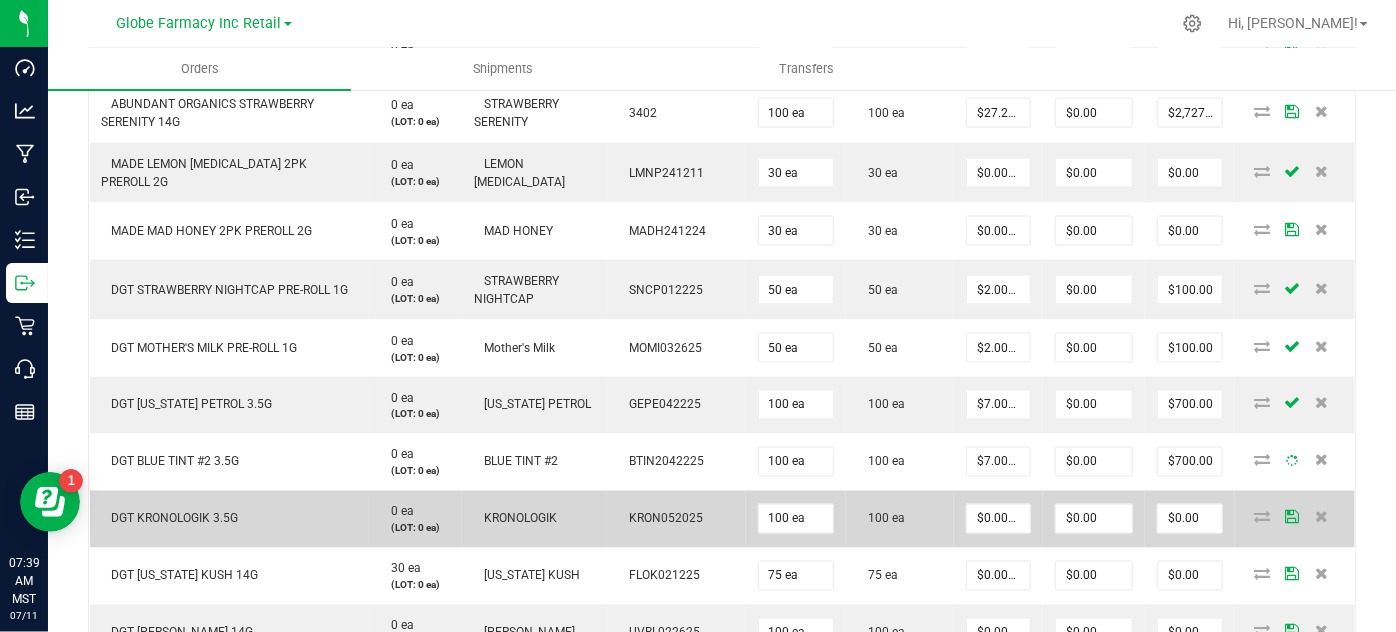 scroll, scrollTop: 1591, scrollLeft: 0, axis: vertical 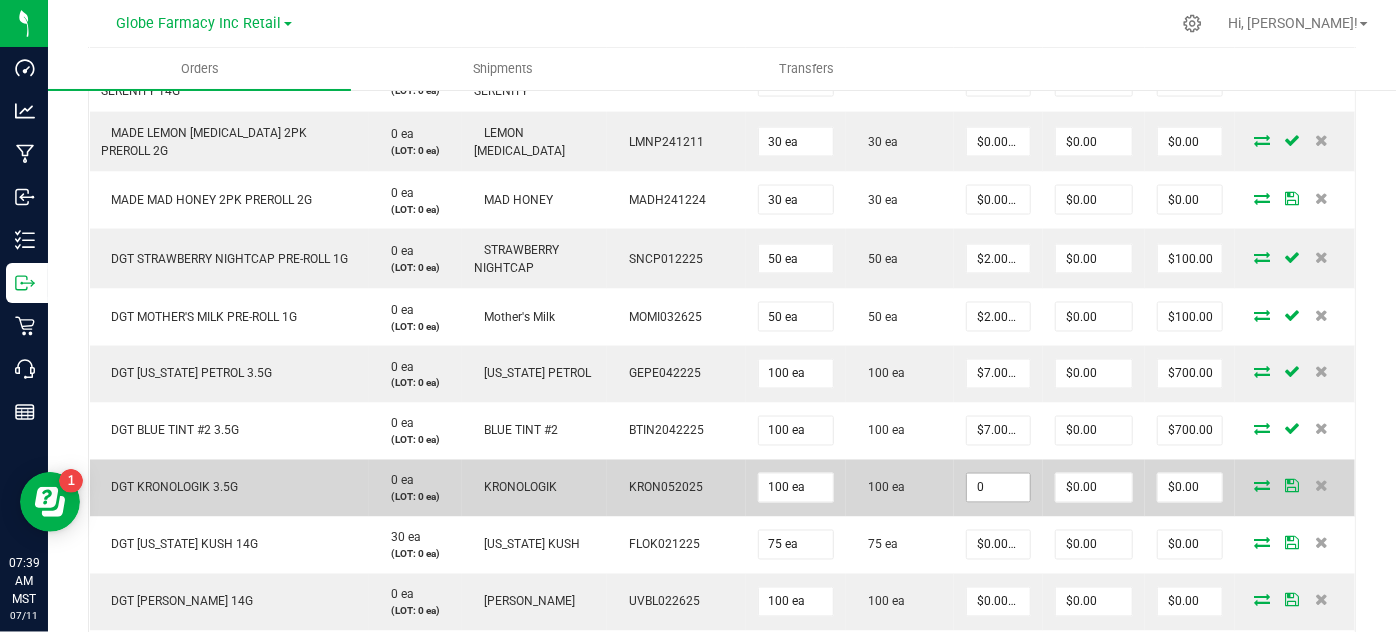 click on "0" at bounding box center [998, 488] 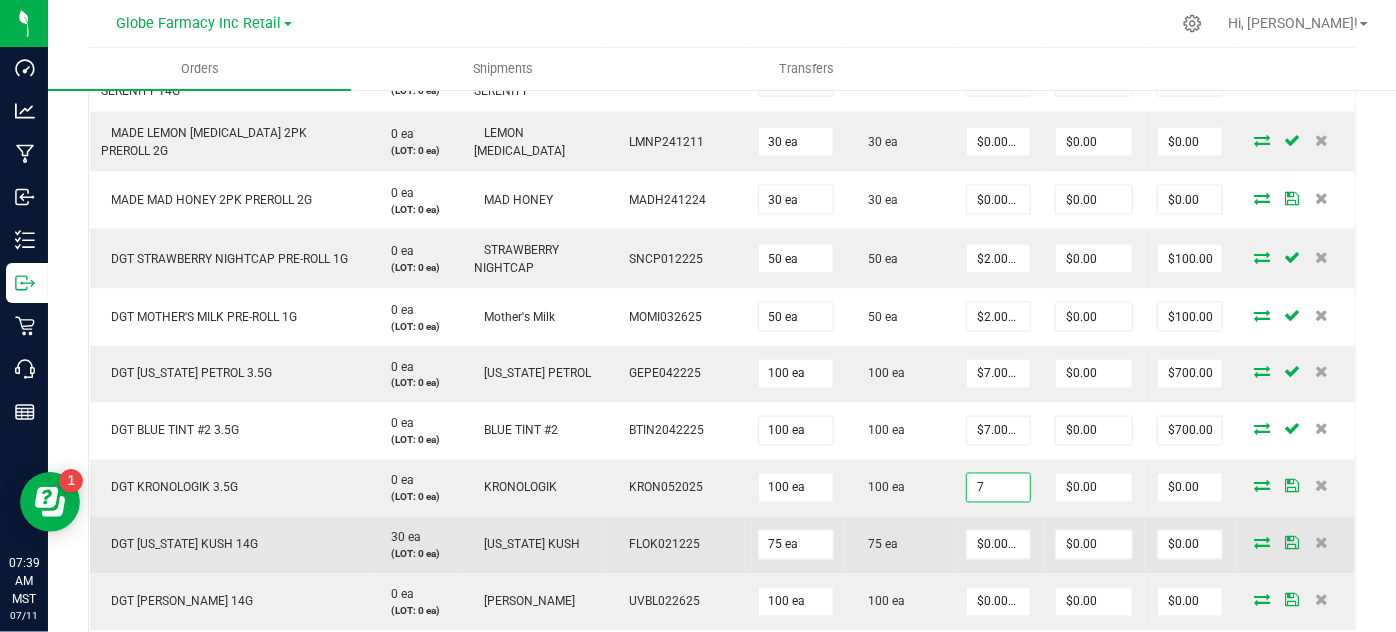 type on "$7.00000" 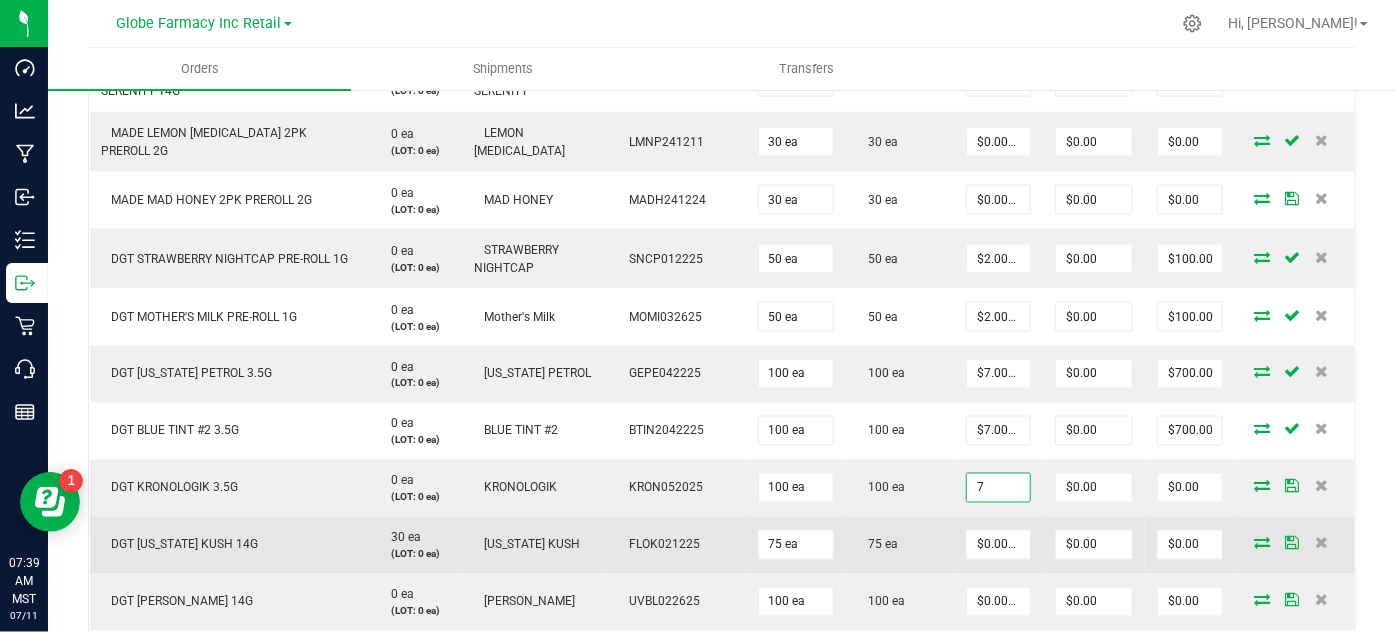 type on "$700.00" 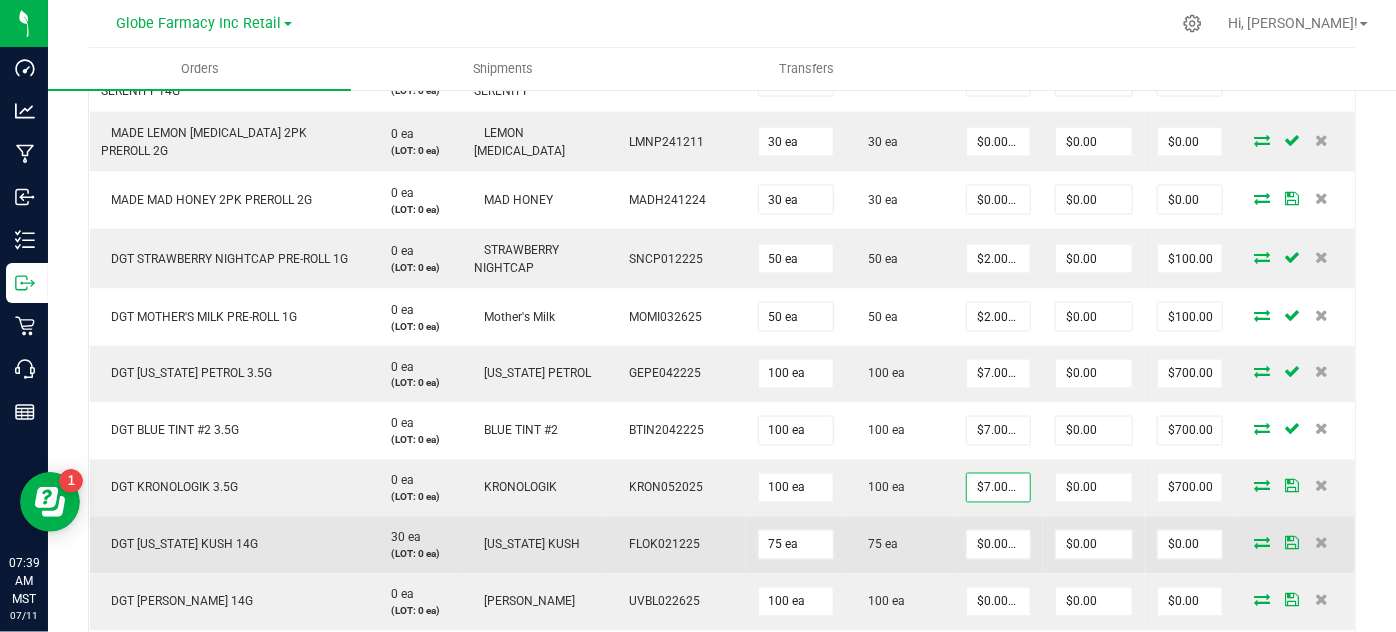 click on "75 ea" at bounding box center [900, 545] 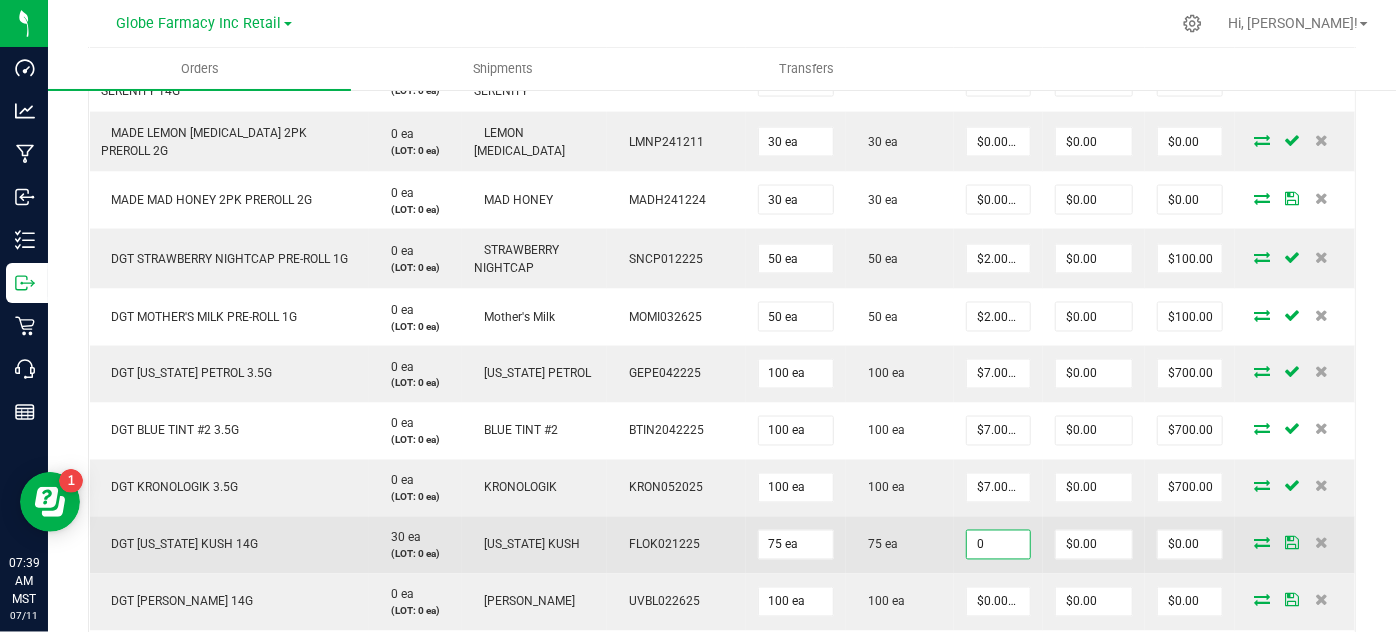 click on "0" at bounding box center [998, 545] 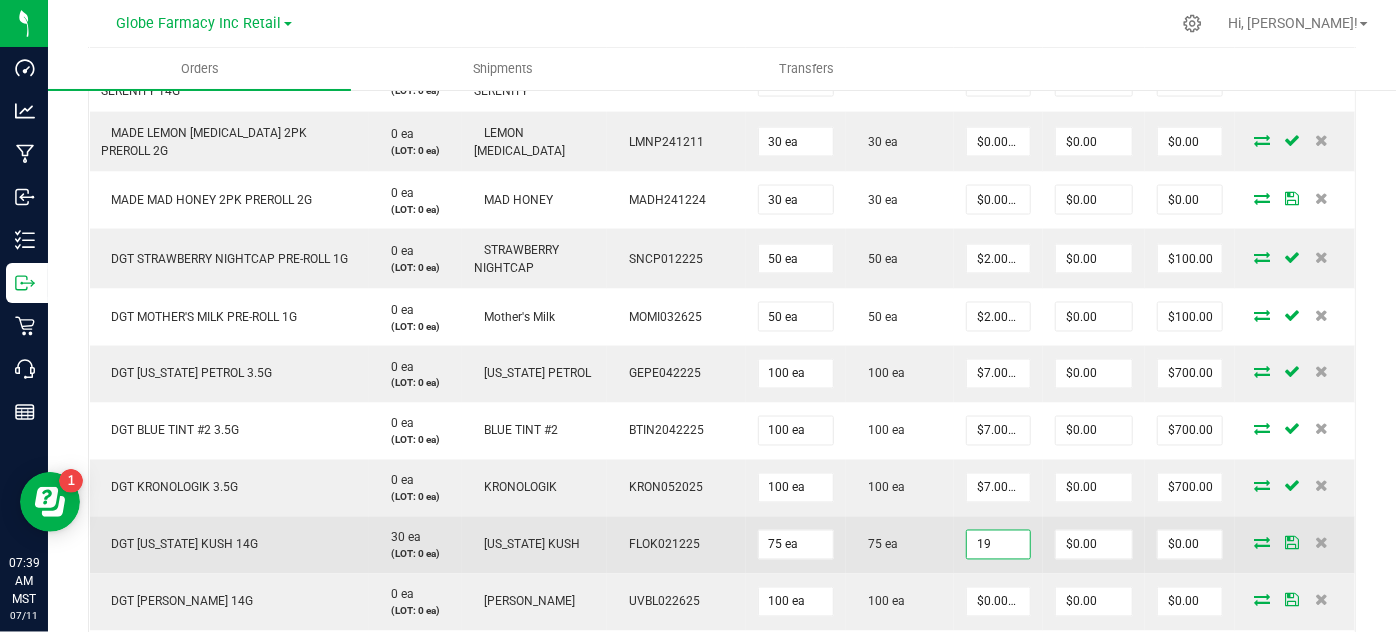 type on "$19.00000" 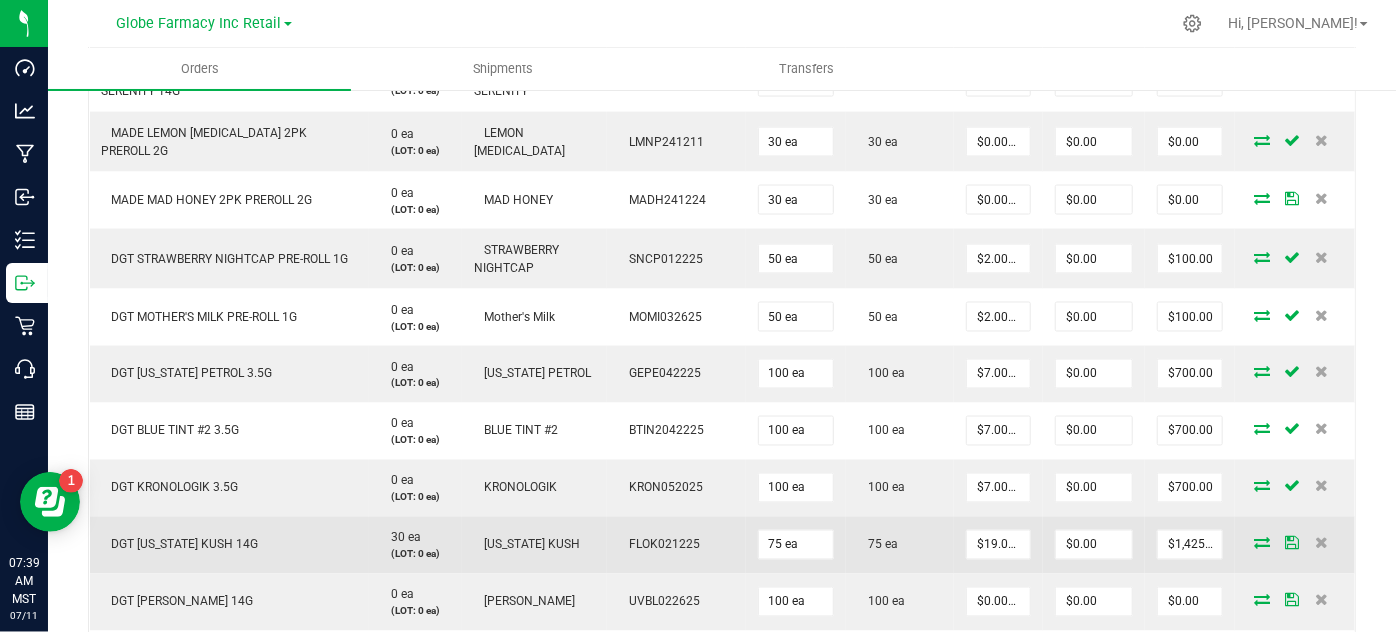 click on "75 ea" at bounding box center [900, 545] 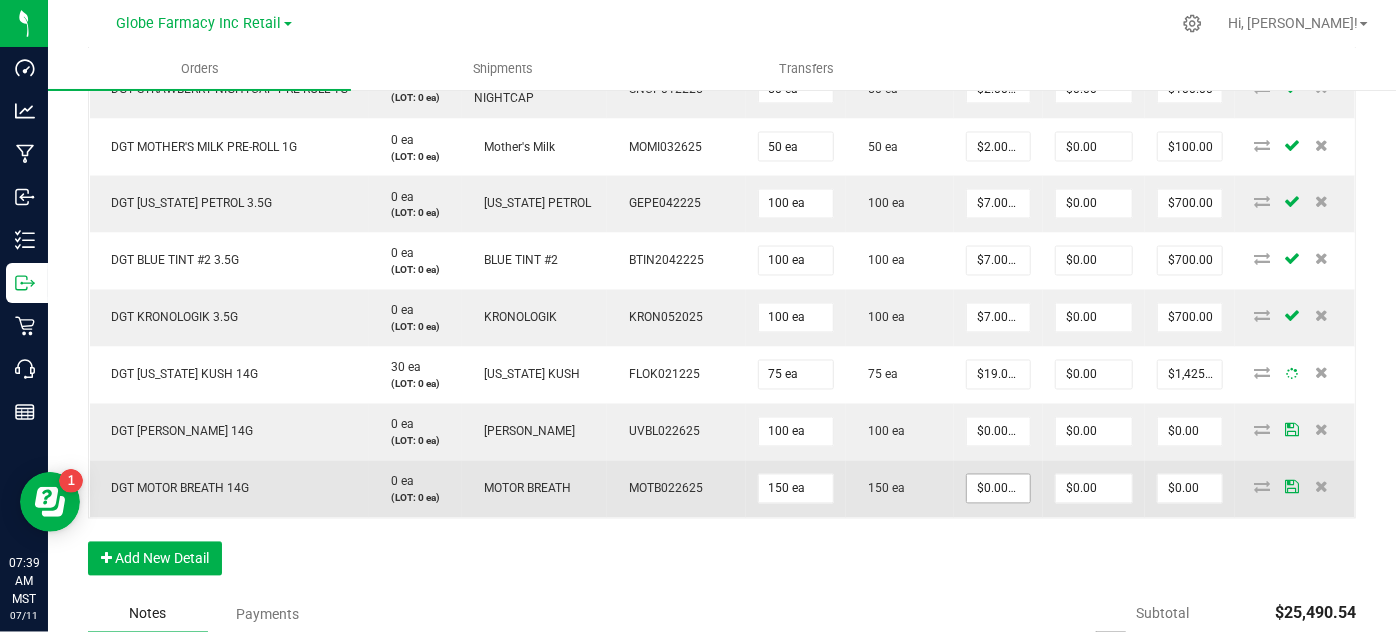 scroll, scrollTop: 1773, scrollLeft: 0, axis: vertical 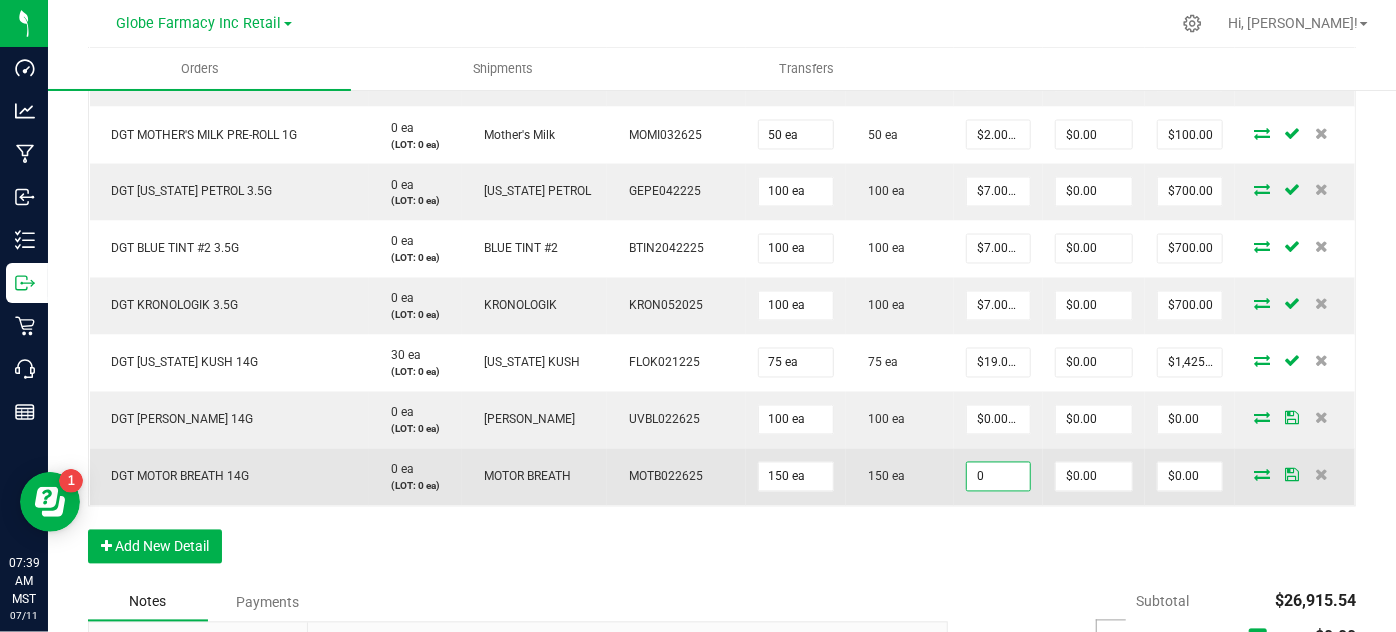 click on "0" at bounding box center [998, 477] 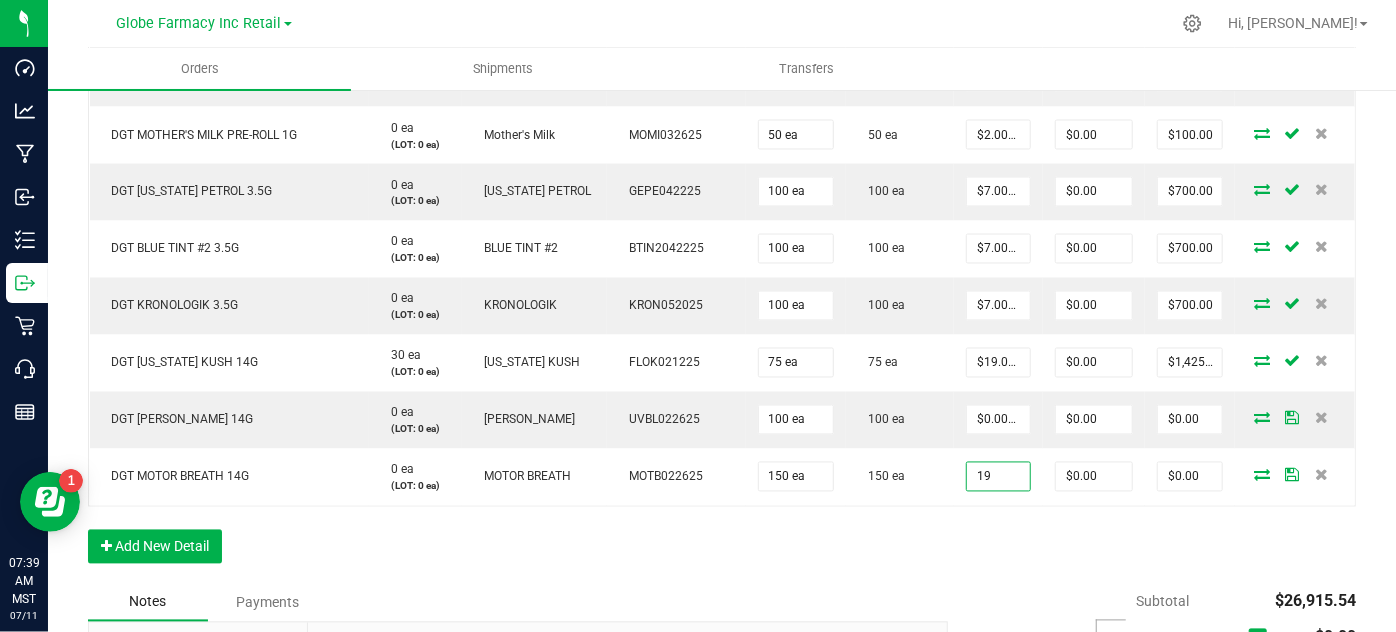 type on "$19.00000" 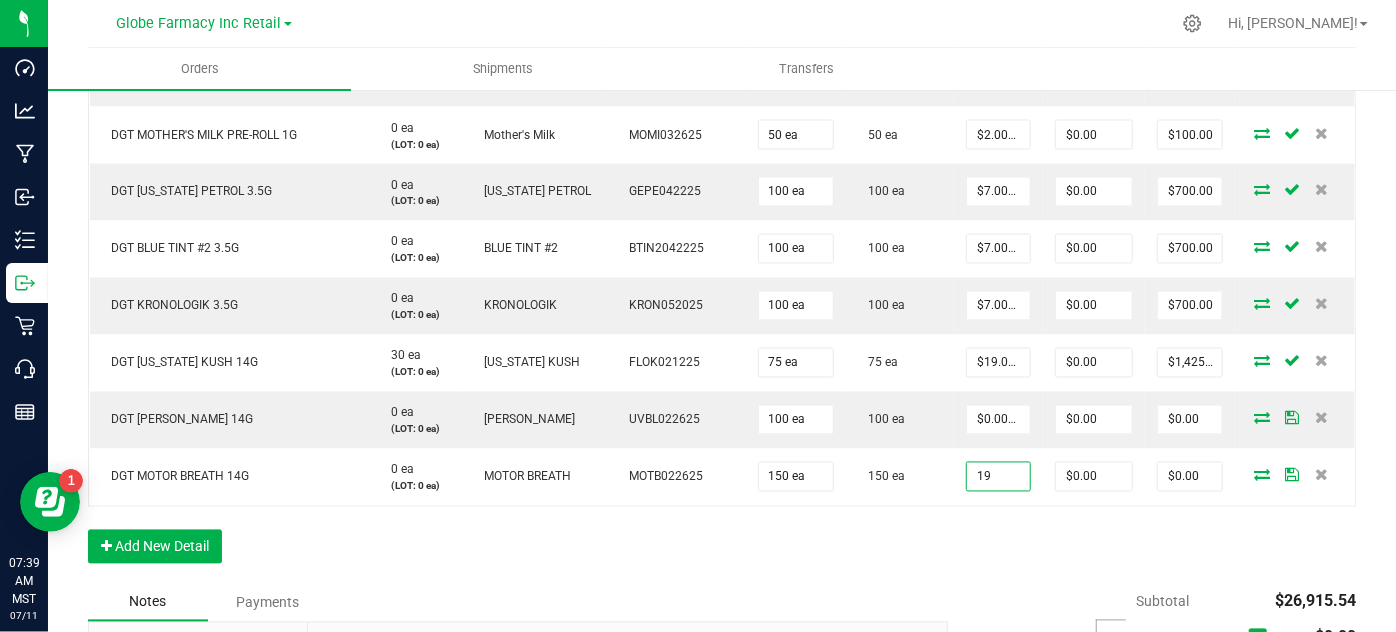 type on "$2,850.00" 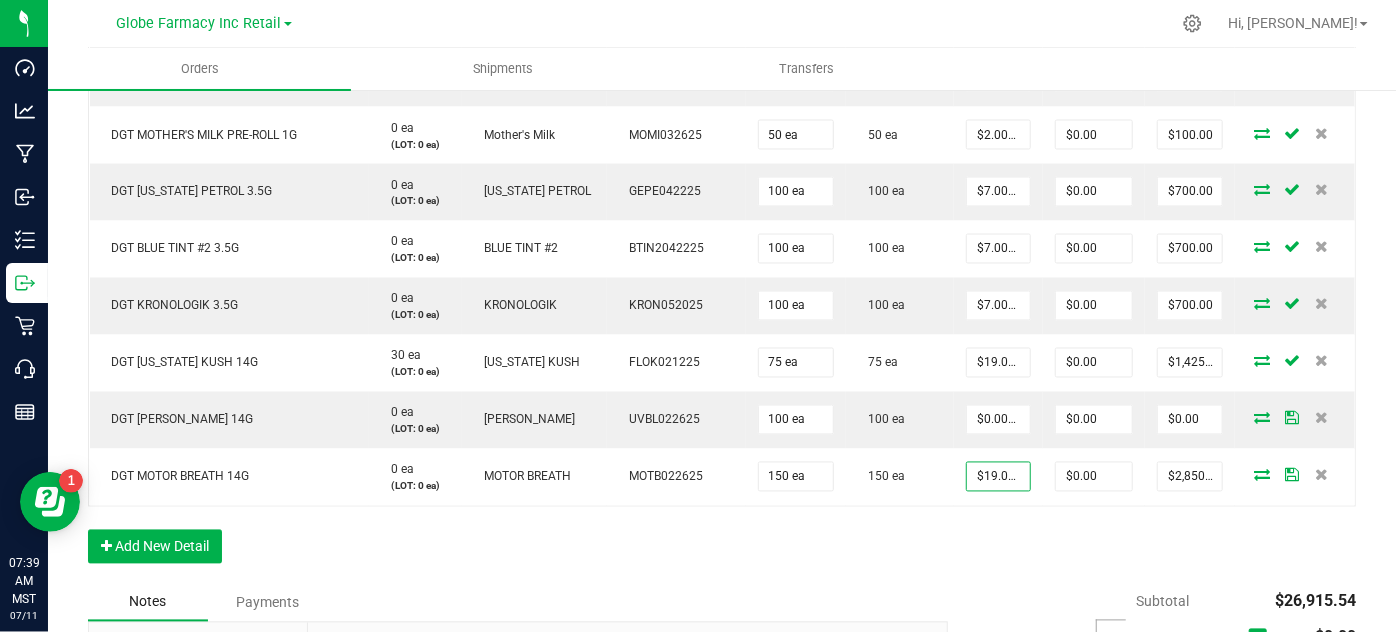 click on "Order Details Print All Labels Item  Sellable  Strain  Lot Number  Qty Ordered Qty Allocated Unit Price Line Discount Total Actions  AERIZ JENNY KUSH 3.5G   0 ea   (LOT: 0 ea)   Jenny Kush   20250529JK-4T9T10  50 ea  50 ea  $16.88000 $0.00 $844.00  AERIZ WHITE WIDOW 3.5G   0 ea   (LOT: 0 ea)   White Widow   20250428WWD-3T2T3  50 ea  50 ea  $16.88000 $0.00 $844.00  PREFERRED GARDENS CHERRY SHERBERT 3.5G   0 ea   (LOT: 0 ea)   CHERRY SHERBERT   CSHR250122  96 ea  96 ea  $17.50000 $0.00 $1,680.00  PREFERRED GARDENS GRAPE JELLY 3.5G   0 ea   (LOT: 0 ea)   GRAPE JELLY   GJLY250122  32 ea  32 ea  $17.50000 $0.00 $560.00  PREFERRED GARDENS THAT'S KRZY 3.5G   0 ea   (LOT: 0 ea)   THAT'S KRZY   KRZY250207  32 ea  32 ea  $17.50000 $0.00 $560.00  MADE MADELATO 3.5G   0 ea   (LOT: 0 ea)   MADELATO   MDLT250225  64 ea  64 ea  $17.50000 $0.00 $1,120.00  DOJA PAK PERMANENT MARKER 3.5G   0 ea   (LOT: 0 ea)   Permanent Marker   PMKR250225  64 ea  64 ea  $22.50000 $0.00 $1,440.00  0 ea  64 ea" at bounding box center (722, -288) 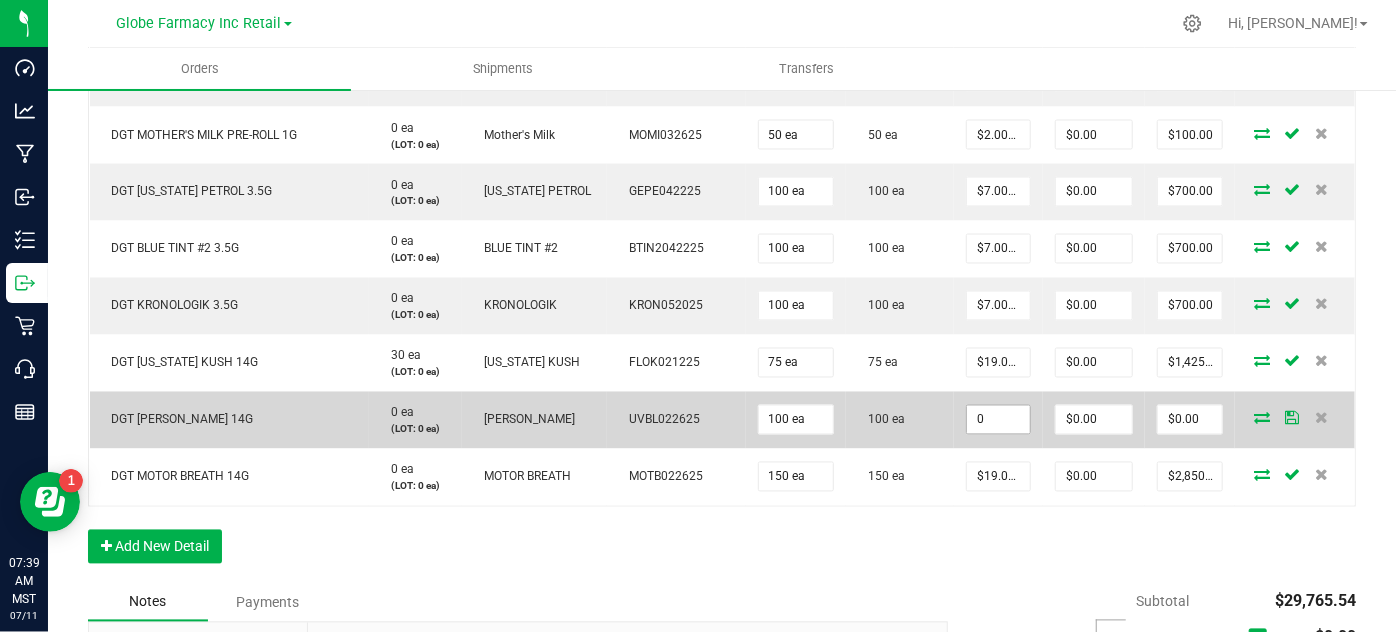 click on "0" at bounding box center (998, 420) 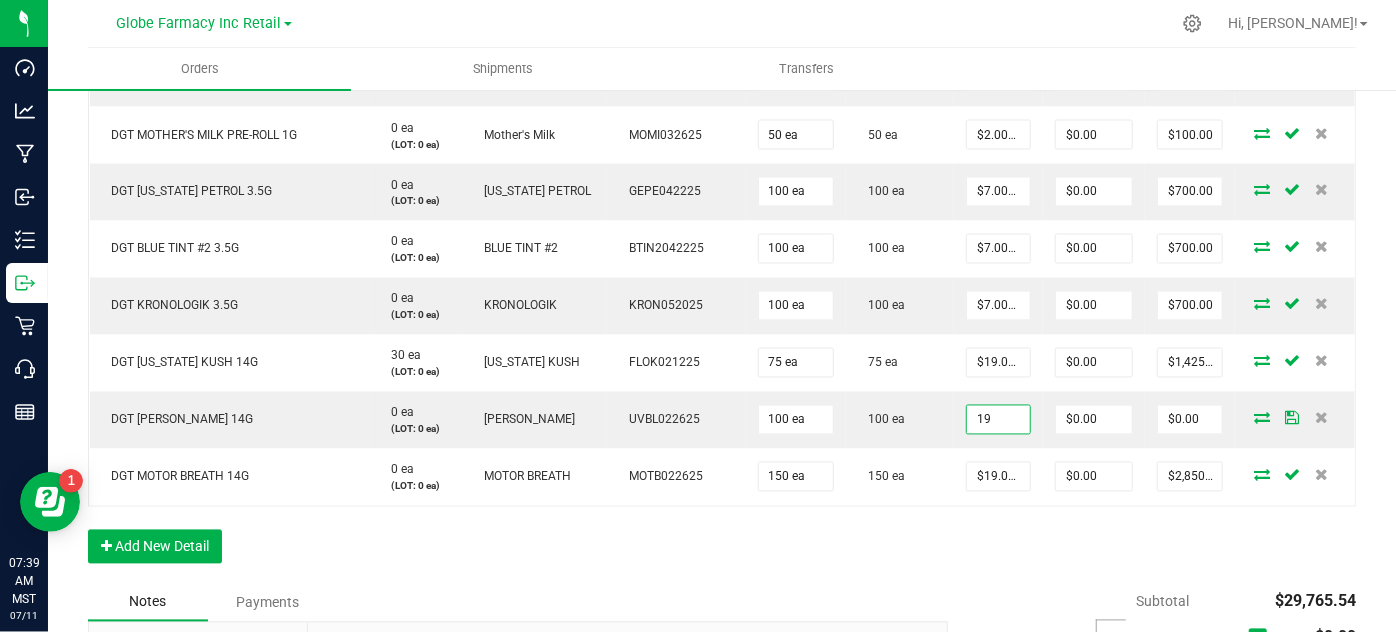 type on "$19.00000" 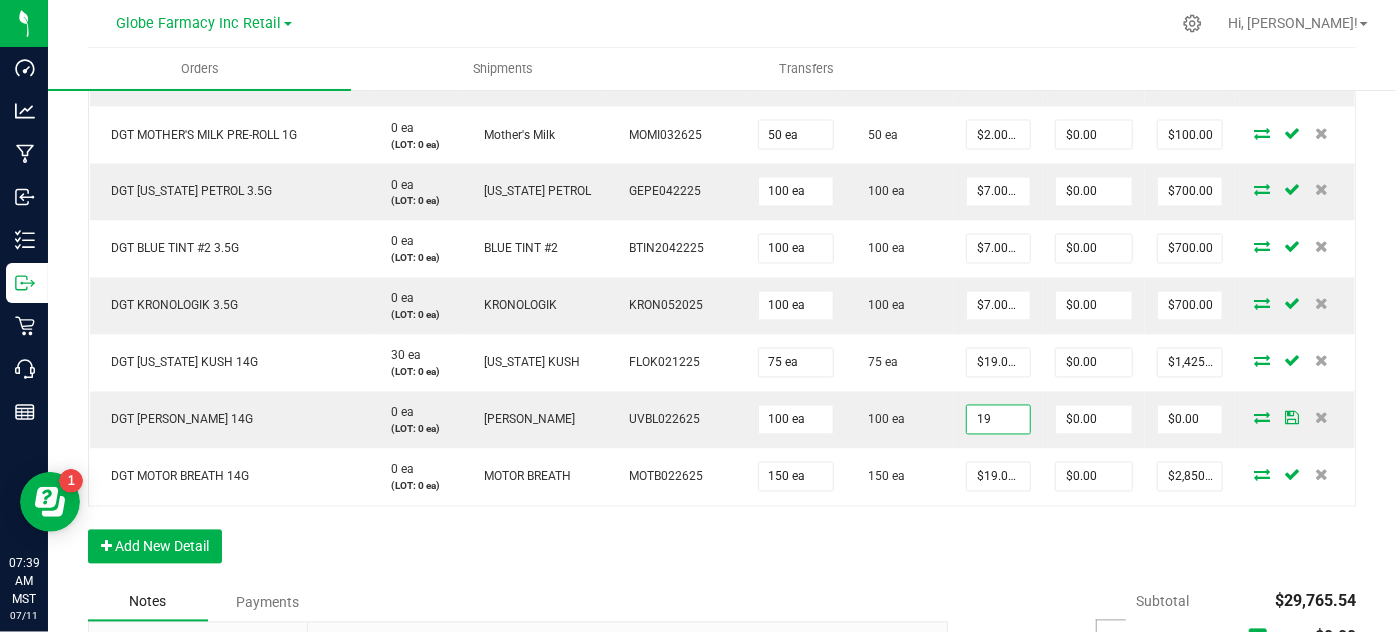 type on "$1,900.00" 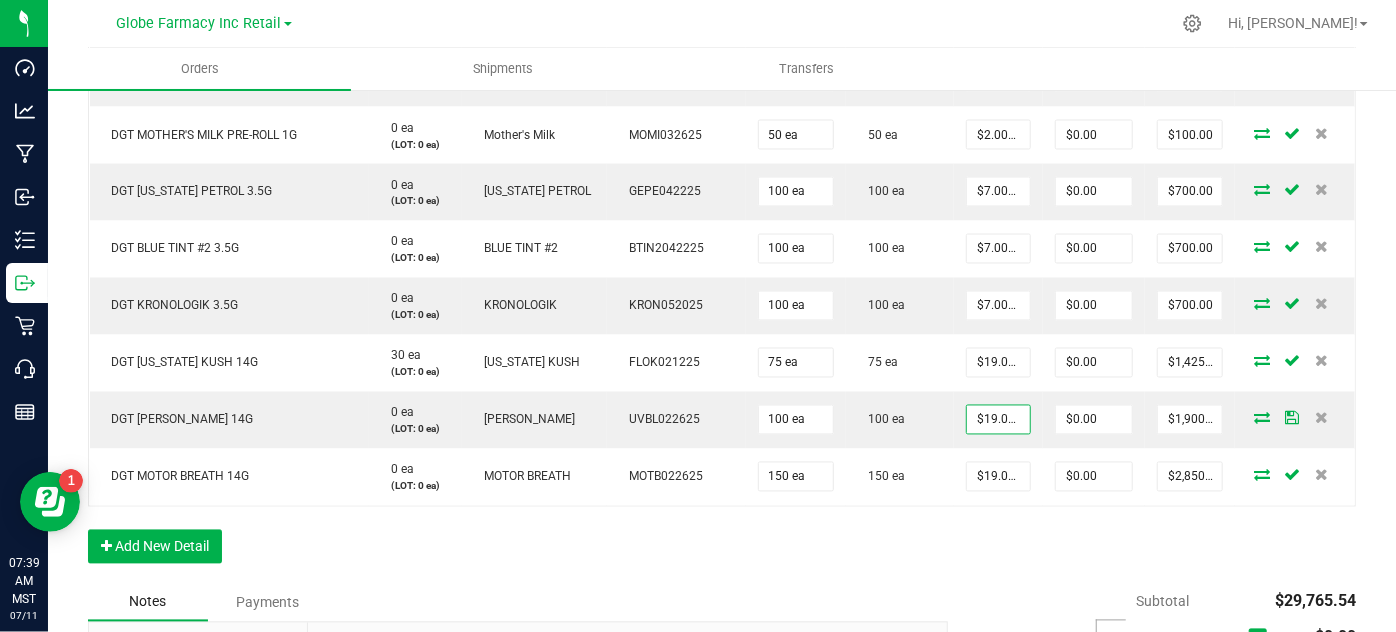 click on "Order Details Print All Labels Item  Sellable  Strain  Lot Number  Qty Ordered Qty Allocated Unit Price Line Discount Total Actions  AERIZ JENNY KUSH 3.5G   0 ea   (LOT: 0 ea)   Jenny Kush   20250529JK-4T9T10  50 ea  50 ea  $16.88000 $0.00 $844.00  AERIZ WHITE WIDOW 3.5G   0 ea   (LOT: 0 ea)   White Widow   20250428WWD-3T2T3  50 ea  50 ea  $16.88000 $0.00 $844.00  PREFERRED GARDENS CHERRY SHERBERT 3.5G   0 ea   (LOT: 0 ea)   CHERRY SHERBERT   CSHR250122  96 ea  96 ea  $17.50000 $0.00 $1,680.00  PREFERRED GARDENS GRAPE JELLY 3.5G   0 ea   (LOT: 0 ea)   GRAPE JELLY   GJLY250122  32 ea  32 ea  $17.50000 $0.00 $560.00  PREFERRED GARDENS THAT'S KRZY 3.5G   0 ea   (LOT: 0 ea)   THAT'S KRZY   KRZY250207  32 ea  32 ea  $17.50000 $0.00 $560.00  MADE MADELATO 3.5G   0 ea   (LOT: 0 ea)   MADELATO   MDLT250225  64 ea  64 ea  $17.50000 $0.00 $1,120.00  DOJA PAK PERMANENT MARKER 3.5G   0 ea   (LOT: 0 ea)   Permanent Marker   PMKR250225  64 ea  64 ea  $22.50000 $0.00 $1,440.00  0 ea  64 ea" at bounding box center [722, -288] 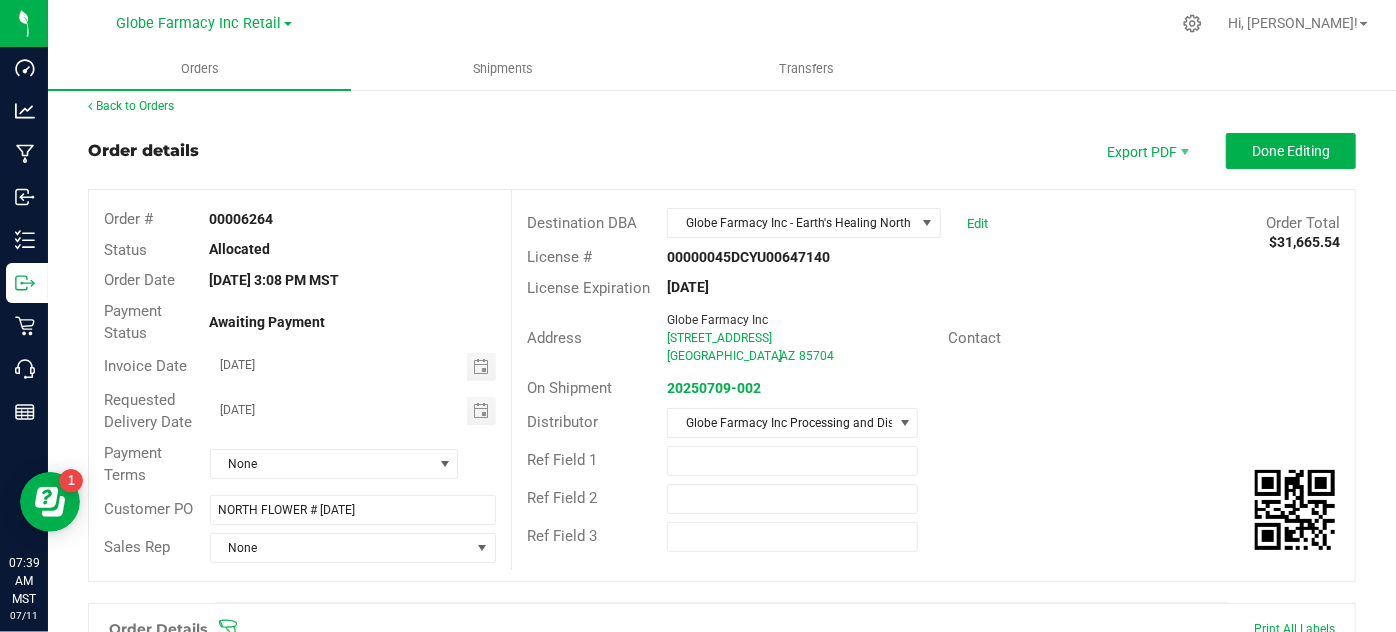 scroll, scrollTop: 0, scrollLeft: 0, axis: both 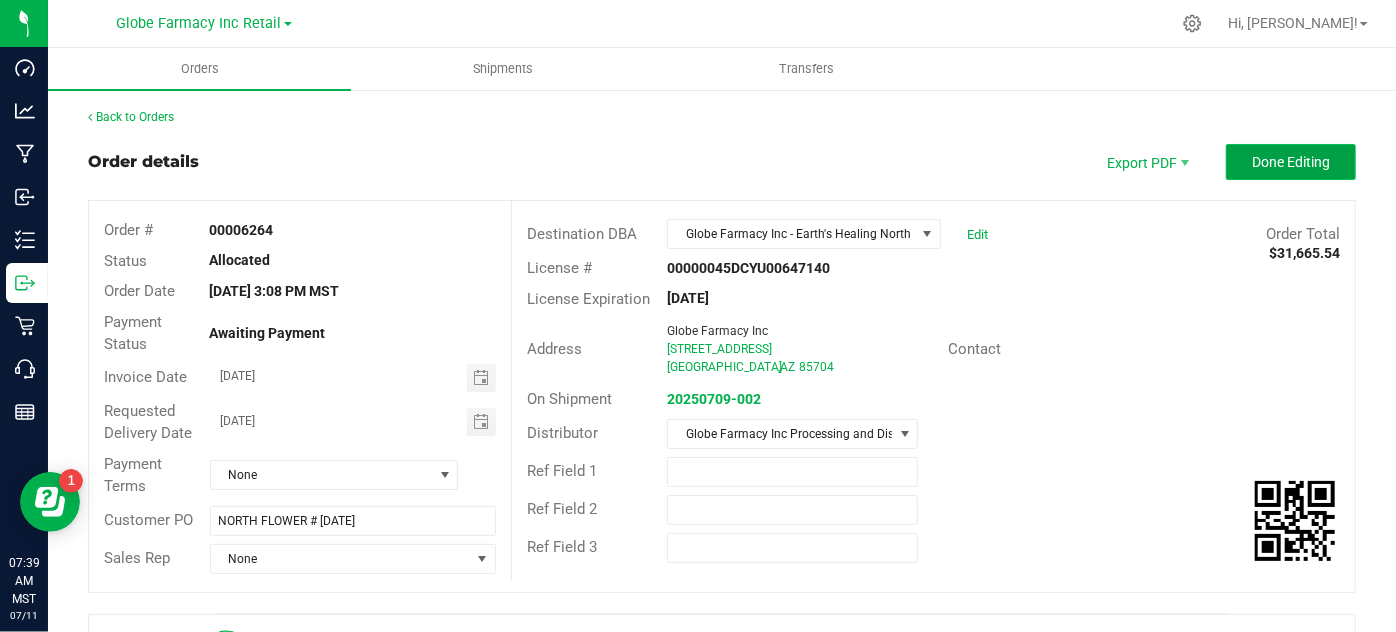 click on "Done Editing" at bounding box center [1291, 162] 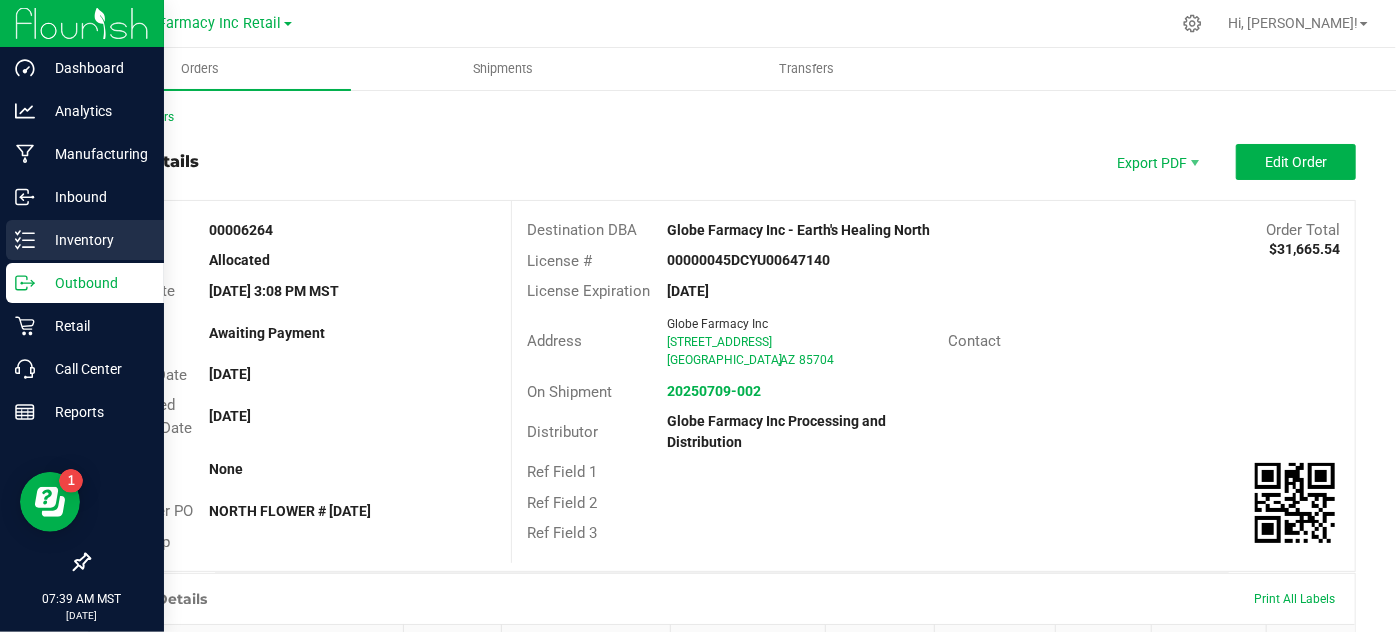click on "Inventory" at bounding box center (95, 240) 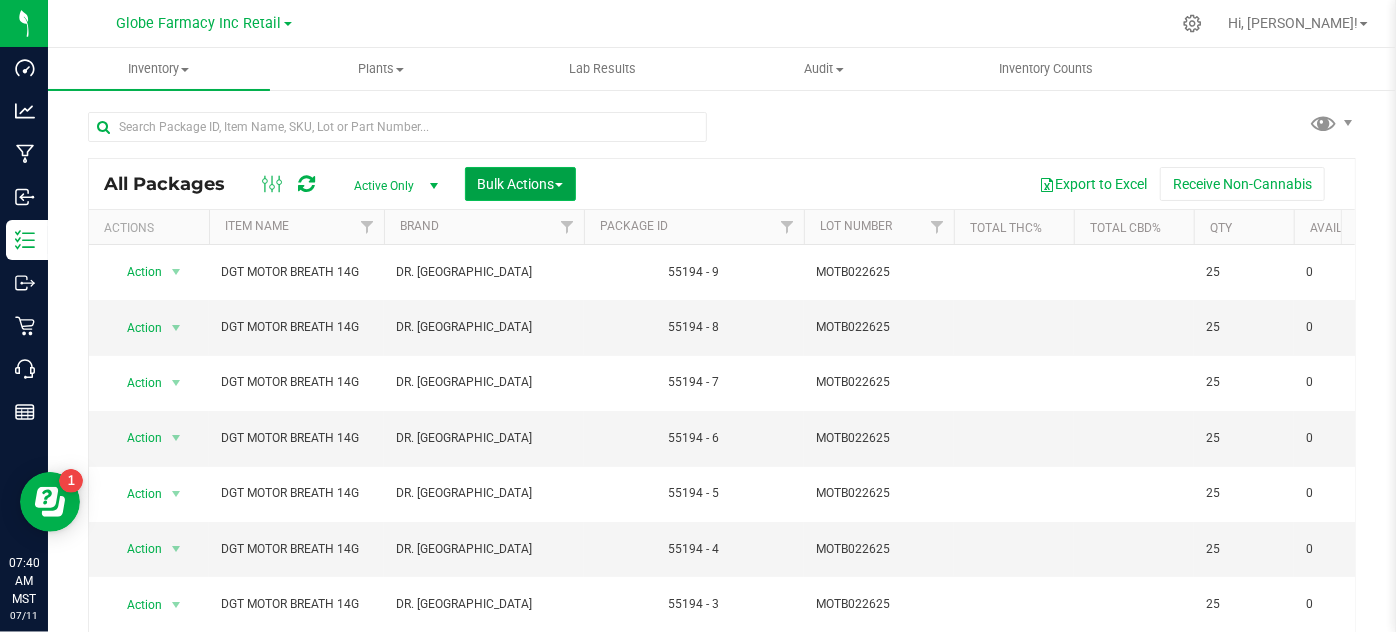click on "Bulk Actions" at bounding box center [520, 184] 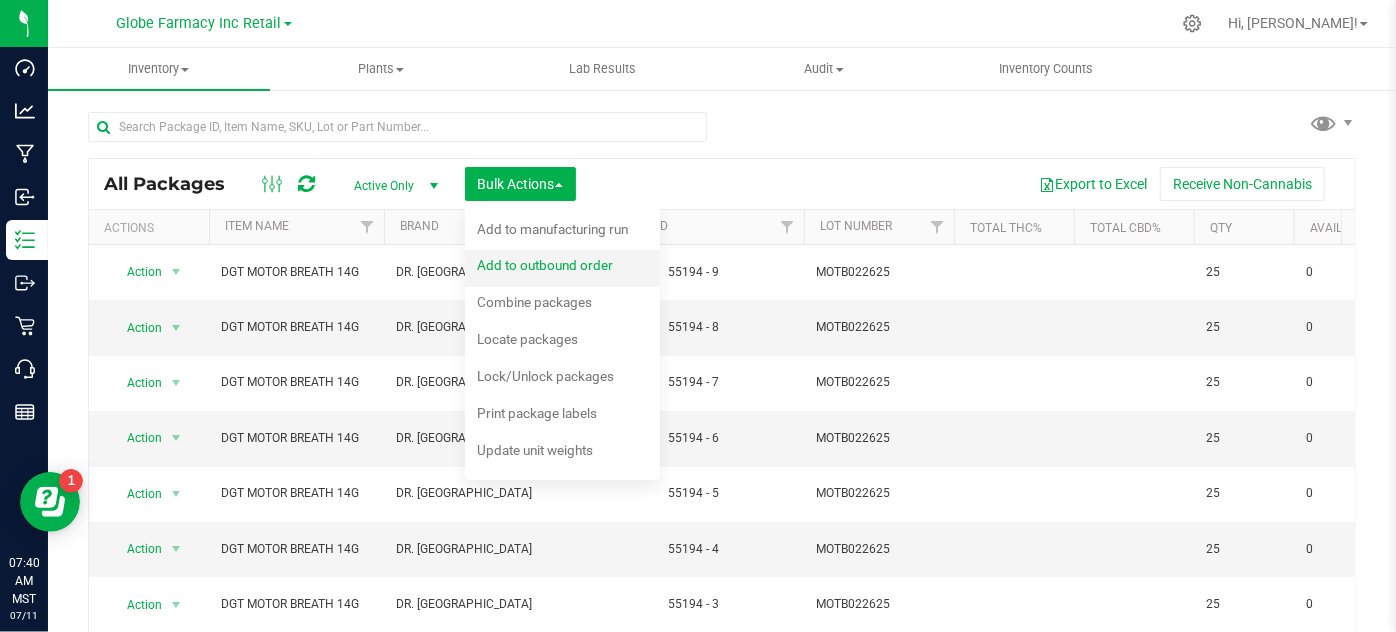 click on "Add to outbound order" at bounding box center [558, 268] 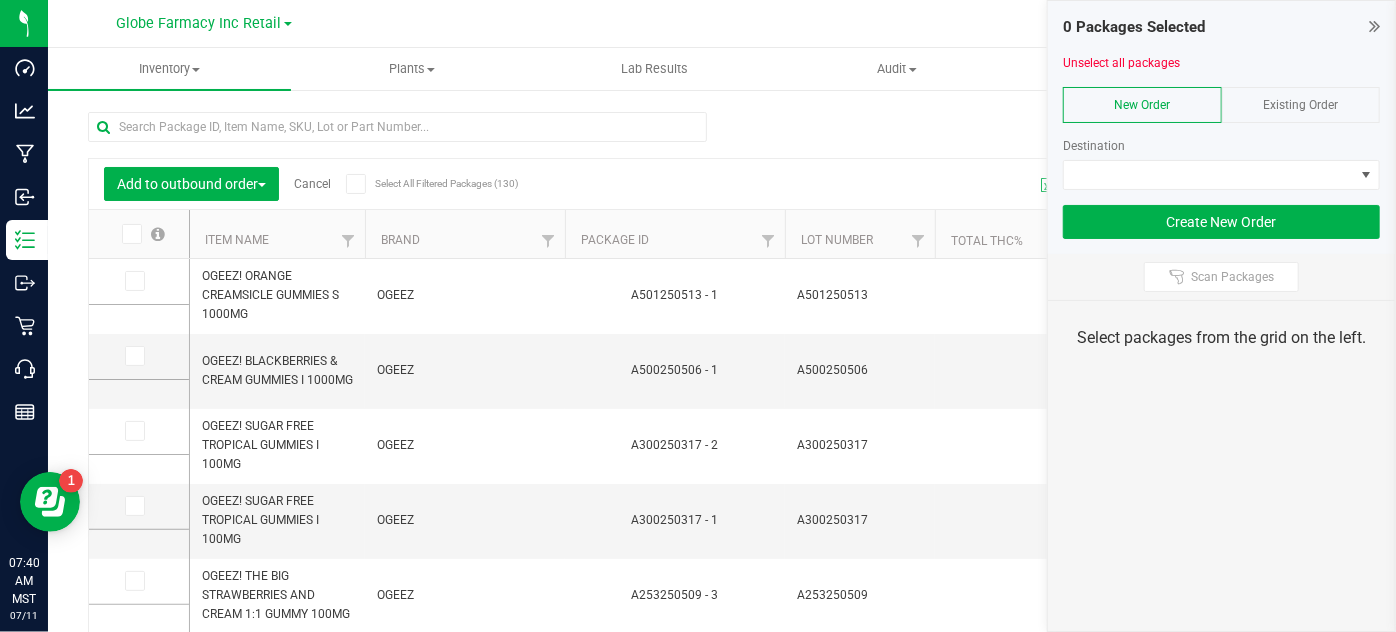 click on "Existing Order" at bounding box center [1300, 105] 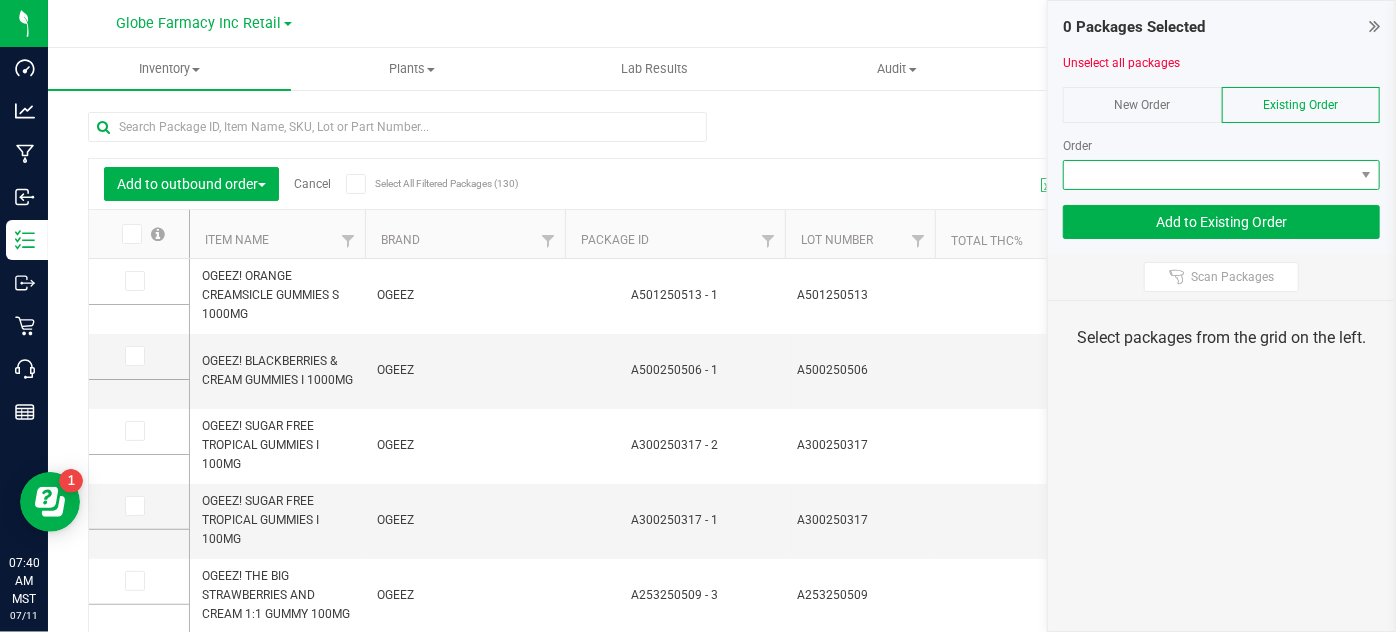 click at bounding box center [1209, 175] 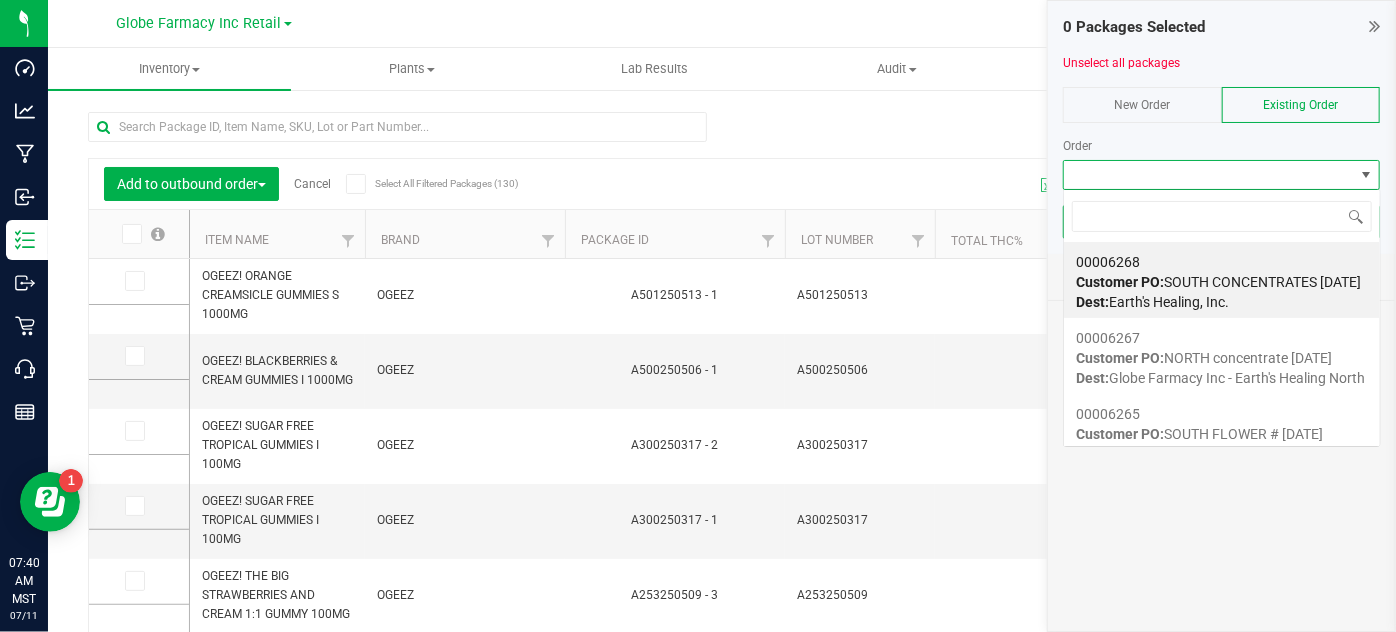 scroll, scrollTop: 99970, scrollLeft: 99682, axis: both 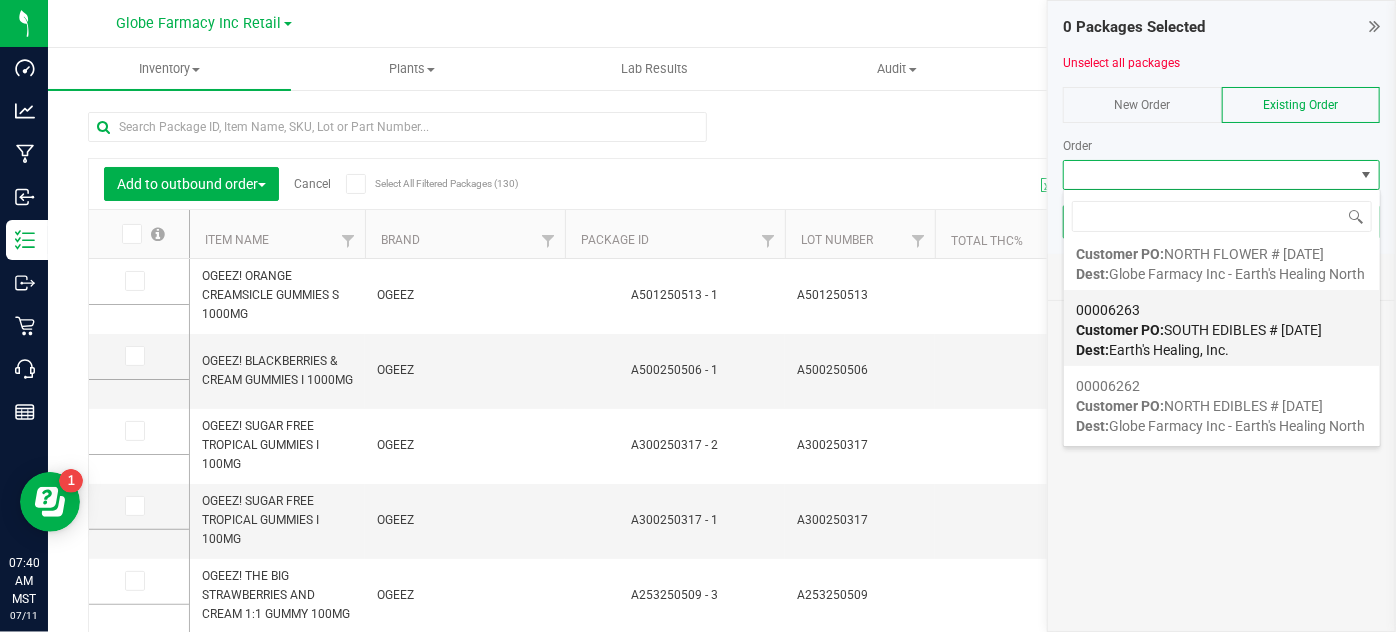 click on "Dest: Earth's Healing, Inc." at bounding box center [1152, 350] 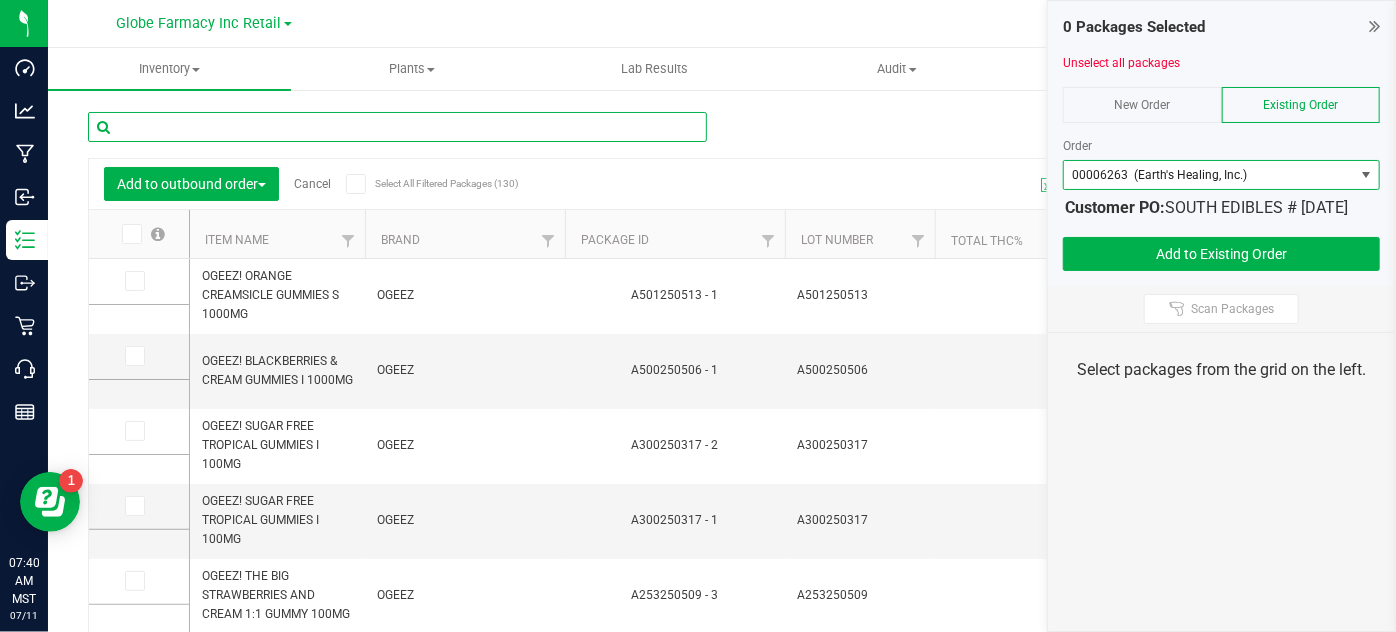 click at bounding box center [397, 127] 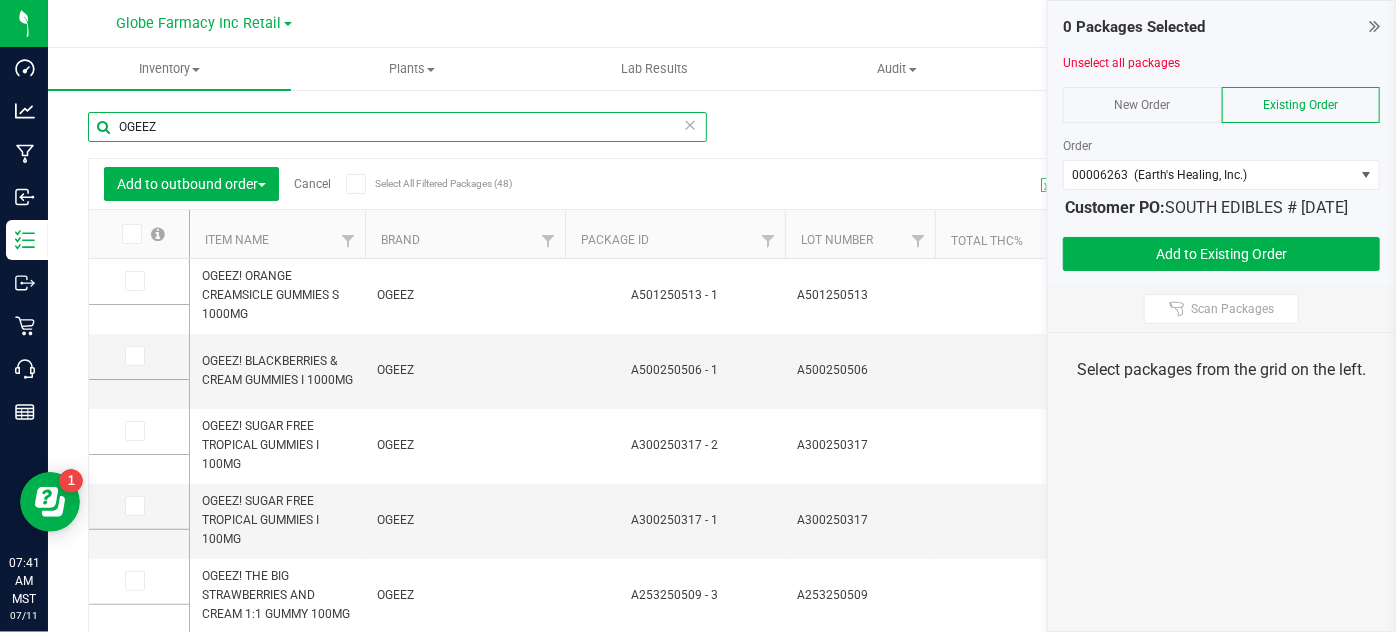 scroll, scrollTop: 514, scrollLeft: 0, axis: vertical 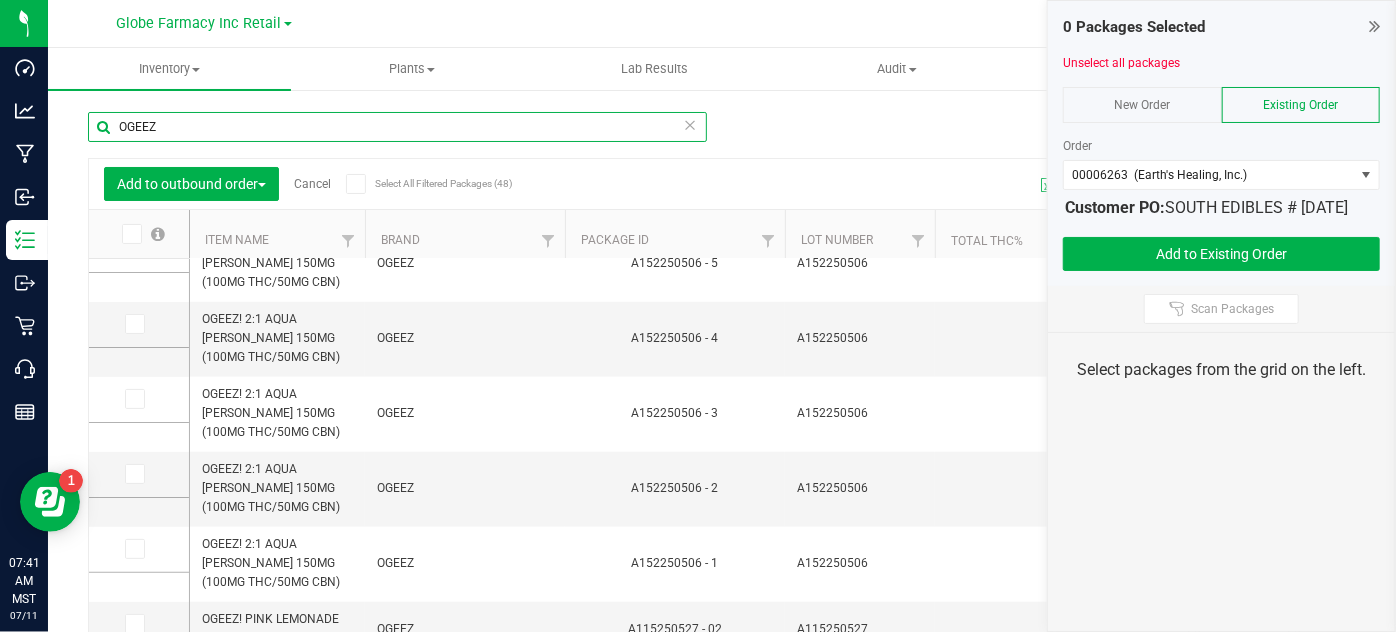 drag, startPoint x: 220, startPoint y: 126, endPoint x: 66, endPoint y: 126, distance: 154 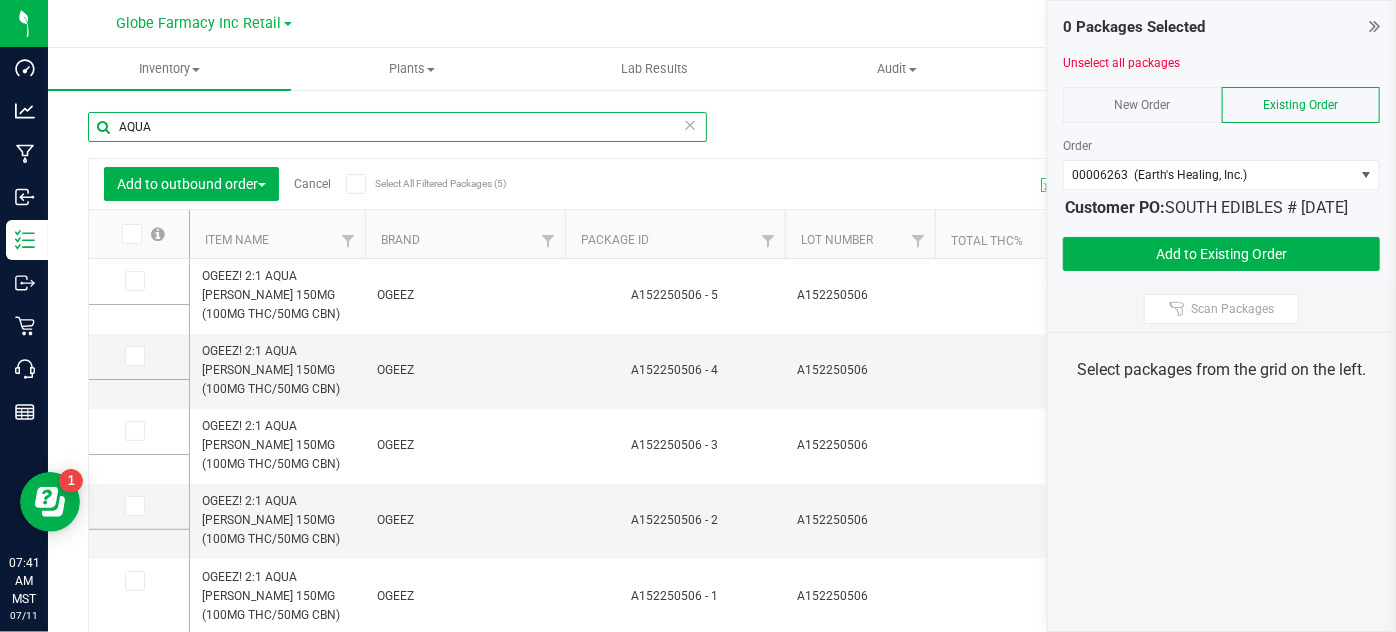 scroll, scrollTop: 0, scrollLeft: 0, axis: both 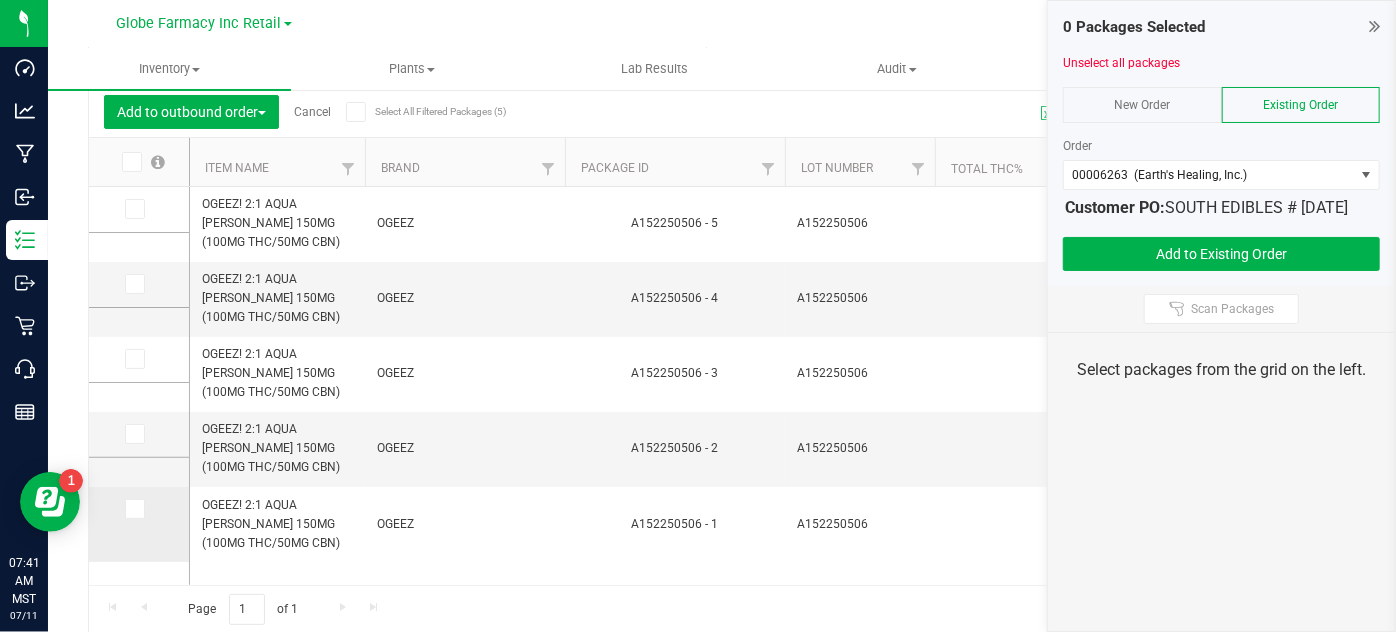 click at bounding box center (135, 509) 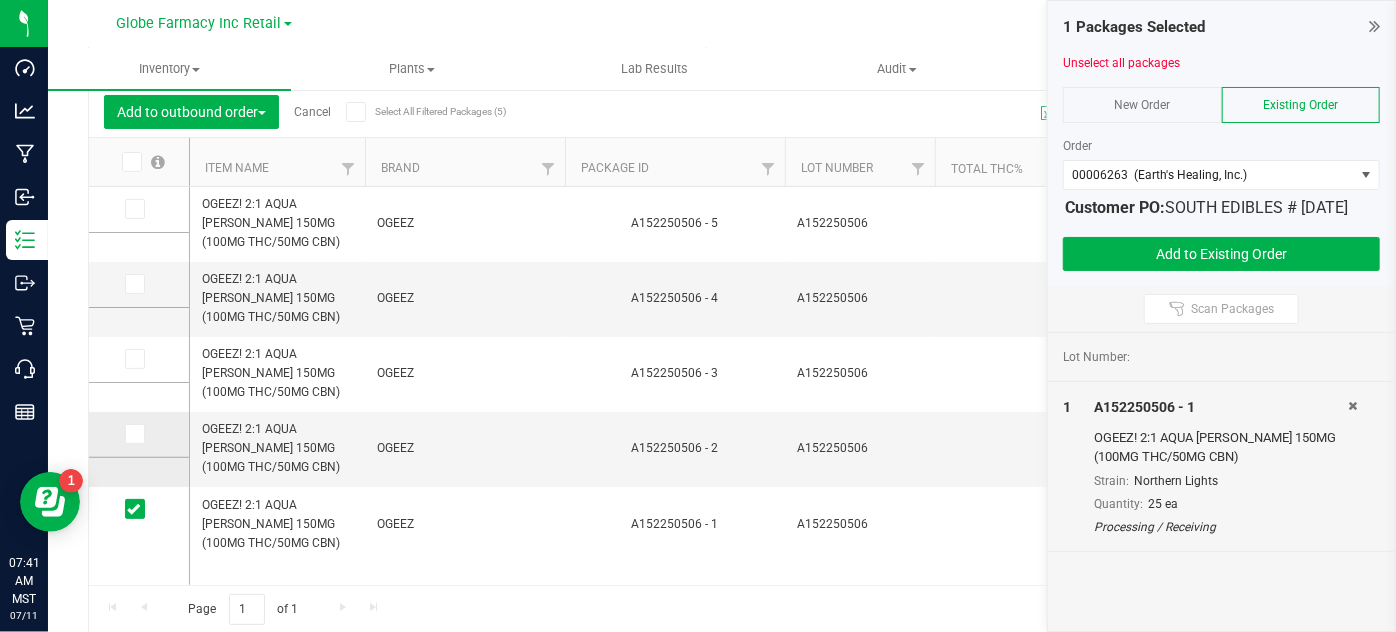 click at bounding box center [135, 434] 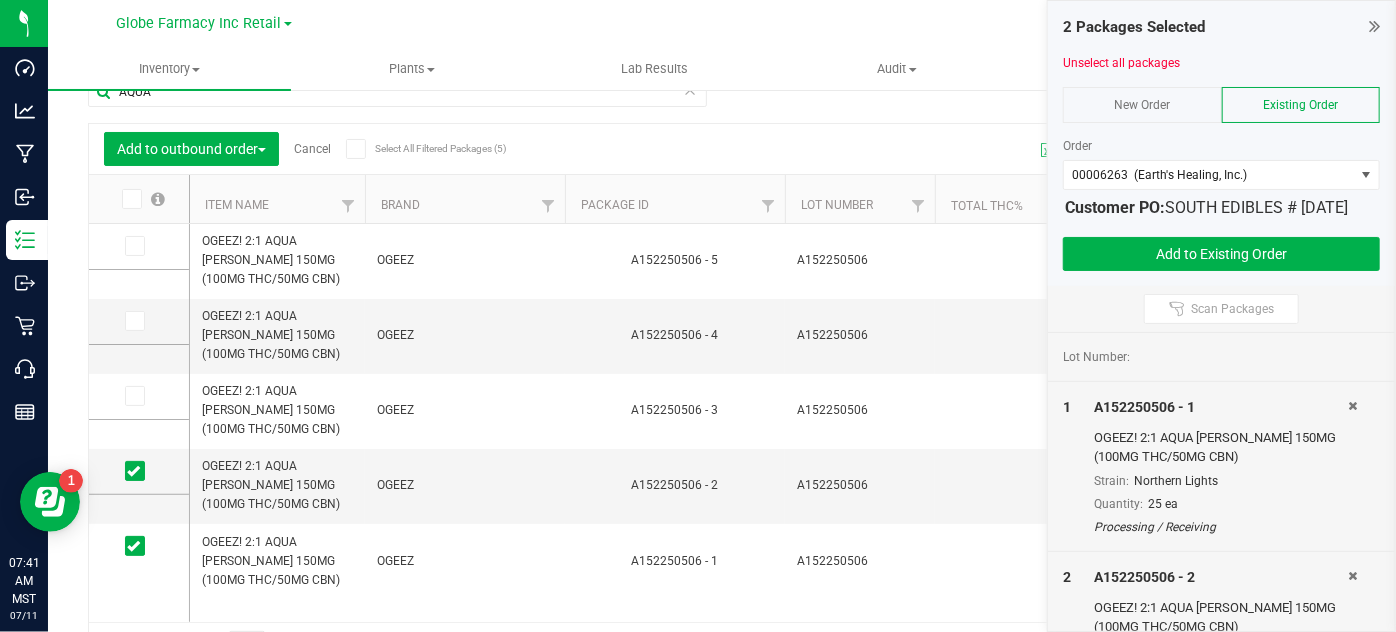scroll, scrollTop: 0, scrollLeft: 0, axis: both 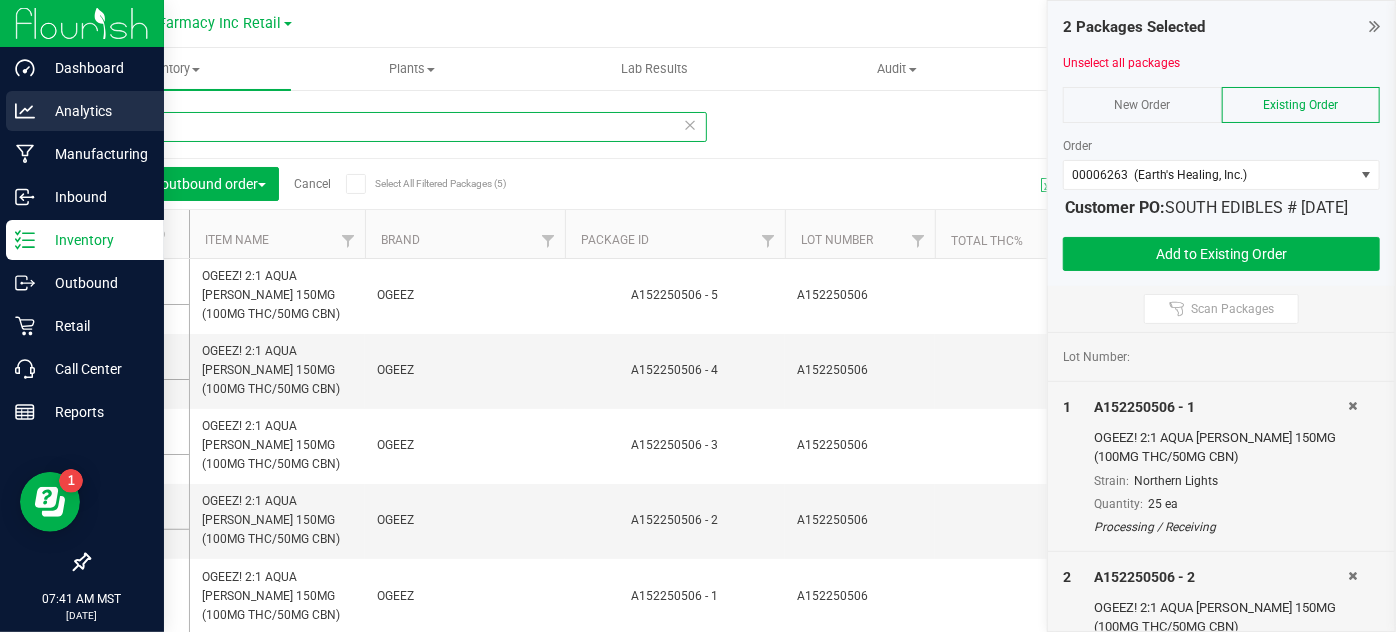 drag, startPoint x: 272, startPoint y: 127, endPoint x: 0, endPoint y: 96, distance: 273.76083 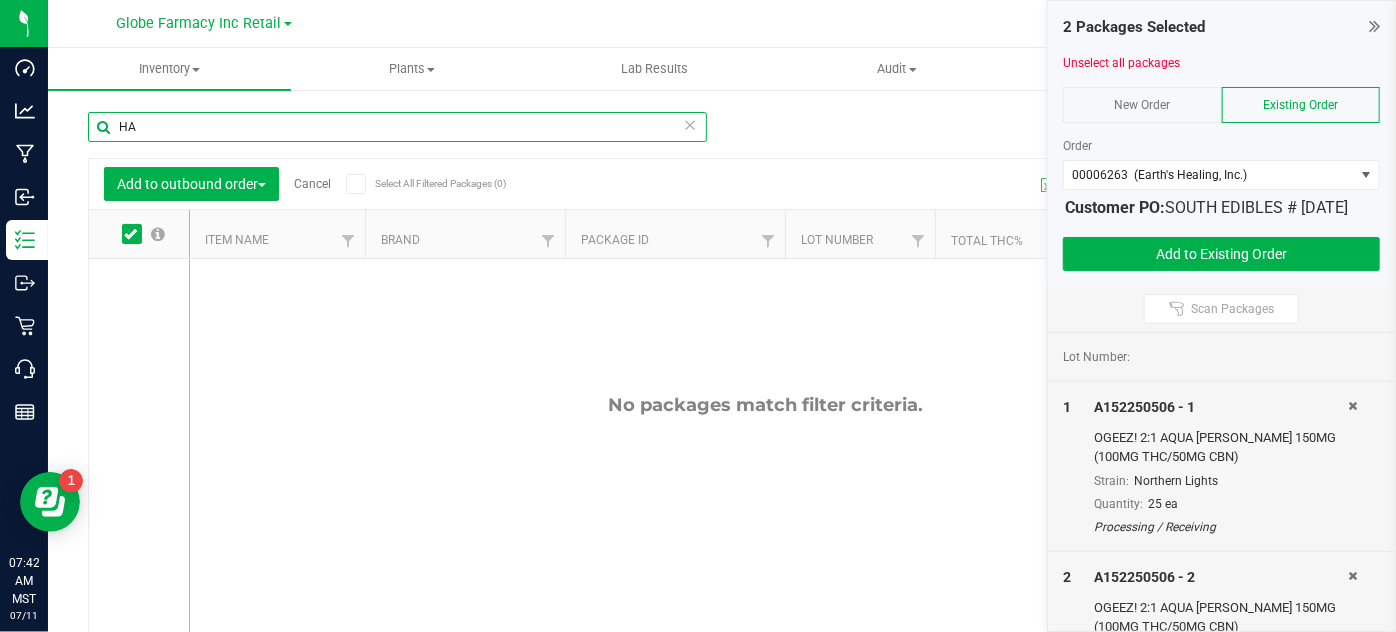 type on "H" 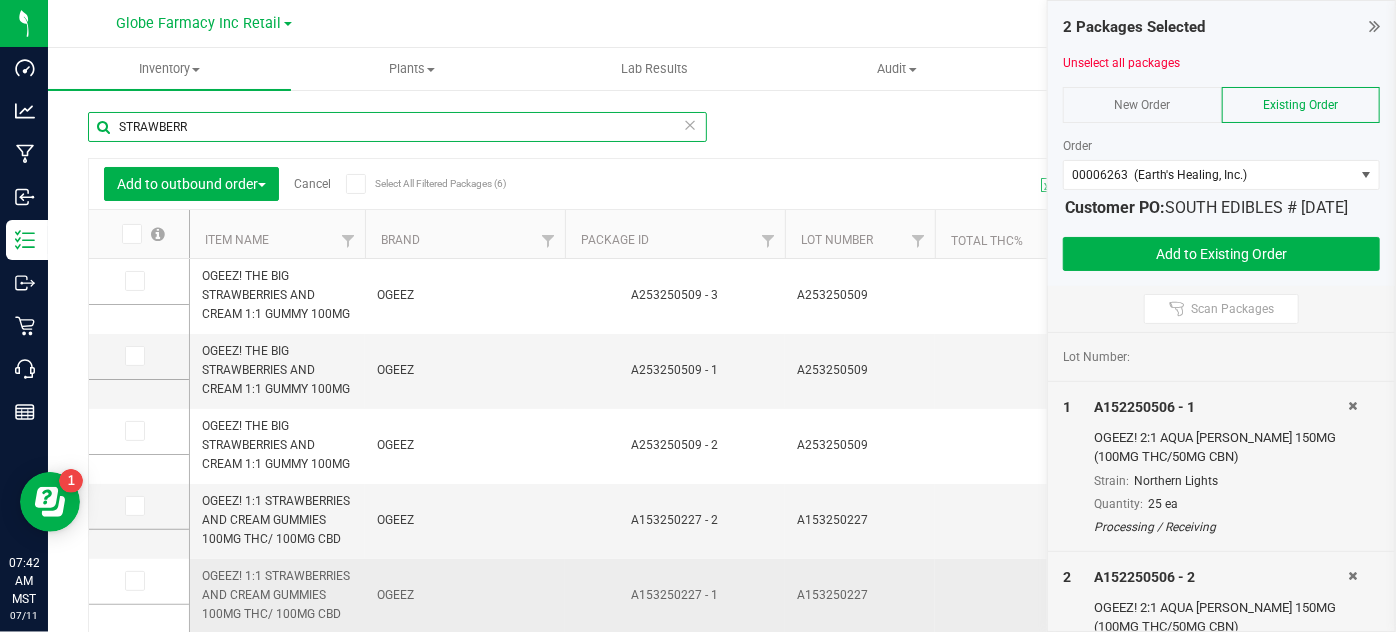 scroll, scrollTop: 58, scrollLeft: 0, axis: vertical 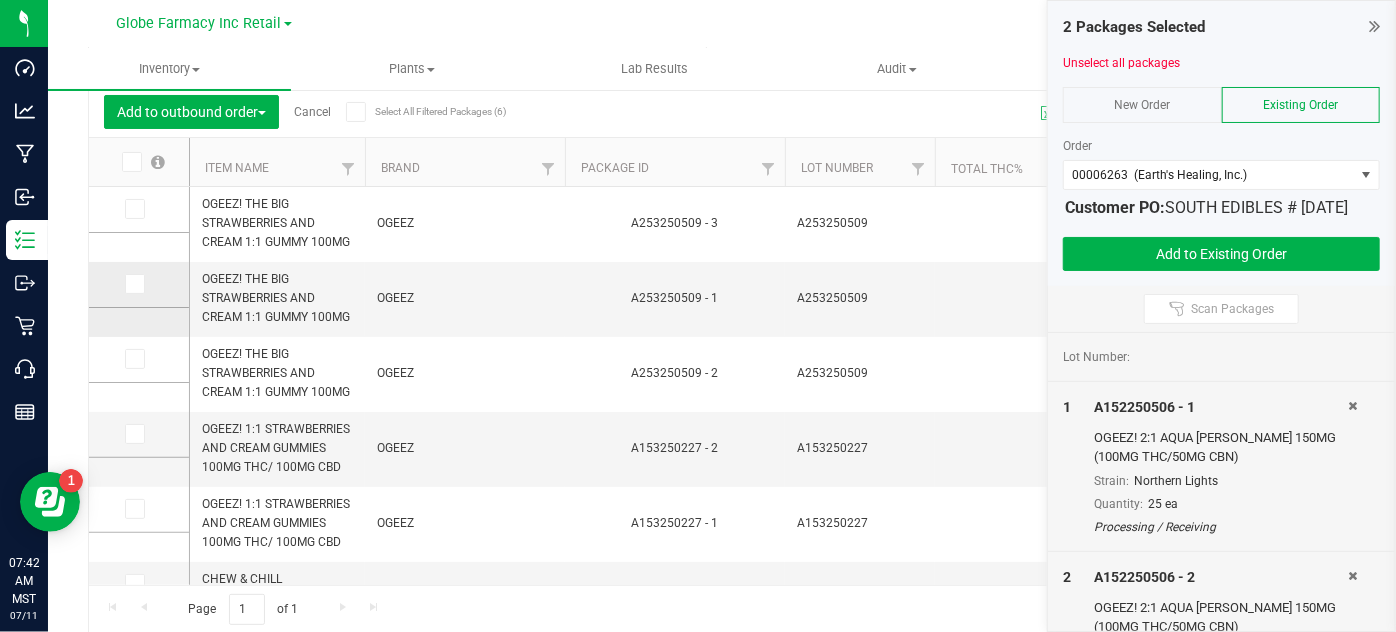 click at bounding box center [133, 284] 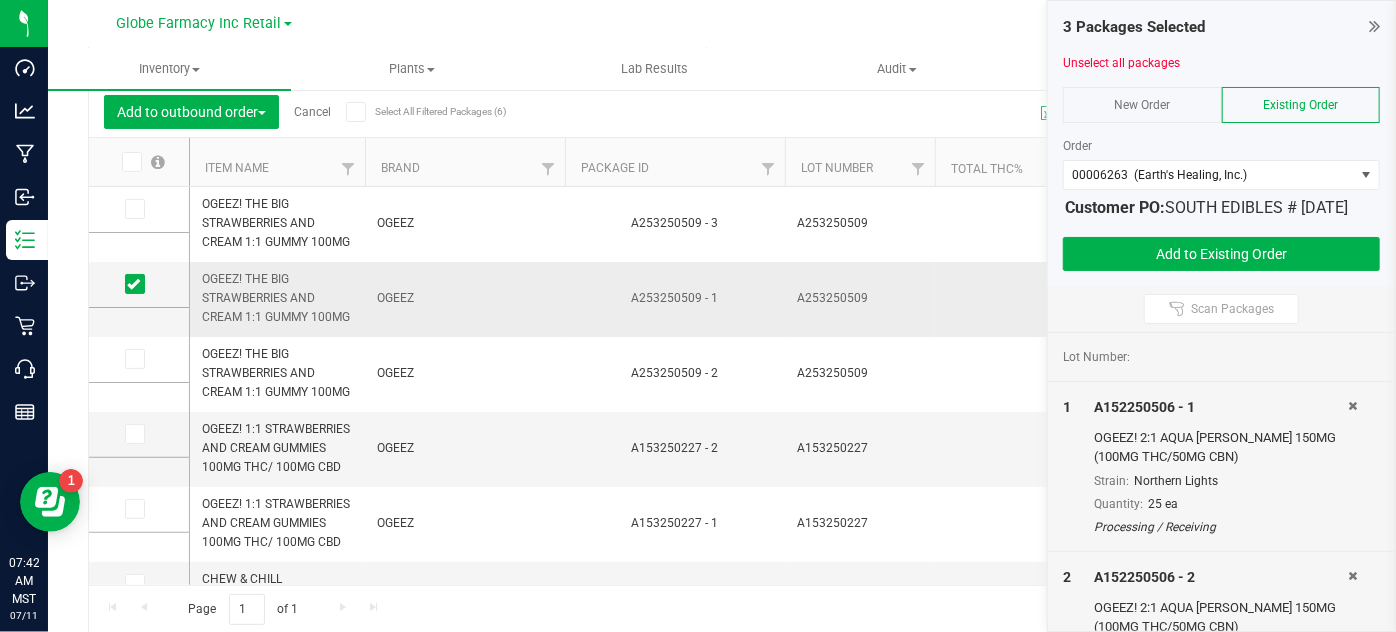 scroll, scrollTop: 85, scrollLeft: 0, axis: vertical 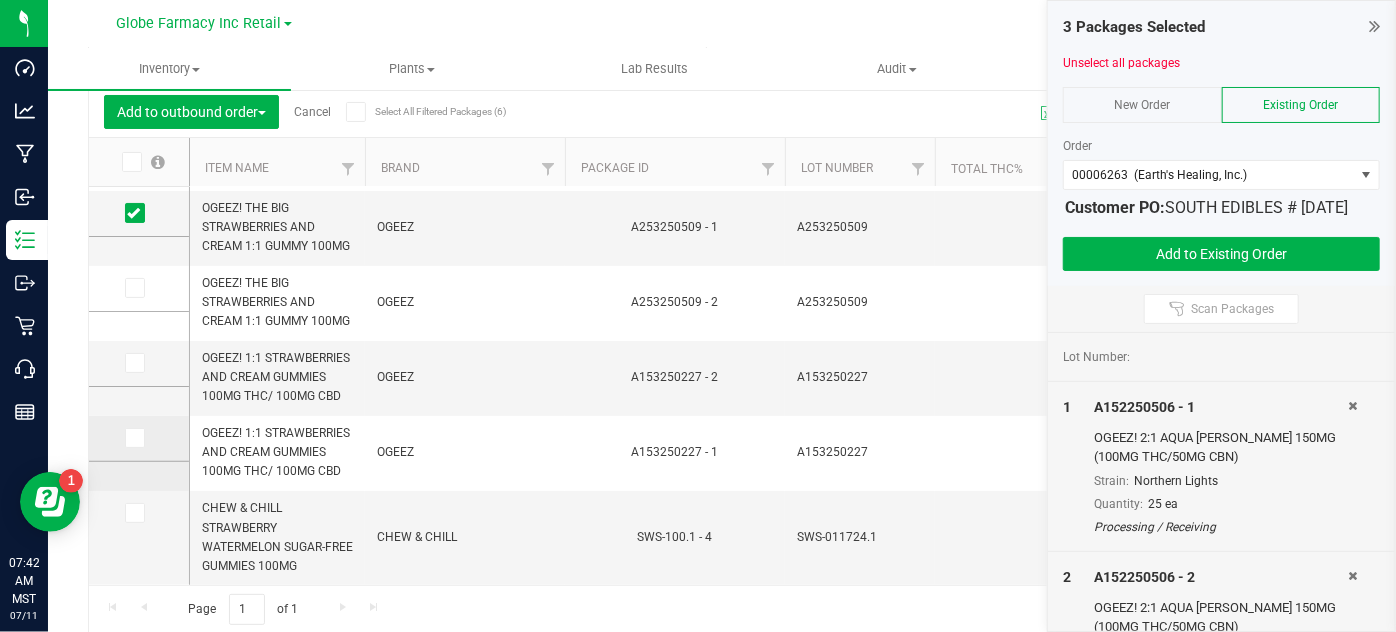 click at bounding box center (133, 438) 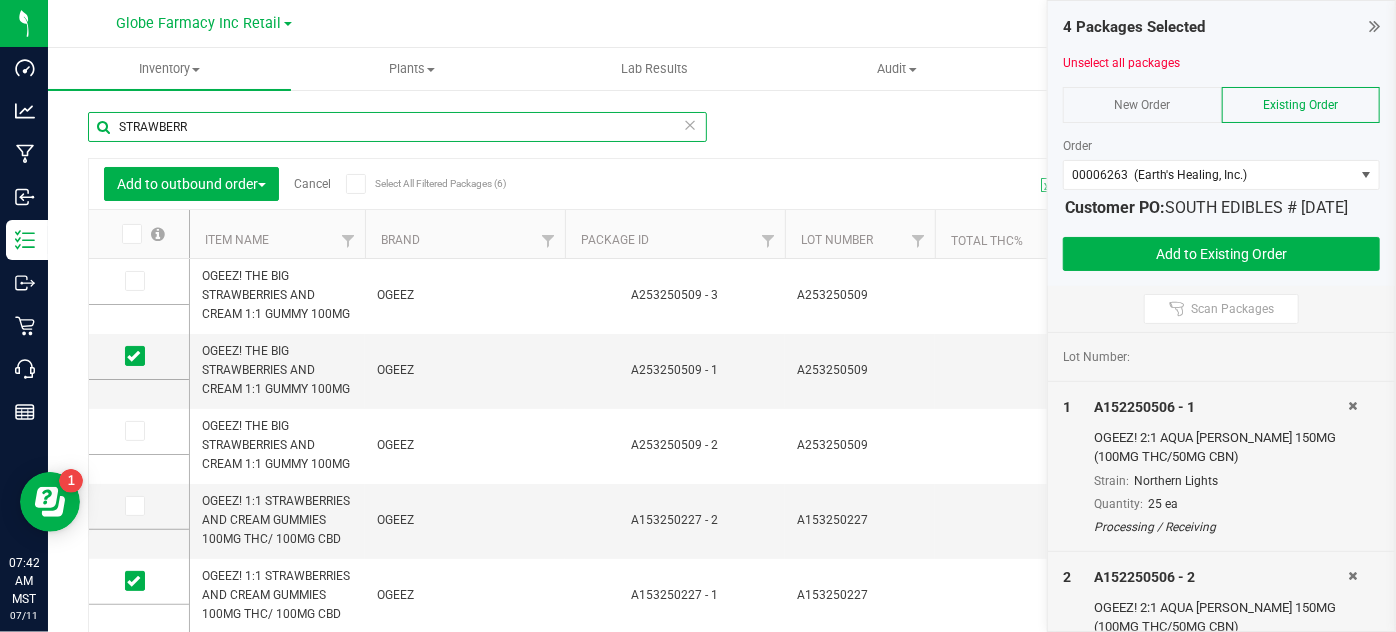 drag, startPoint x: 248, startPoint y: 136, endPoint x: 54, endPoint y: 124, distance: 194.37077 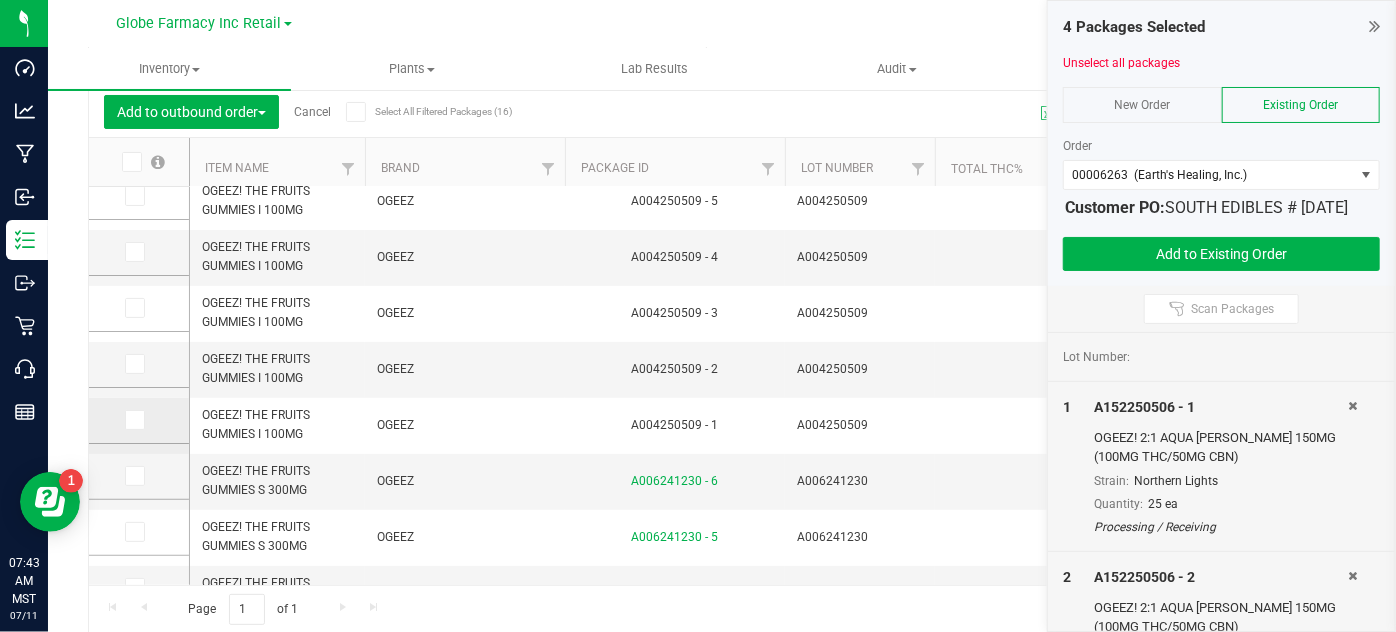 click at bounding box center [135, 420] 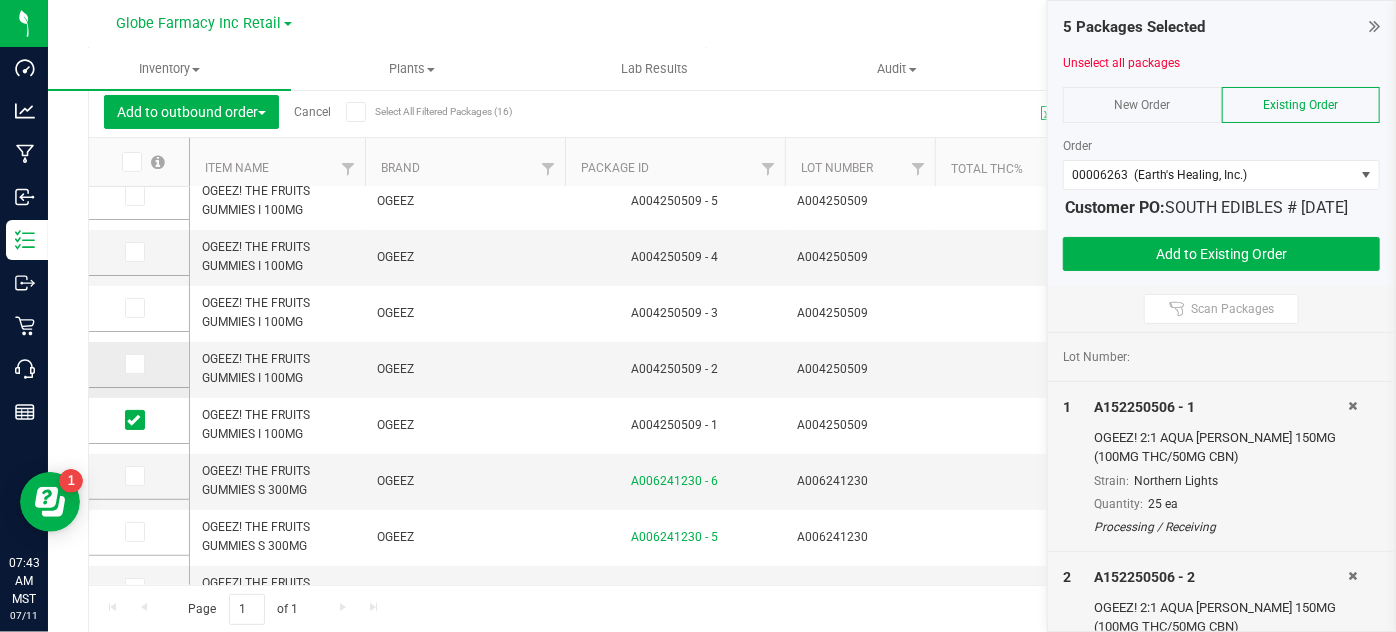 click at bounding box center (133, 364) 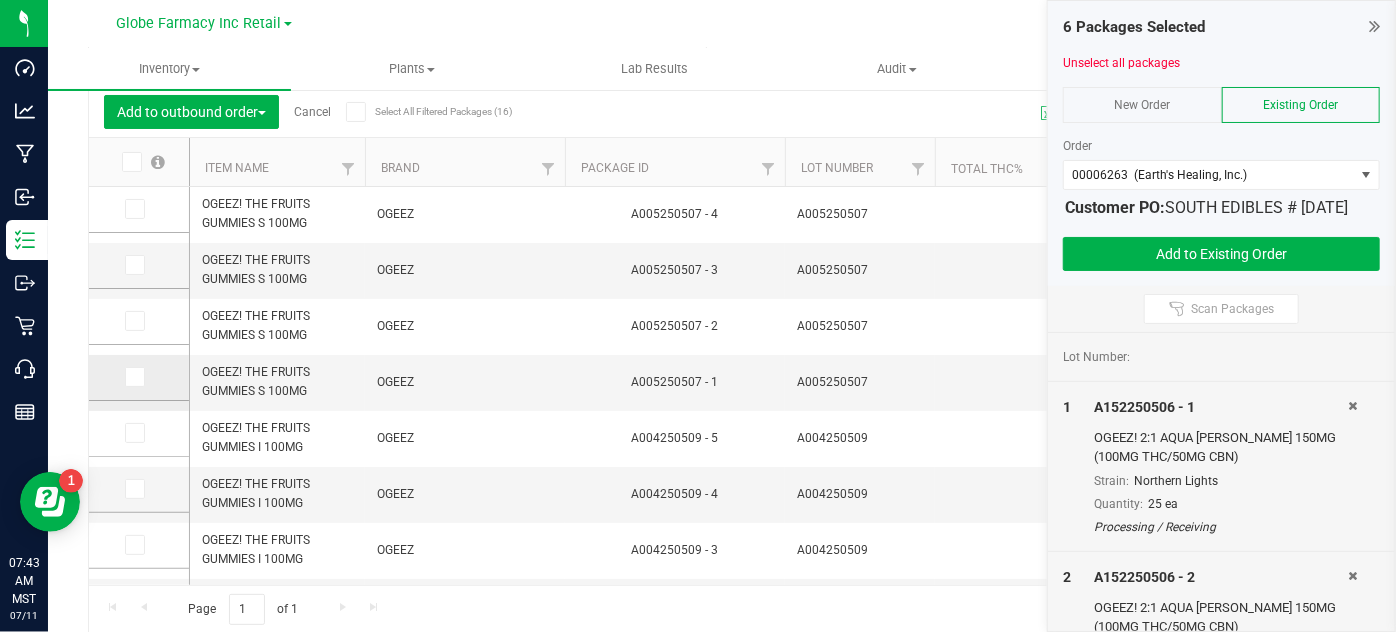 click at bounding box center (133, 377) 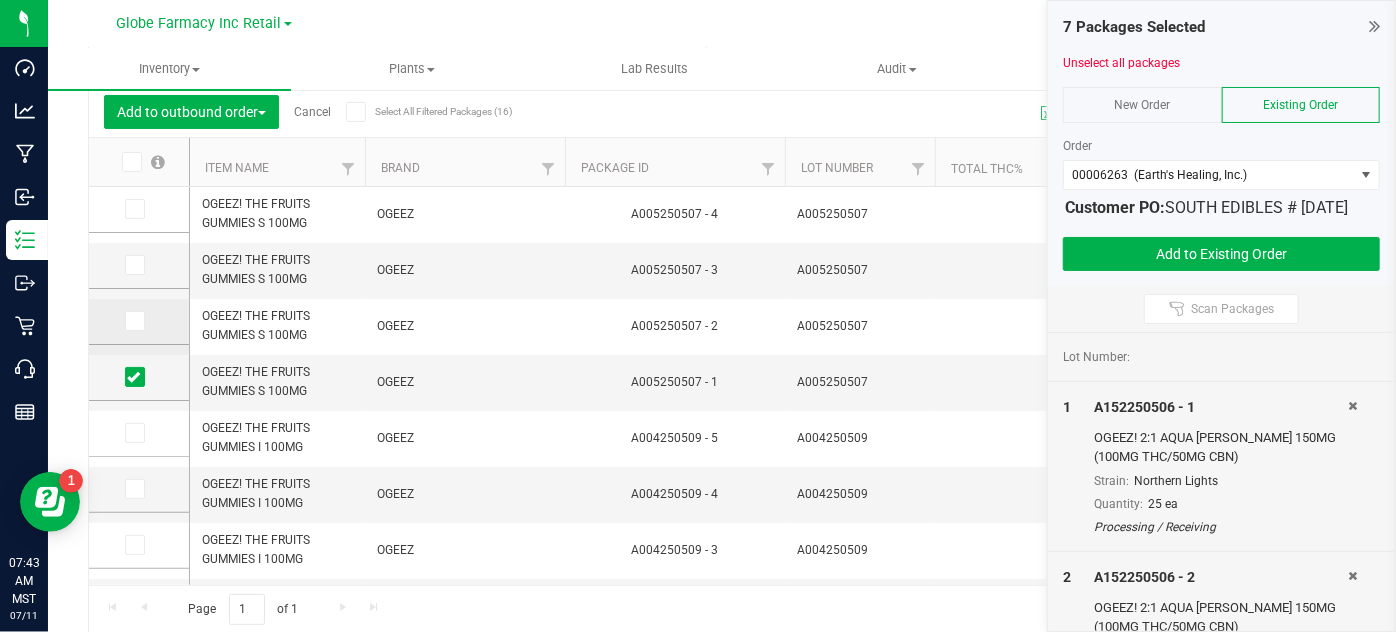 click at bounding box center (133, 321) 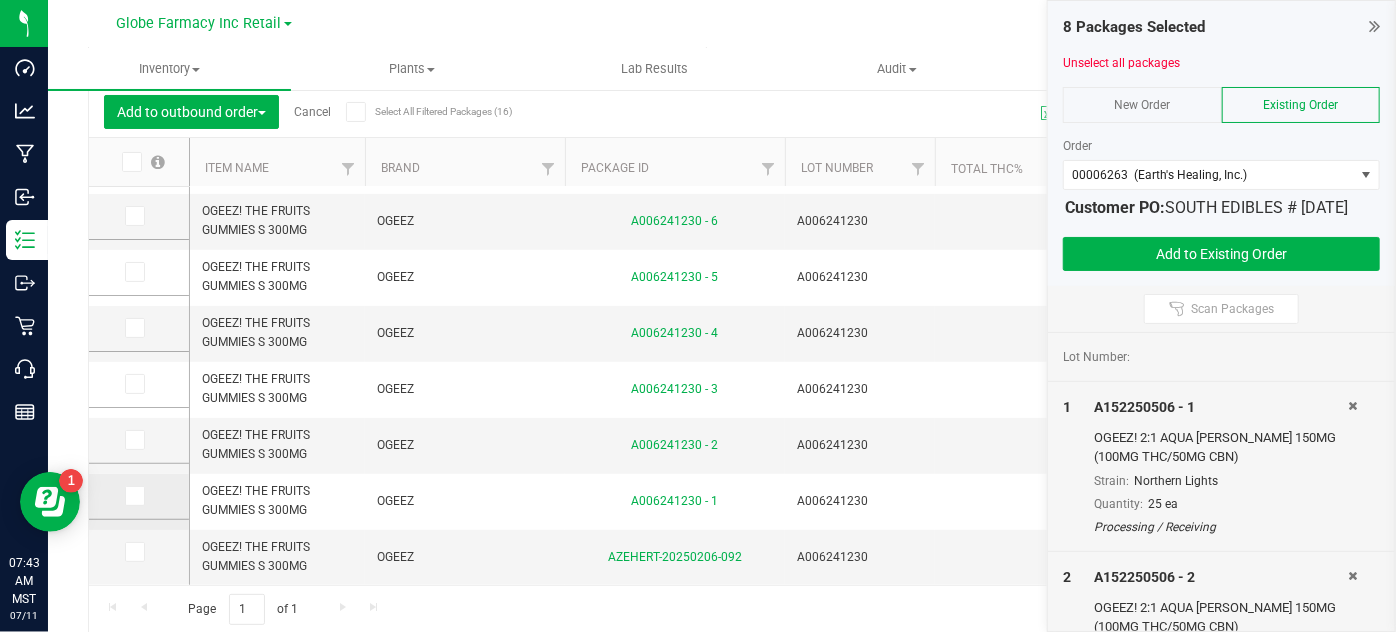 click at bounding box center (133, 496) 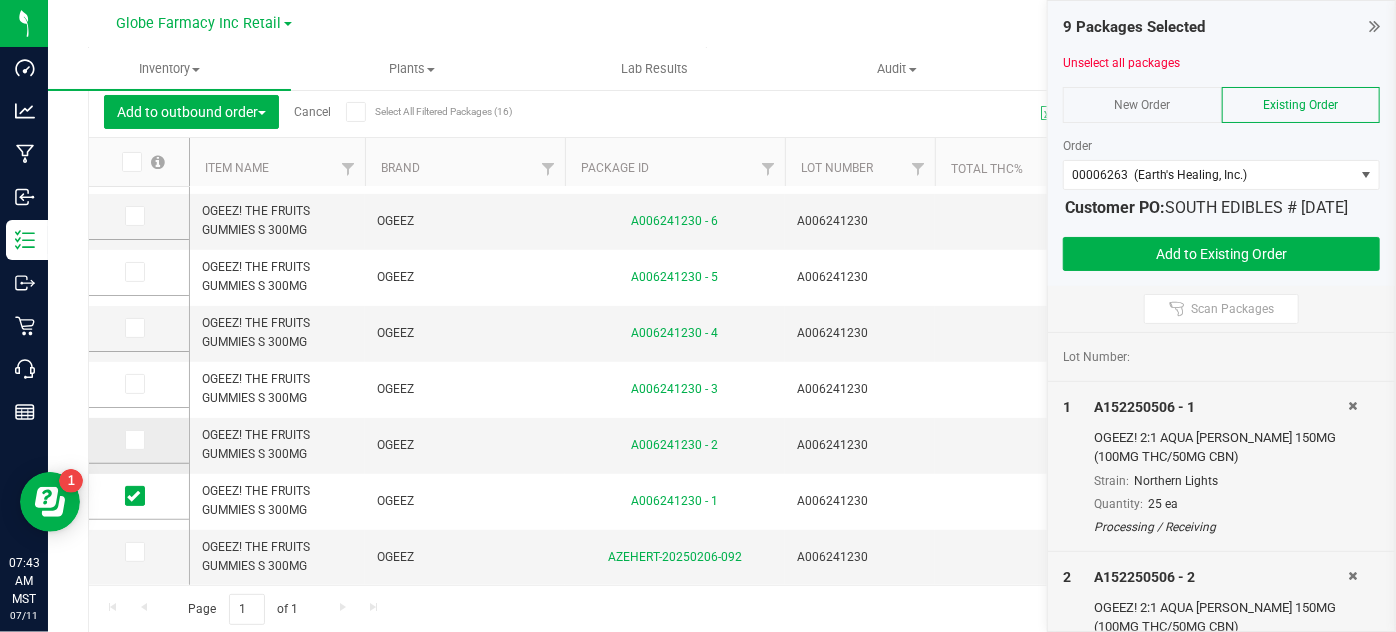 click at bounding box center [133, 440] 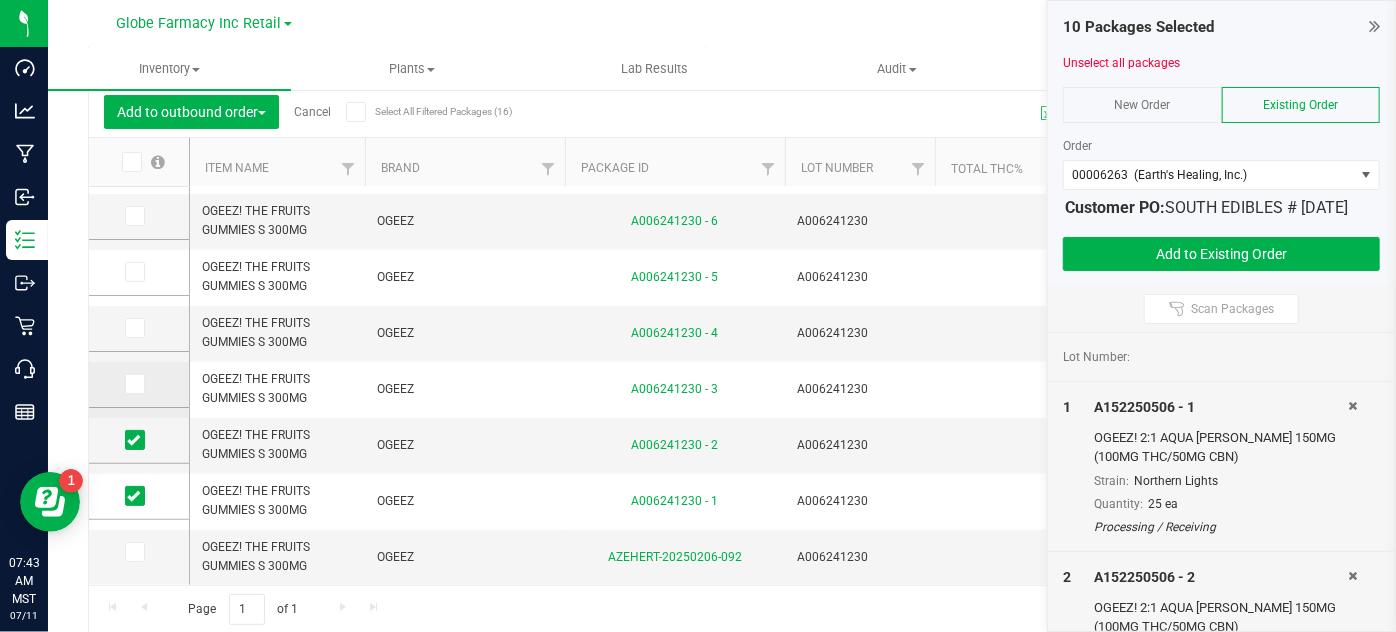click at bounding box center [133, 384] 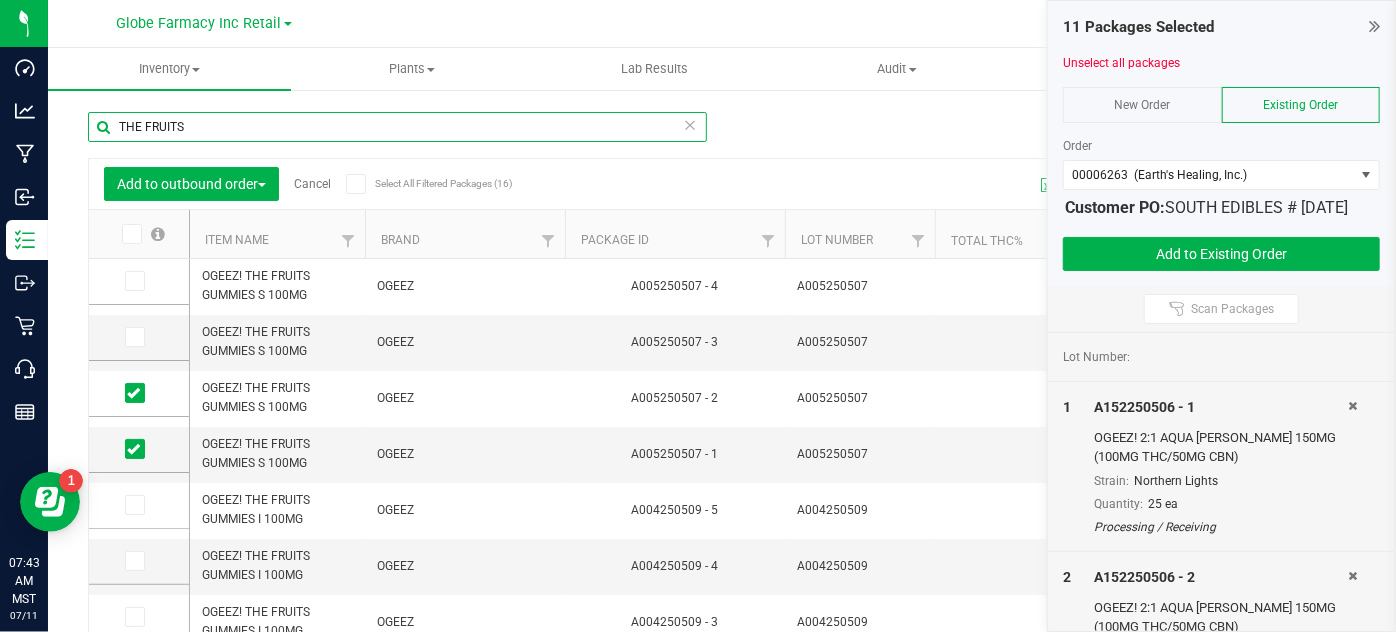 drag, startPoint x: 188, startPoint y: 127, endPoint x: 104, endPoint y: 127, distance: 84 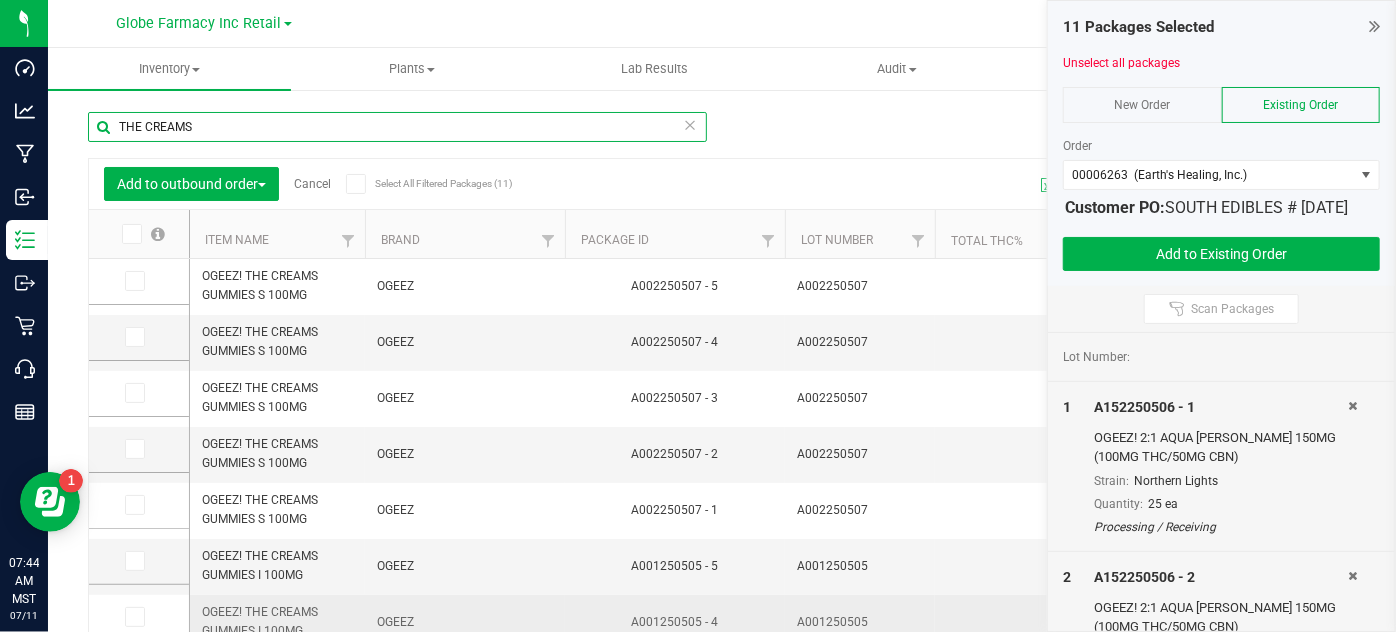 scroll, scrollTop: 61, scrollLeft: 0, axis: vertical 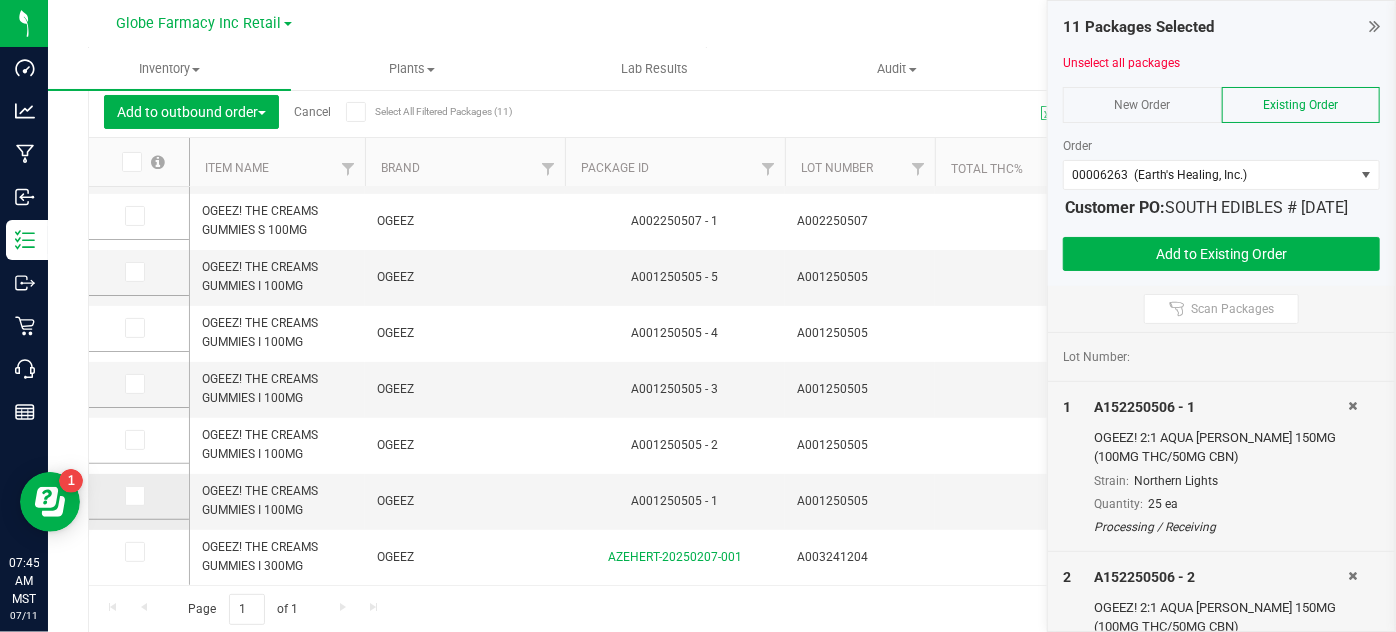 click at bounding box center (139, 496) 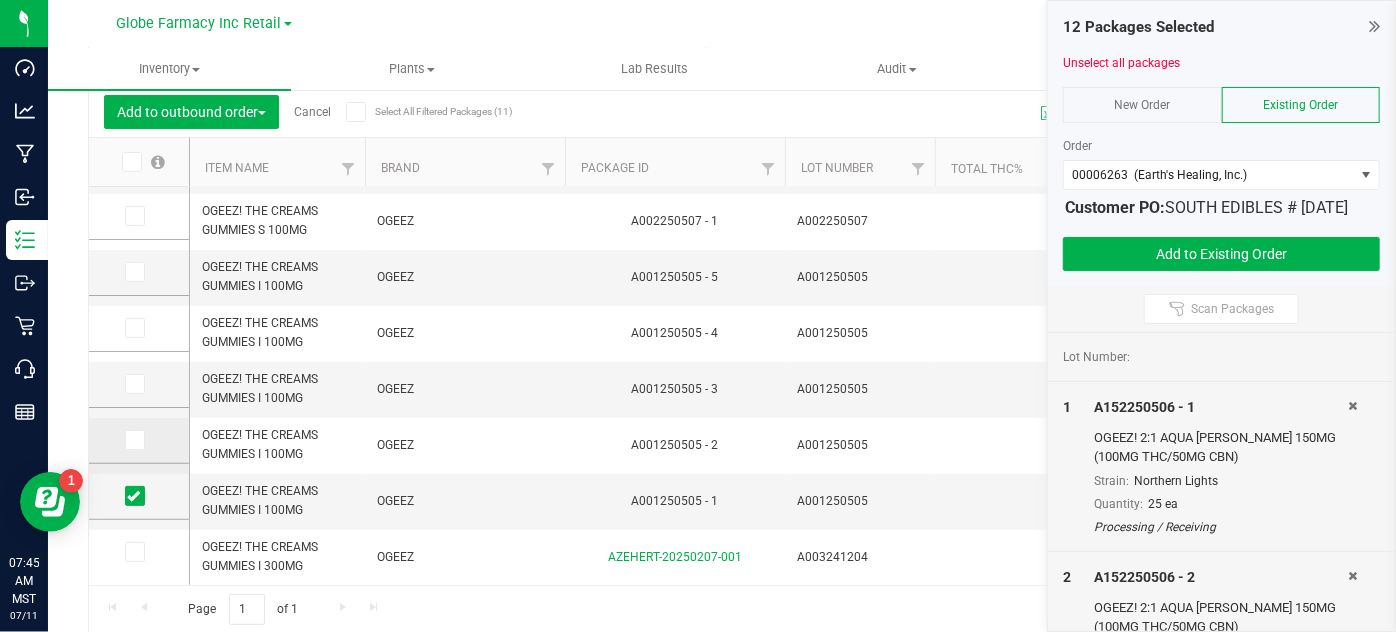 click at bounding box center [133, 440] 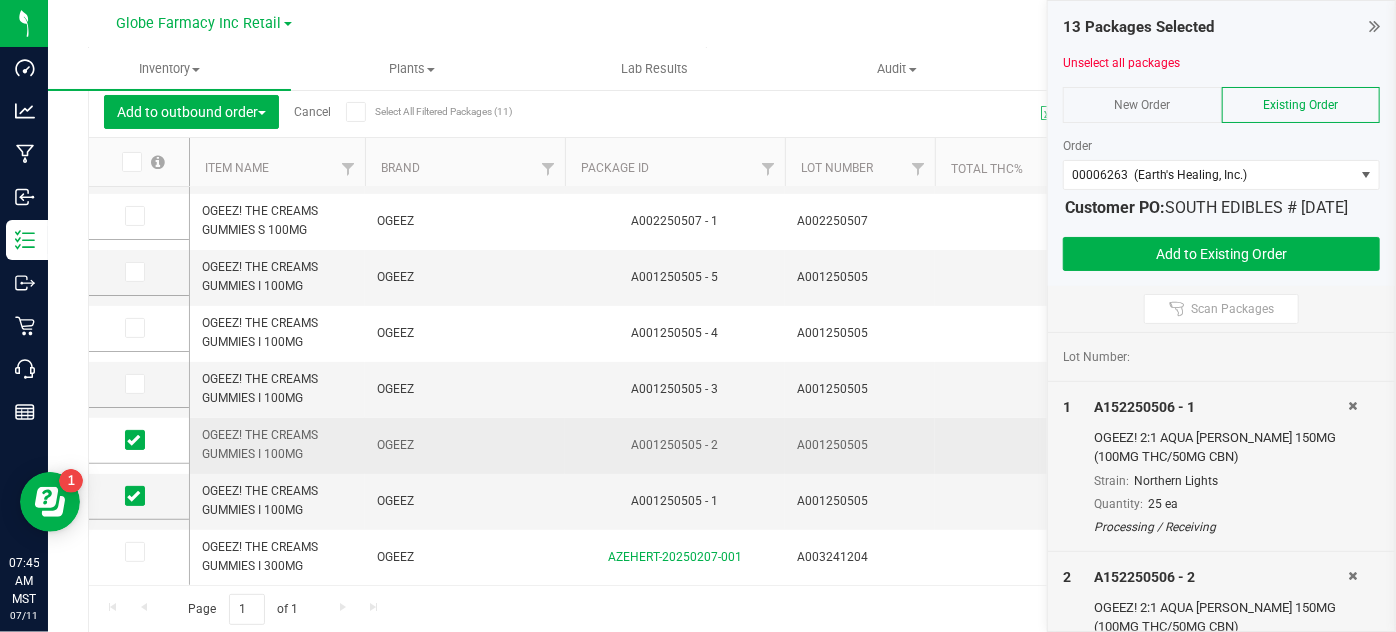 scroll, scrollTop: 144, scrollLeft: 0, axis: vertical 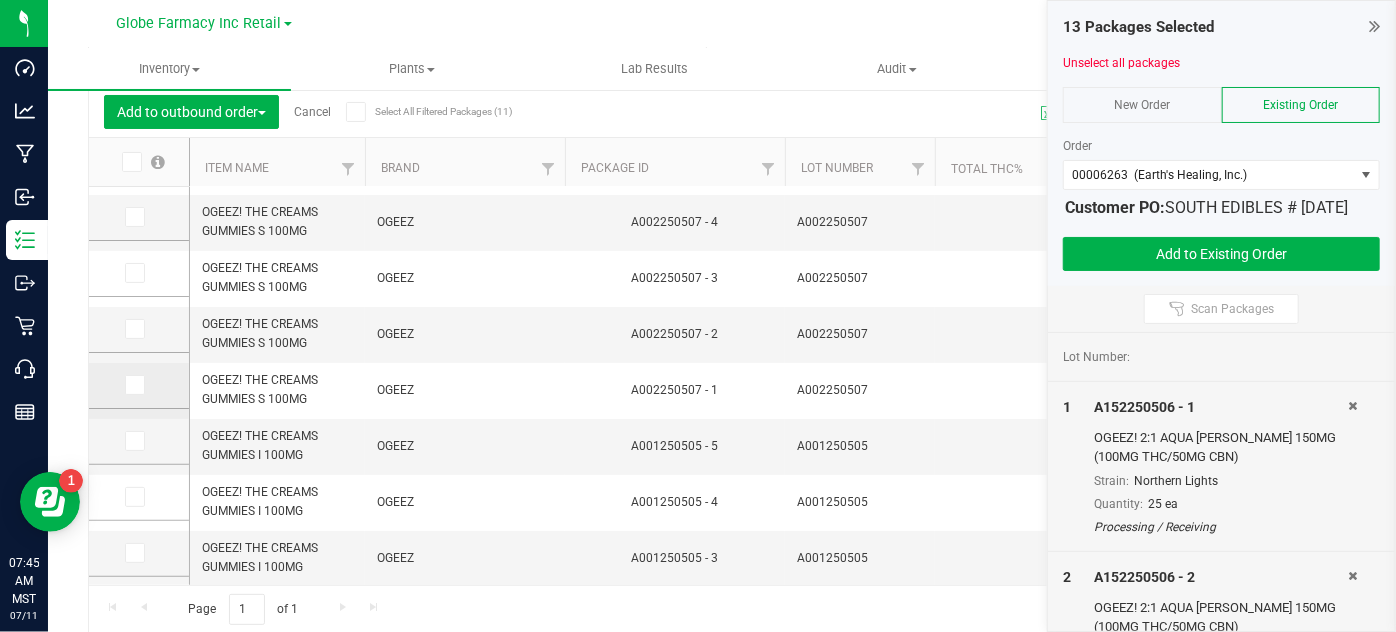 click at bounding box center (133, 385) 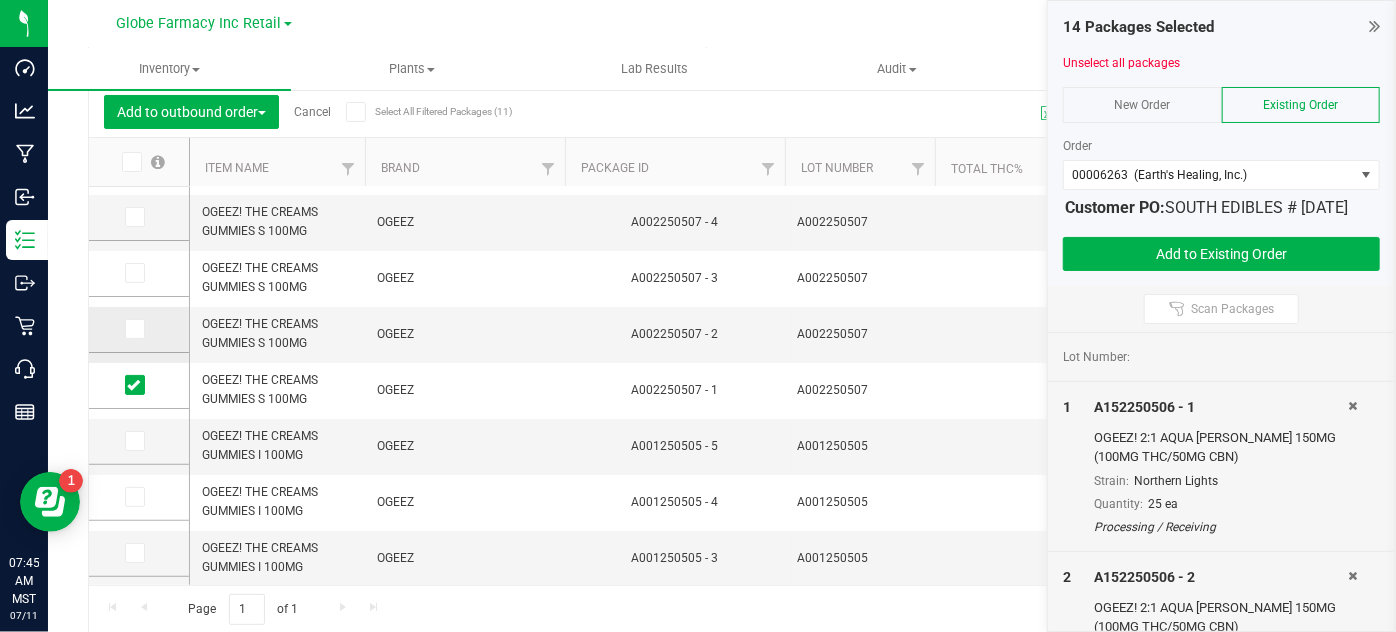 click at bounding box center (133, 329) 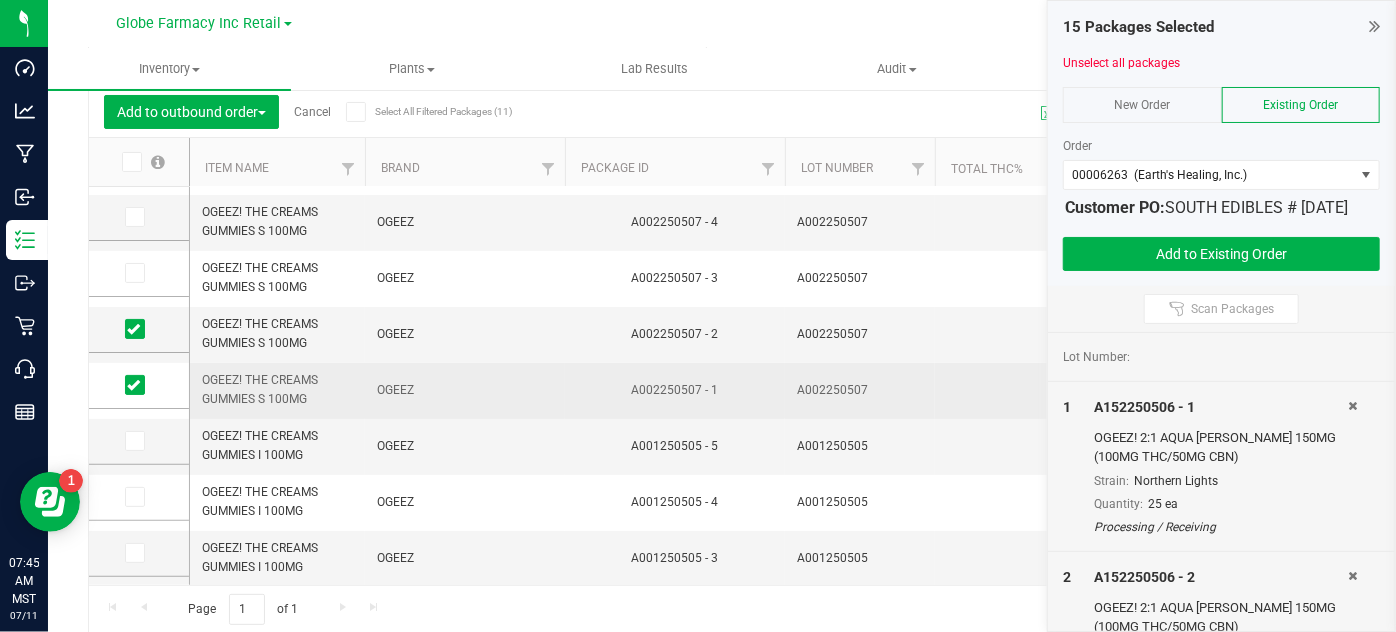 scroll, scrollTop: 17, scrollLeft: 0, axis: vertical 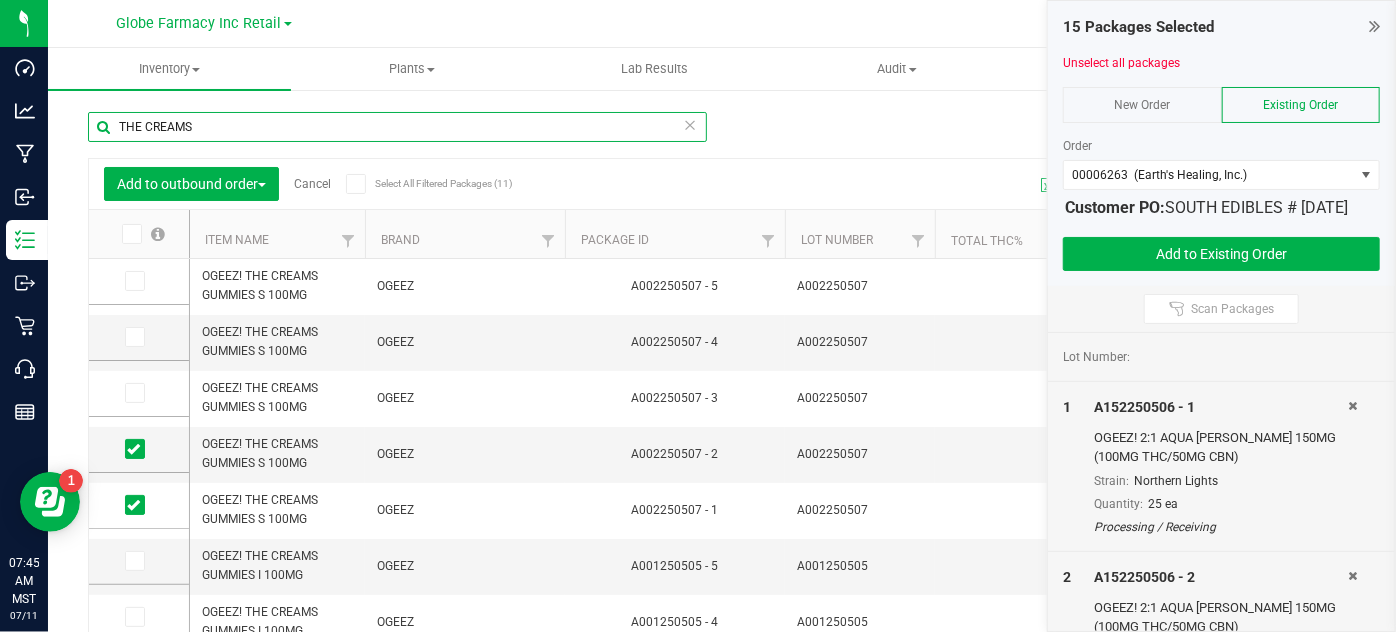 drag, startPoint x: 238, startPoint y: 130, endPoint x: 61, endPoint y: 107, distance: 178.4881 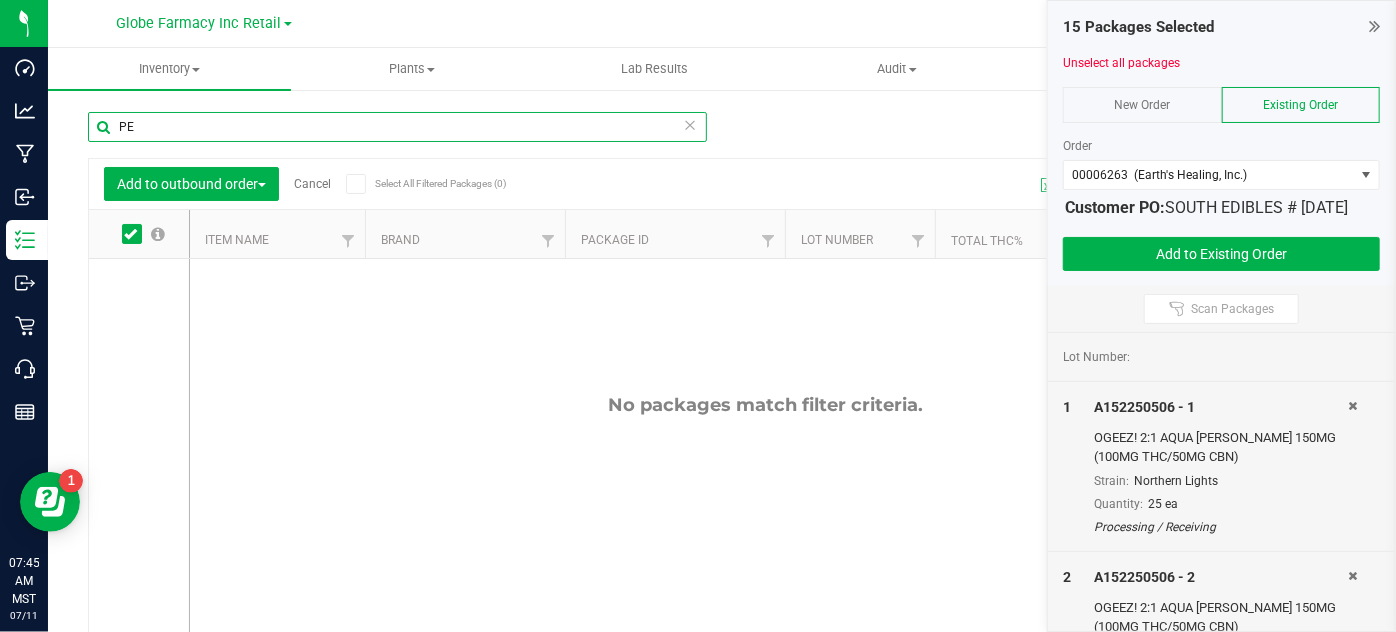 type on "P" 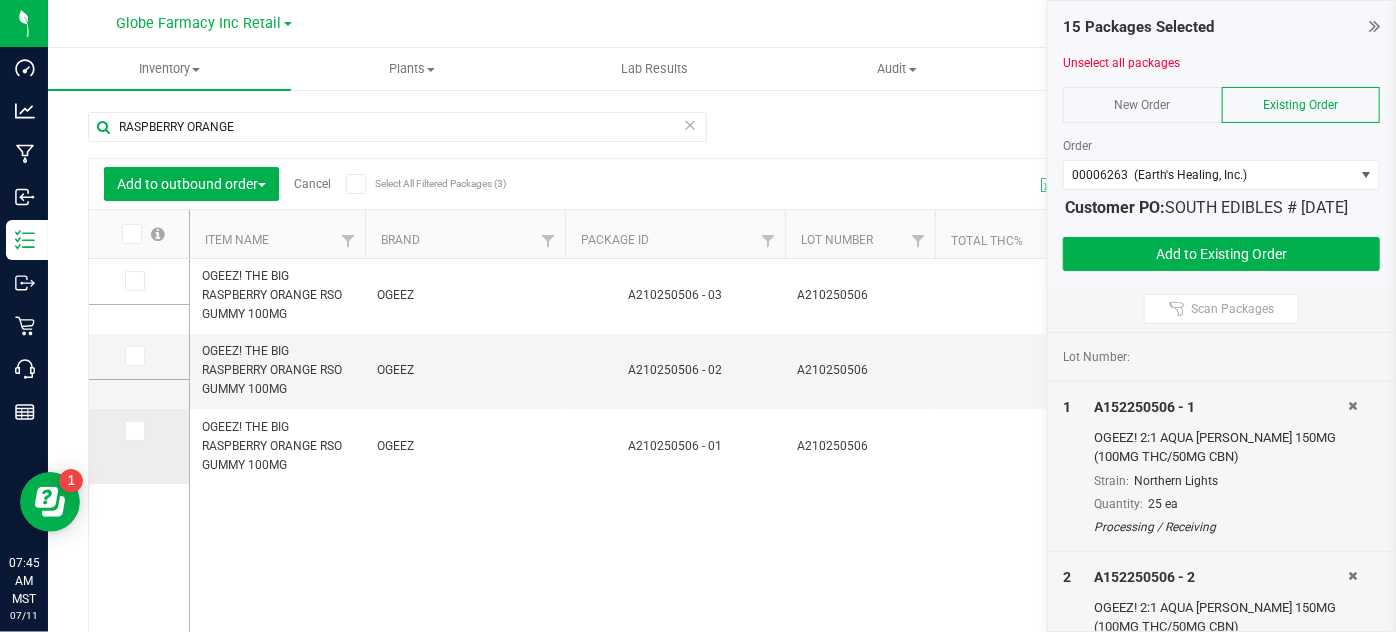 click at bounding box center [133, 431] 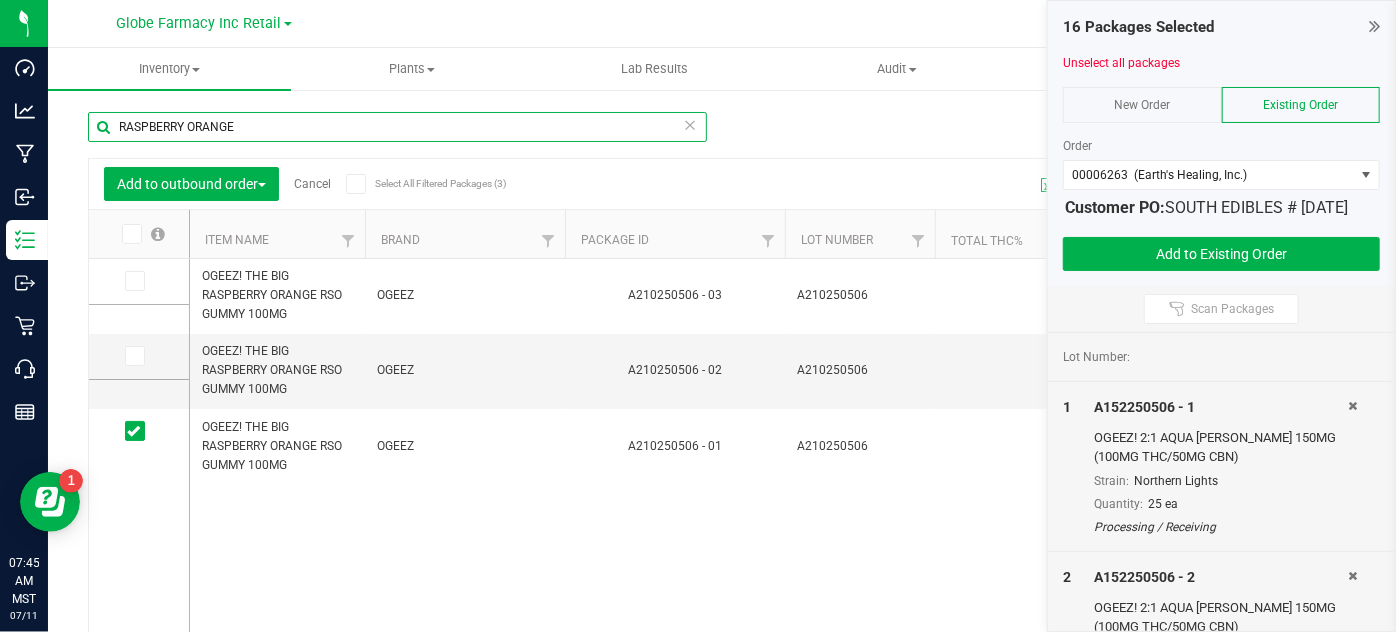 drag, startPoint x: 242, startPoint y: 130, endPoint x: 89, endPoint y: 93, distance: 157.4103 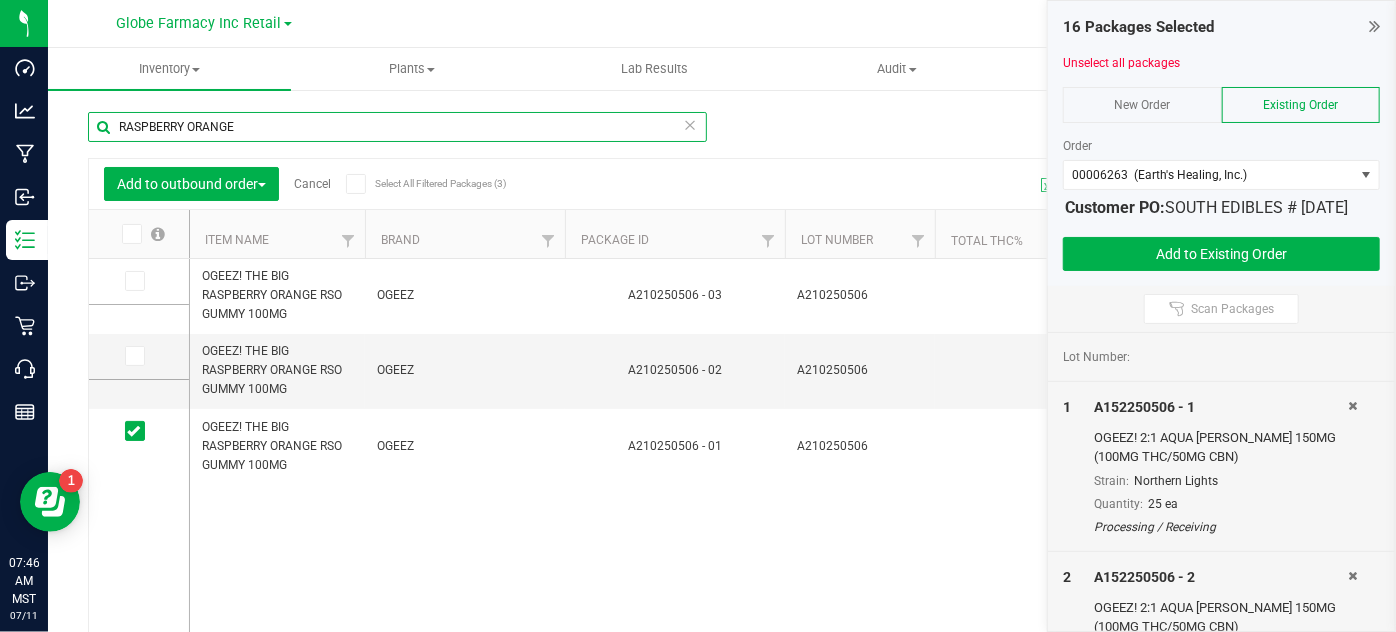 click on "RASPBERRY ORANGE" at bounding box center [397, 127] 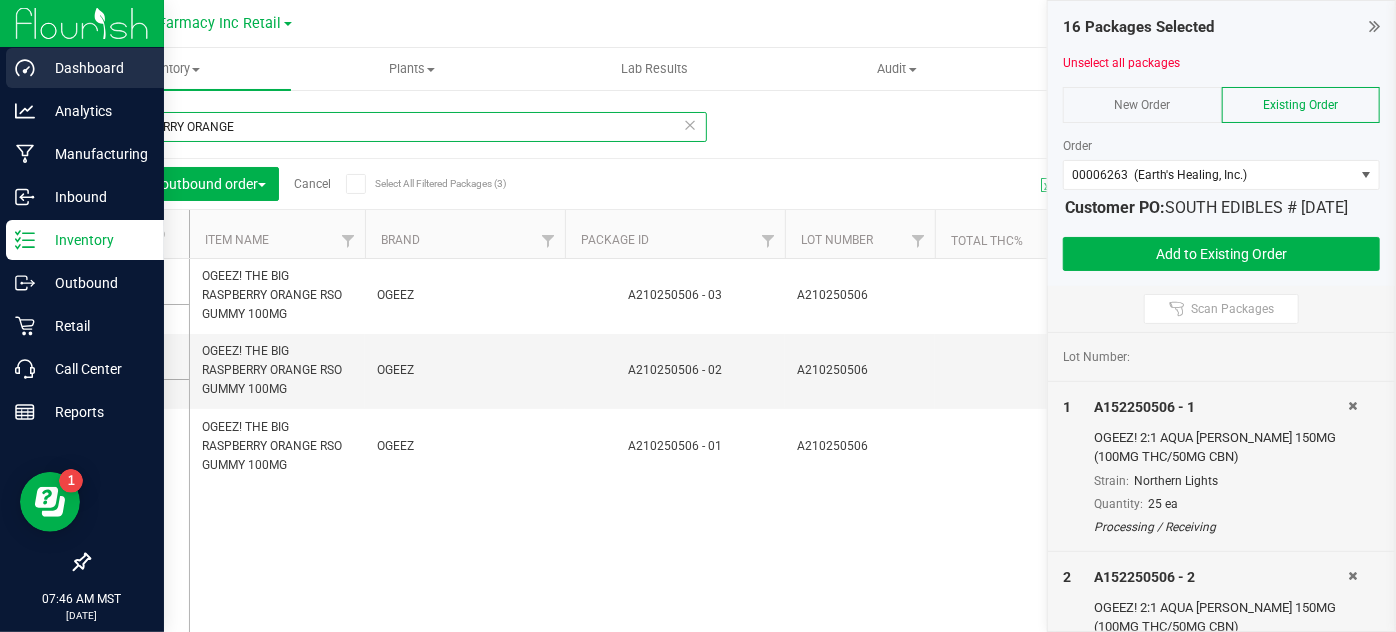 drag, startPoint x: 246, startPoint y: 124, endPoint x: 0, endPoint y: 72, distance: 251.43588 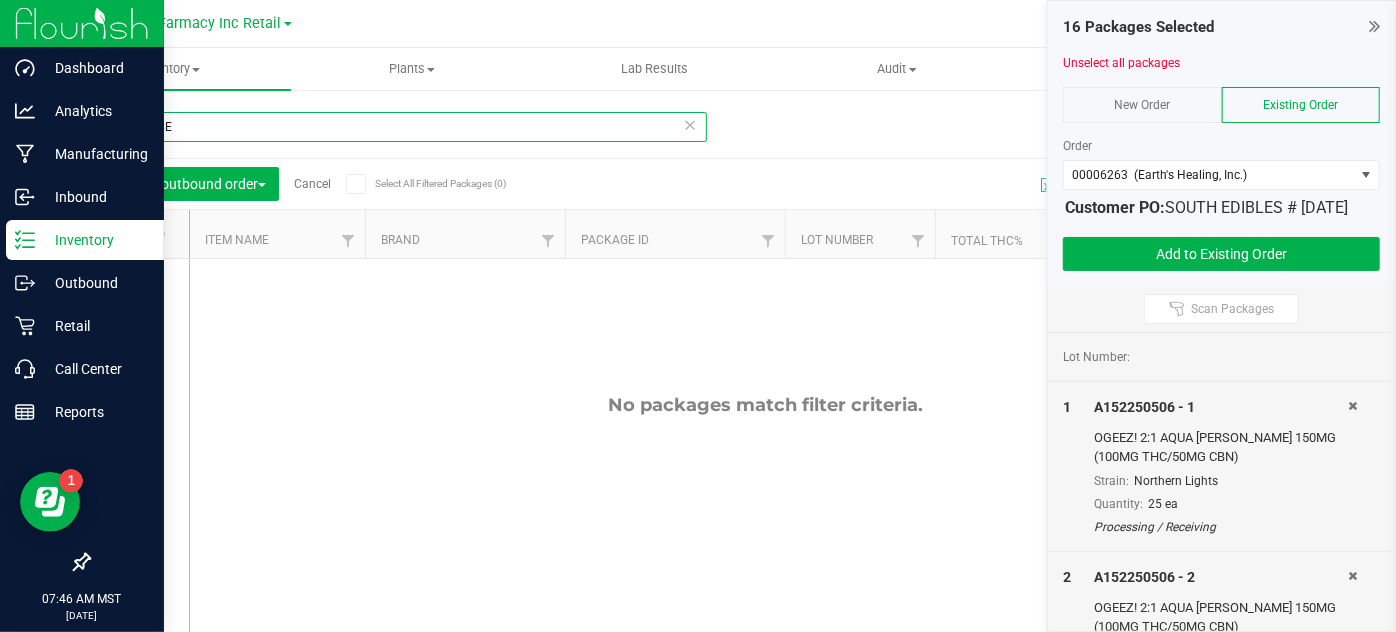drag, startPoint x: 181, startPoint y: 137, endPoint x: 8, endPoint y: 24, distance: 206.63495 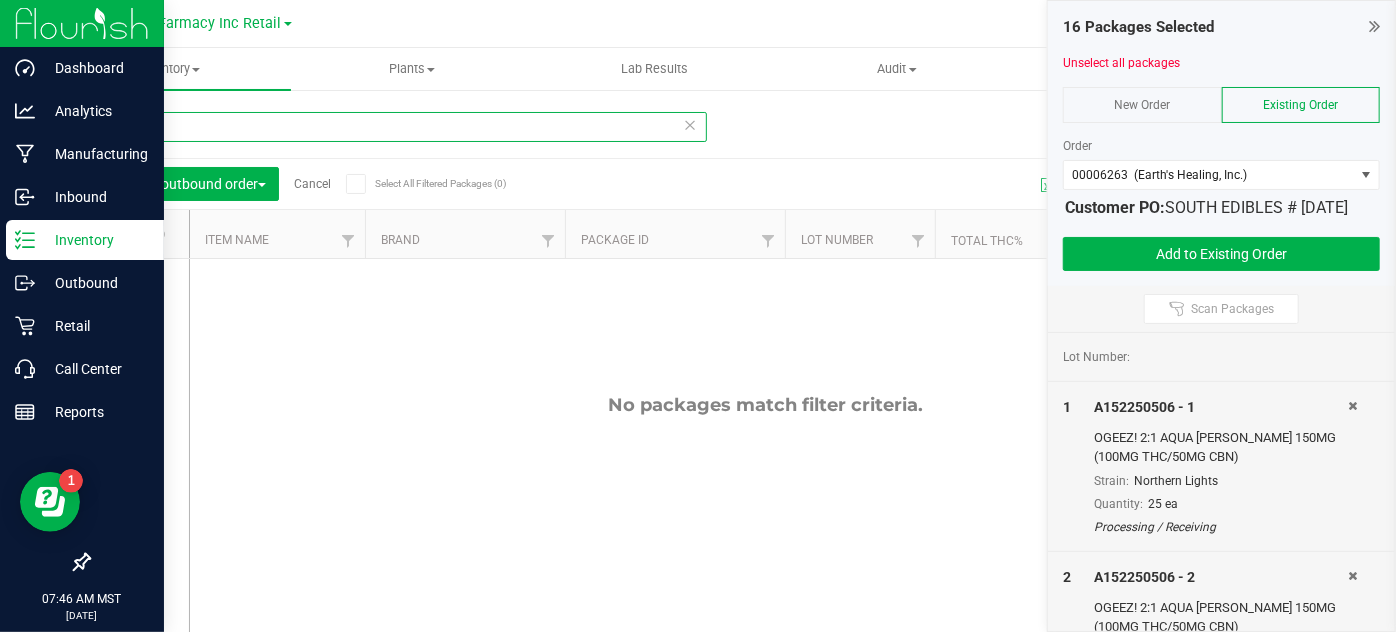type on "H" 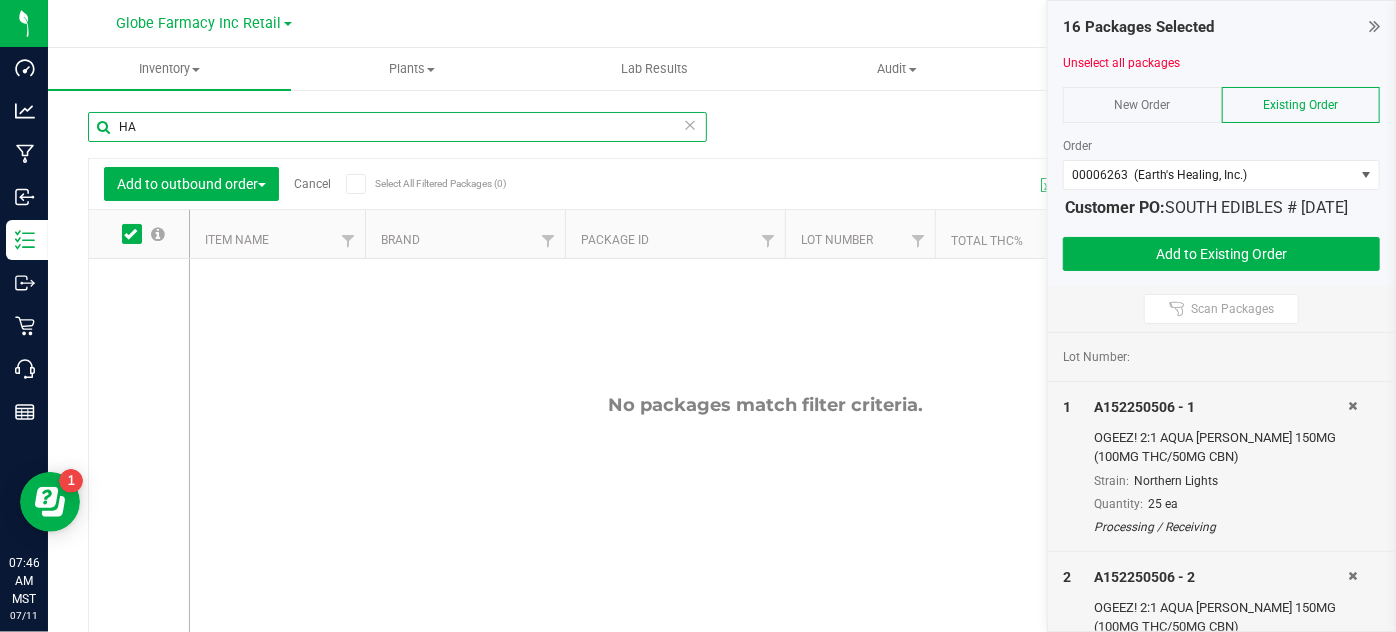 type on "H" 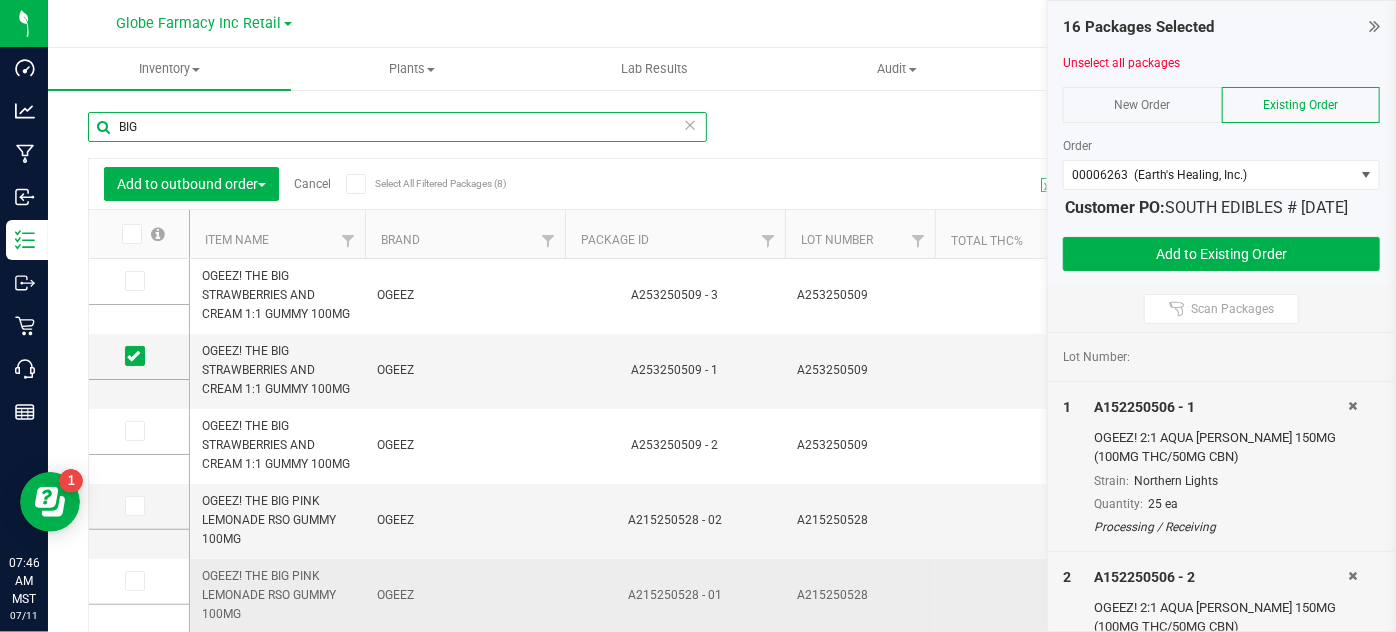 scroll, scrollTop: 60, scrollLeft: 0, axis: vertical 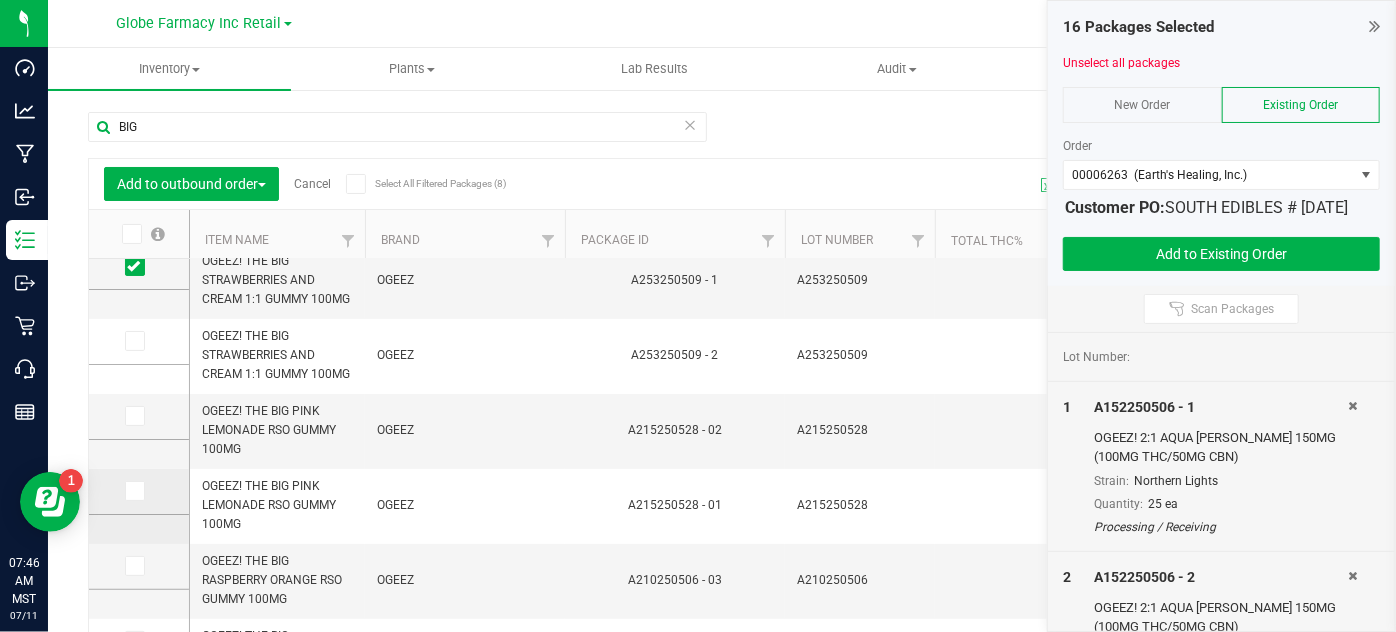 click at bounding box center (133, 491) 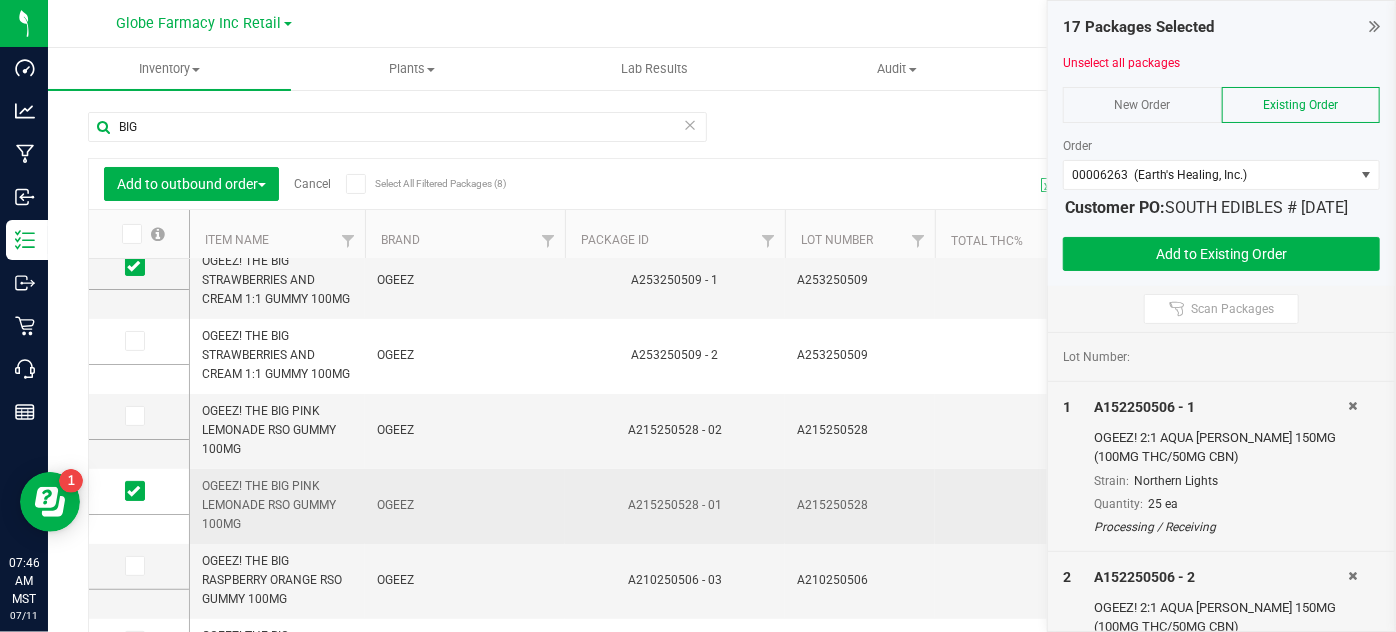 scroll, scrollTop: 150, scrollLeft: 0, axis: vertical 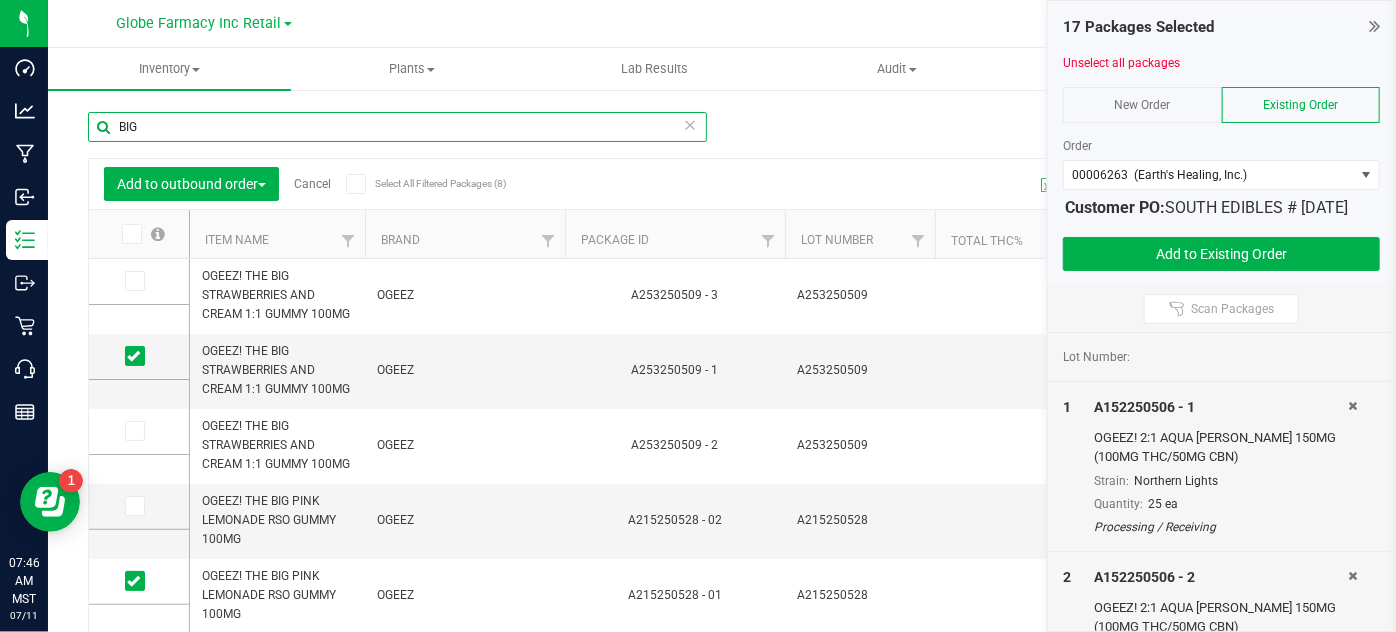 drag, startPoint x: 275, startPoint y: 119, endPoint x: 69, endPoint y: 115, distance: 206.03883 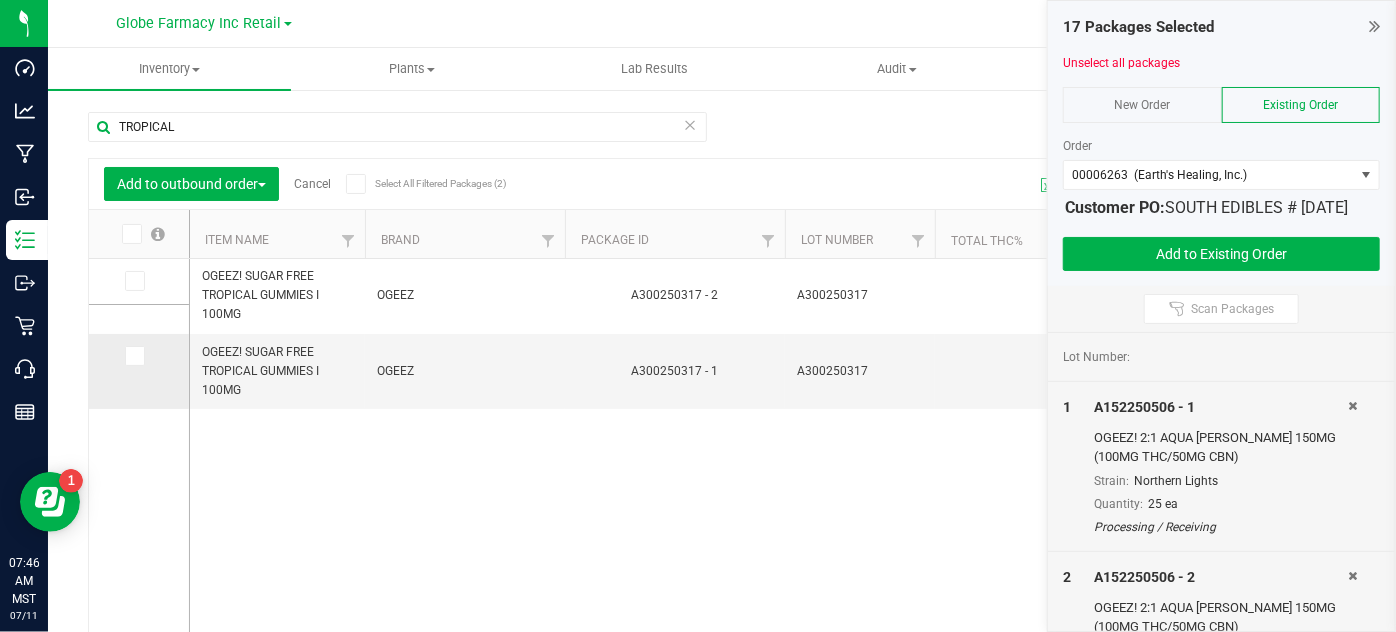 click at bounding box center [133, 356] 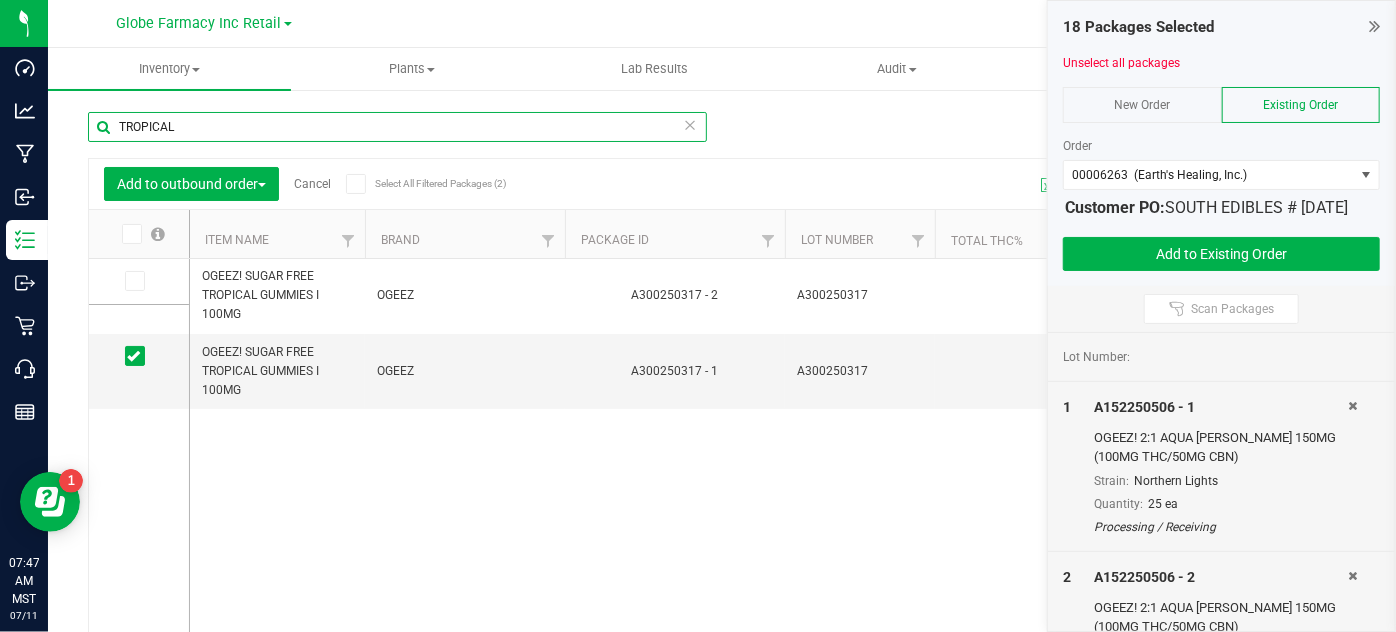 drag, startPoint x: 173, startPoint y: 120, endPoint x: 62, endPoint y: 106, distance: 111.8794 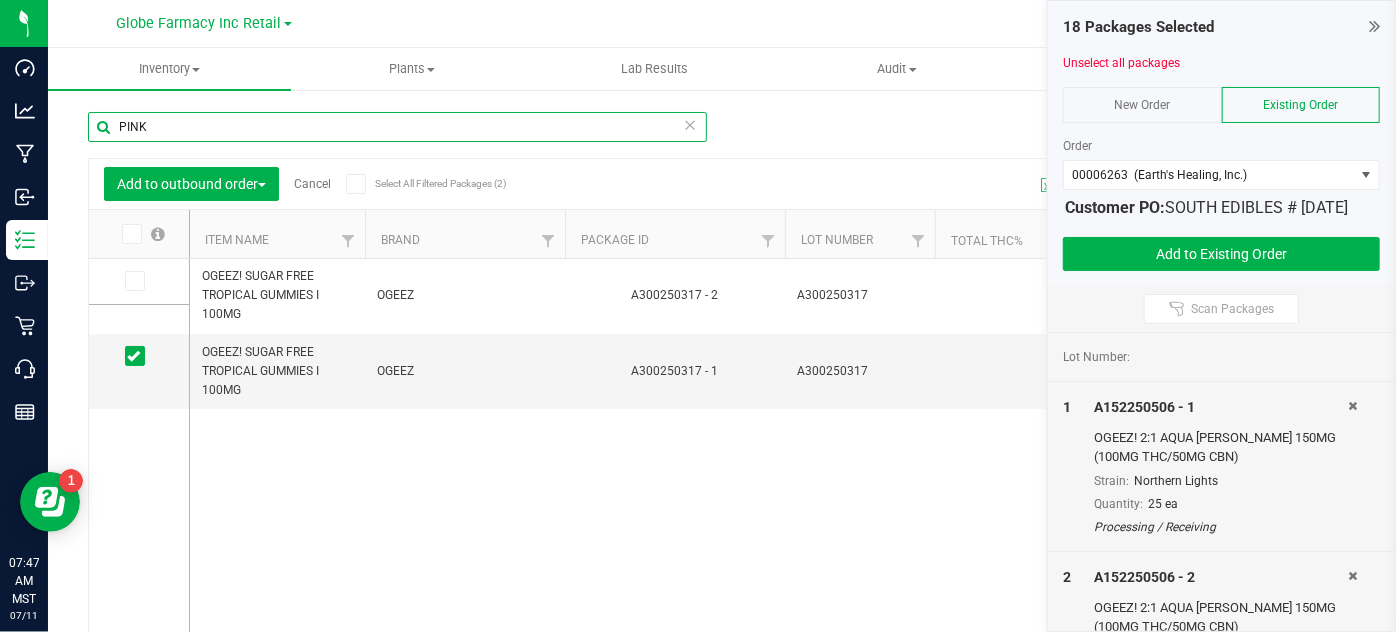 type on "PINK" 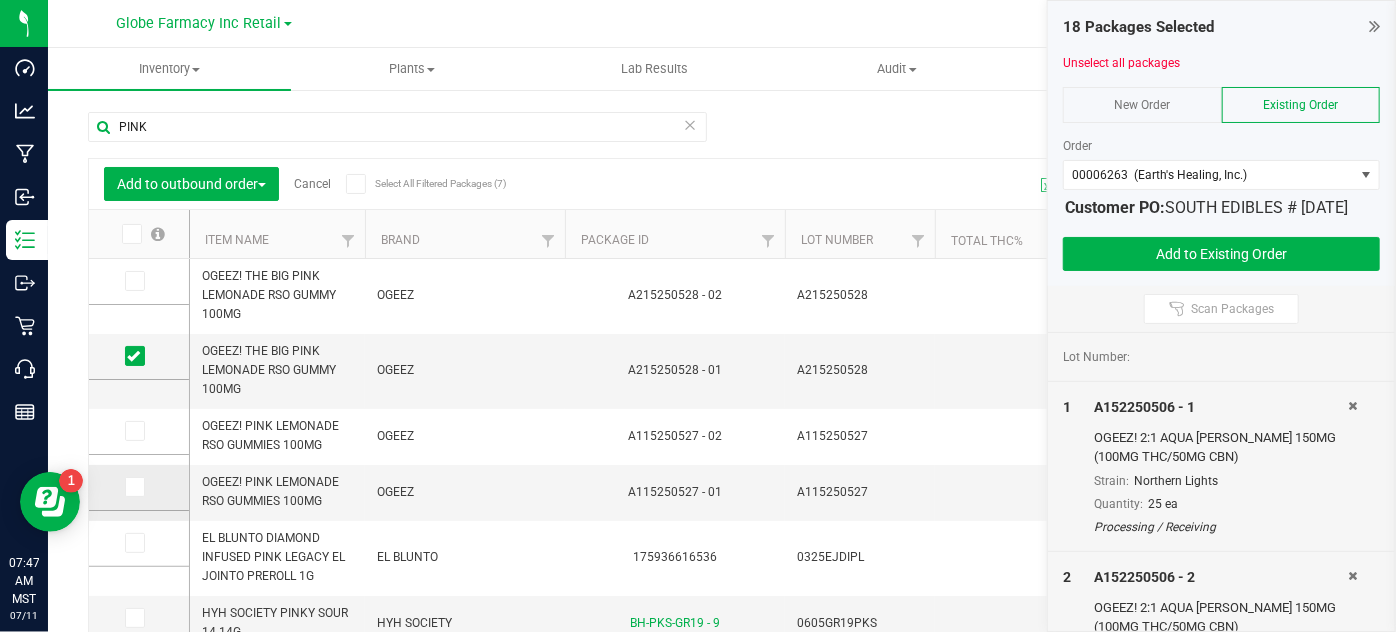click at bounding box center (135, 487) 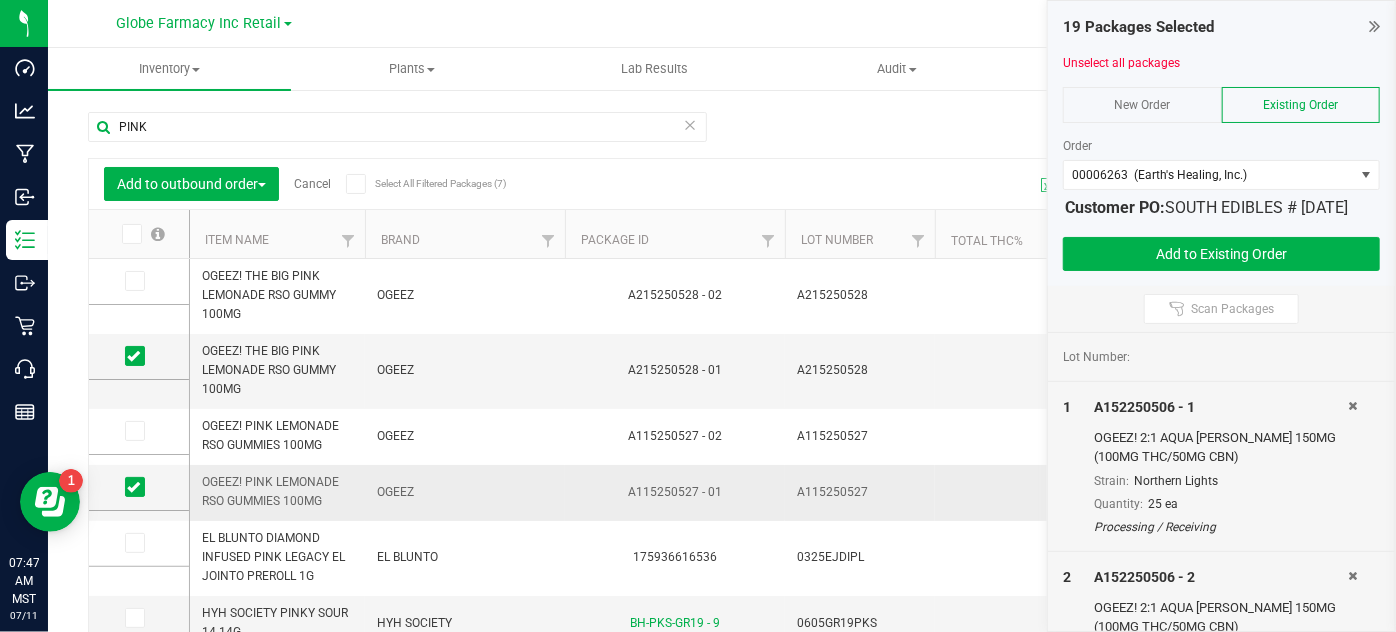 scroll, scrollTop: 23, scrollLeft: 0, axis: vertical 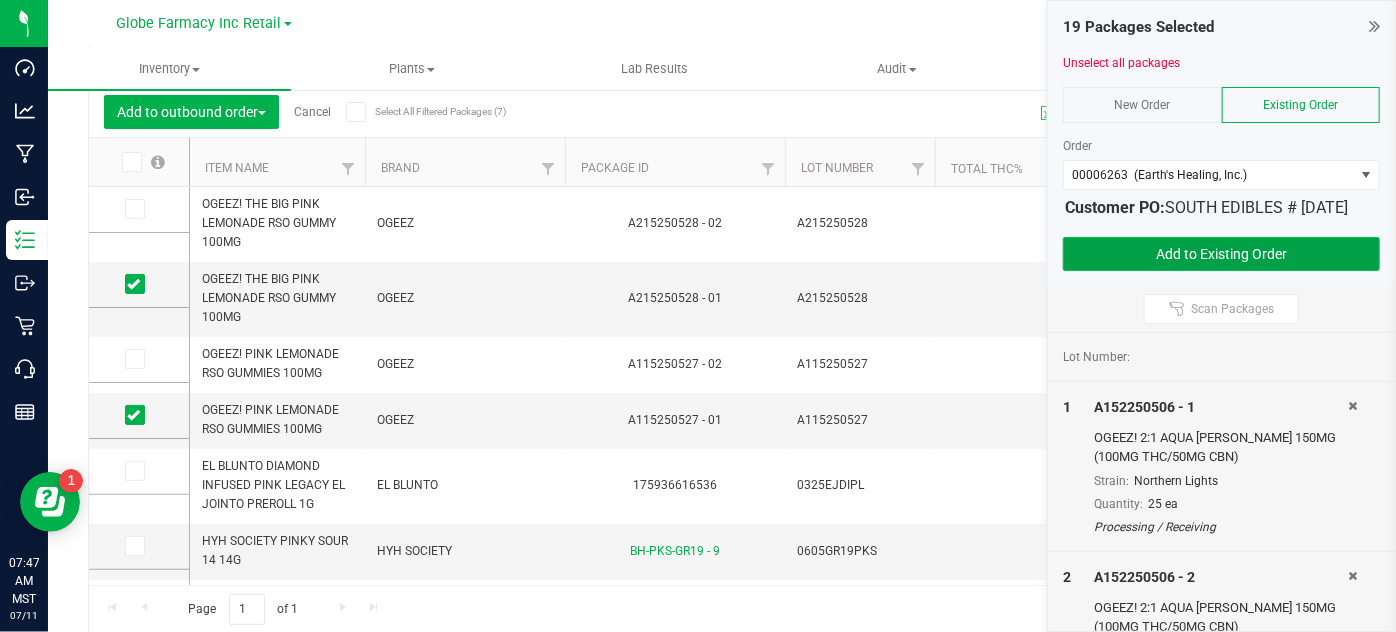 click on "Add to Existing Order" at bounding box center (1221, 254) 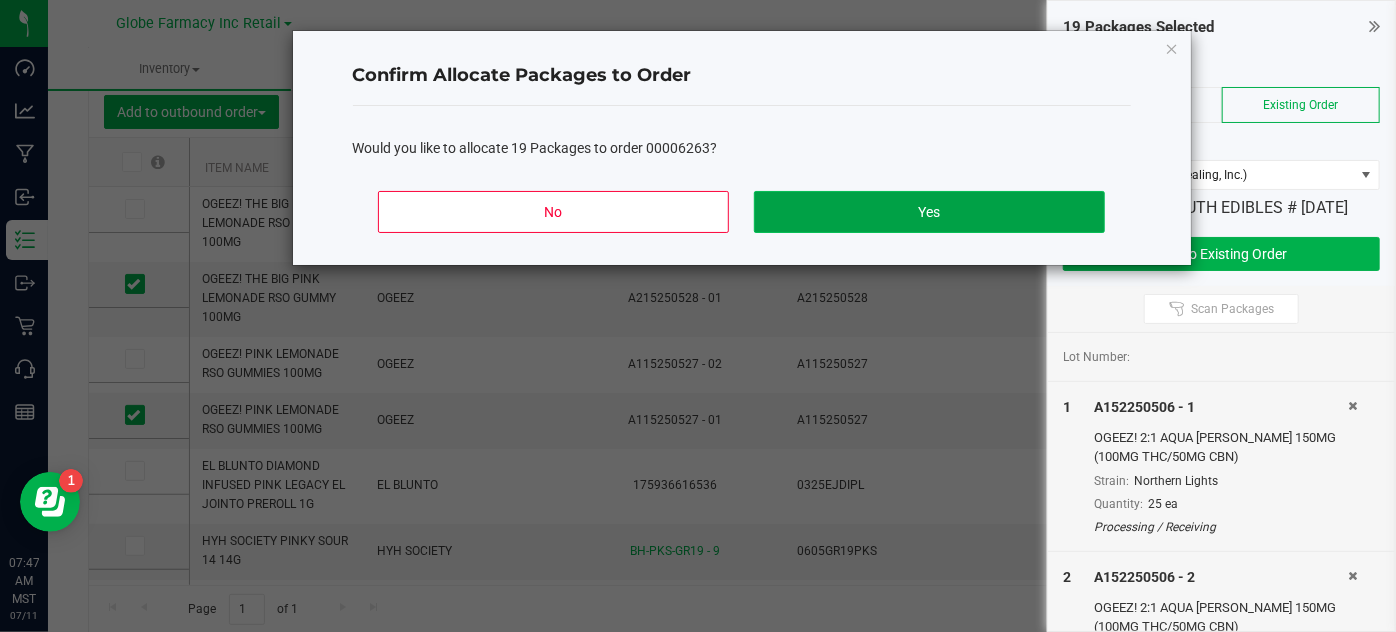click on "Yes" 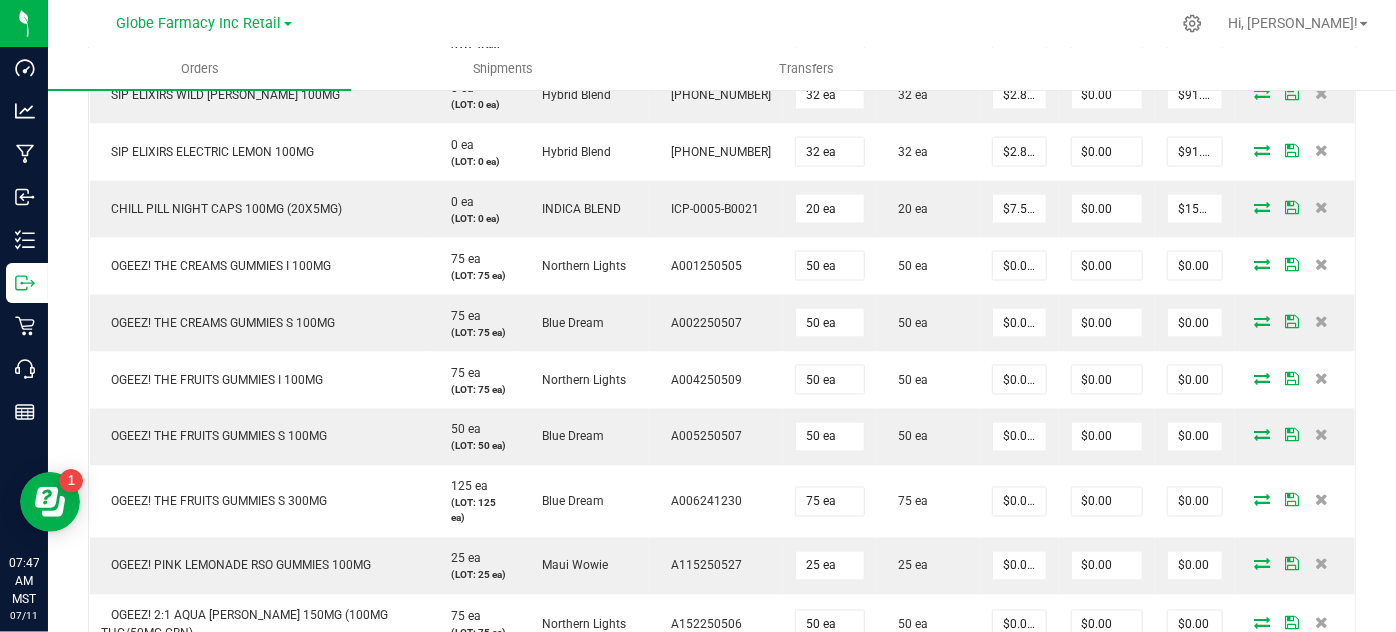 scroll, scrollTop: 1527, scrollLeft: 0, axis: vertical 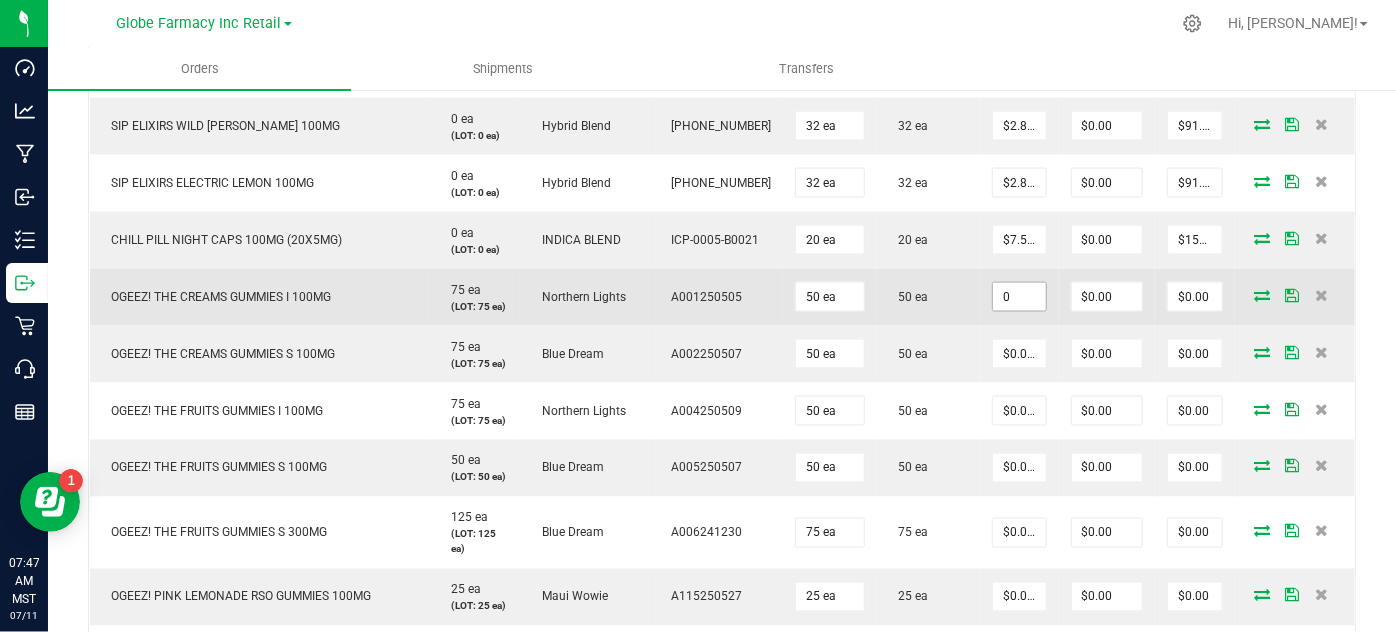 click on "0" at bounding box center [1019, 297] 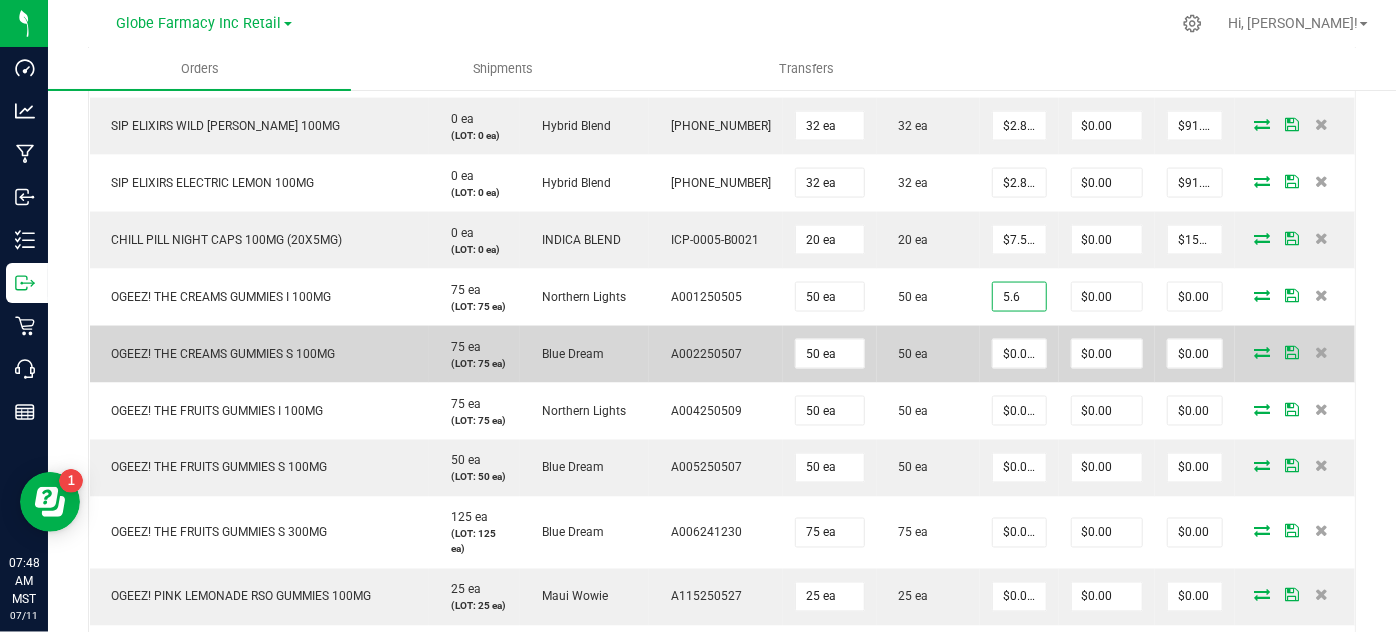 type on "$5.60000" 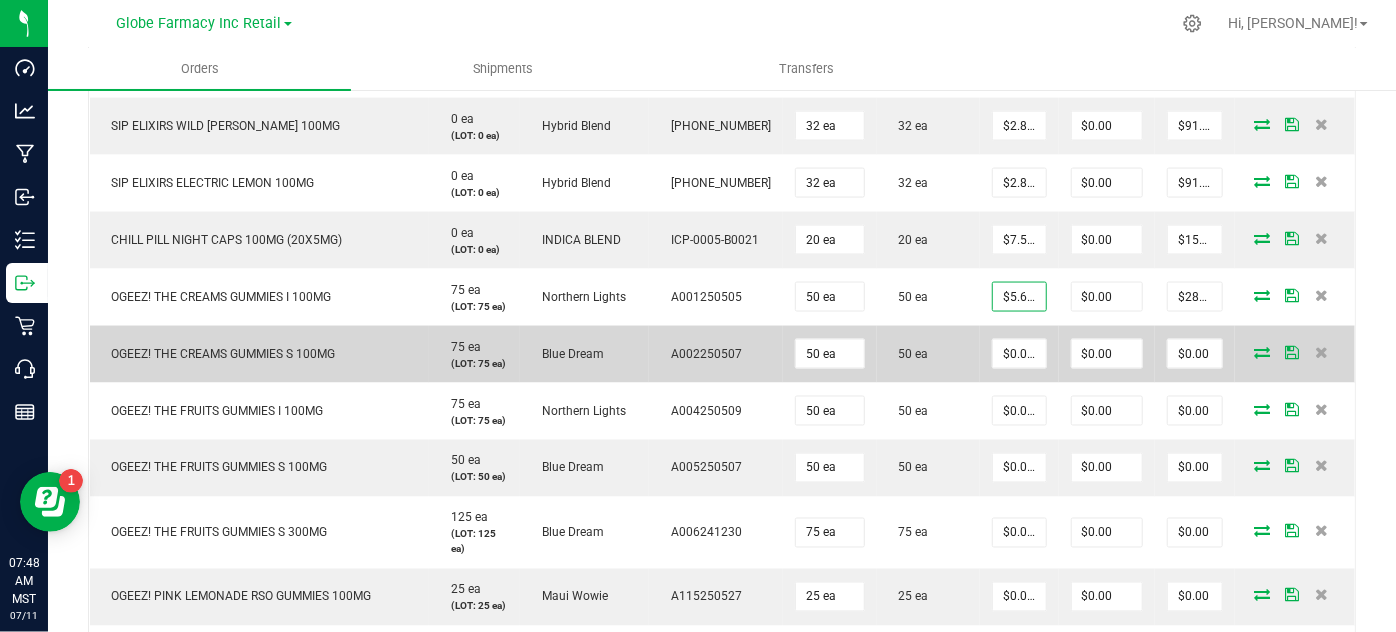 click on "50 ea" at bounding box center [929, 354] 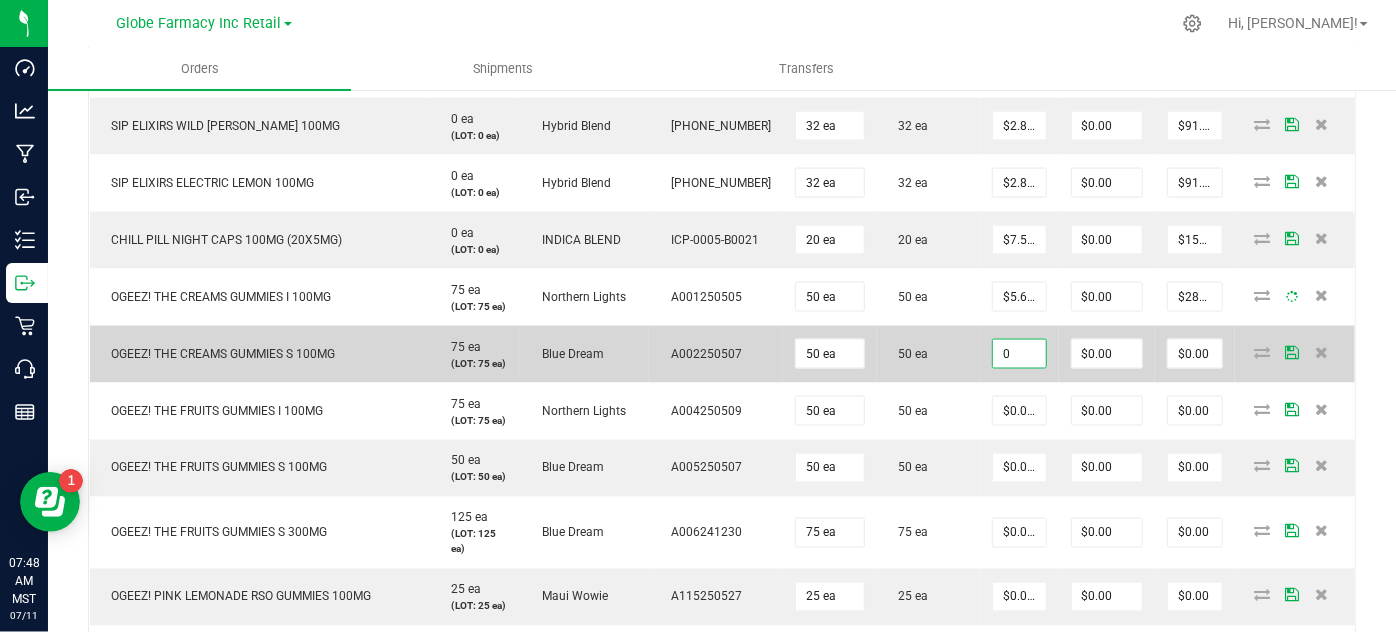 click on "0" at bounding box center [1019, 354] 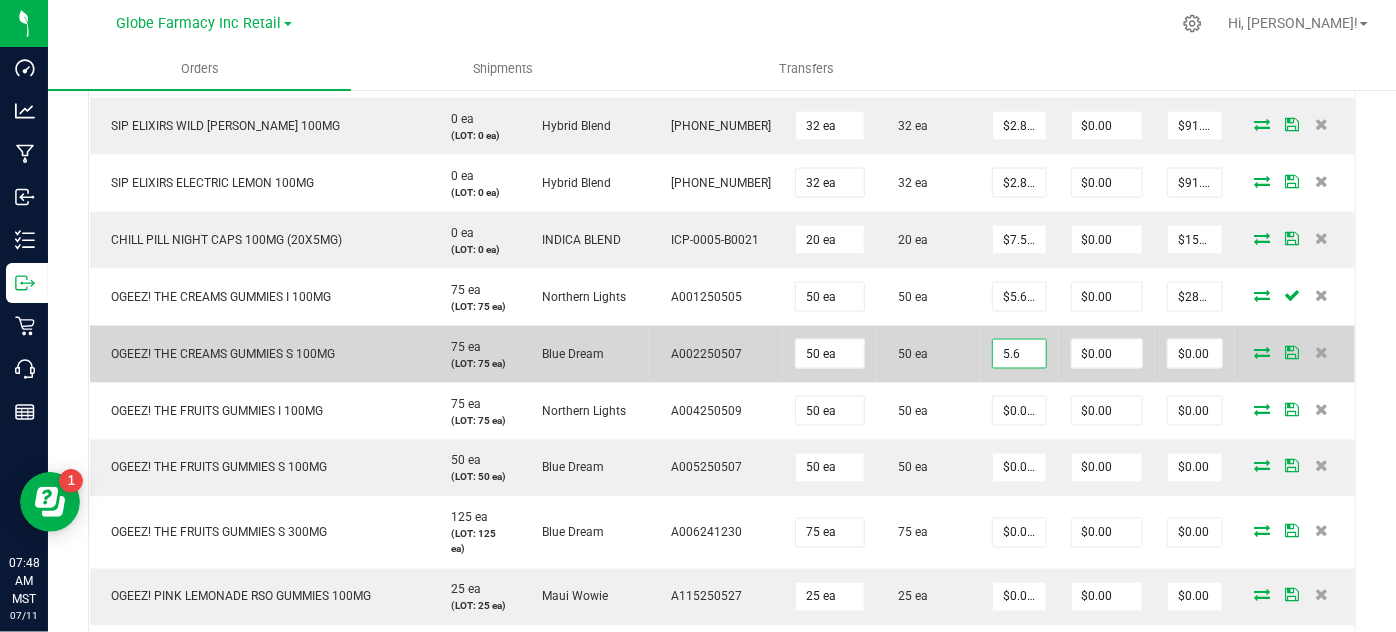type on "$5.60000" 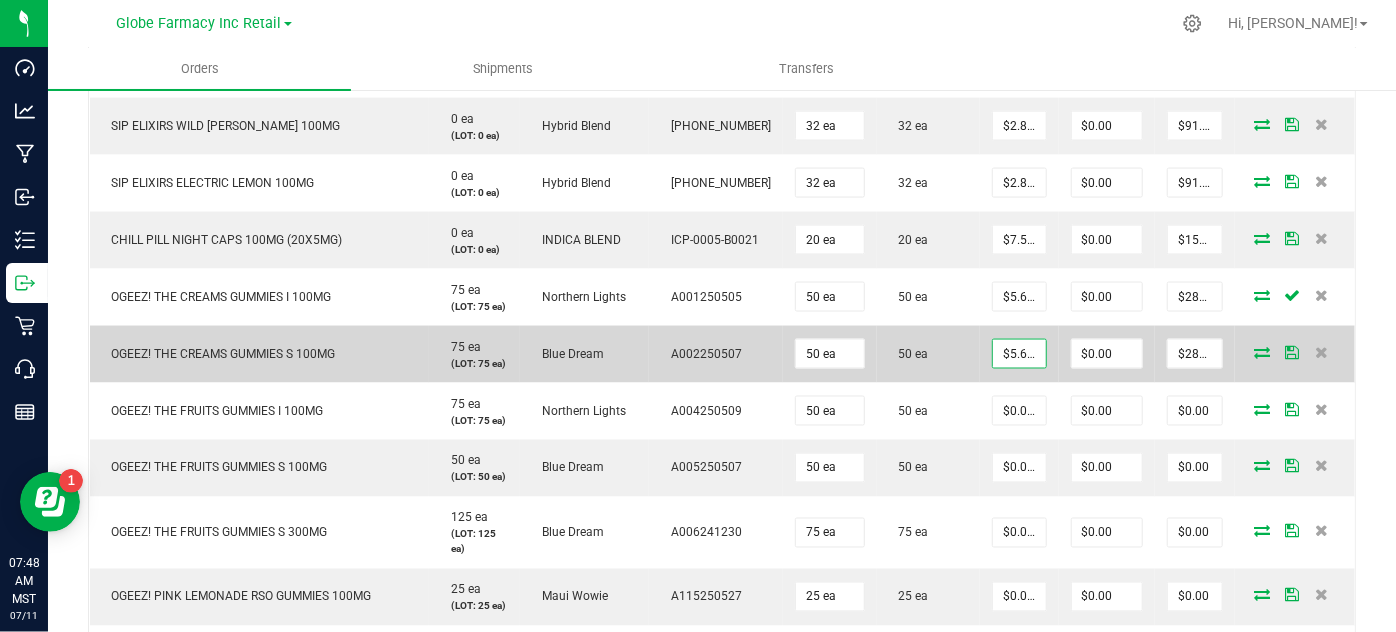 click on "50 ea" at bounding box center [929, 354] 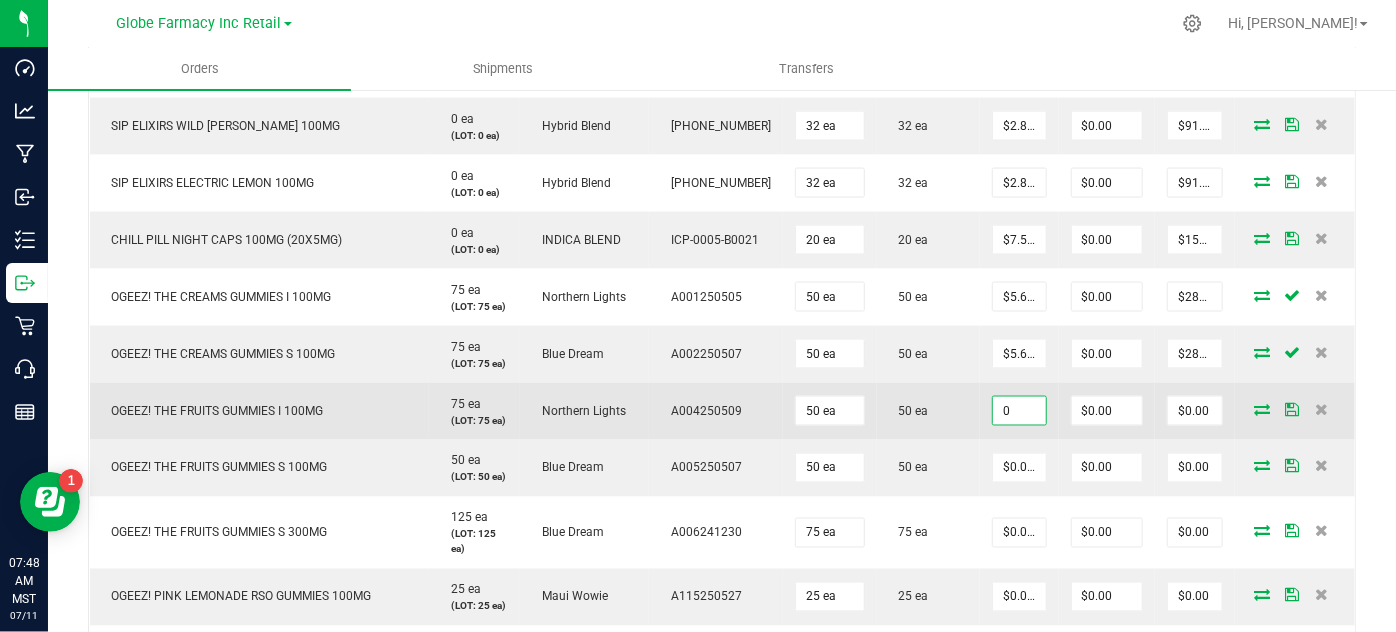 click on "0" at bounding box center (1019, 411) 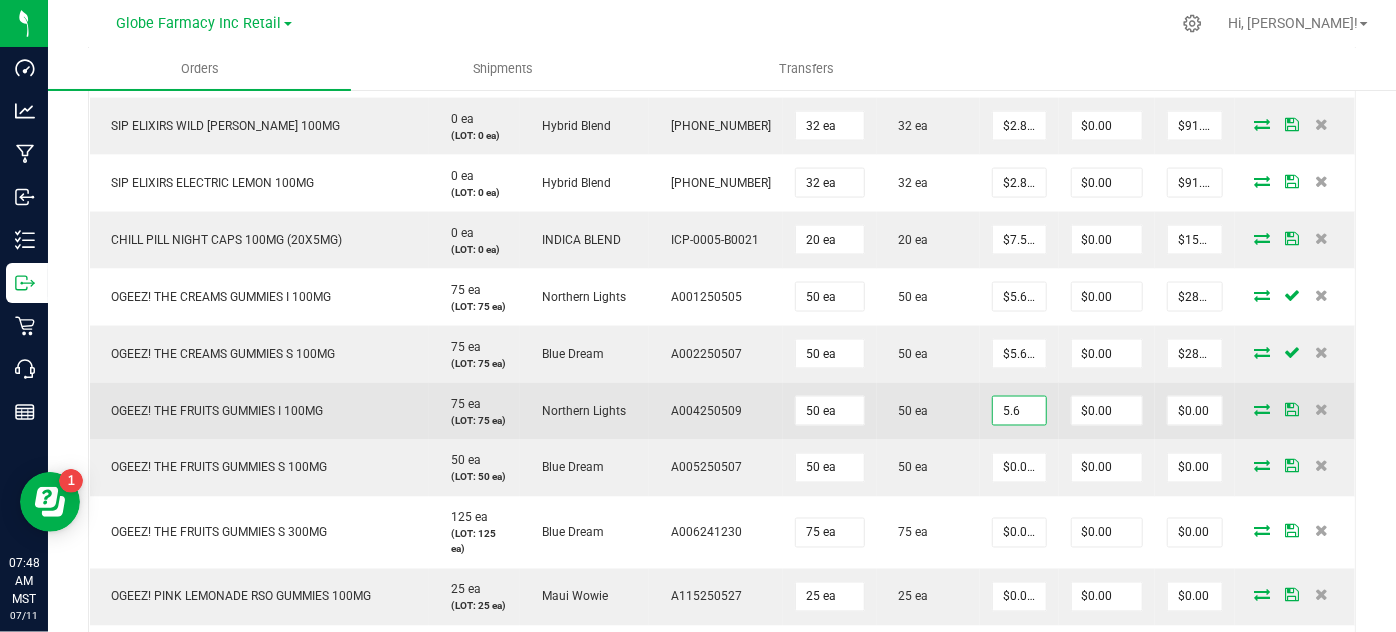 type on "$5.60000" 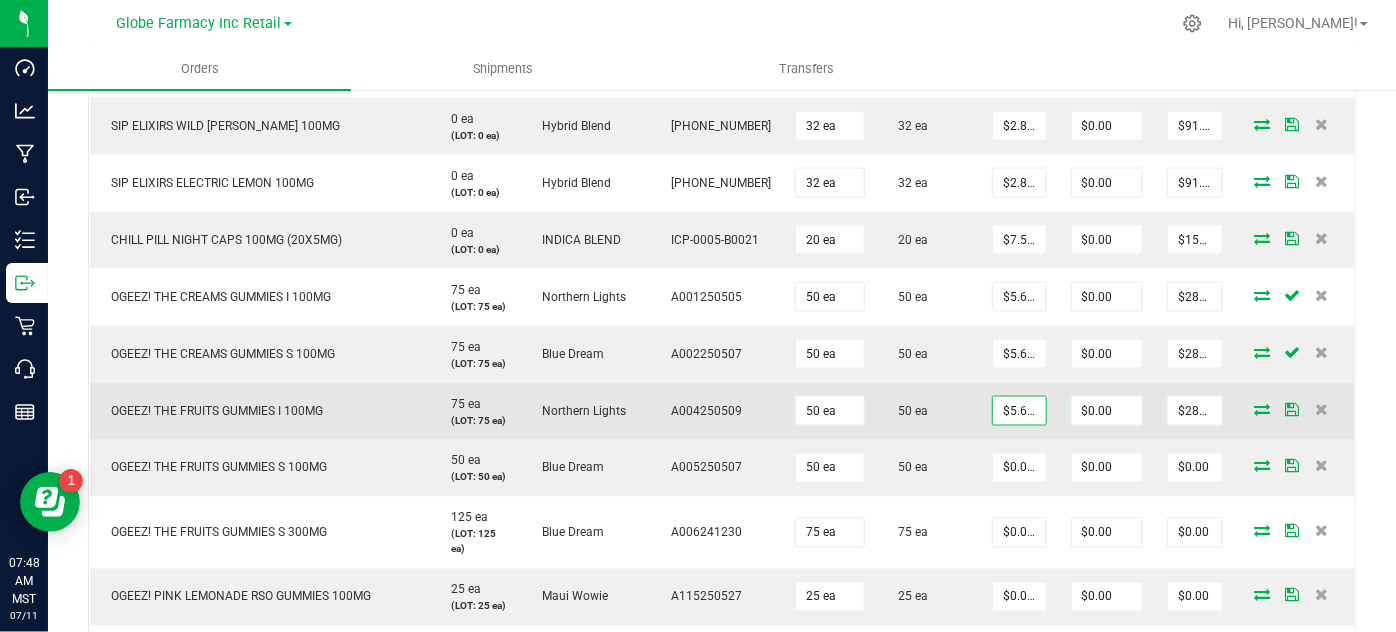 click on "50 ea" at bounding box center (929, 411) 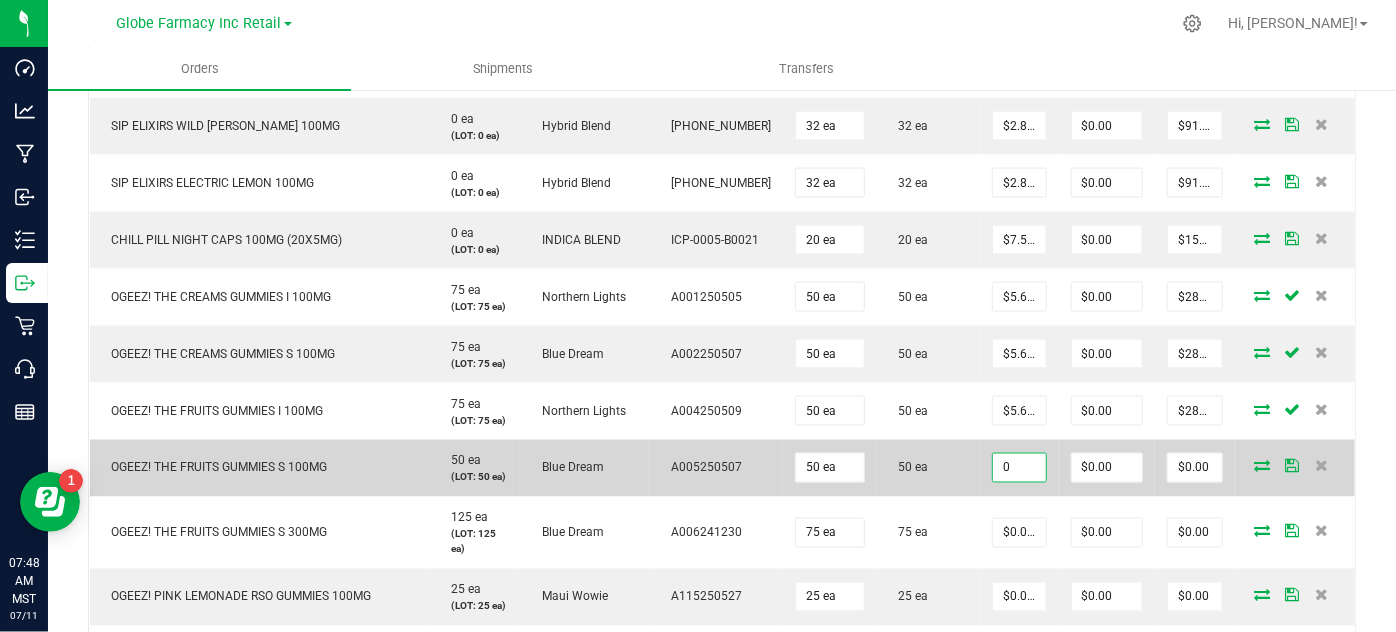 click on "0" at bounding box center [1019, 468] 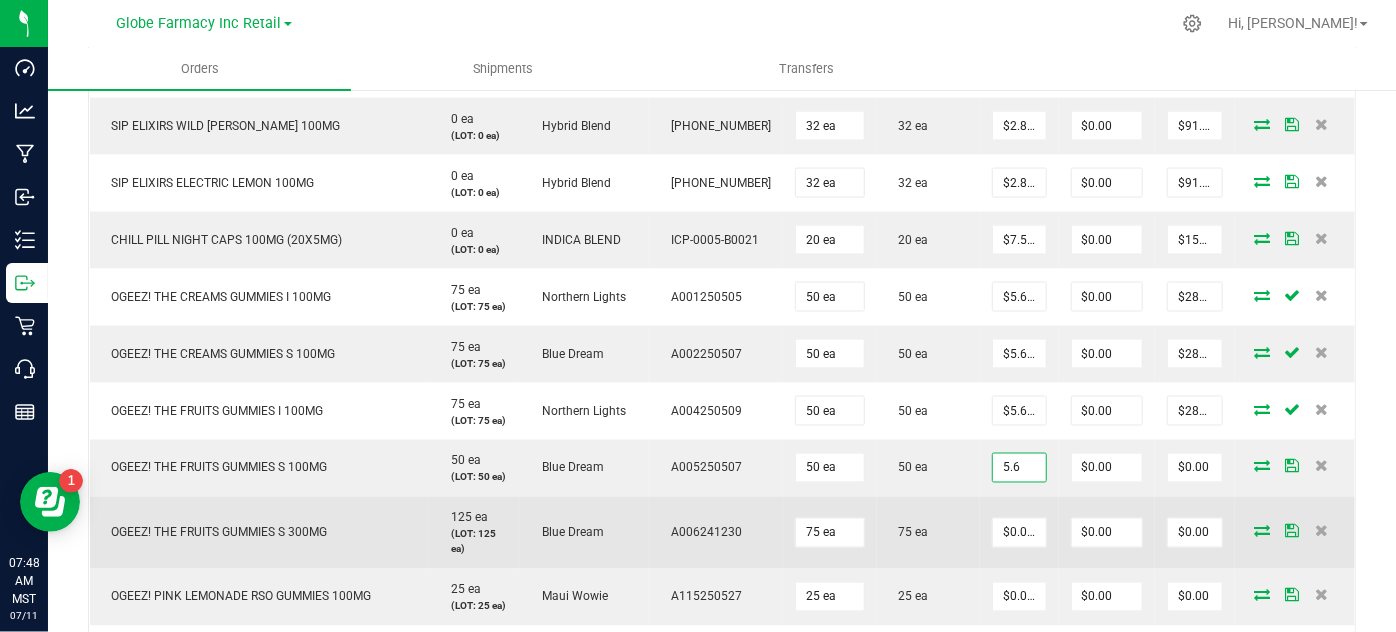 type on "$5.60000" 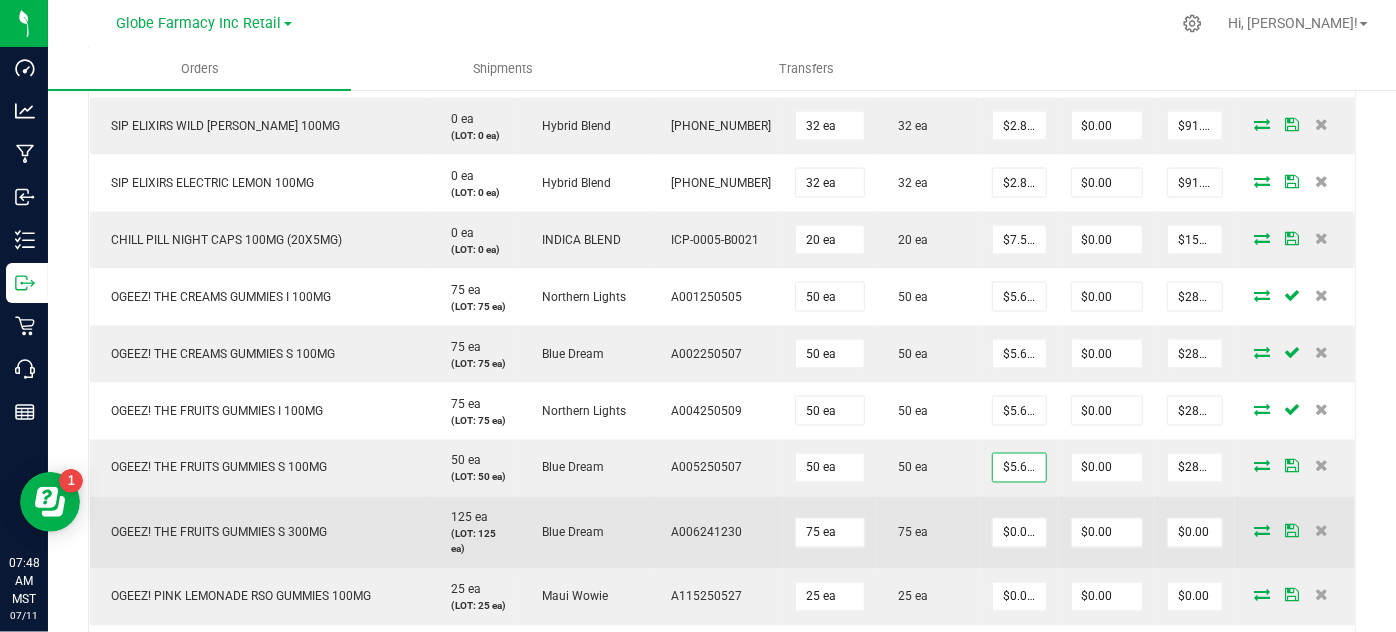 click on "75 ea" at bounding box center (929, 533) 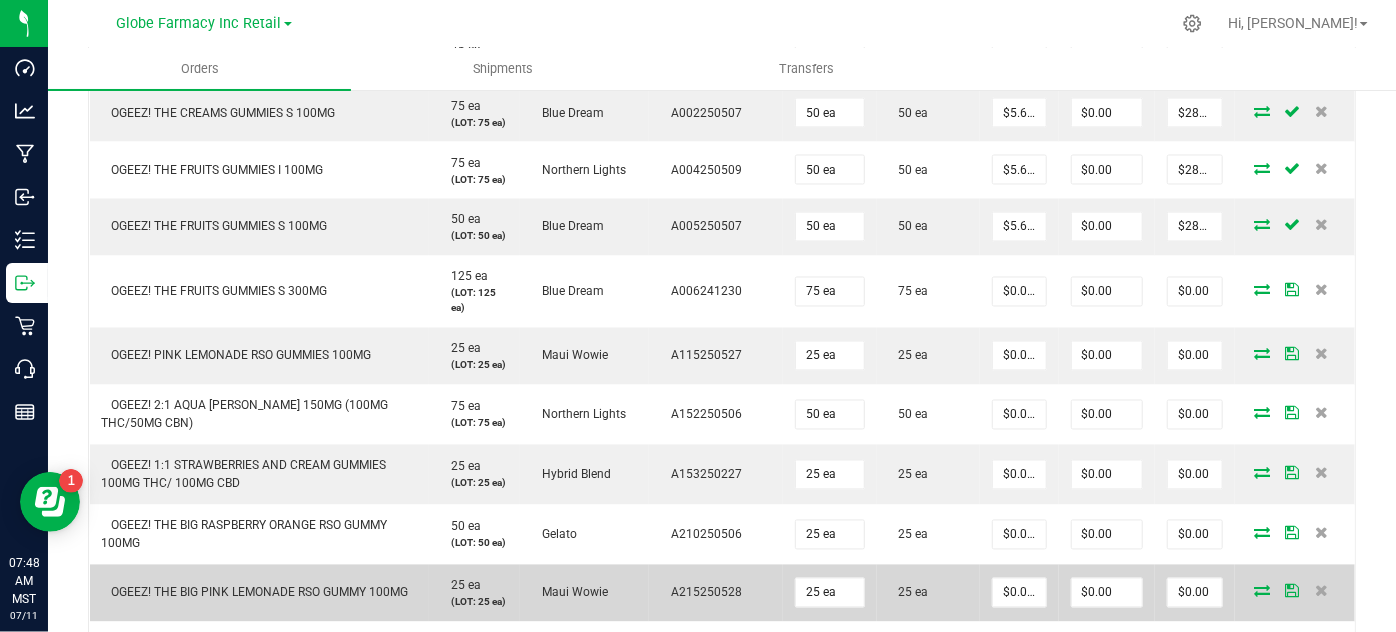scroll, scrollTop: 1800, scrollLeft: 0, axis: vertical 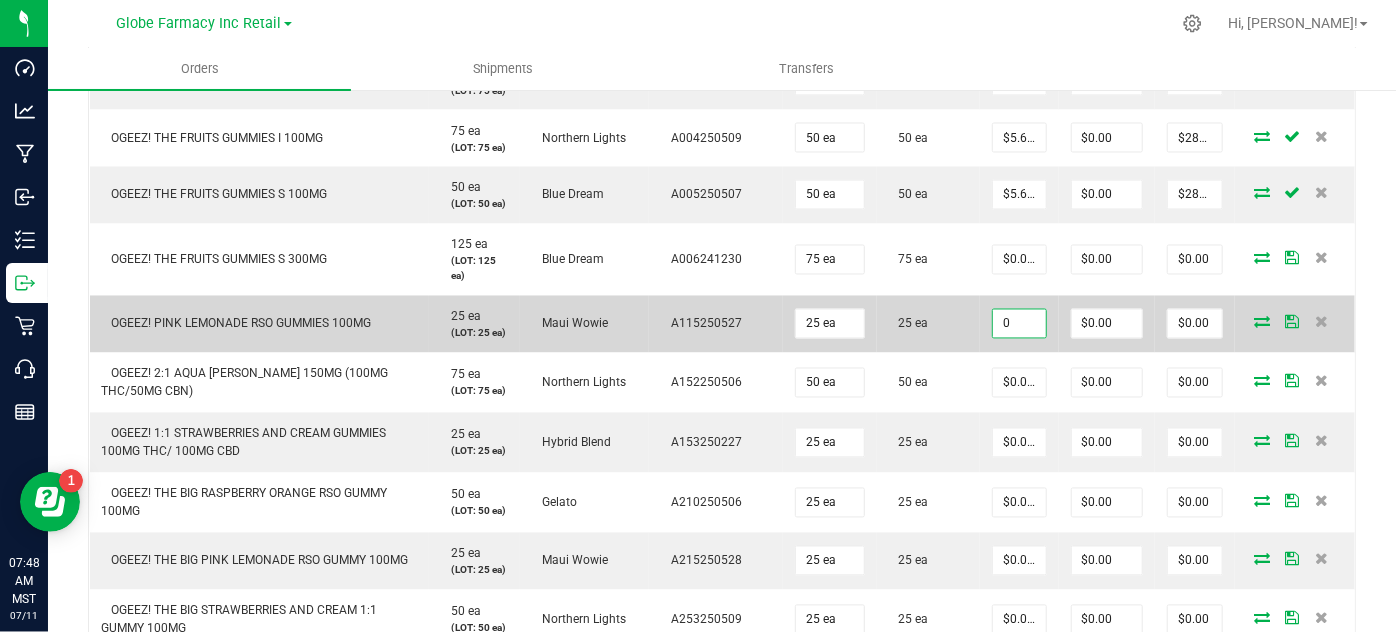 click on "0" at bounding box center [1019, 324] 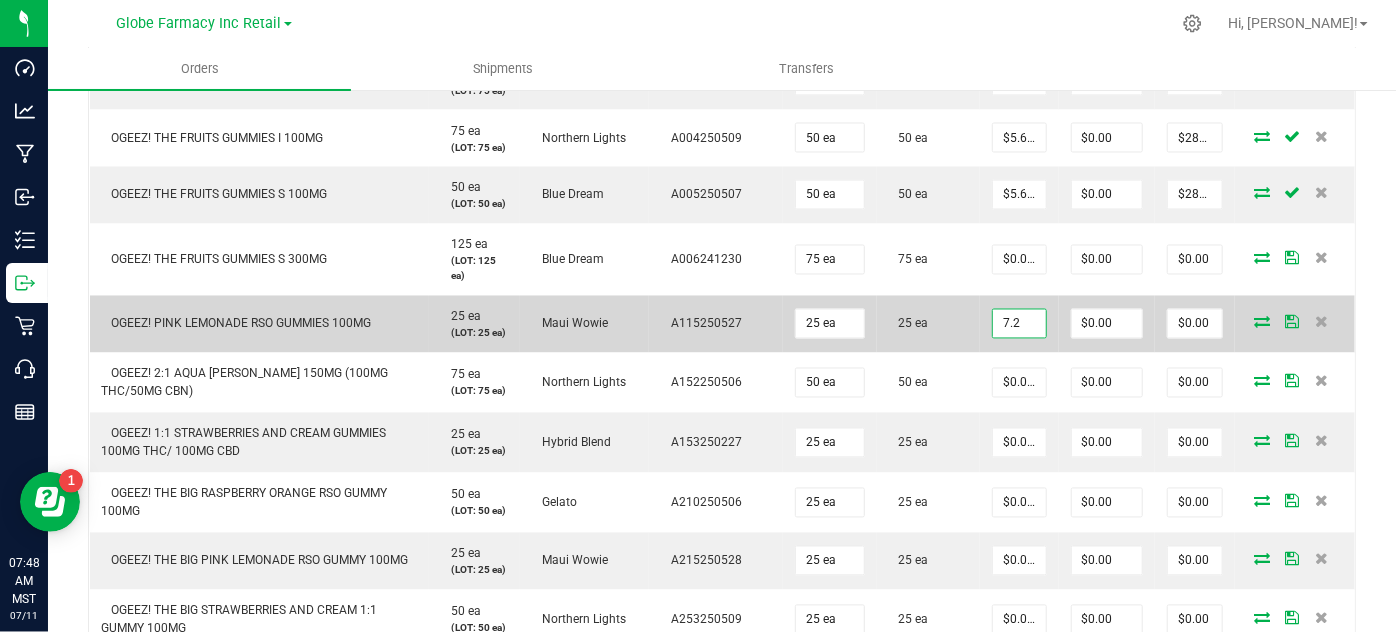 type on "$7.20000" 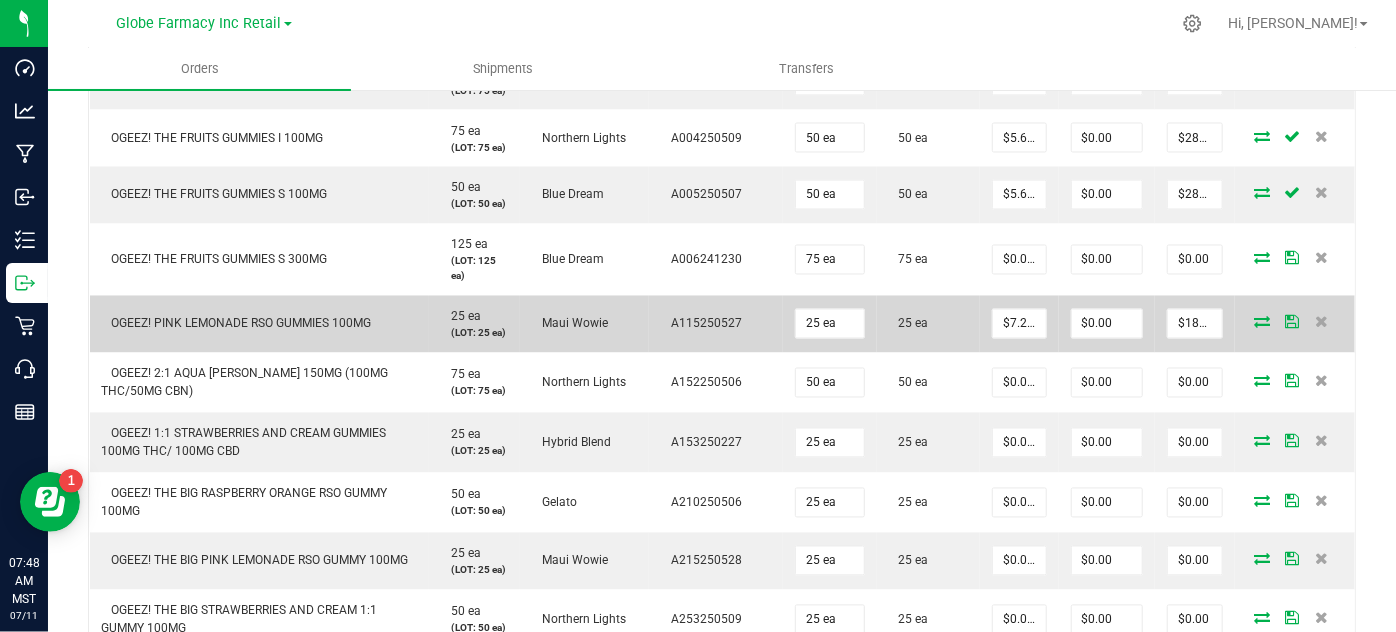 click on "25 ea" at bounding box center [929, 324] 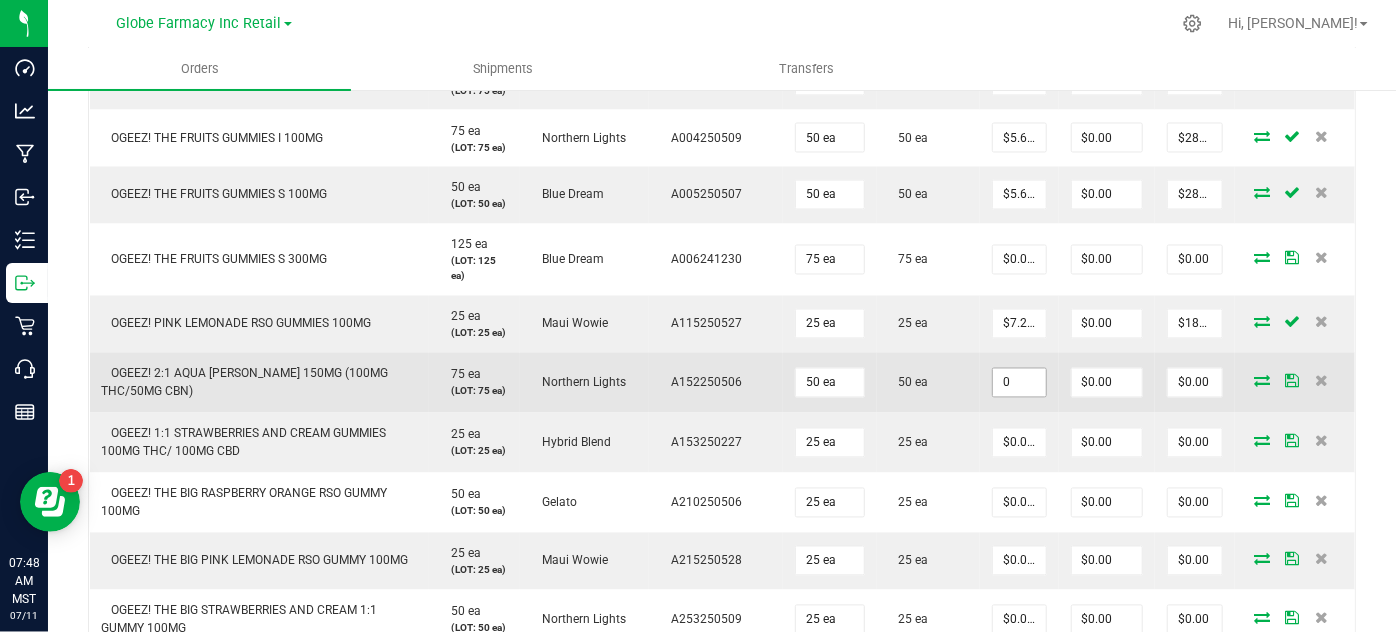 click on "0" at bounding box center (1019, 383) 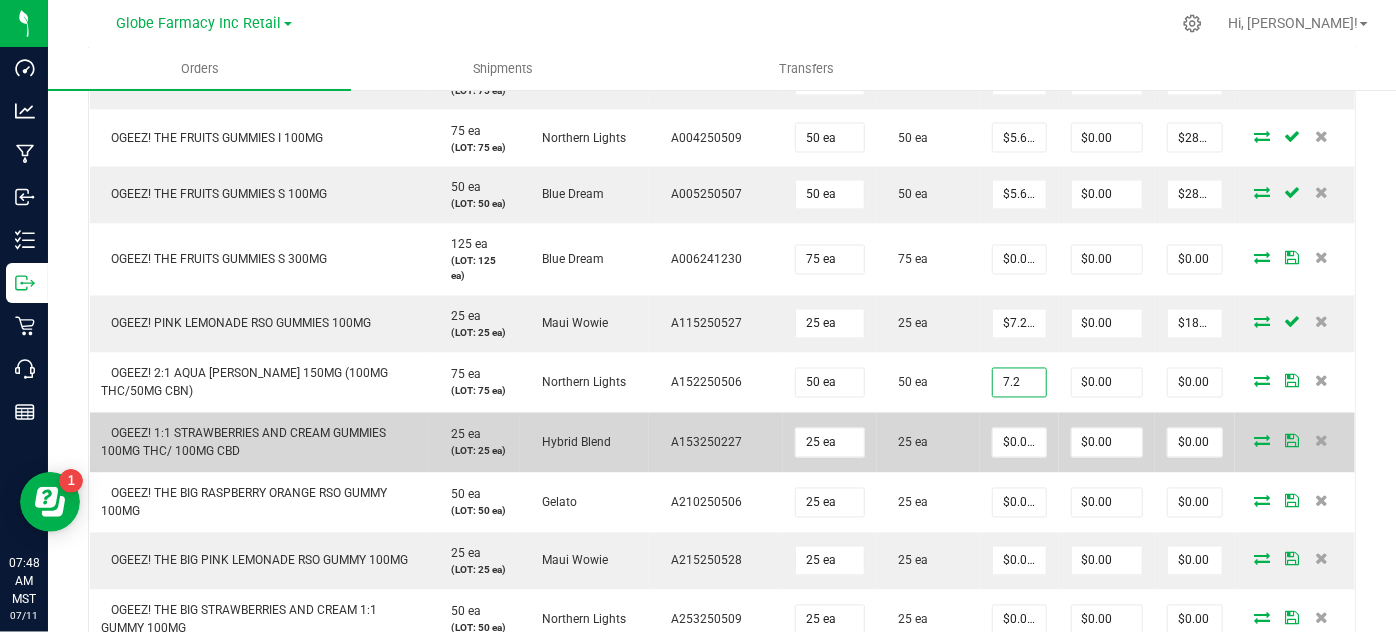 type on "$7.20000" 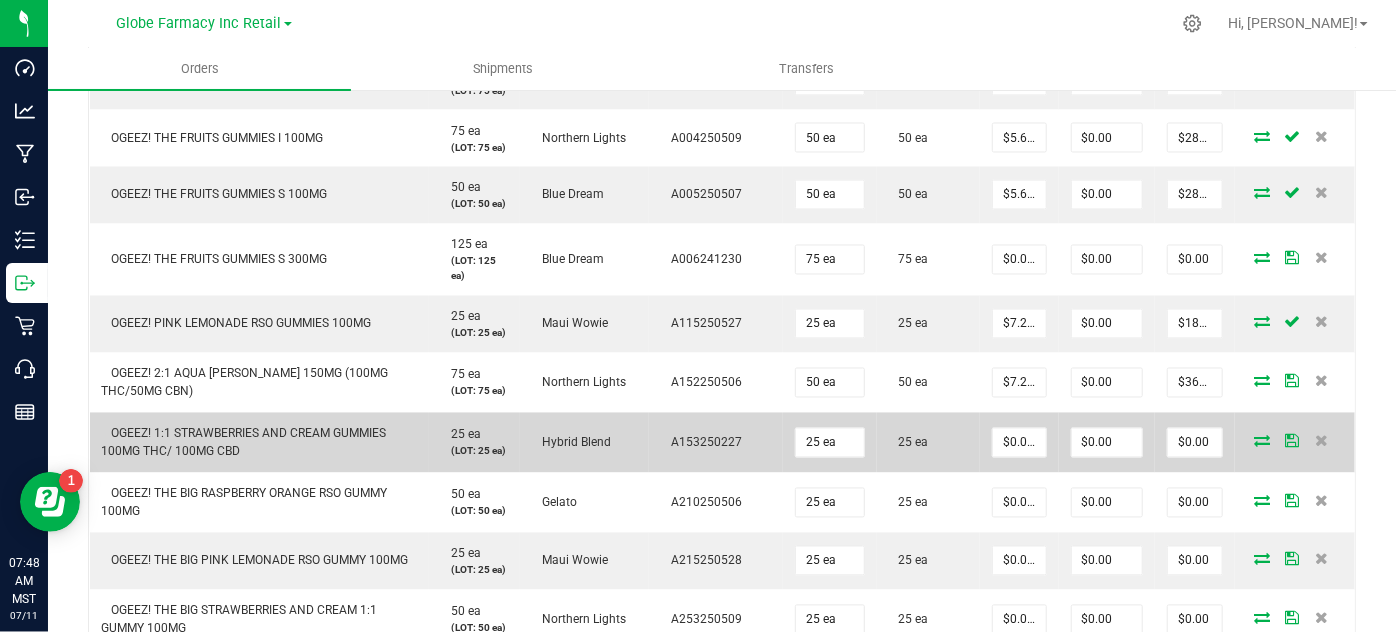 click on "25 ea" at bounding box center [929, 443] 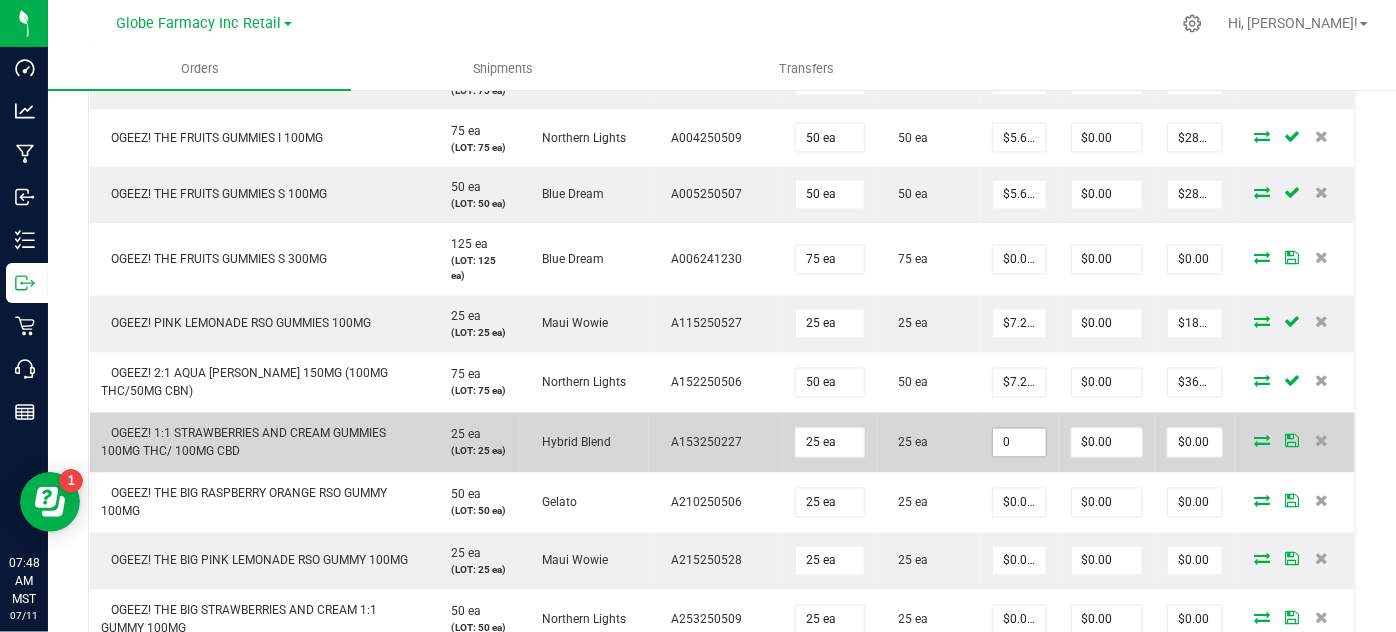 click on "0" at bounding box center (1019, 443) 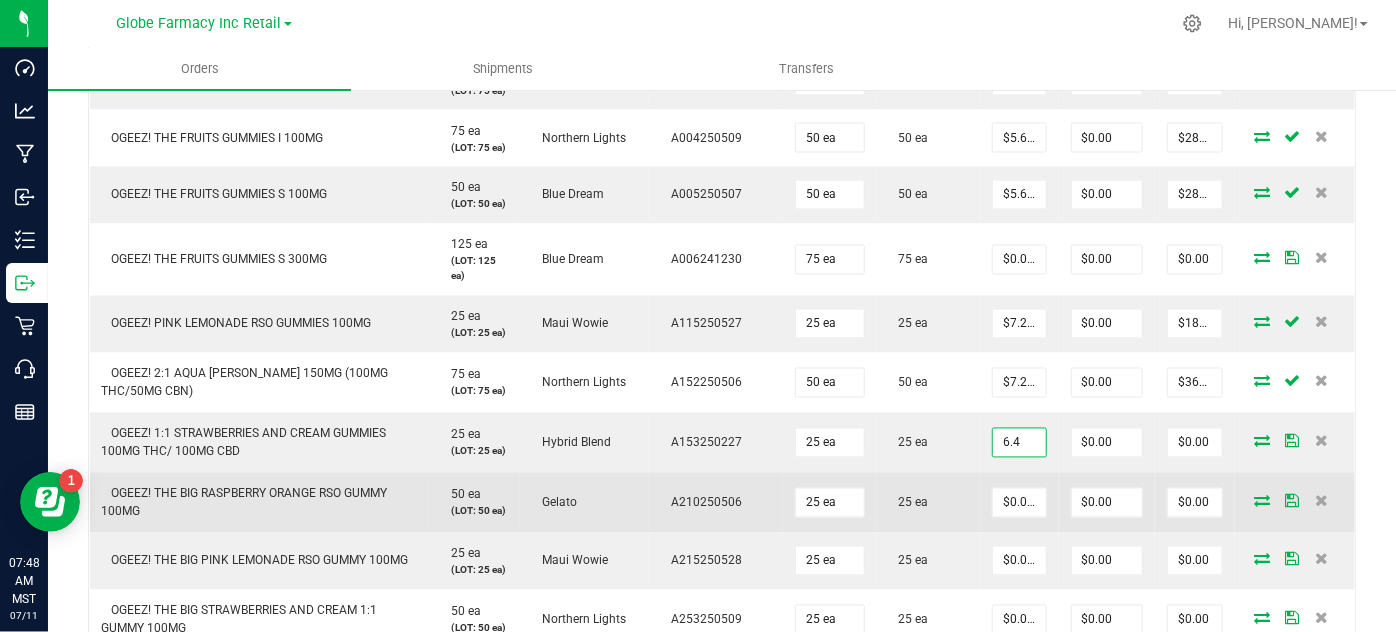 type on "$6.40000" 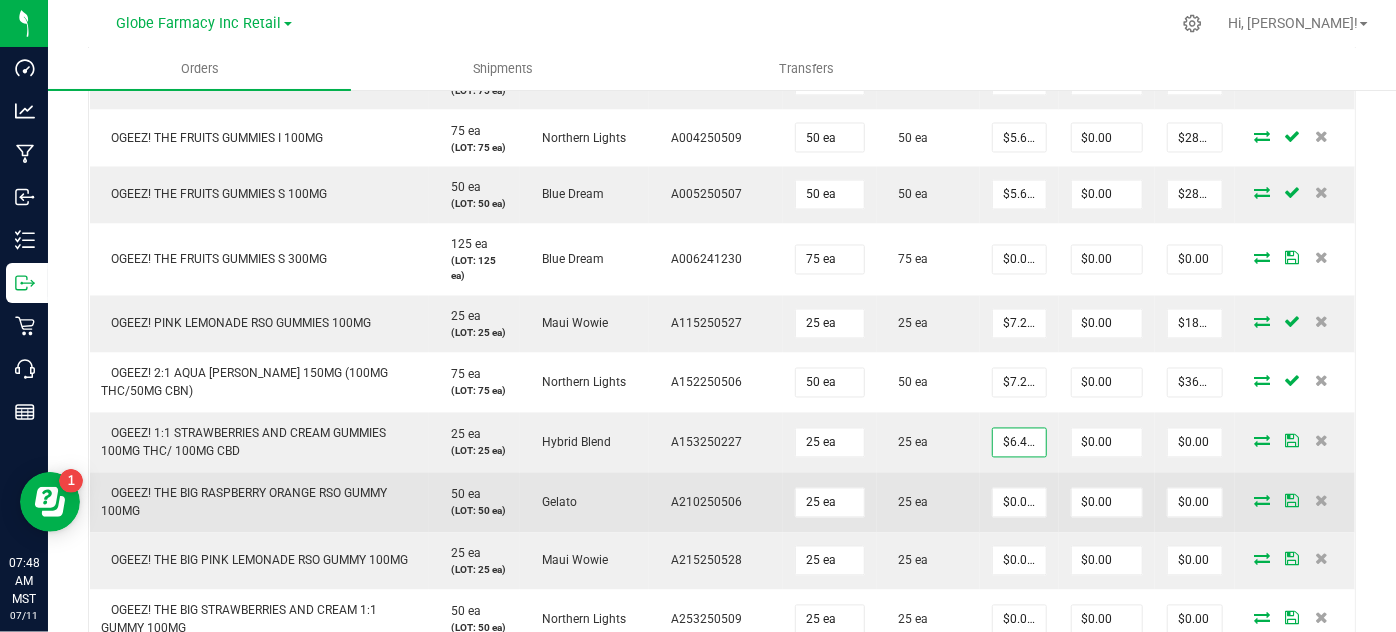 type on "$160.00" 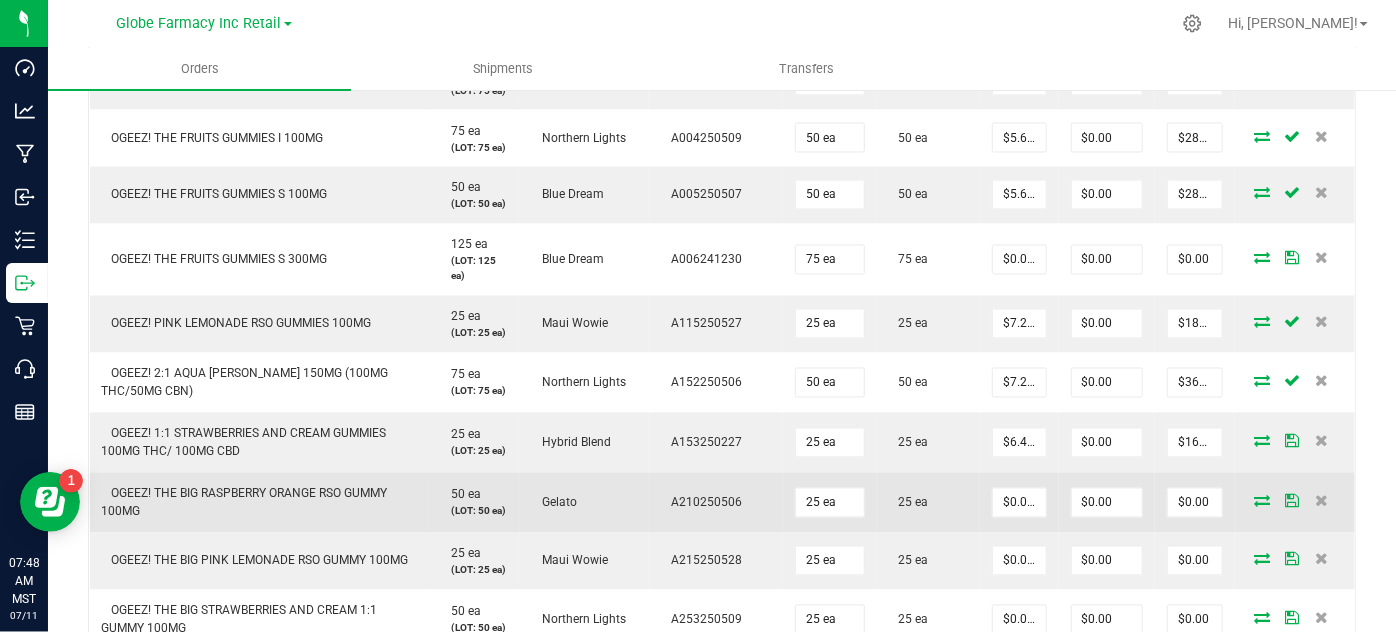 click on "25 ea" at bounding box center [929, 503] 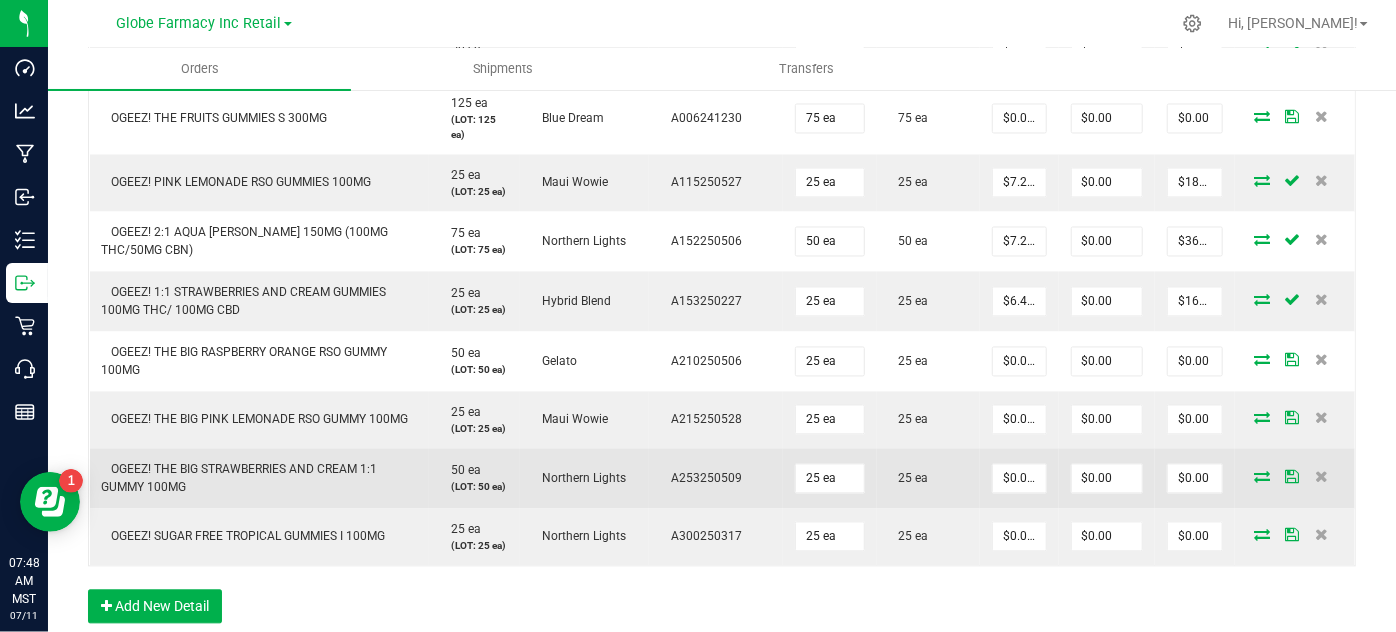 scroll, scrollTop: 1981, scrollLeft: 0, axis: vertical 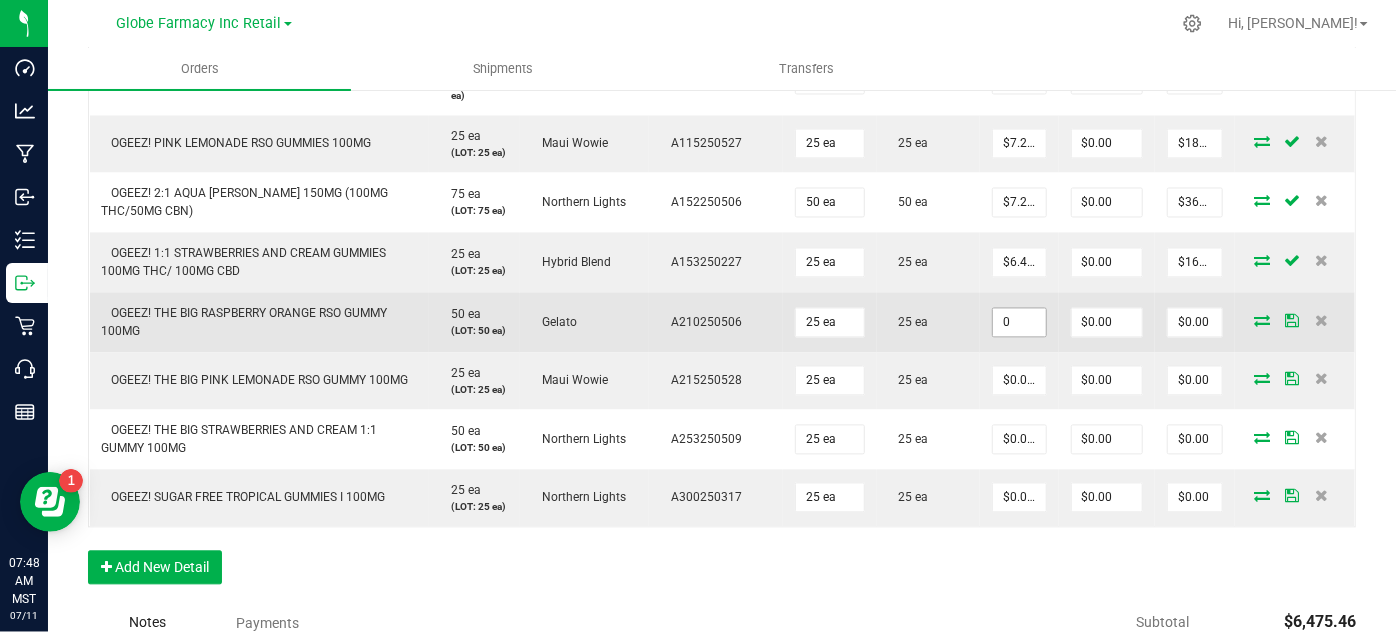 click on "0" at bounding box center [1019, 322] 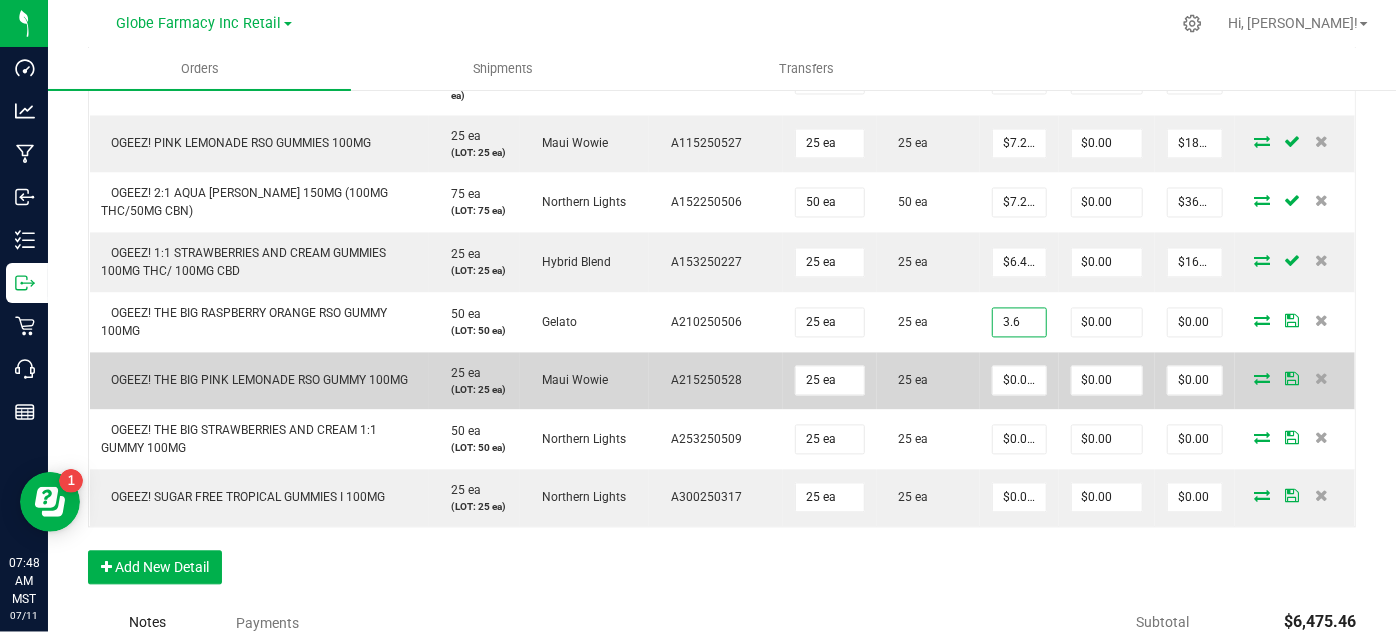 type on "$3.60000" 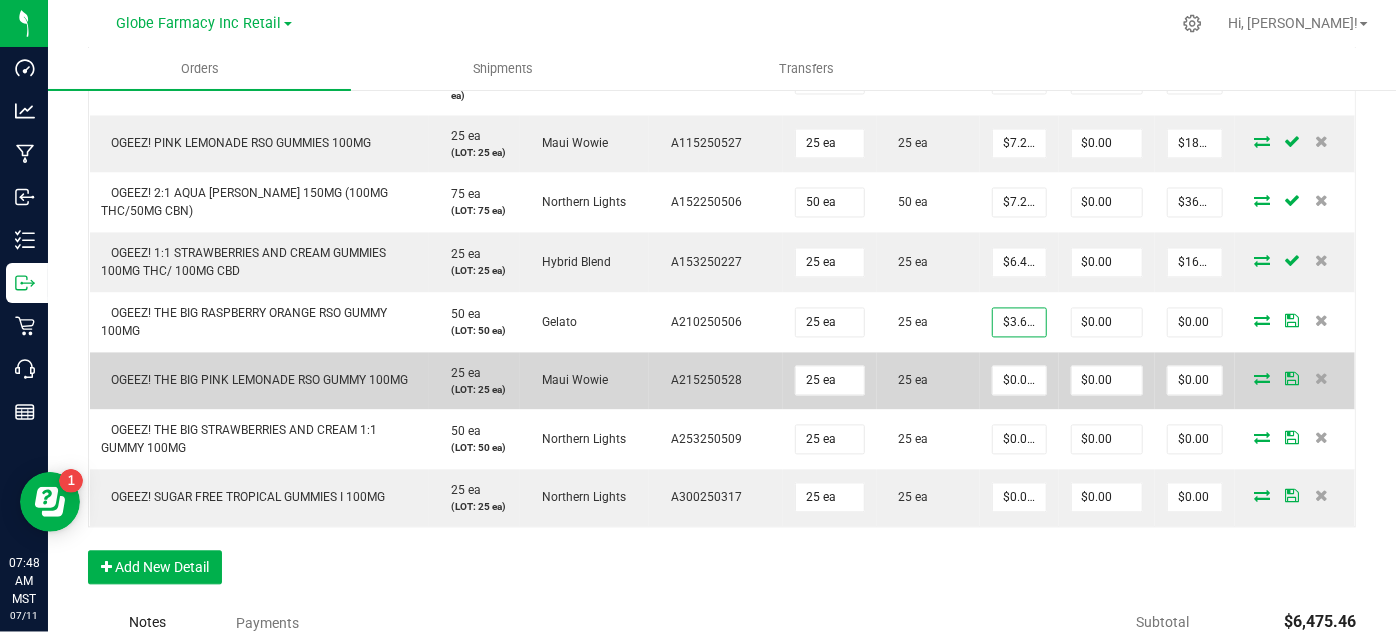 type on "$90.00" 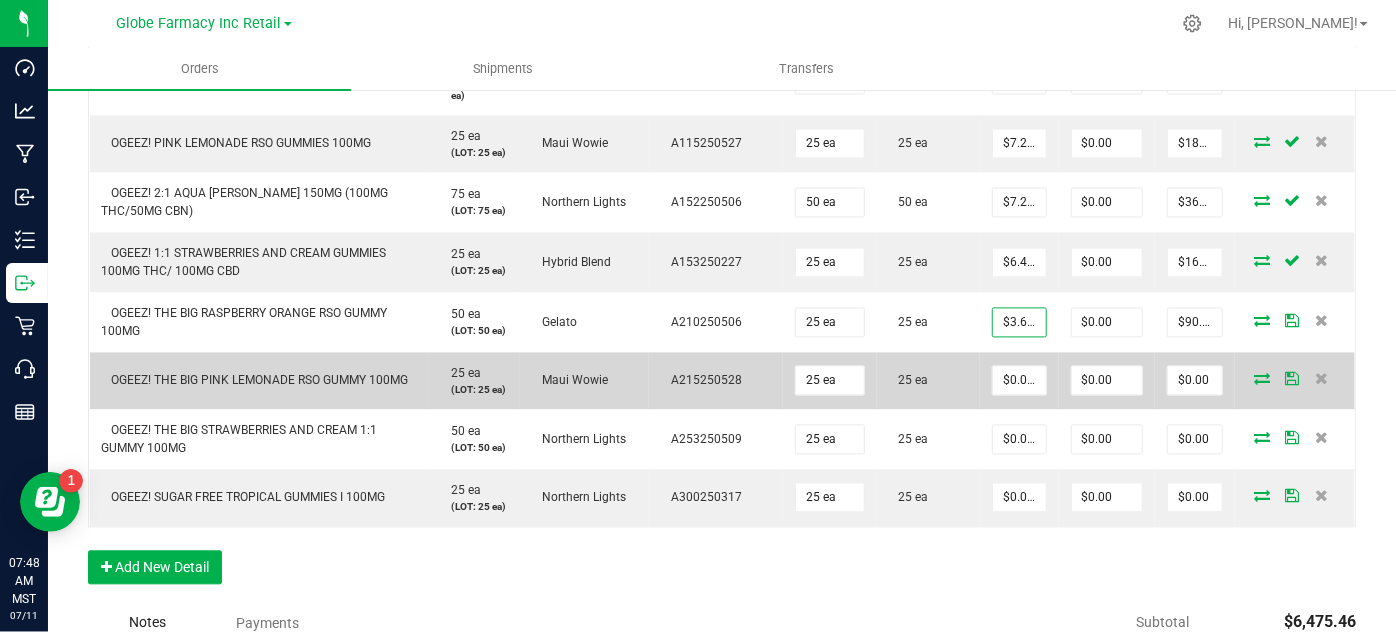 click on "25 ea" at bounding box center (929, 380) 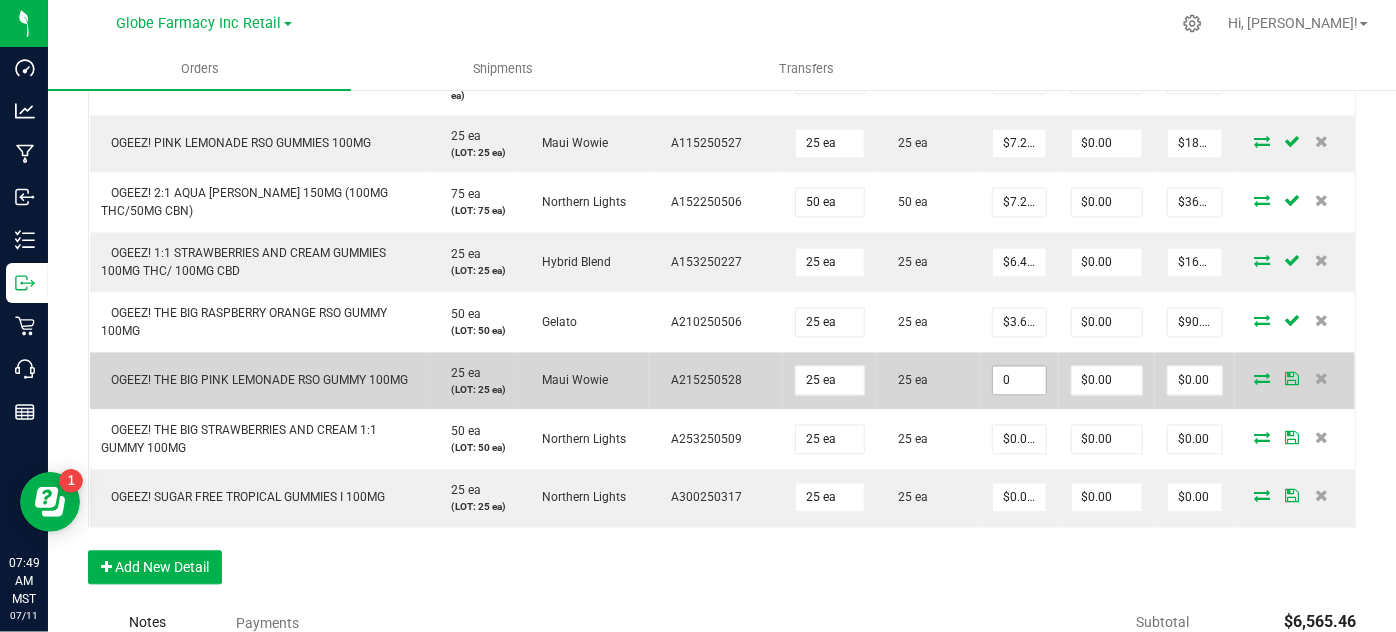 click on "0" at bounding box center (1019, 380) 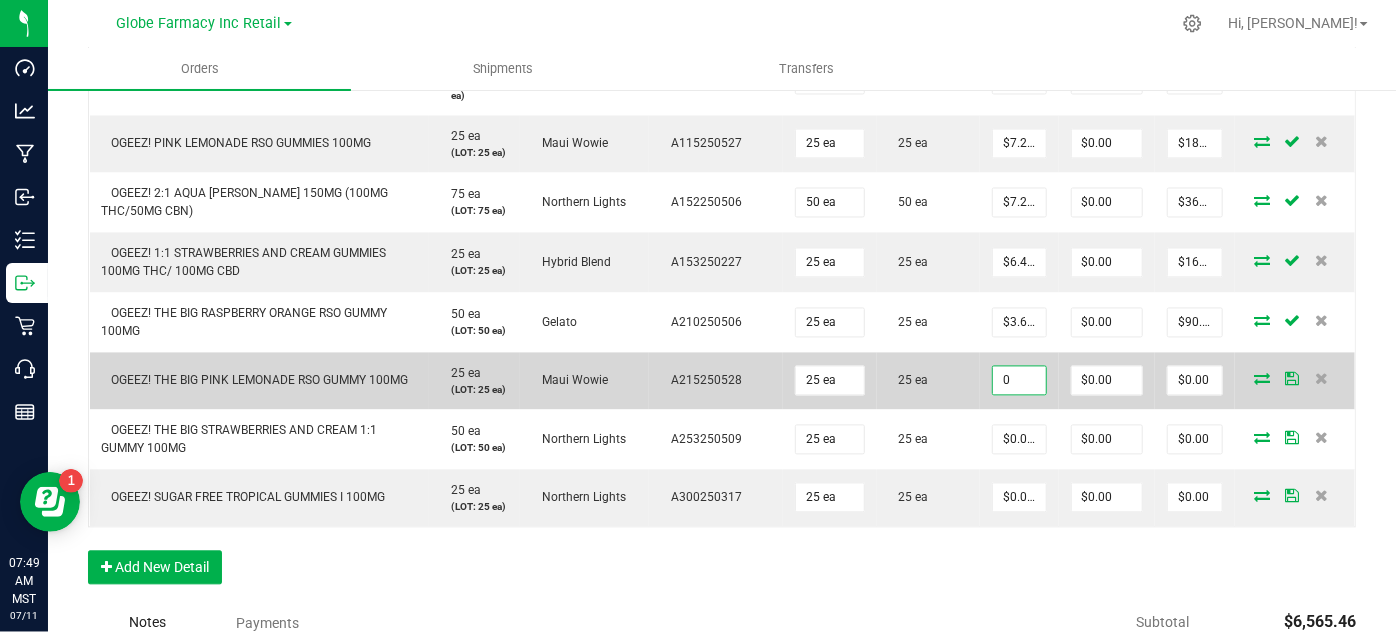 click on "0" at bounding box center (1019, 380) 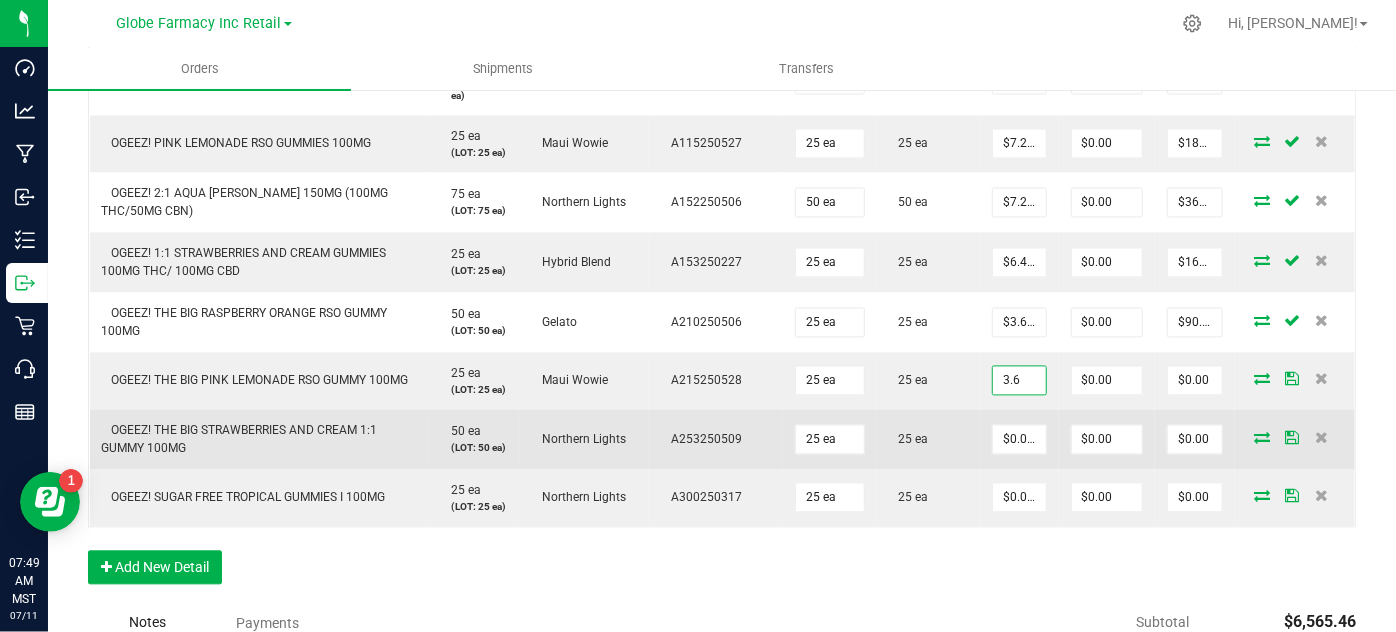 type on "$3.60000" 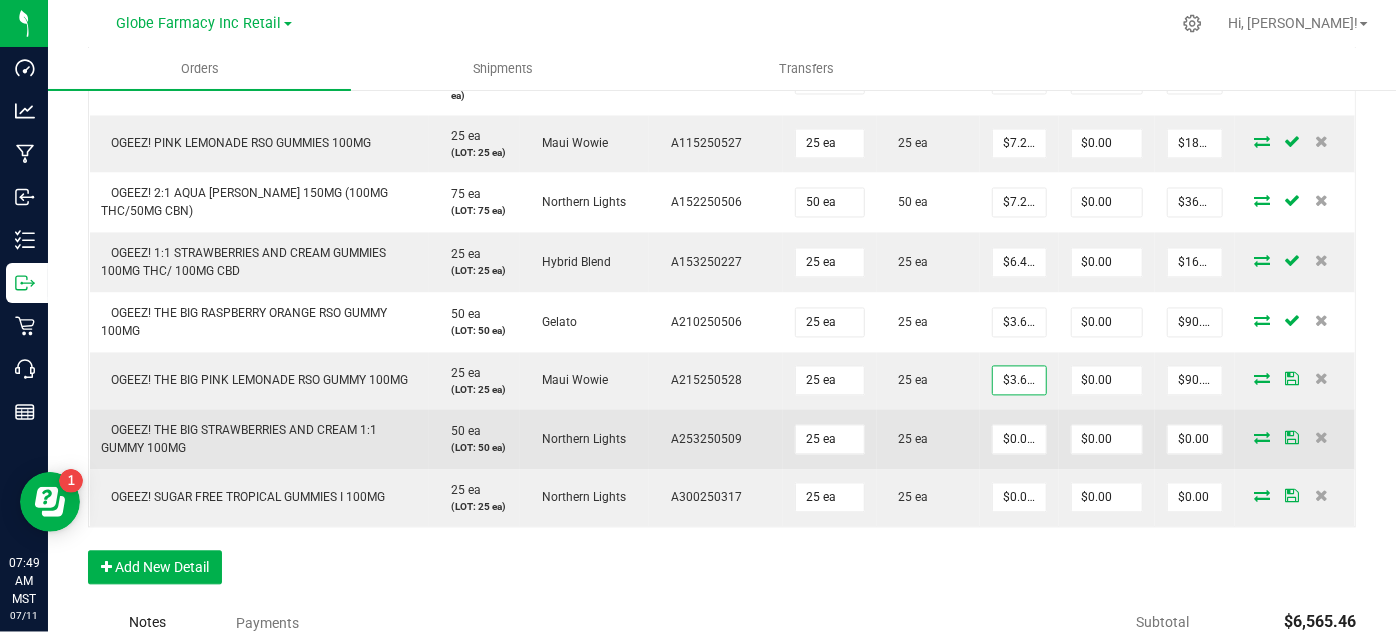 click on "$0.00000" at bounding box center (1019, 439) 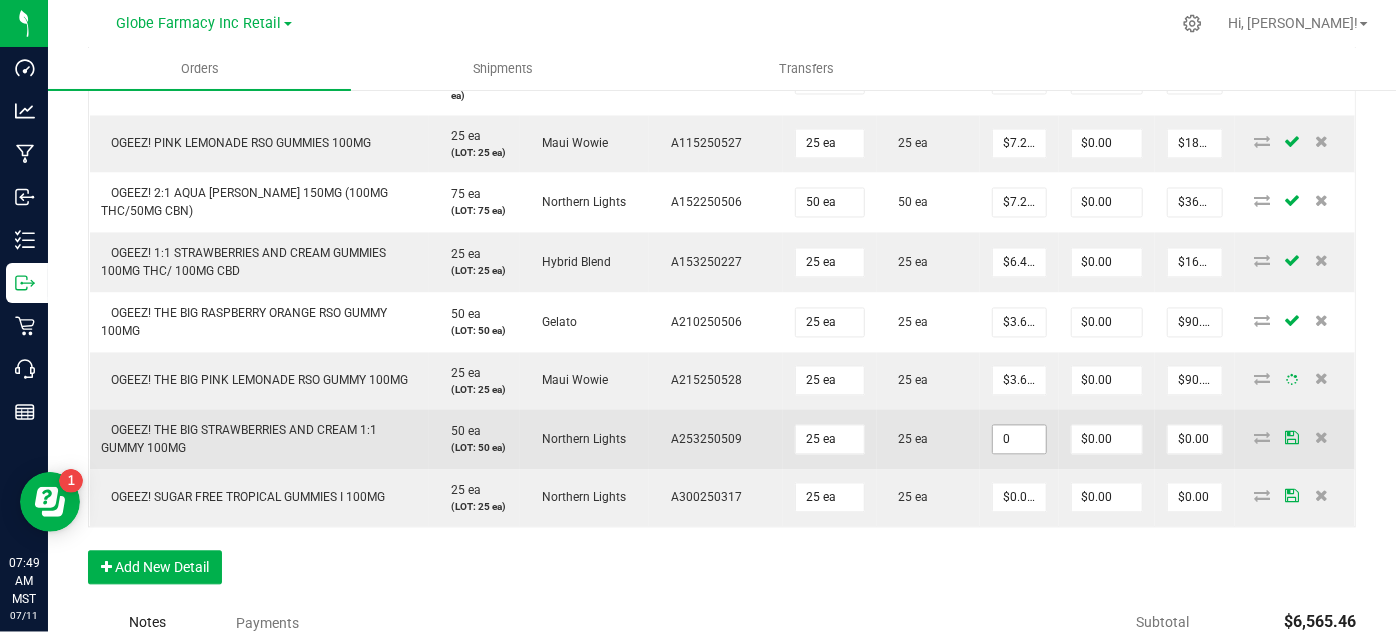 click on "0" at bounding box center [1019, 439] 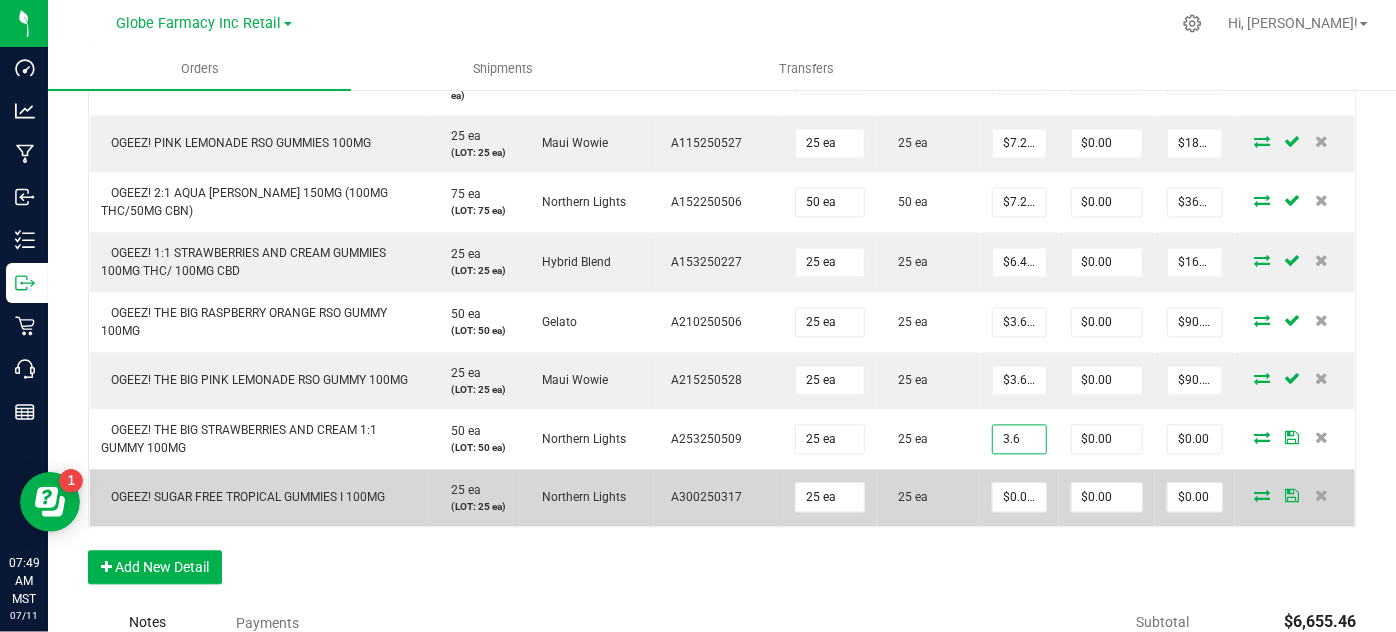 type on "$3.60000" 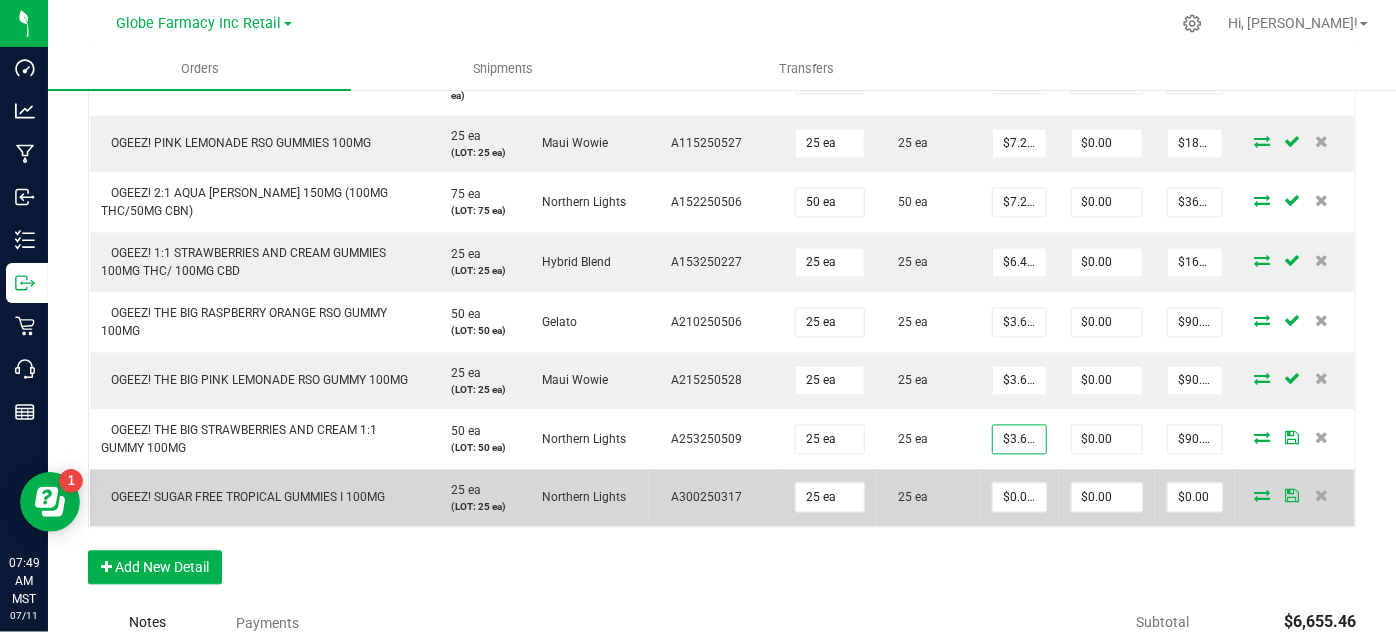 click on "25 ea" at bounding box center (929, 497) 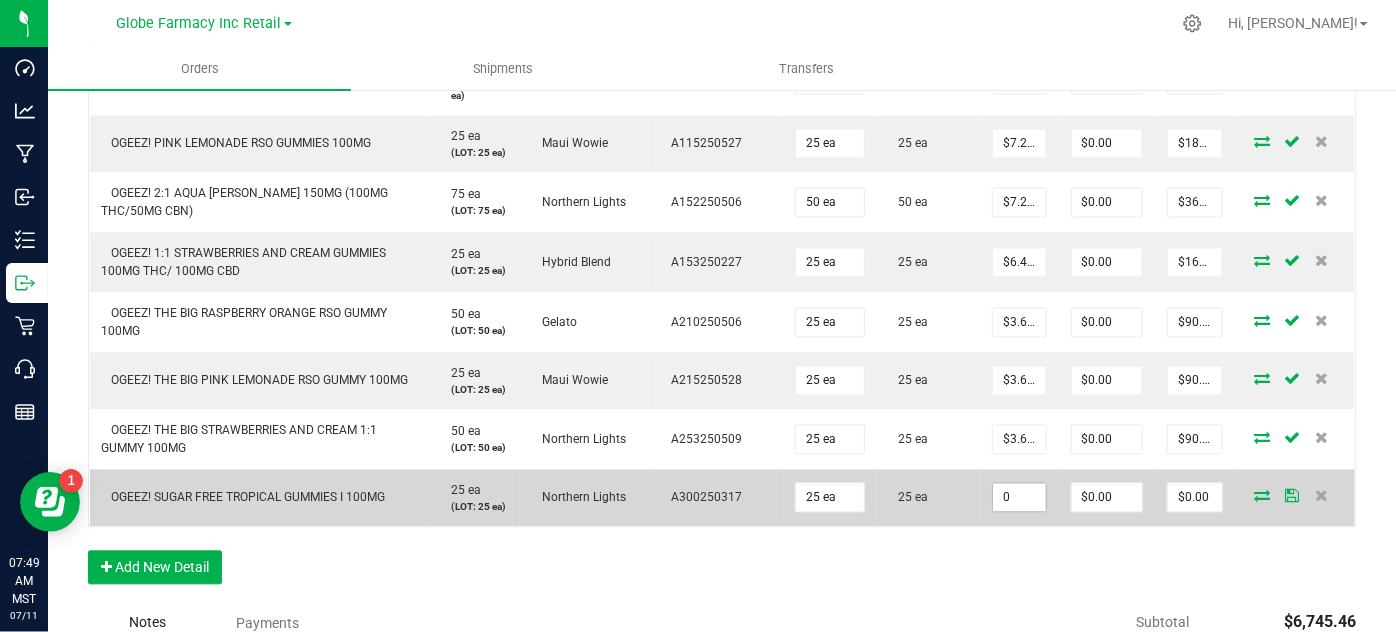 click on "0" at bounding box center (1019, 497) 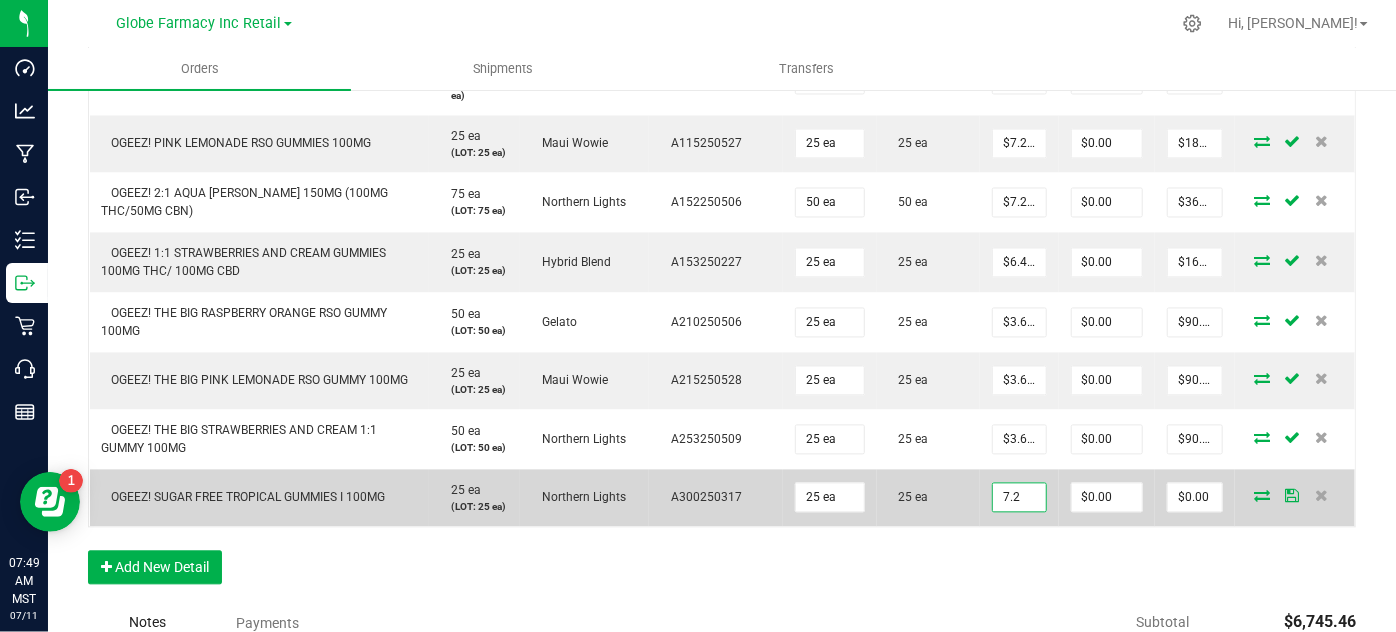 type on "$7.20000" 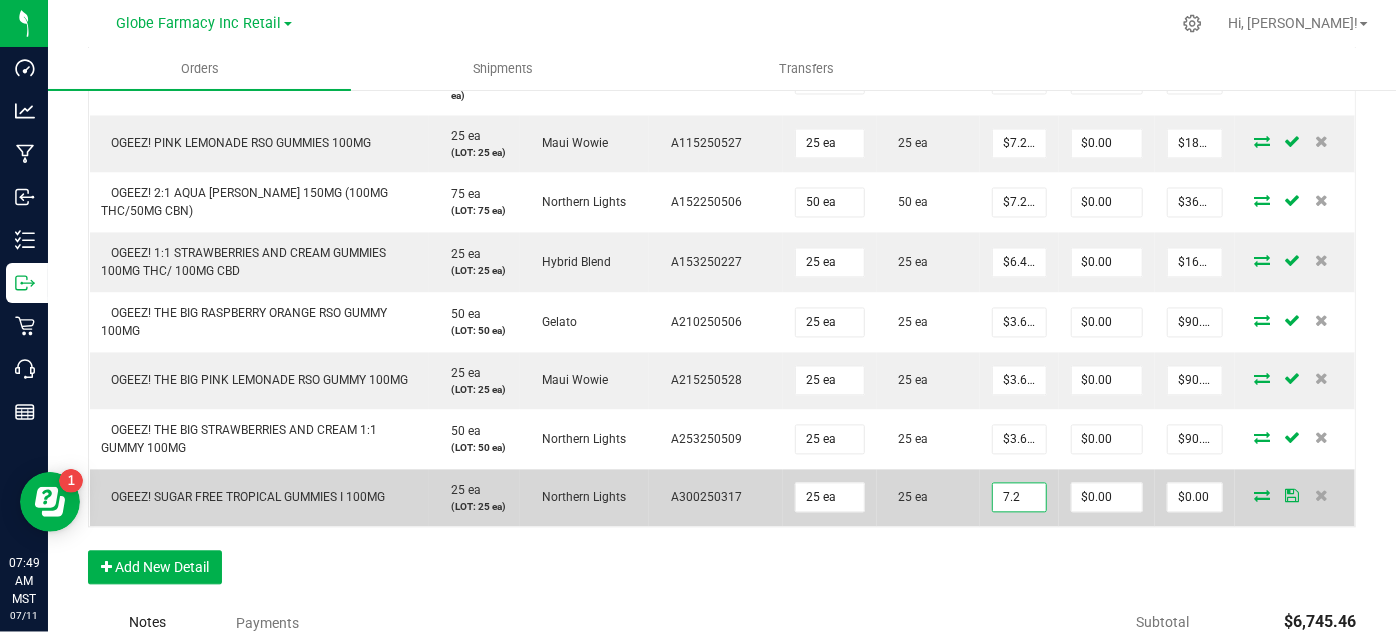 type on "$180.00" 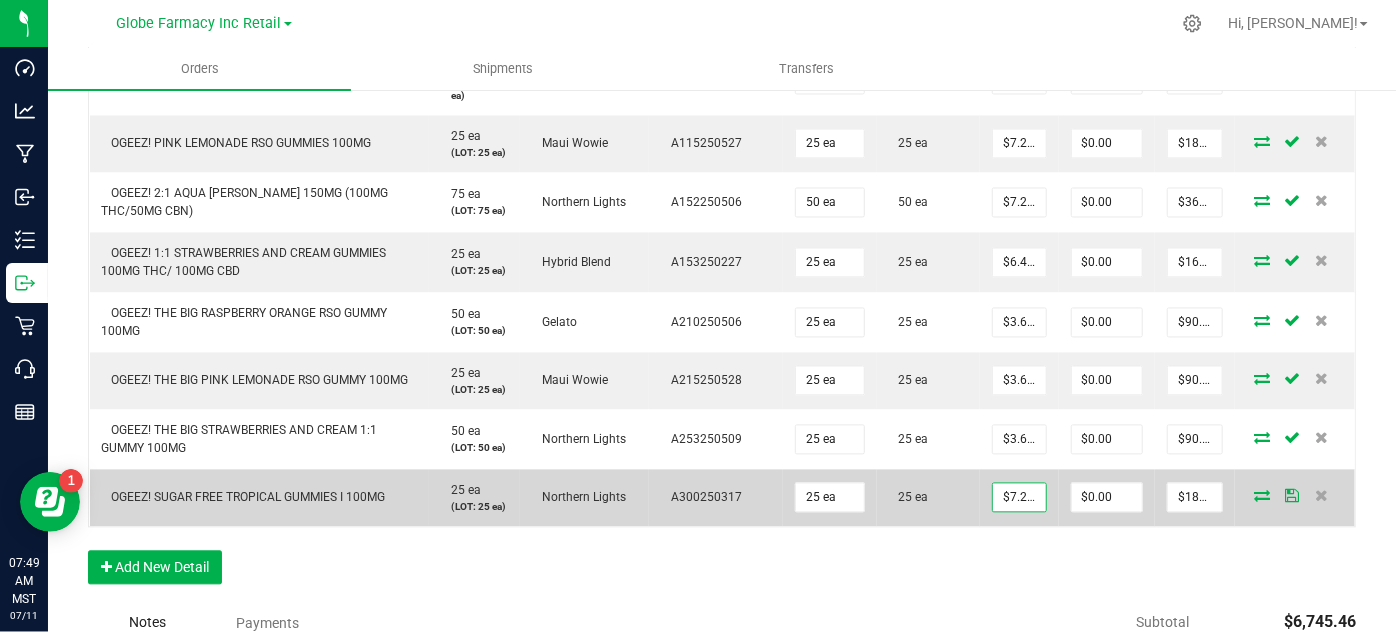 click on "25 ea" at bounding box center [929, 497] 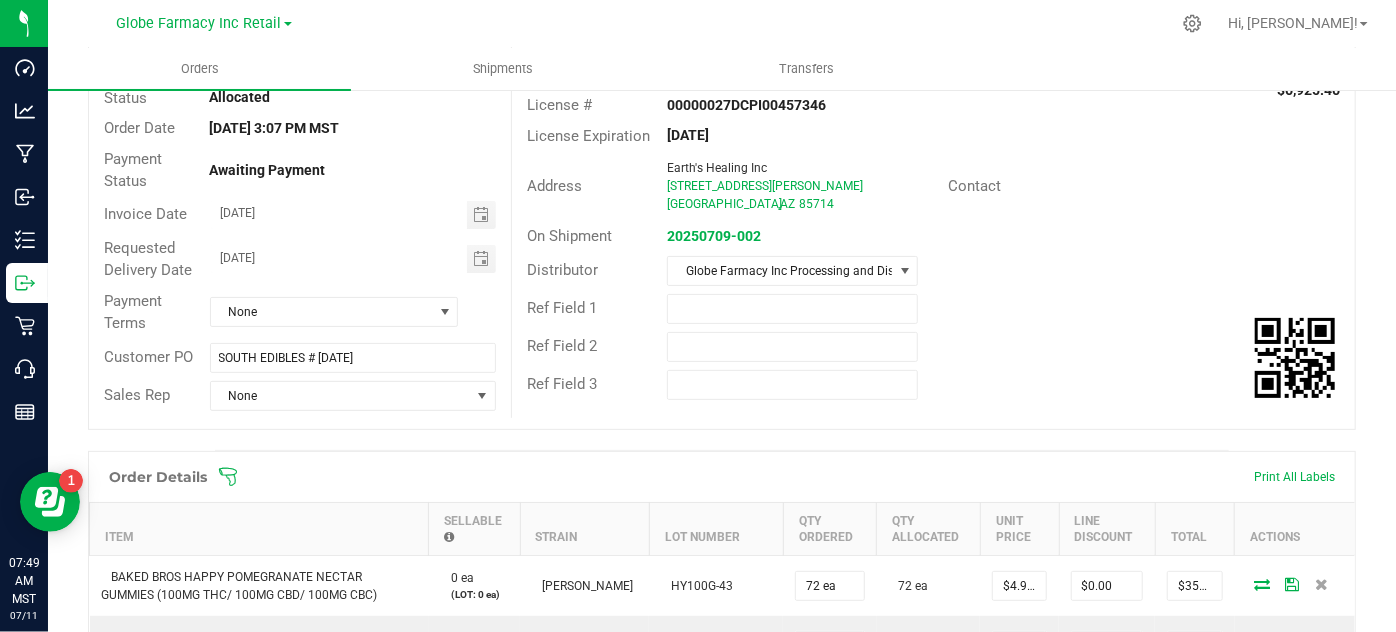 scroll, scrollTop: 0, scrollLeft: 0, axis: both 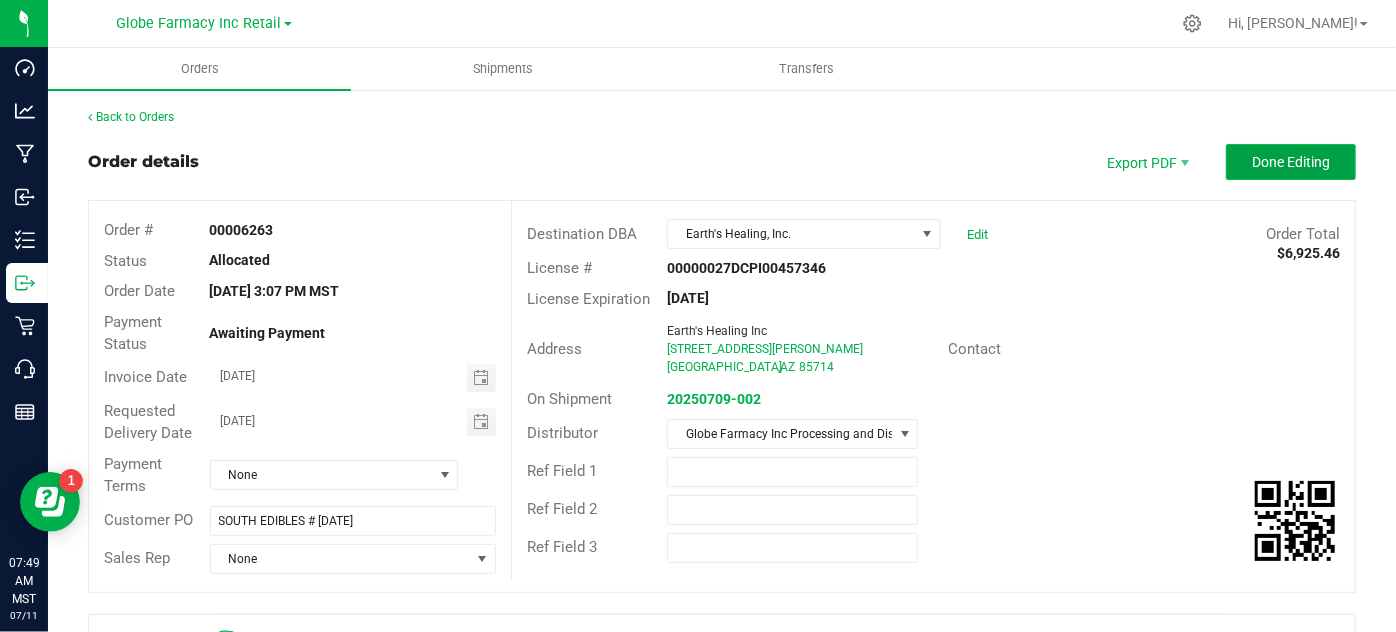 click on "Done Editing" at bounding box center [1291, 162] 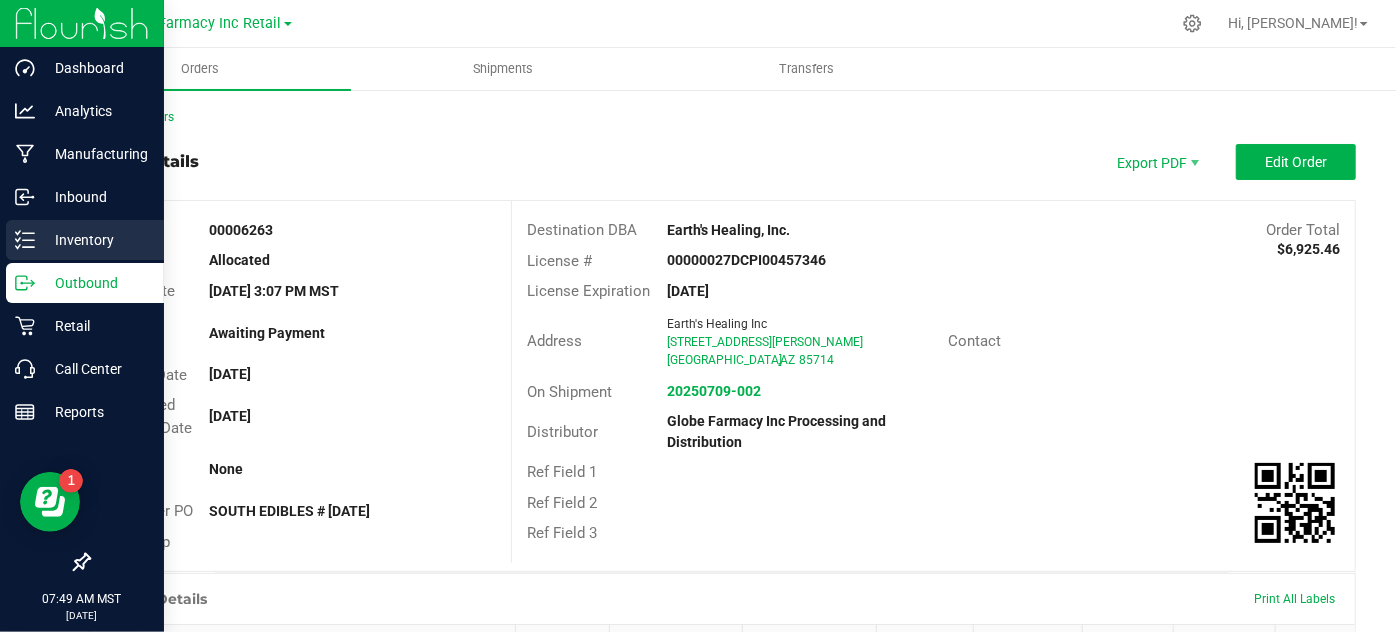 click 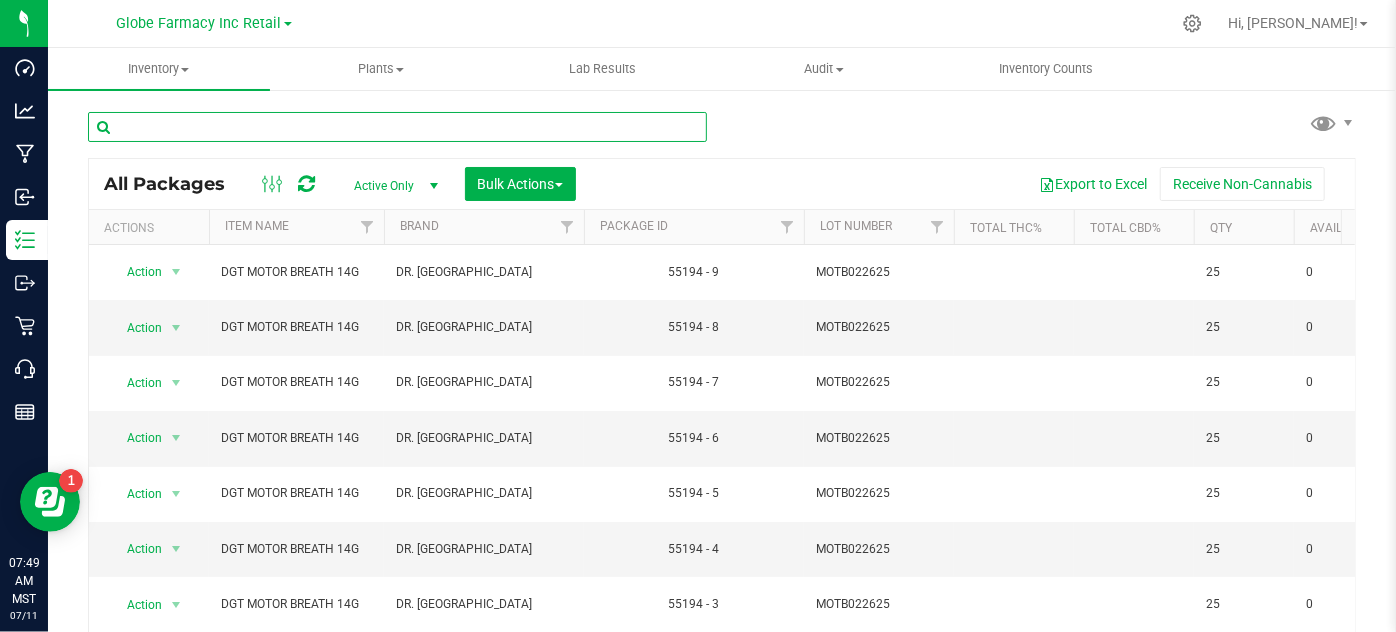 click at bounding box center [397, 127] 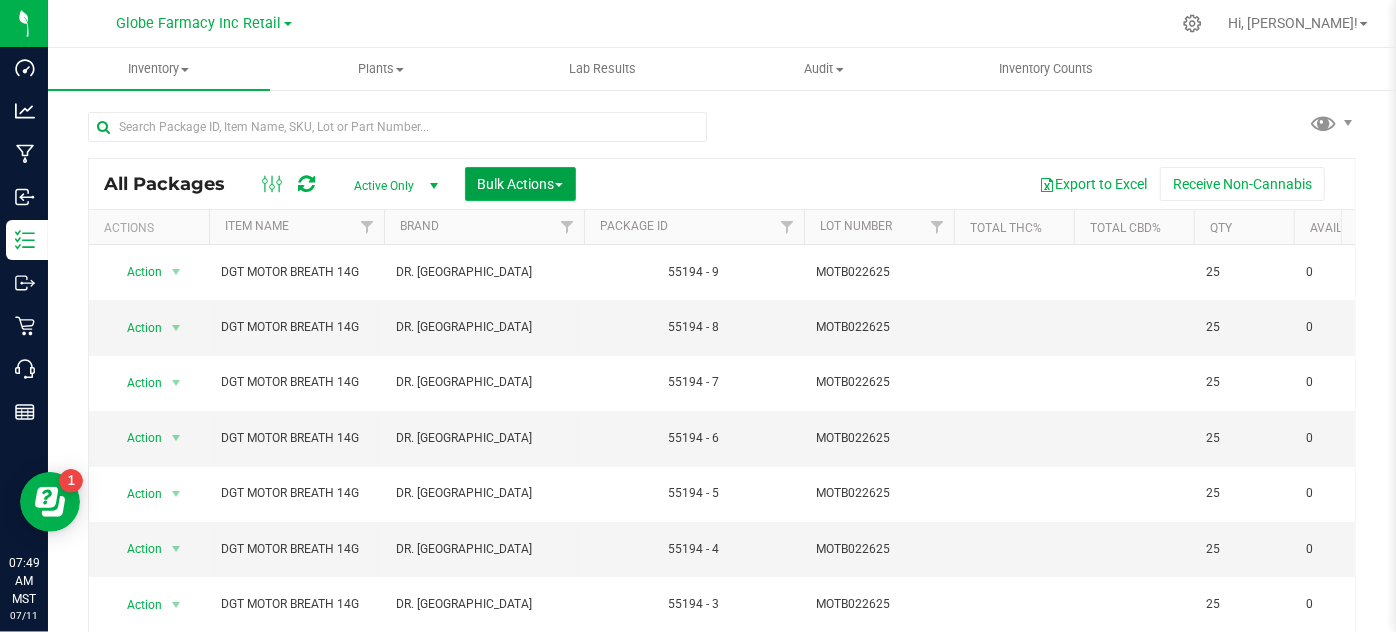 click on "Bulk Actions" at bounding box center (520, 184) 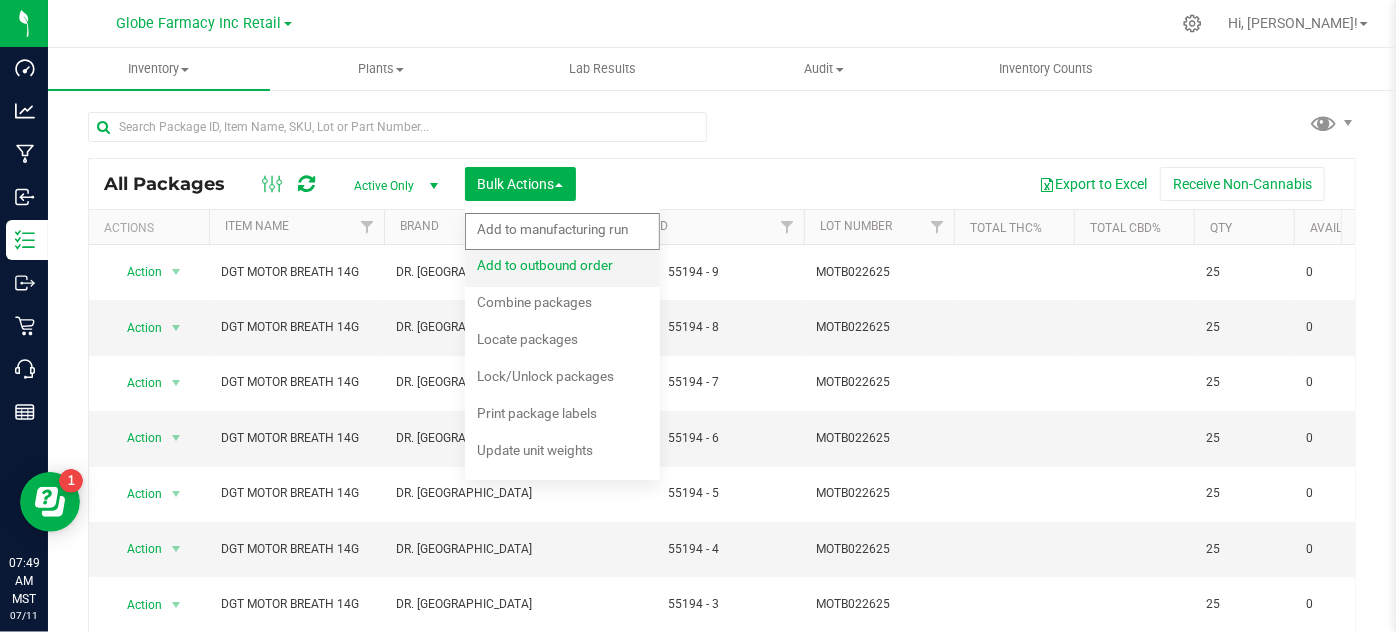 click on "Add to outbound order" at bounding box center [545, 265] 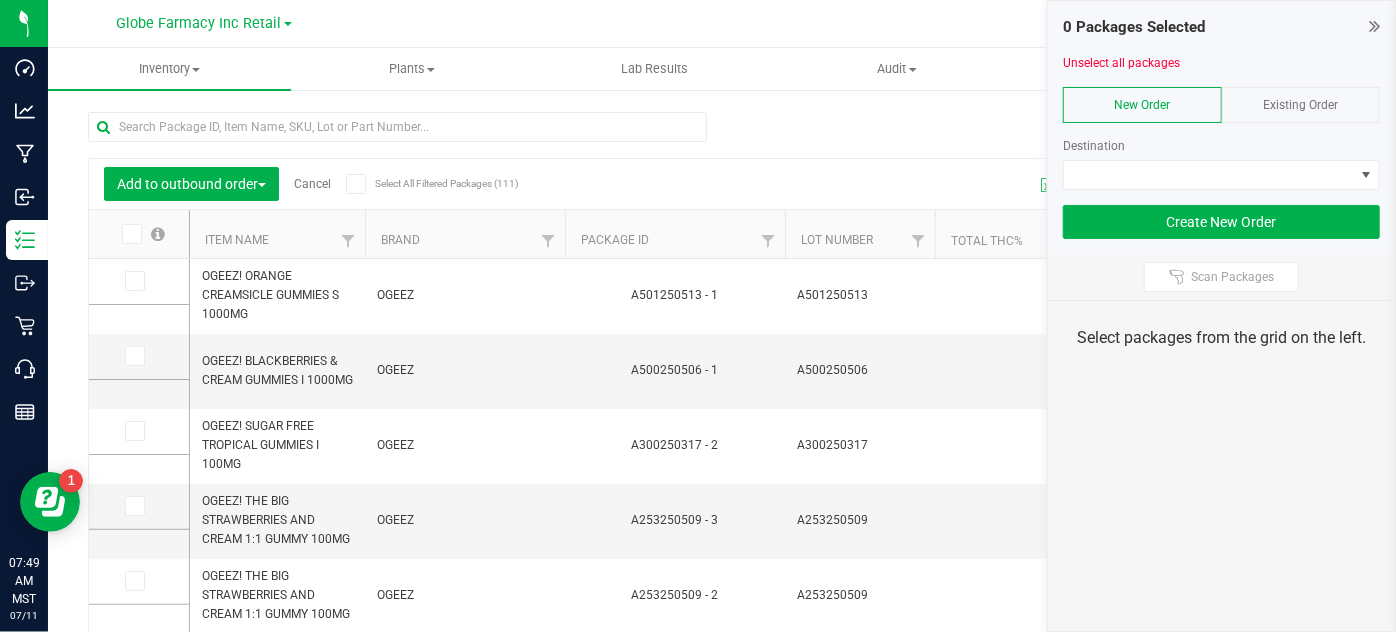 click on "Existing Order" at bounding box center [1301, 105] 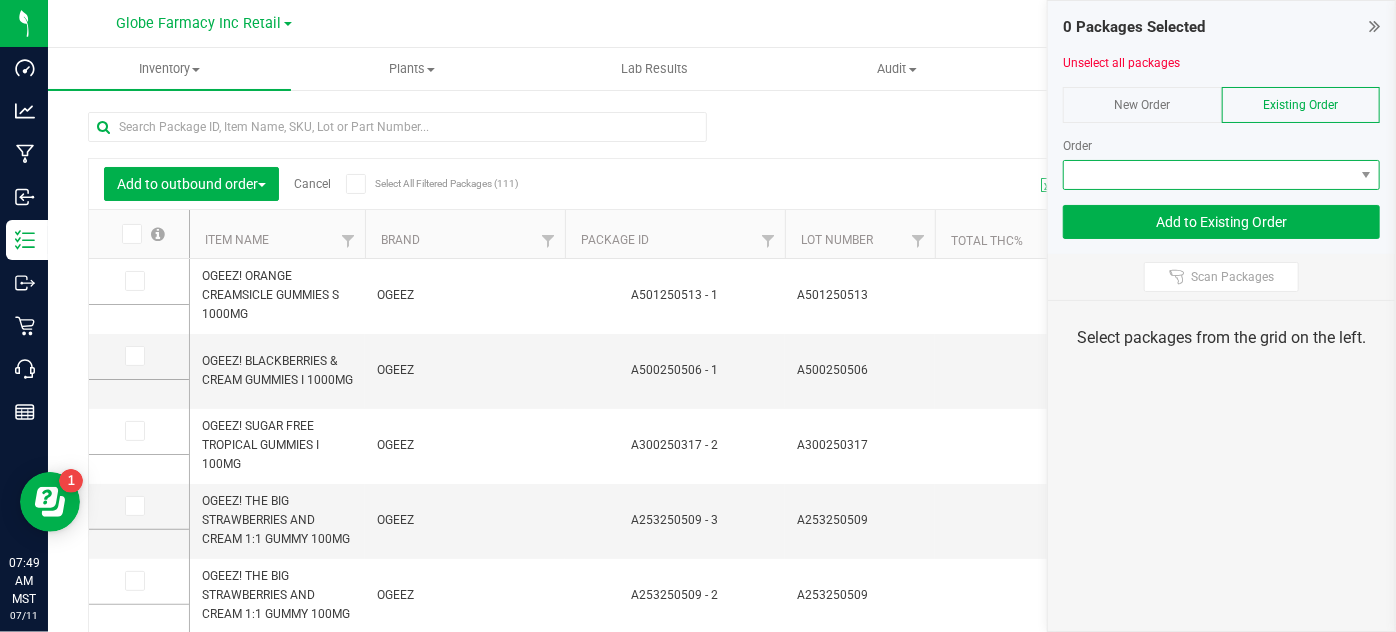 click at bounding box center (1366, 175) 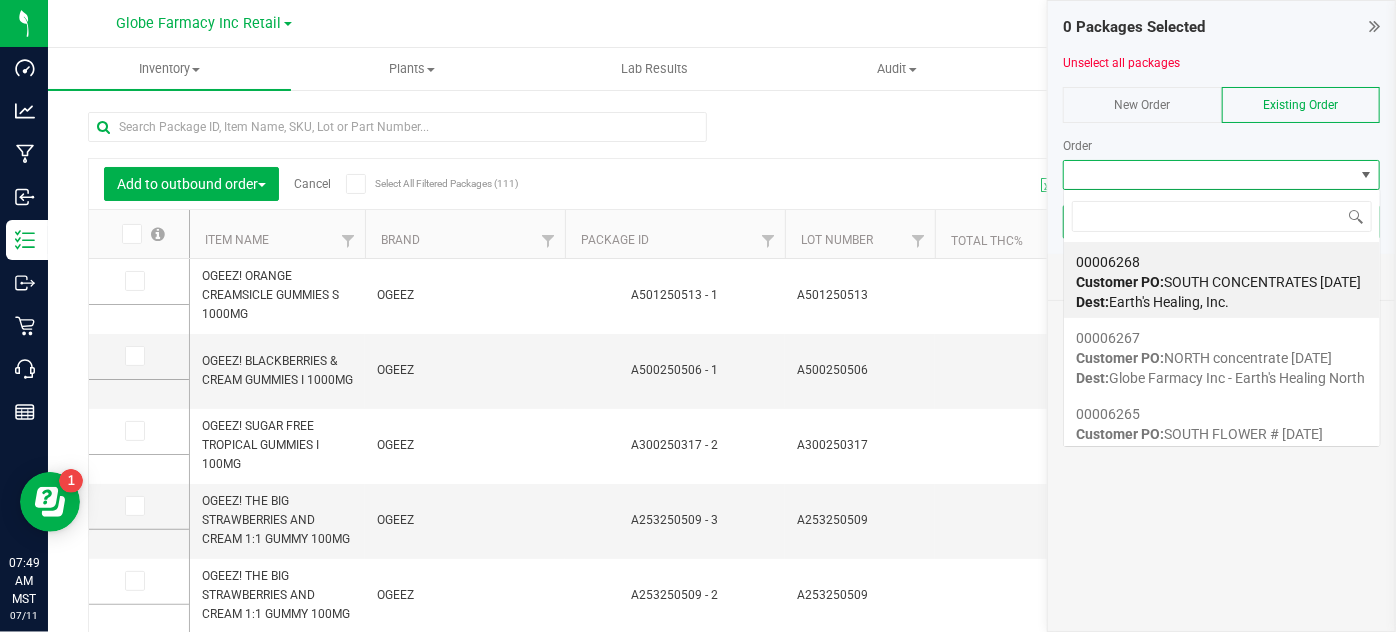 scroll, scrollTop: 99970, scrollLeft: 99682, axis: both 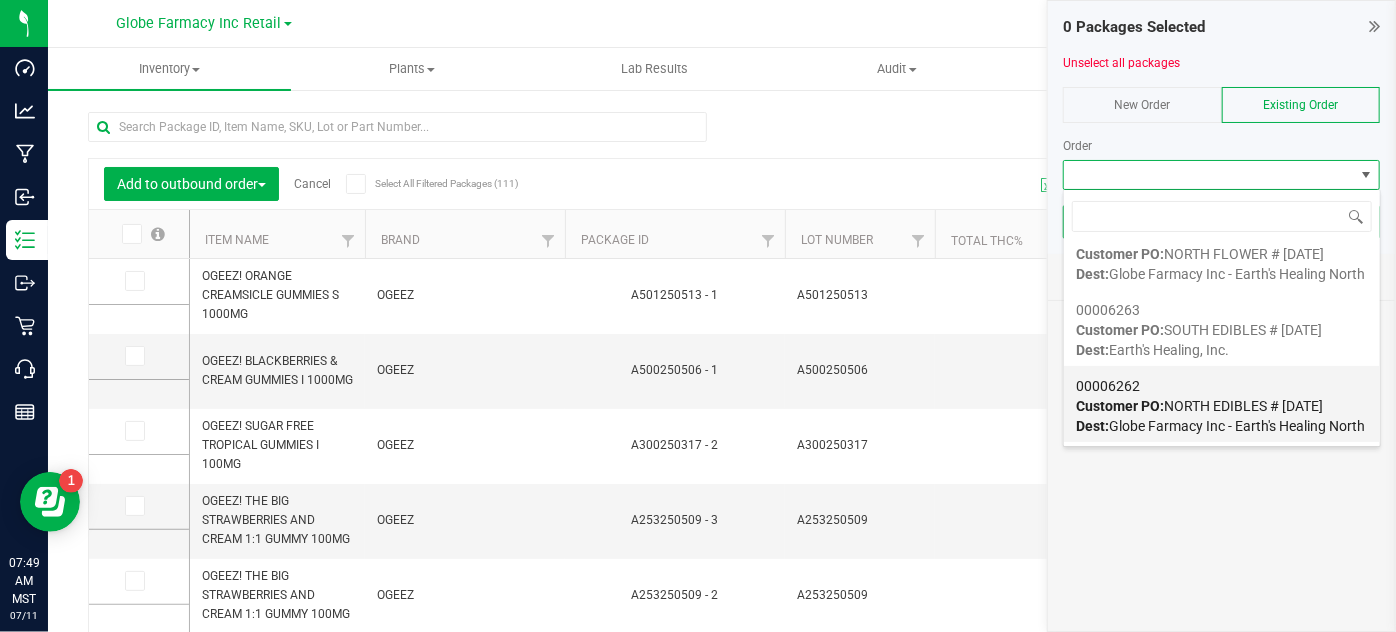 click on "Customer PO:  NORTH EDIBLES # 07/11/2025" at bounding box center [1199, 406] 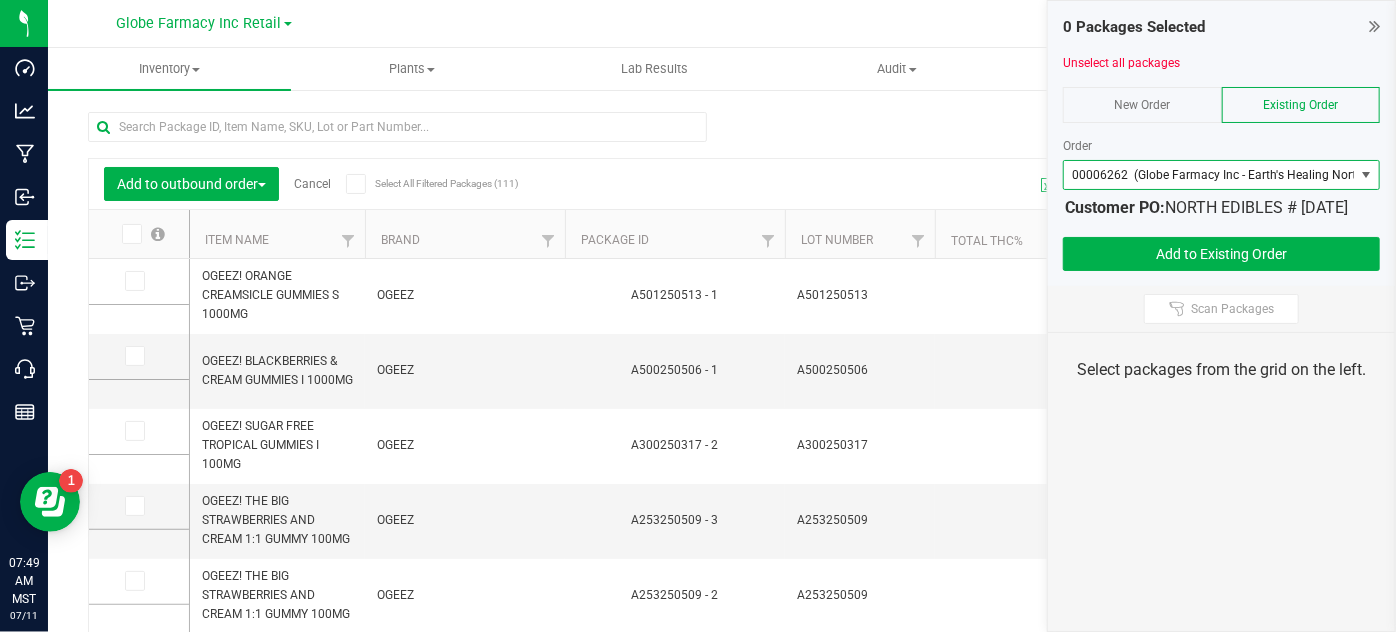 scroll, scrollTop: 408, scrollLeft: 0, axis: vertical 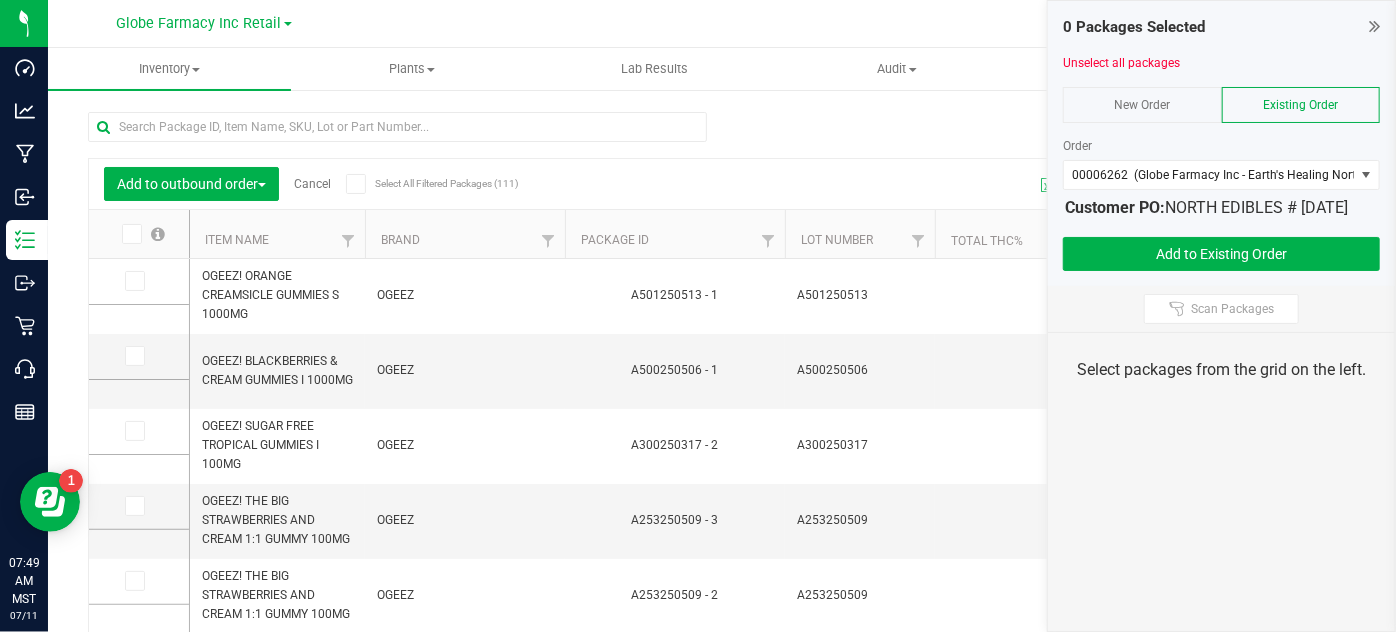 click at bounding box center [130, 234] 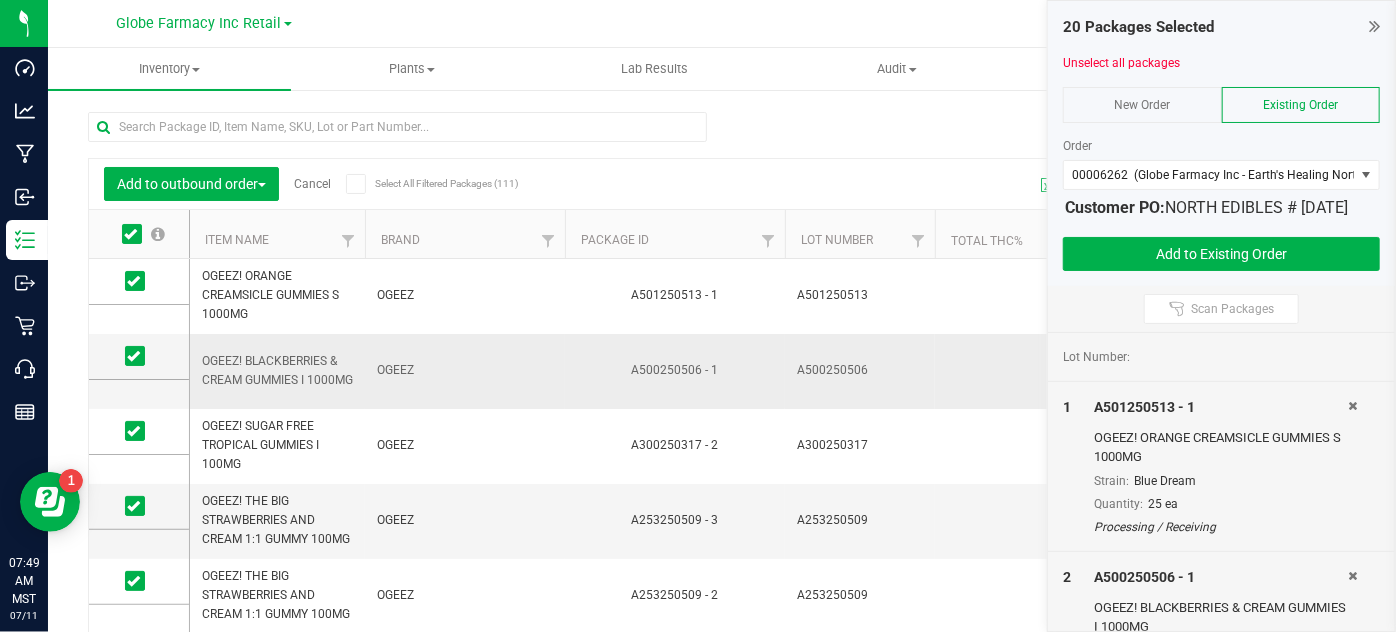 scroll, scrollTop: 352, scrollLeft: 0, axis: vertical 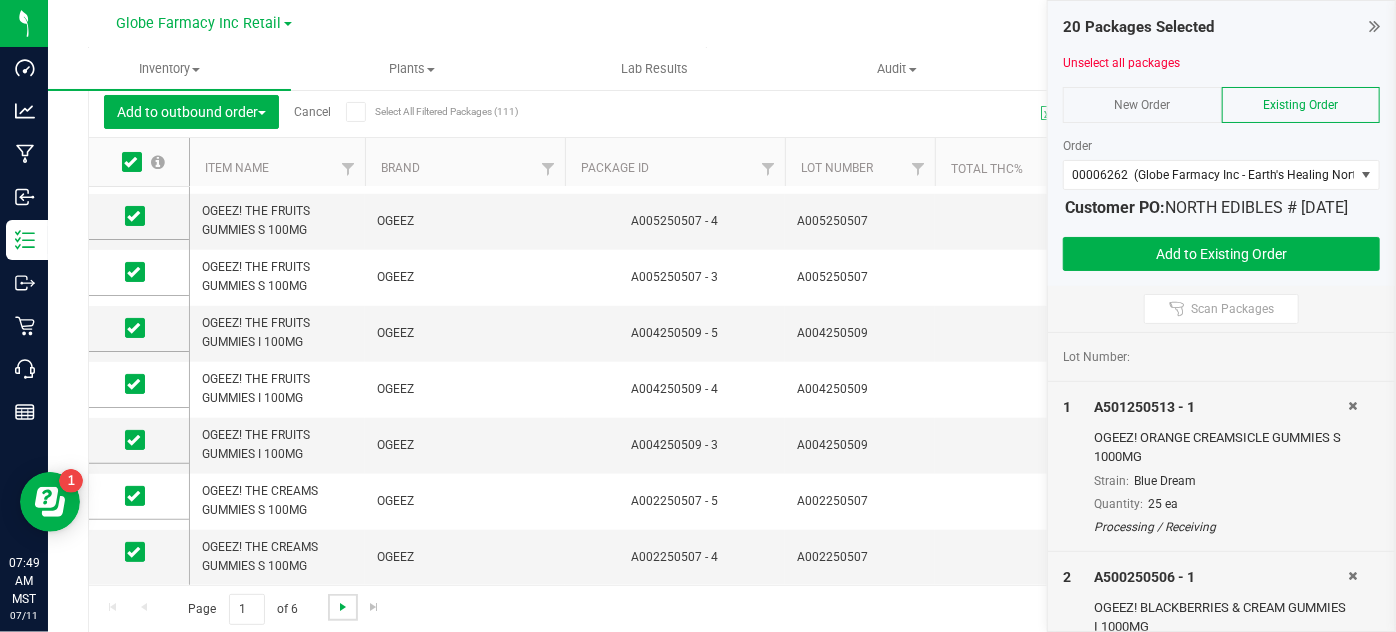 click at bounding box center [343, 607] 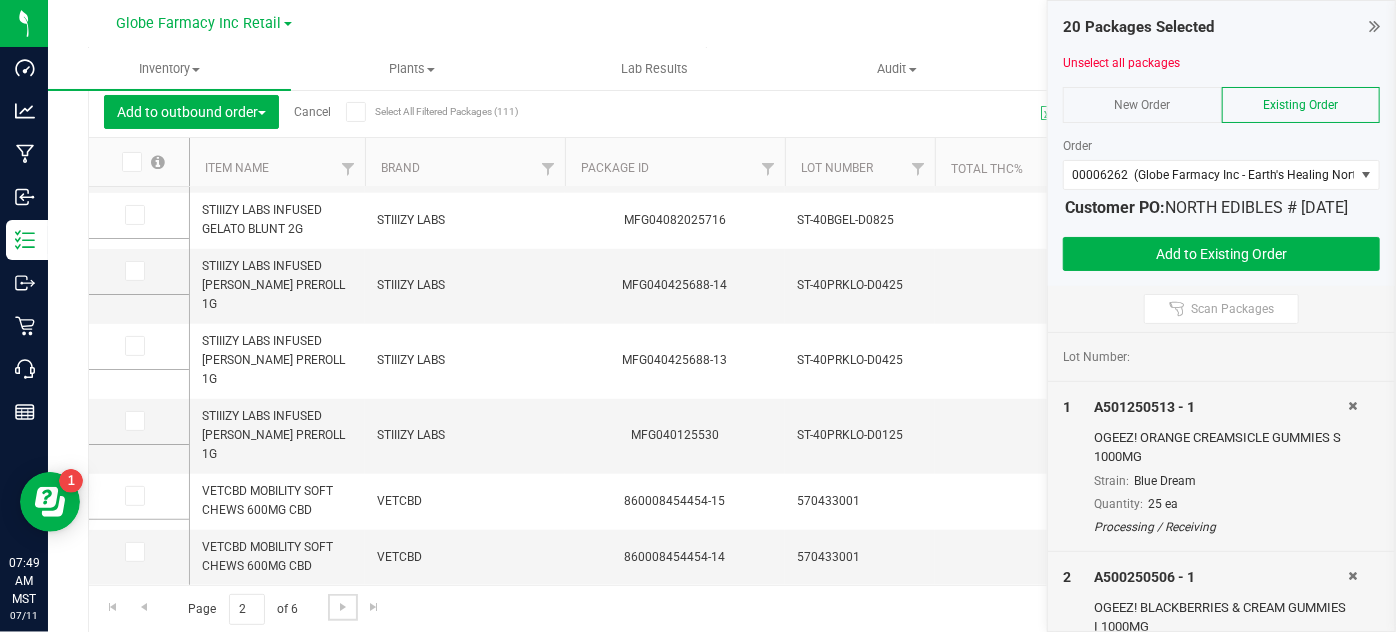 scroll, scrollTop: 0, scrollLeft: 0, axis: both 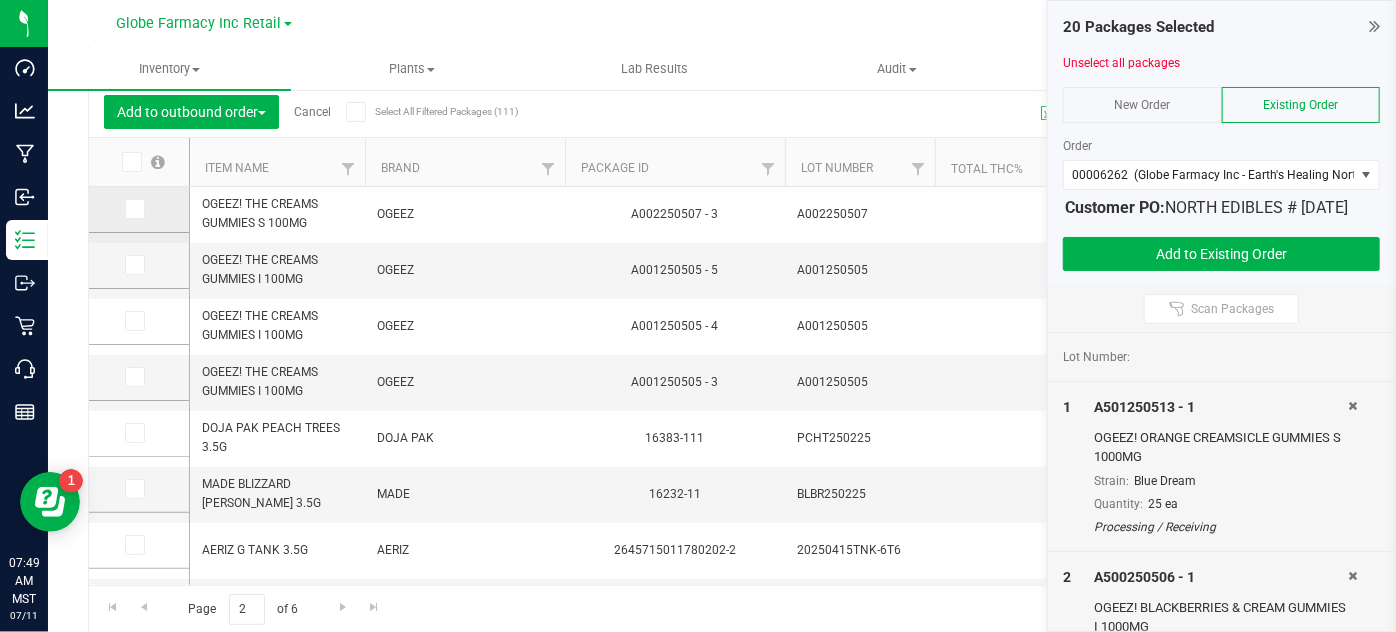 click at bounding box center (133, 209) 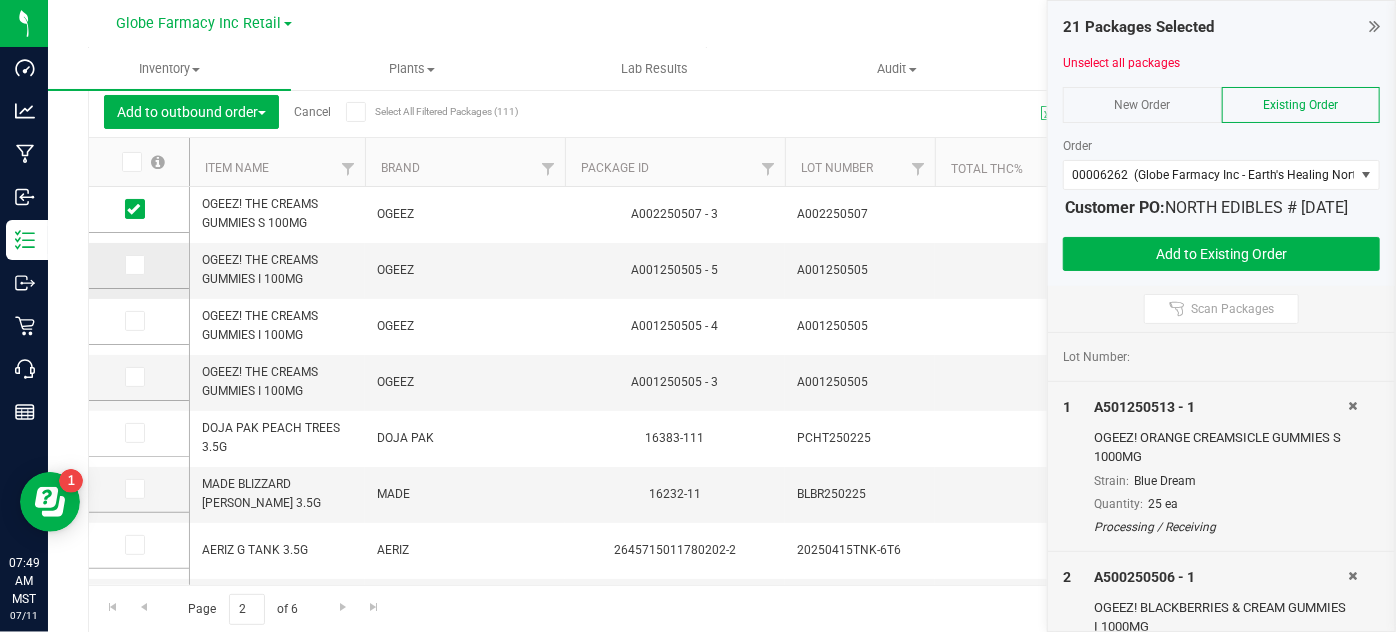 click at bounding box center (135, 265) 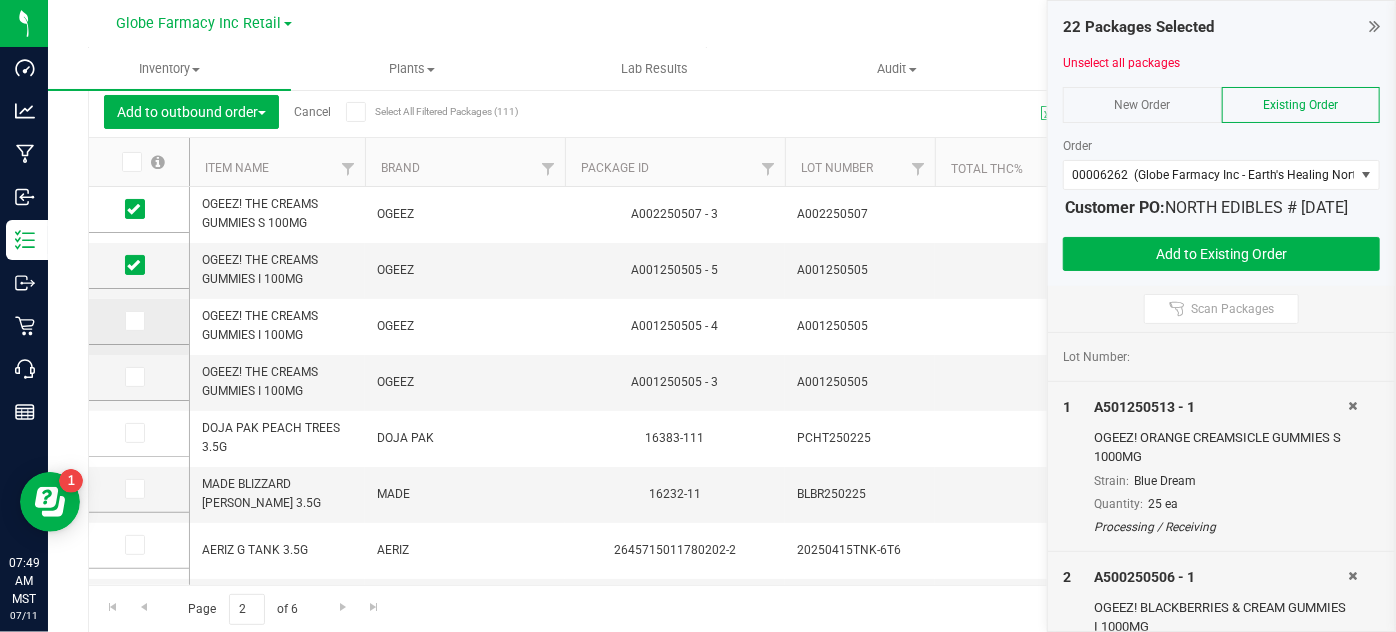 click at bounding box center (133, 321) 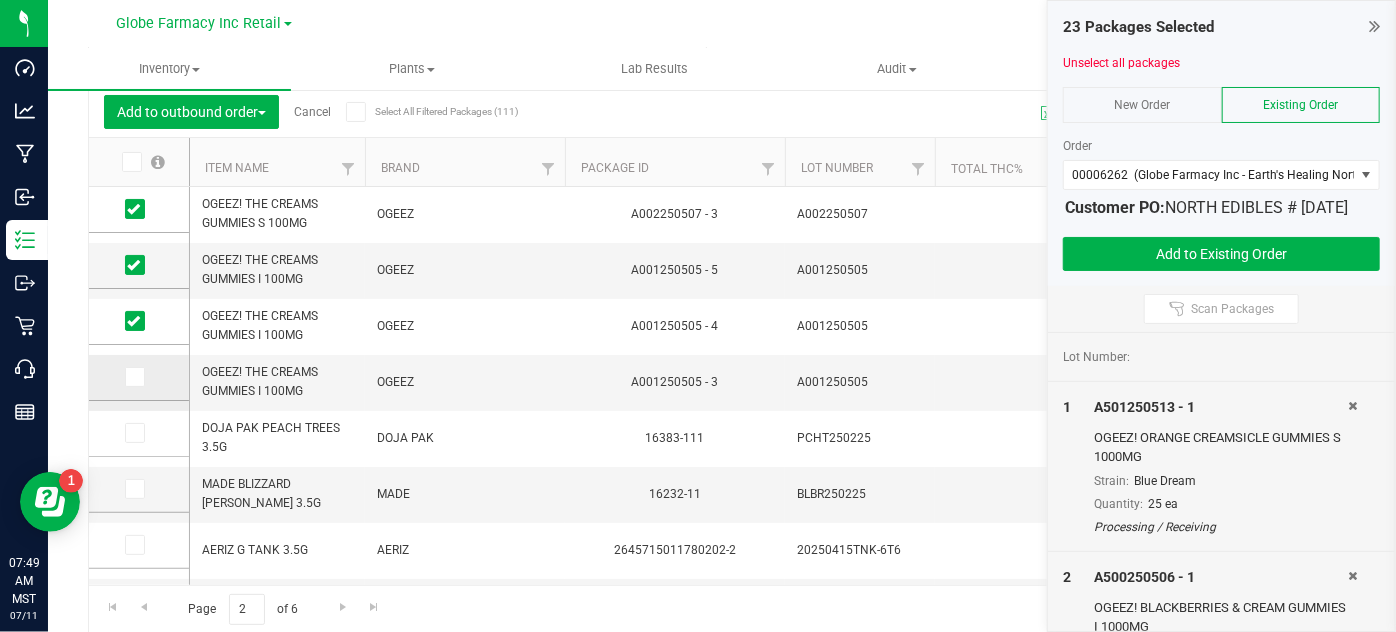 click at bounding box center (133, 377) 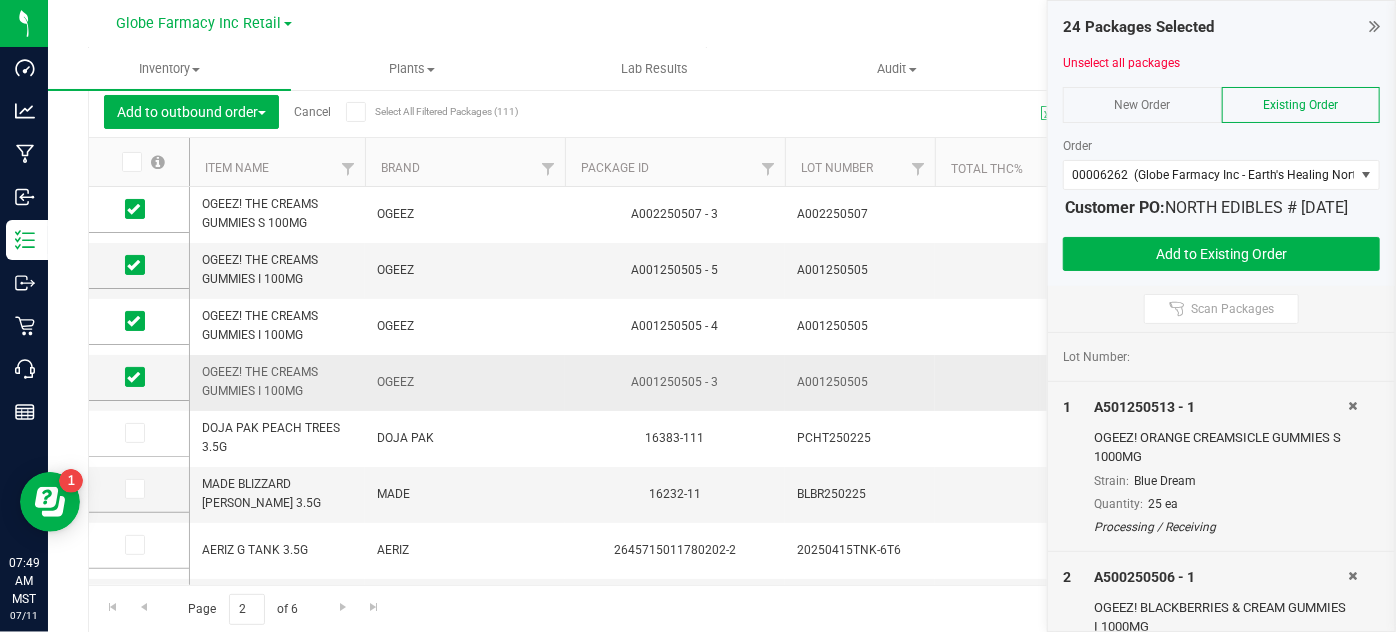 scroll, scrollTop: 97, scrollLeft: 0, axis: vertical 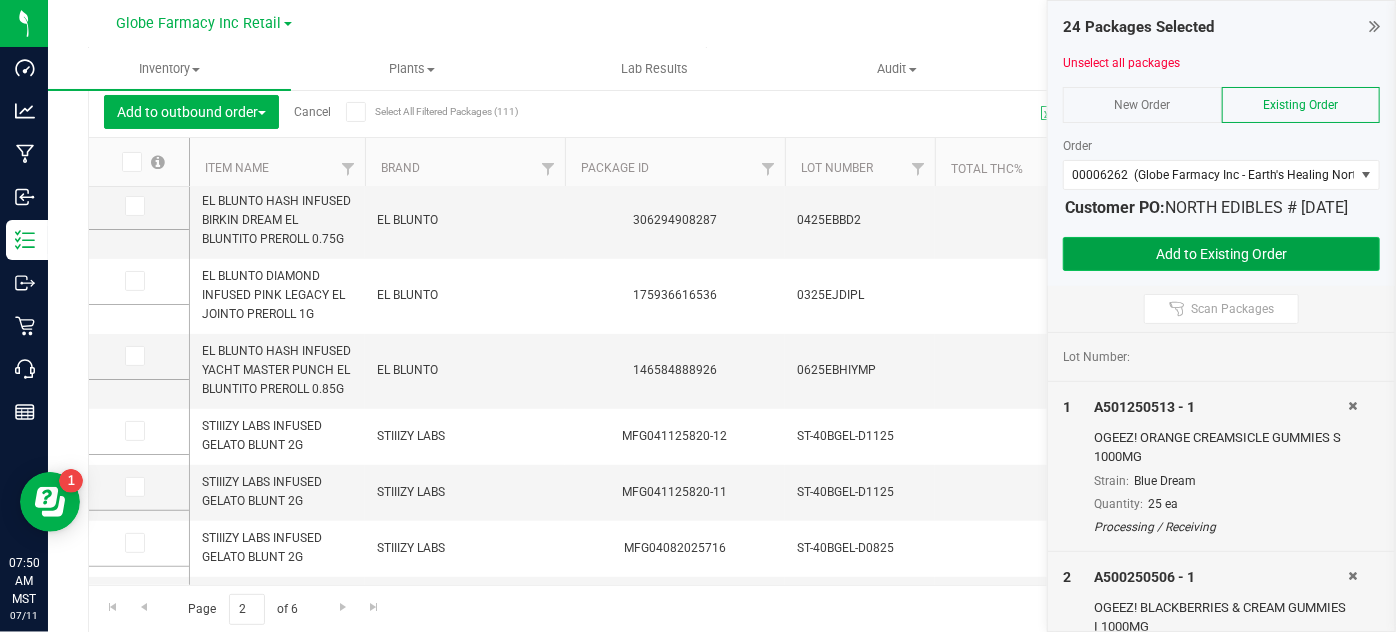 click on "Add to Existing Order" at bounding box center [1221, 254] 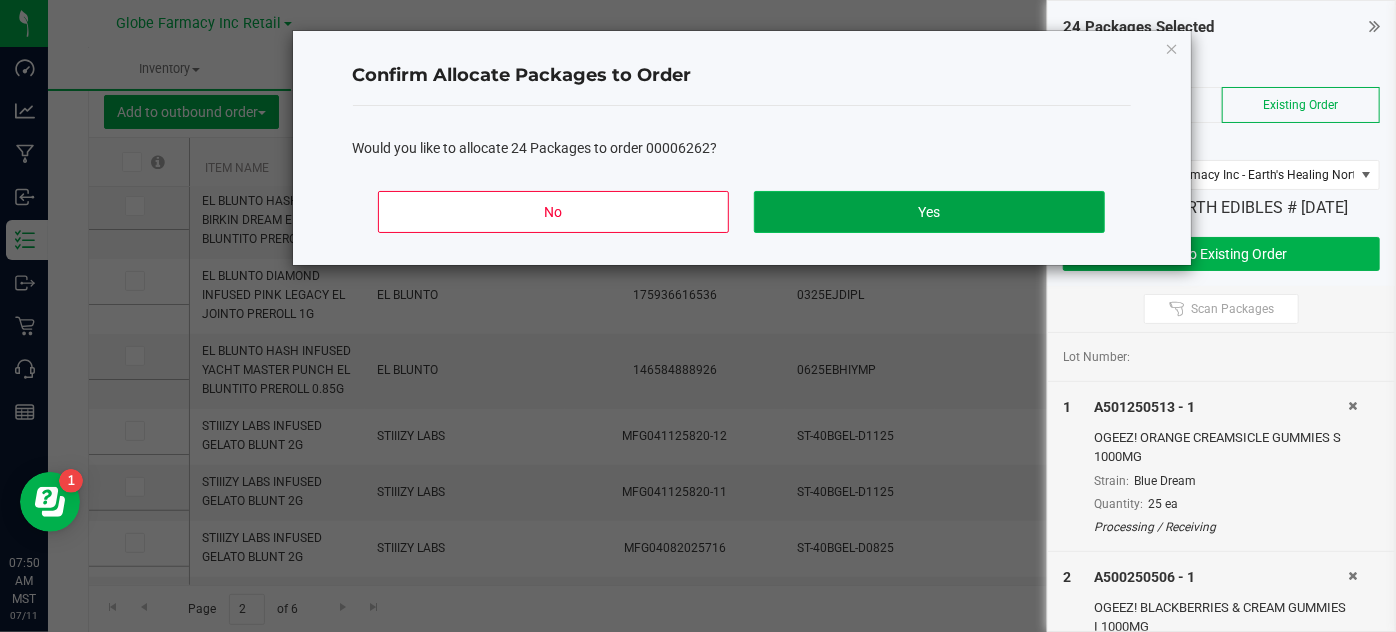 click on "Yes" 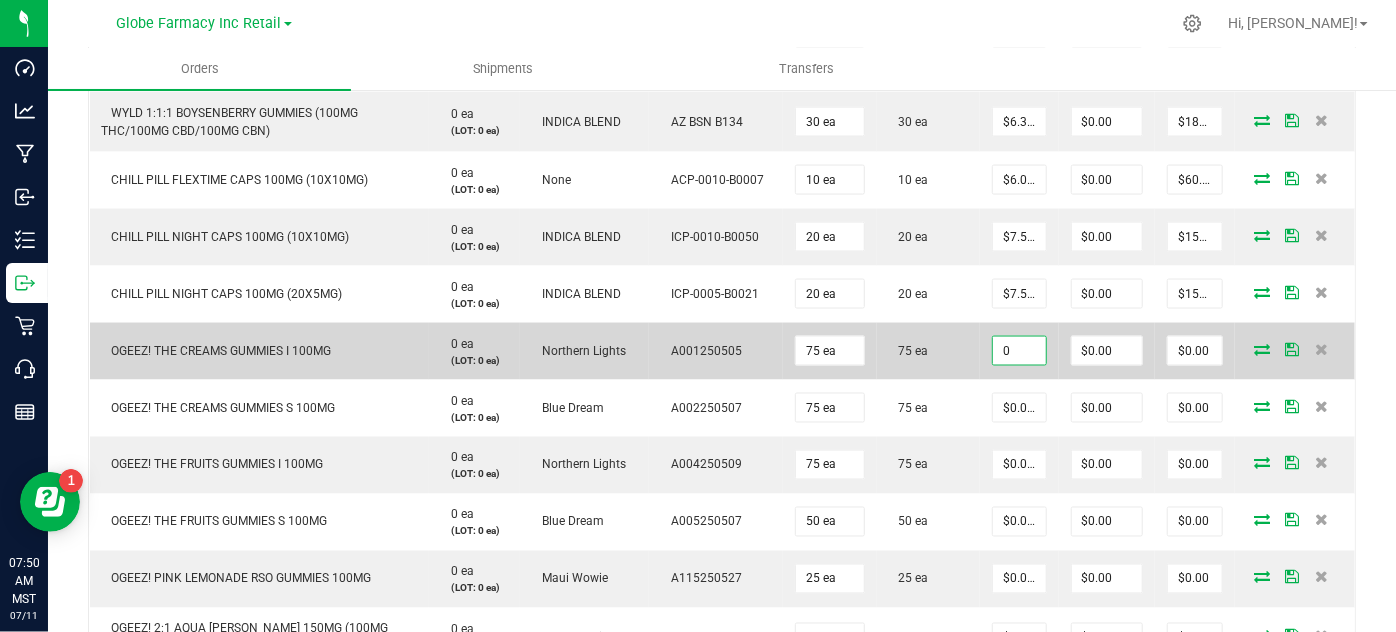 click on "0" at bounding box center [1019, 351] 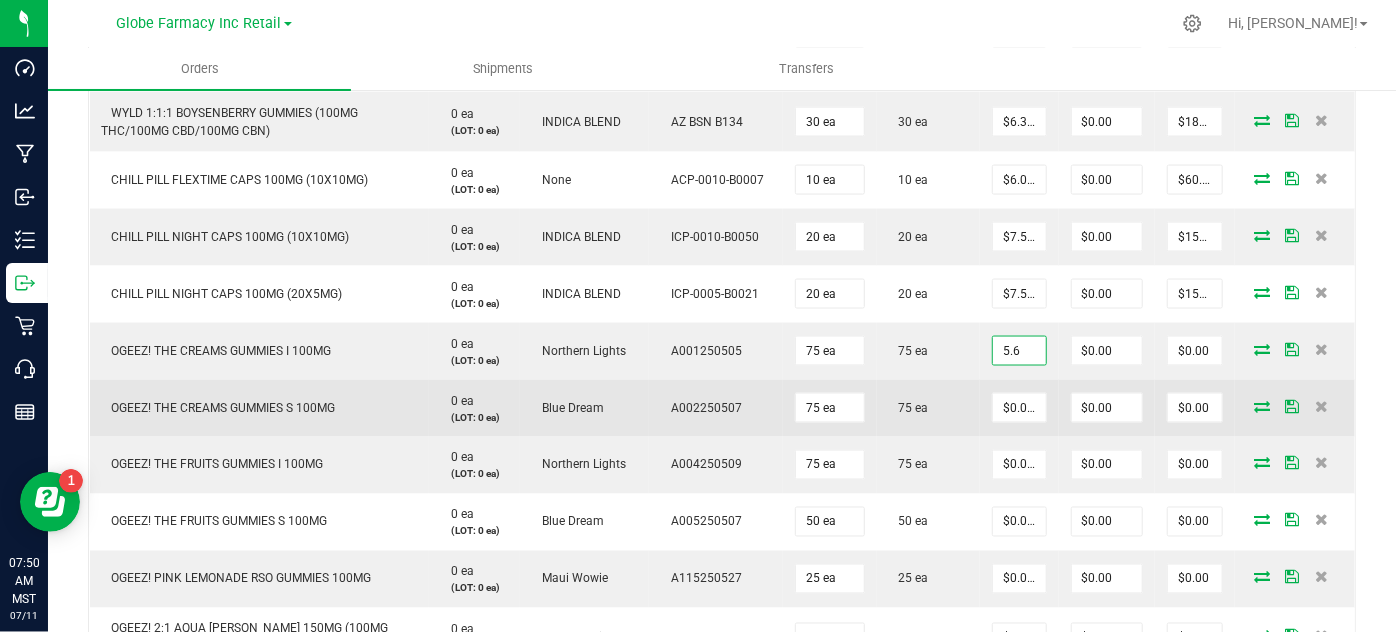 type on "$5.60000" 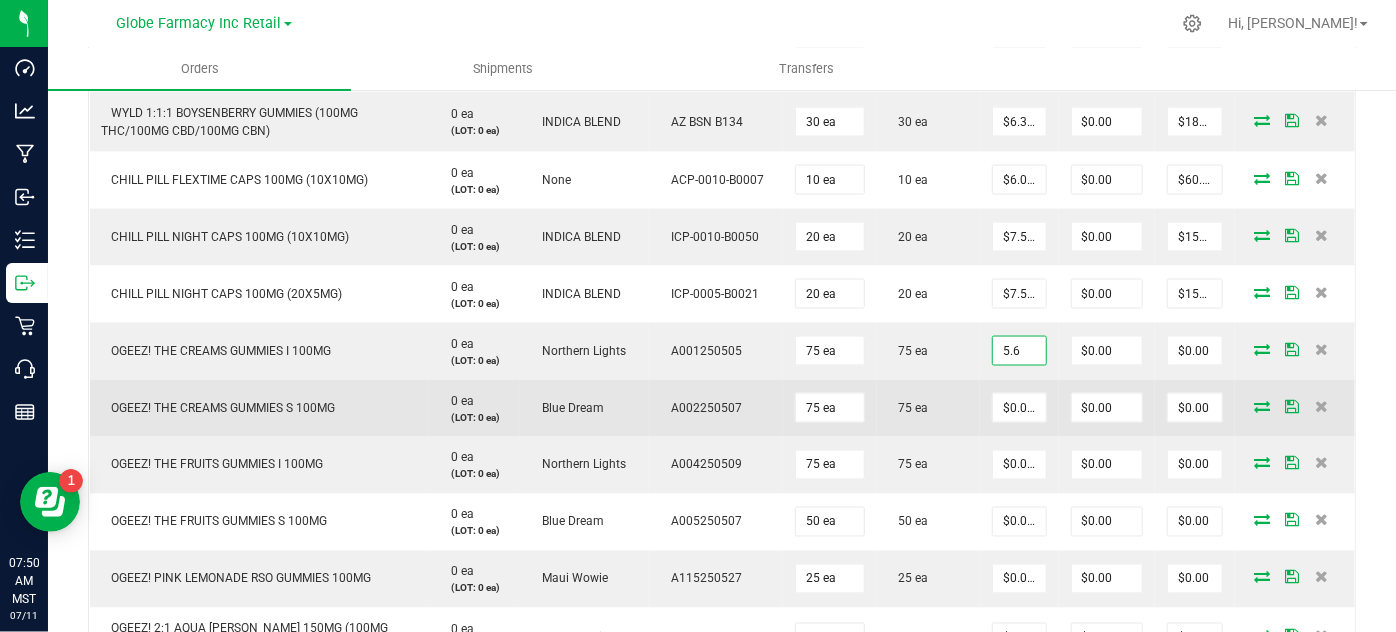 type on "$420.00" 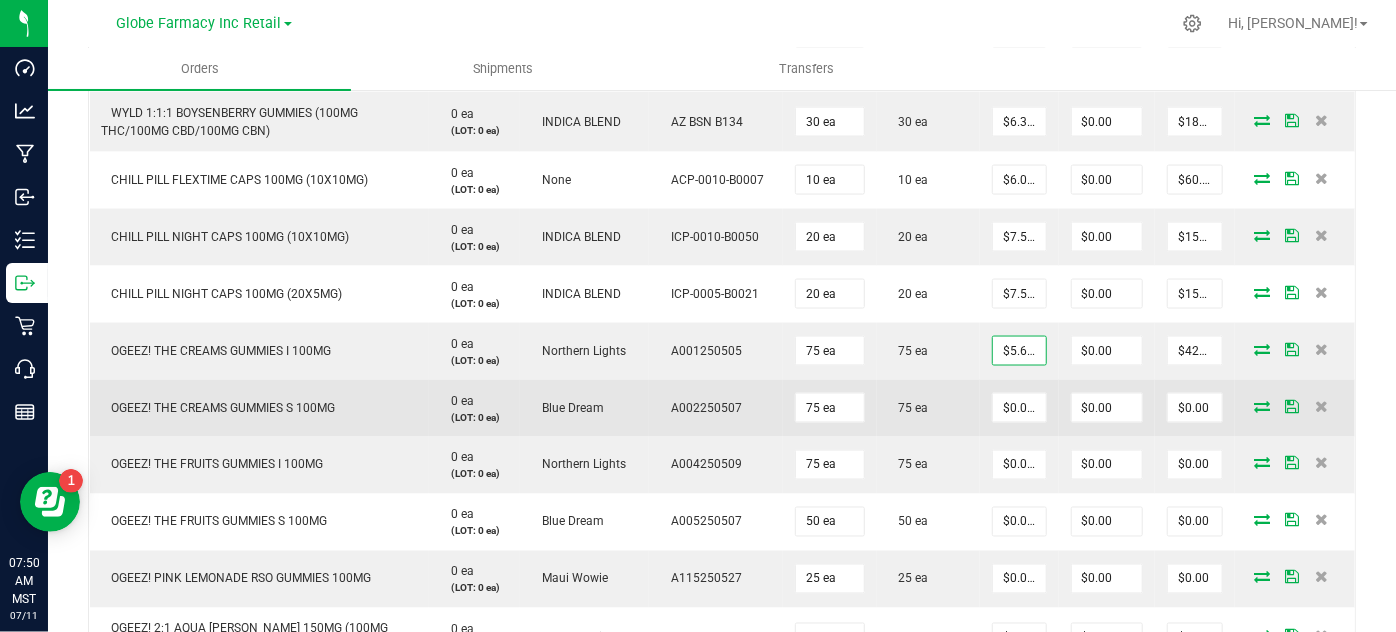 click on "75 ea" at bounding box center (929, 408) 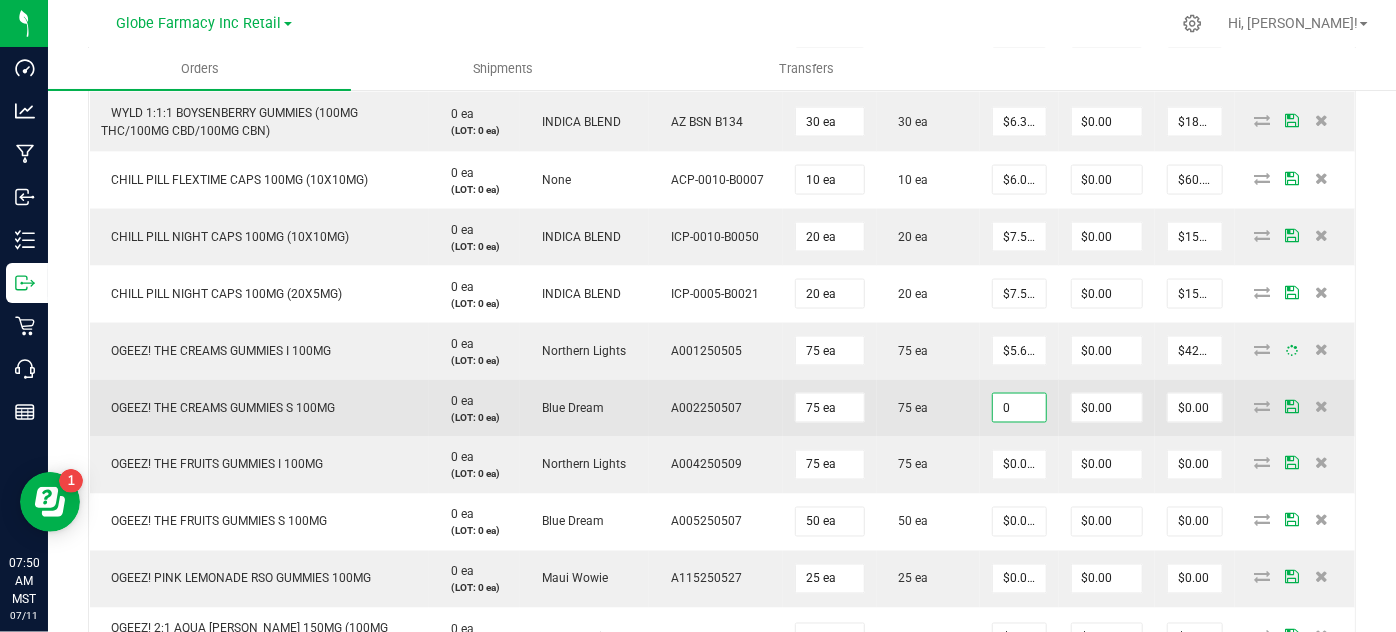 click on "0" at bounding box center [1019, 408] 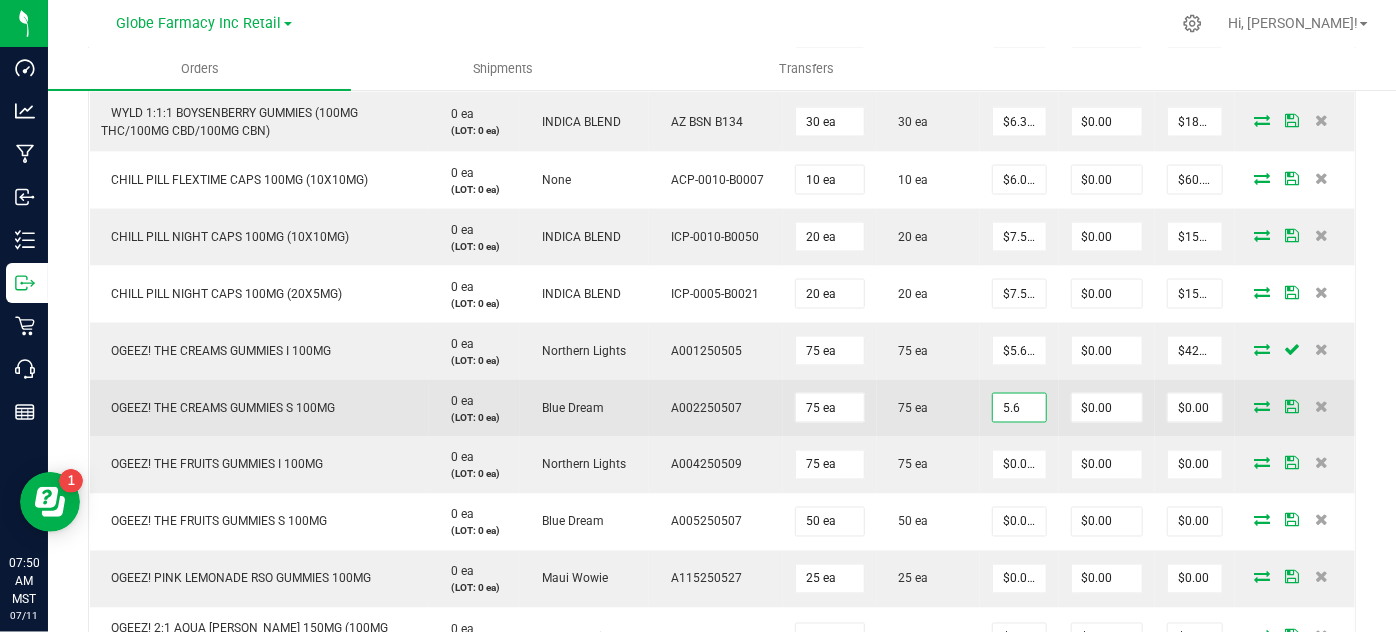 type on "$5.60000" 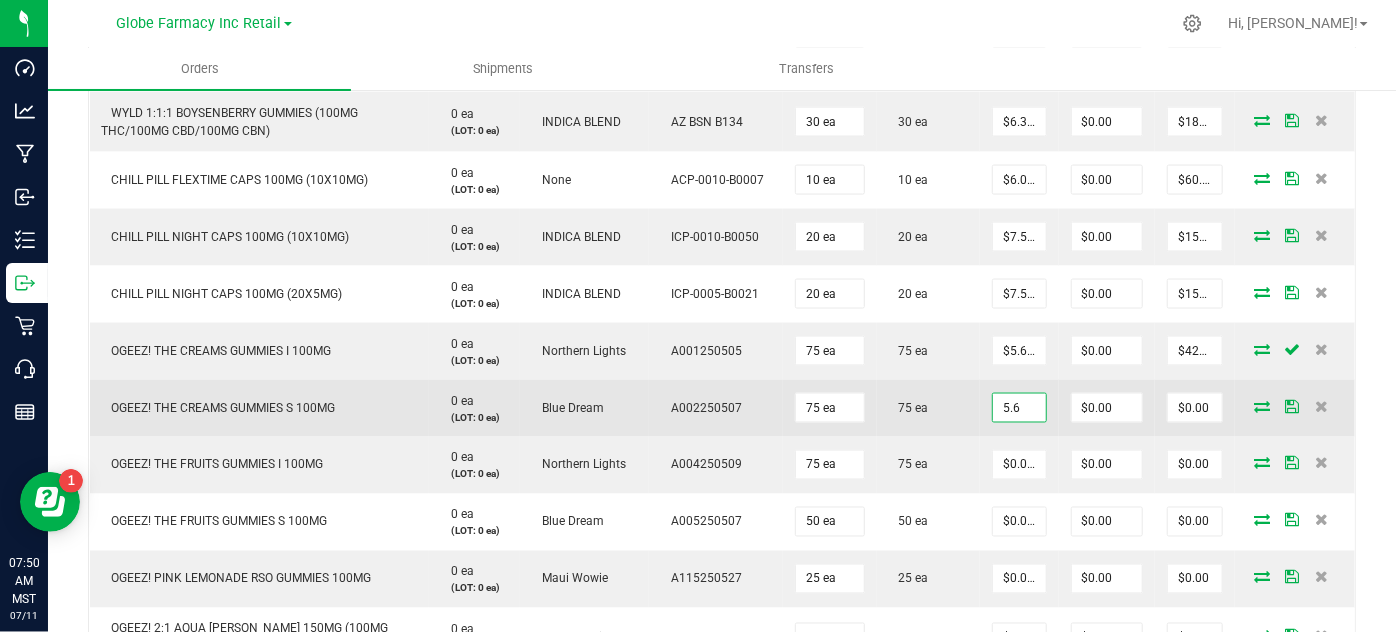 type on "$420.00" 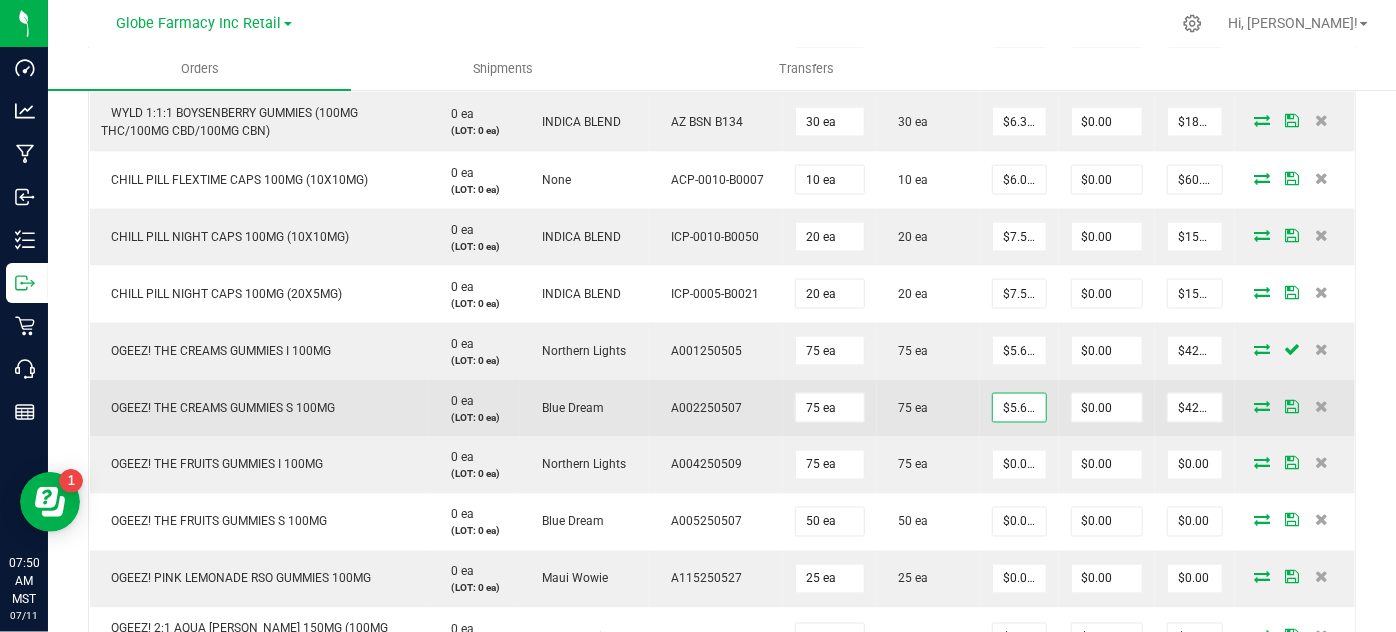 click on "75 ea" at bounding box center (929, 408) 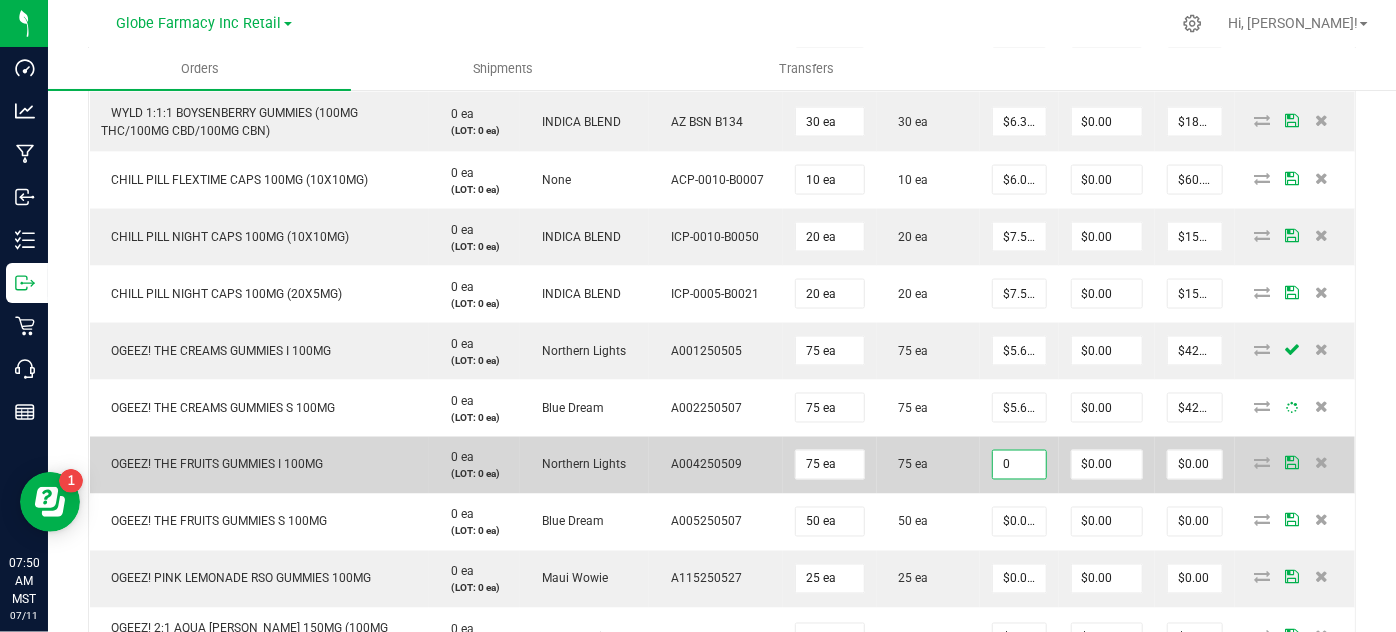 click on "0" at bounding box center [1019, 465] 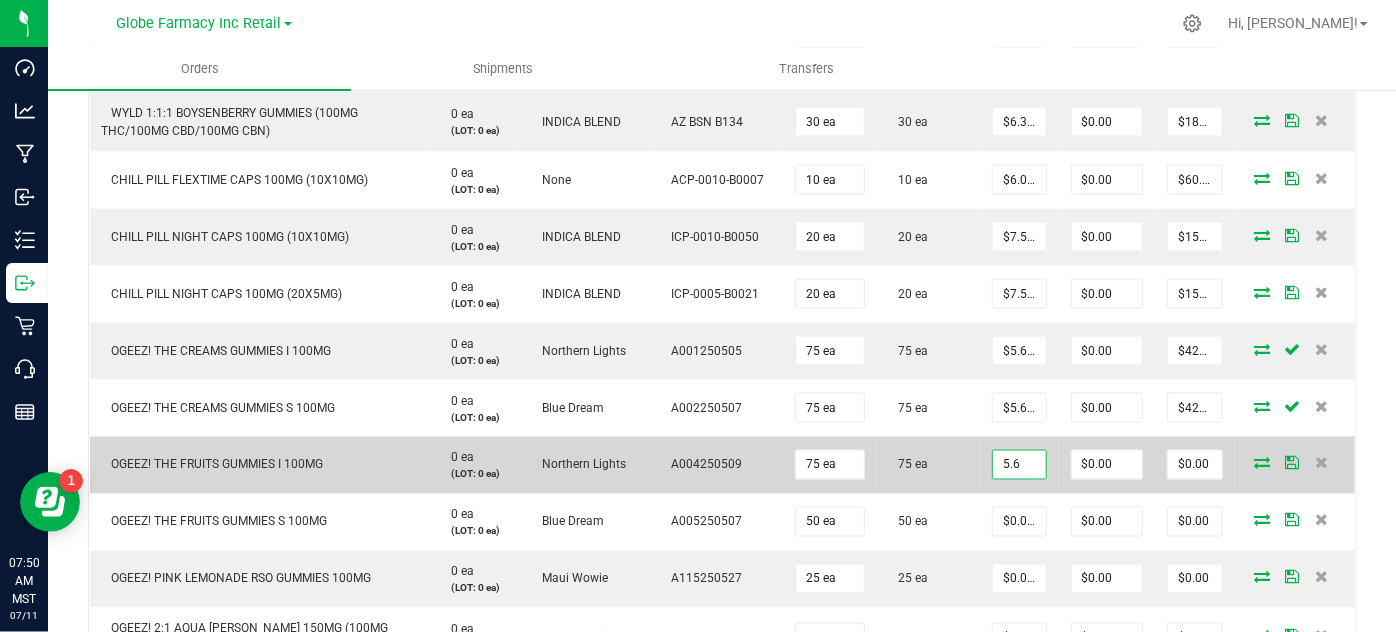 type on "$5.60000" 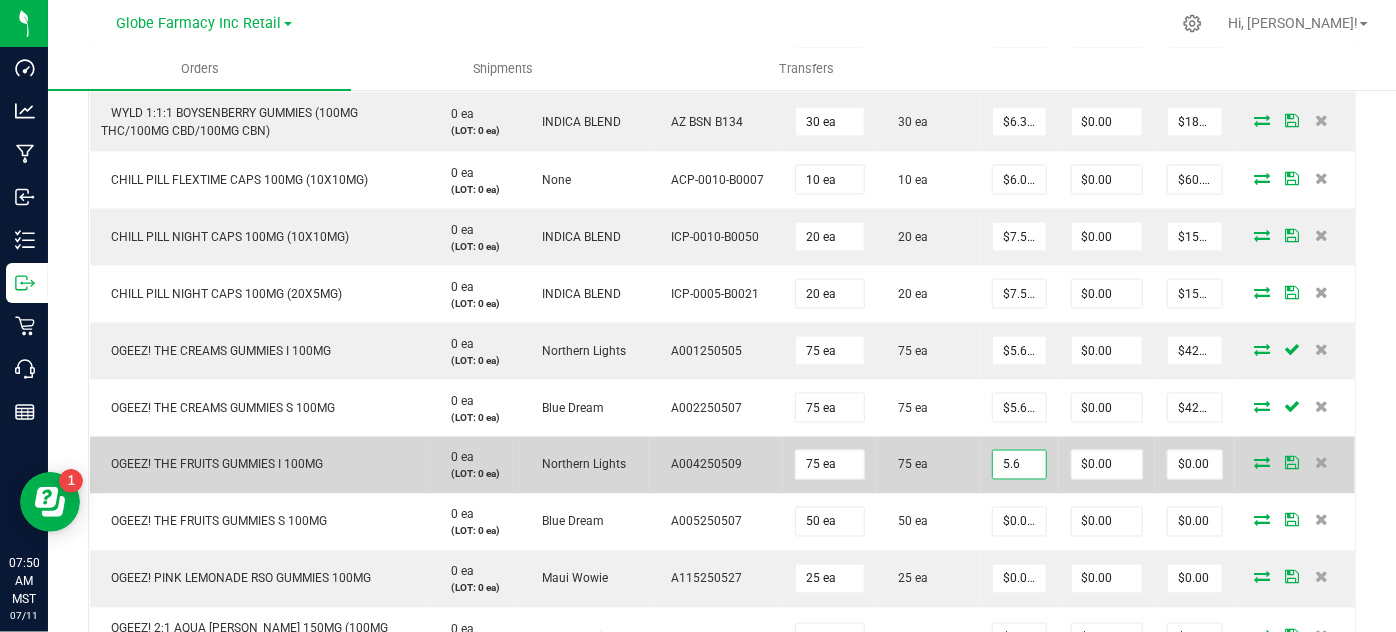 type on "$420.00" 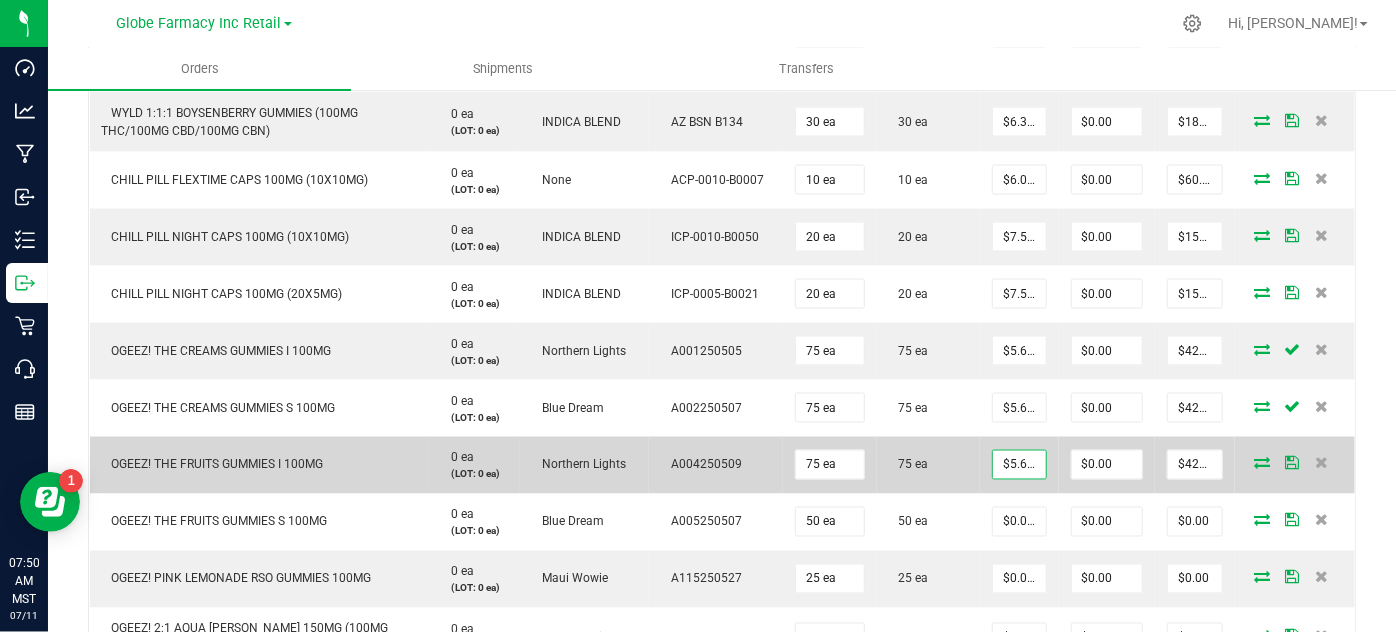 click on "75 ea" at bounding box center [929, 465] 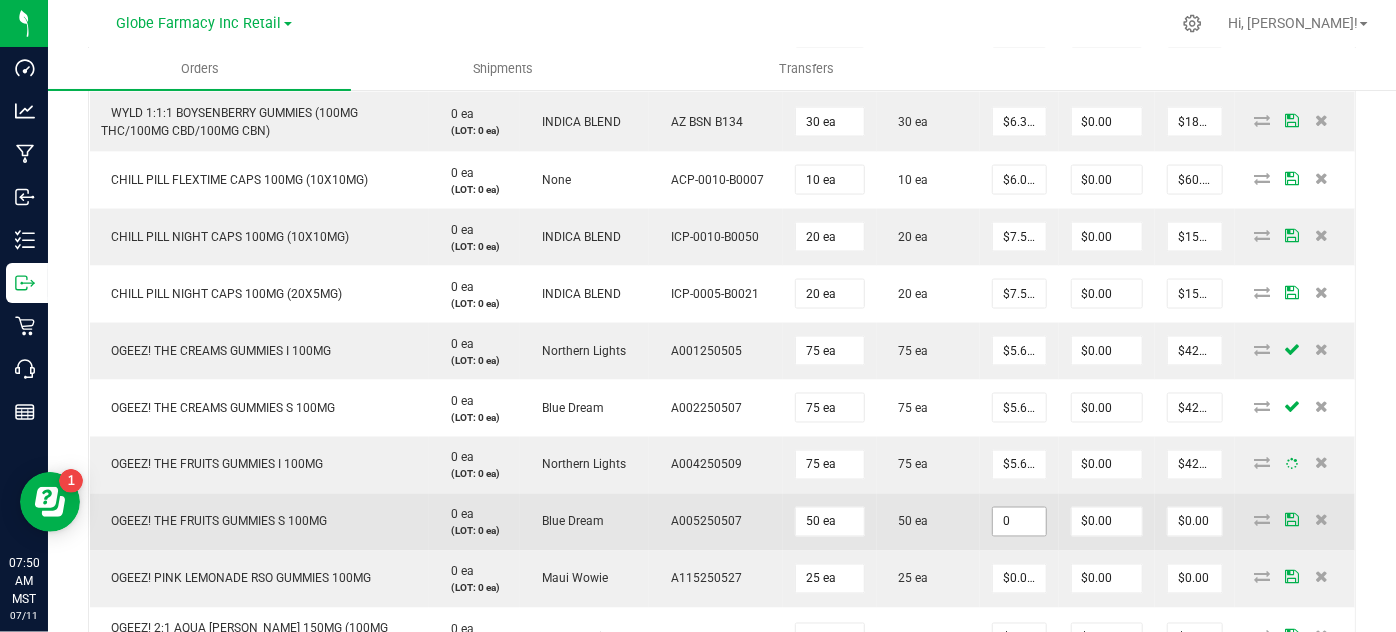 click on "0" at bounding box center [1019, 522] 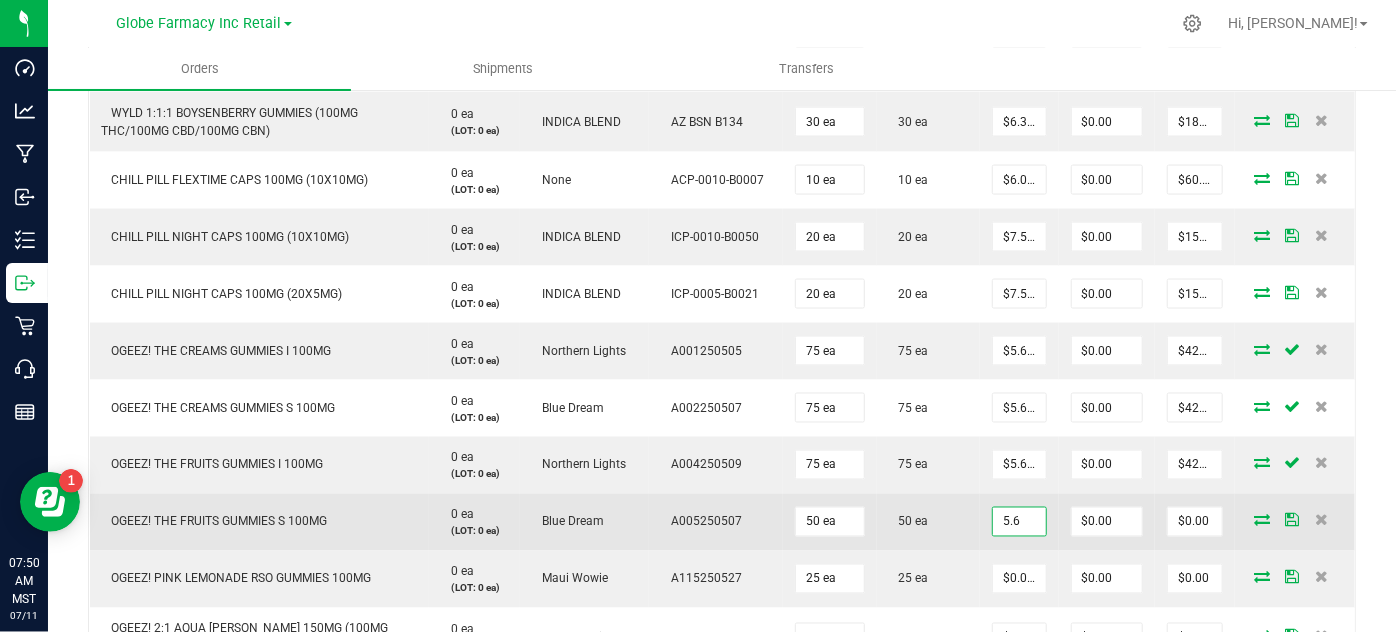type on "$5.60000" 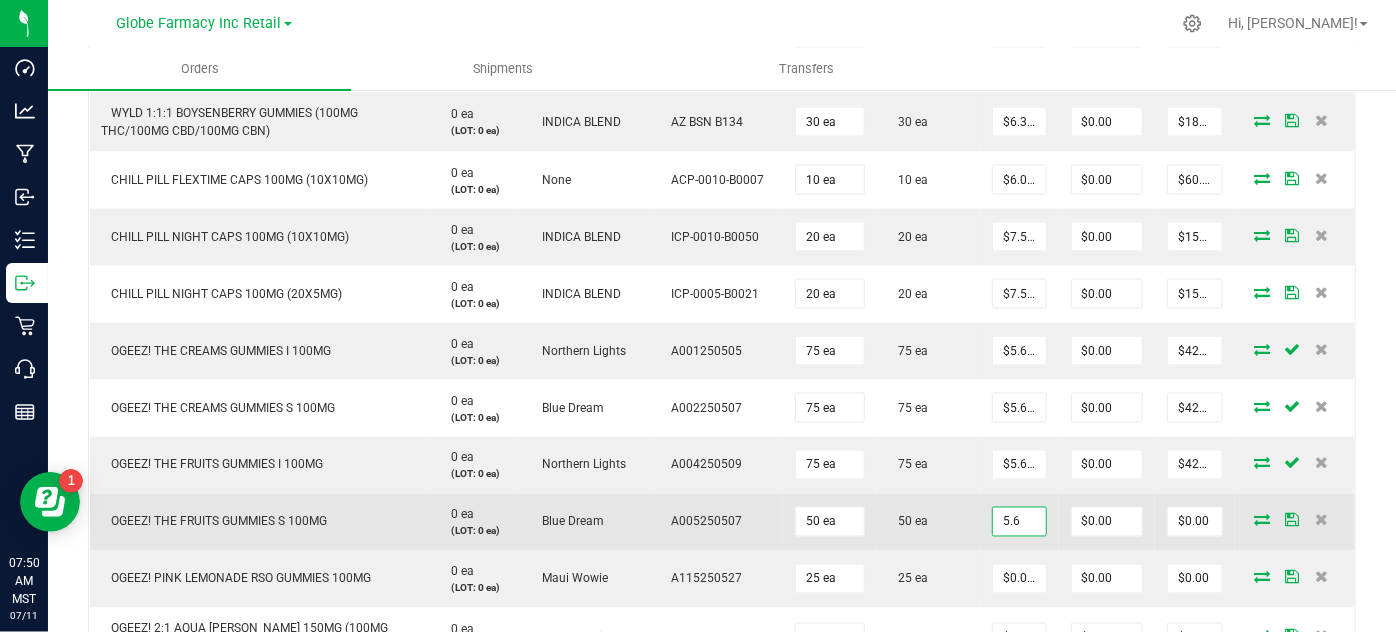 type on "$280.00" 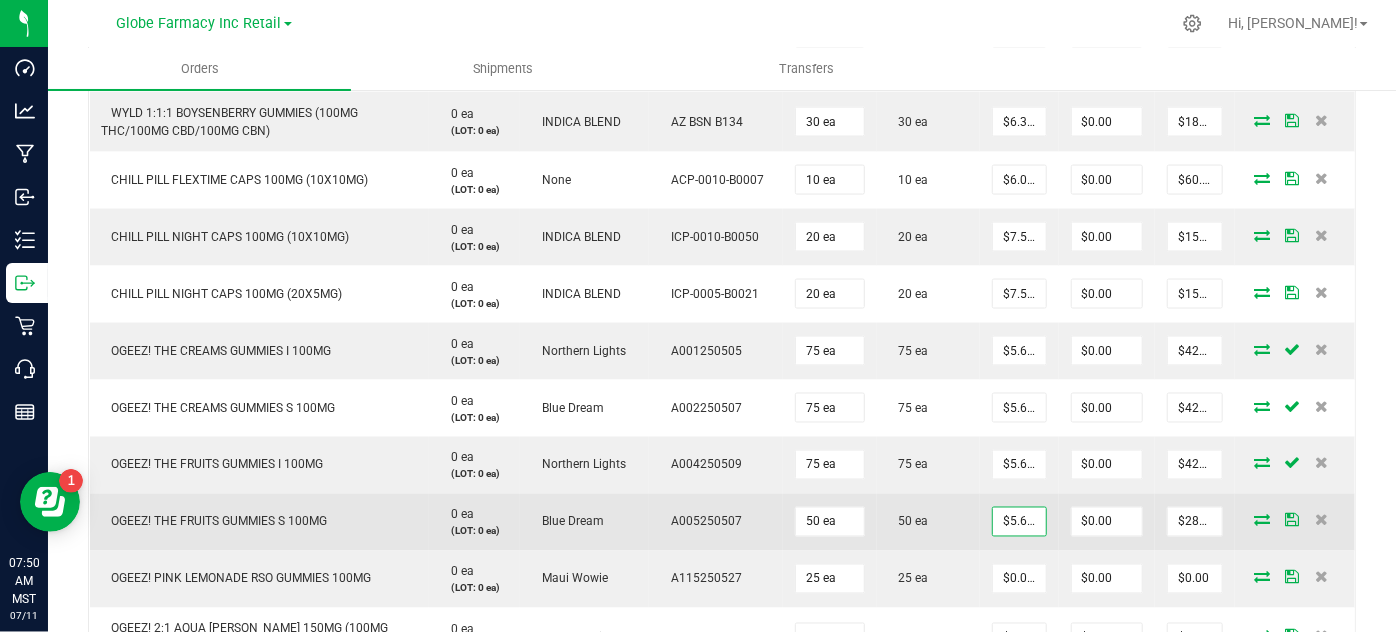 click on "$5.60000" at bounding box center (1019, 522) 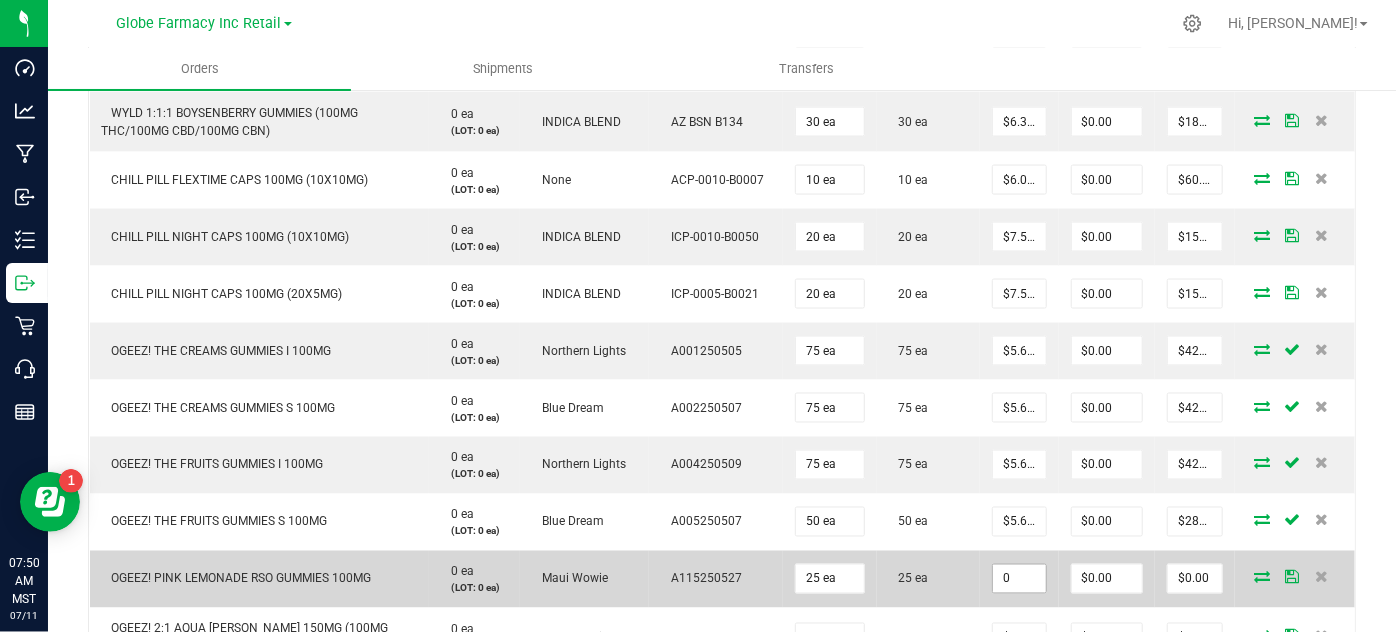 click on "0" at bounding box center (1019, 579) 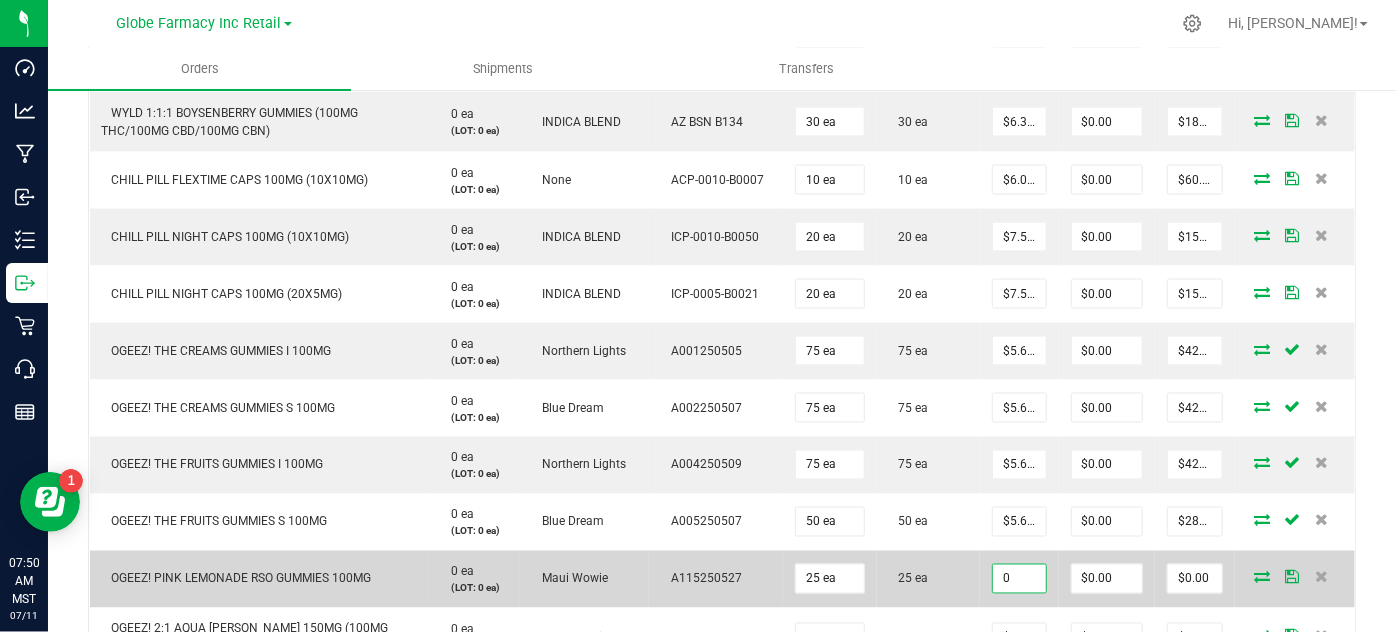 type on "$0.00000" 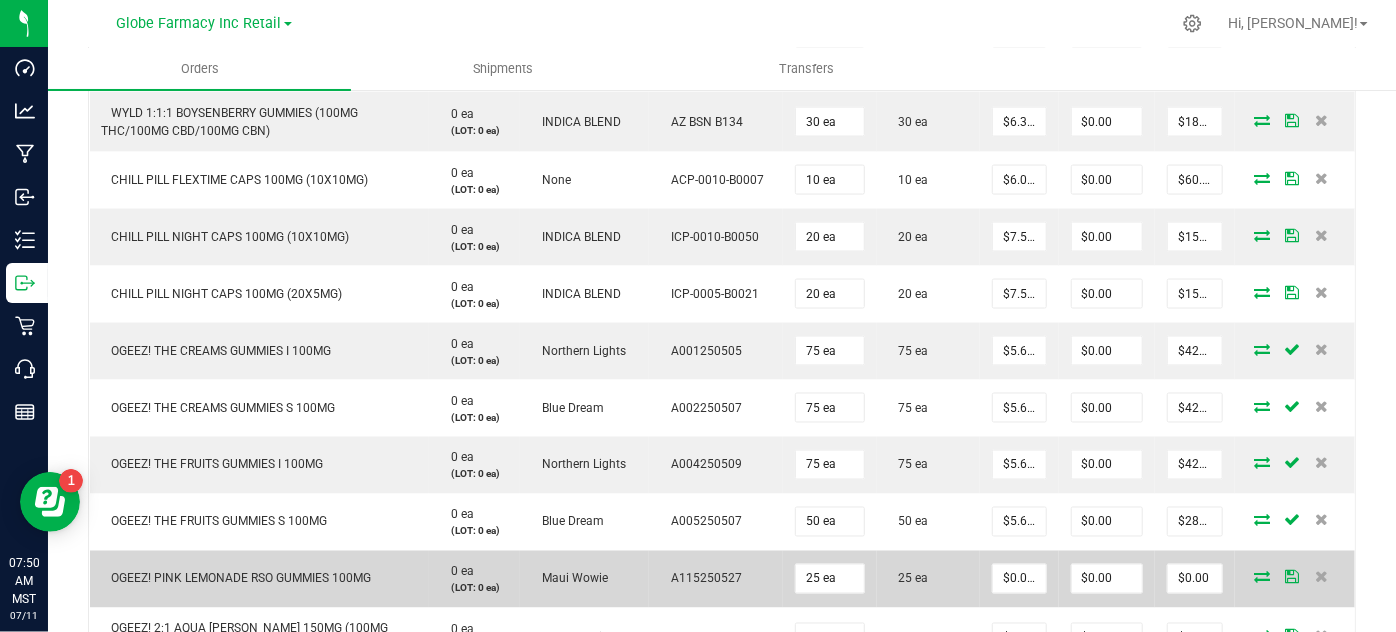 click on "$0.00000" at bounding box center (1019, 579) 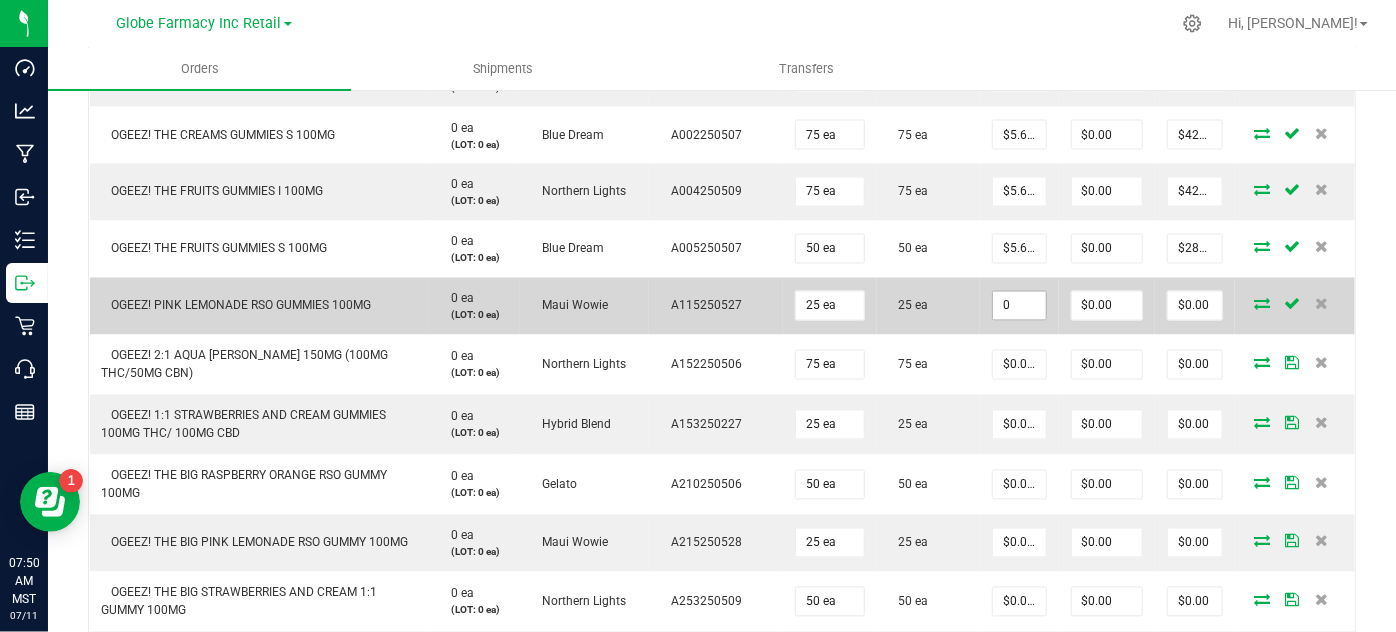 click on "0" at bounding box center [1019, 306] 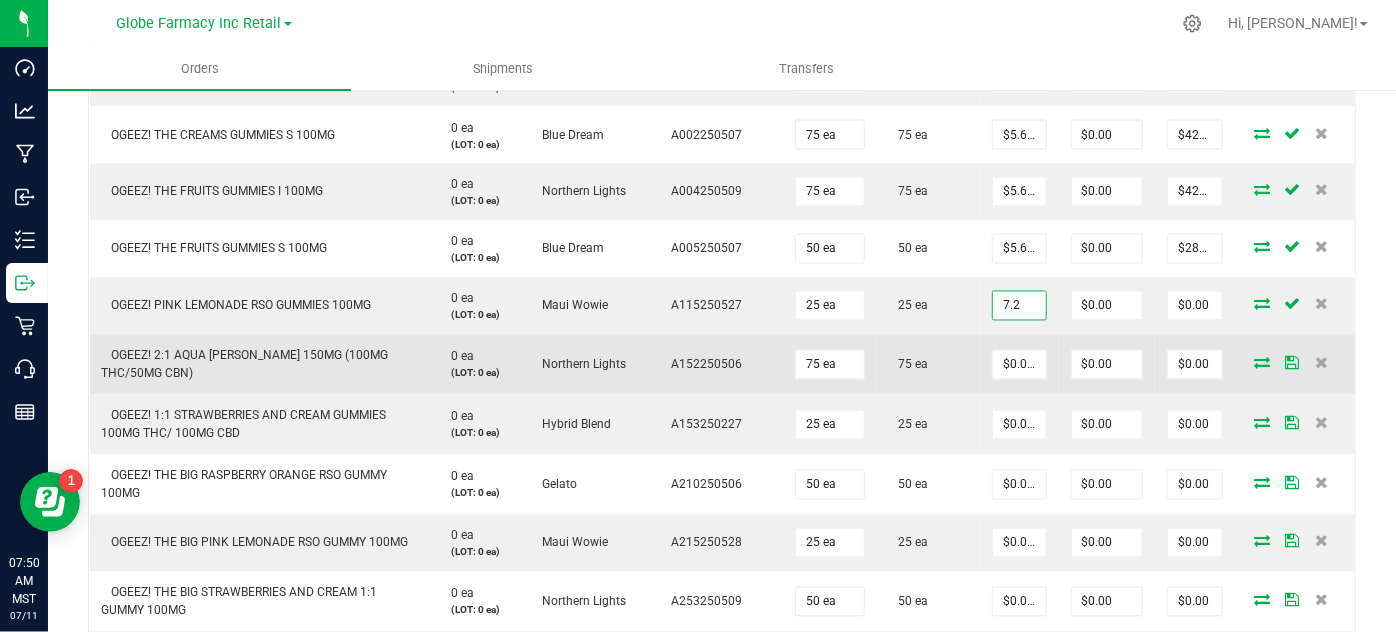 type on "$7.20000" 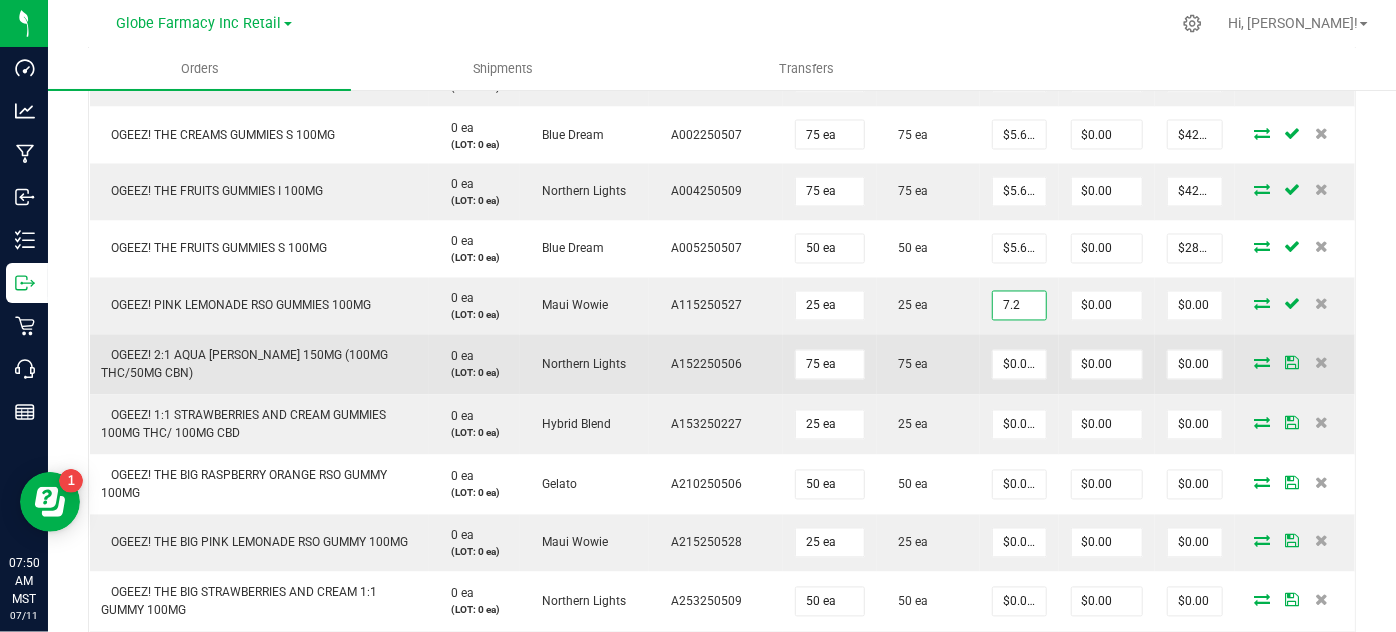 type on "$180.00" 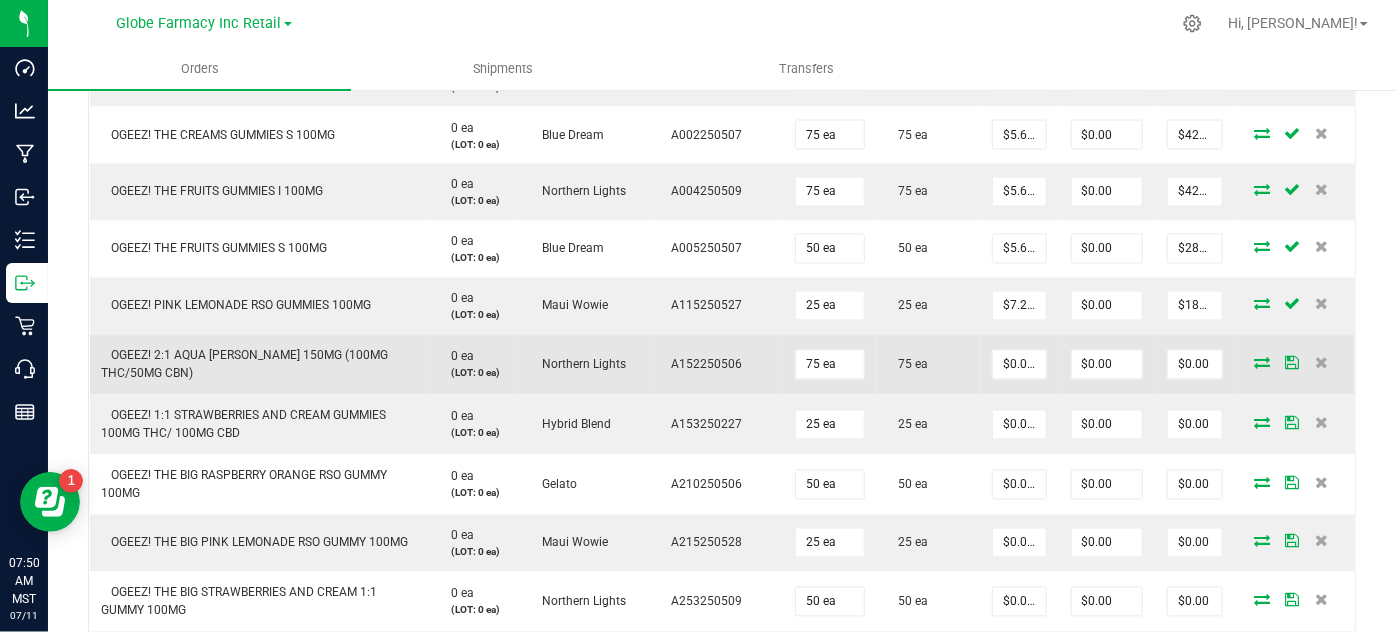 click on "75 ea" at bounding box center [929, 365] 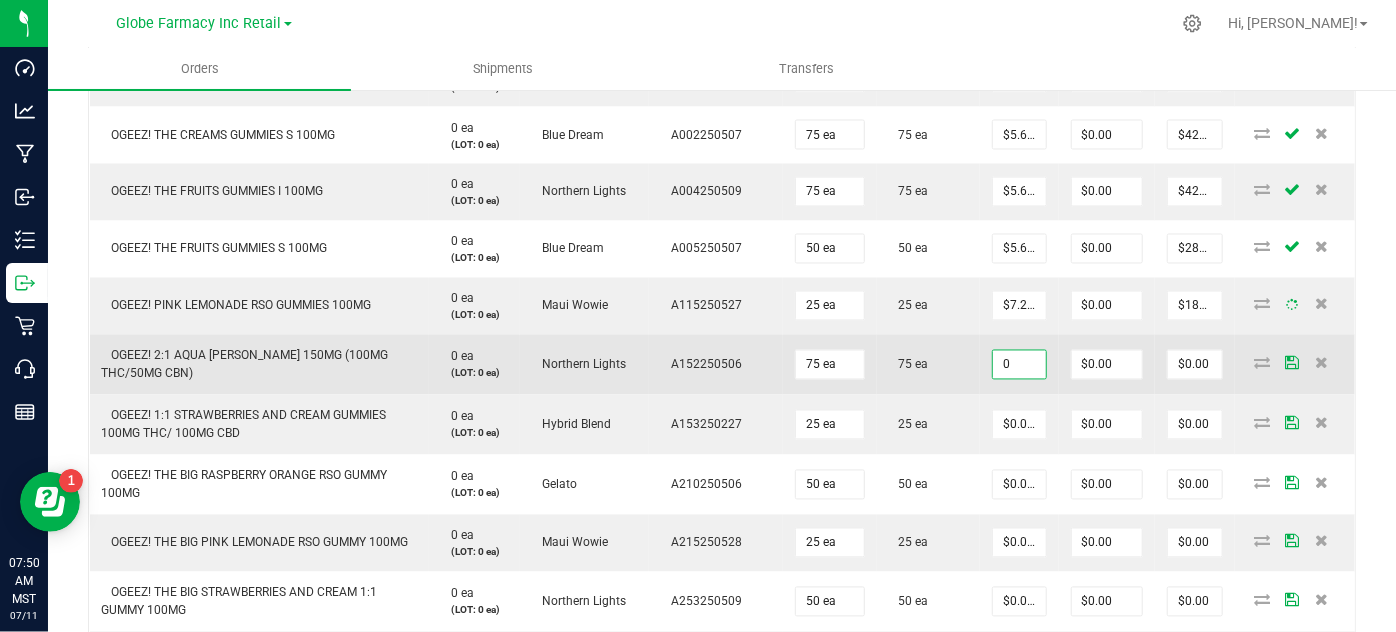 click on "0" at bounding box center (1019, 365) 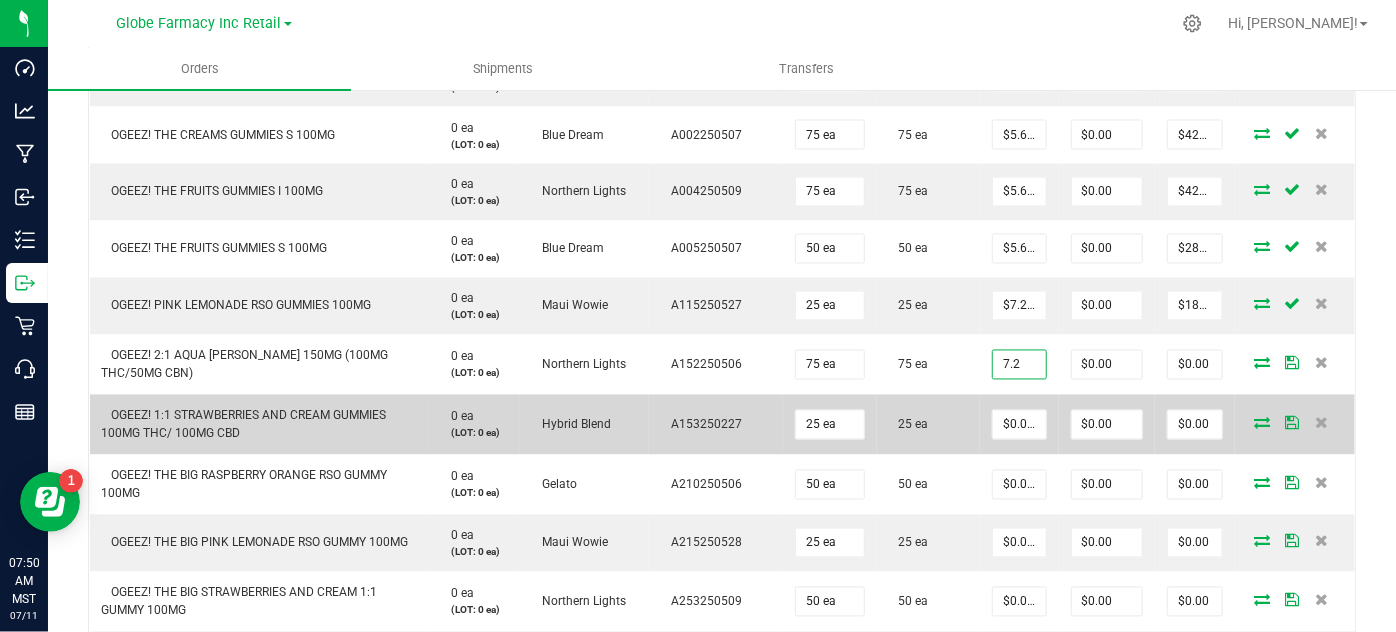 type on "$7.20000" 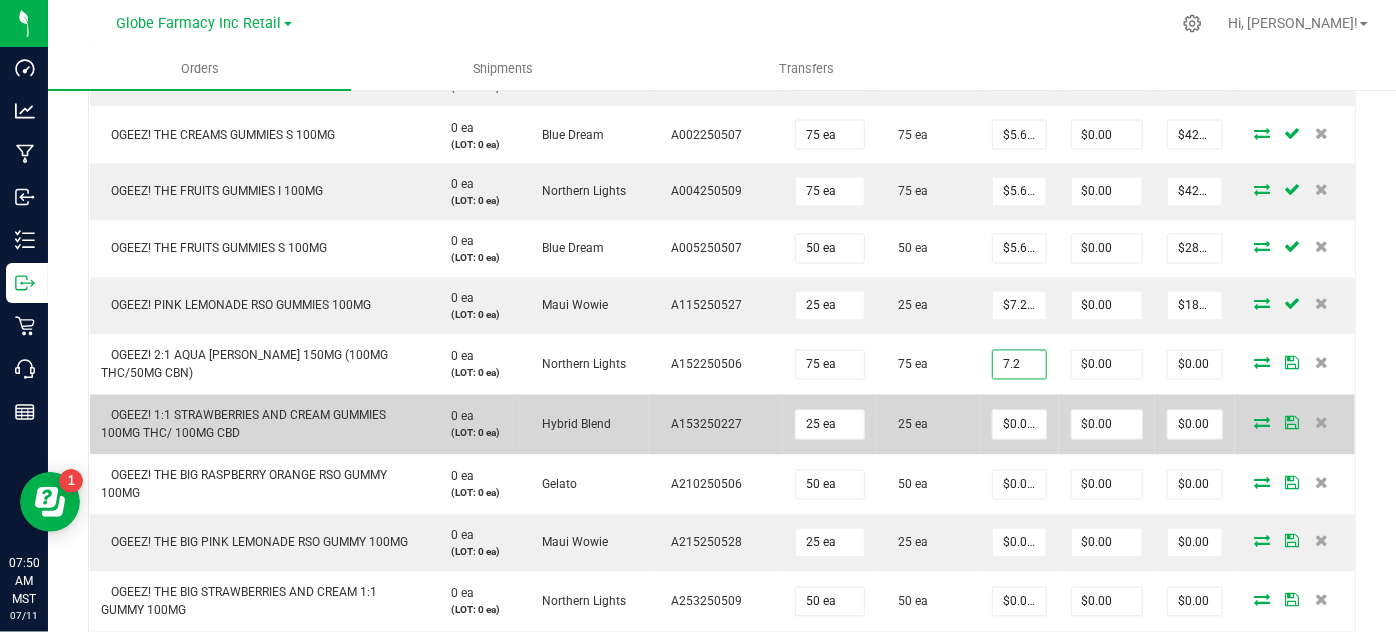 type on "$540.00" 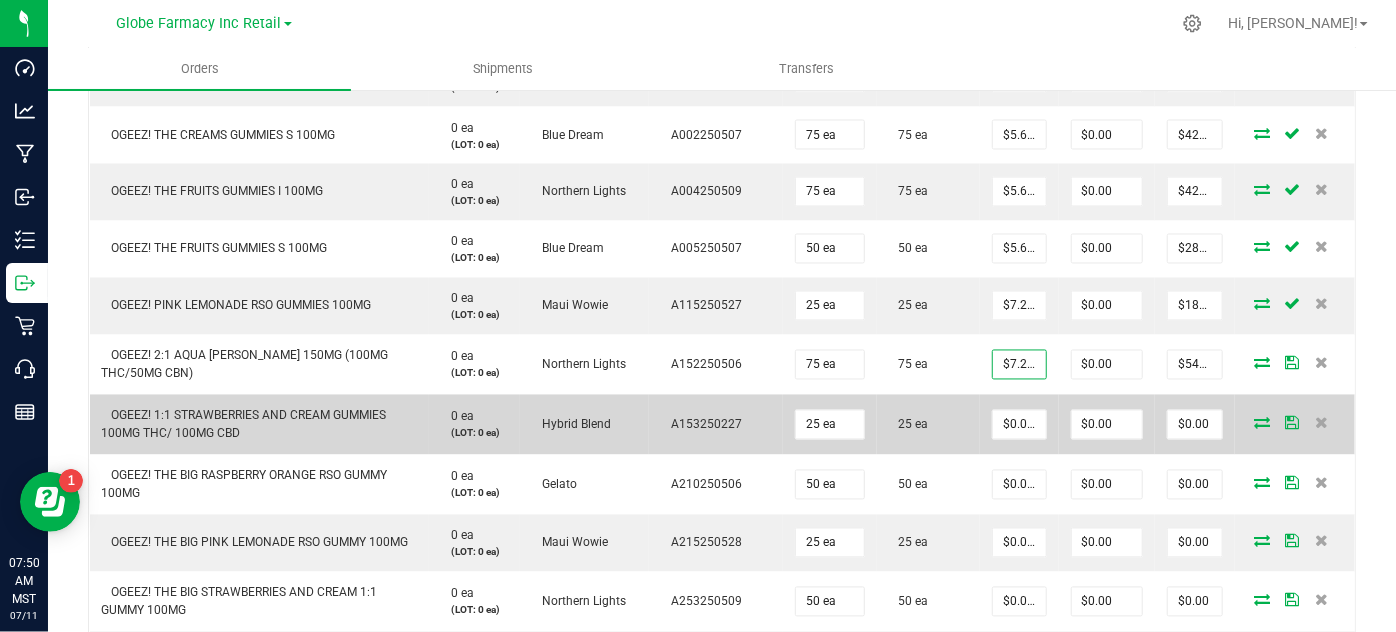 click on "25 ea" at bounding box center [929, 425] 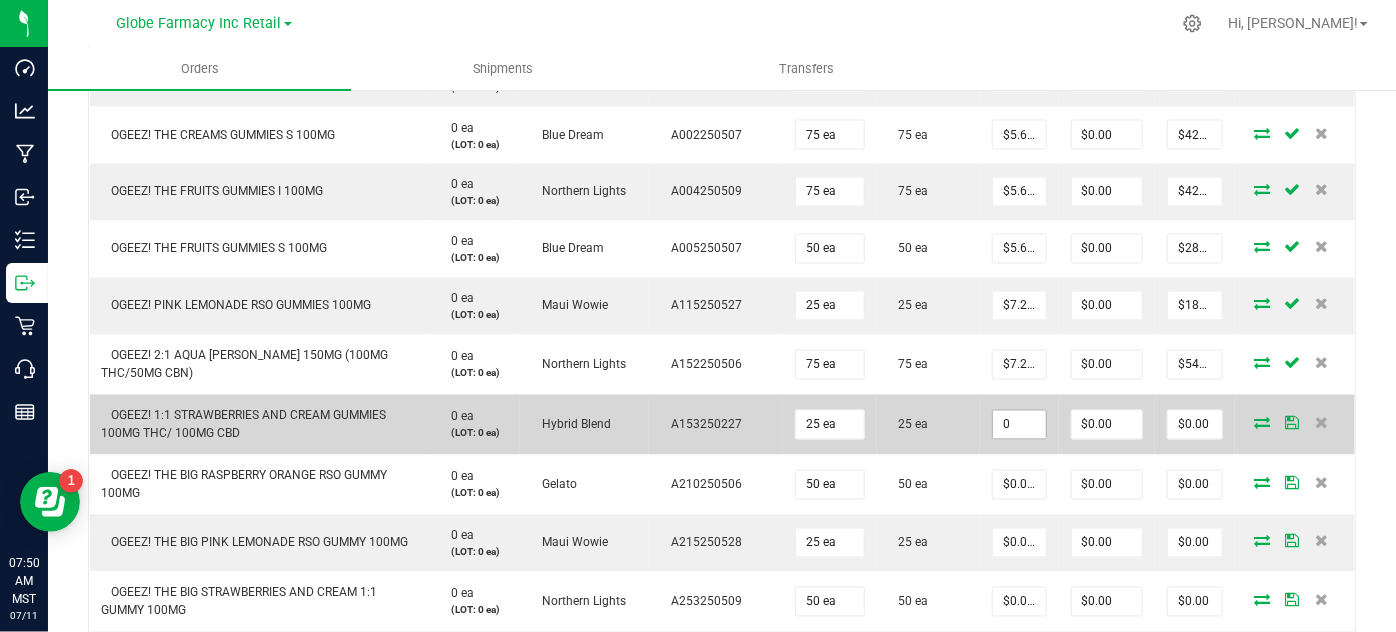 click on "0" at bounding box center (1019, 425) 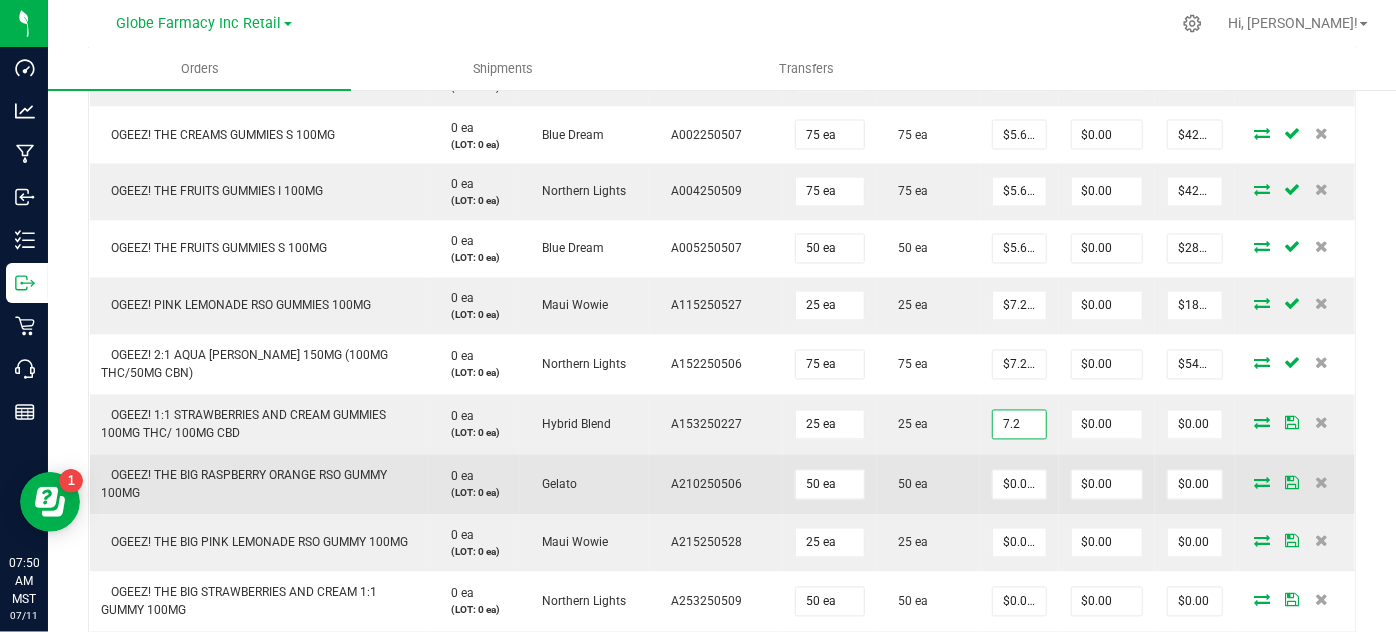 type on "$7.20000" 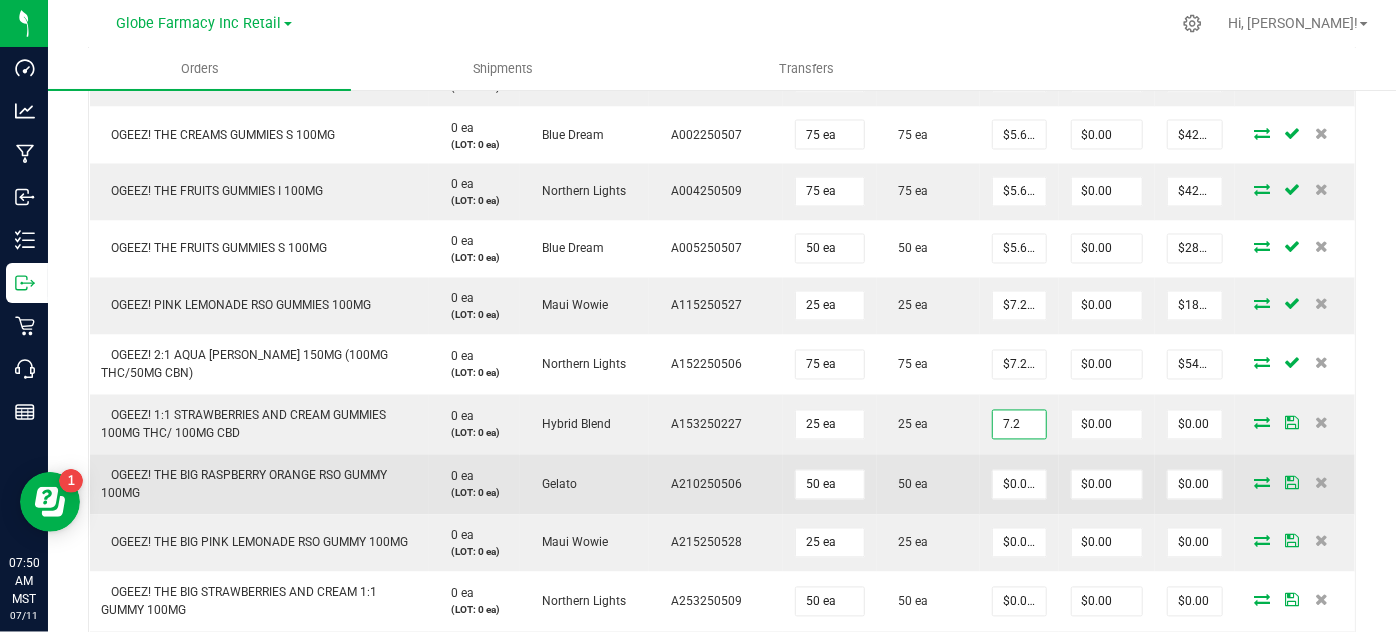 type on "$180.00" 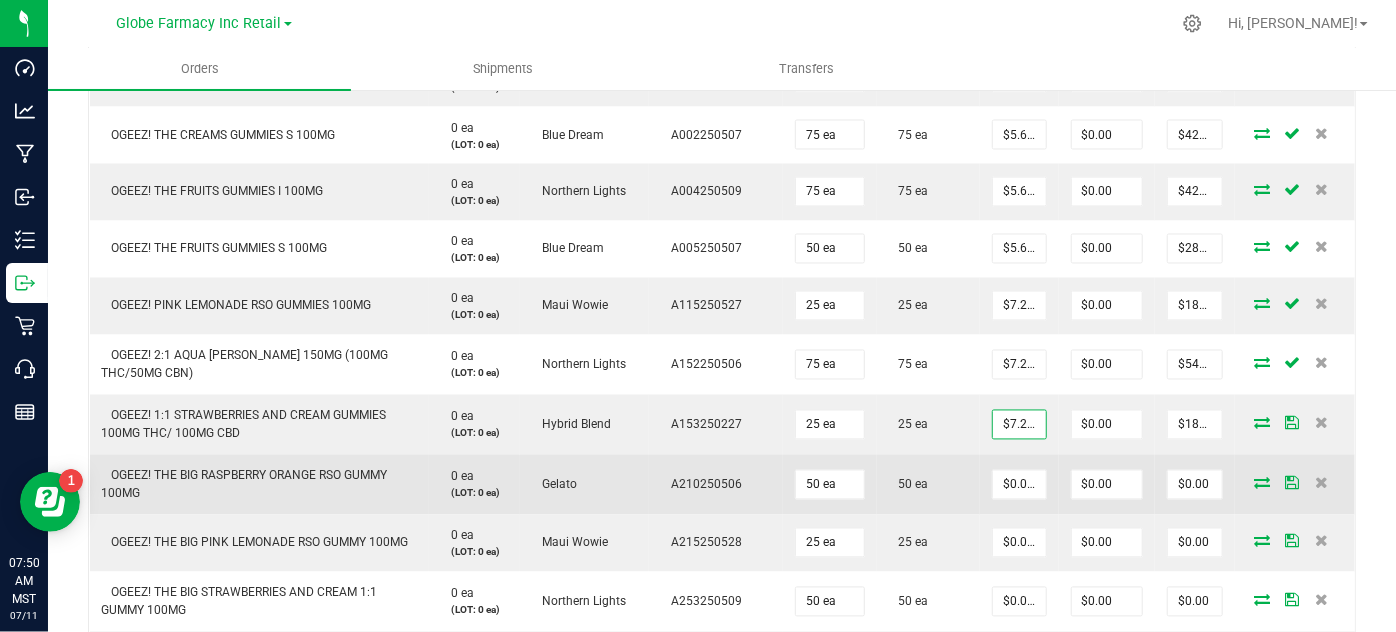 click on "$0.00000" at bounding box center (1019, 485) 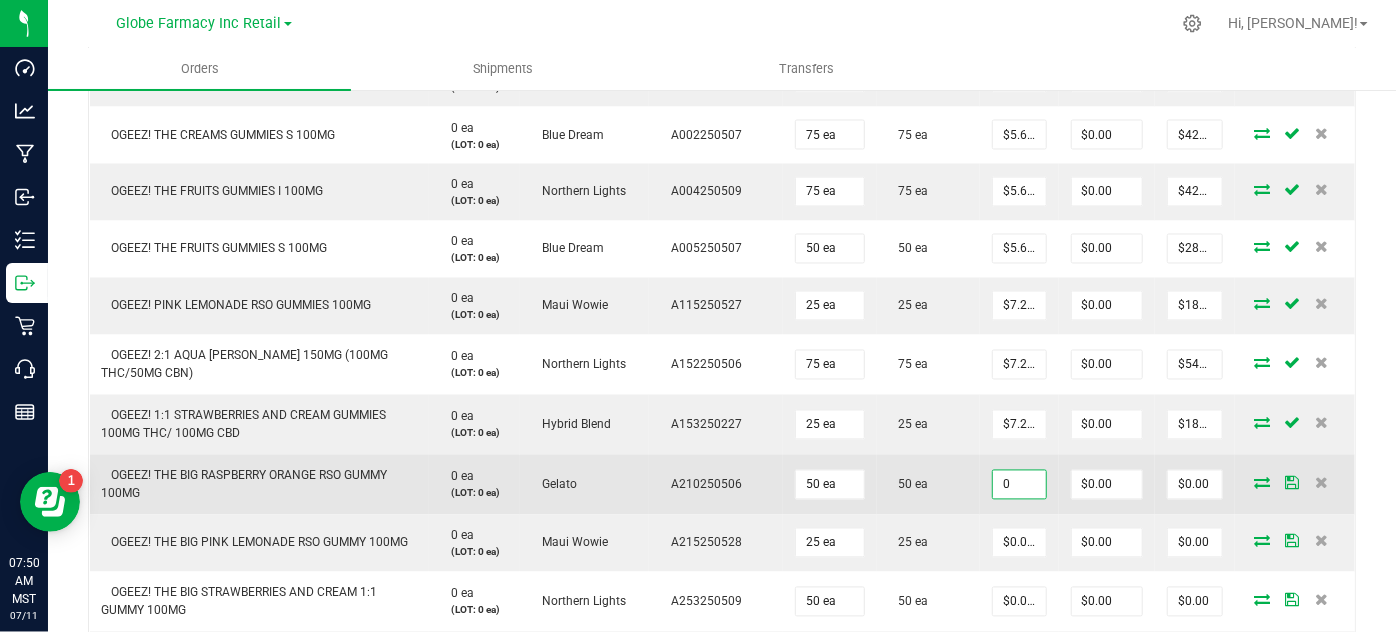 click on "0" at bounding box center [1019, 485] 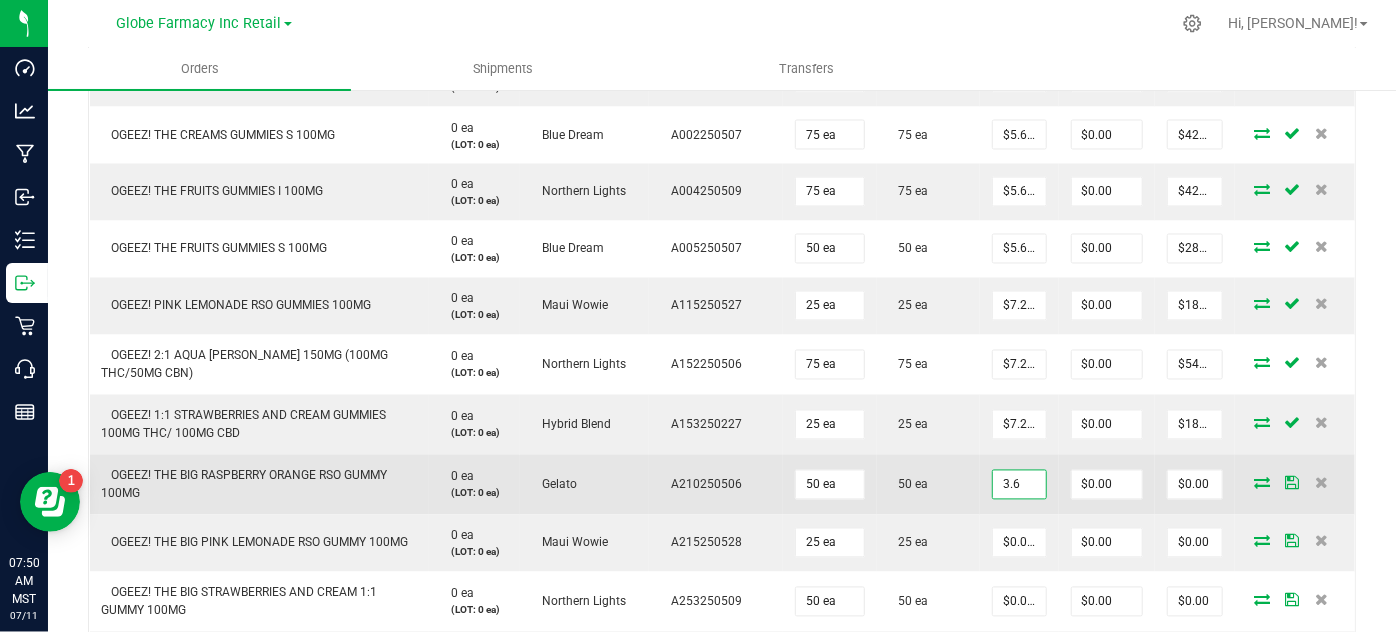 type on "$3.60000" 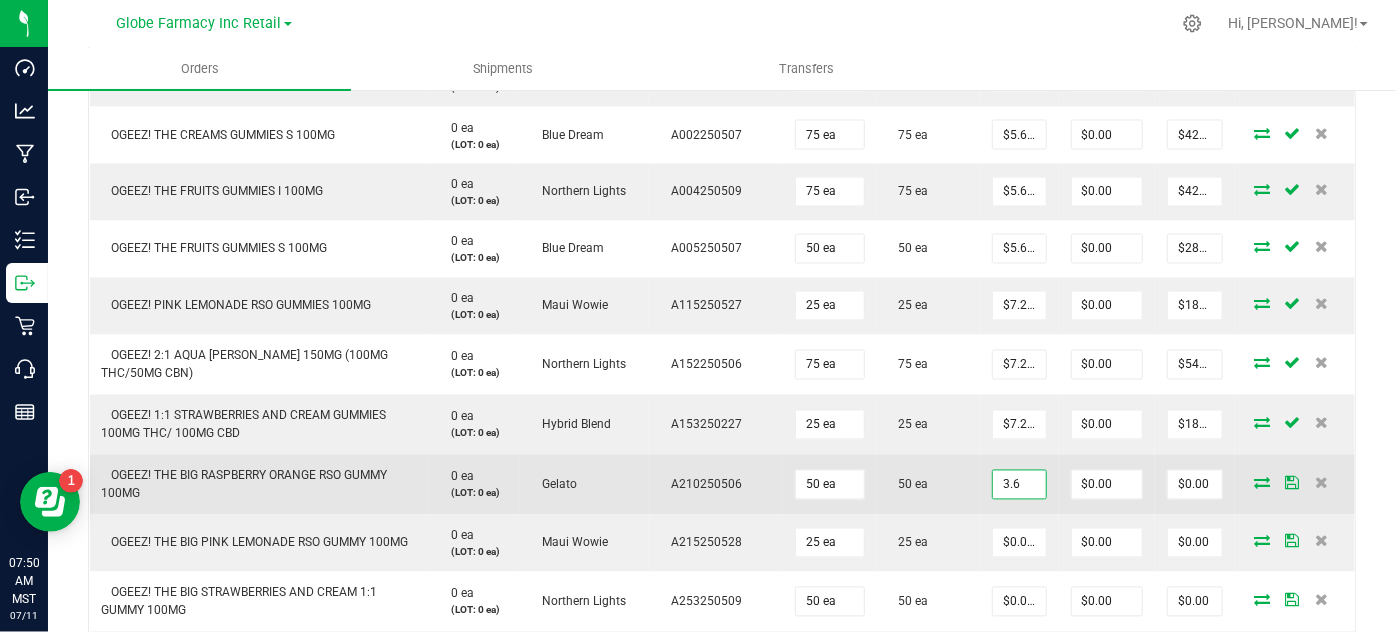 type on "$180.00" 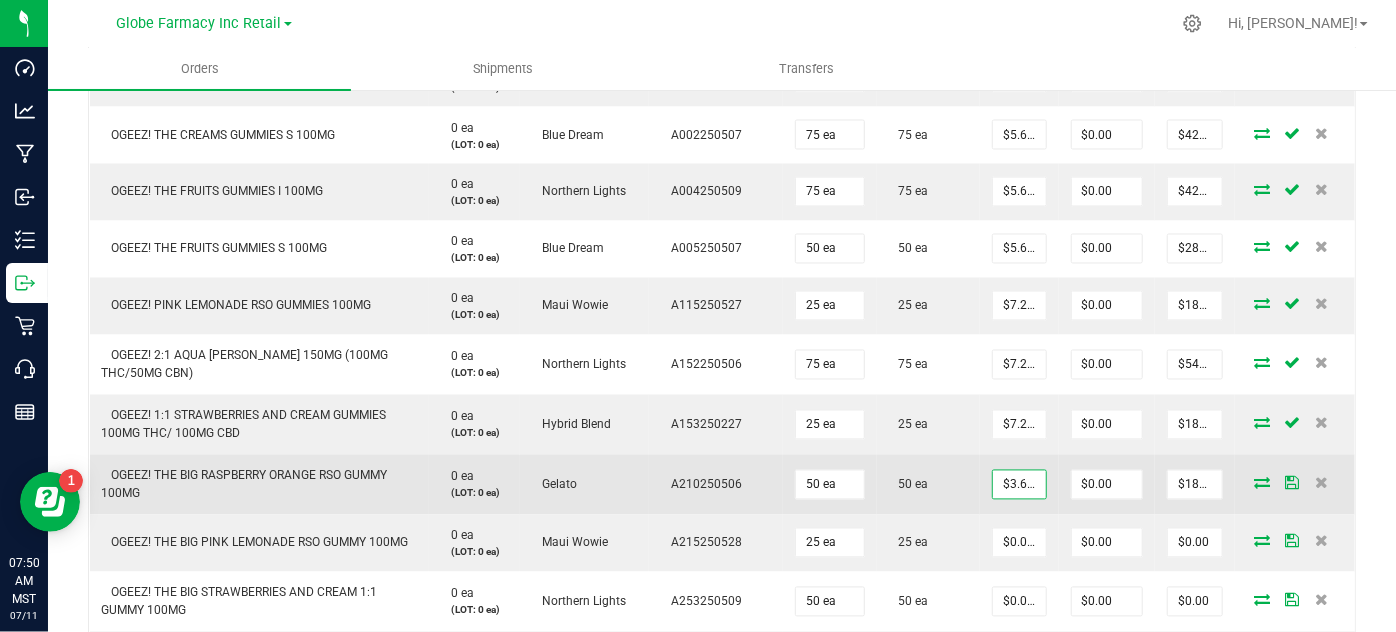 click on "$3.60000" at bounding box center [1019, 485] 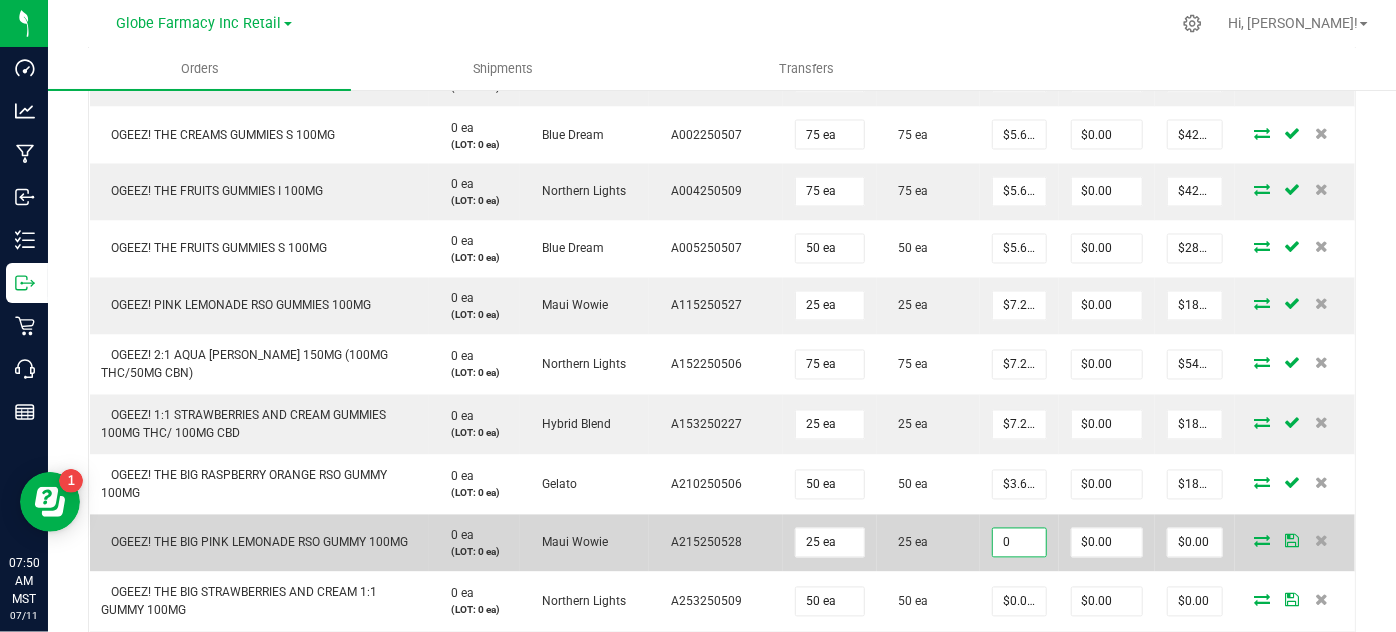 click on "0" at bounding box center [1019, 543] 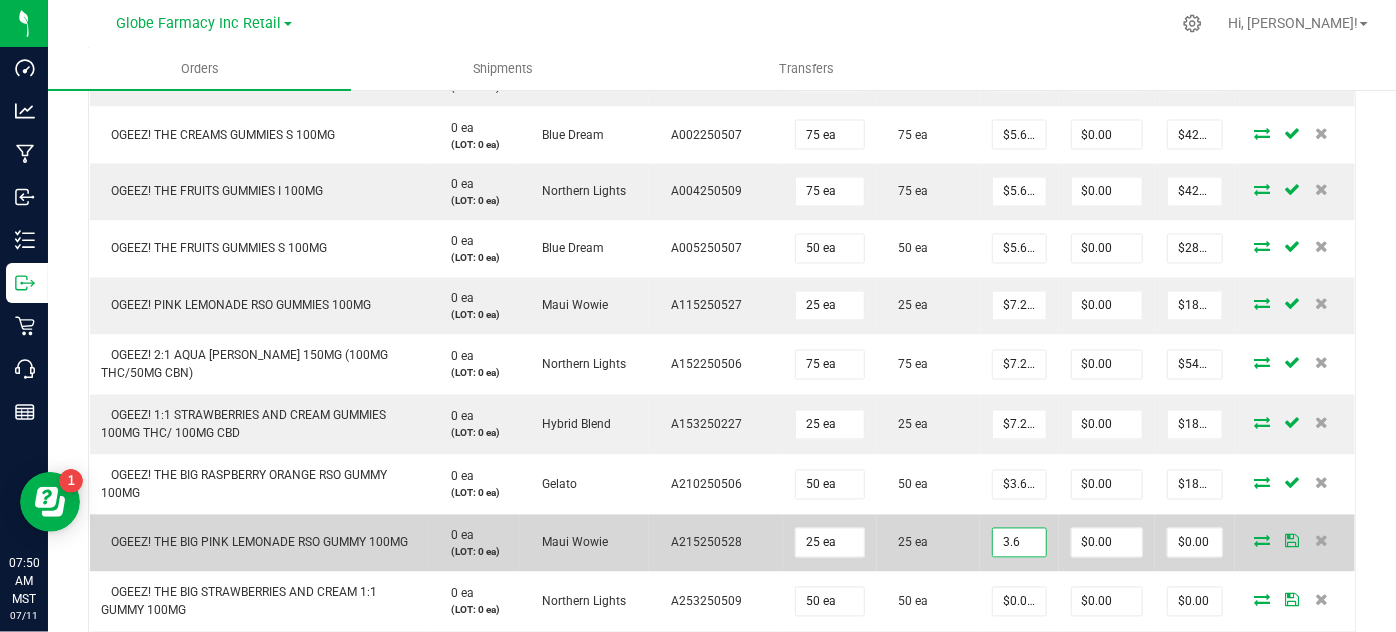 type on "$3.60000" 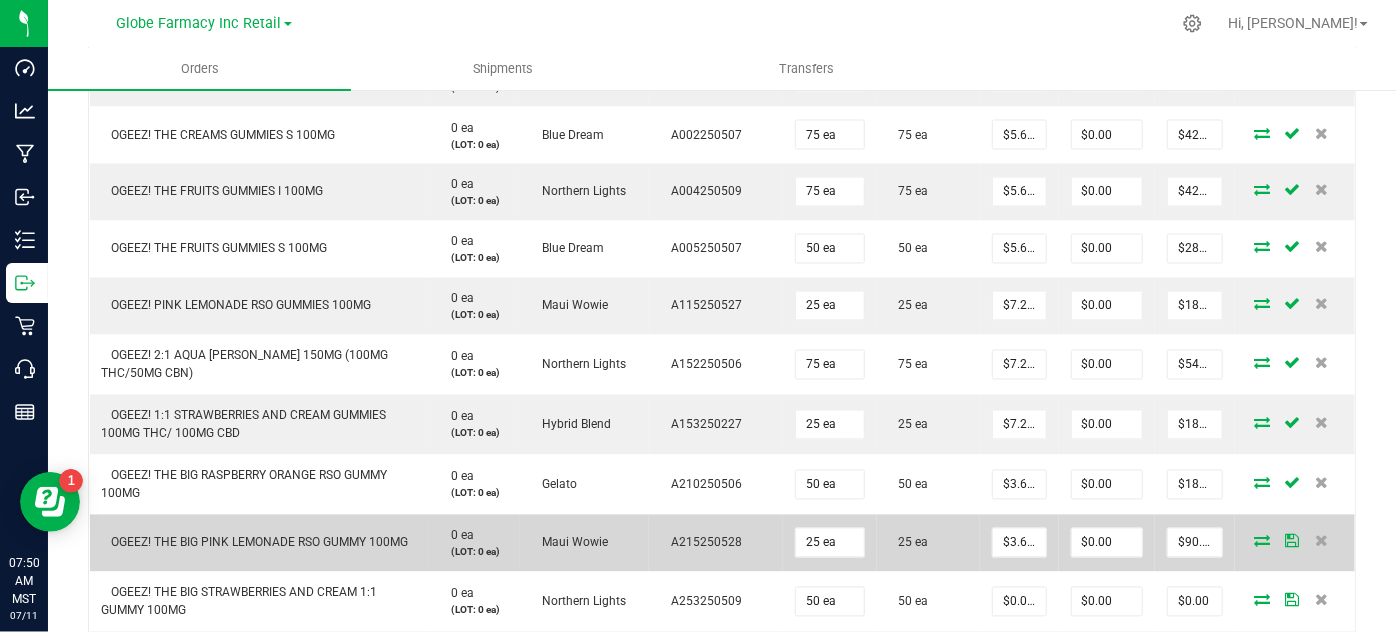 click on "25 ea" at bounding box center (929, 543) 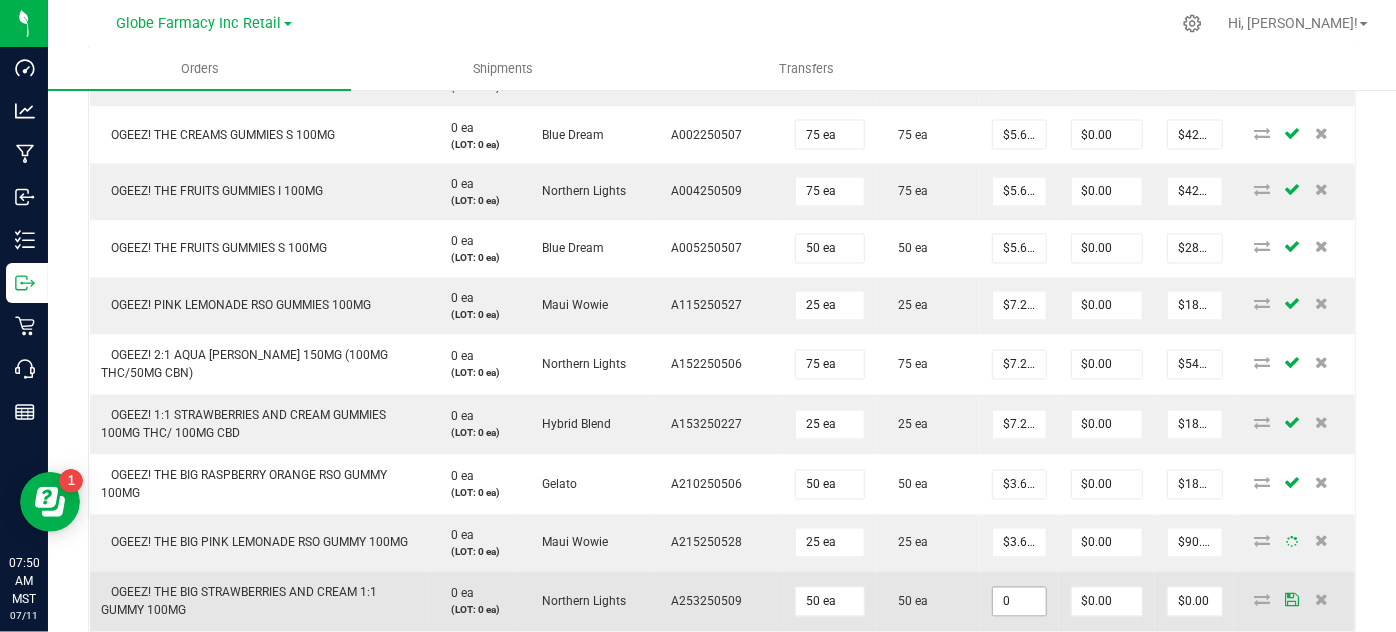 click on "0" at bounding box center (1019, 602) 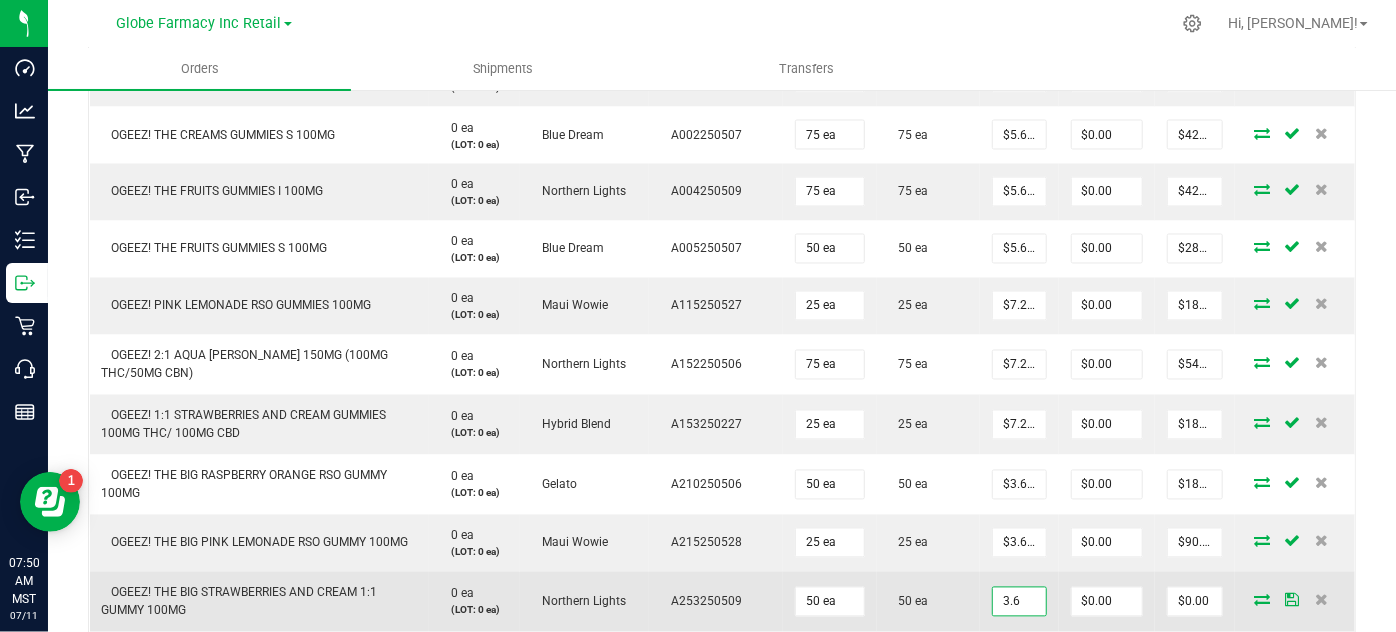 type on "$3.60000" 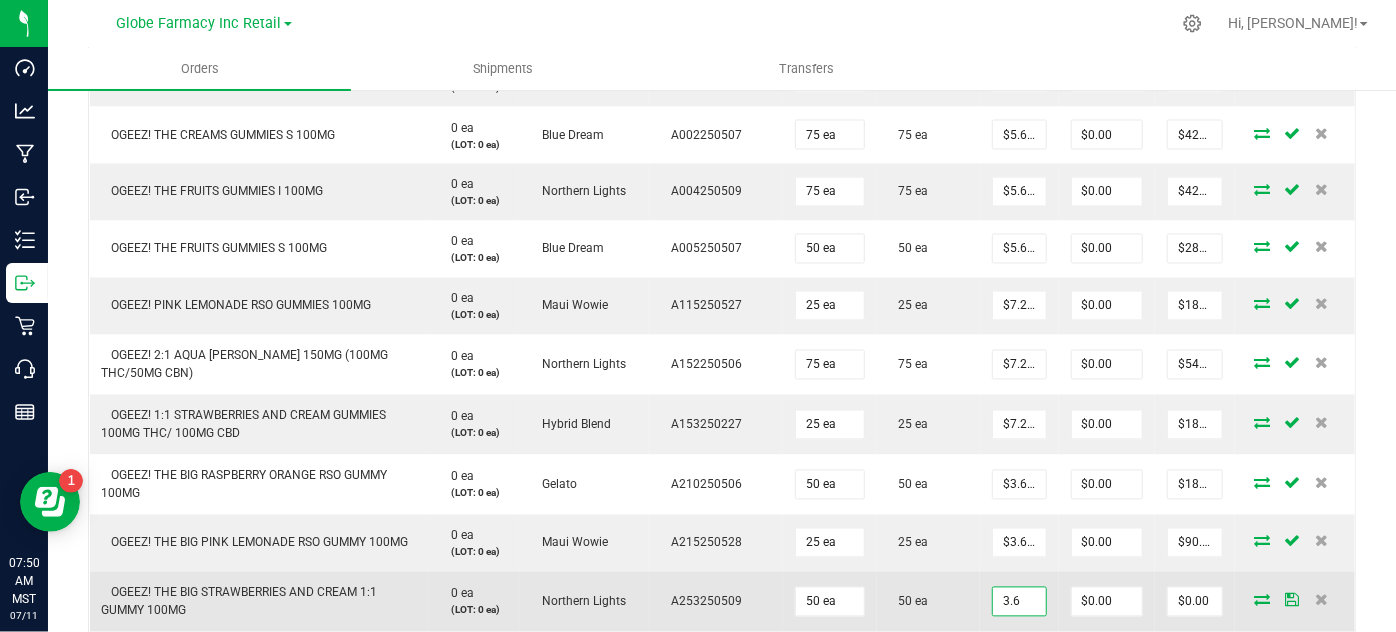 type on "$180.00" 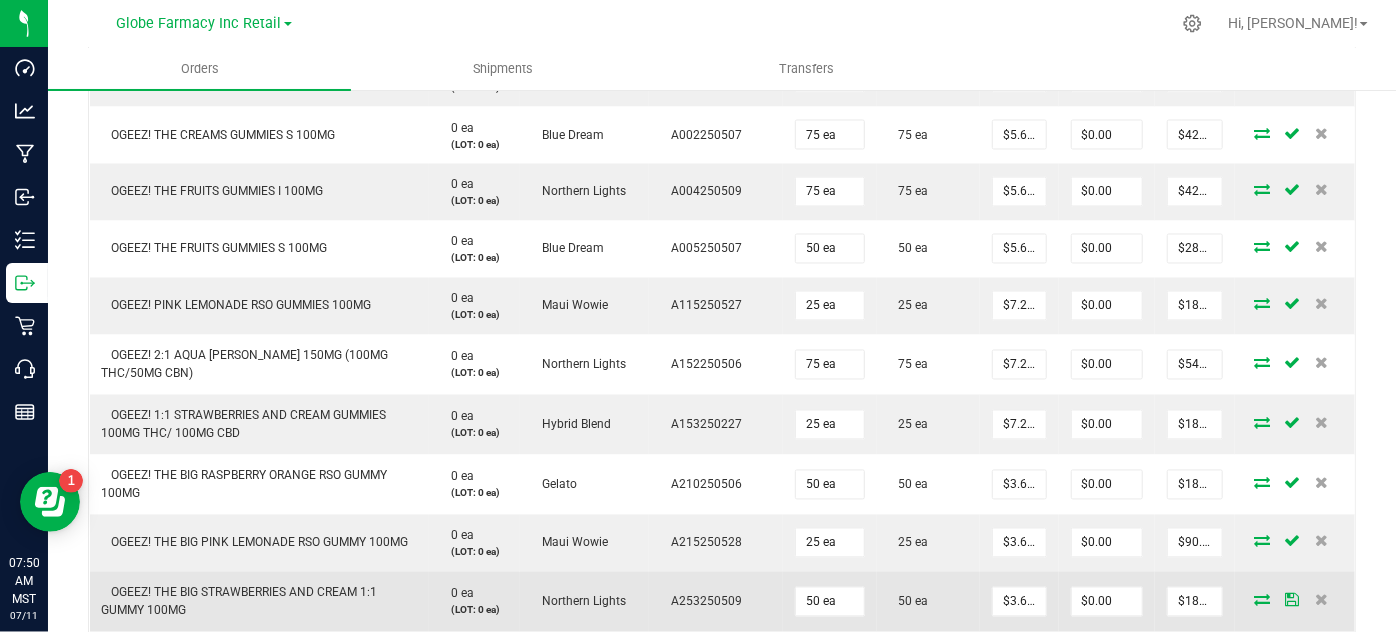click on "50 ea" at bounding box center (929, 602) 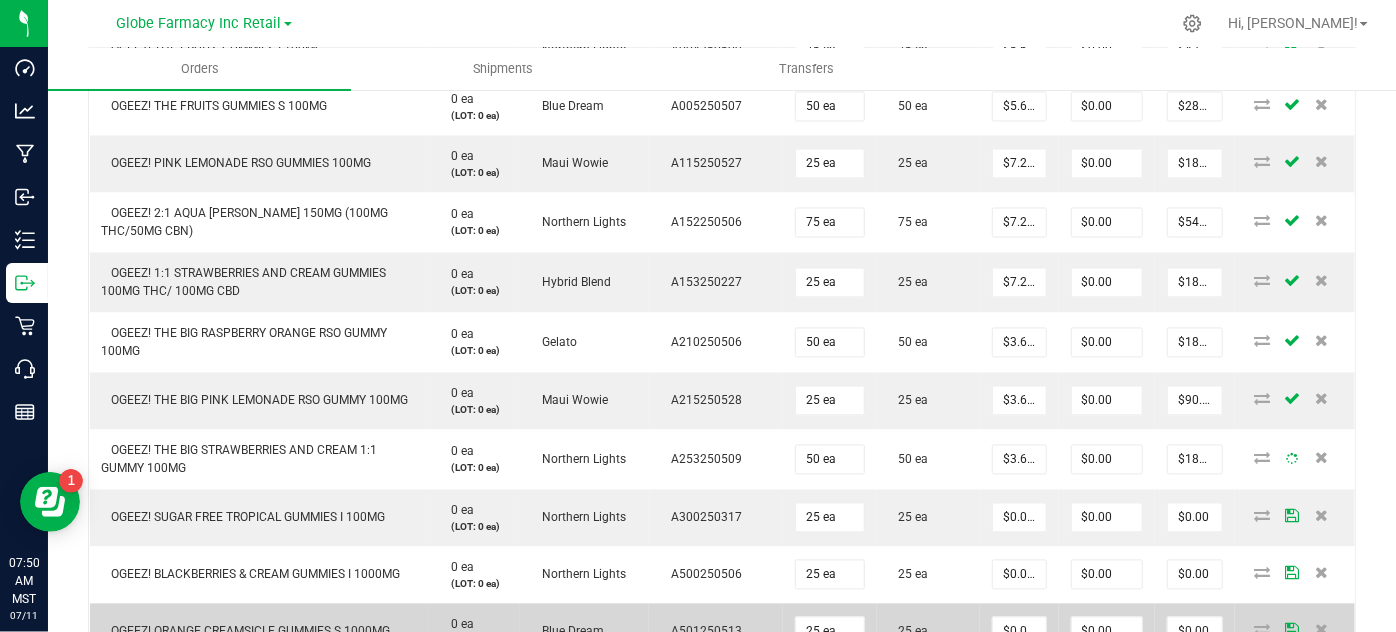 scroll, scrollTop: 1981, scrollLeft: 0, axis: vertical 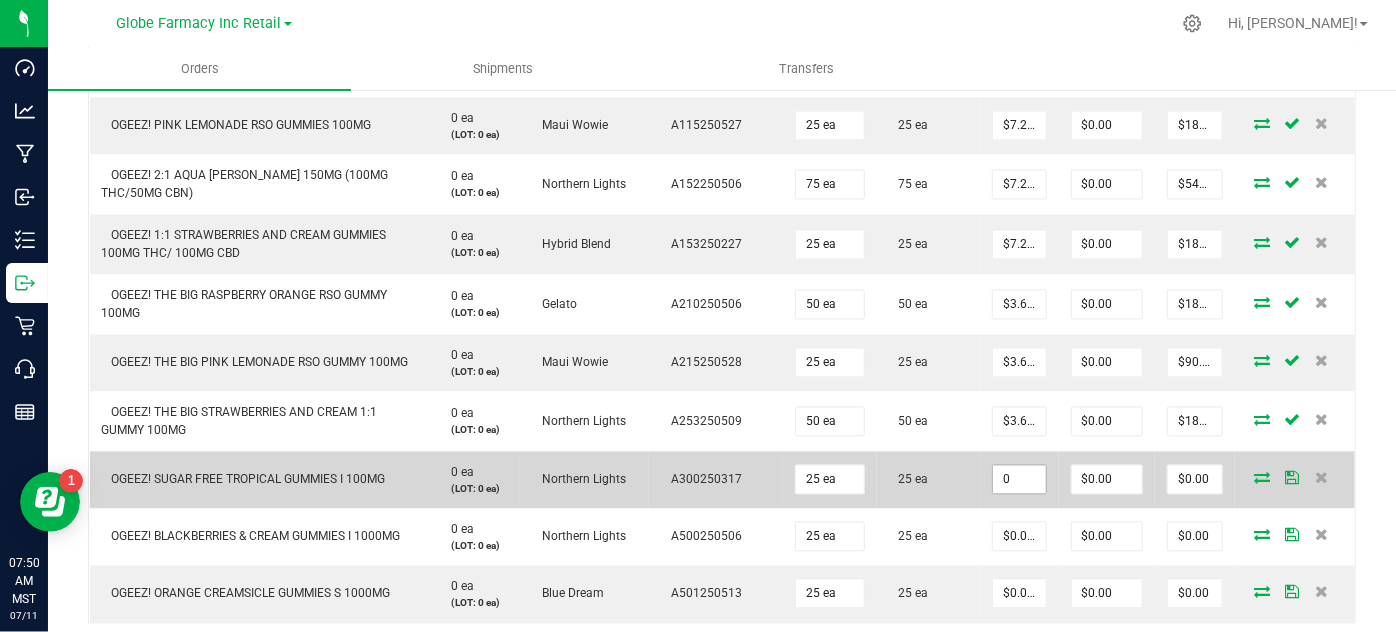 click on "0" at bounding box center (1019, 479) 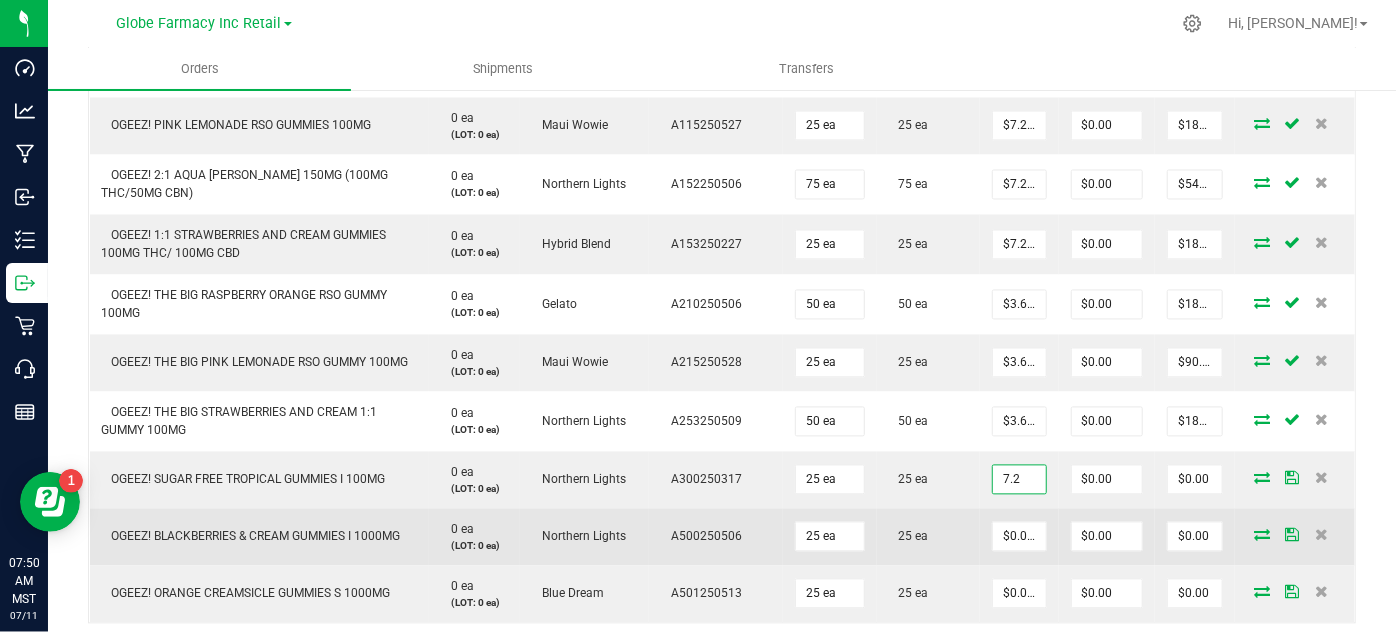 type on "$7.20000" 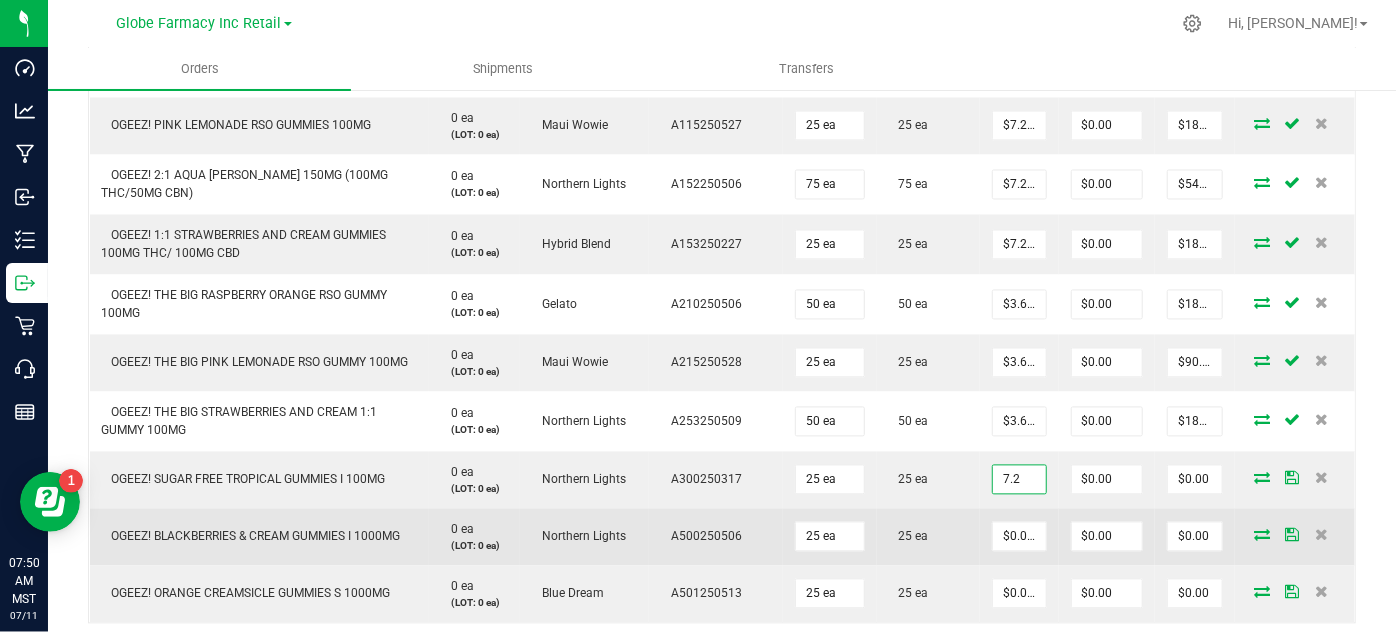 type on "$180.00" 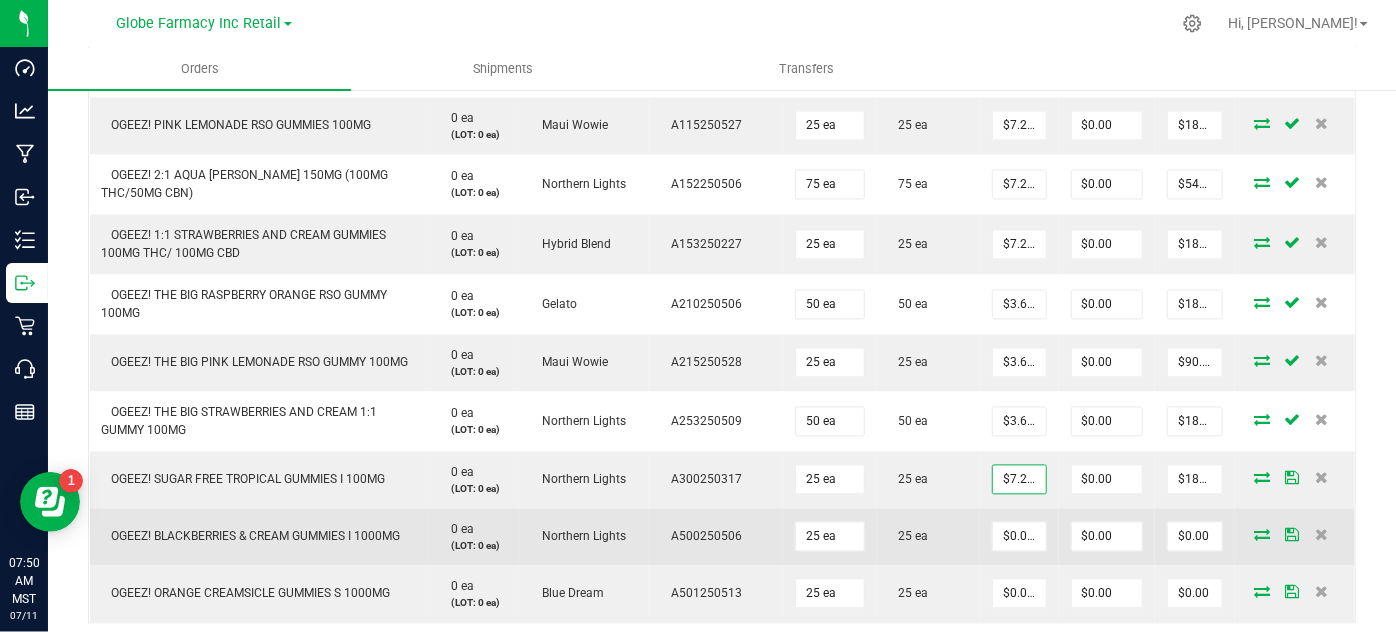 click on "25 ea" at bounding box center (929, 536) 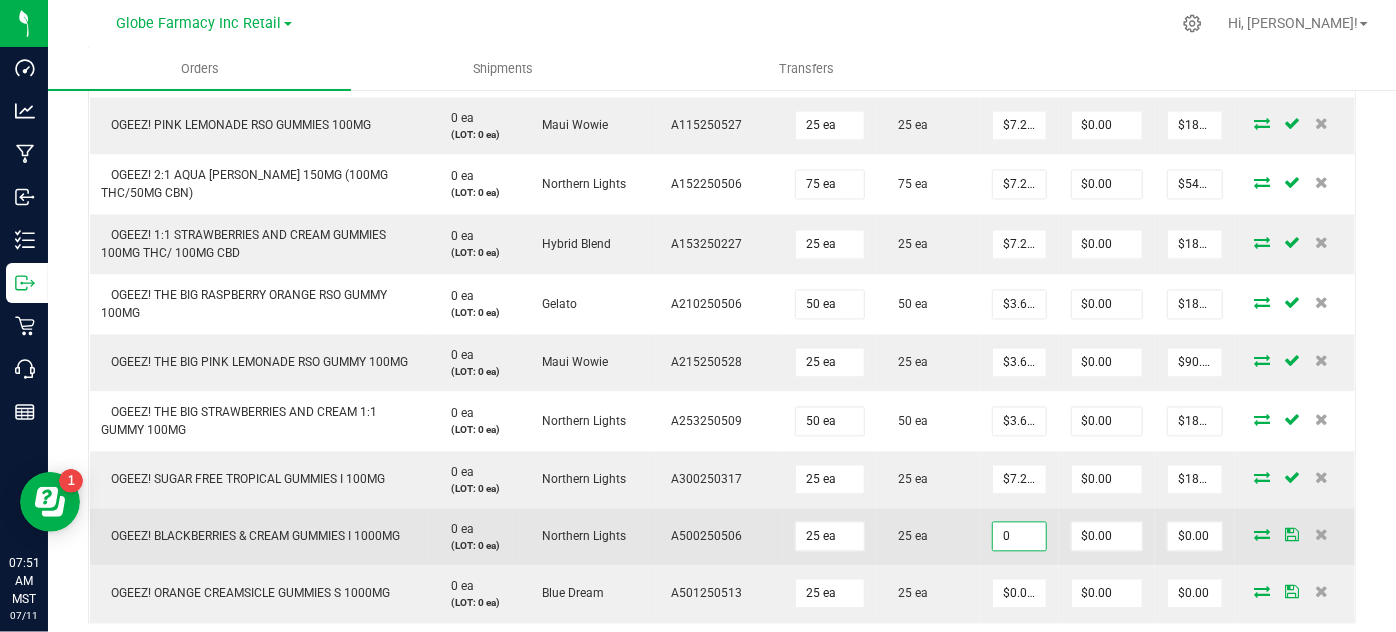 click on "0" at bounding box center (1019, 536) 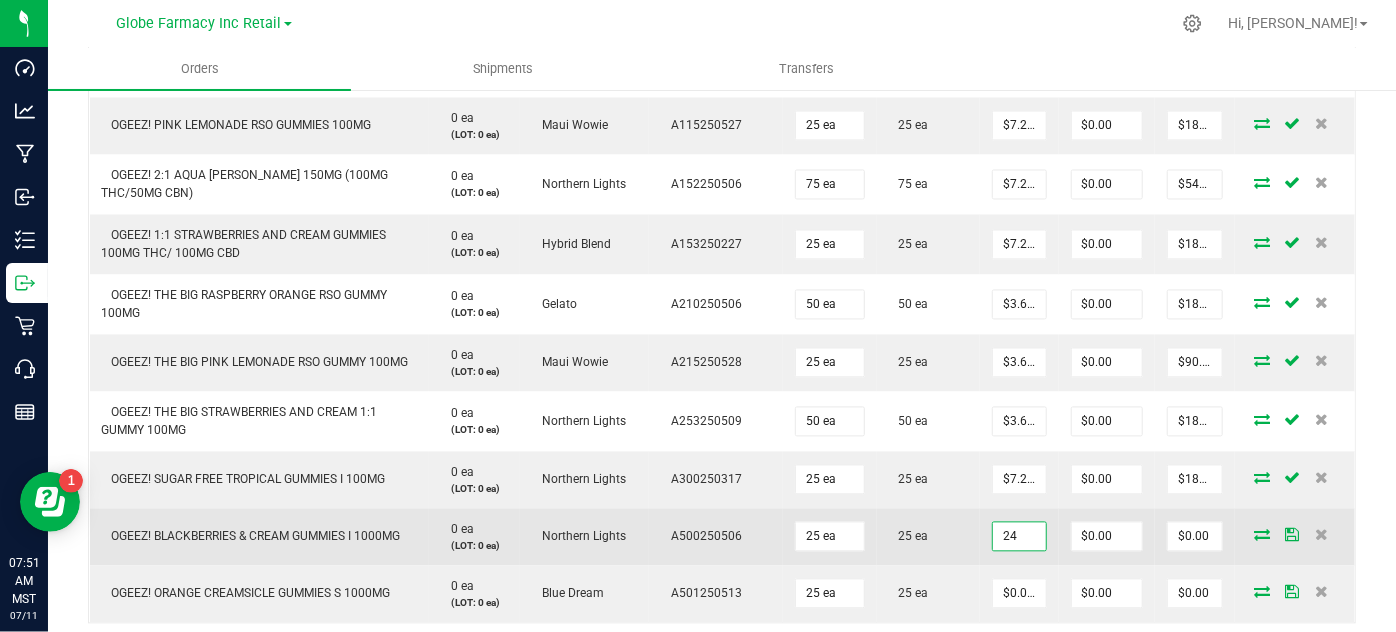 type on "$24.00000" 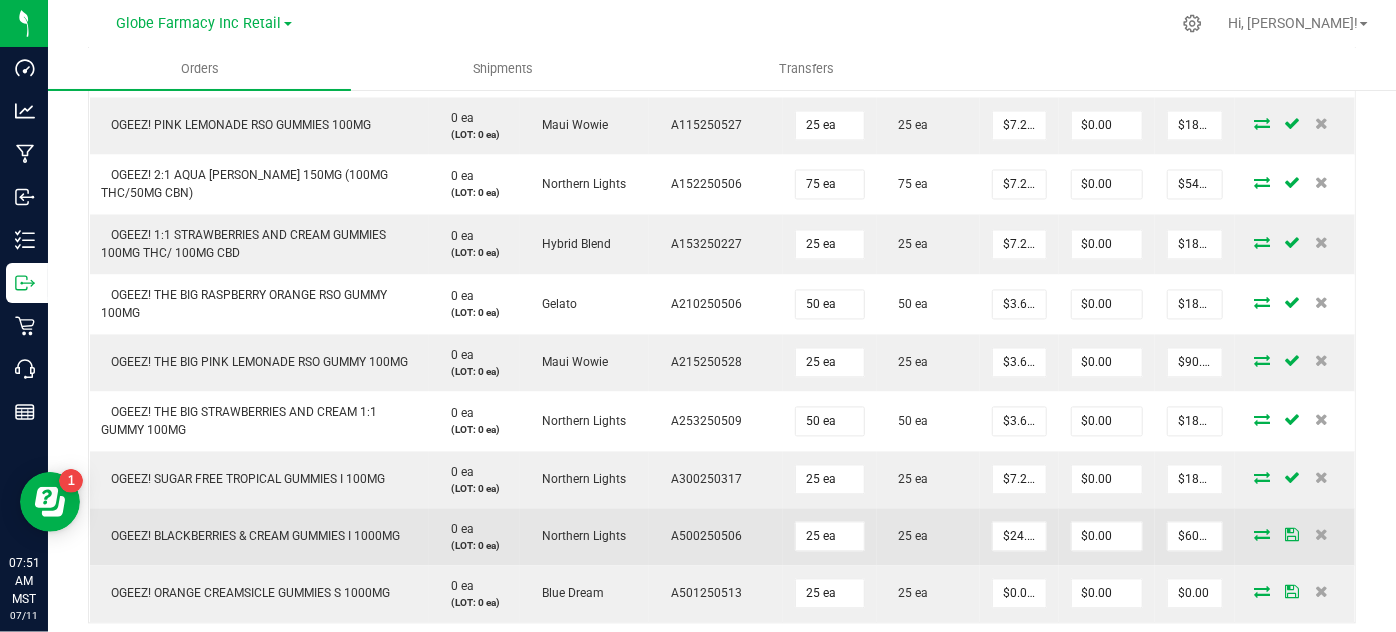 click on "25 ea" at bounding box center (929, 536) 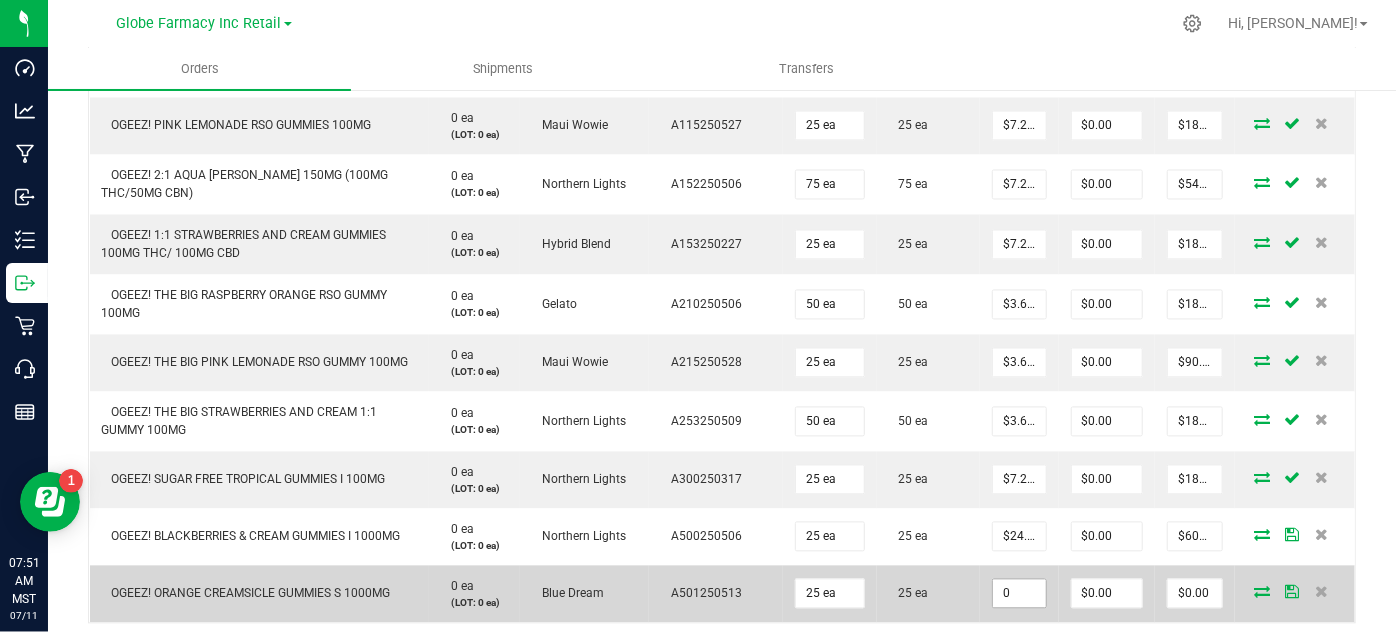 click on "0" at bounding box center [1019, 593] 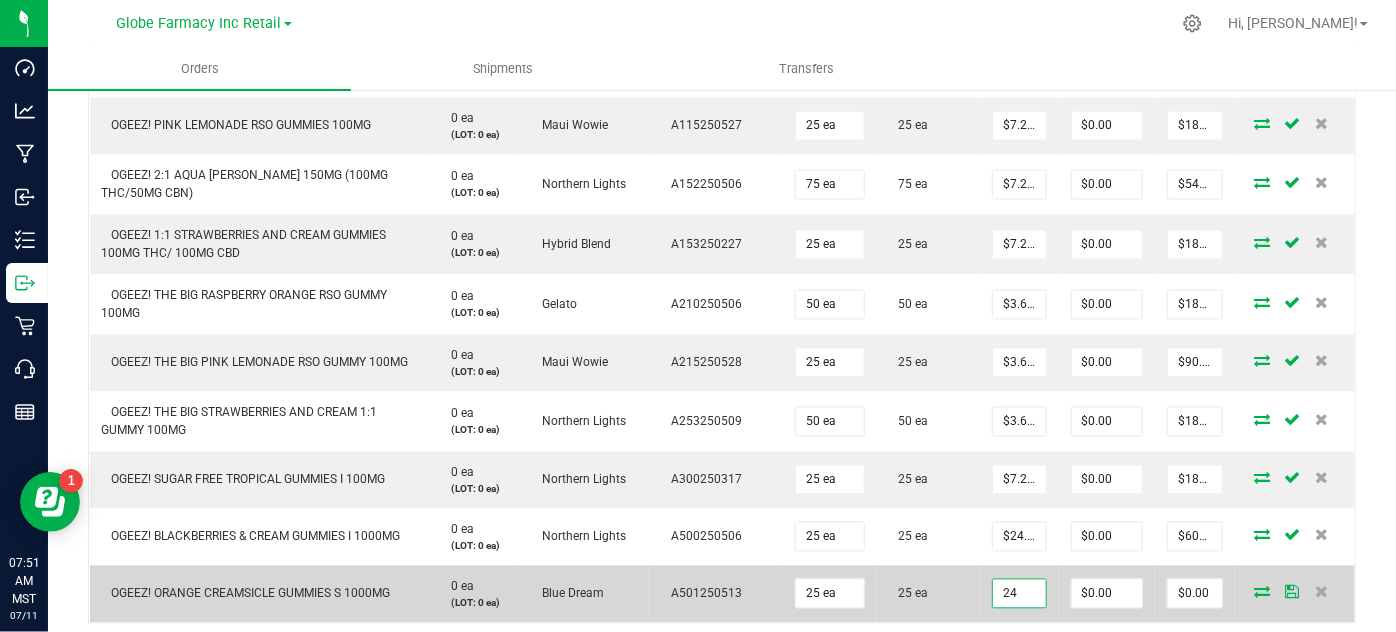 type on "$24.00000" 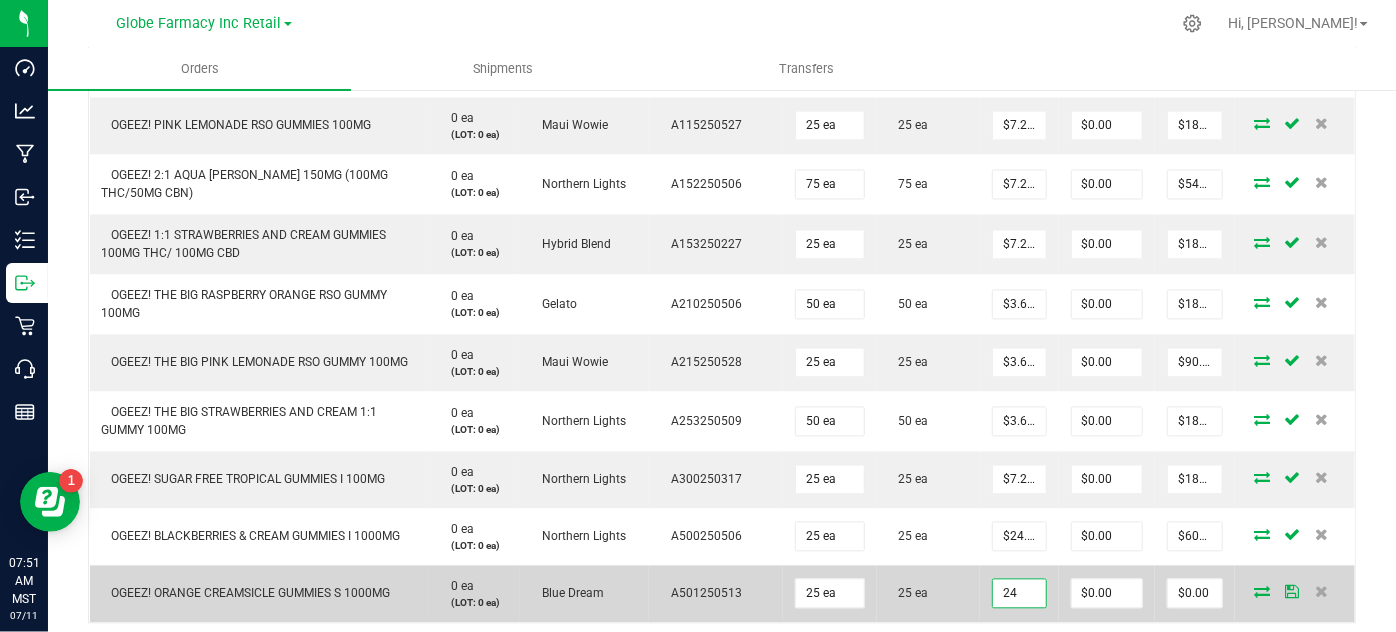 type on "$600.00" 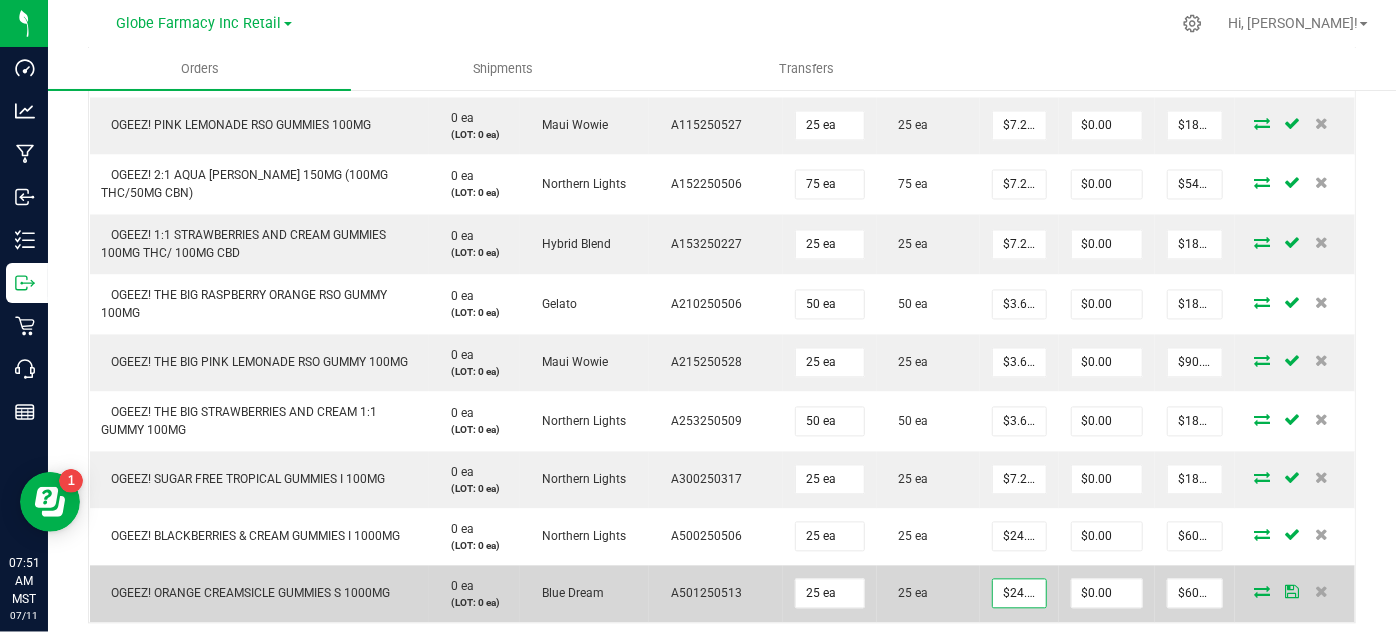 click on "25 ea" at bounding box center [929, 593] 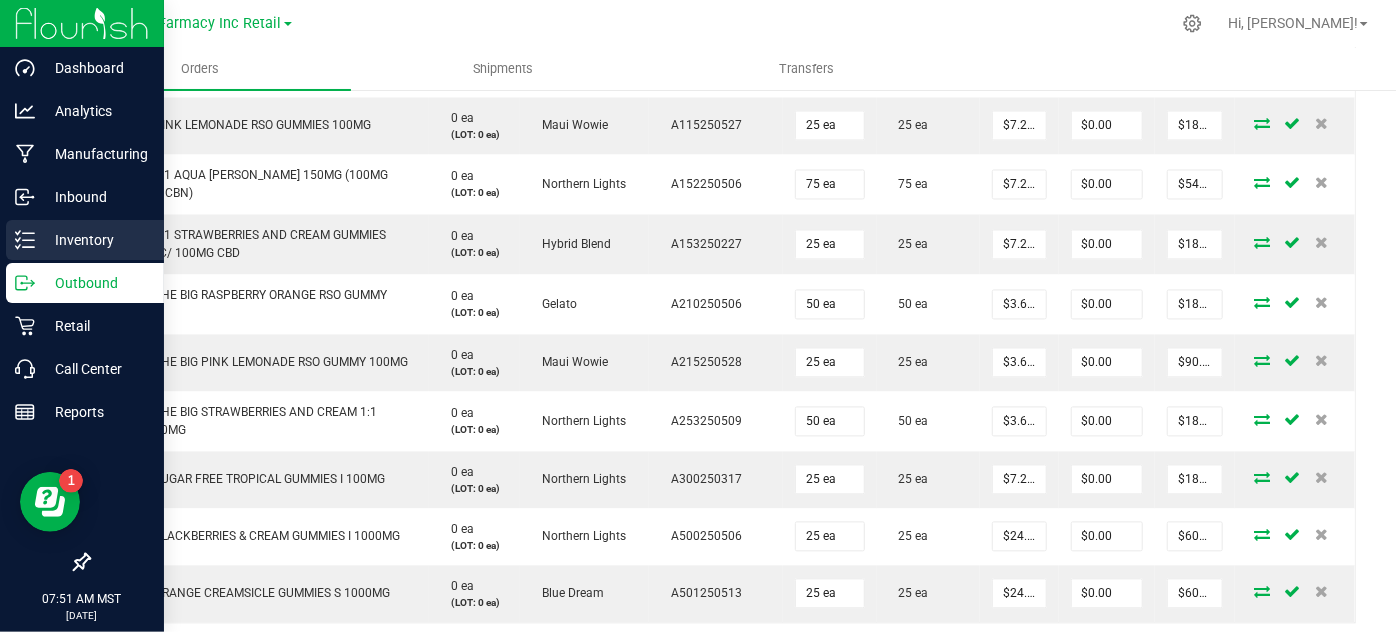 click on "Inventory" at bounding box center [85, 240] 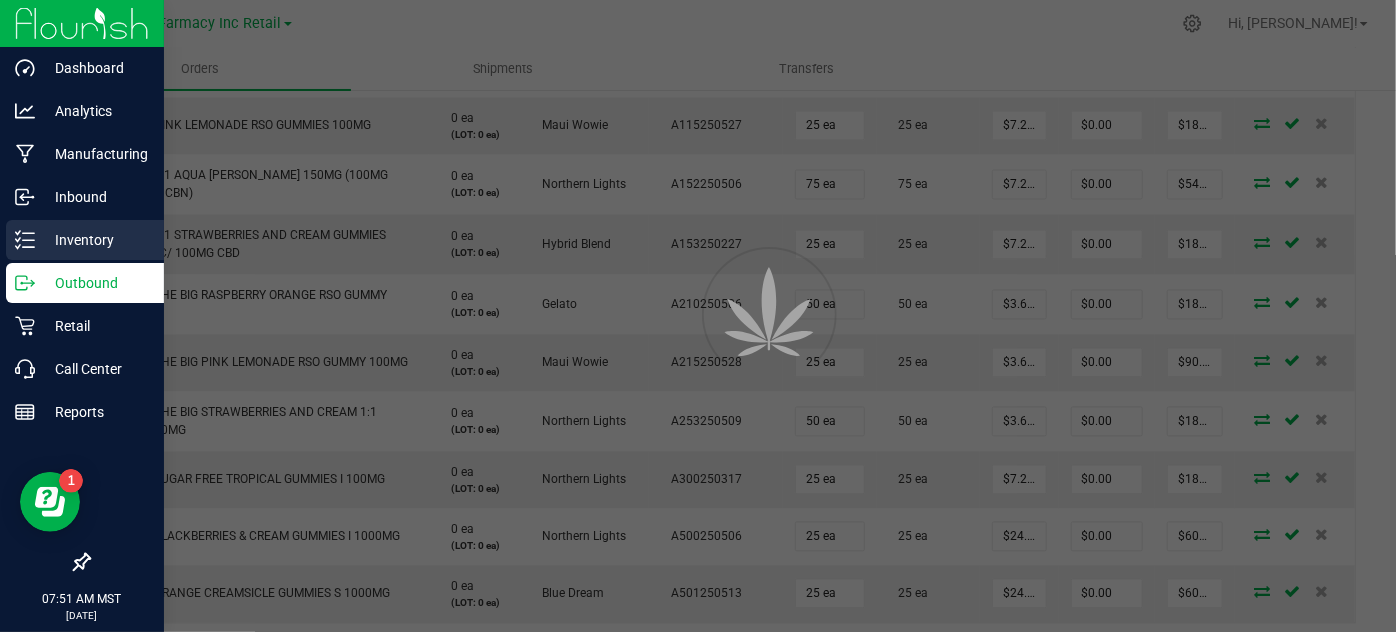 scroll, scrollTop: 66, scrollLeft: 0, axis: vertical 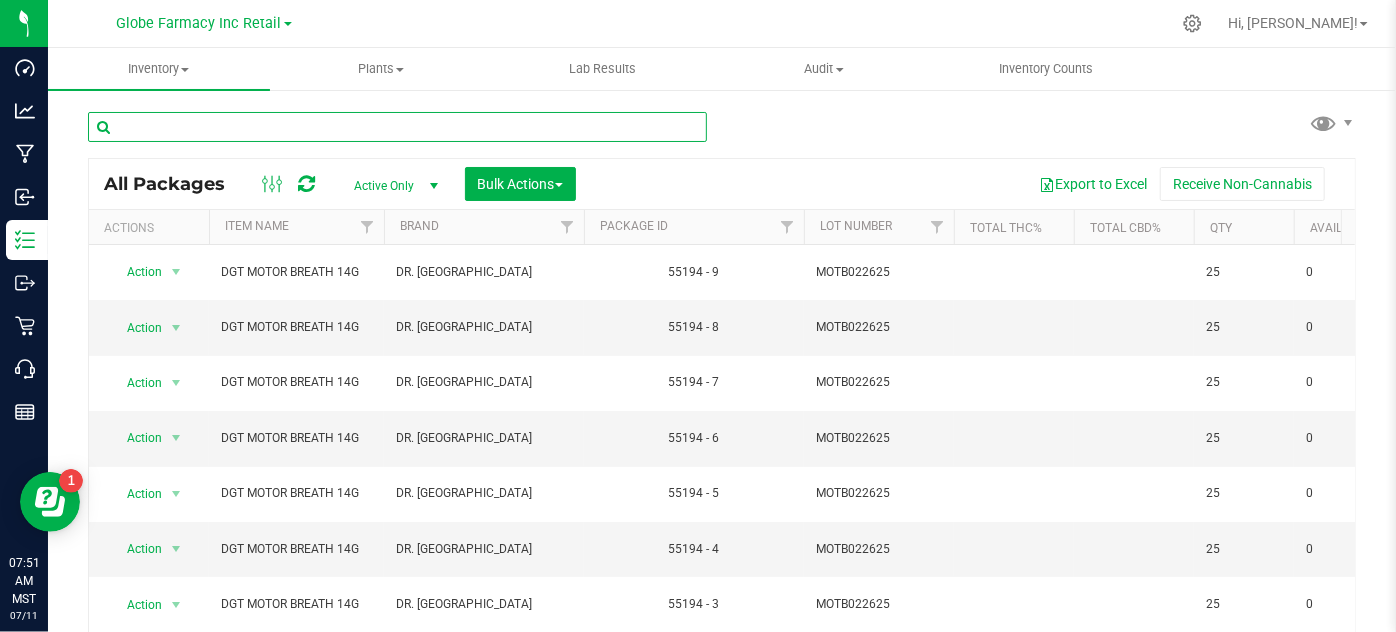 click at bounding box center [397, 127] 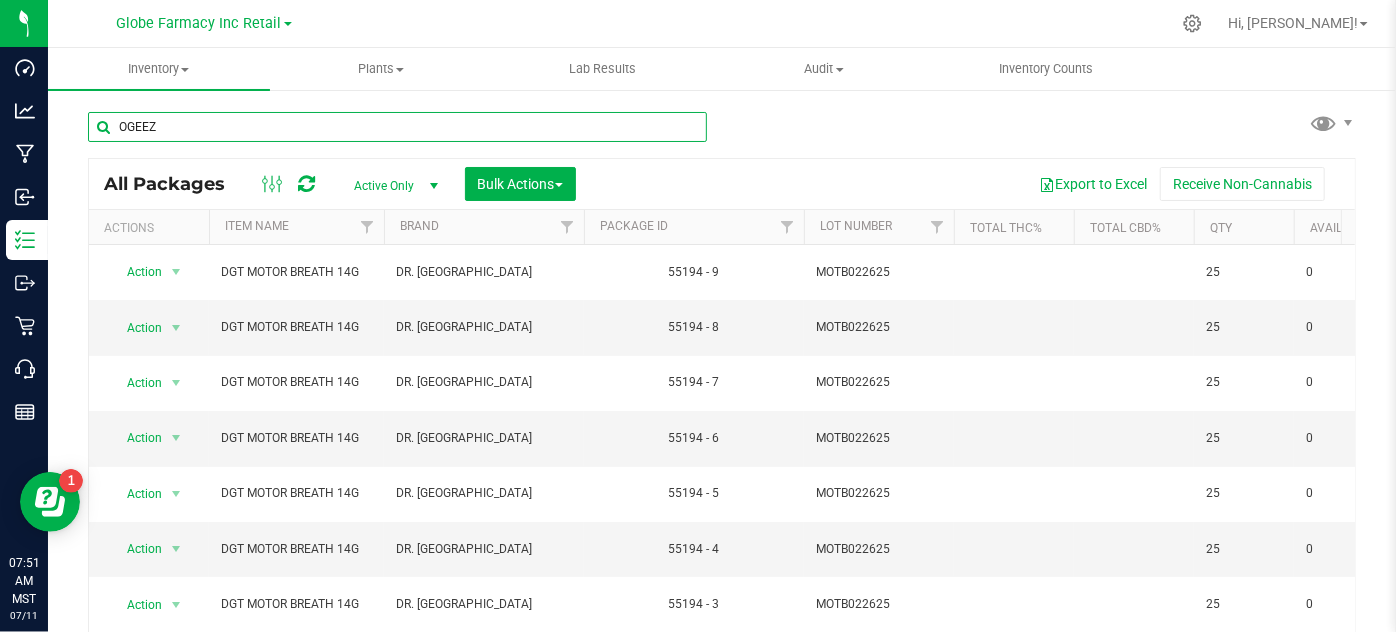 type on "OGEEZ" 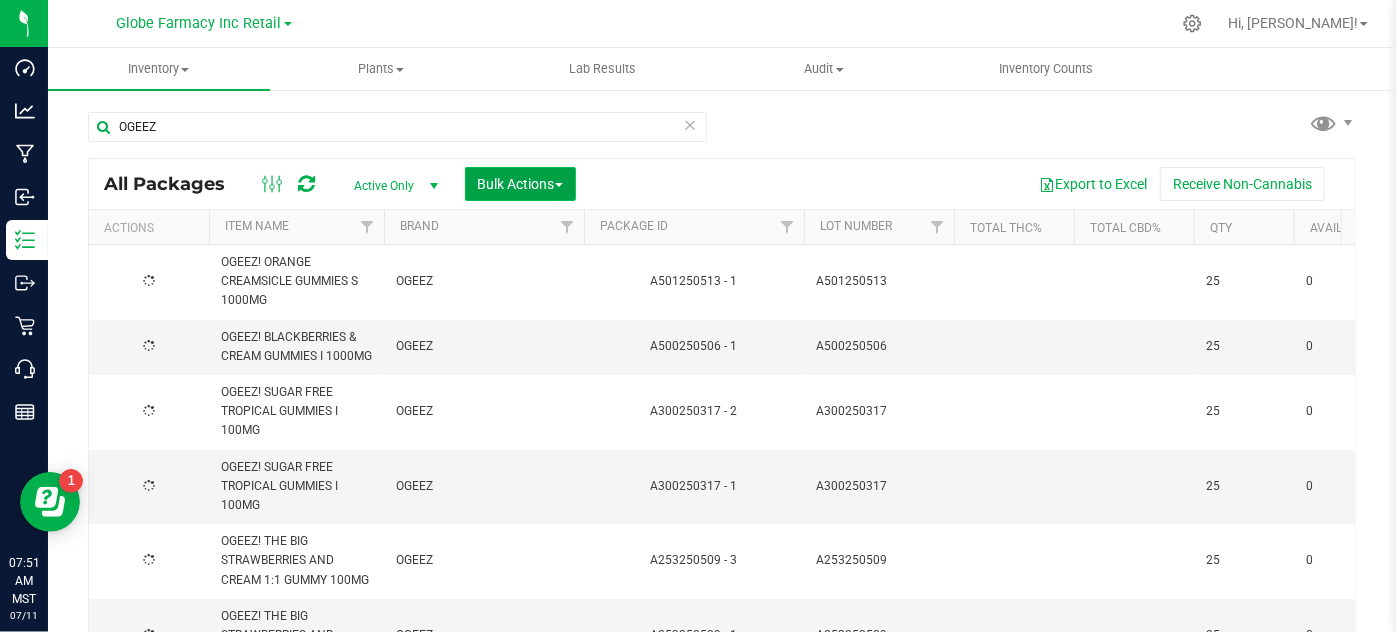 click on "Bulk Actions" at bounding box center (520, 184) 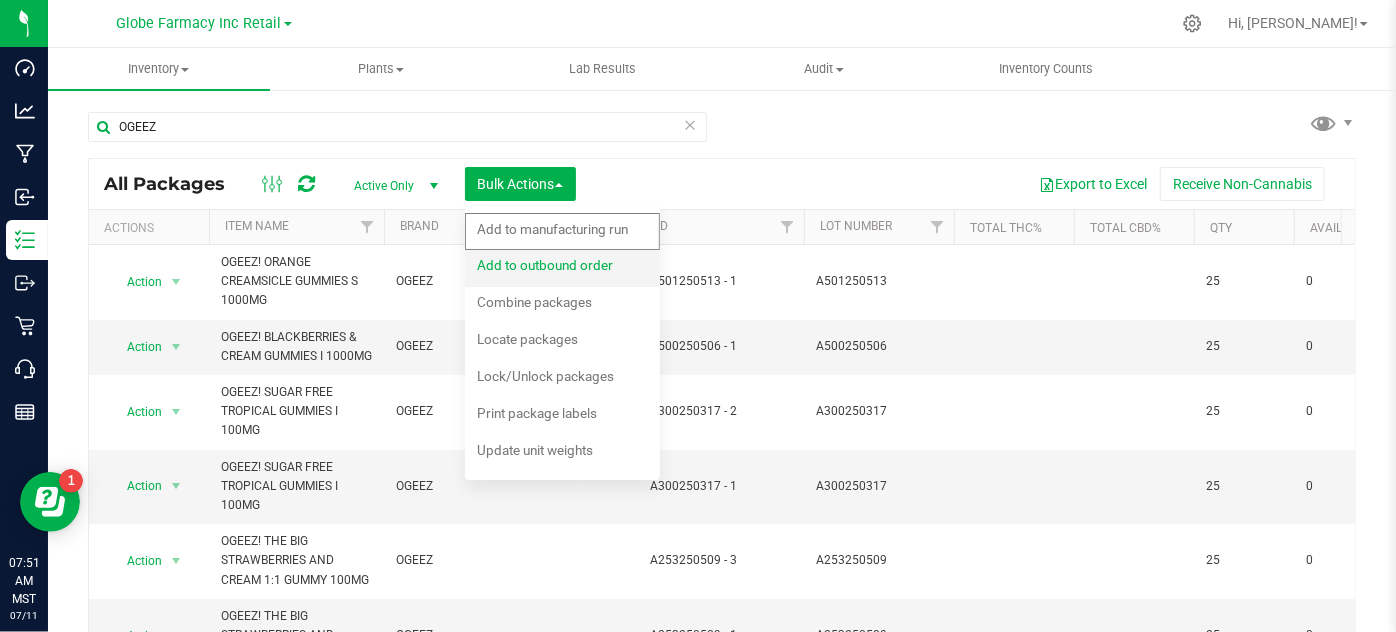 click on "Add to outbound order" at bounding box center [545, 265] 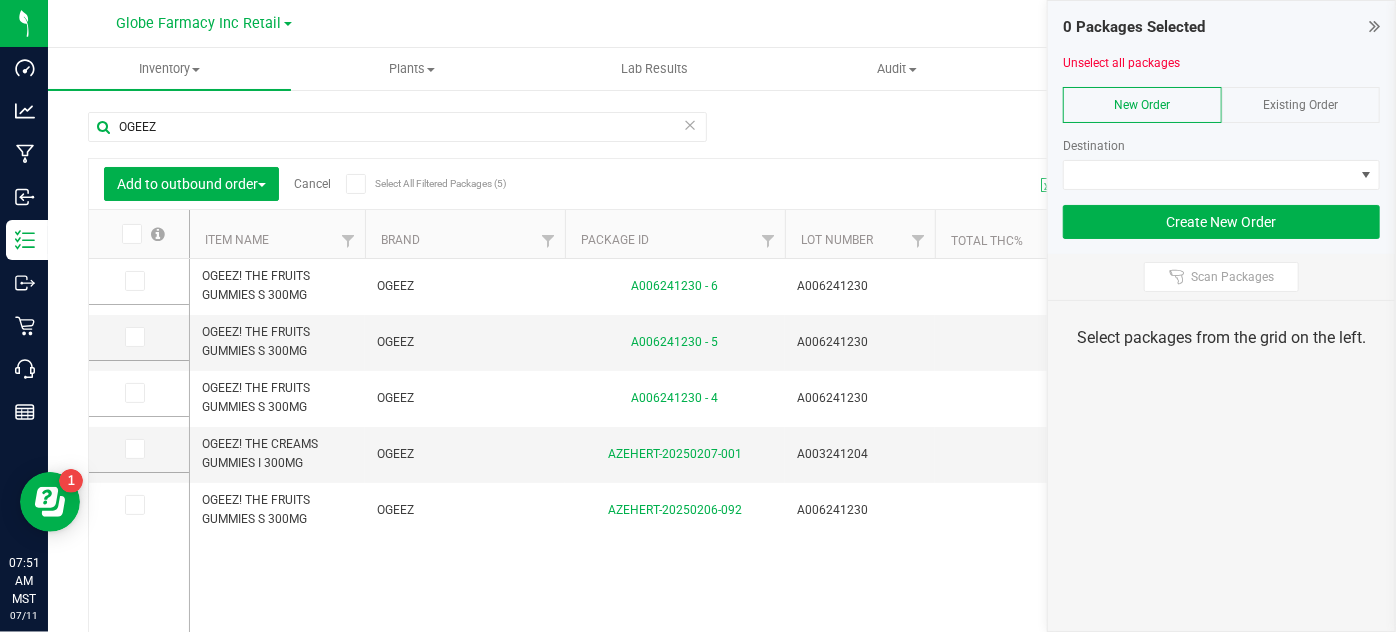click on "Existing Order" at bounding box center [1300, 105] 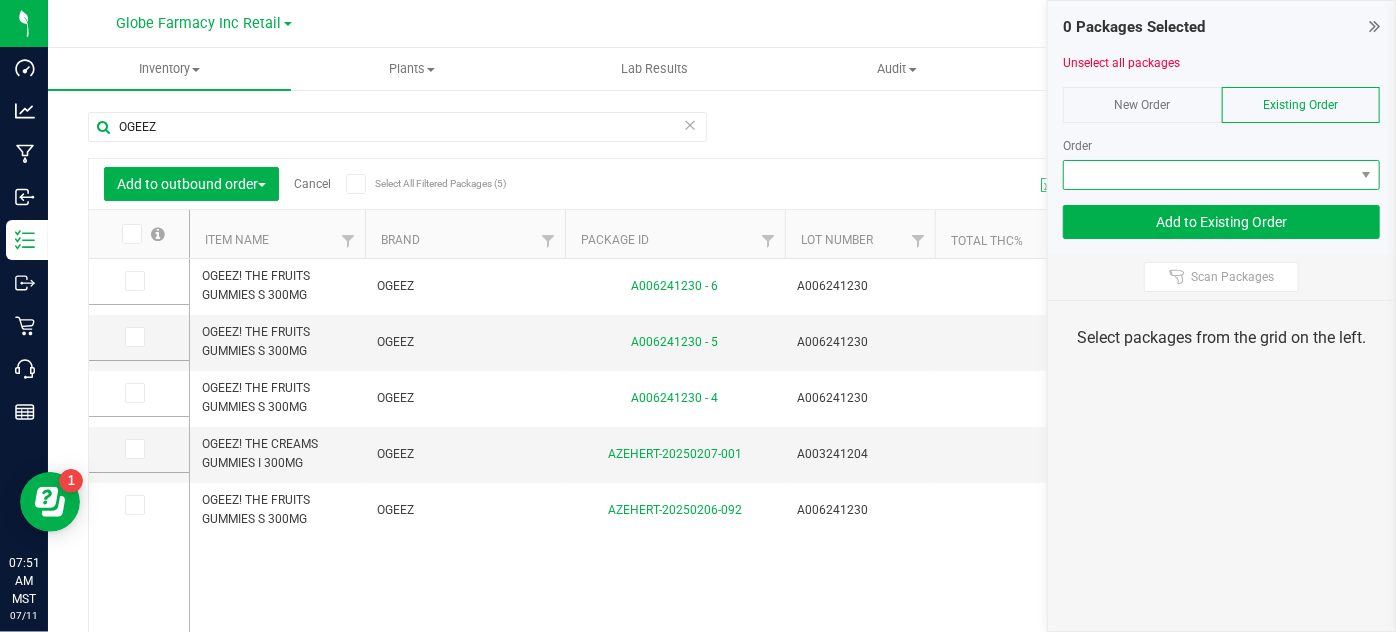 click at bounding box center [1209, 175] 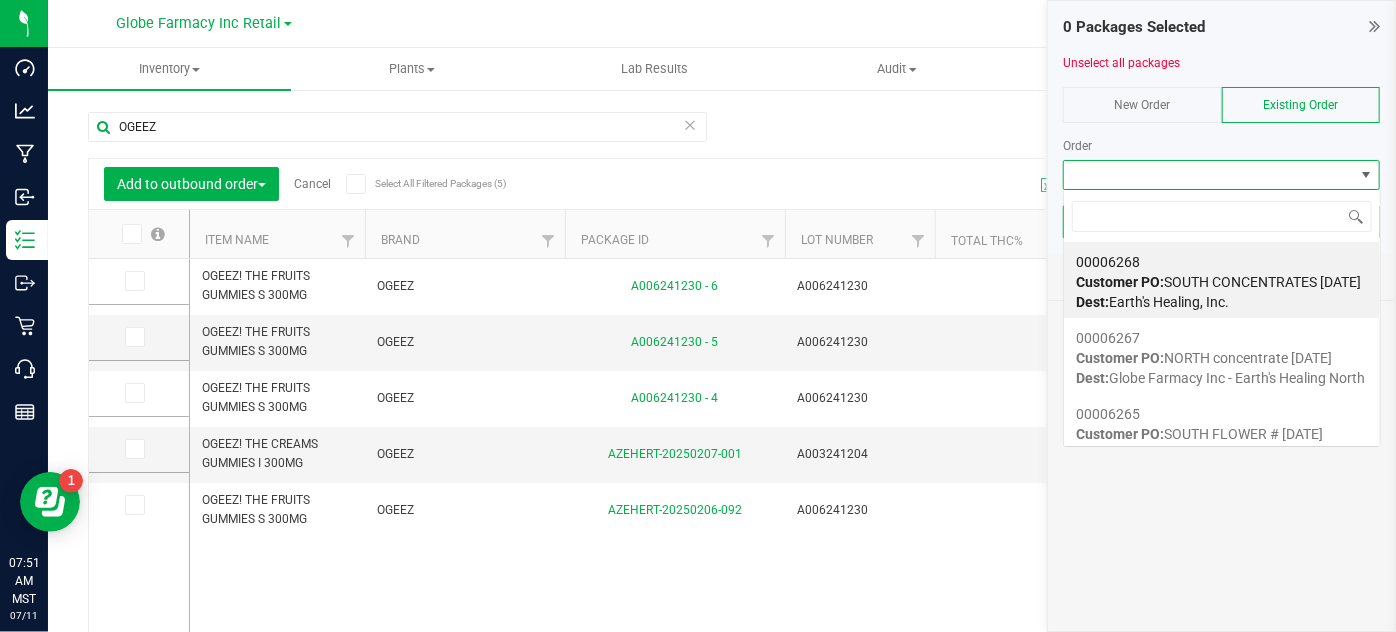 scroll, scrollTop: 99970, scrollLeft: 99682, axis: both 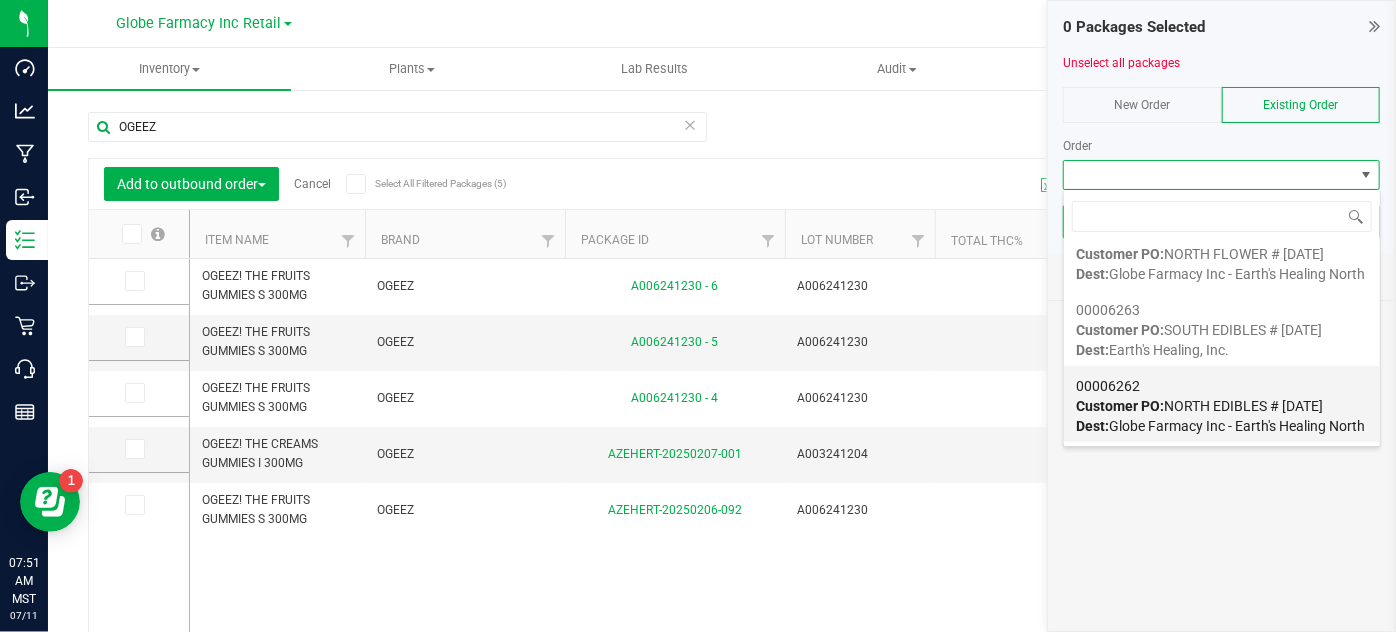 click on "Customer PO:  NORTH EDIBLES # 07/11/2025" at bounding box center (1199, 406) 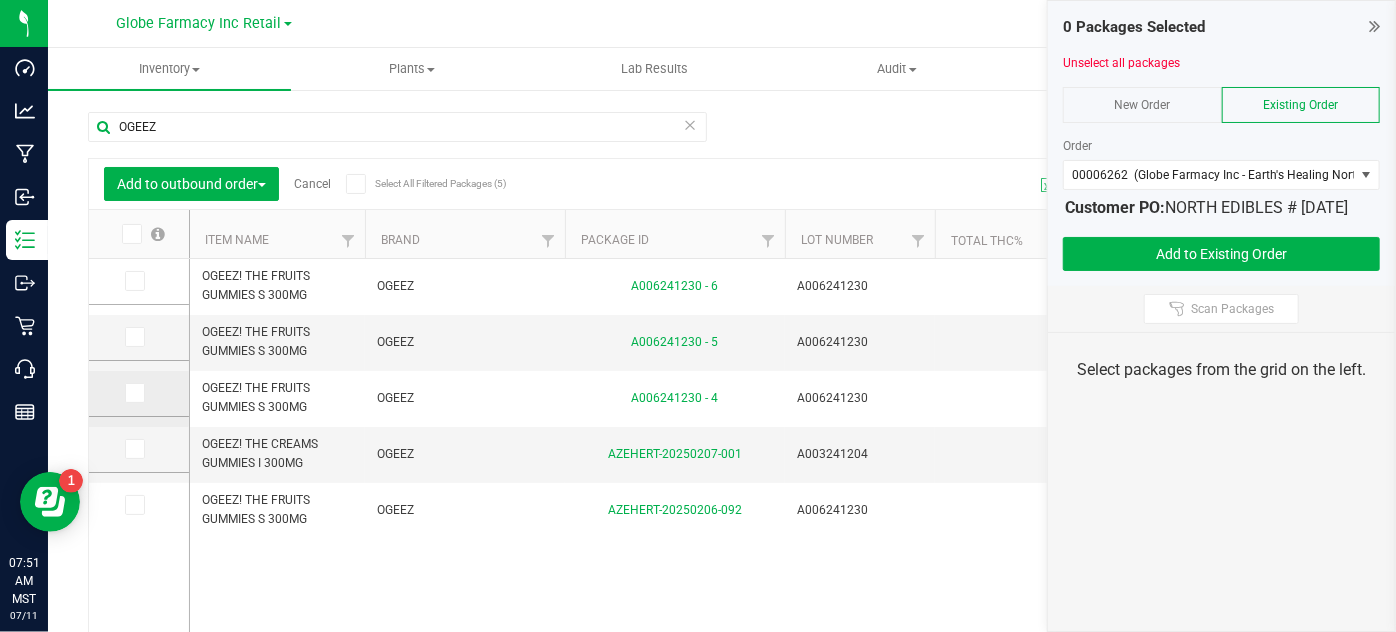 click at bounding box center [133, 393] 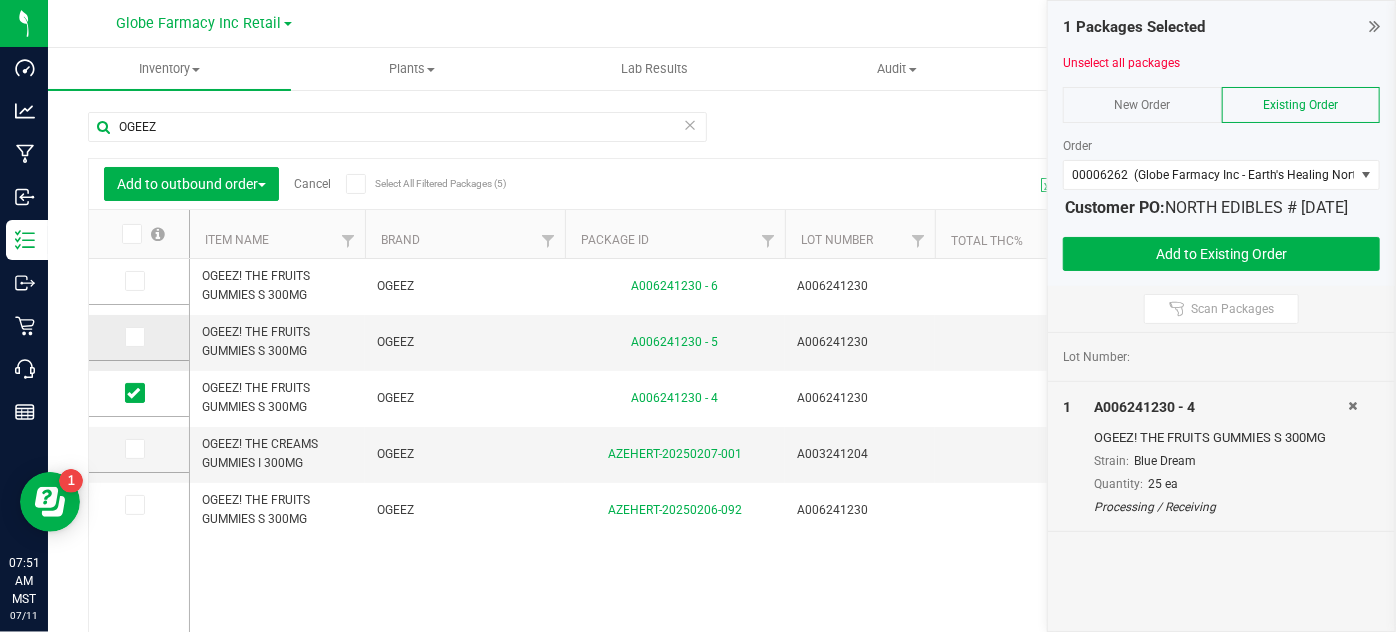 click at bounding box center (135, 337) 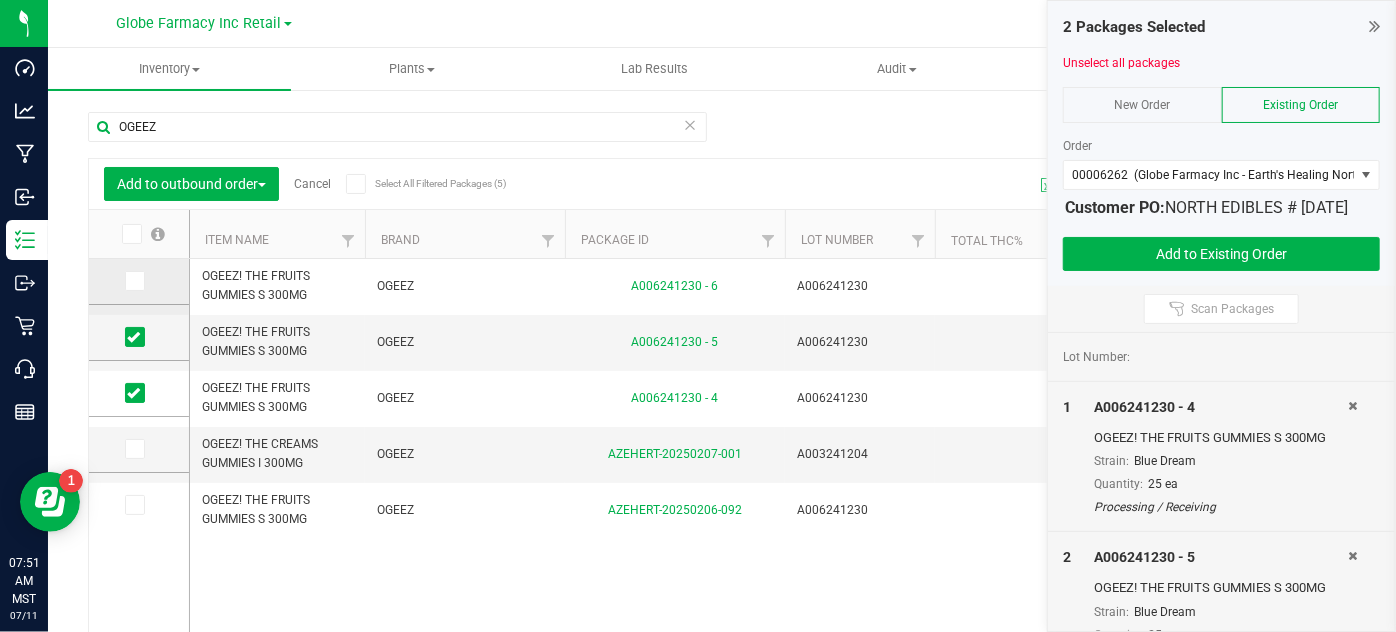 click at bounding box center [133, 281] 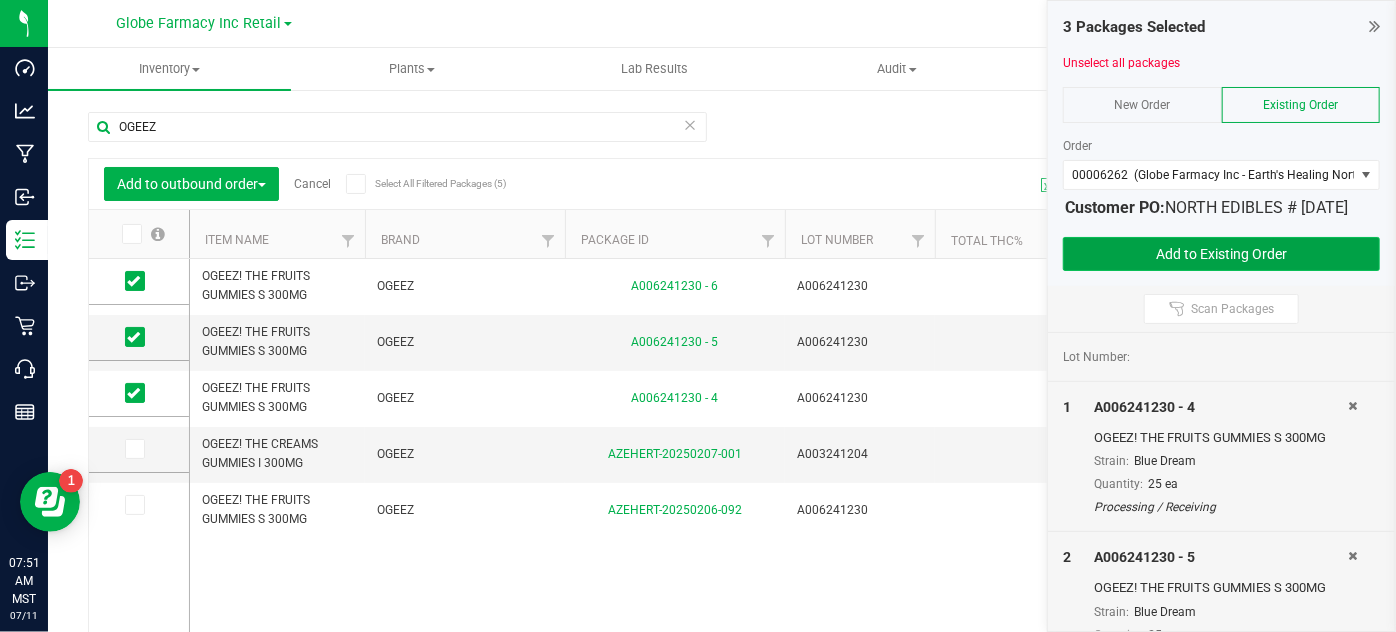 click on "Add to Existing Order" at bounding box center (1221, 254) 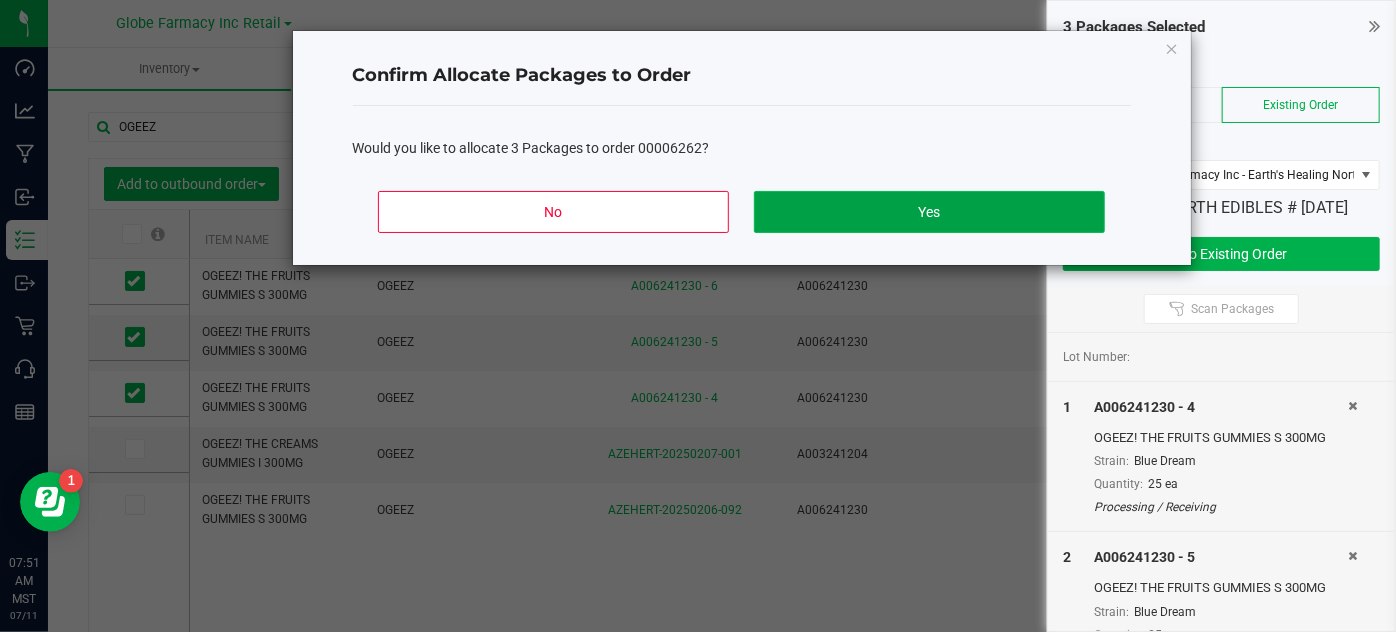 click on "Yes" 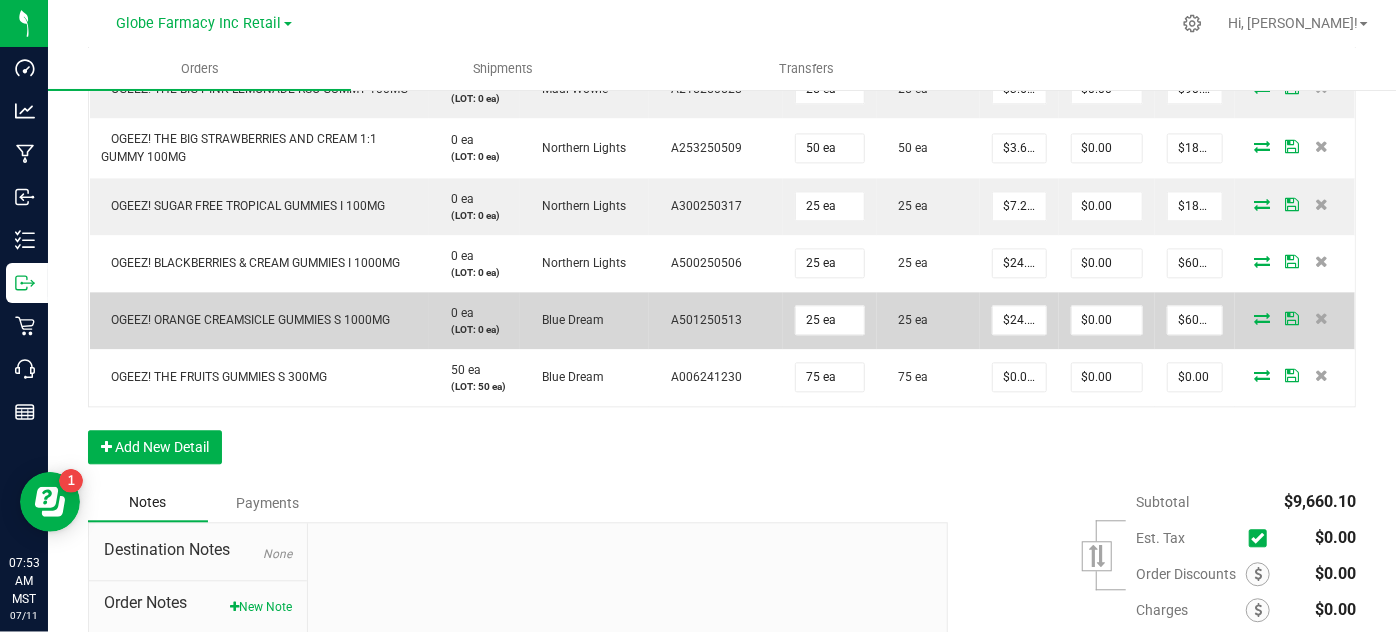 scroll, scrollTop: 2233, scrollLeft: 0, axis: vertical 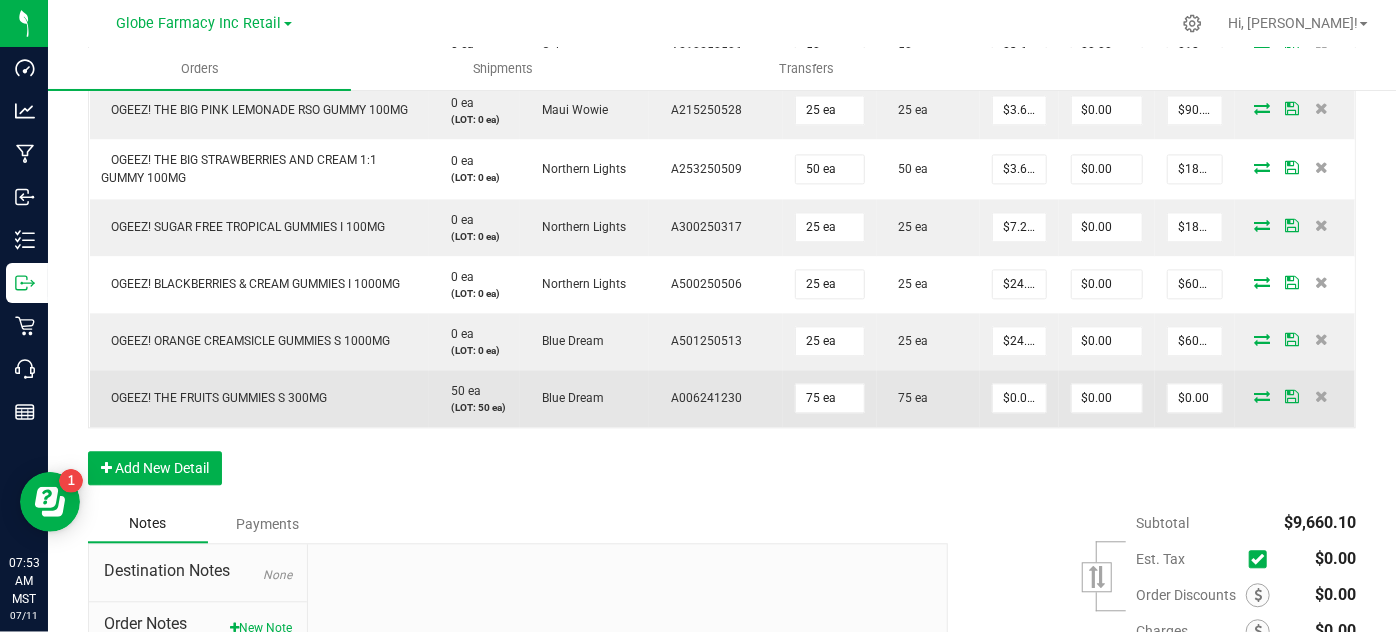 click on "OGEEZ! THE FRUITS GUMMIES S 300MG" at bounding box center (215, 398) 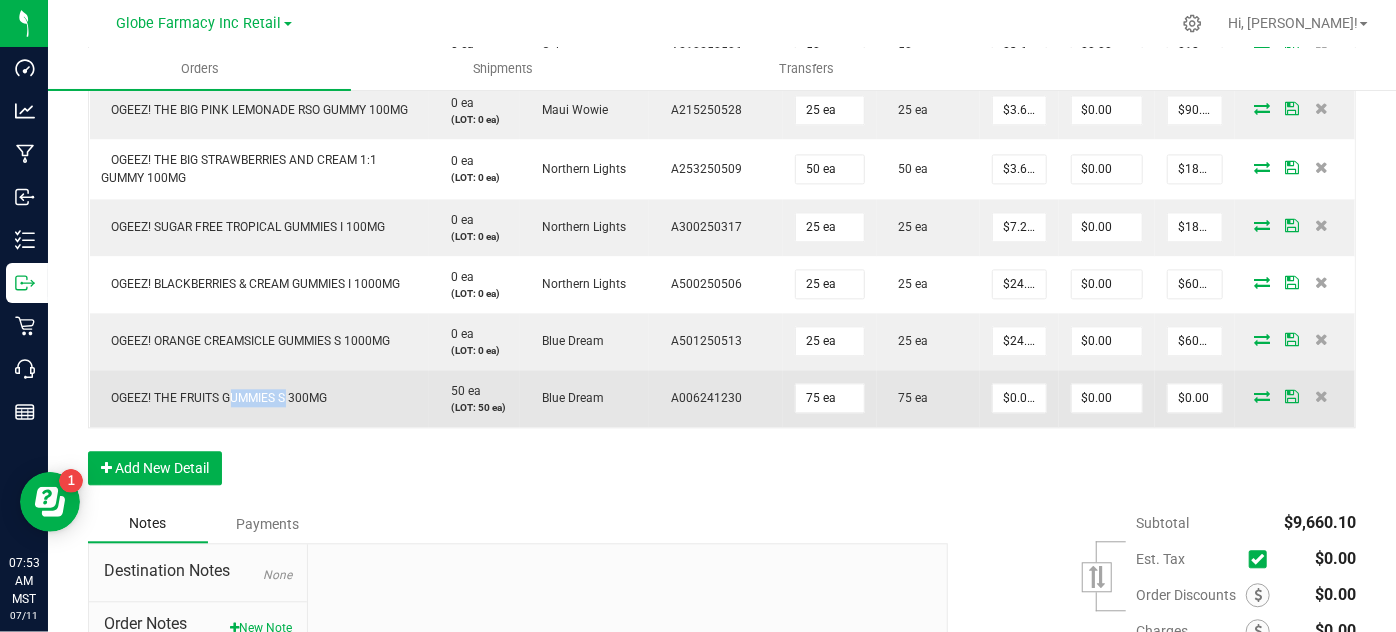 click on "OGEEZ! THE FRUITS GUMMIES S 300MG" at bounding box center [215, 398] 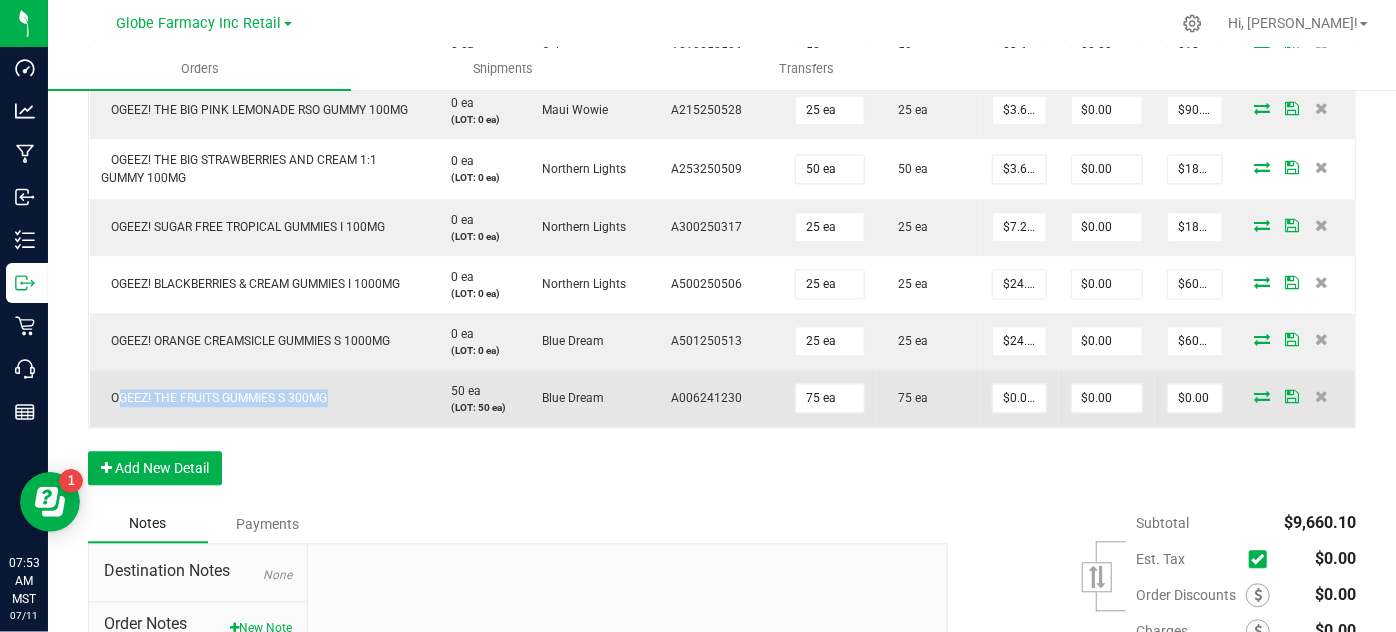 click on "OGEEZ! THE FRUITS GUMMIES S 300MG" at bounding box center (215, 398) 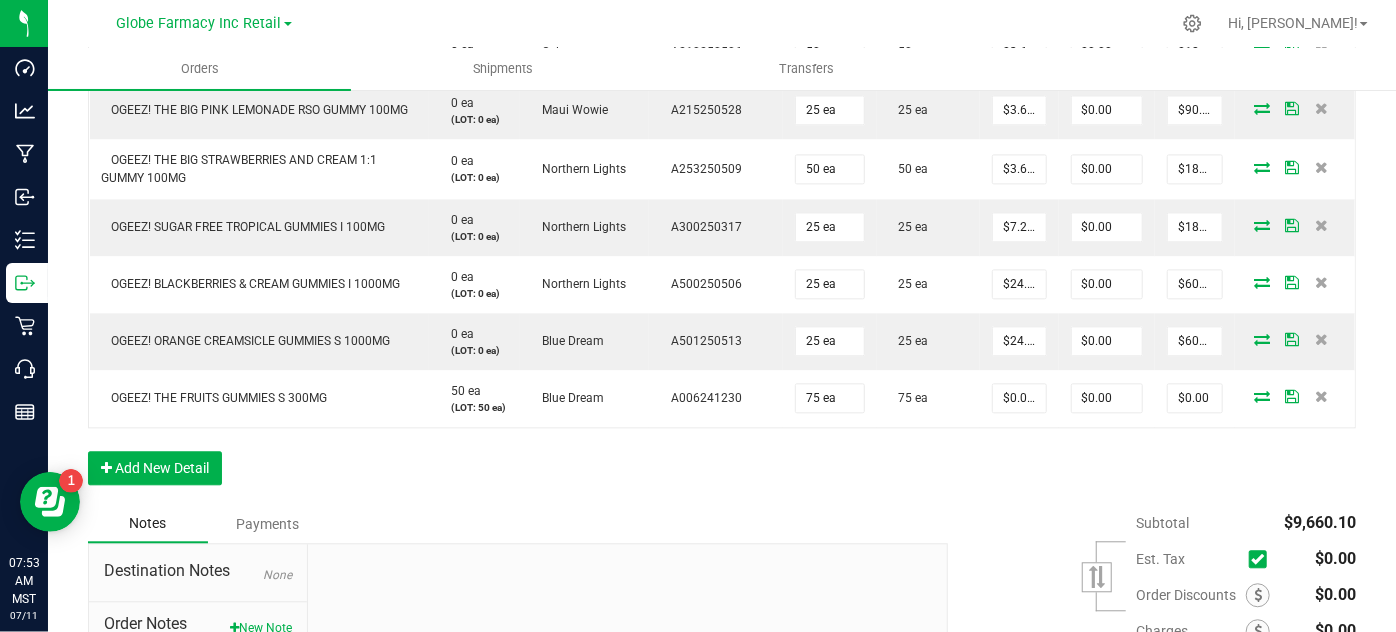 click on "Order Details Print All Labels Item  Sellable  Strain  Lot Number  Qty Ordered Qty Allocated Unit Price Line Discount Total Actions  BAKED BROS HAPPY POMEGRANATE NECTAR GUMMIES (100MG THC/ 100MG CBD/ 100MG CBC)   0 ea   (LOT: 0 ea)   Jack Herer   HY100G-43  72 ea  72 ea  $4.90000 $0.00 $352.80  BAKED BROS LIVE HASH ROSIN INFUSED ARIZONA PUNCH GUMMIES 100MG   0 ea   (LOT: 0 ea)   Banana OG   LHR100AP-20  48 ea  48 ea  $6.16000 $0.00 $295.68  BAKED BROS LIVE HASH ROSIN INFUSED VERY BERRY GUMMIES 100MG   0 ea   (LOT: 0 ea)   ICE WIDOW   LHR100VB-13  72 ea  72 ea  $6.16000 $0.00 $443.52  BAKED BROS LIVE HASH ROSIN INFUSED WILD STRAWBERRY GUMMIES 100MG   0 ea   (LOT: 0 ea)   Bruce Banner   LHR100WS-17  48 ea  48 ea  $6.16000 $0.00 $295.68  BAKED BROS SLEEPY BLACKBERRY ACAI GUMMIES (100MG THC/200MG CBD)   0 ea   (LOT: 0 ea)   Grand Daddy Purple   SL100G-55  144 ea  144 ea  $4.90000 $0.00 $705.60  BAKED BROS SLEEPY BLACKBERRY ACAI GUMMIES (300MG THC/600MG CBD)   0 ea   (LOT: 0 ea)" at bounding box center (722, -557) 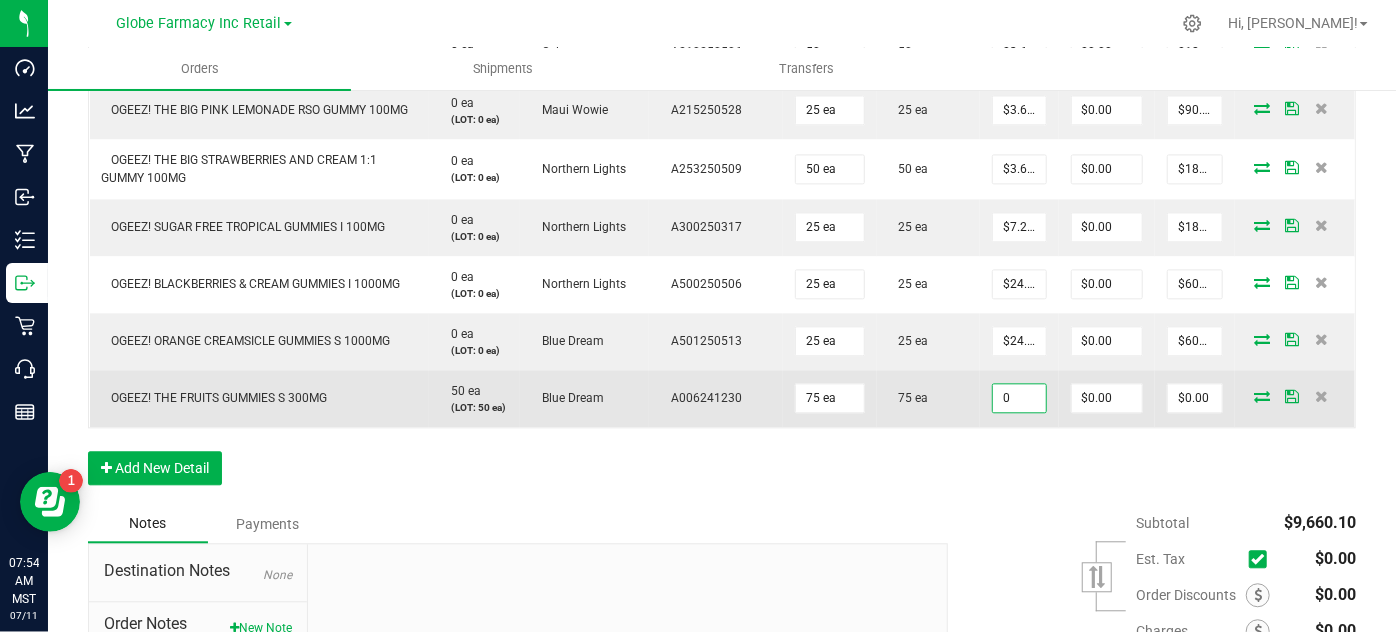 click on "0" at bounding box center [1019, 398] 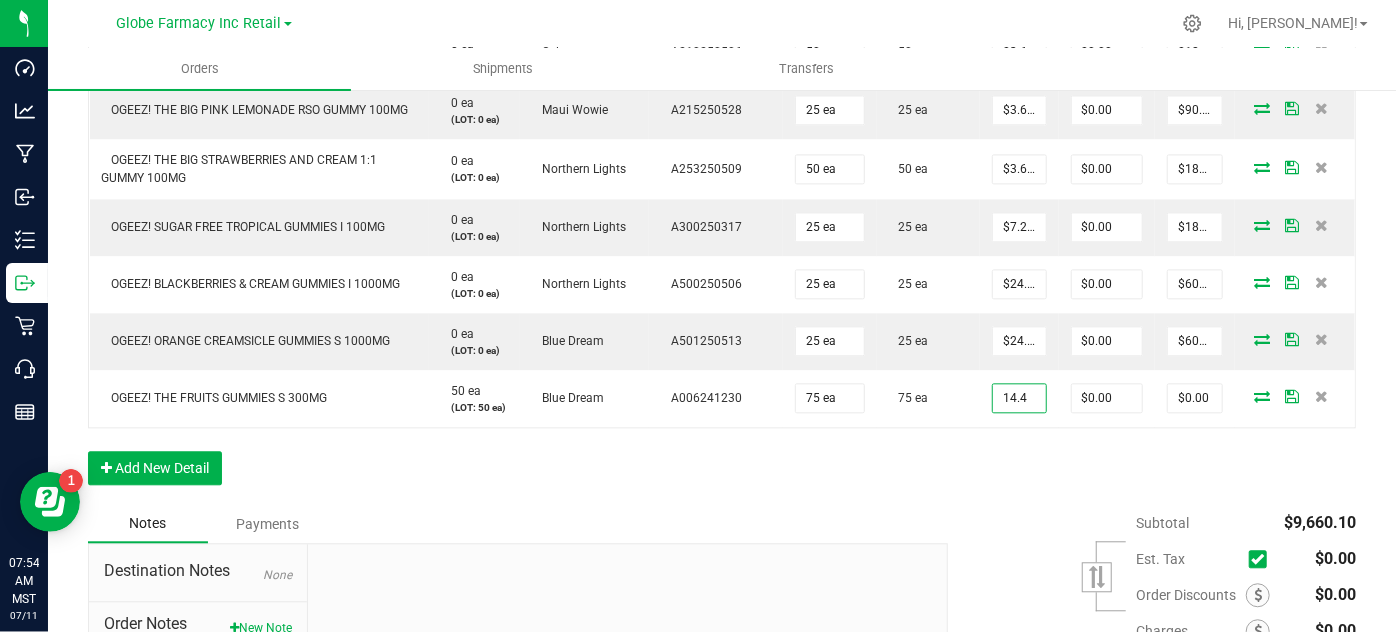type on "$14.40000" 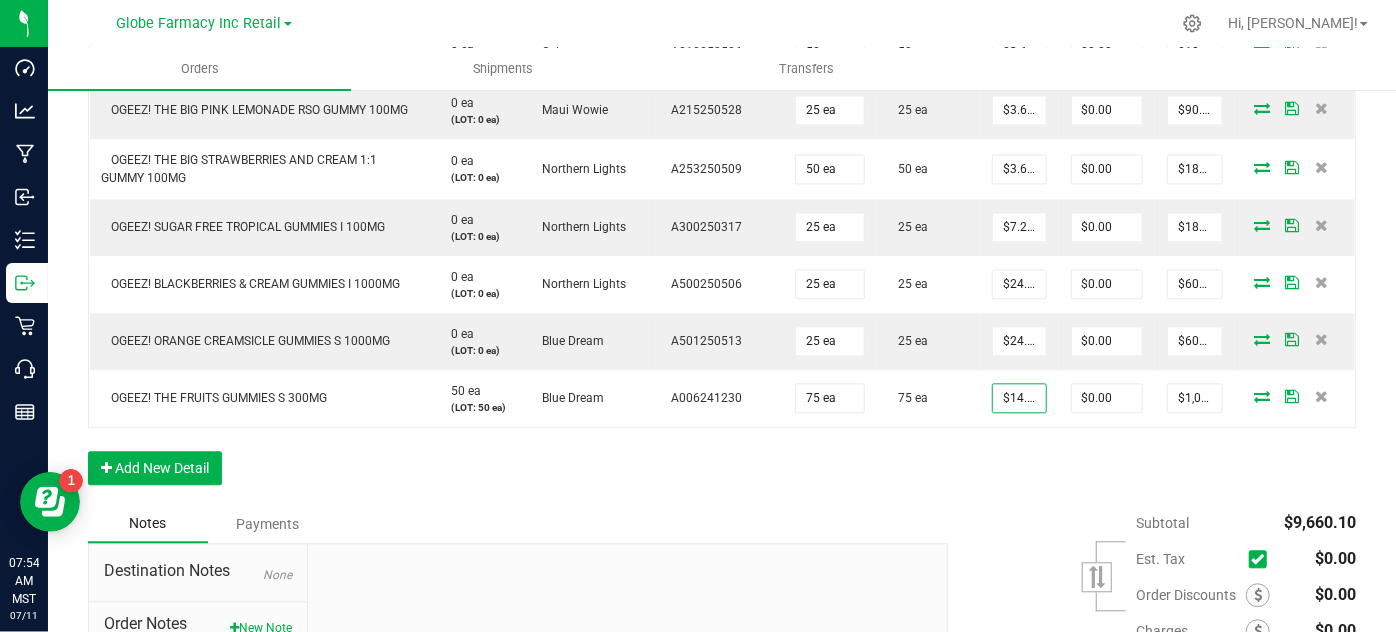click on "Subtotal
$9,660.10
Est.  Tax" at bounding box center (1144, 631) 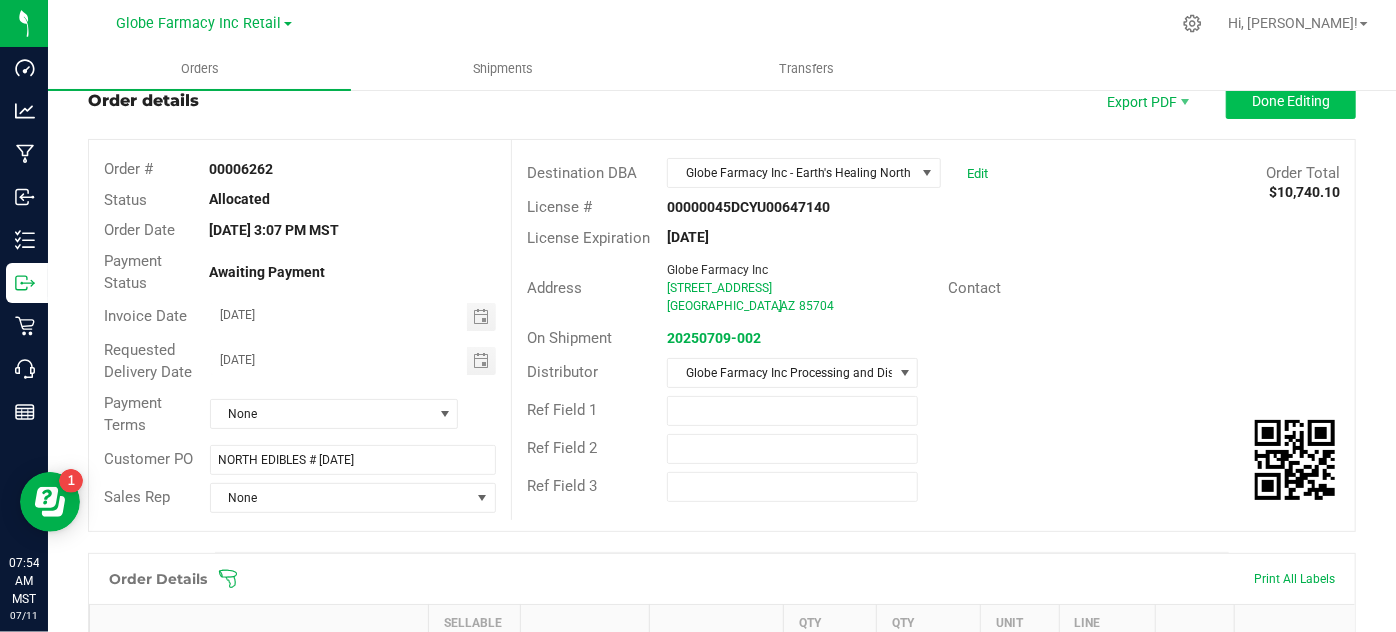 scroll, scrollTop: 0, scrollLeft: 0, axis: both 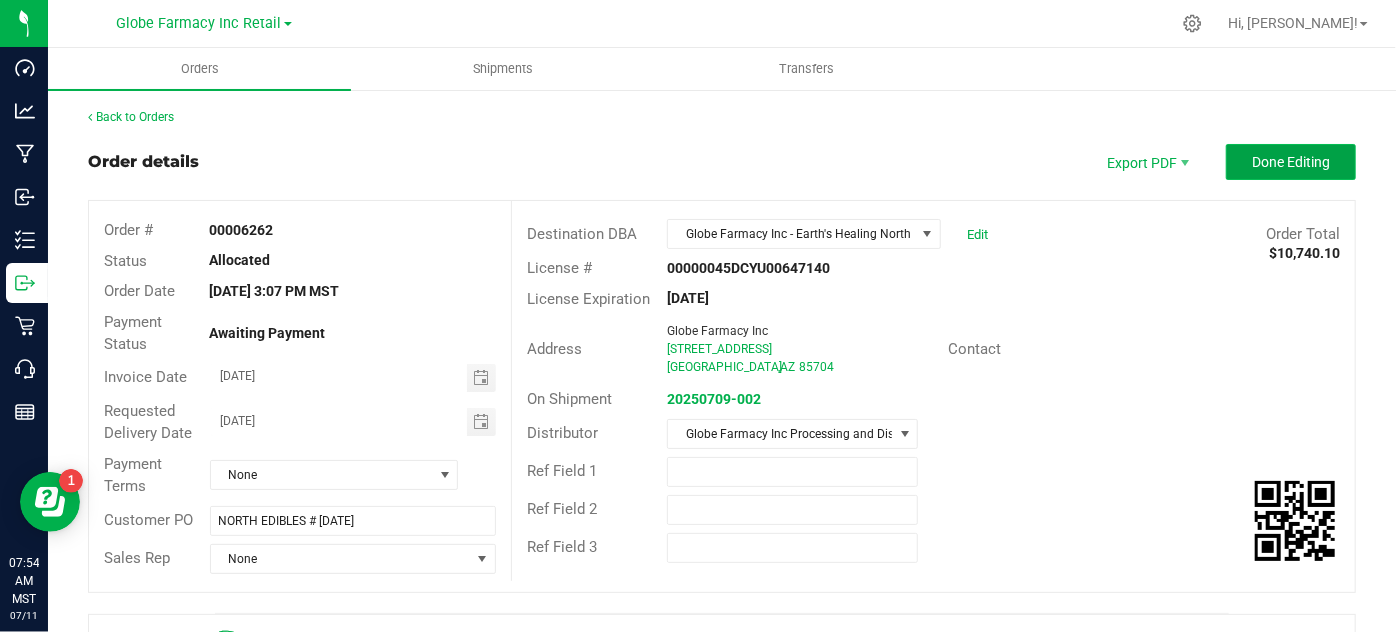 click on "Done Editing" at bounding box center (1291, 162) 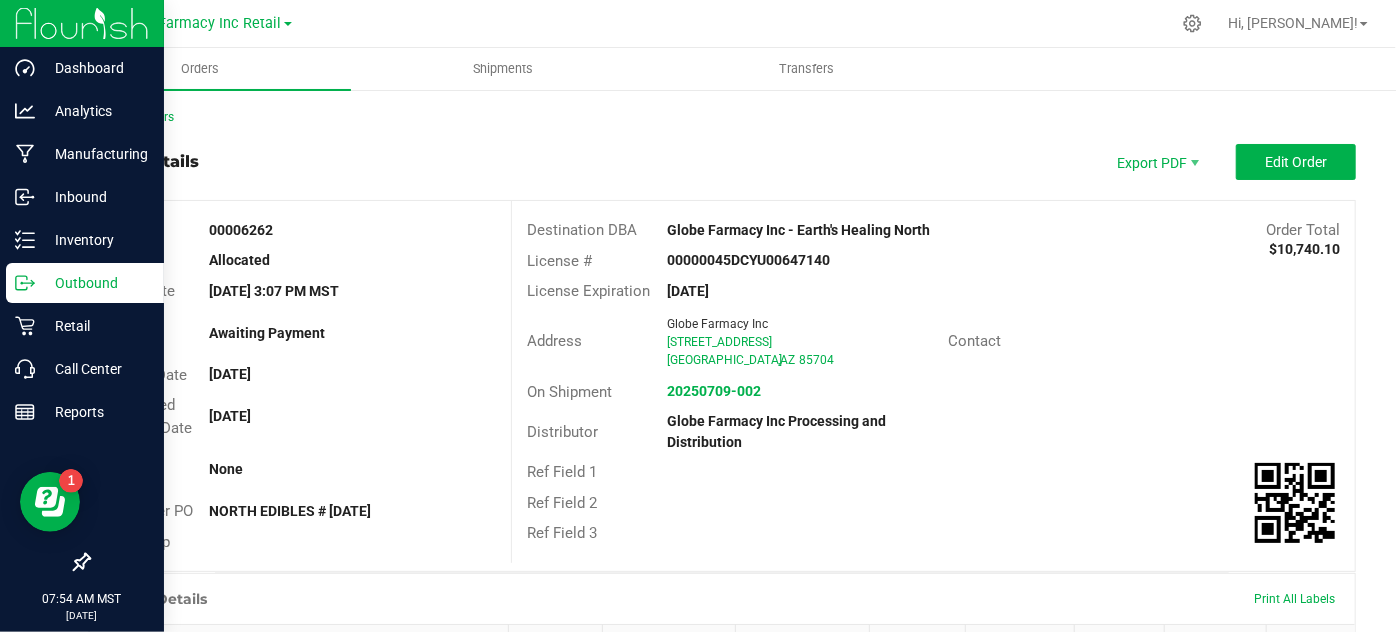 click on "Outbound" at bounding box center [95, 283] 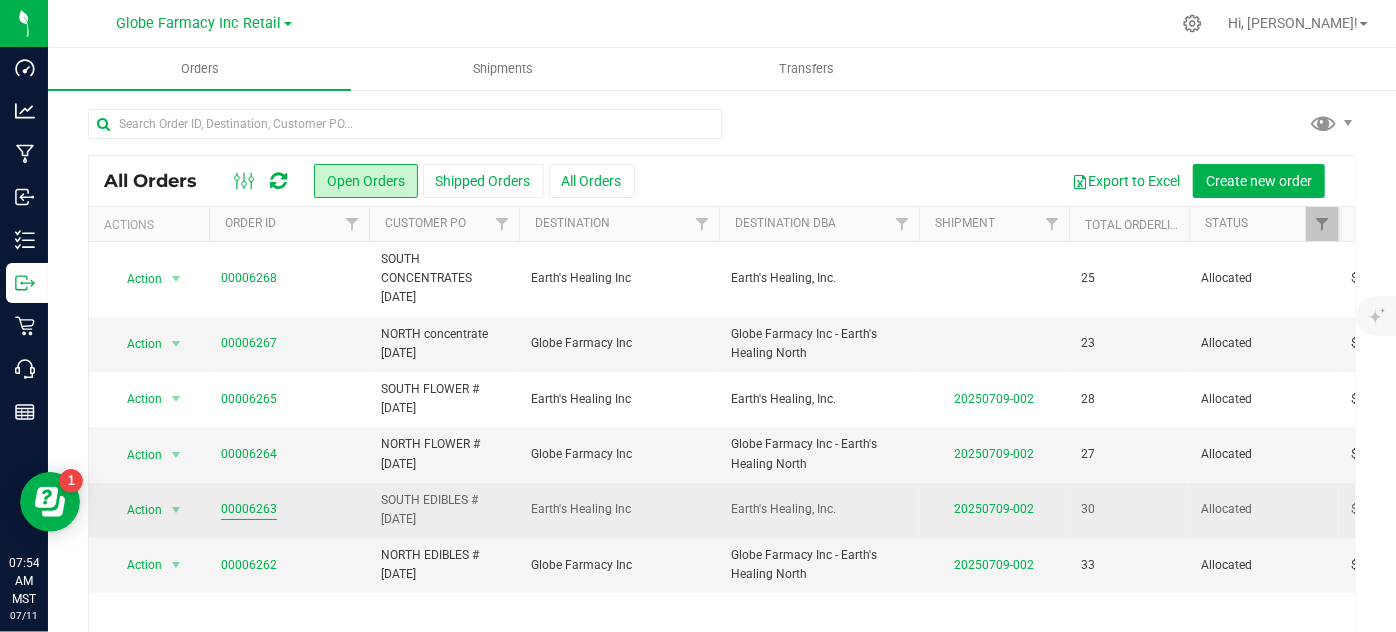 click on "00006263" at bounding box center (249, 509) 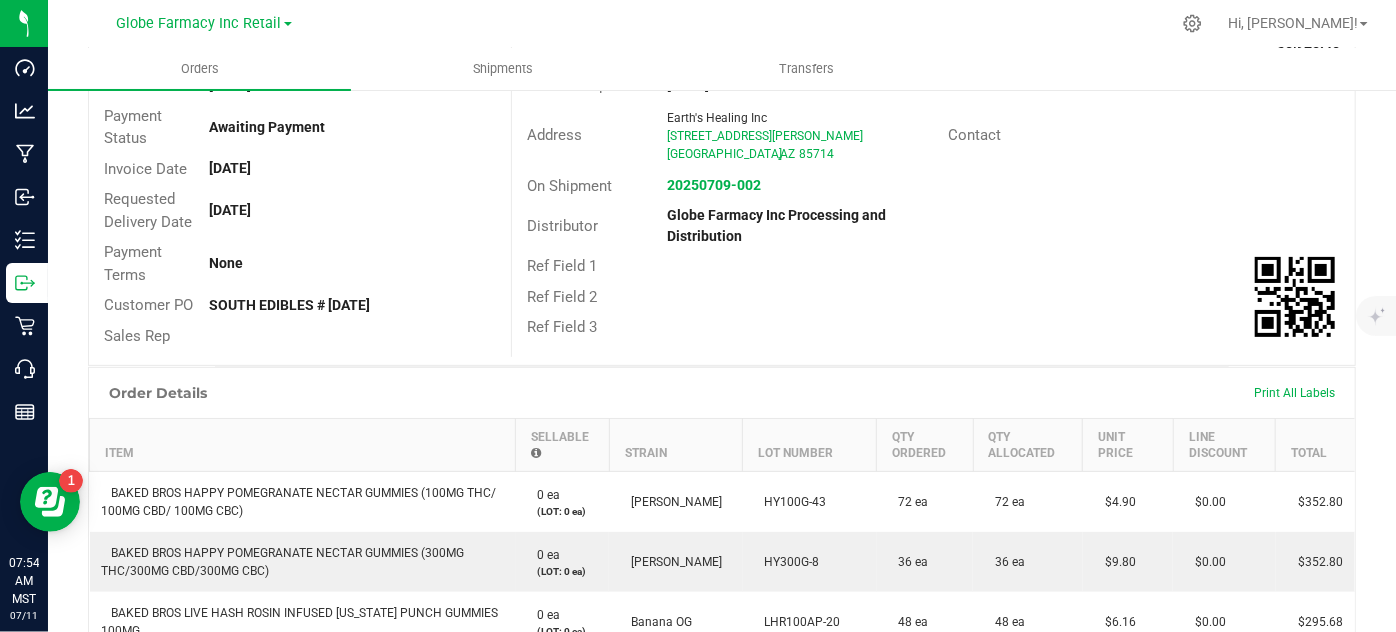 scroll, scrollTop: 0, scrollLeft: 0, axis: both 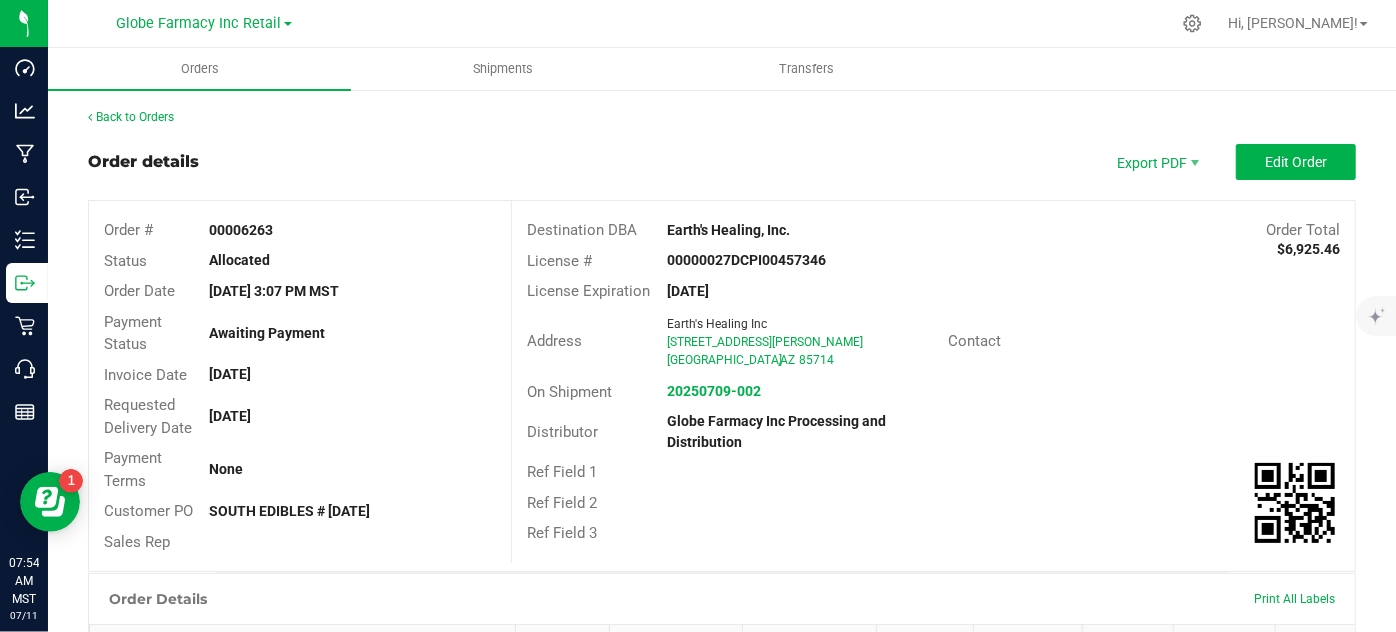 click on "Order details   Export PDF   Edit Order   Order #   00006263   Status   Allocated   Order Date   Jul 9, 2025 3:07 PM MST   Payment Status   Awaiting Payment   Invoice Date   Jul 11, 2025   Requested Delivery Date   Jul 12, 2025   Payment Terms   None   Customer PO   SOUTH EDIBLES # 07/11/2025   Sales Rep       Destination DBA   Earth's Healing, Inc.   Order Total   $6,925.46   License #   00000027DCPI00457346   License Expiration   Aug 7, 2026   Address  Earth's Healing Inc 2075 E Benson Hwy Tucson  ,  AZ 85714  Contact   On Shipment   20250709-002   Distributor   Globe Farmacy Inc Processing and Distribution   Ref Field 1      Ref Field 2      Ref Field 3" at bounding box center [722, 358] 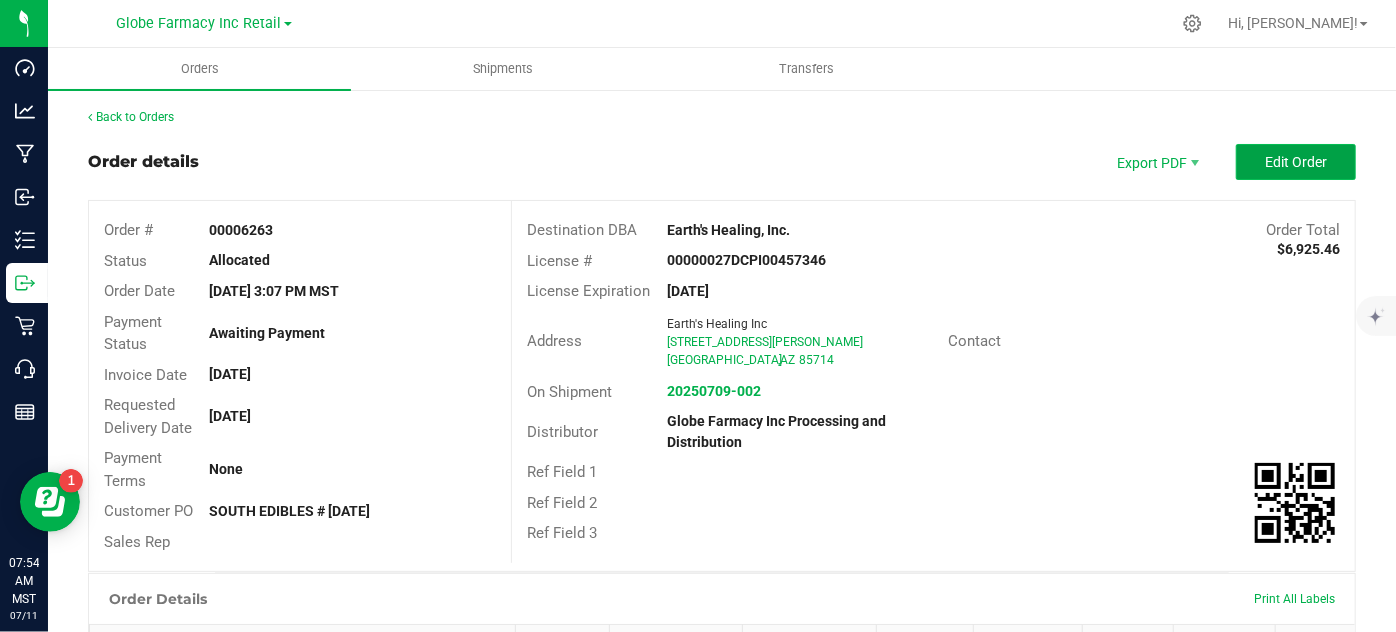 click on "Edit Order" at bounding box center [1296, 162] 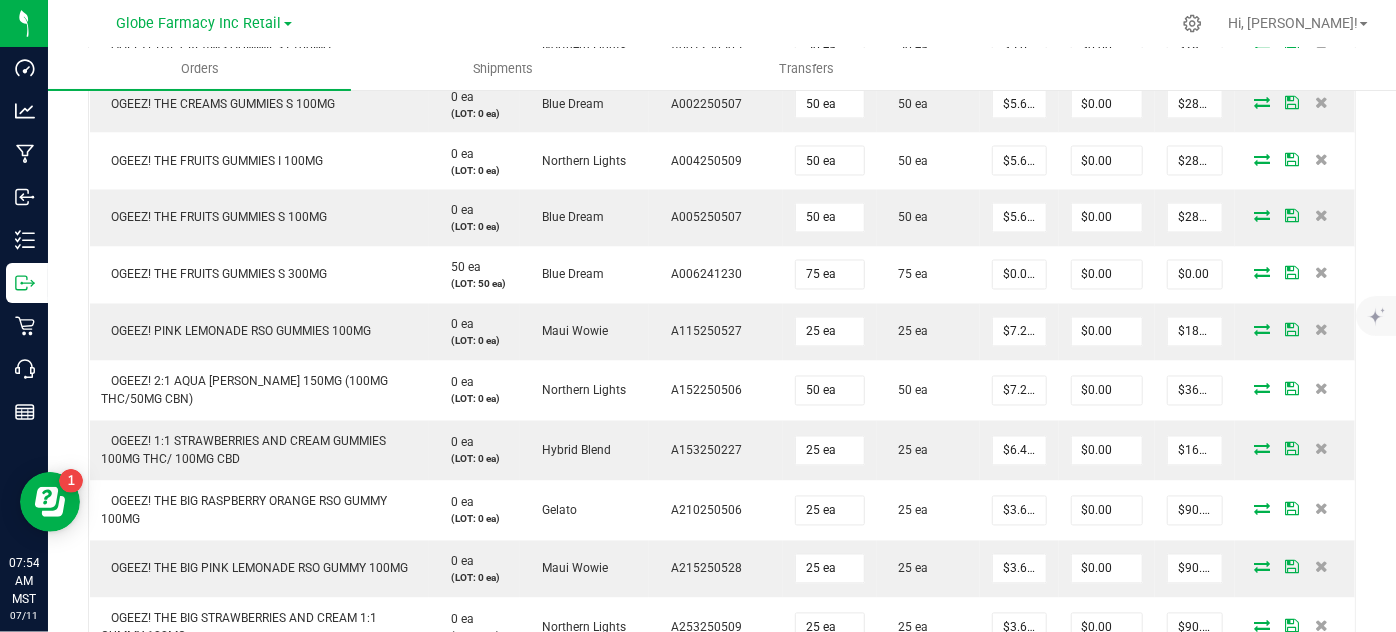scroll, scrollTop: 1636, scrollLeft: 0, axis: vertical 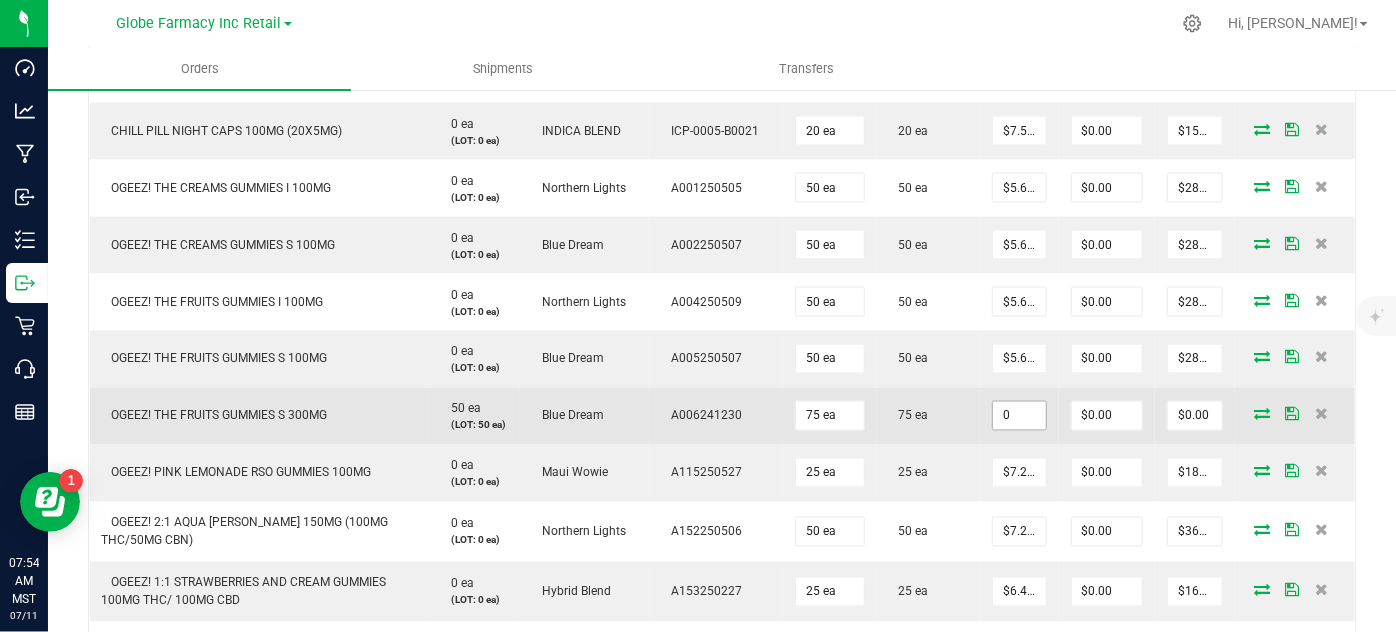 click on "0" at bounding box center (1019, 416) 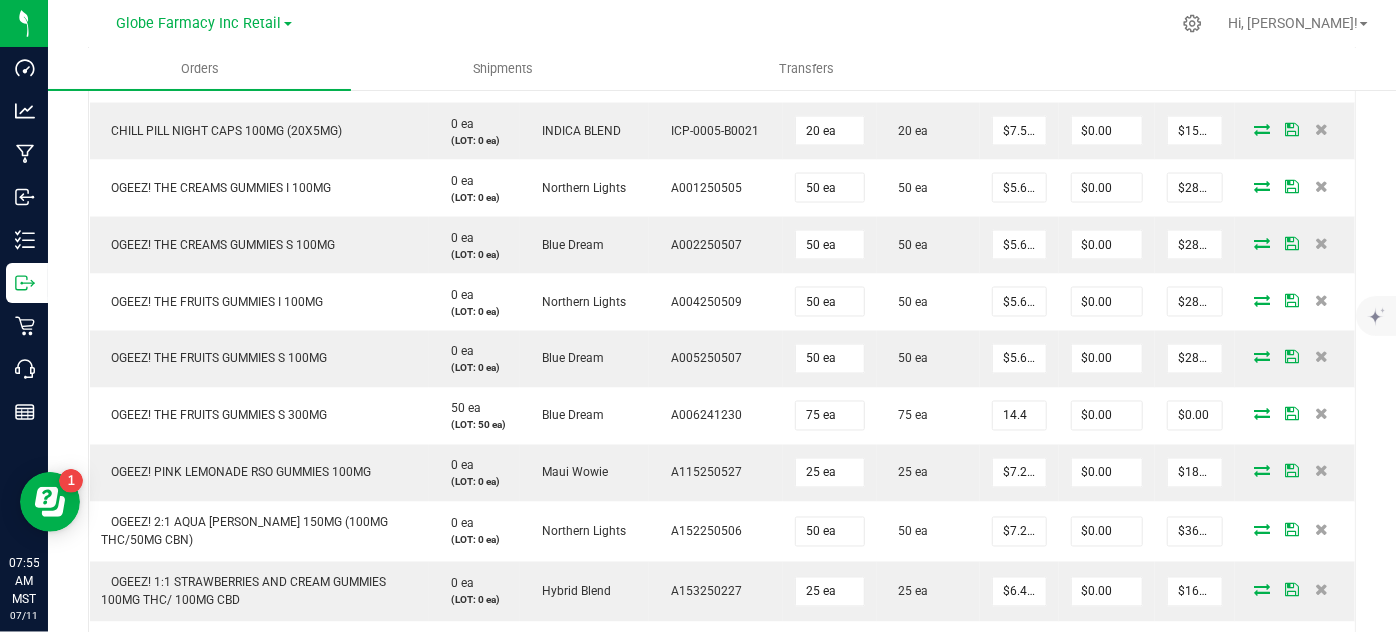 type on "$14.40000" 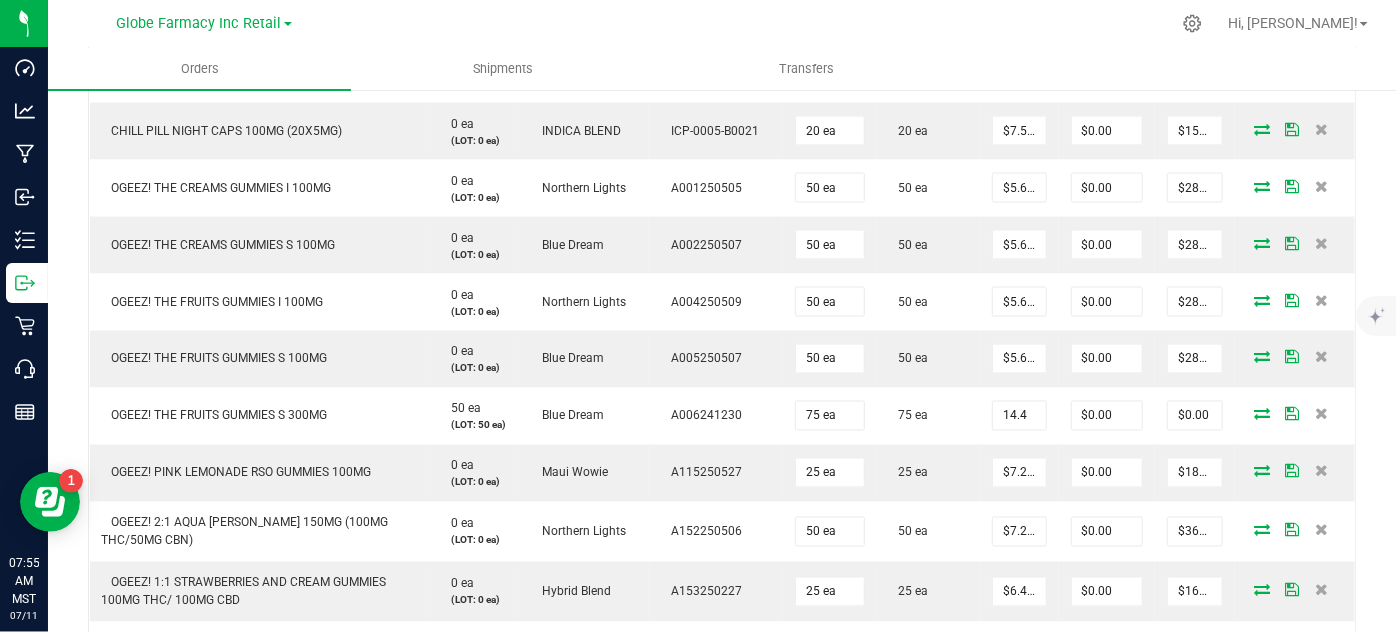 type on "$1,080.00" 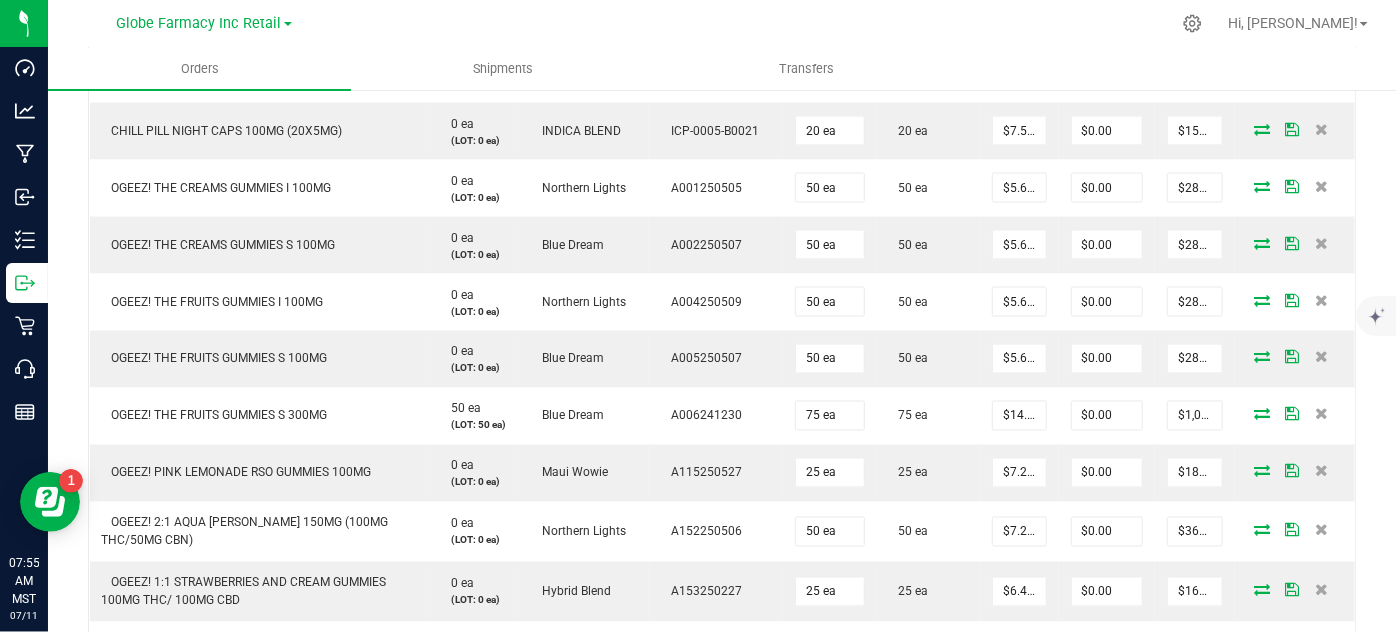 click on "Back to Orders
Order details   Export PDF   Done Editing   Order #   00006263   Status   Allocated   Order Date   Jul 9, 2025 3:07 PM MST   Payment Status   Awaiting Payment   Invoice Date  07/11/2025  Requested Delivery Date  07/12/2025  Payment Terms  None  Customer PO  SOUTH EDIBLES # 07/11/2025  Sales Rep  None  Destination DBA  Earth's Healing, Inc.  Edit   Order Total   $6,925.46   License #   00000027DCPI00457346   License Expiration   Aug 7, 2026   Address  Earth's Healing Inc 2075 E Benson Hwy Tucson  ,  AZ 85714  Contact   On Shipment   20250709-002   Distributor  Globe Farmacy Inc Processing and Distribution  Ref Field 1   Ref Field 2   Ref Field 3
Order Details Print All Labels Item  Sellable  Strain  Lot Number  Qty Ordered Qty Allocated Unit Price Line Discount Total" at bounding box center [722, -143] 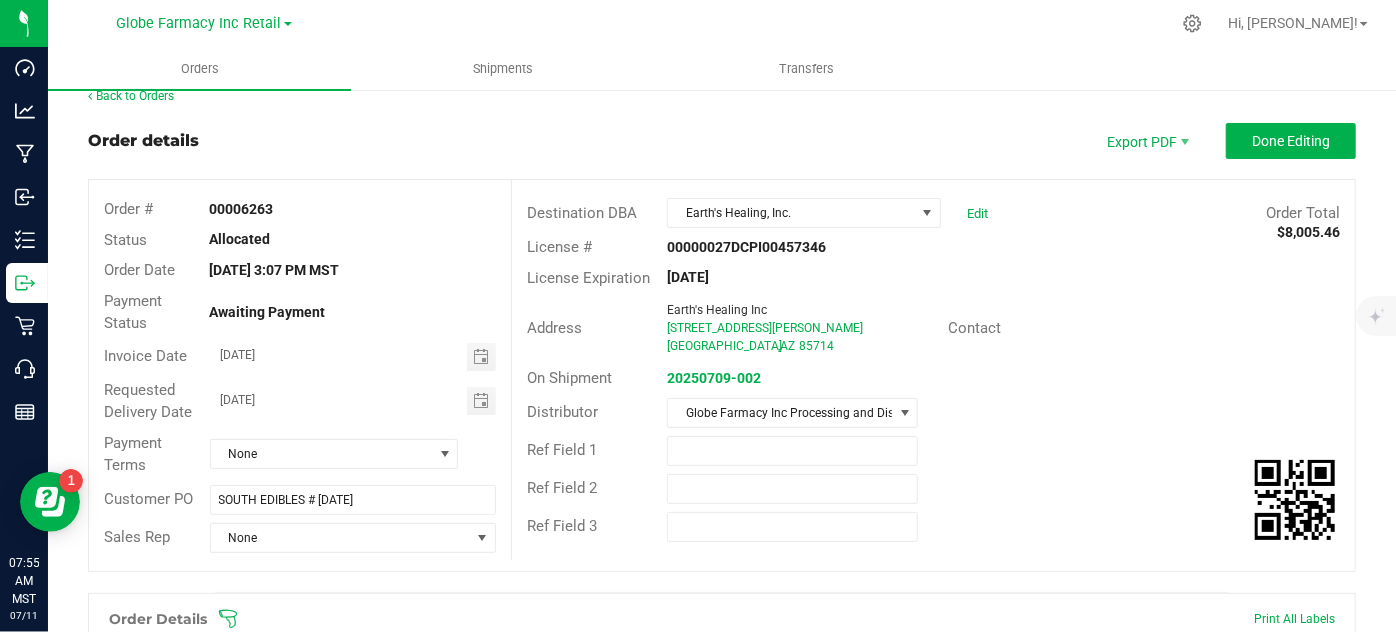 scroll, scrollTop: 0, scrollLeft: 0, axis: both 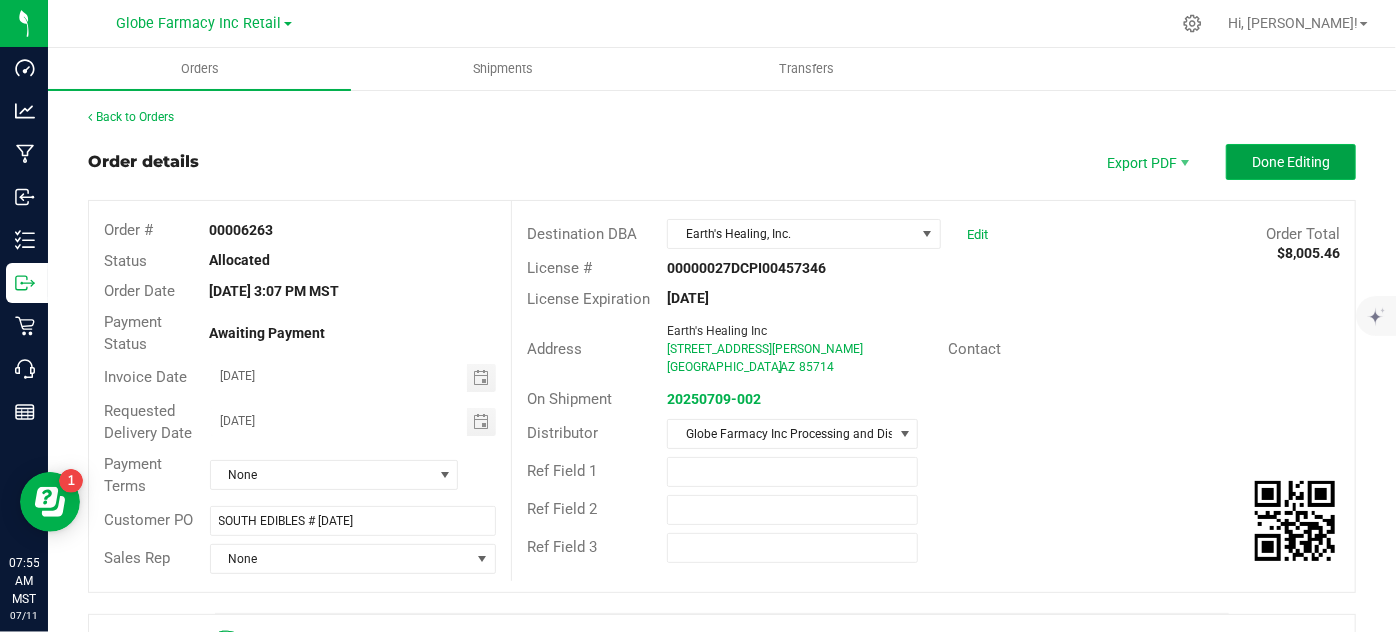 click on "Done Editing" at bounding box center [1291, 162] 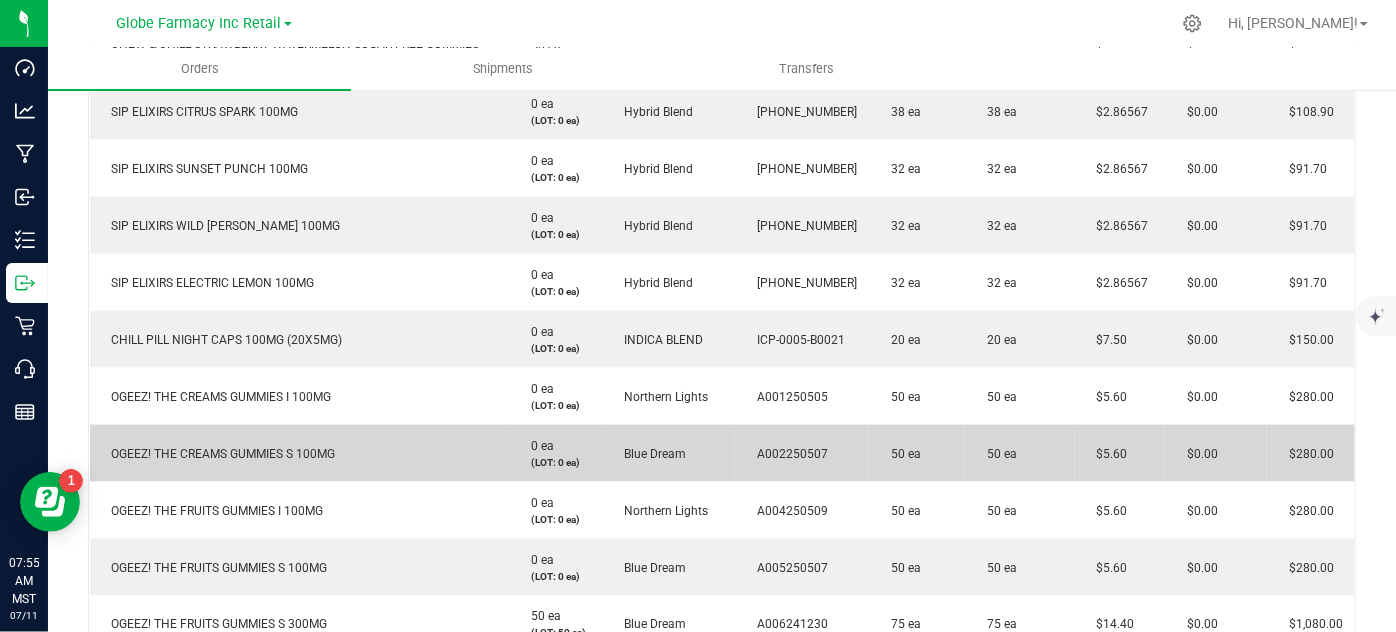 scroll, scrollTop: 2000, scrollLeft: 0, axis: vertical 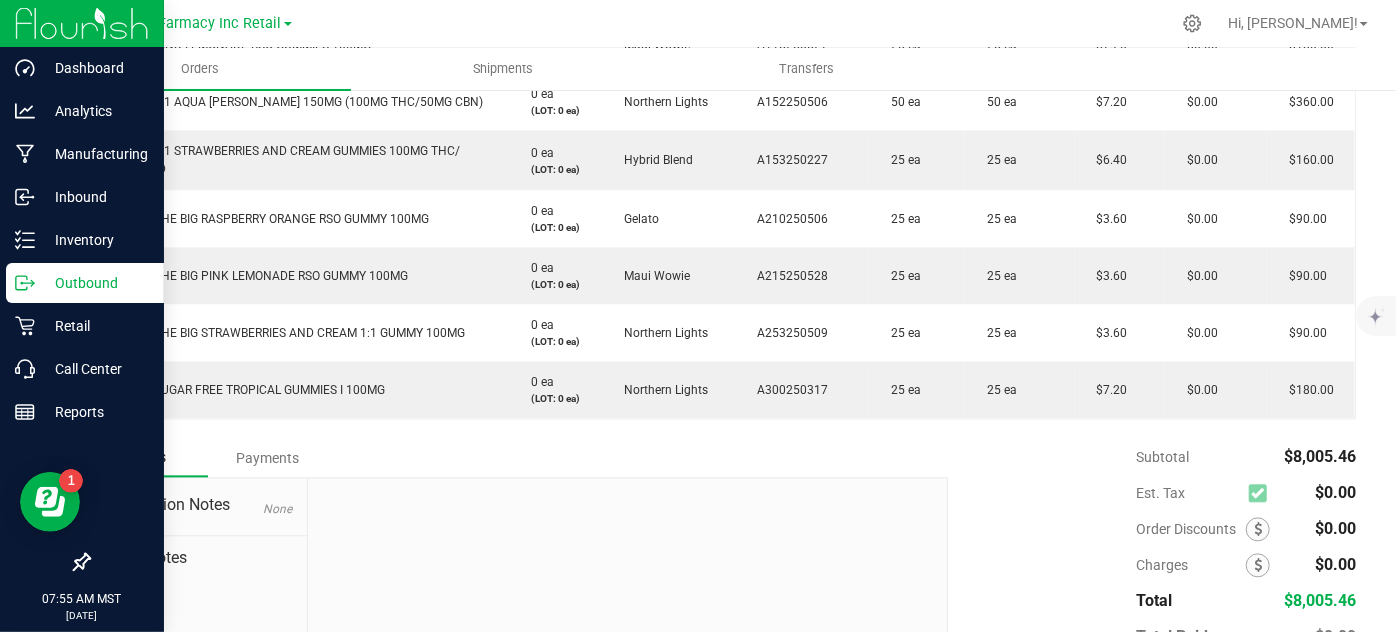 click on "Outbound" at bounding box center (95, 283) 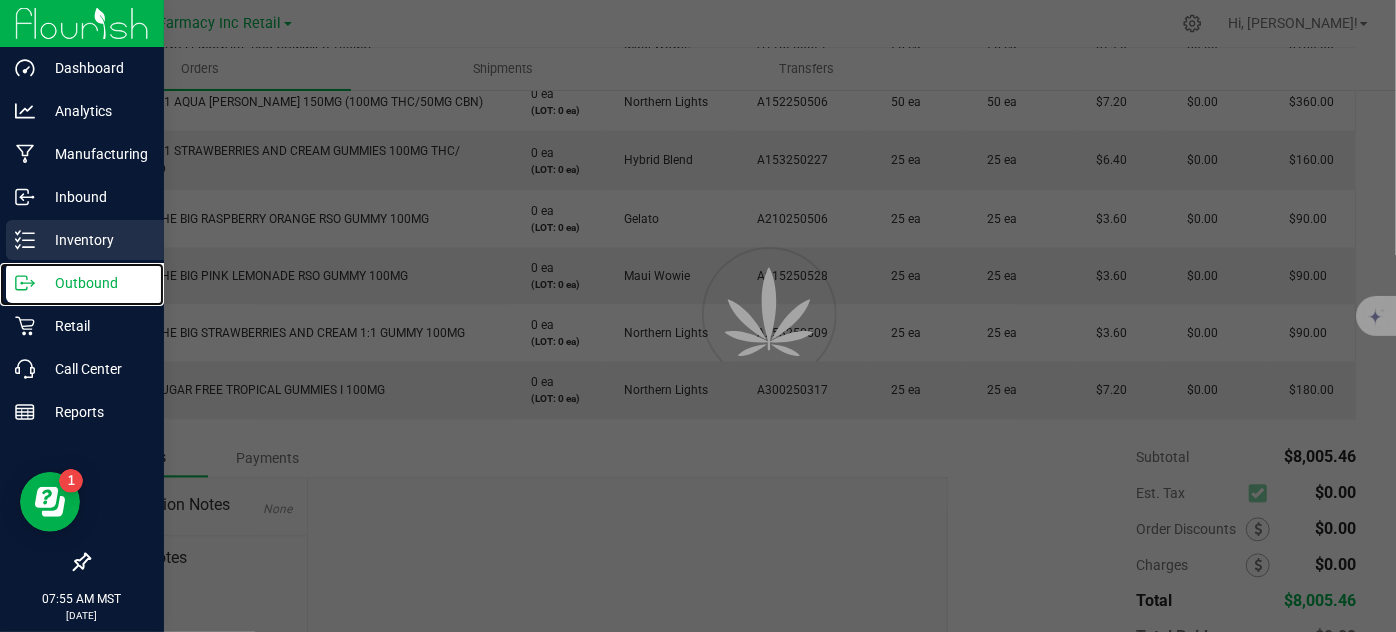 scroll, scrollTop: 0, scrollLeft: 0, axis: both 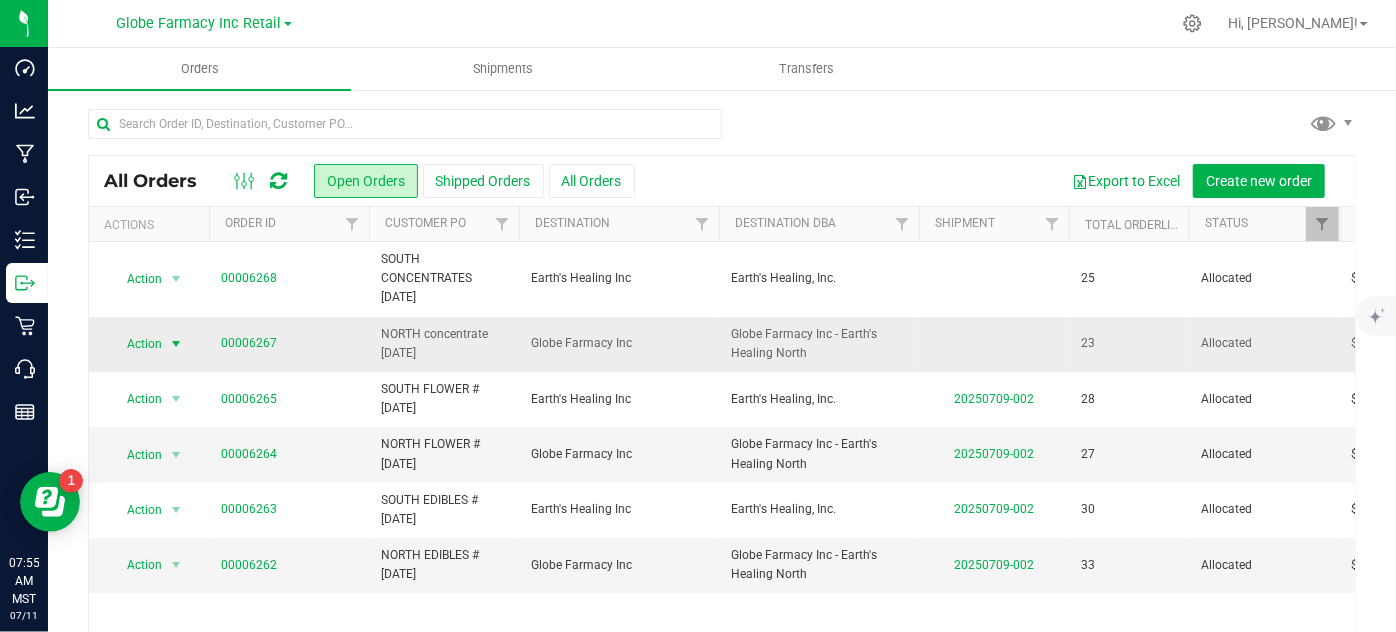 click at bounding box center (176, 344) 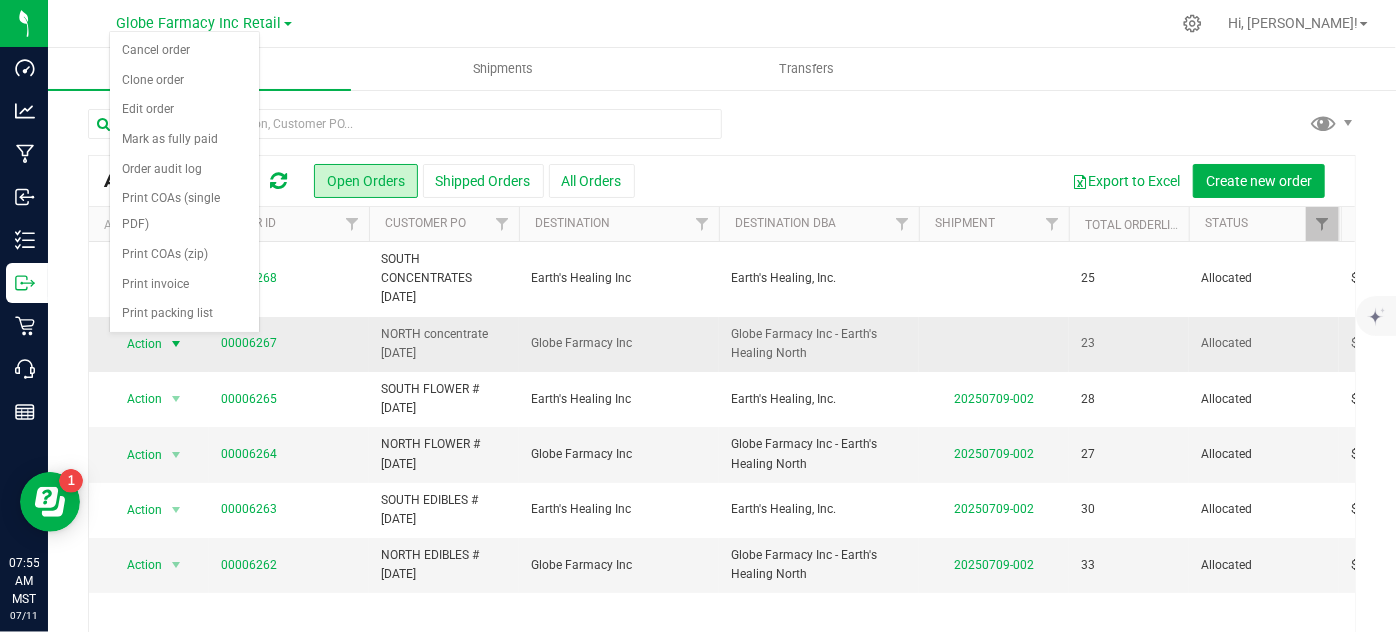 click on "NORTH concentrate  [DATE]" at bounding box center [444, 344] 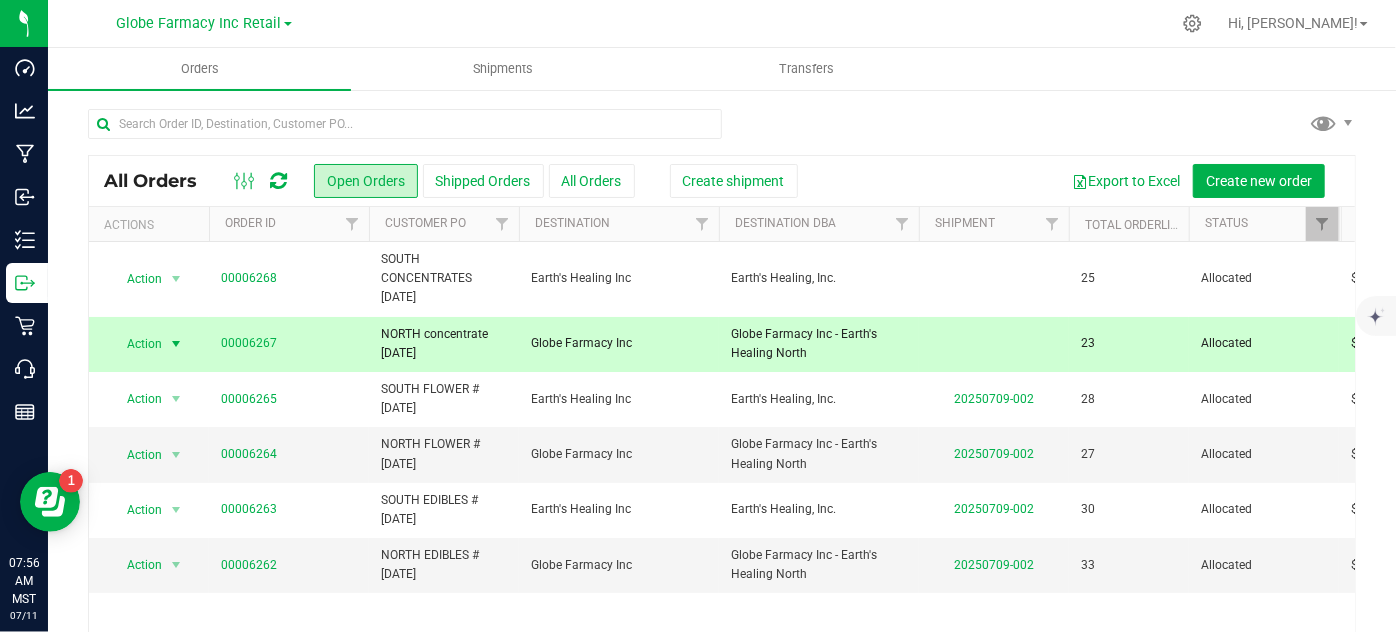 click on "Export to Excel
Create new order" at bounding box center [1061, 181] 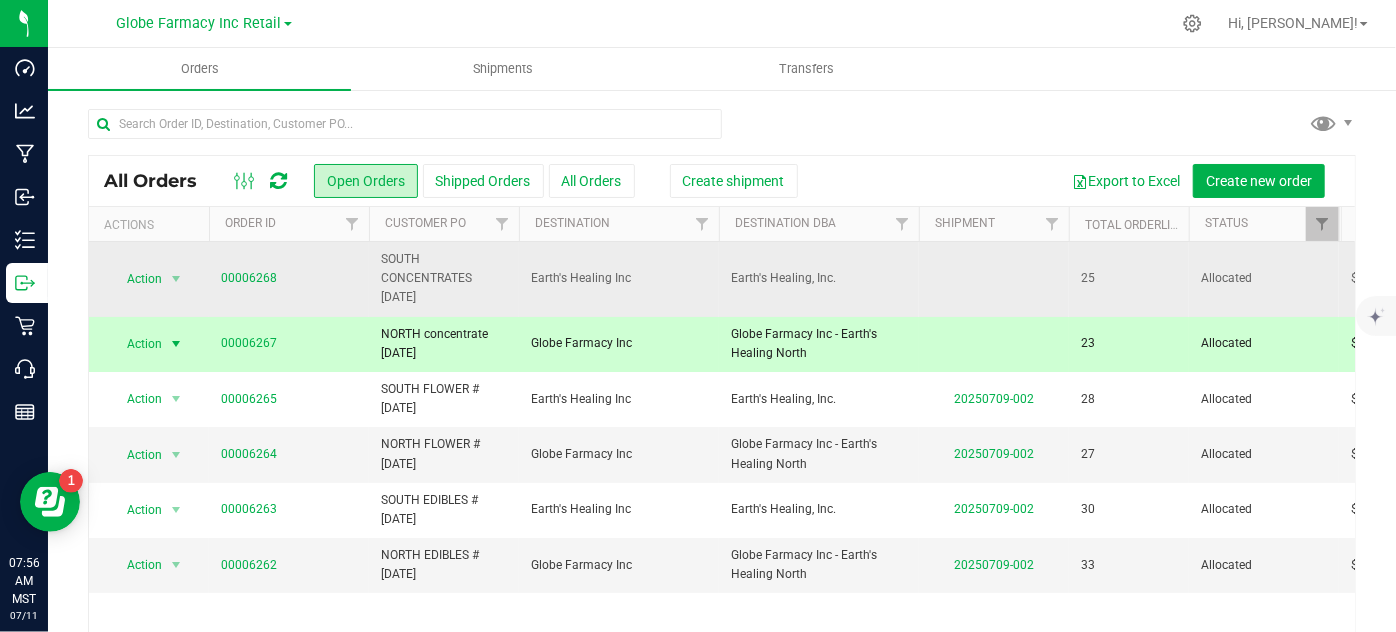 click on "00006268" at bounding box center [289, 278] 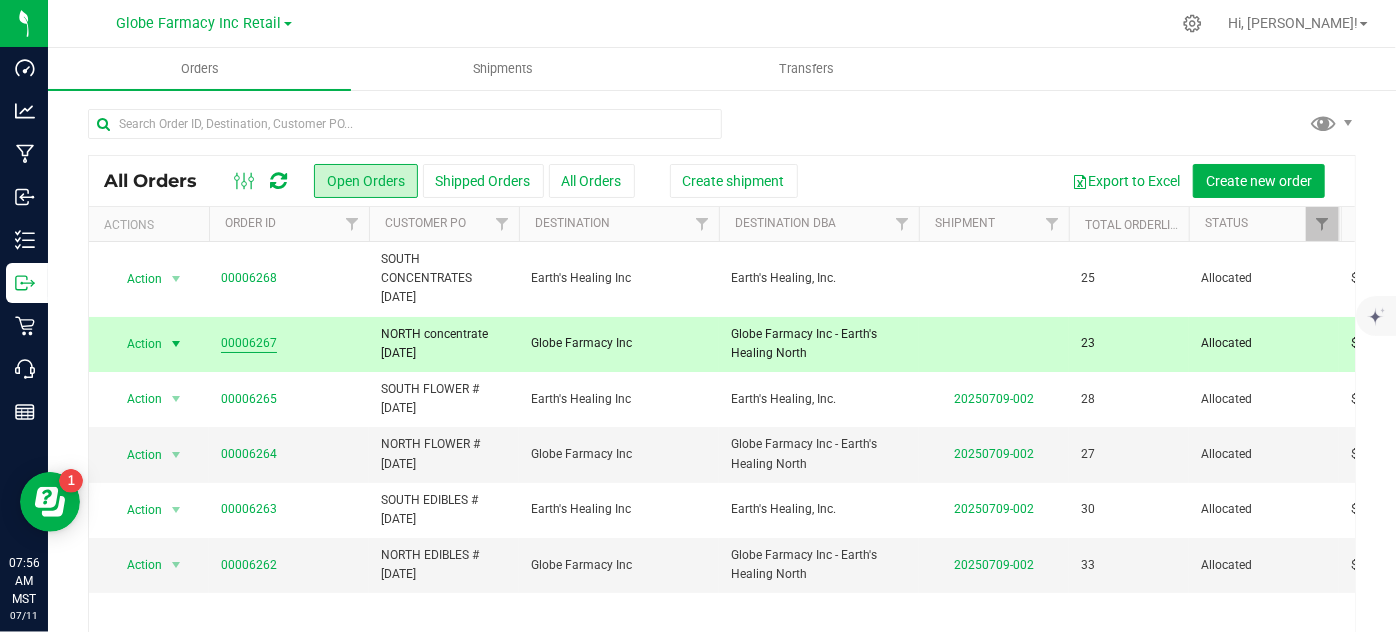 click on "00006267" at bounding box center (249, 343) 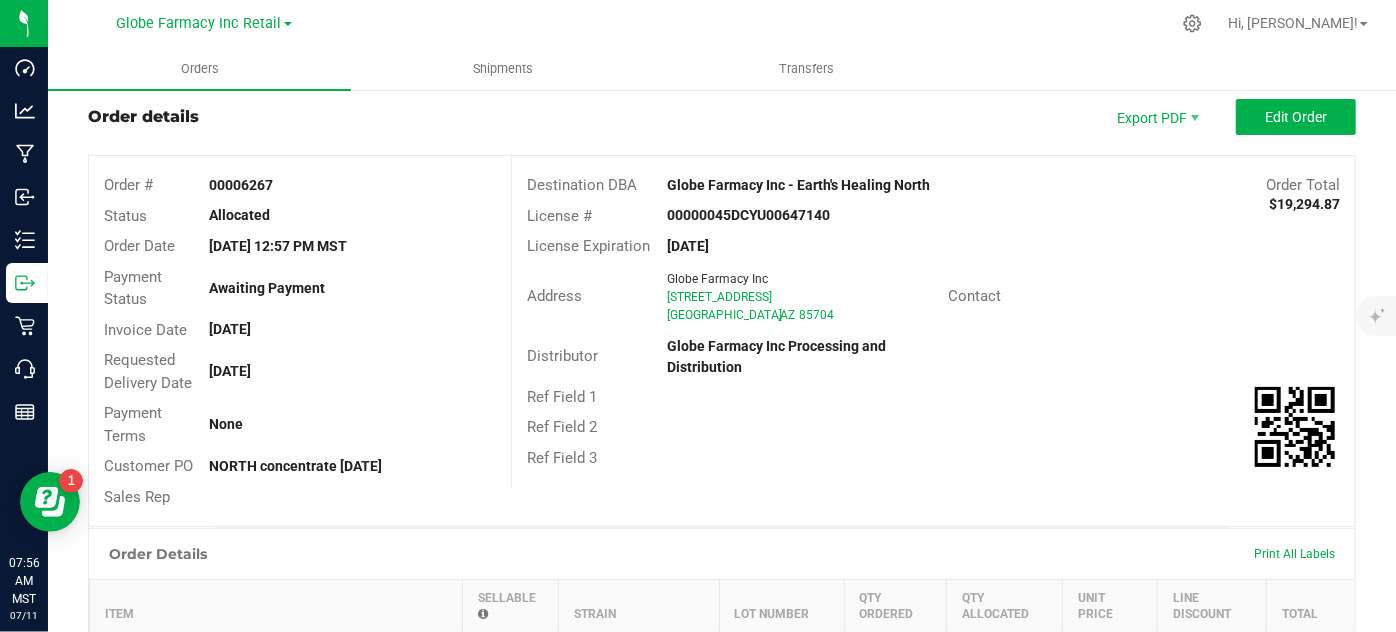 scroll, scrollTop: 0, scrollLeft: 0, axis: both 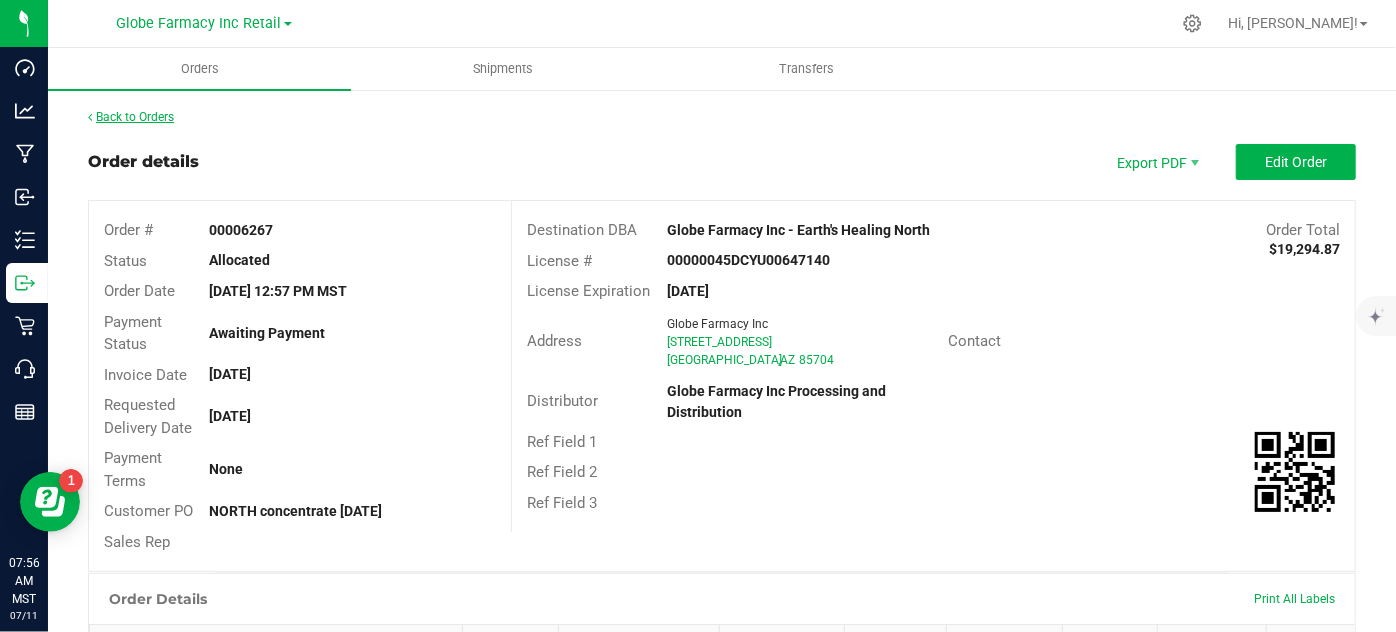 click on "Back to Orders" at bounding box center (131, 117) 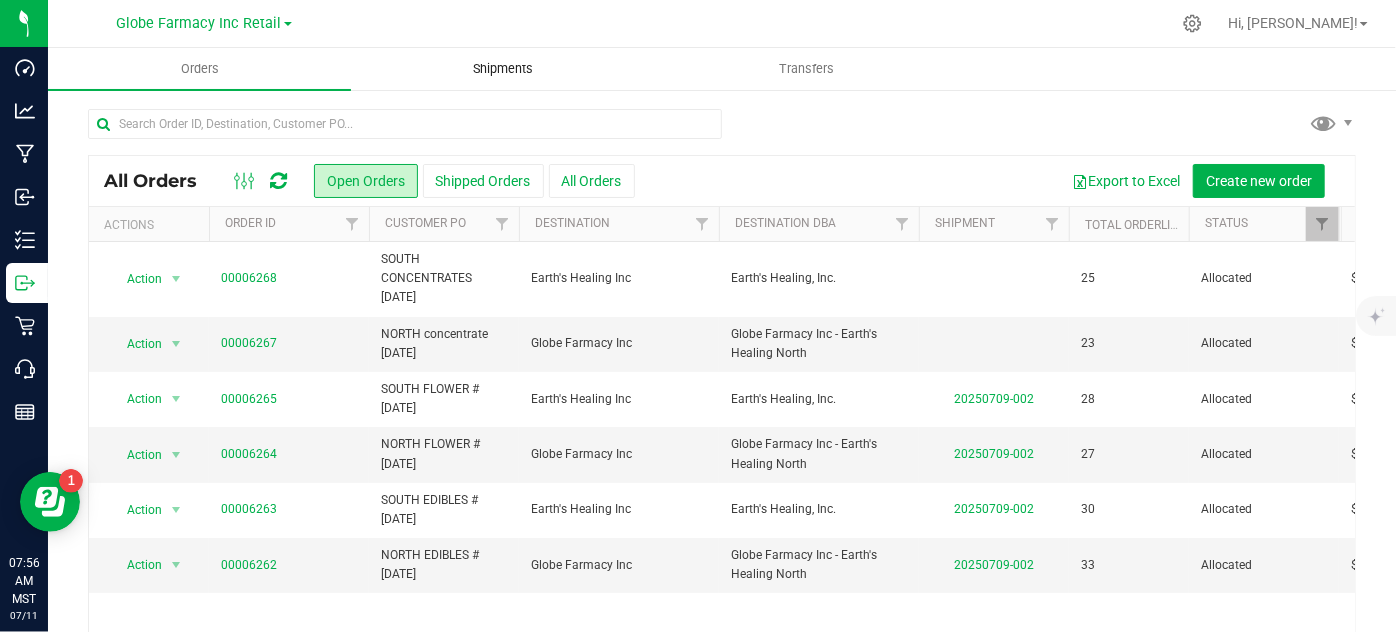 click on "Shipments" at bounding box center (503, 69) 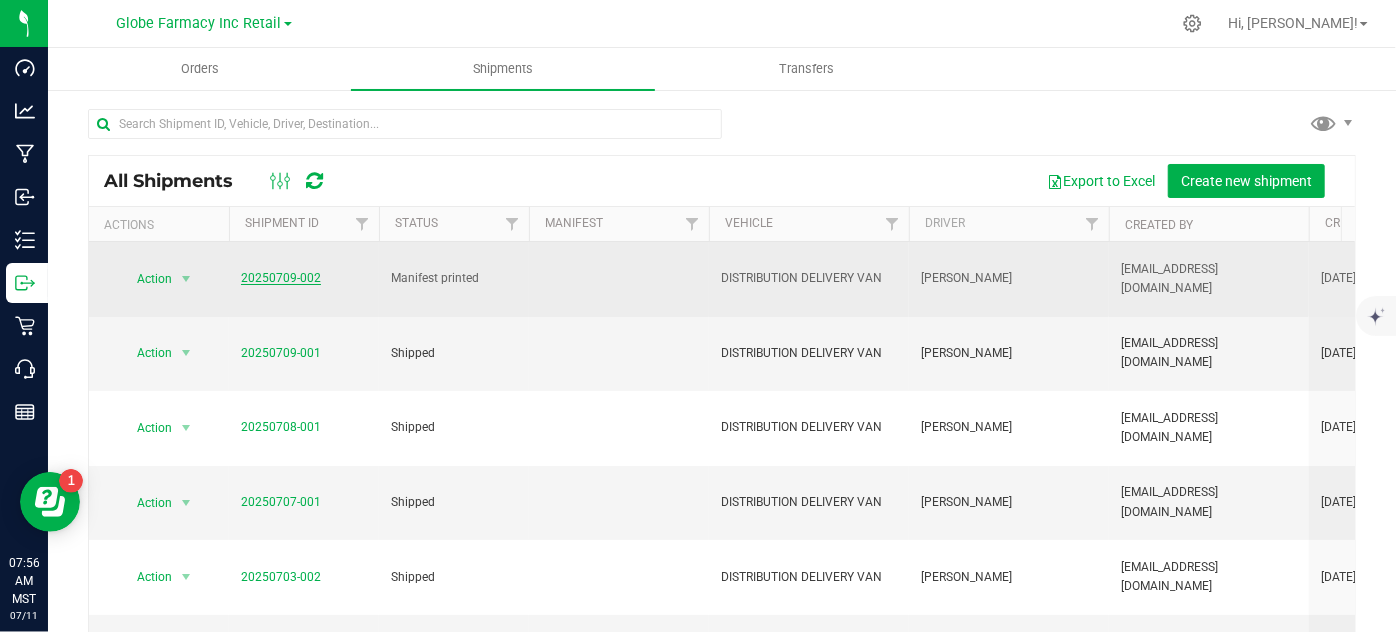 click on "20250709-002" at bounding box center [281, 278] 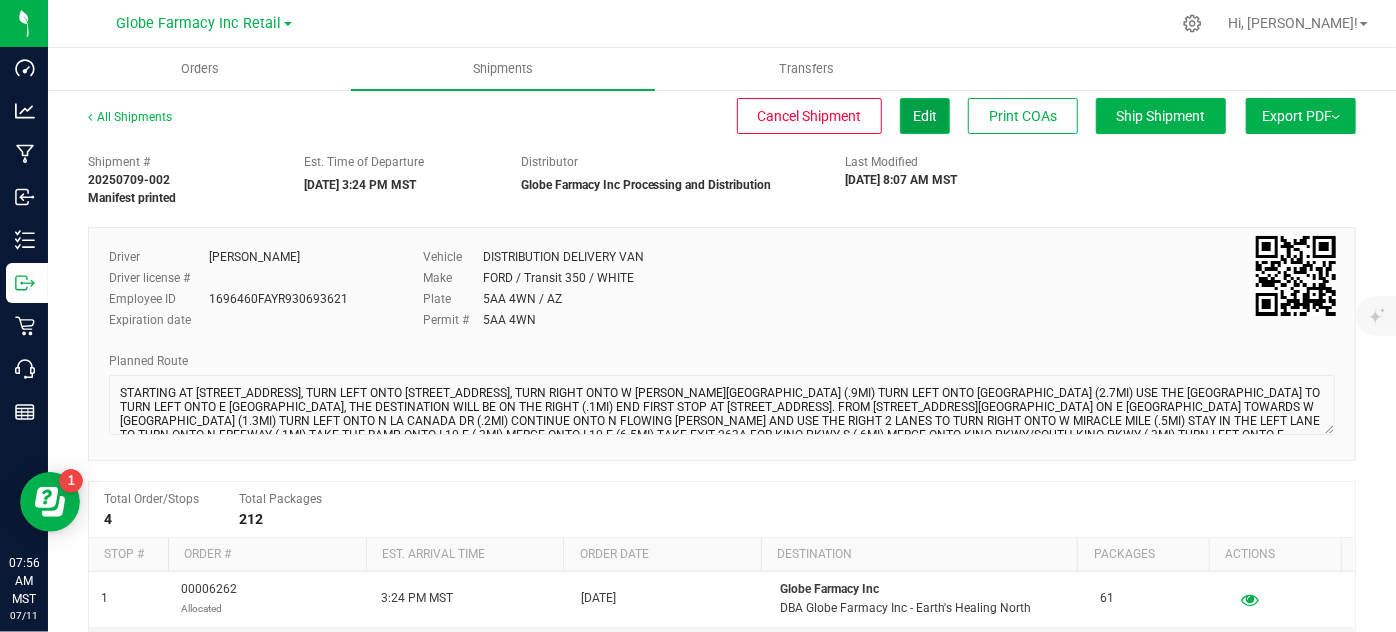 click on "Edit" at bounding box center (925, 116) 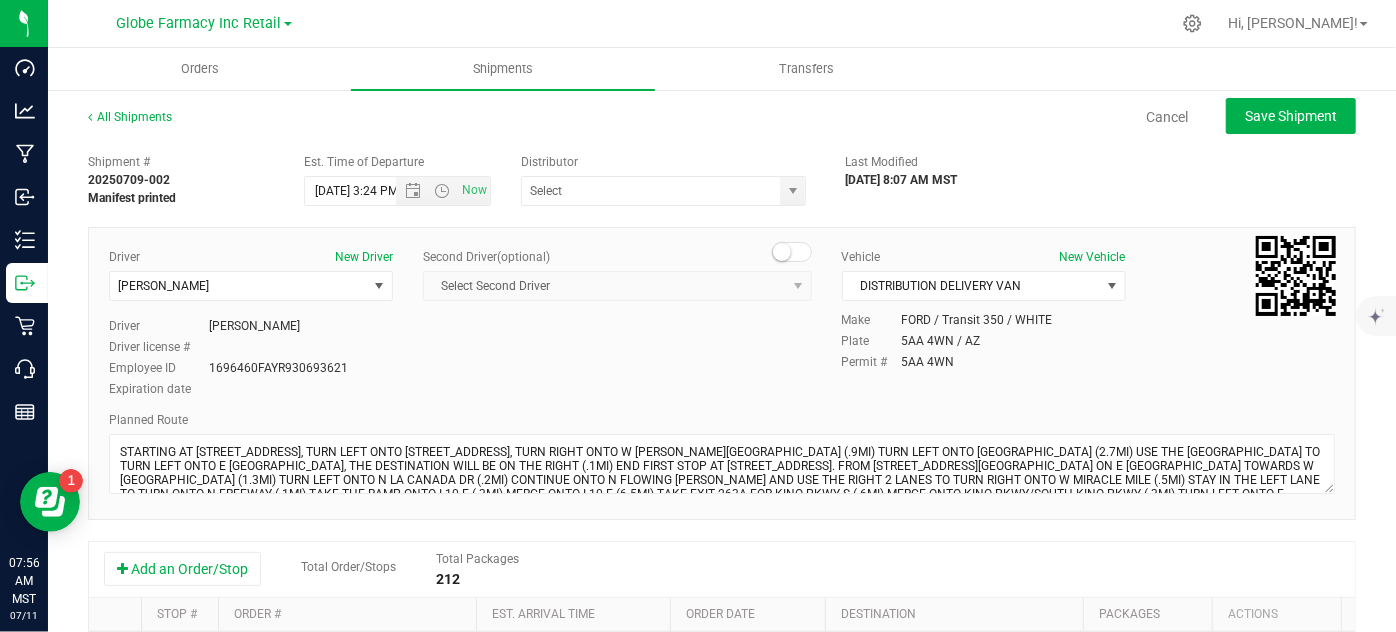 type on "Globe Farmacy Inc Processing and Distribution" 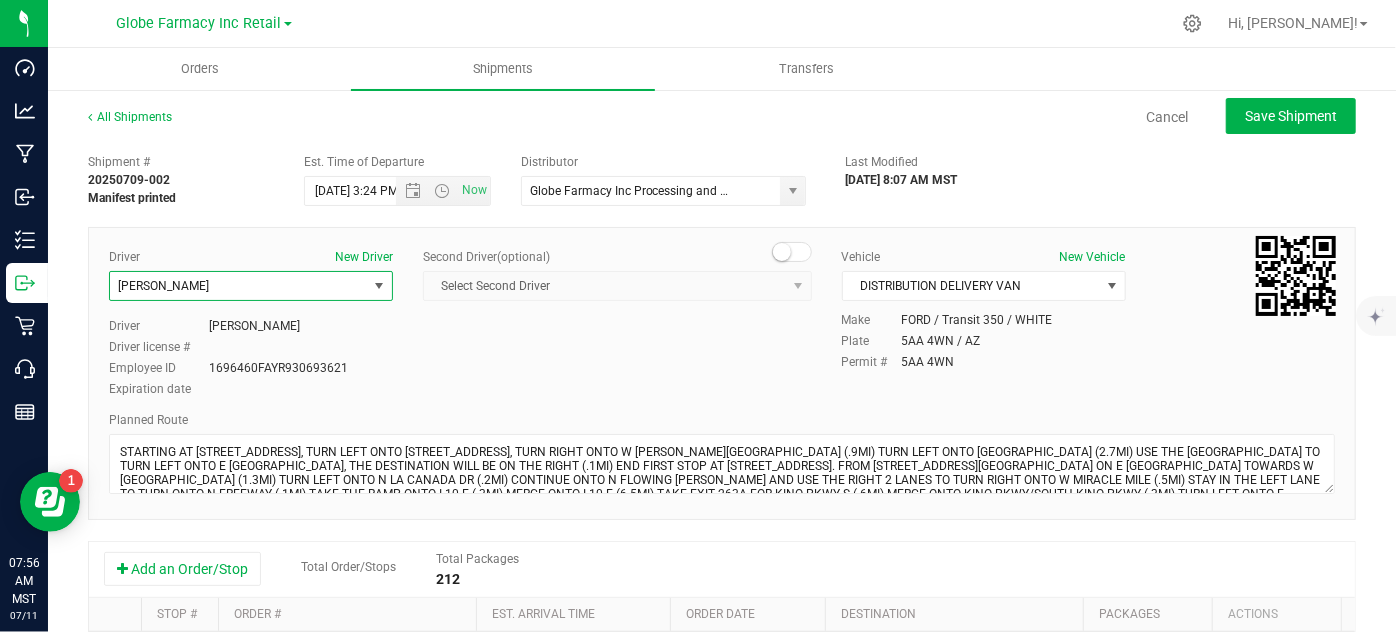 click on "RAMON RUIZ" at bounding box center [238, 286] 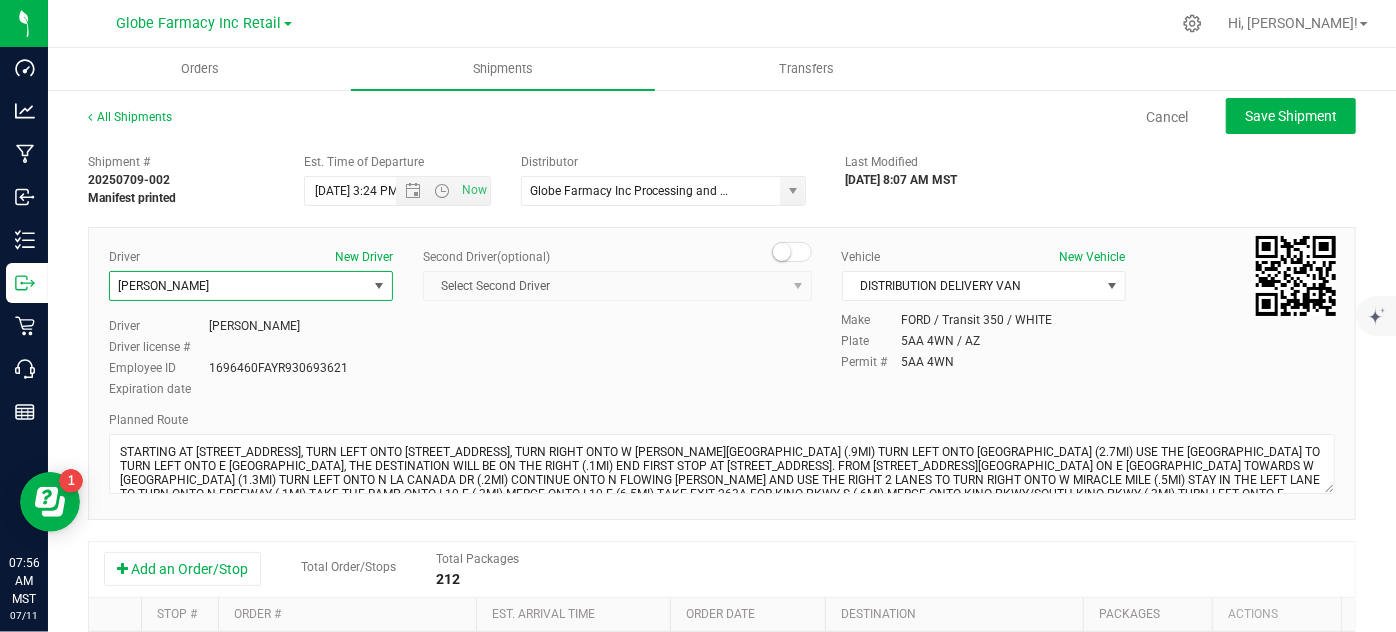 scroll, scrollTop: 439, scrollLeft: 0, axis: vertical 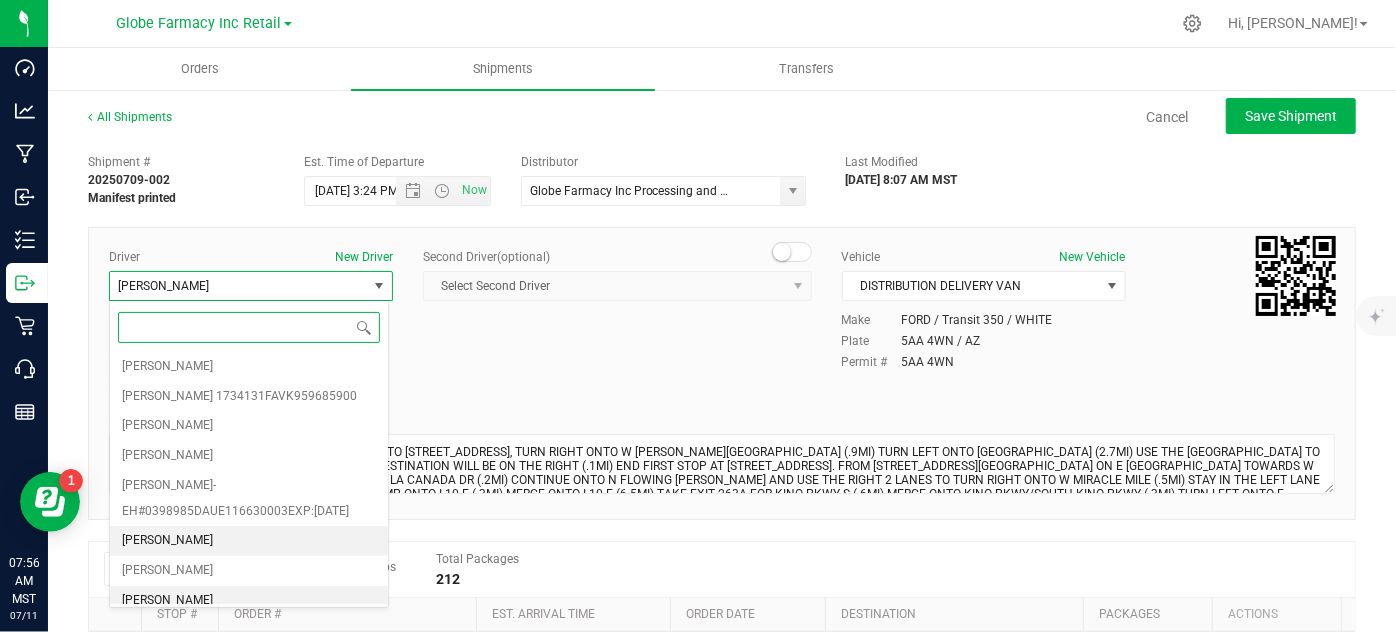 click on "Tyler Robbins" at bounding box center [249, 541] 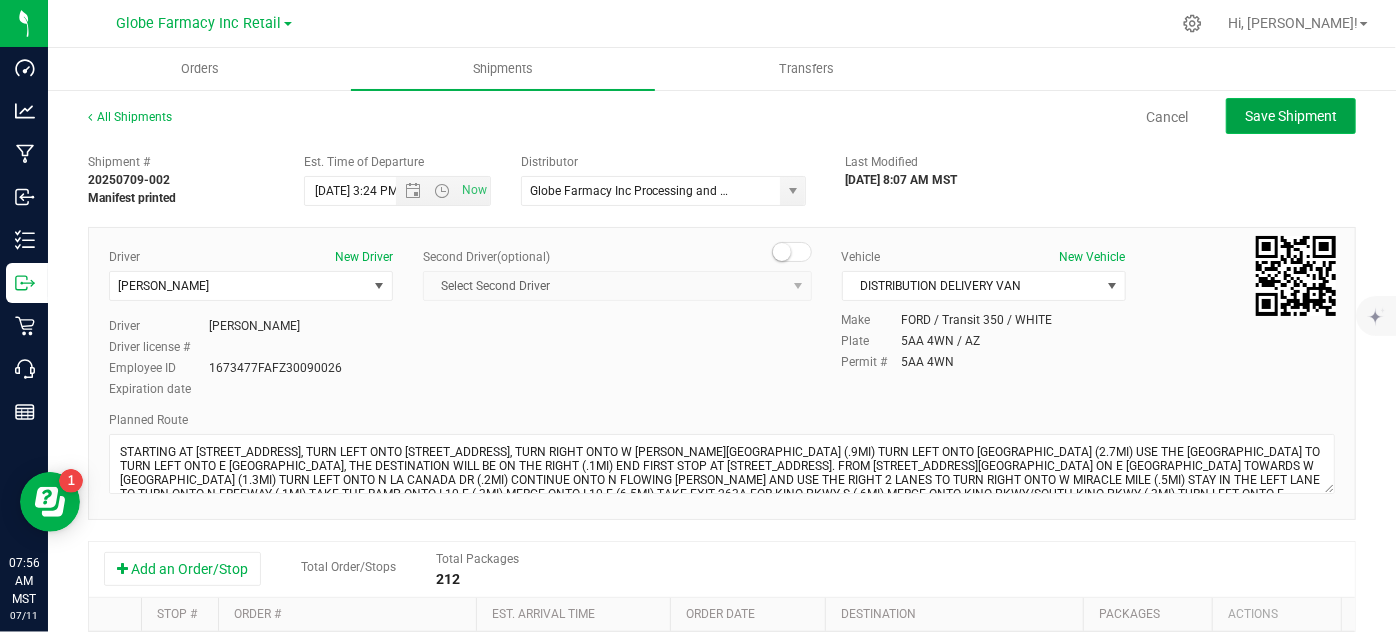 click on "Save Shipment" 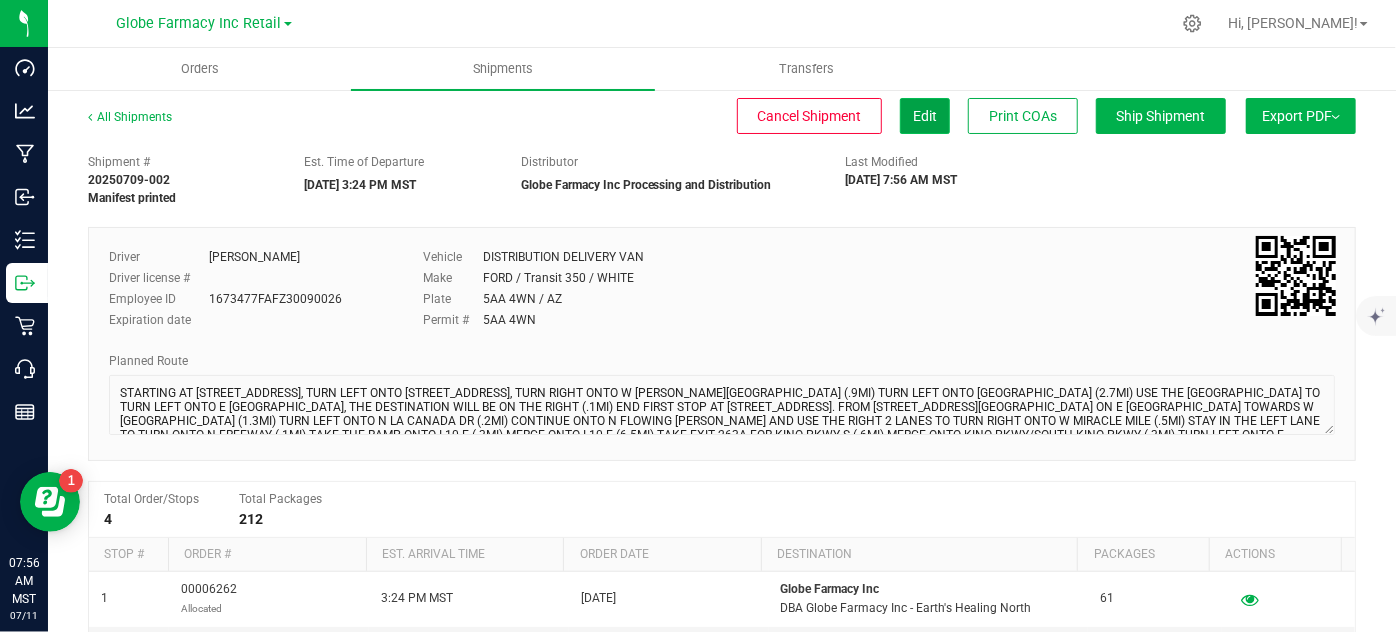 click on "Edit" at bounding box center (925, 116) 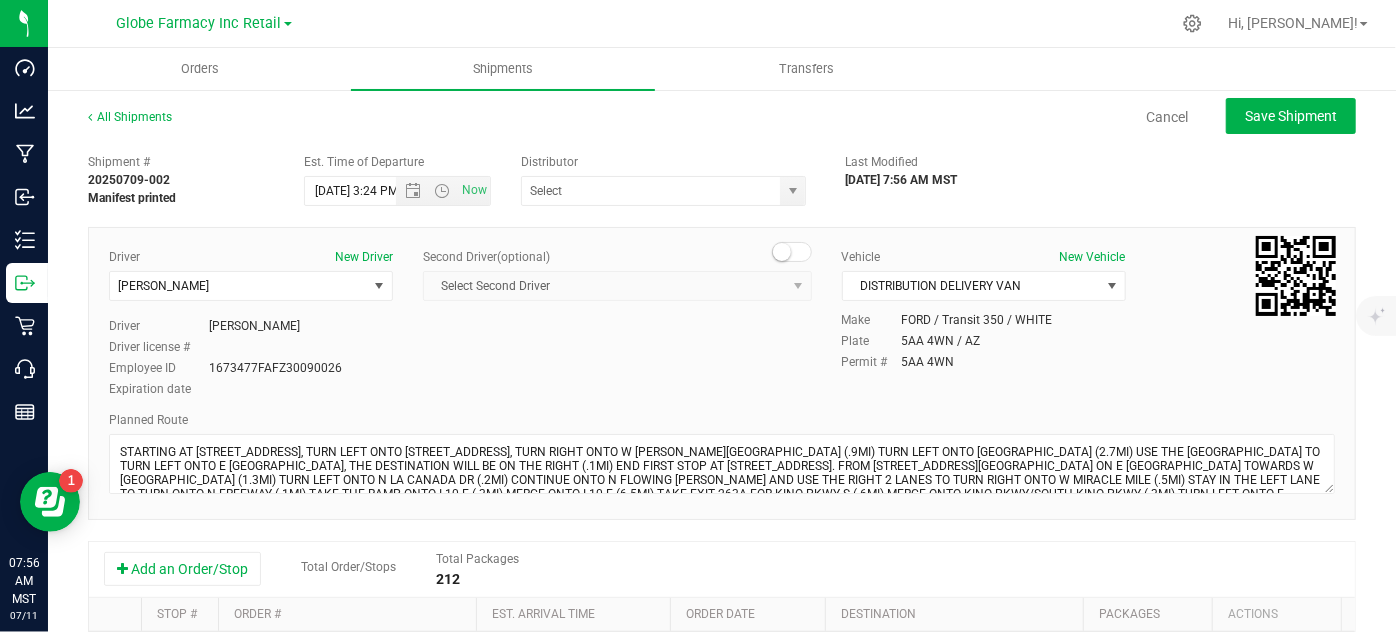 type on "Globe Farmacy Inc Processing and Distribution" 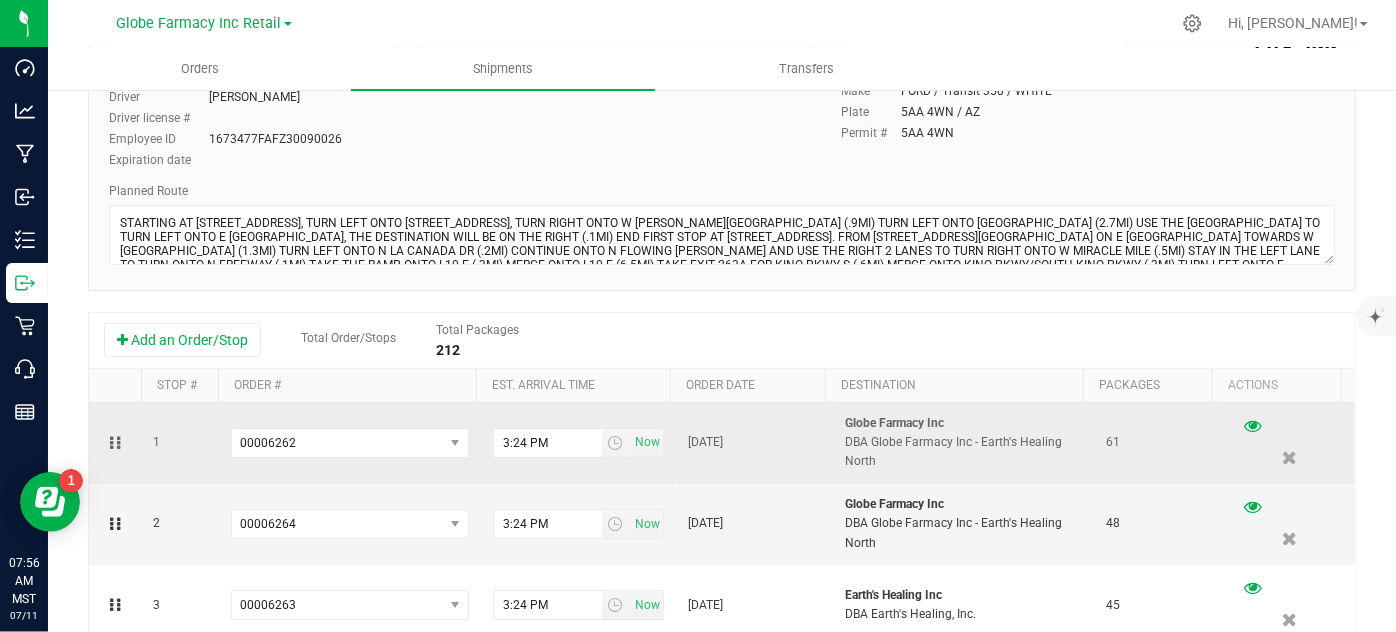 scroll, scrollTop: 272, scrollLeft: 0, axis: vertical 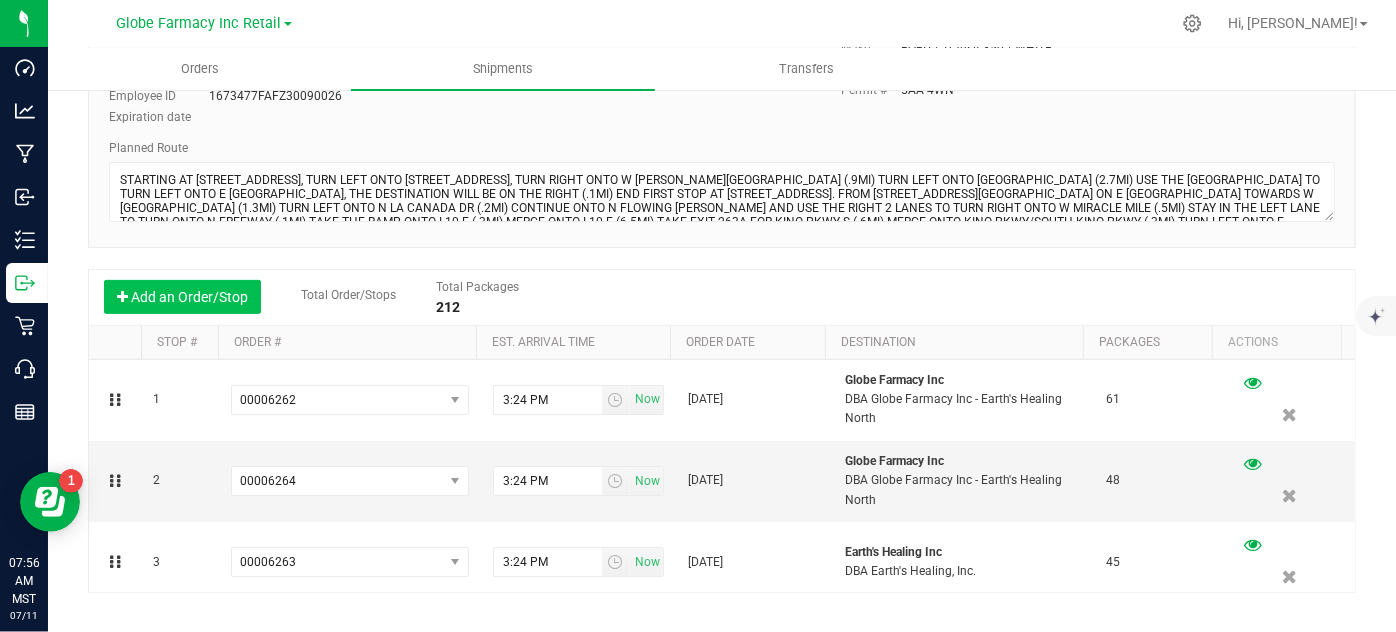 click on "Add an Order/Stop" at bounding box center [182, 297] 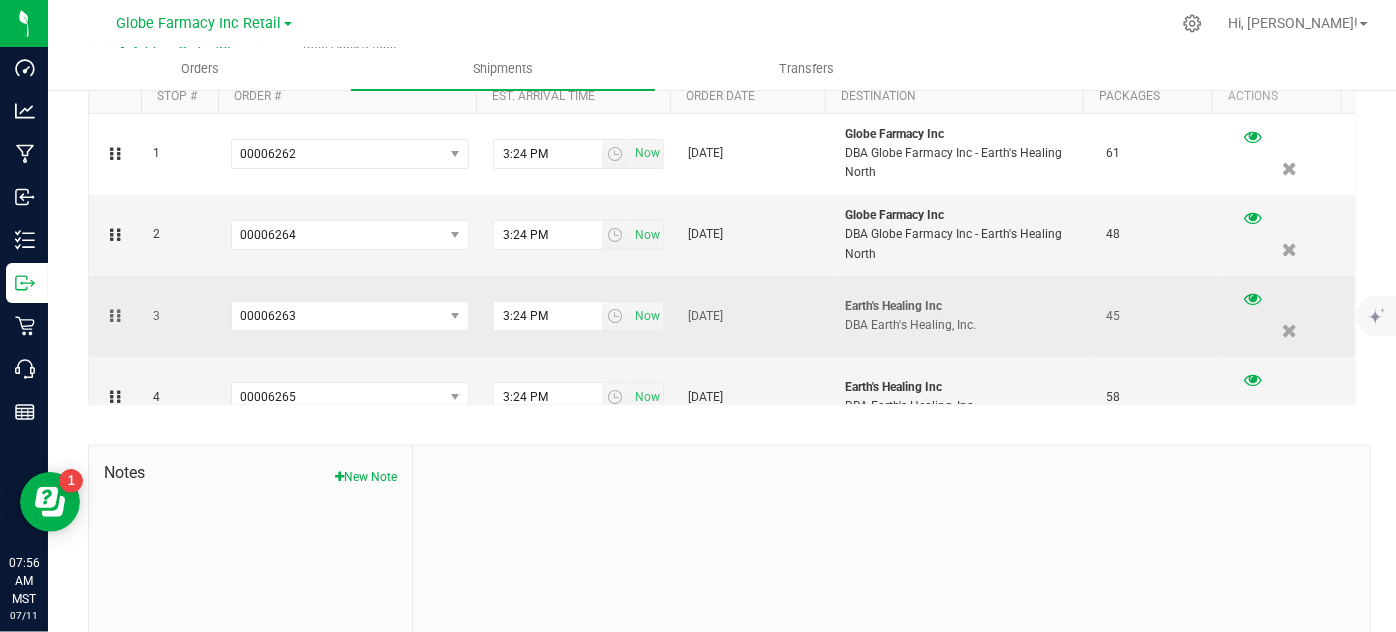 scroll, scrollTop: 545, scrollLeft: 0, axis: vertical 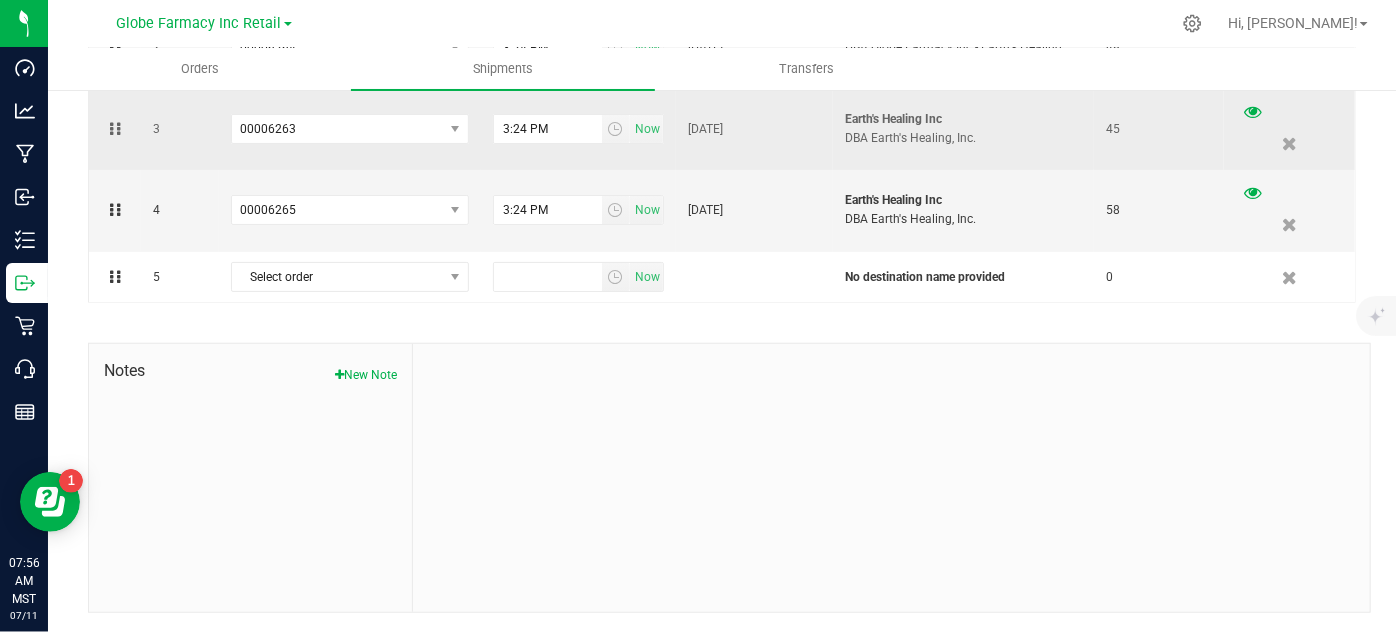drag, startPoint x: 140, startPoint y: 141, endPoint x: 165, endPoint y: 149, distance: 26.24881 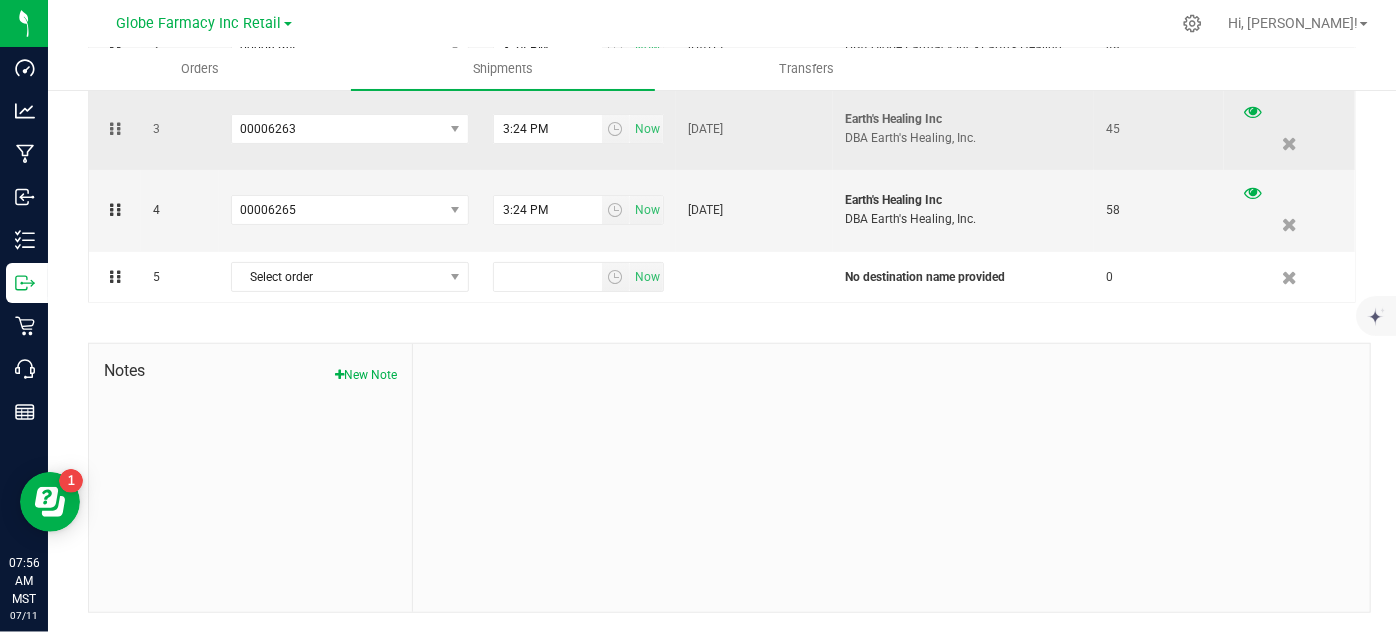 click on "3" at bounding box center [180, 129] 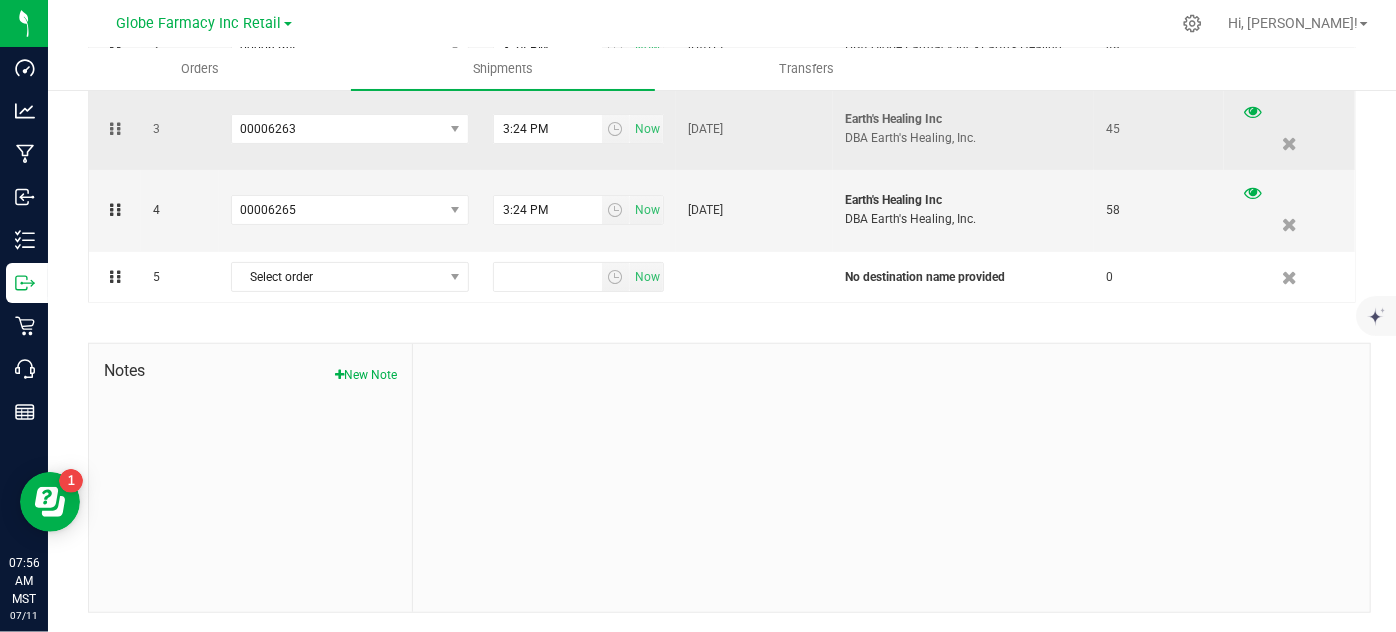 click on "3" at bounding box center [180, 129] 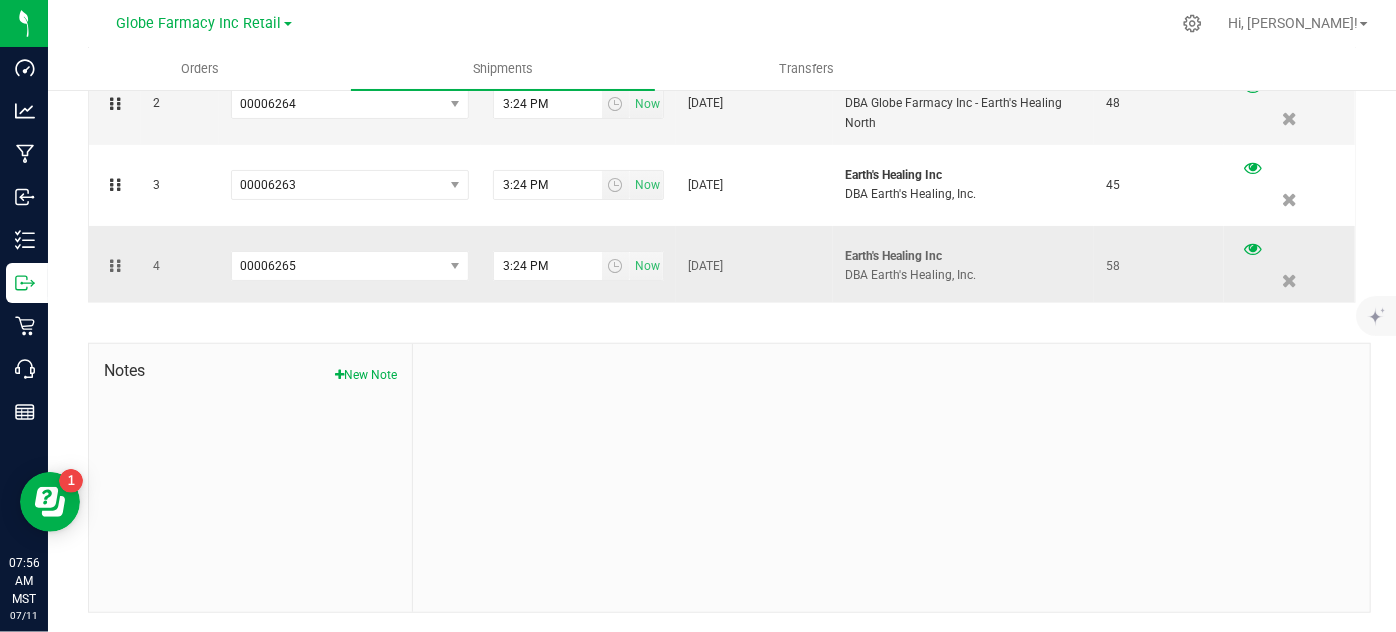 scroll, scrollTop: 0, scrollLeft: 0, axis: both 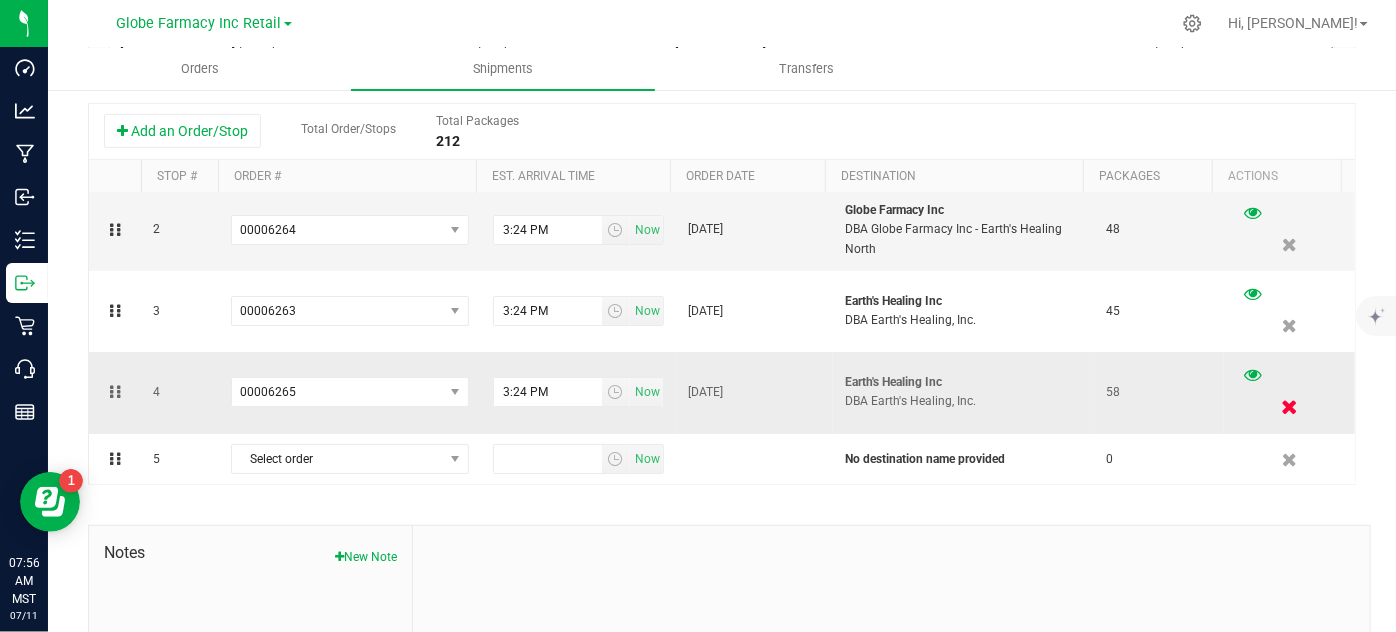 click at bounding box center (1289, 407) 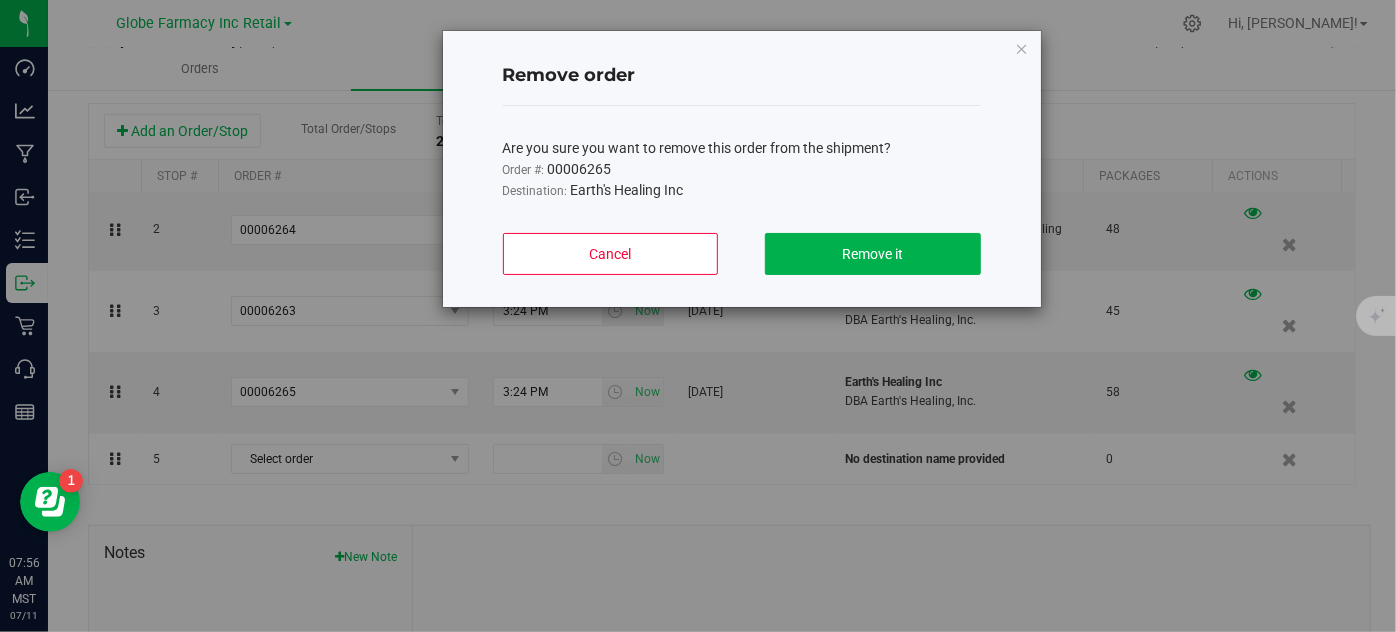 click on "Cancel
Remove it" at bounding box center (742, 262) 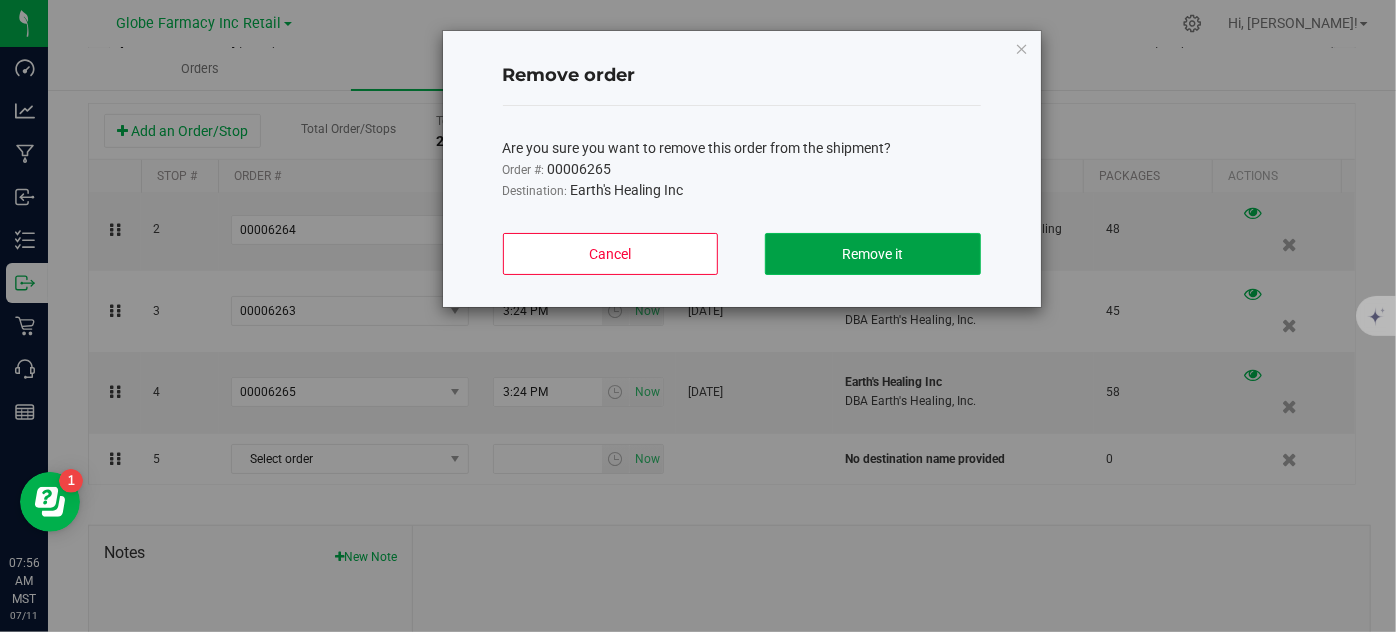 click on "Remove it" at bounding box center [872, 254] 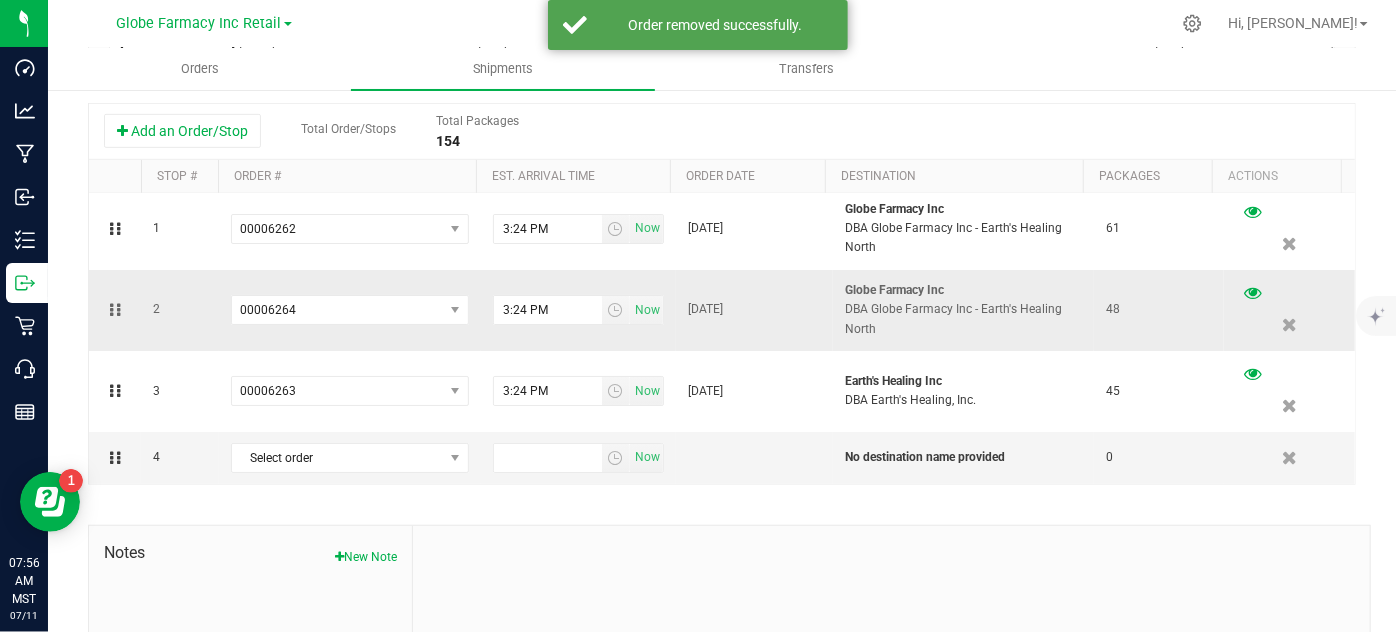 scroll, scrollTop: 0, scrollLeft: 0, axis: both 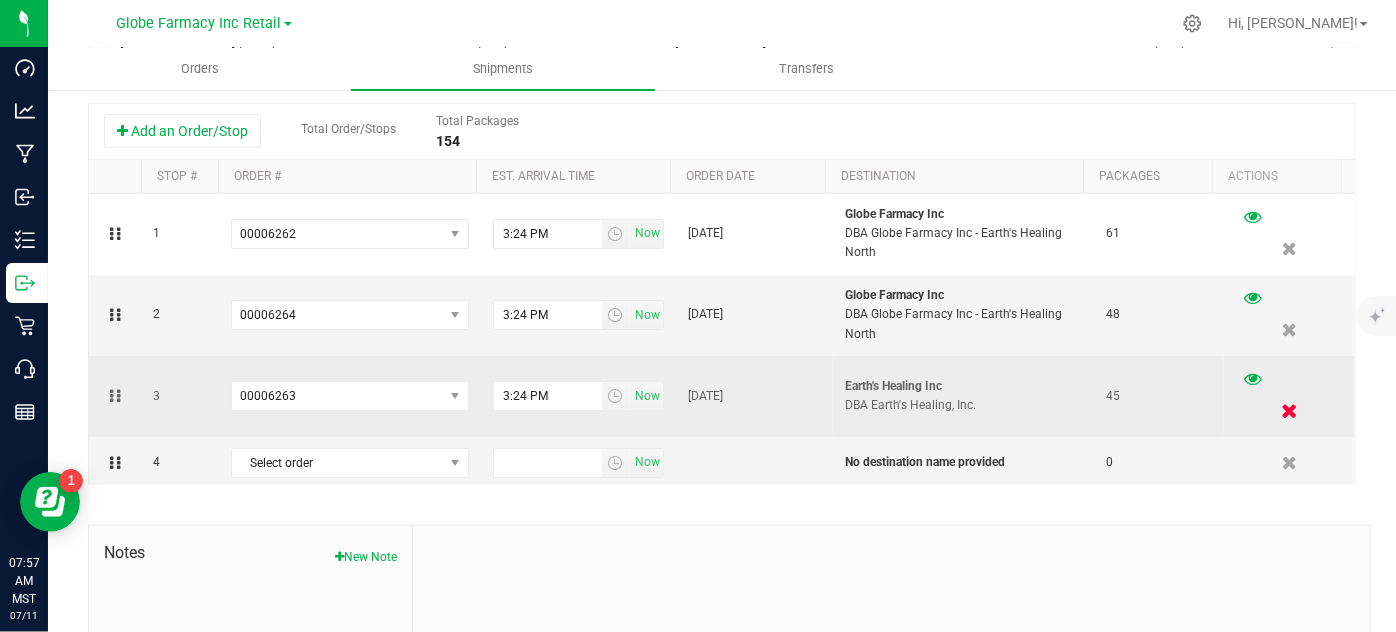 click at bounding box center [1289, 411] 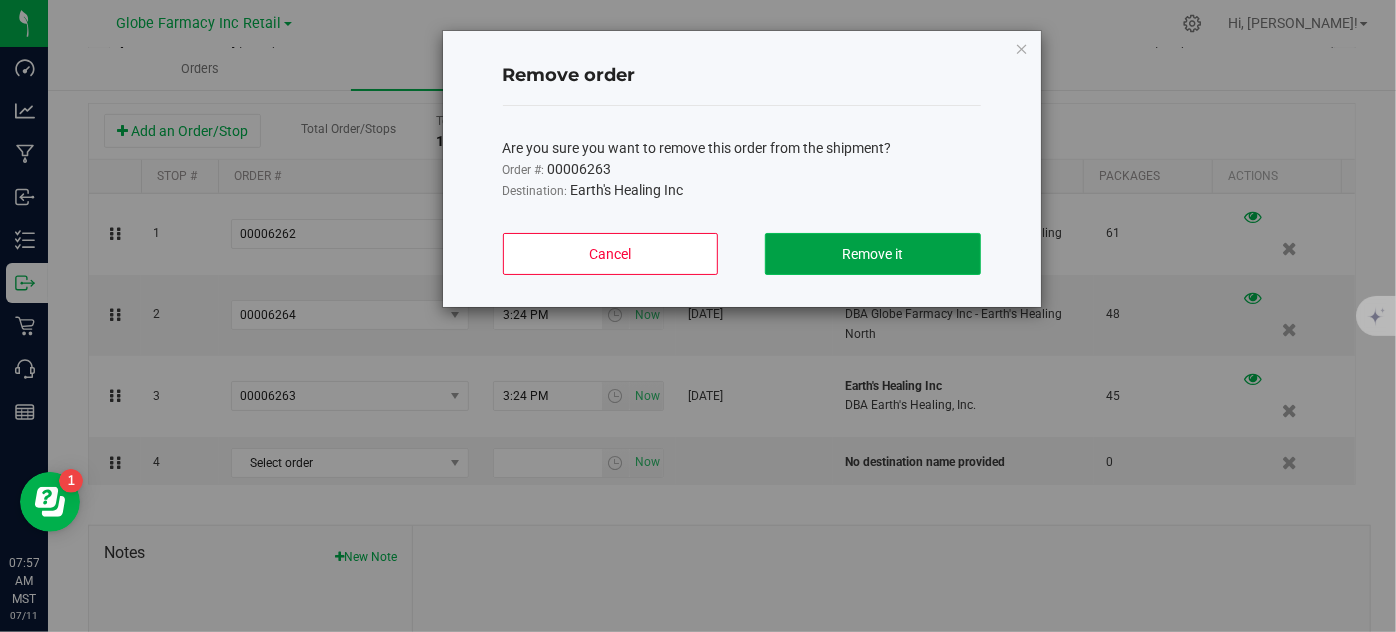click on "Remove it" at bounding box center (872, 254) 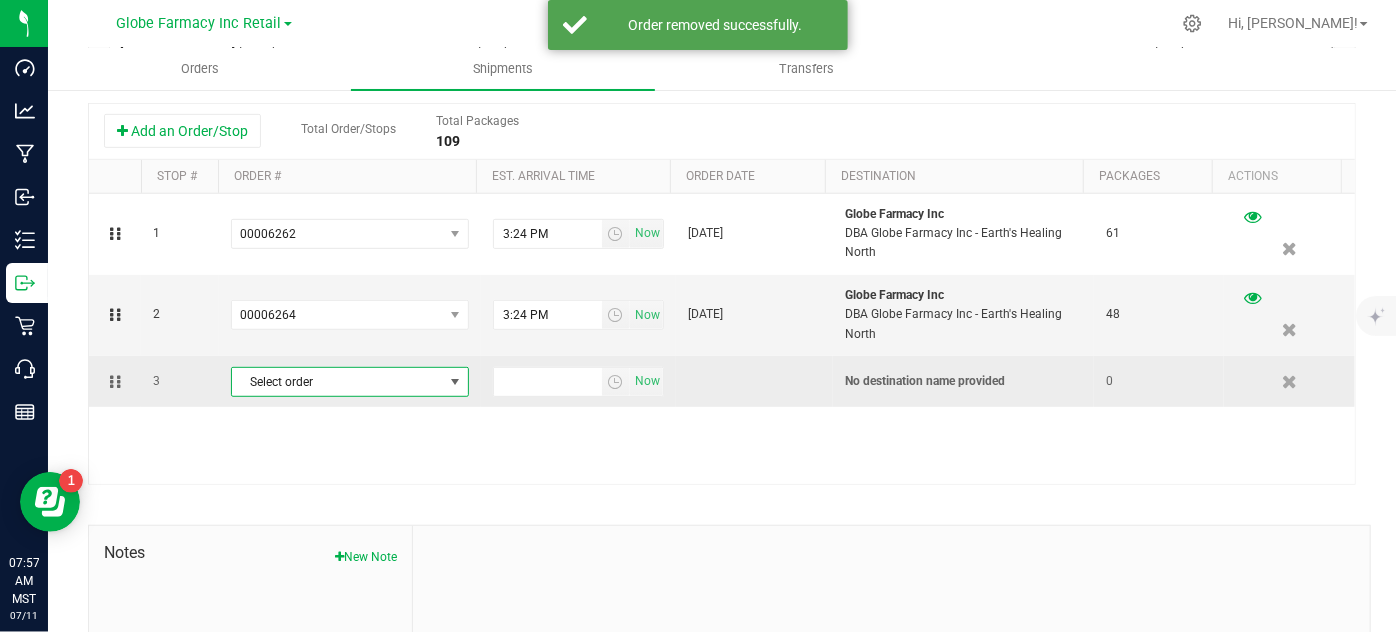 click at bounding box center [455, 382] 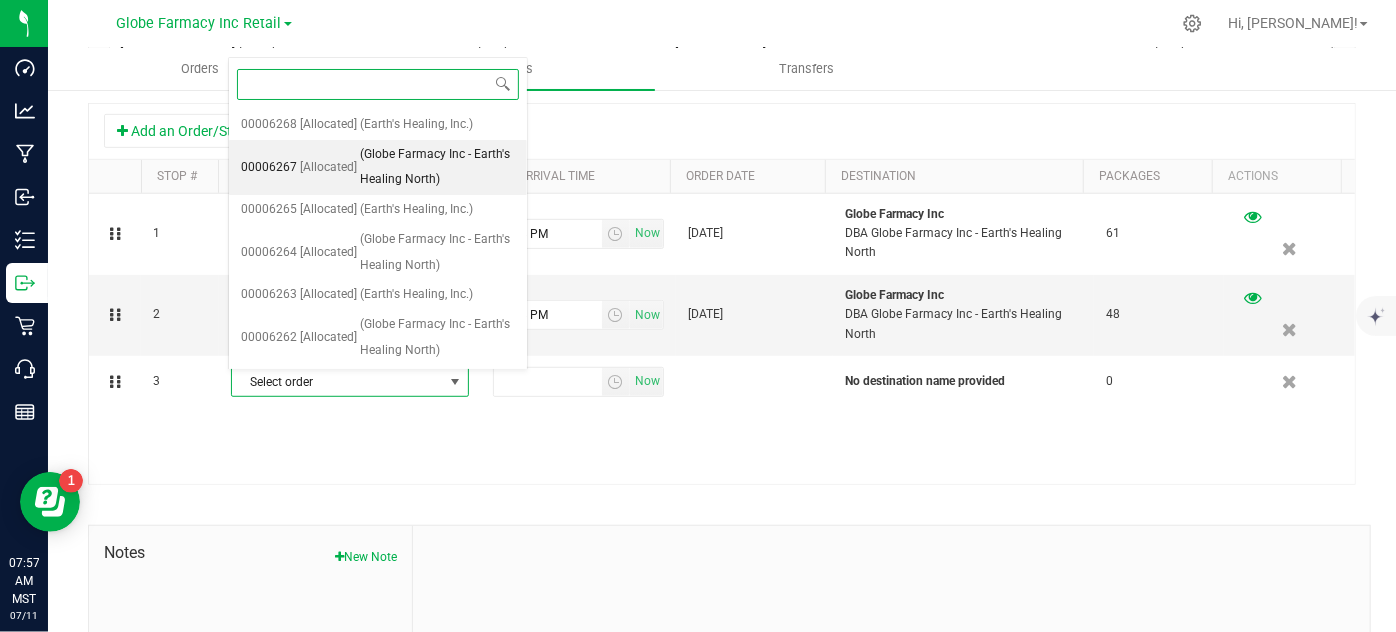 click on "(Globe Farmacy Inc - Earth's Healing North)" at bounding box center [437, 167] 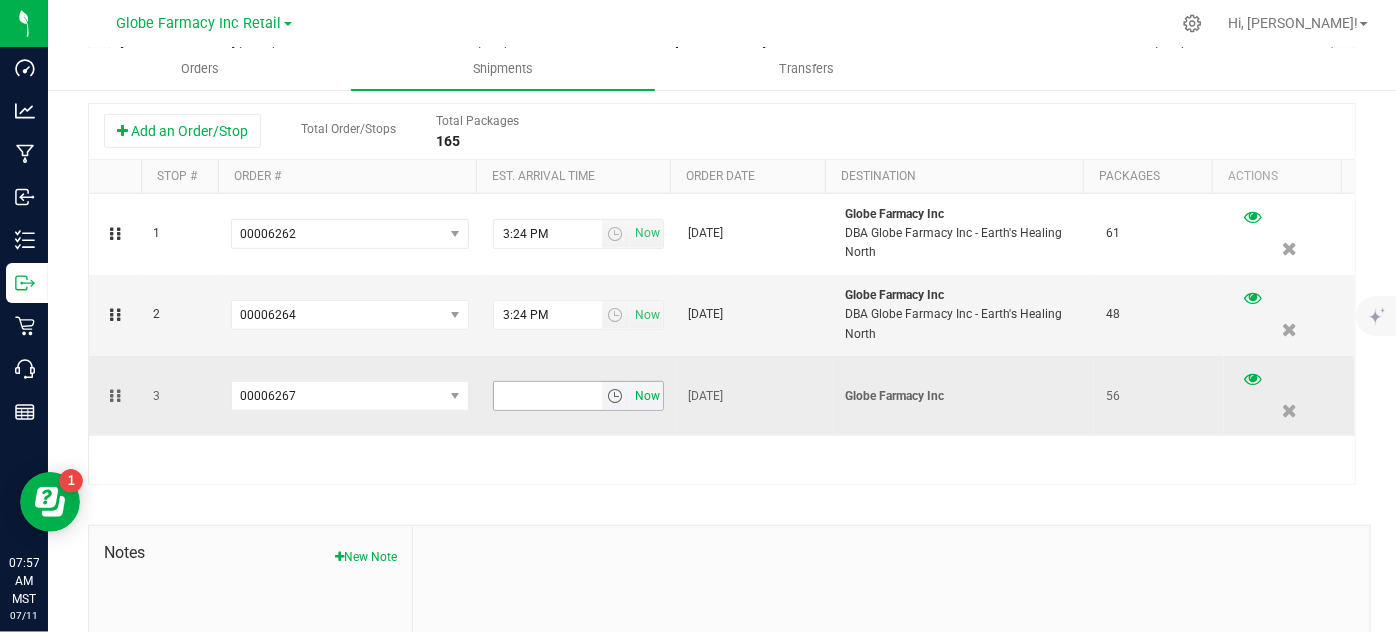 click on "Now" at bounding box center (648, 396) 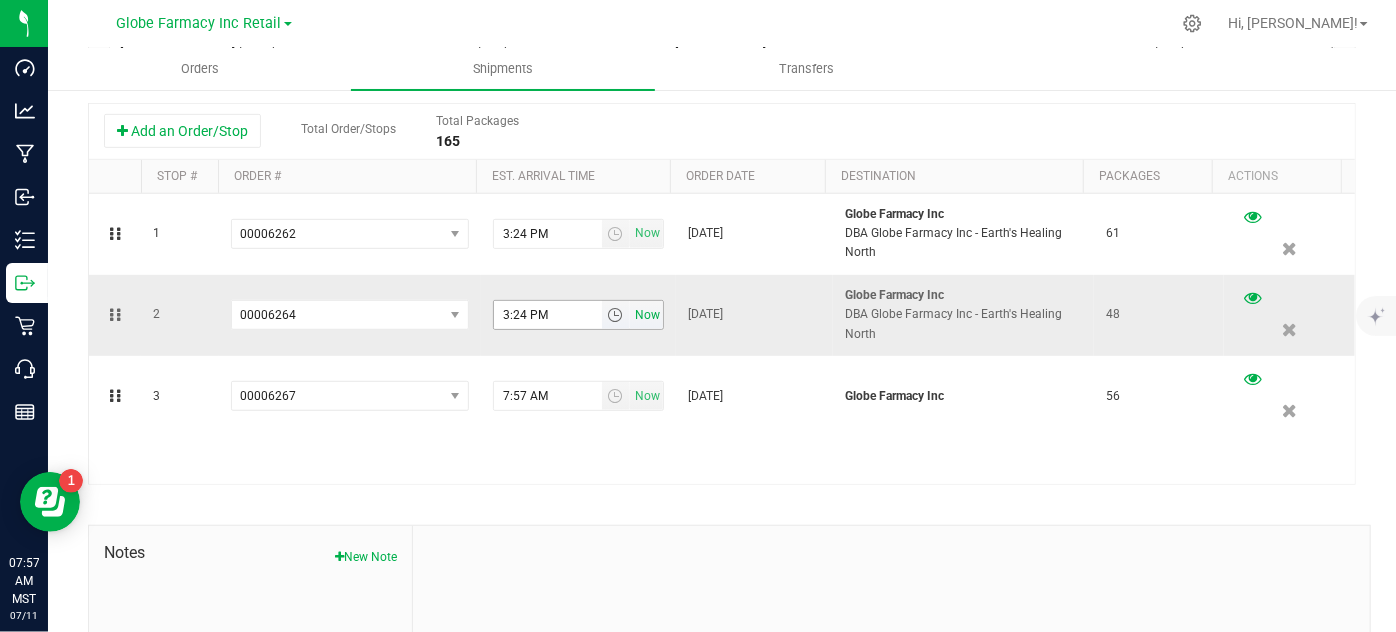 click on "Now" at bounding box center (648, 315) 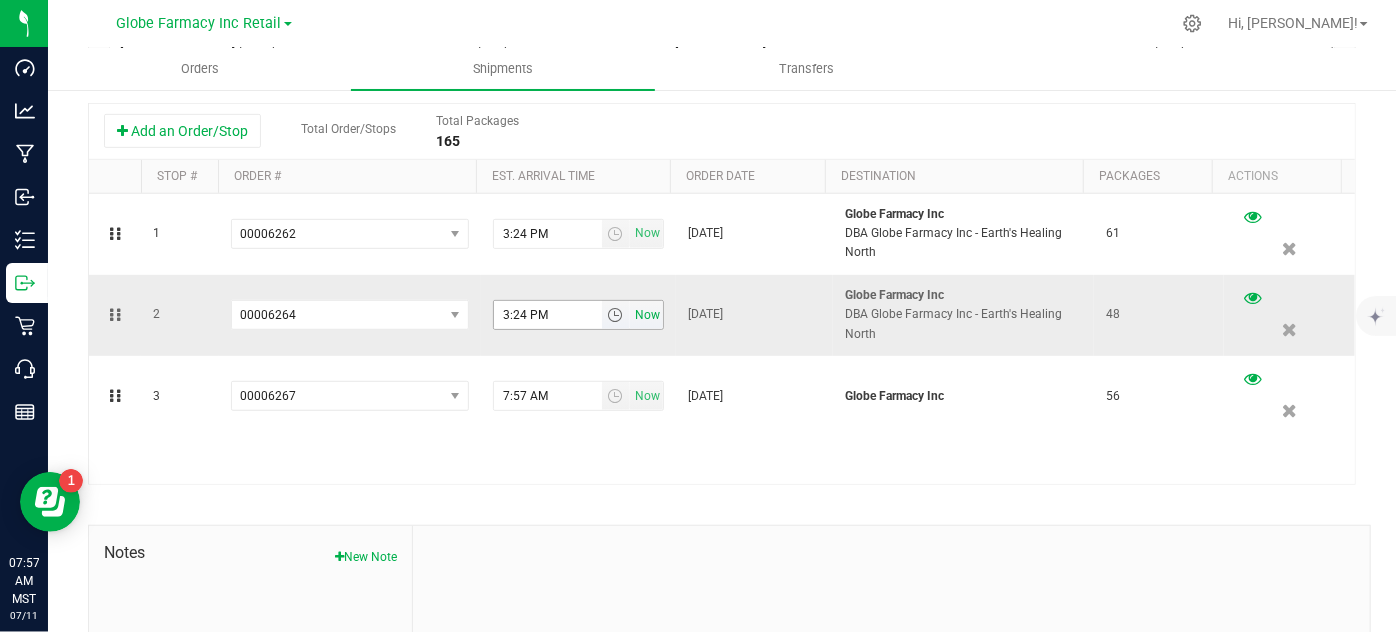type on "7:57 AM" 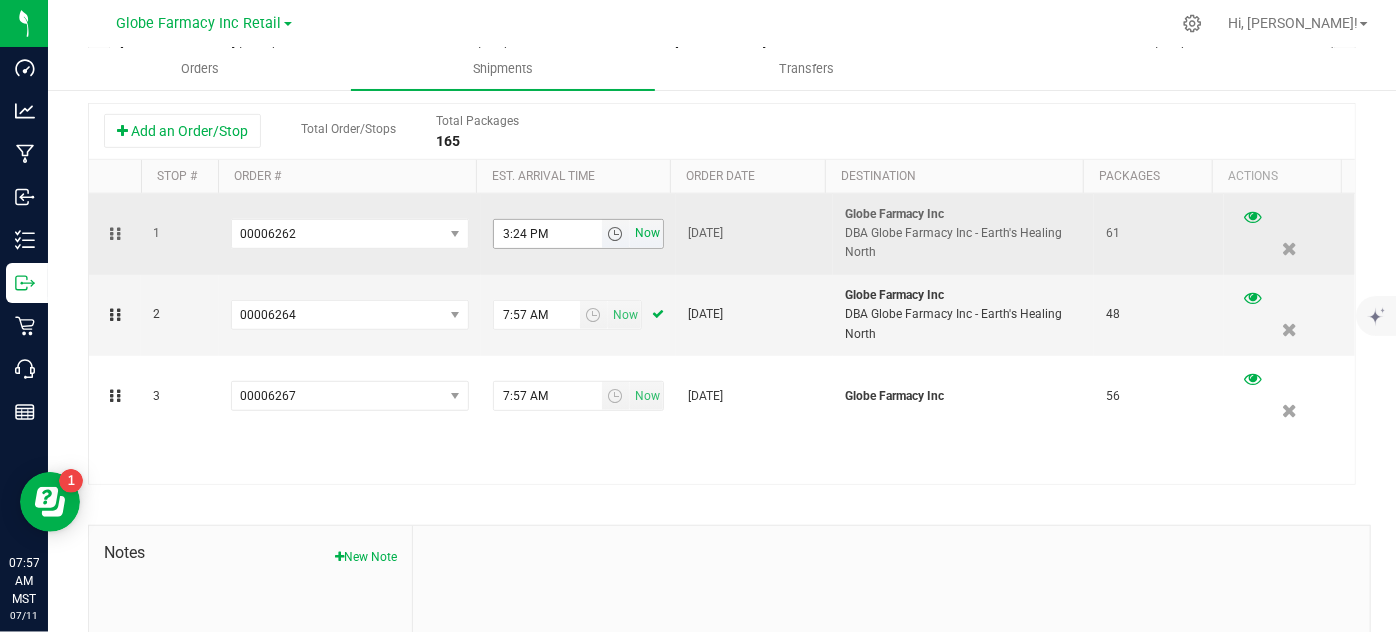 click on "Now" at bounding box center (648, 233) 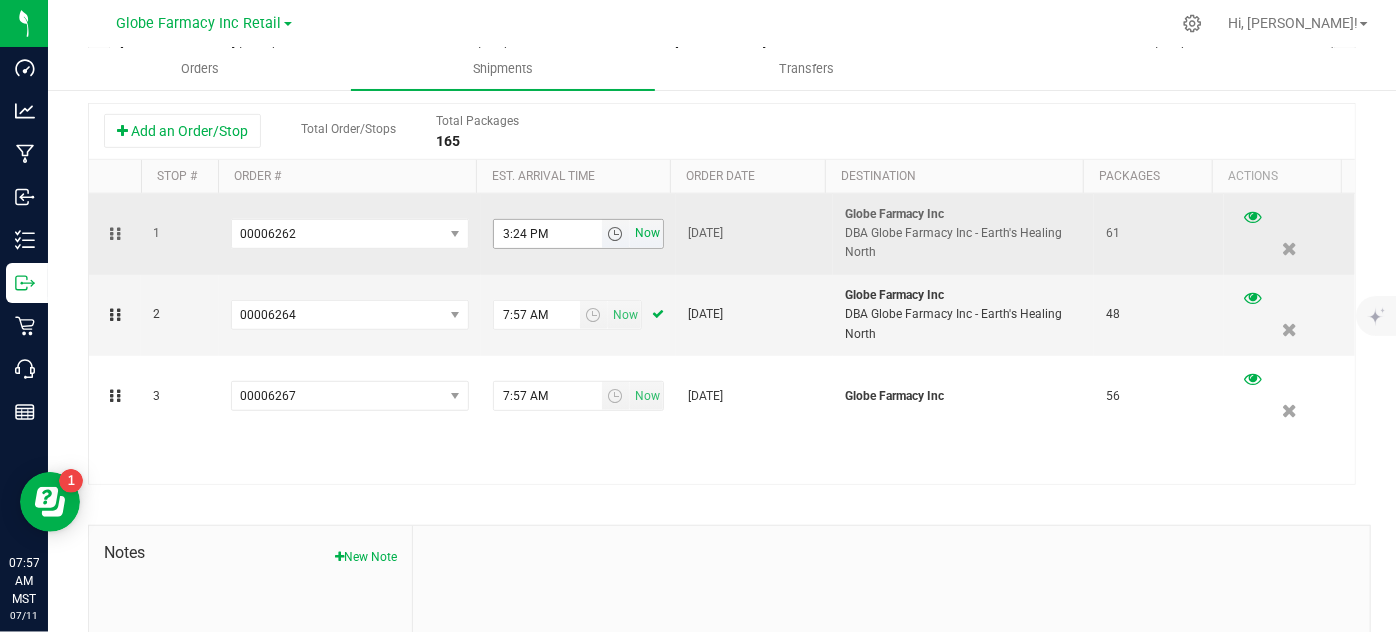 type on "7:57 AM" 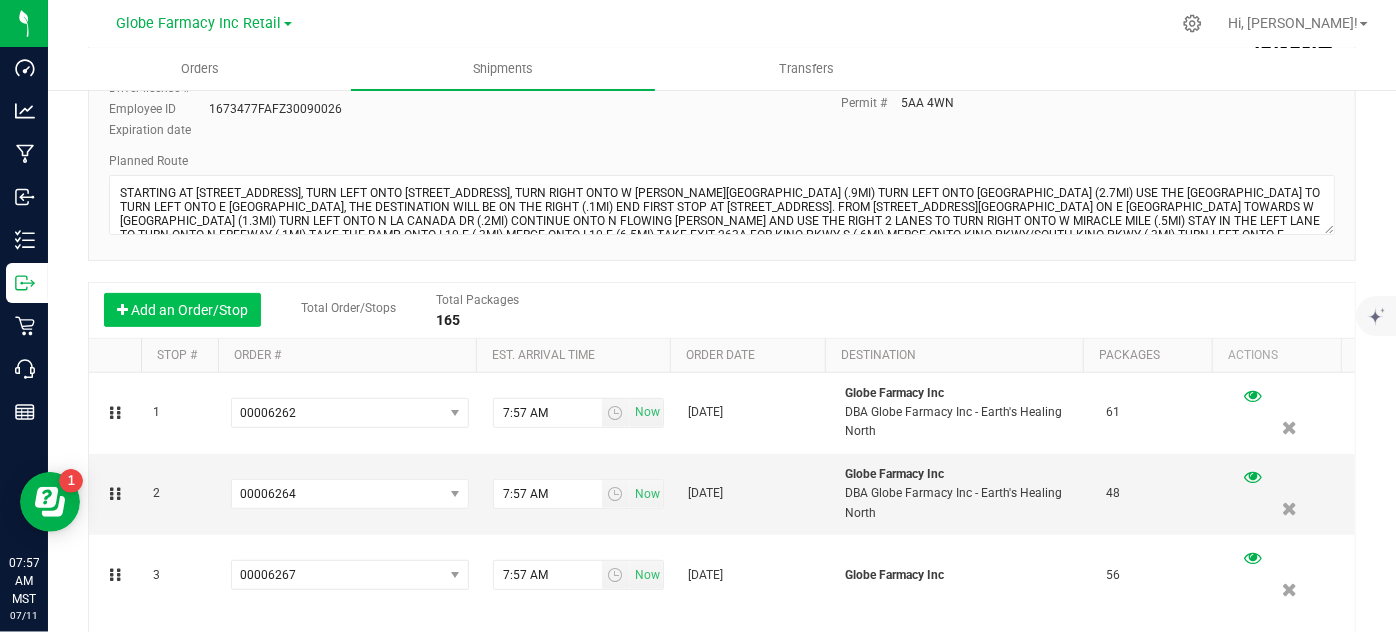 scroll, scrollTop: 256, scrollLeft: 0, axis: vertical 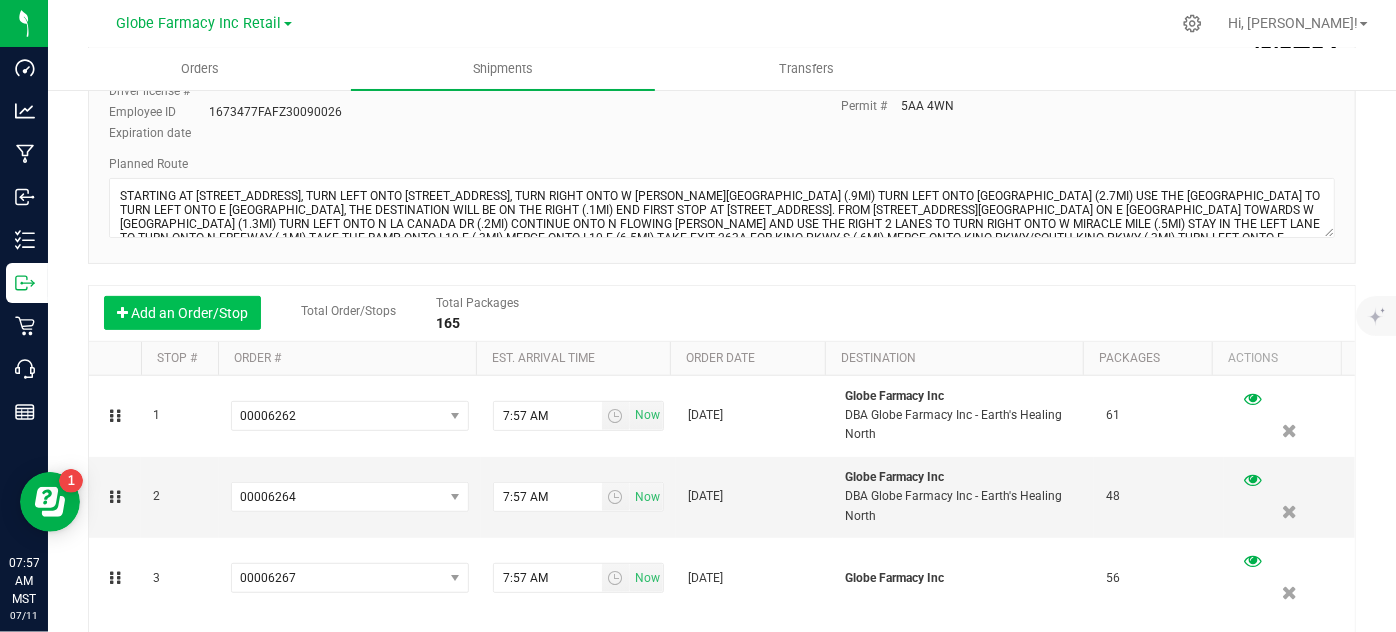 click on "Add an Order/Stop" at bounding box center [182, 313] 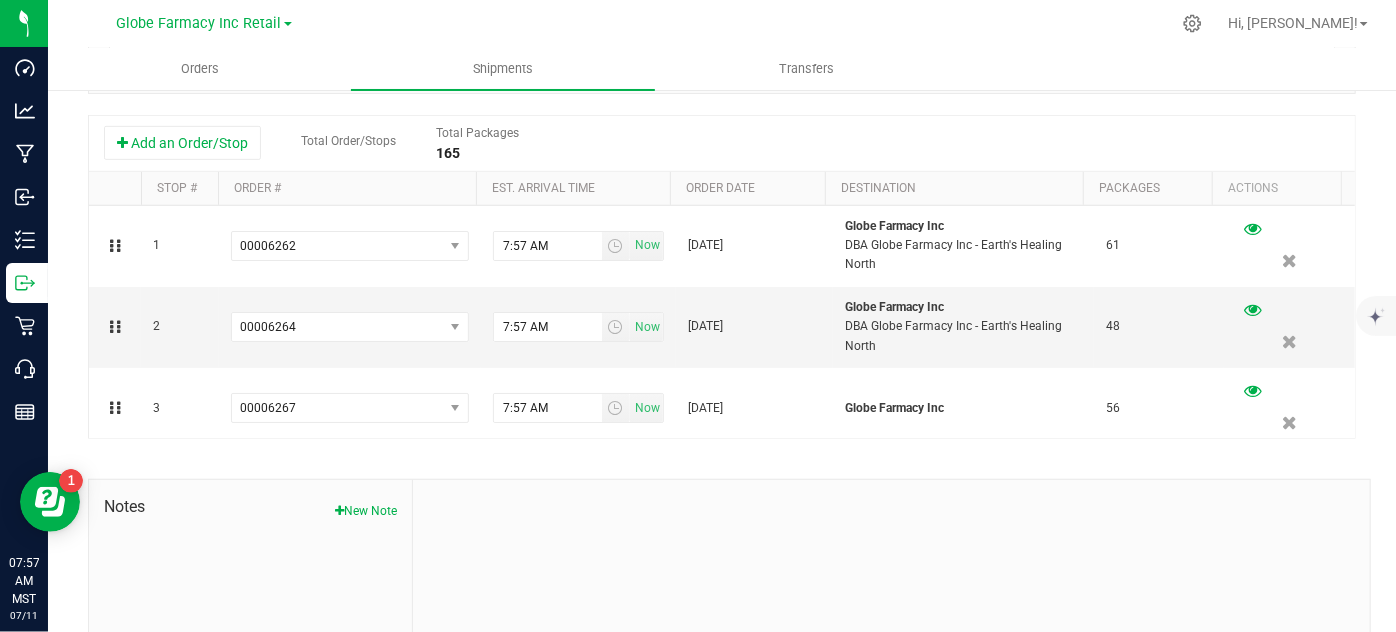 scroll, scrollTop: 438, scrollLeft: 0, axis: vertical 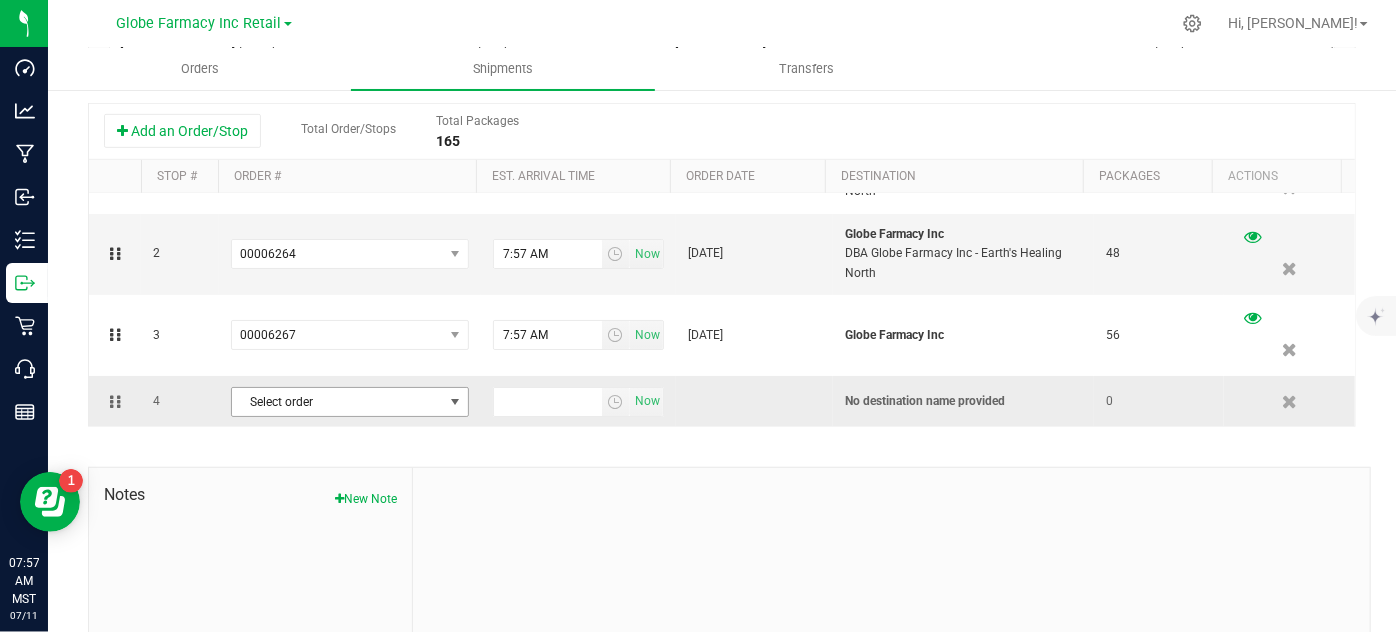 click on "Select order" at bounding box center (349, 402) 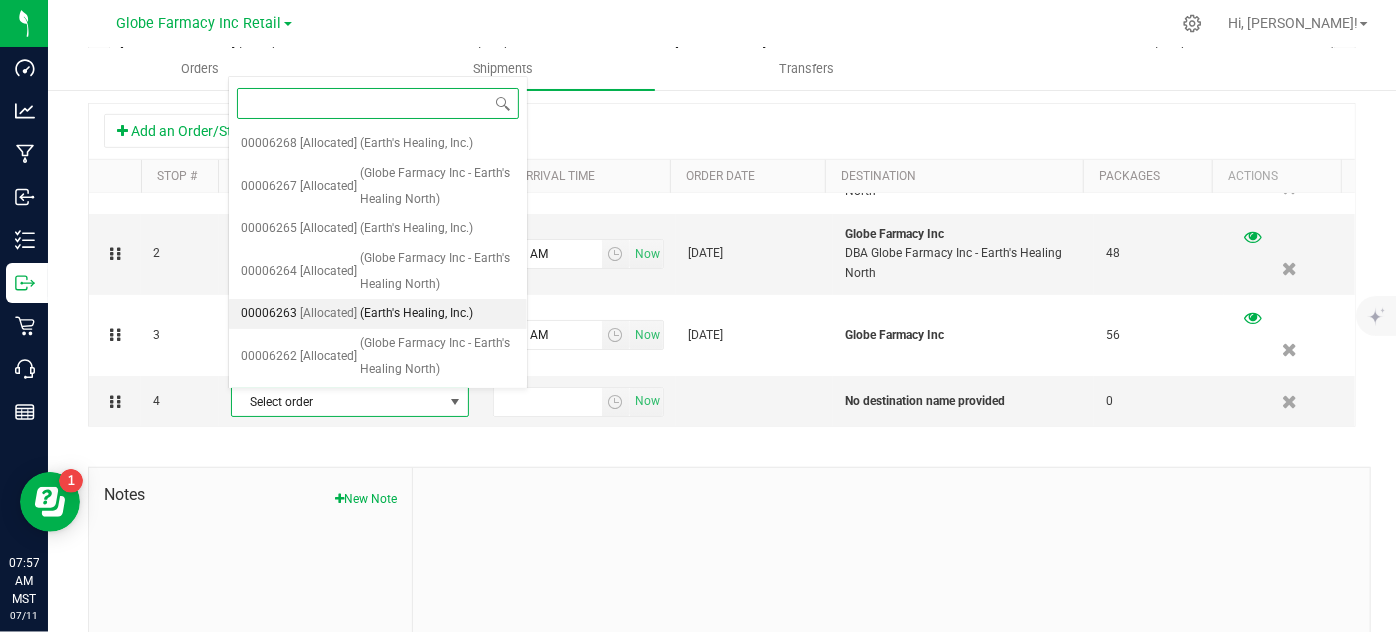 click on "(Earth's Healing, Inc.)" at bounding box center [416, 314] 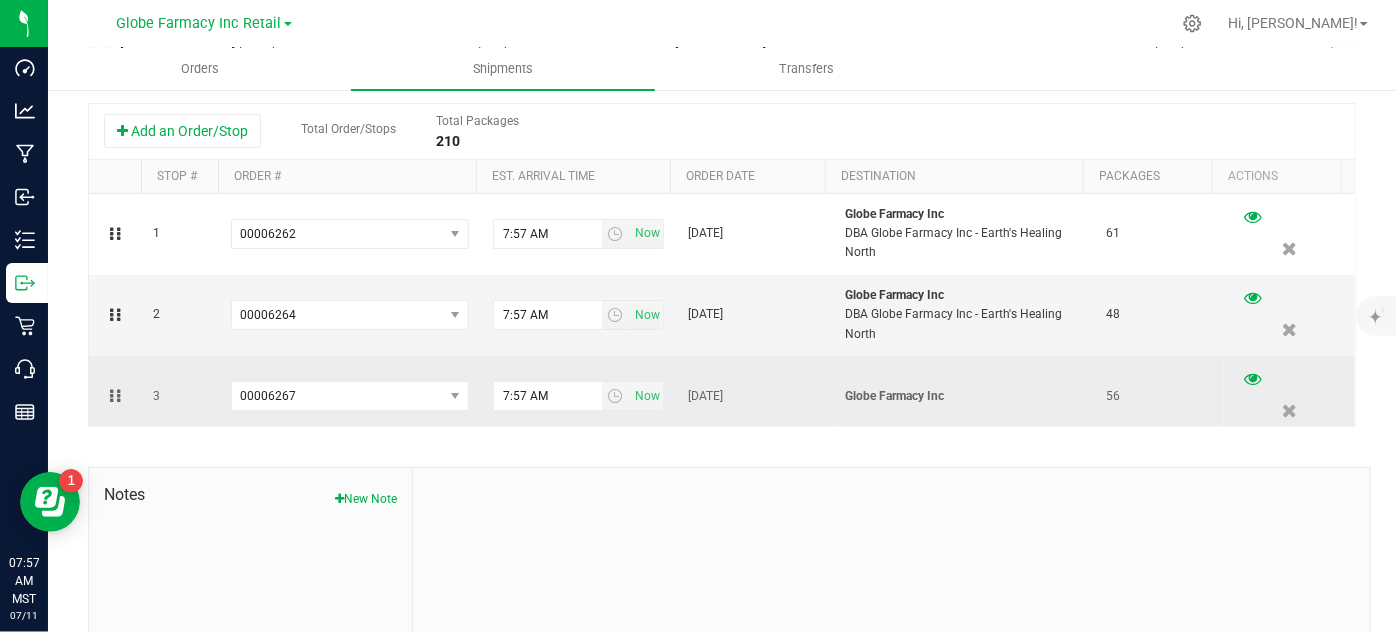 scroll, scrollTop: 90, scrollLeft: 0, axis: vertical 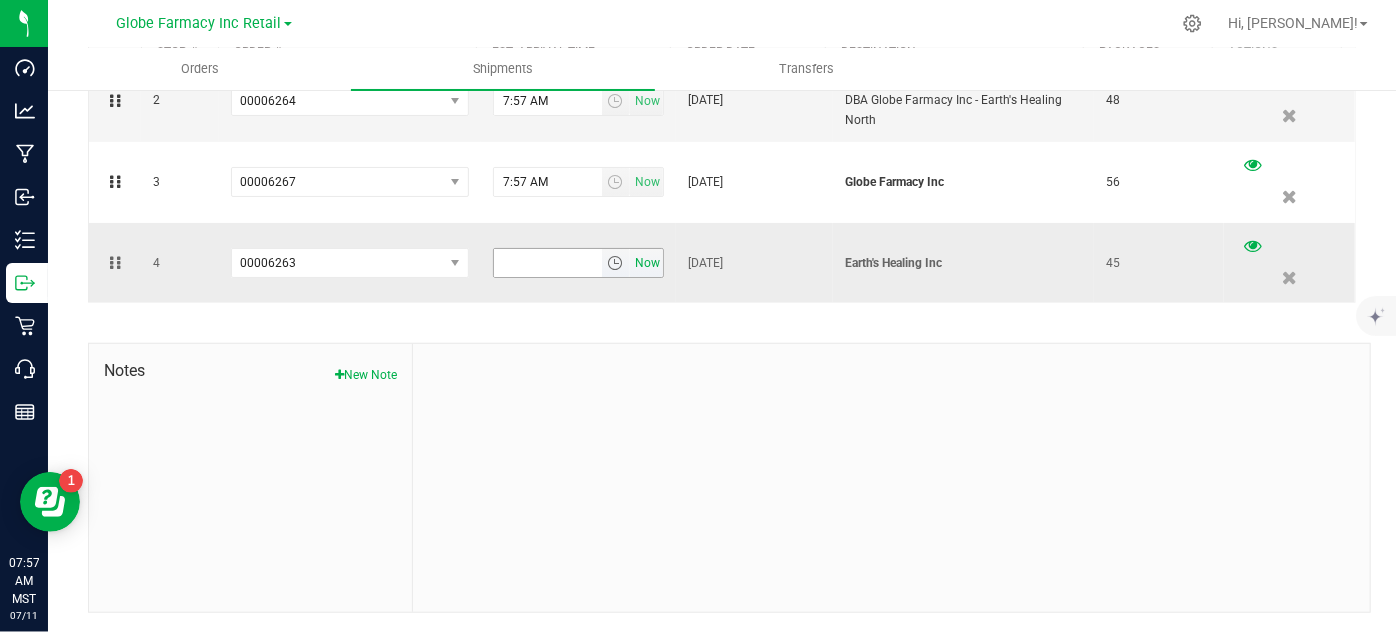click on "Now" at bounding box center (648, 263) 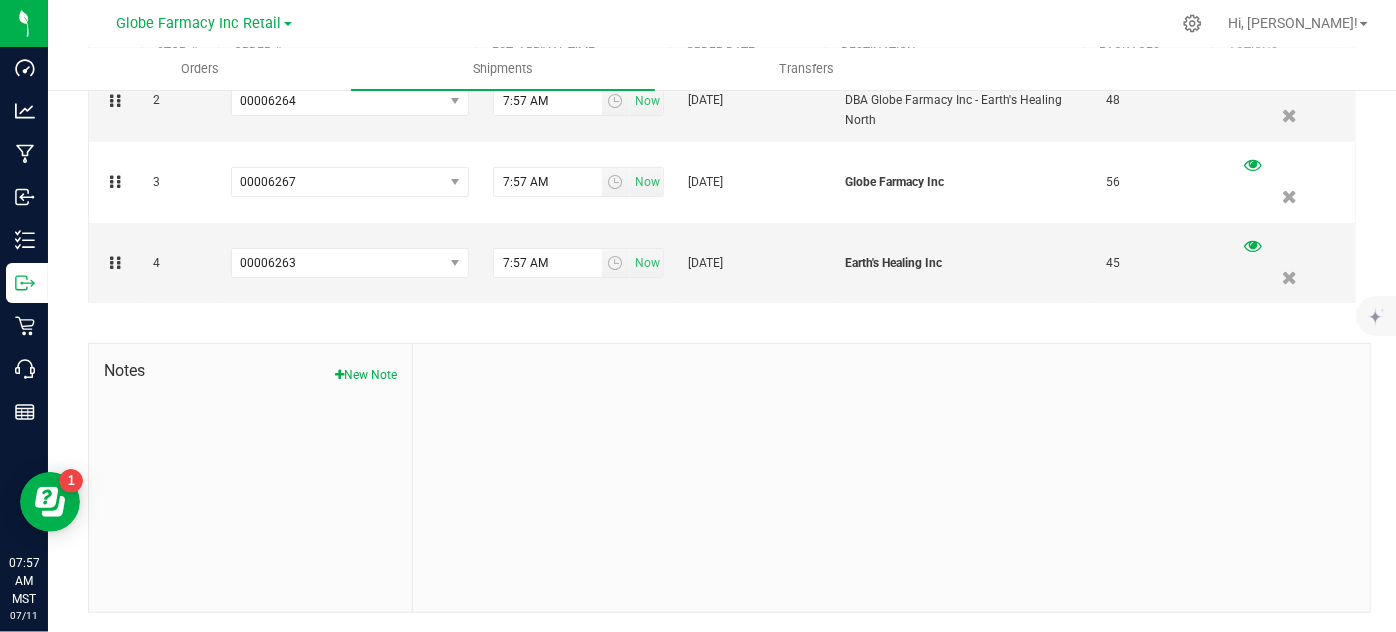 scroll, scrollTop: 0, scrollLeft: 0, axis: both 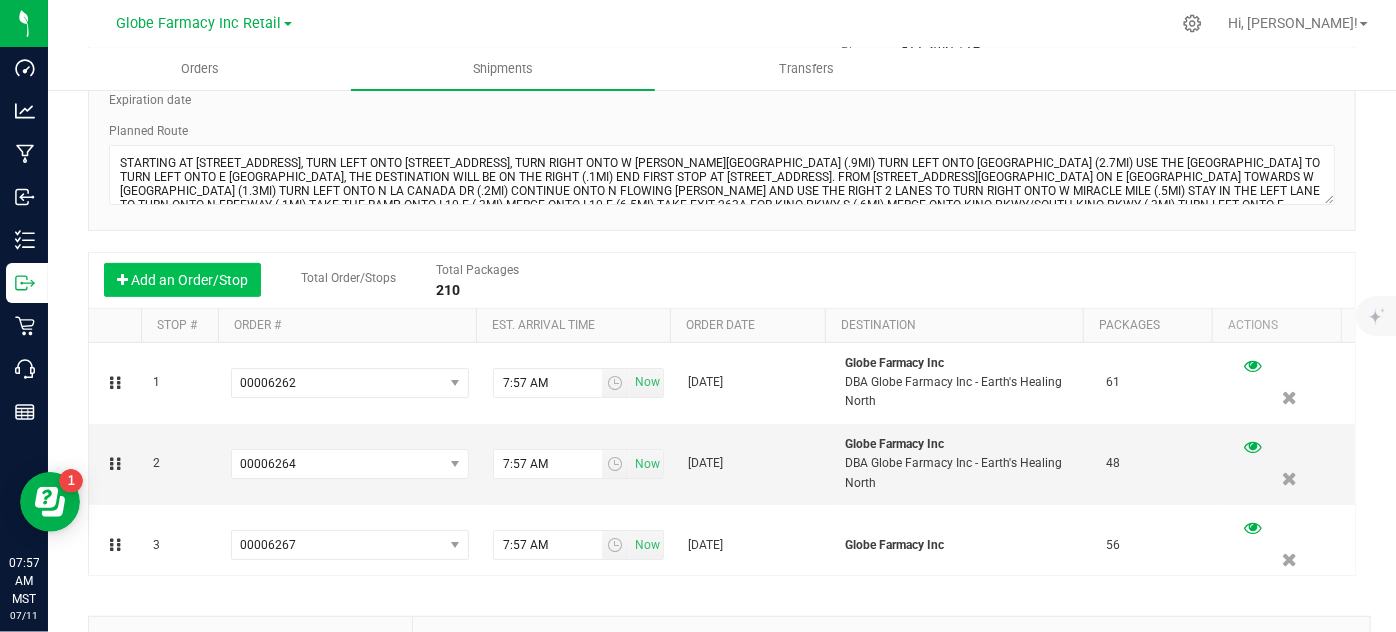 click on "Add an Order/Stop" at bounding box center (182, 280) 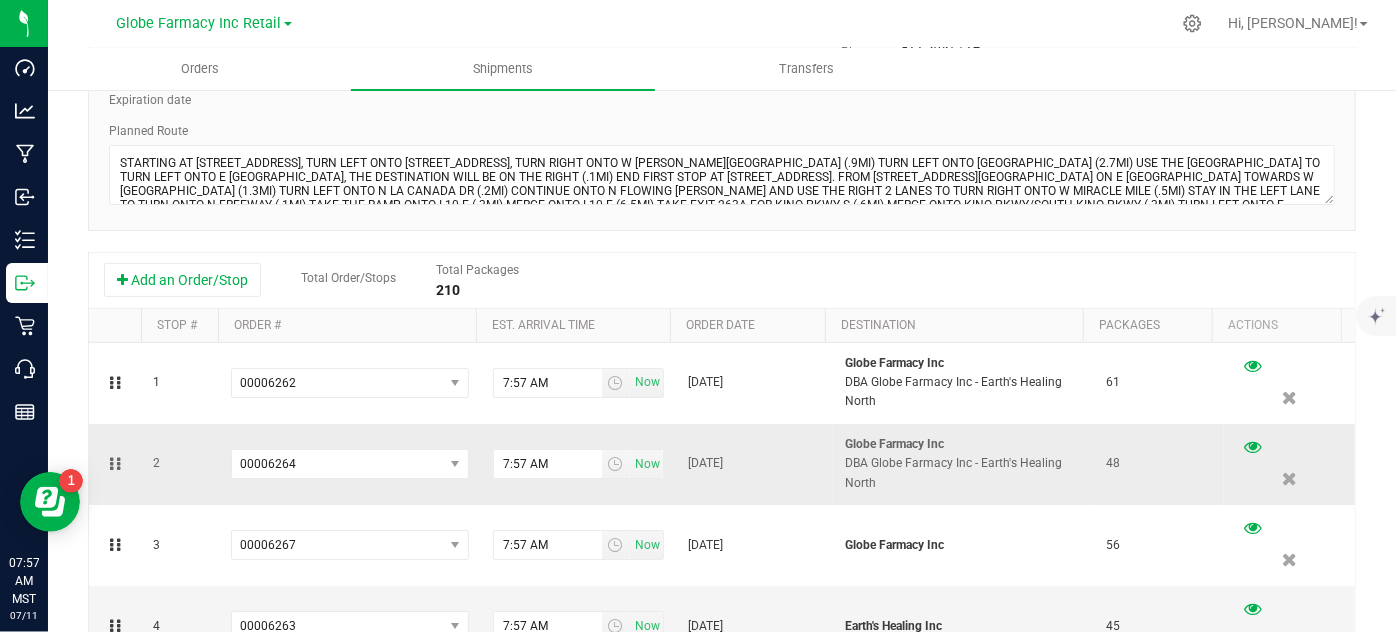 scroll, scrollTop: 85, scrollLeft: 0, axis: vertical 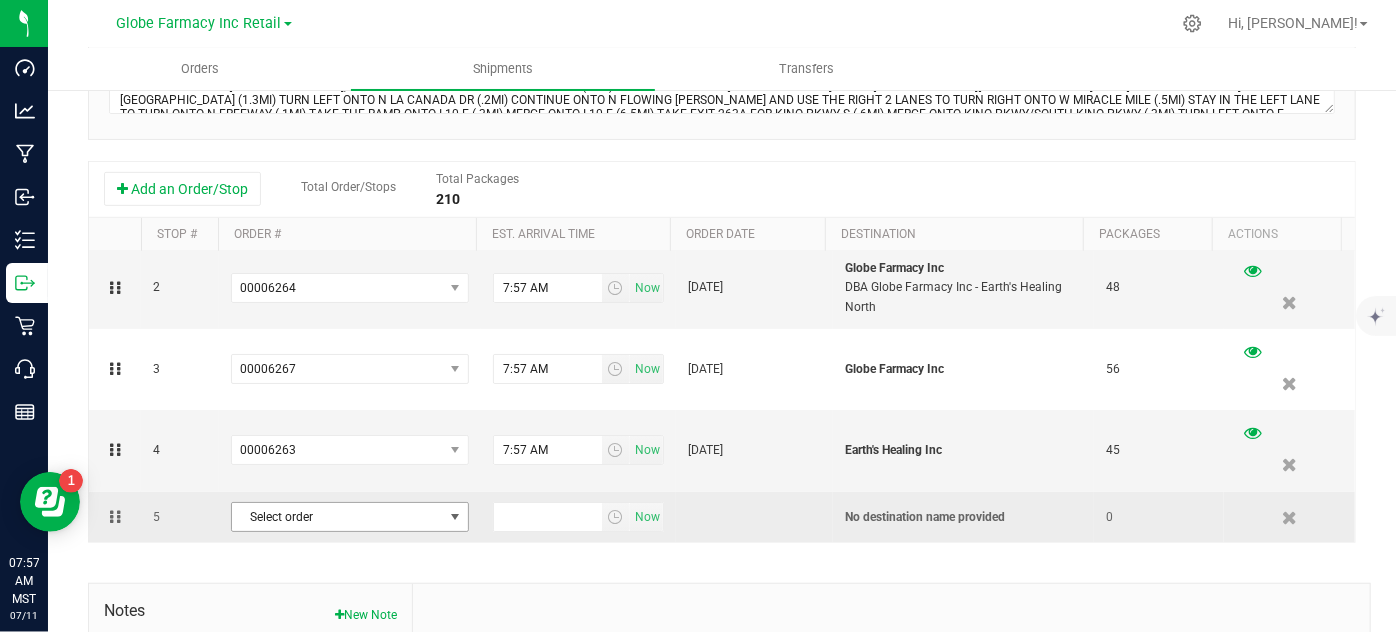 click on "Select order" at bounding box center [349, 517] 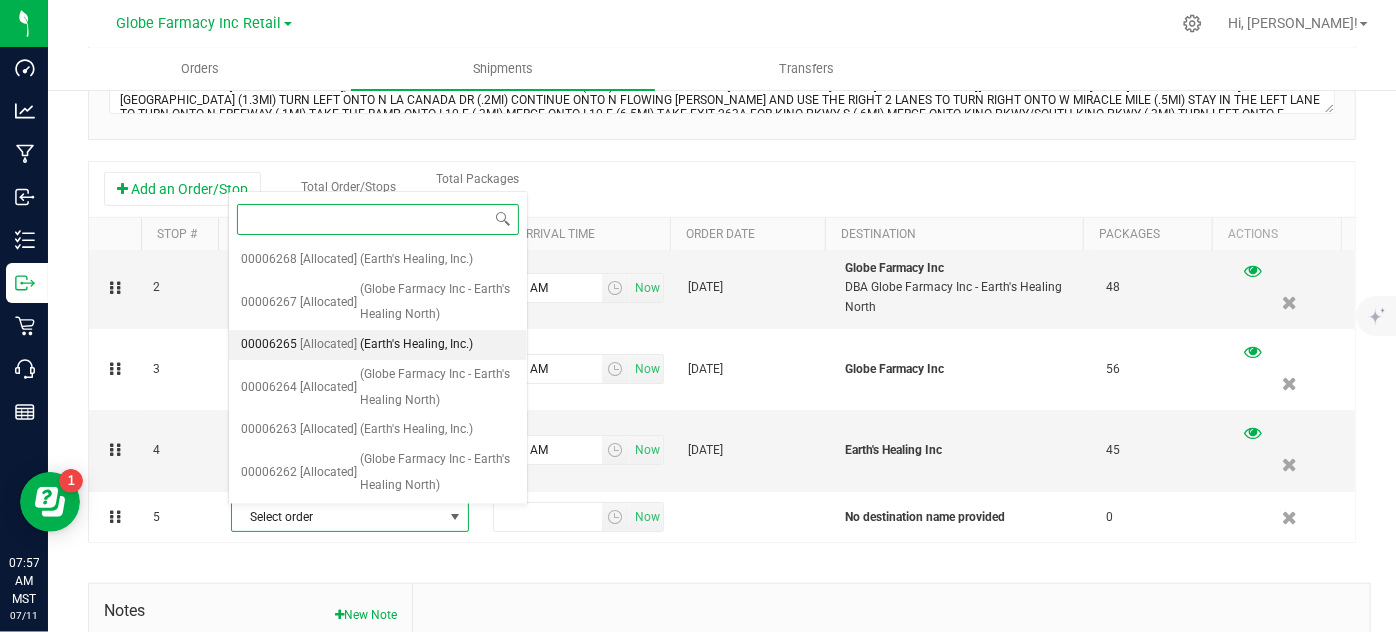 click on "(Earth's Healing, Inc.)" at bounding box center [416, 345] 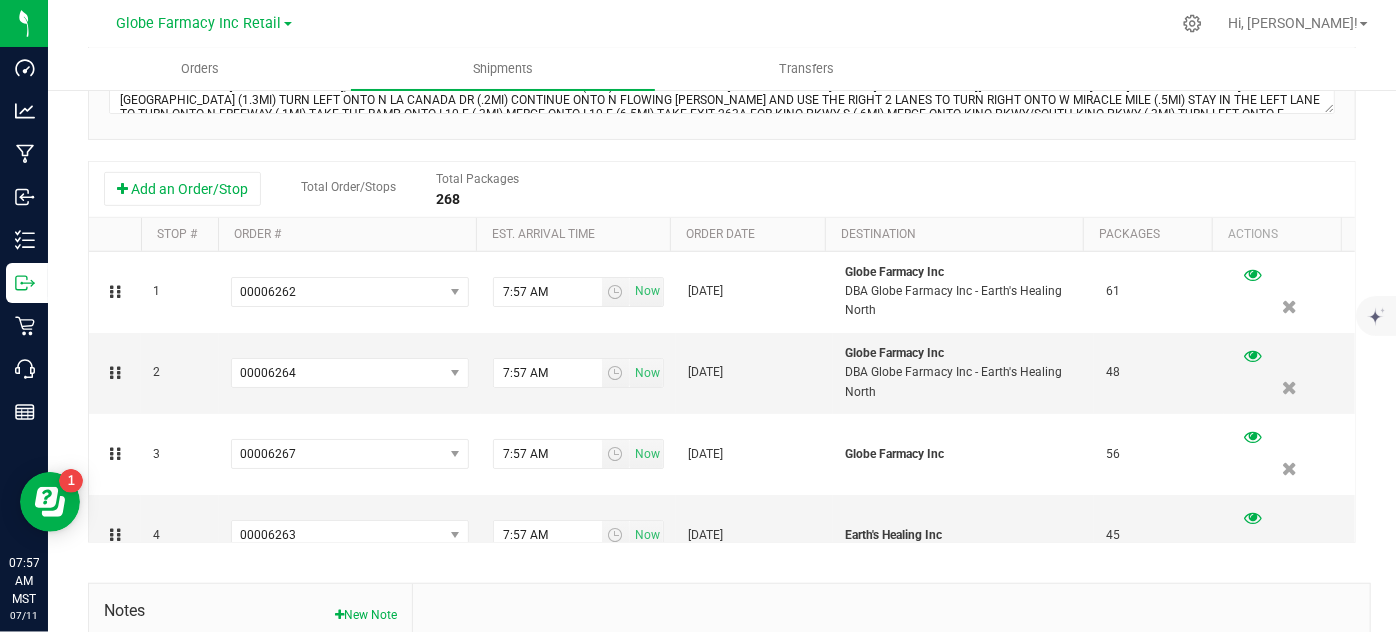 scroll, scrollTop: 113, scrollLeft: 0, axis: vertical 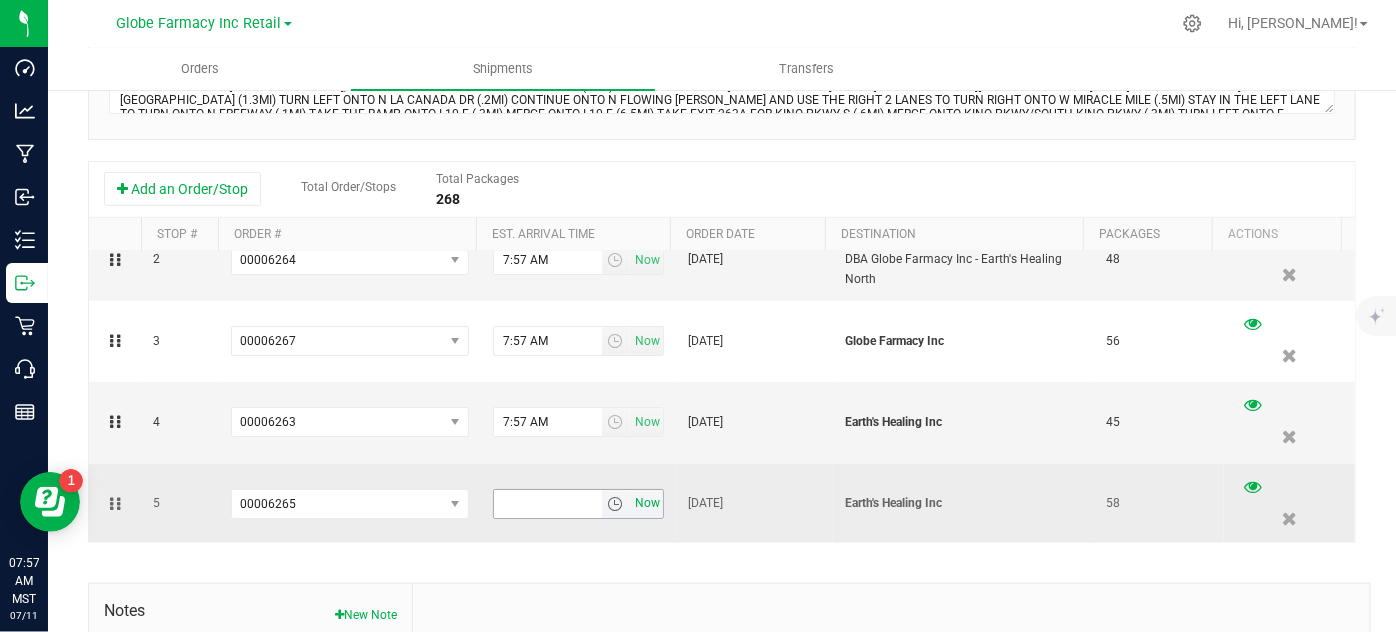 click on "Now" at bounding box center (648, 503) 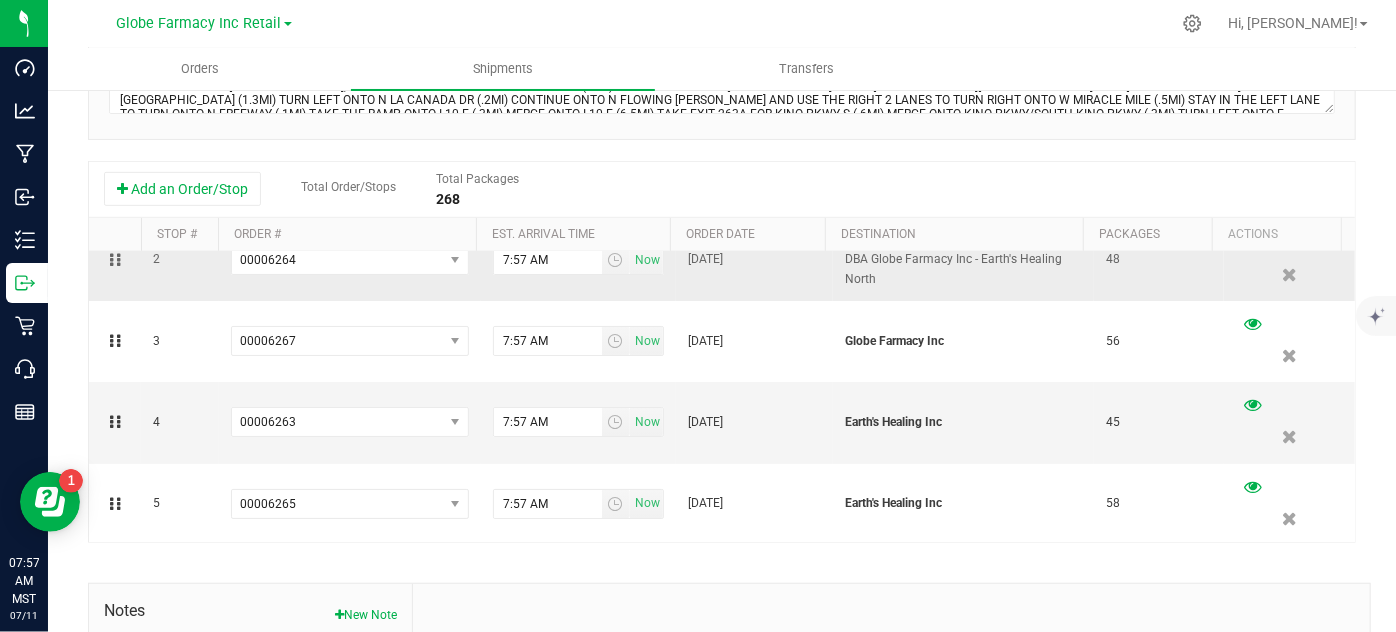 scroll, scrollTop: 0, scrollLeft: 0, axis: both 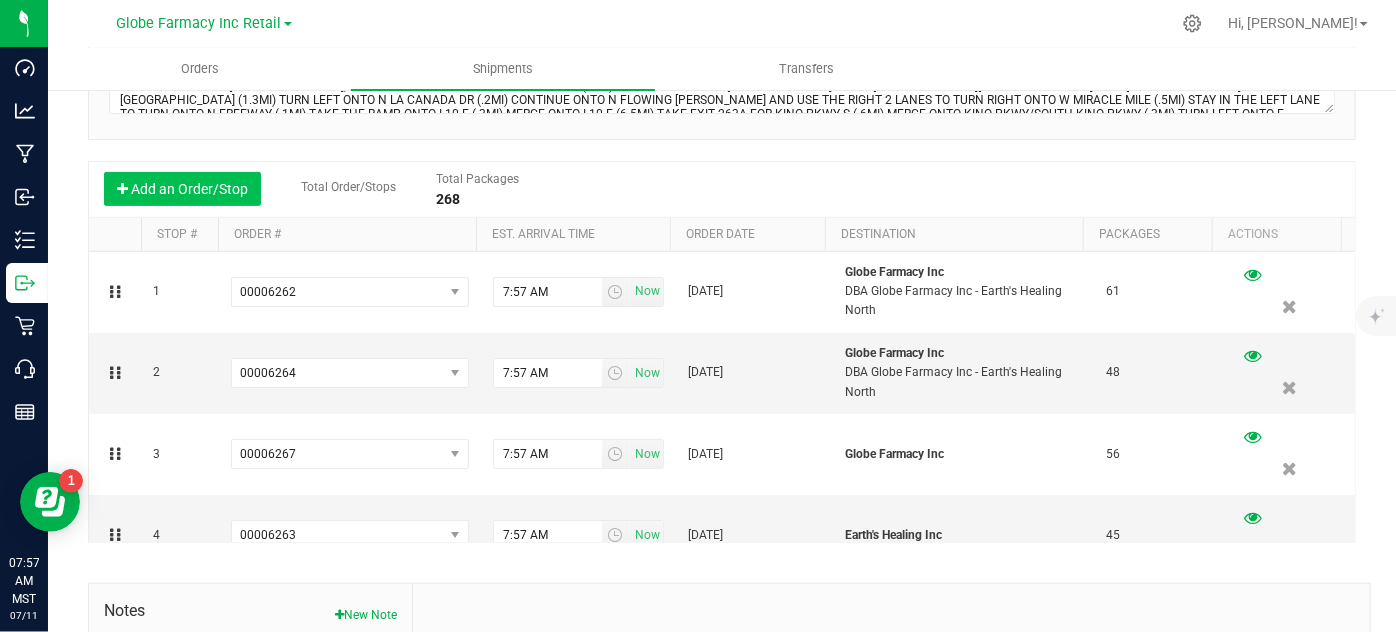 click on "Add an Order/Stop" at bounding box center [182, 189] 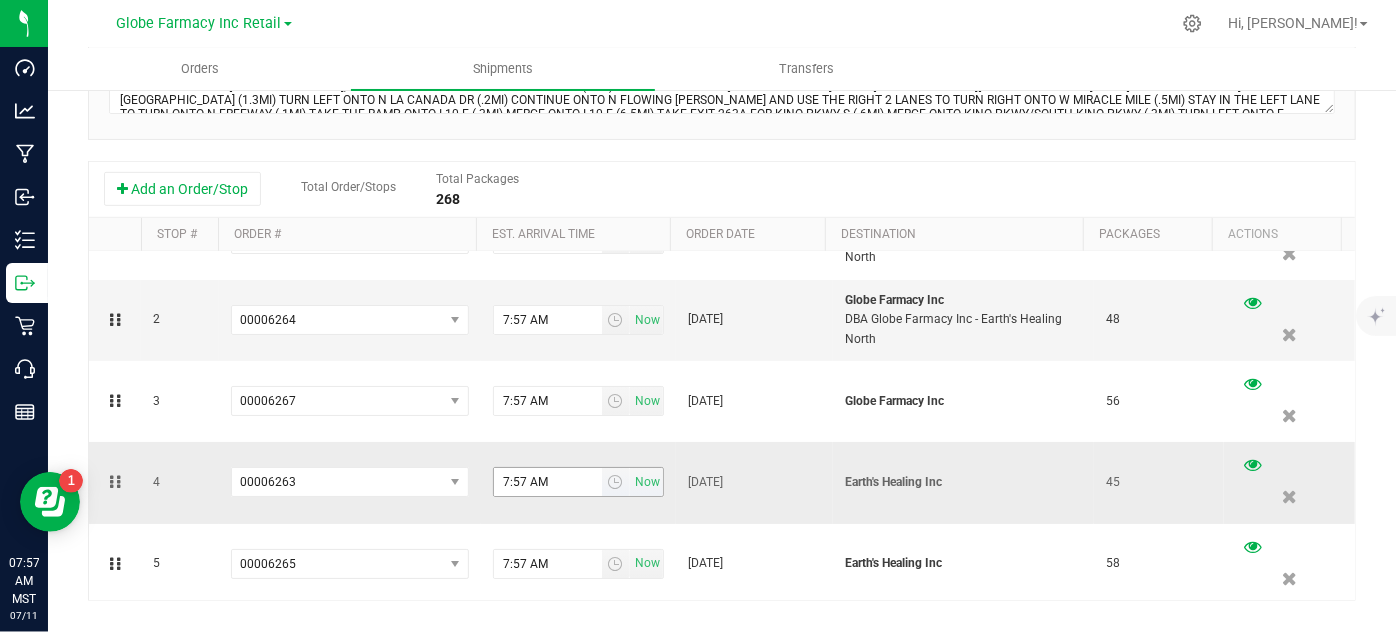scroll, scrollTop: 107, scrollLeft: 0, axis: vertical 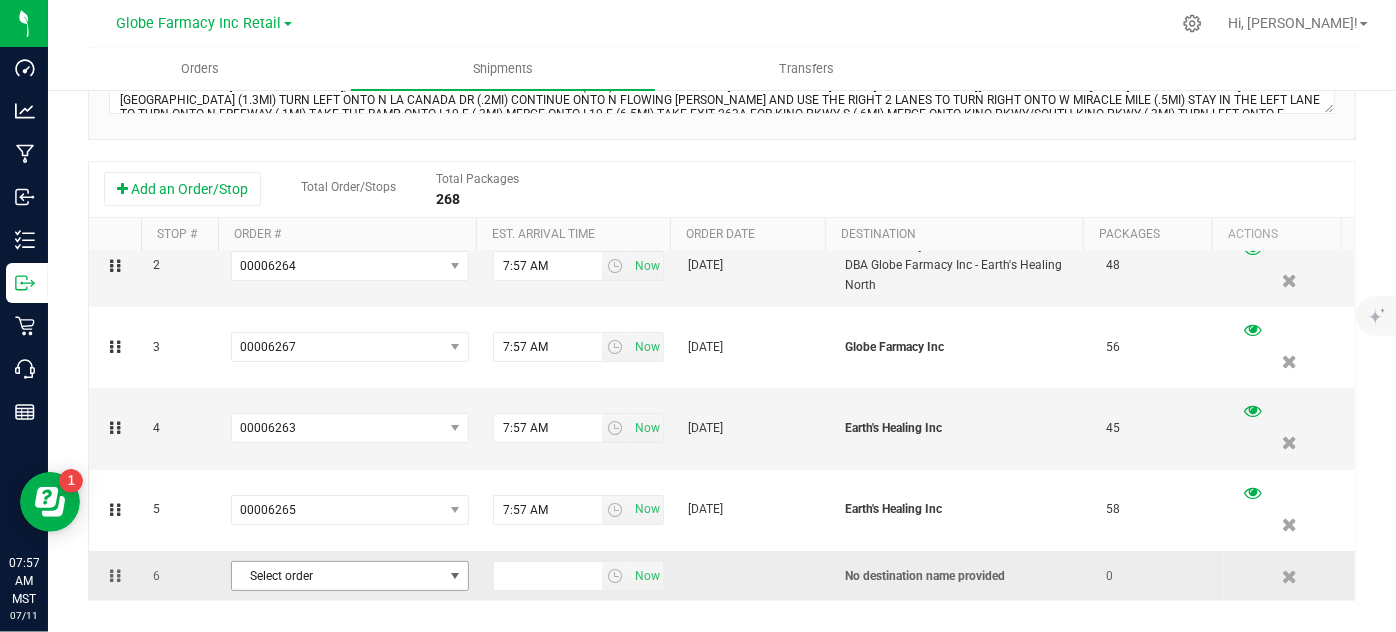 click on "Select order" at bounding box center [337, 576] 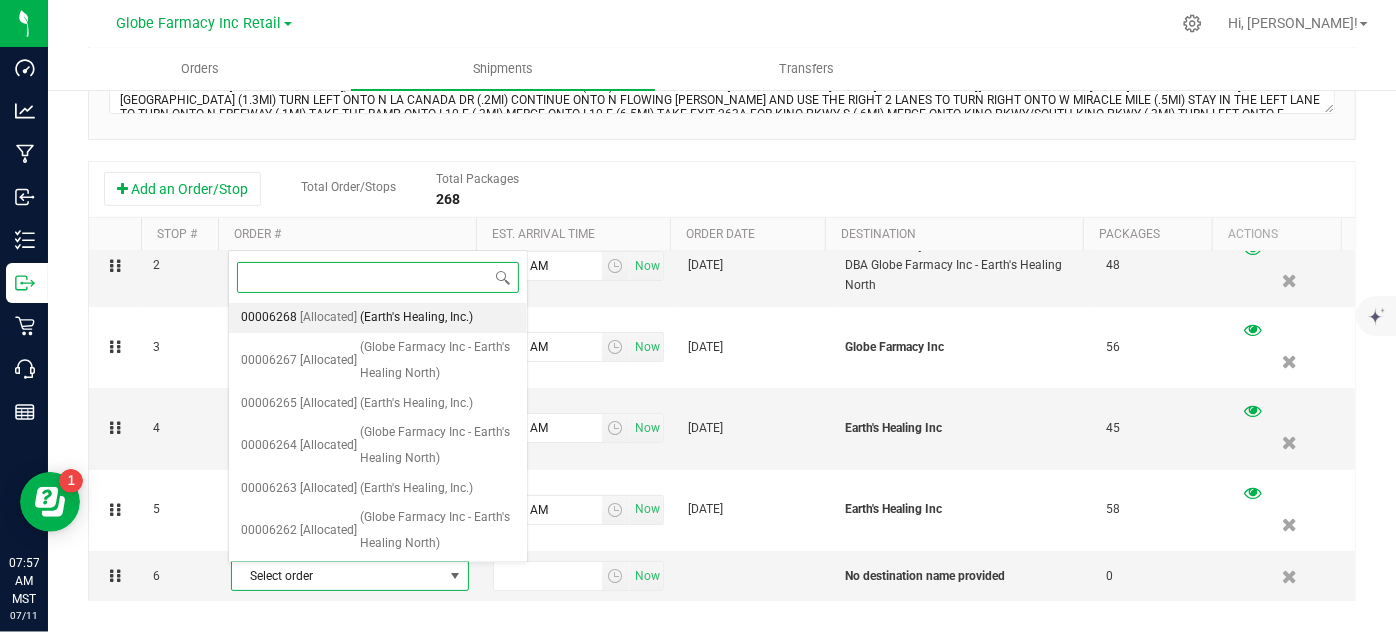 click on "(Earth's Healing, Inc.)" at bounding box center [416, 318] 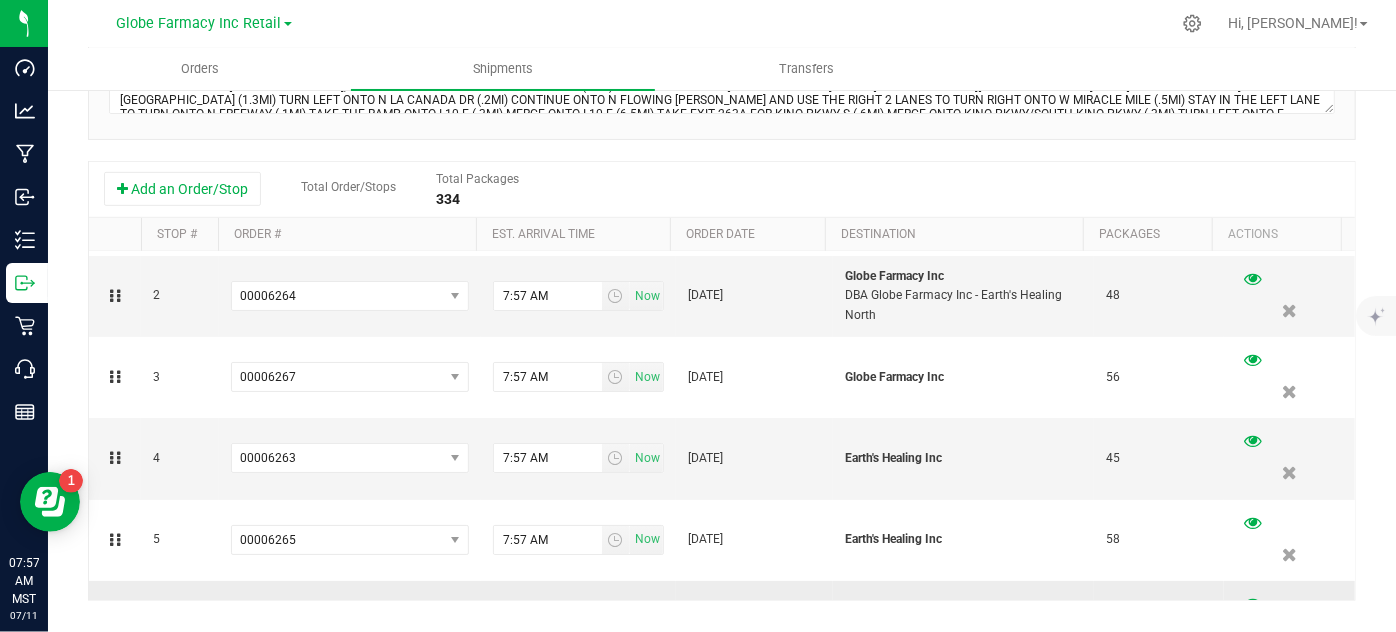 scroll, scrollTop: 136, scrollLeft: 0, axis: vertical 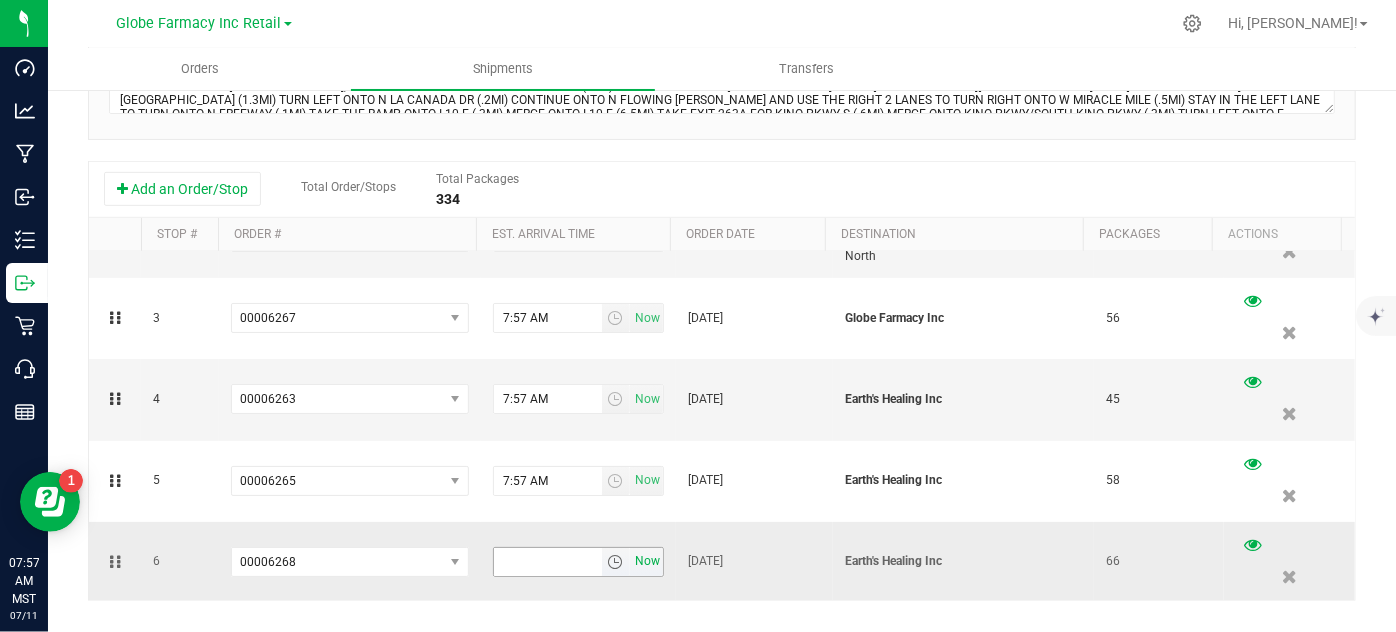 click on "Now" at bounding box center (648, 561) 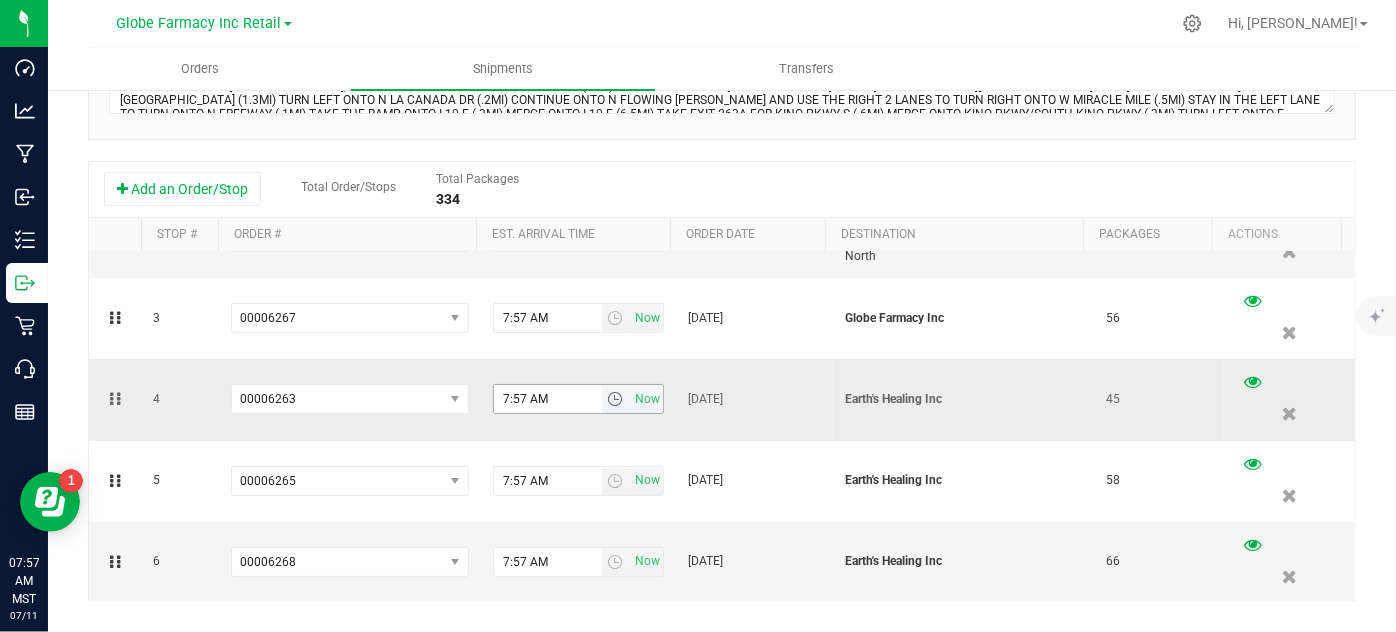 scroll, scrollTop: 0, scrollLeft: 0, axis: both 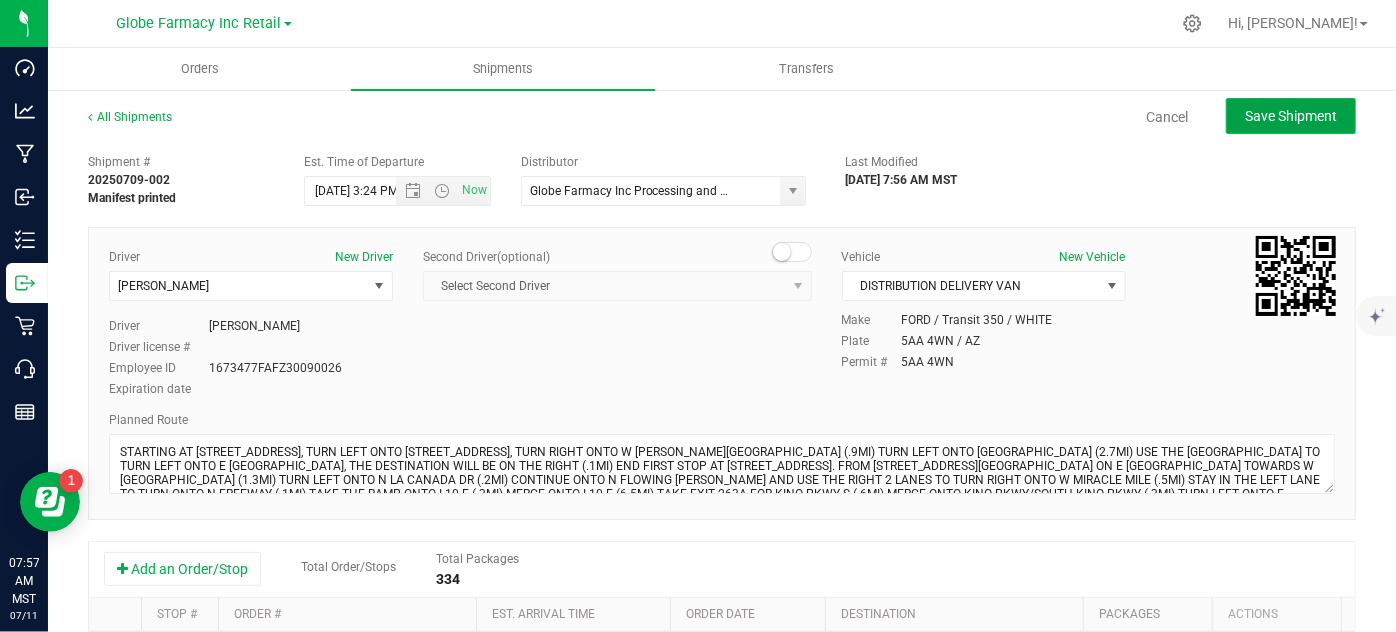 click on "Save Shipment" 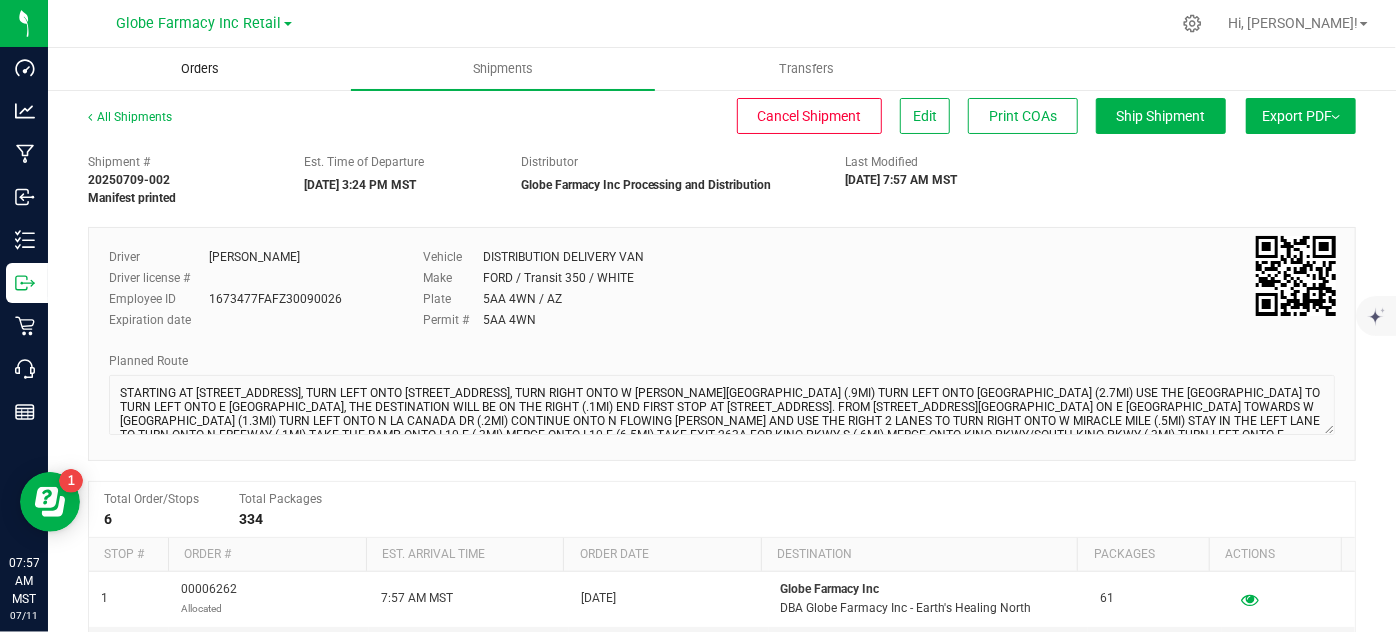 click on "Orders" at bounding box center [200, 69] 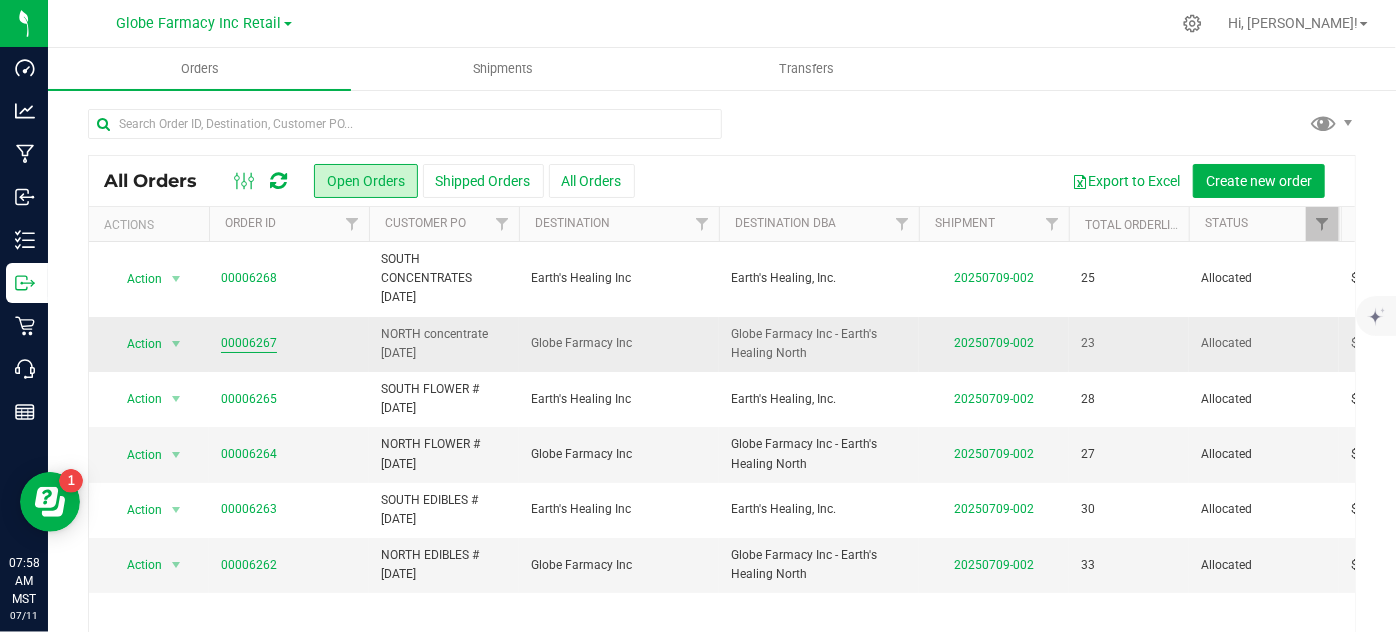 click on "00006267" at bounding box center [249, 343] 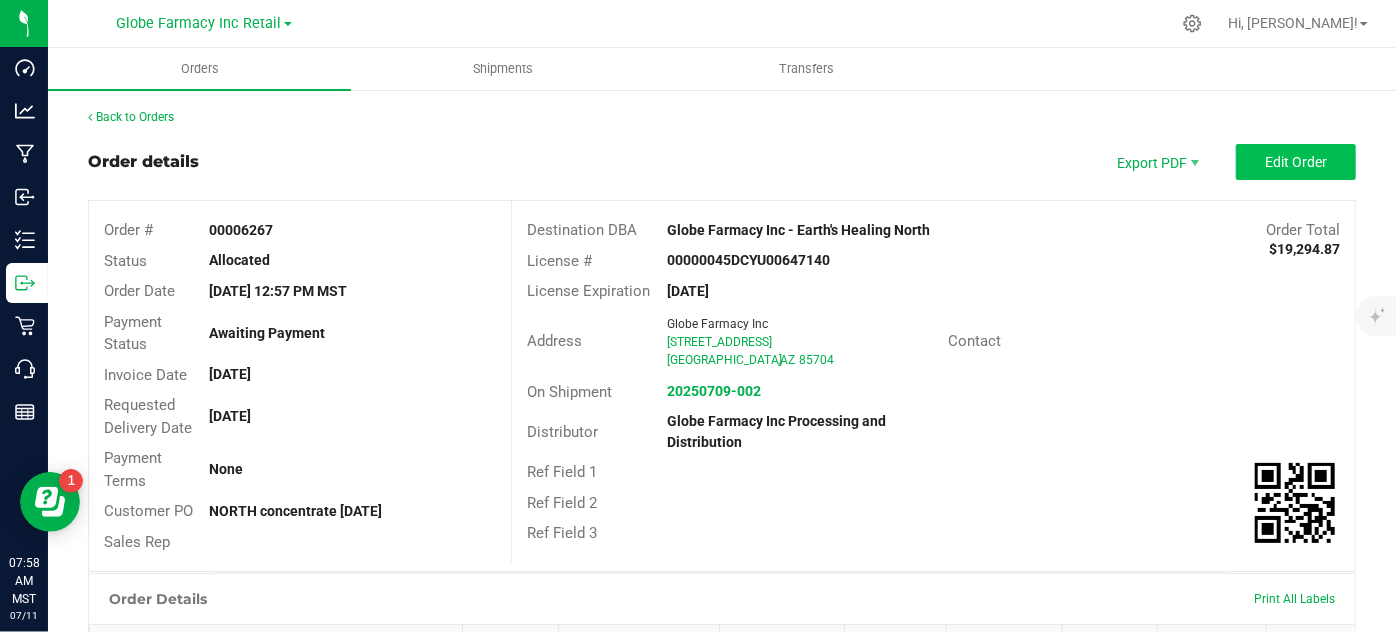 click on "Order details   Export PDF   Edit Order   Order #   00006267   Status   Allocated   Order Date   Jul 10, 2025 12:57 PM MST   Payment Status   Awaiting Payment   Invoice Date   Jul 10, 2025   Requested Delivery Date   Jul 11, 2025   Payment Terms   None   Customer PO   NORTH concentrate  07/10/2025   Sales Rep       Destination DBA   Globe Farmacy Inc - Earth's Healing North   Order Total   $19,294.87   License #   00000045DCYU00647140   License Expiration   Aug 7, 2026   Address  Globe Farmacy Inc 78 W River Rd Tucson  ,  AZ 85704  Contact   On Shipment   20250709-002   Distributor   Globe Farmacy Inc Processing and Distribution   Ref Field 1      Ref Field 2      Ref Field 3" at bounding box center (722, 358) 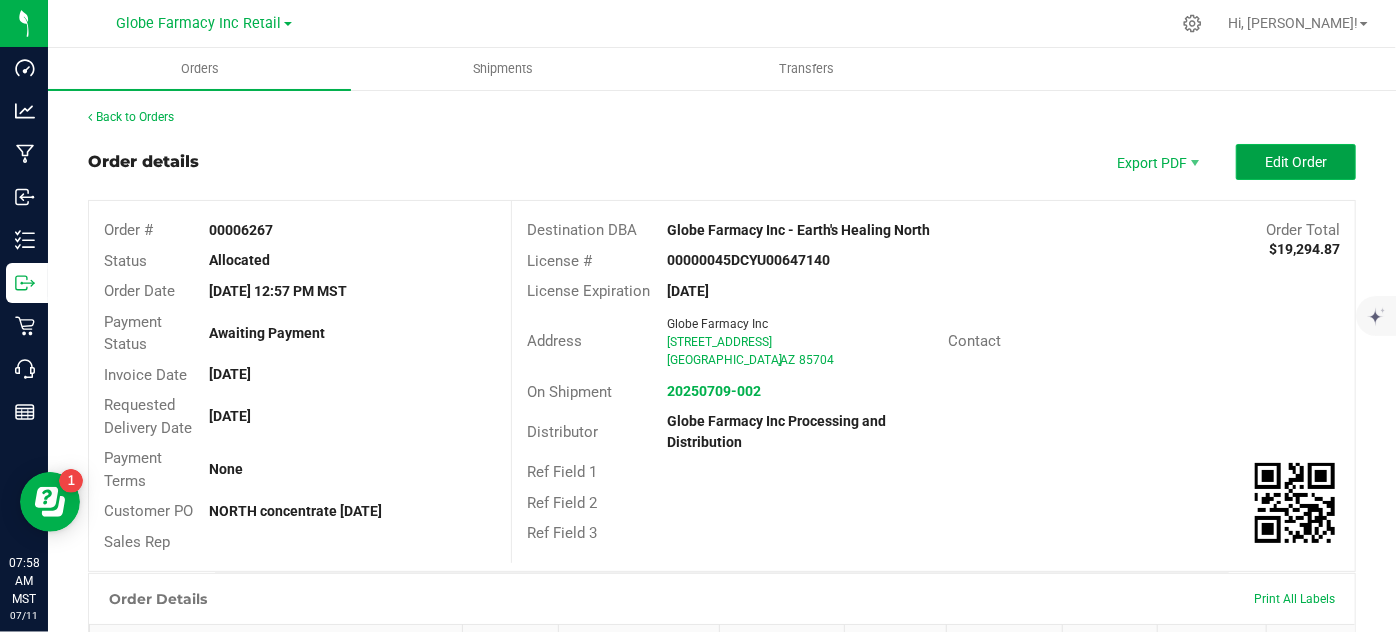 click on "Edit Order" at bounding box center (1296, 162) 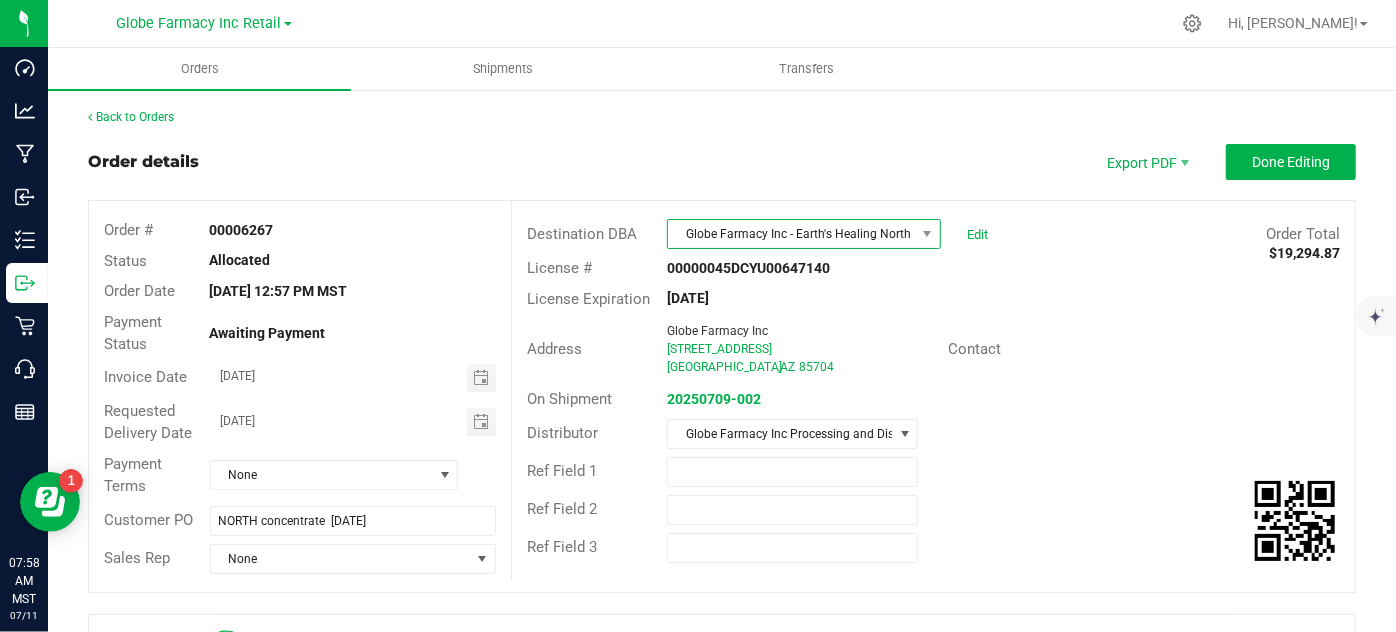 click on "Globe Farmacy Inc - Earth's Healing North" at bounding box center [791, 234] 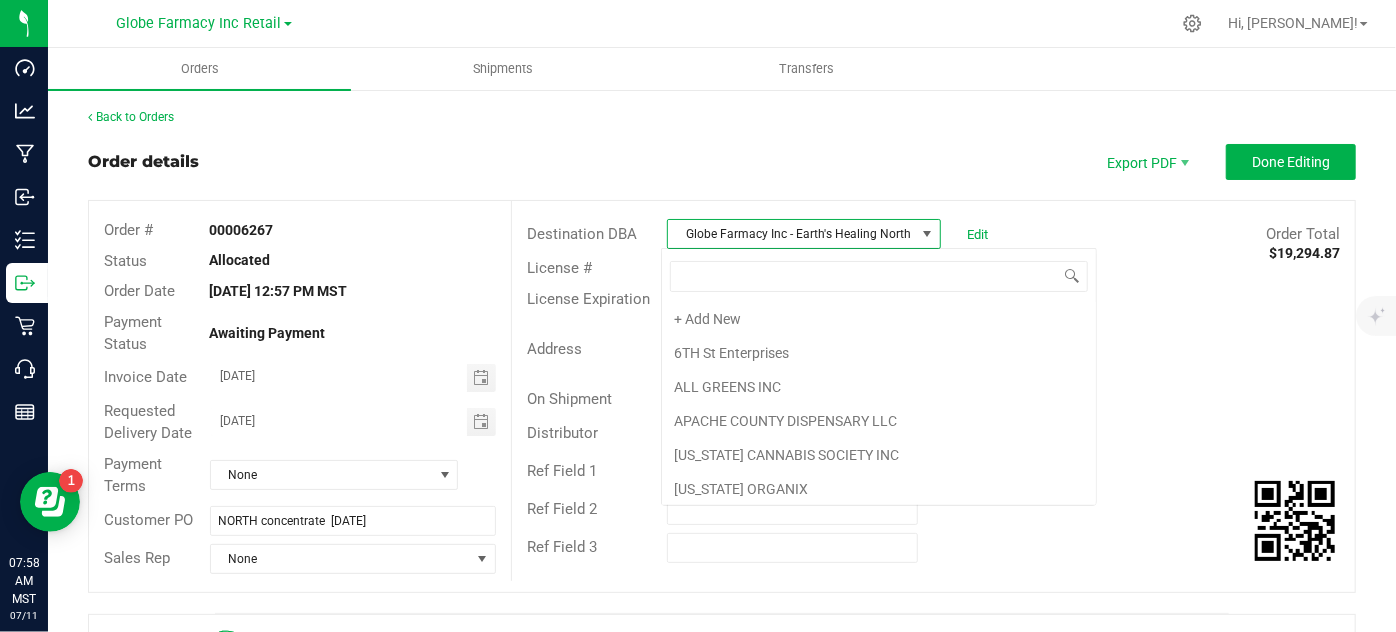 scroll, scrollTop: 802, scrollLeft: 0, axis: vertical 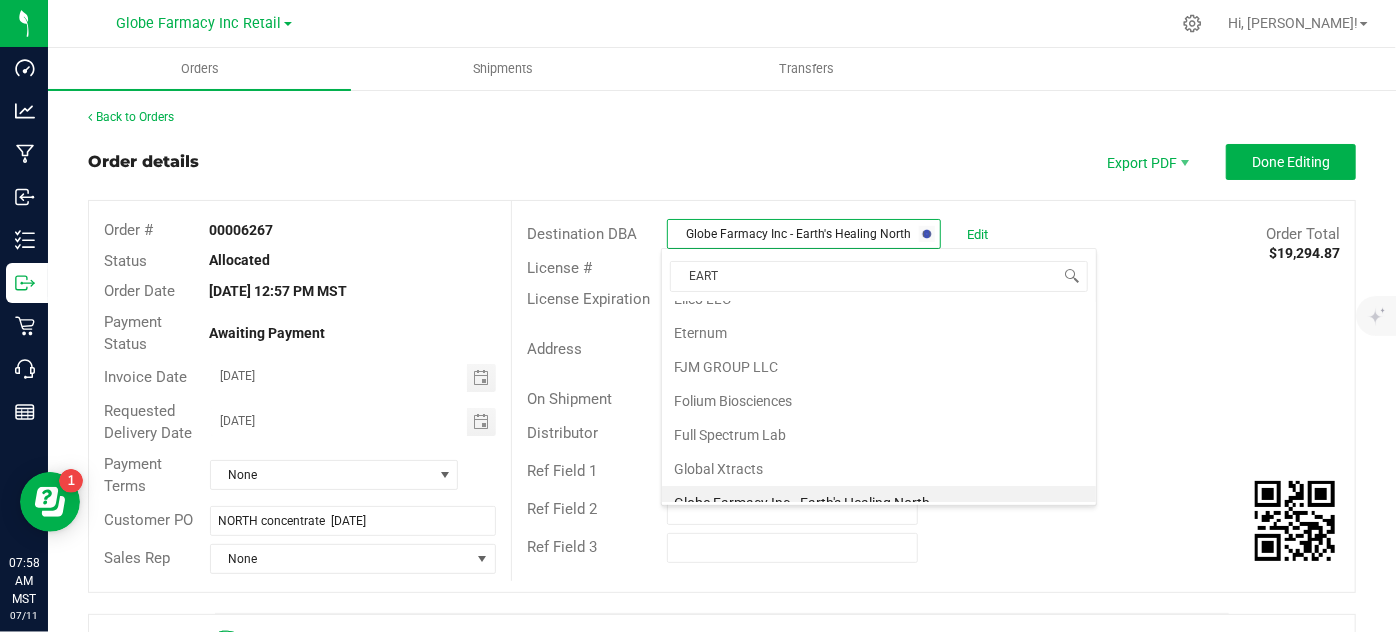type on "EARTH" 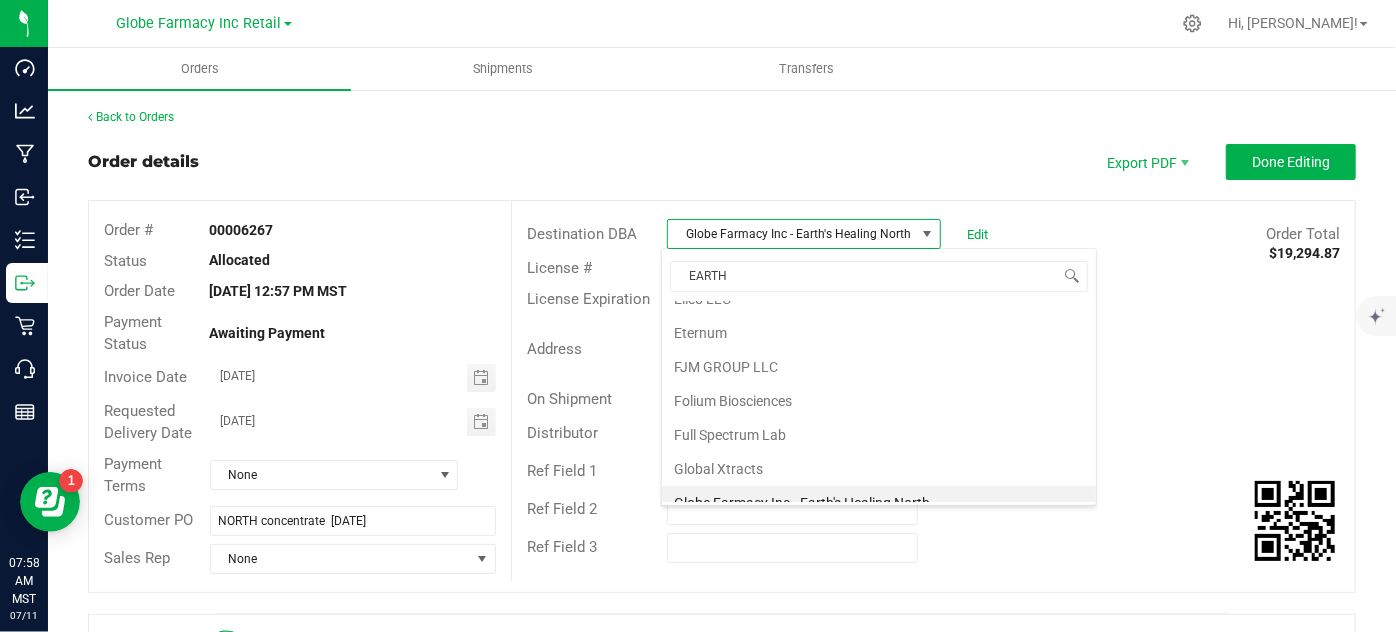 scroll, scrollTop: 32, scrollLeft: 0, axis: vertical 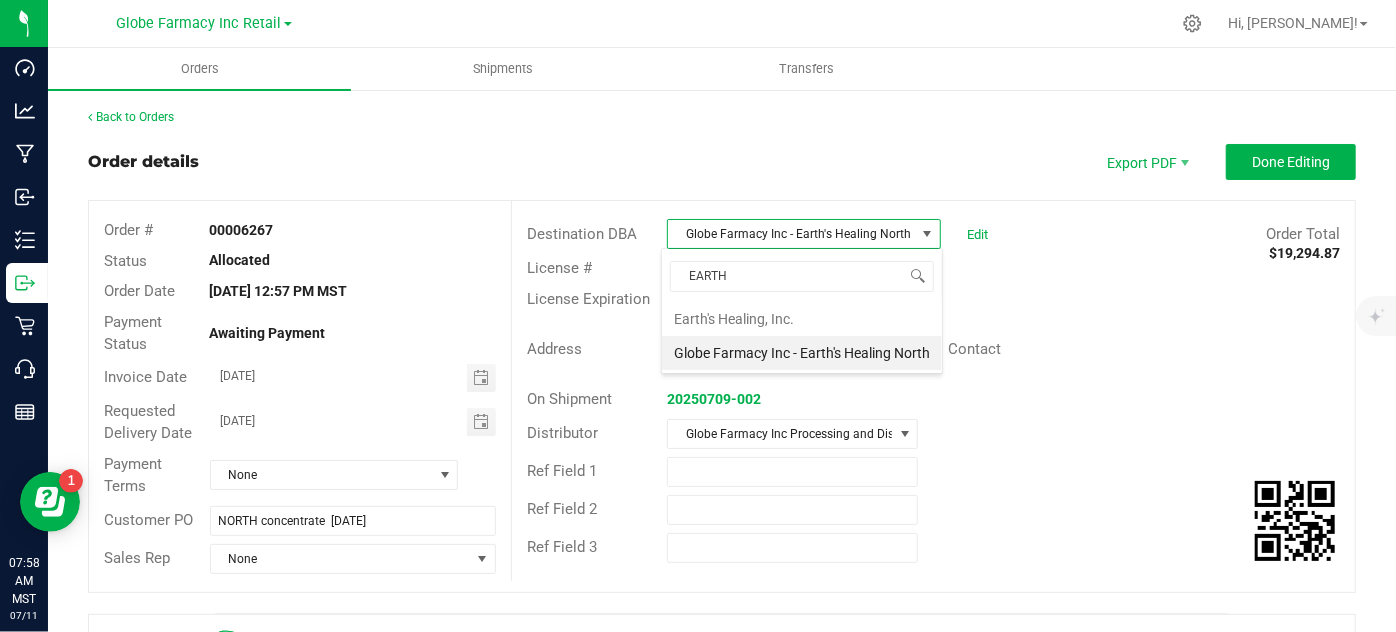 click on "Globe Farmacy Inc - Earth's Healing North" at bounding box center [802, 353] 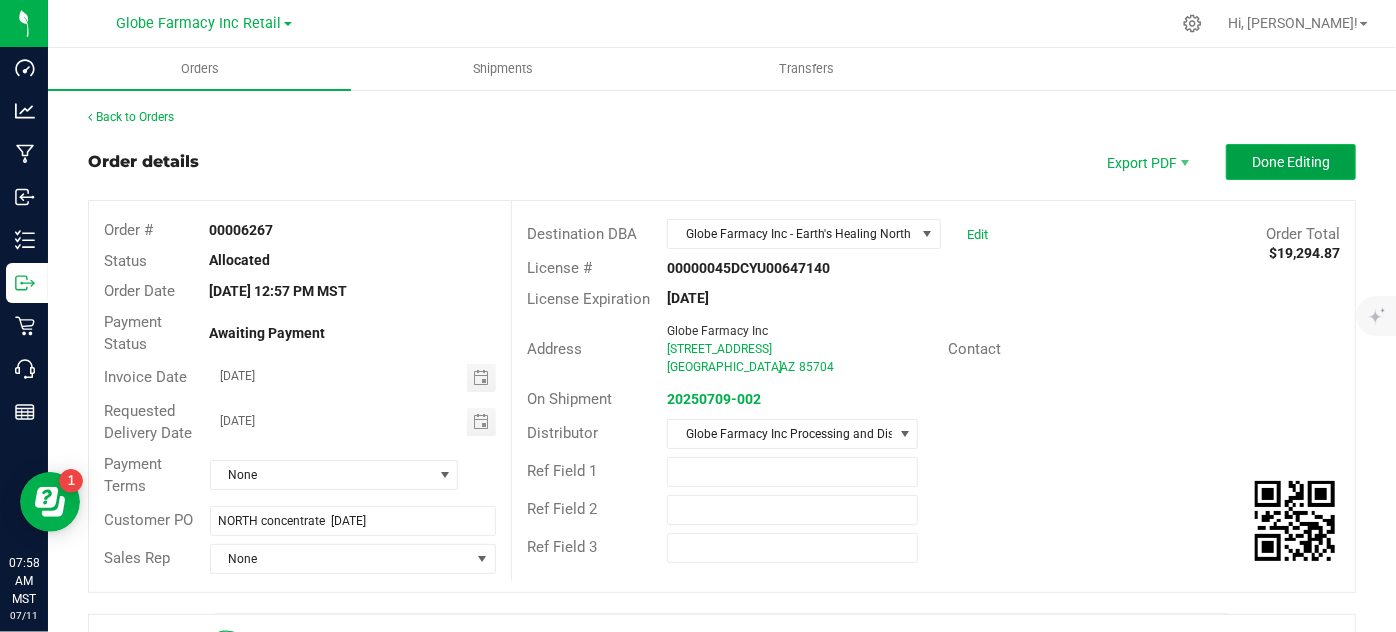 click on "Done Editing" at bounding box center [1291, 162] 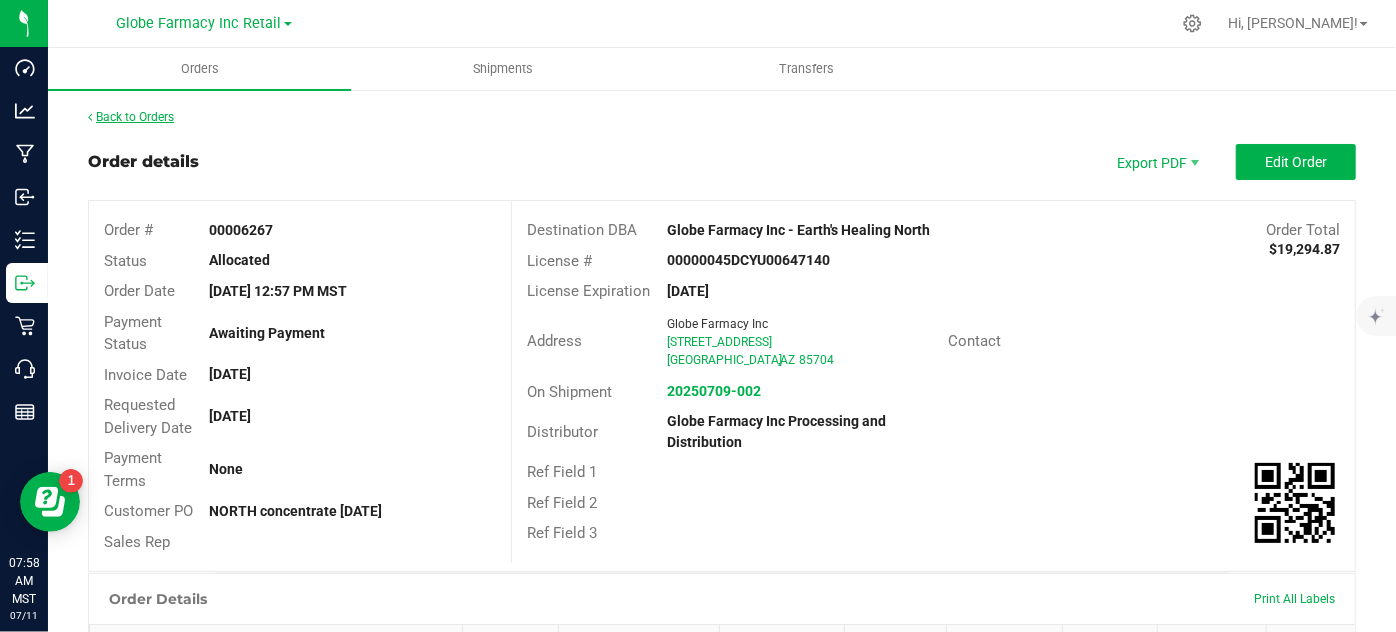 click on "Back to Orders" at bounding box center (131, 117) 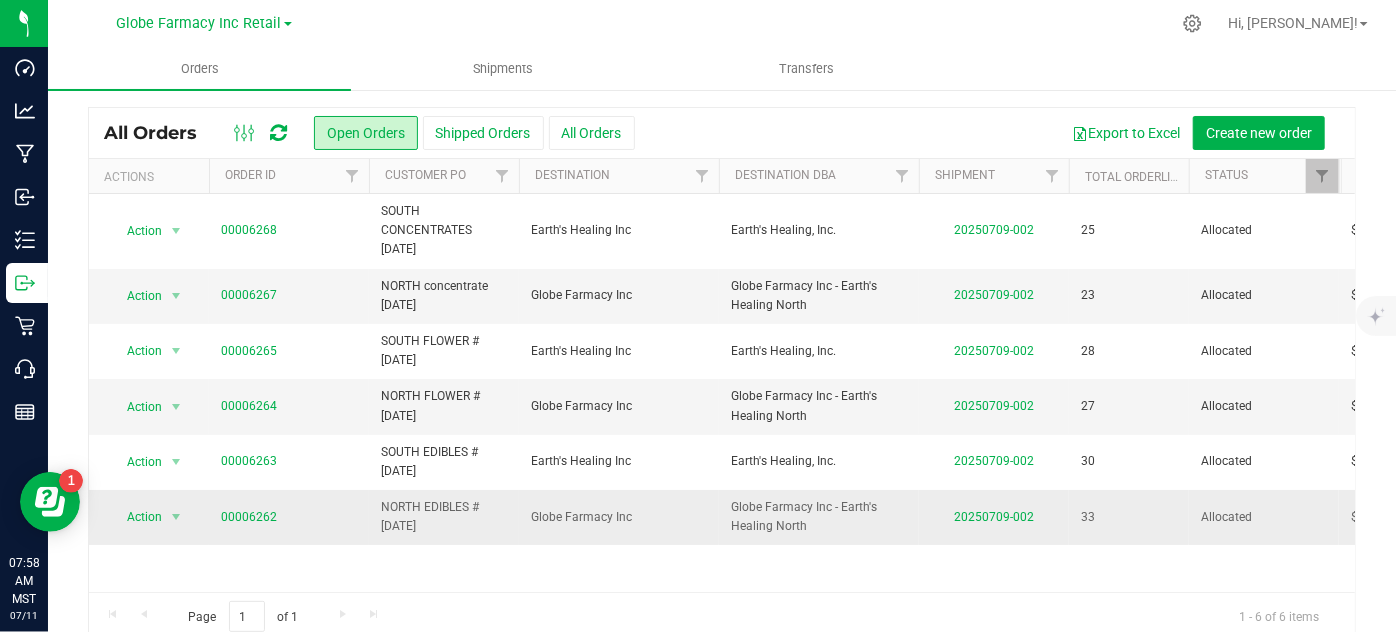 scroll, scrollTop: 75, scrollLeft: 0, axis: vertical 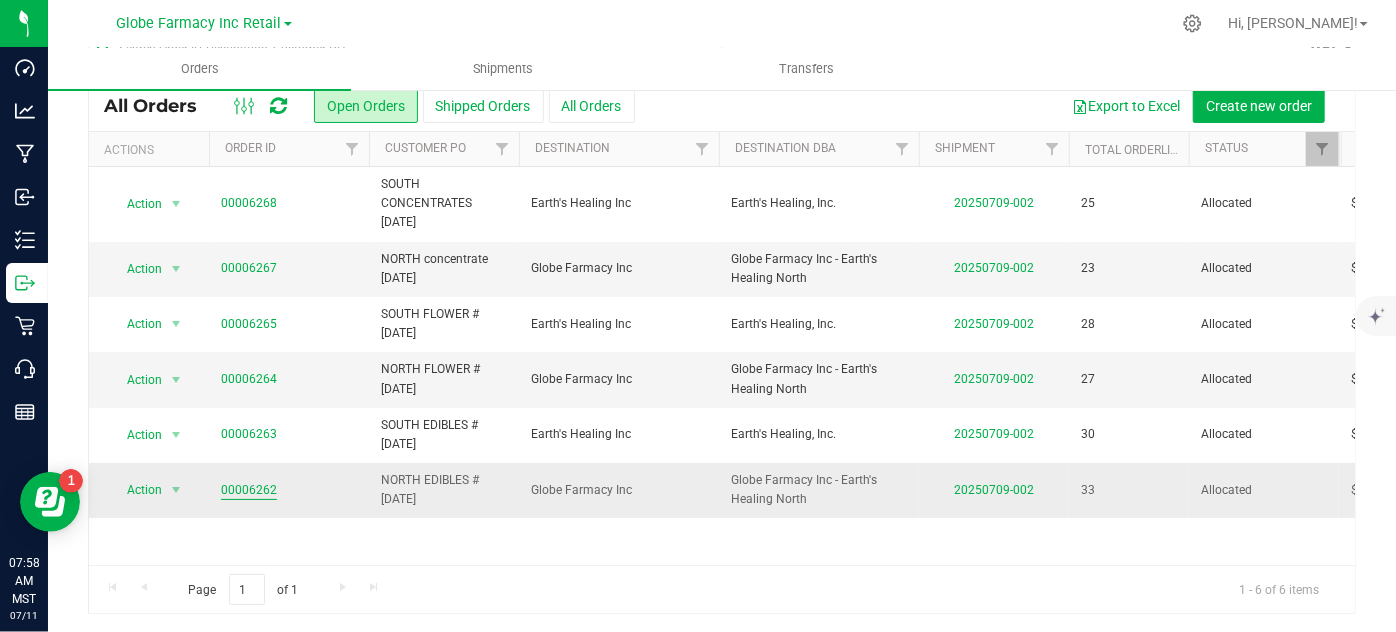 click on "00006262" at bounding box center (249, 490) 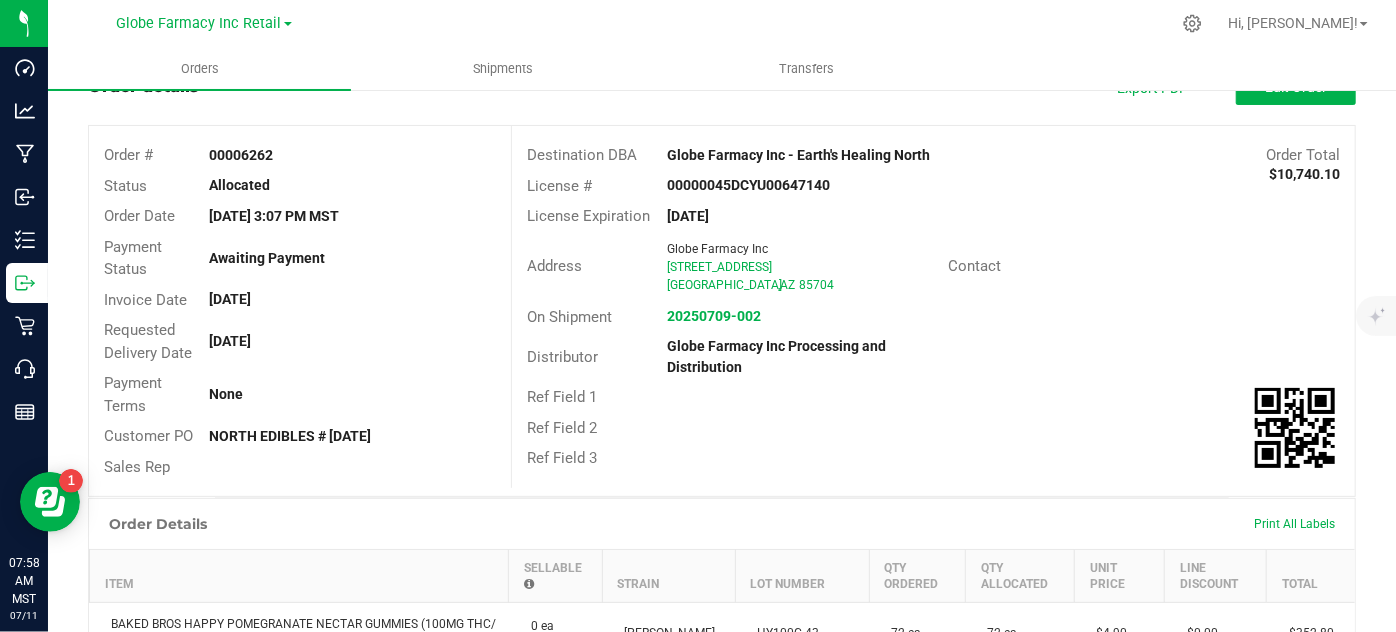 scroll, scrollTop: 0, scrollLeft: 0, axis: both 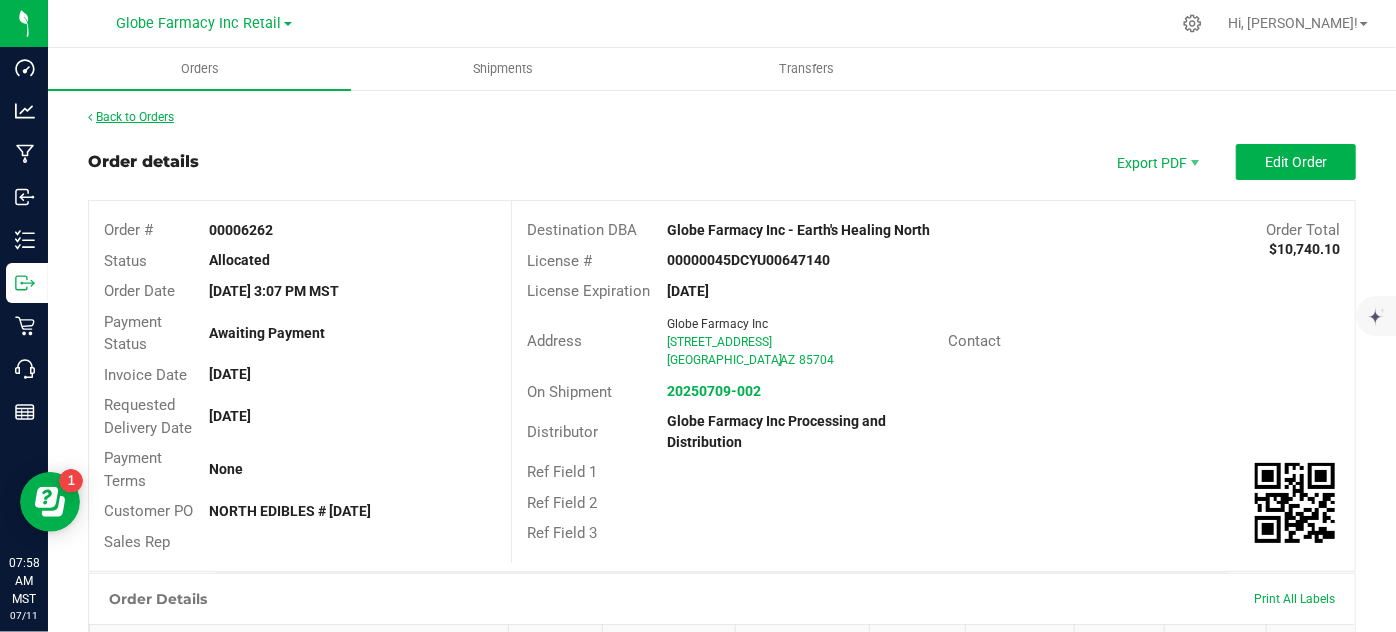click on "Back to Orders" at bounding box center (131, 117) 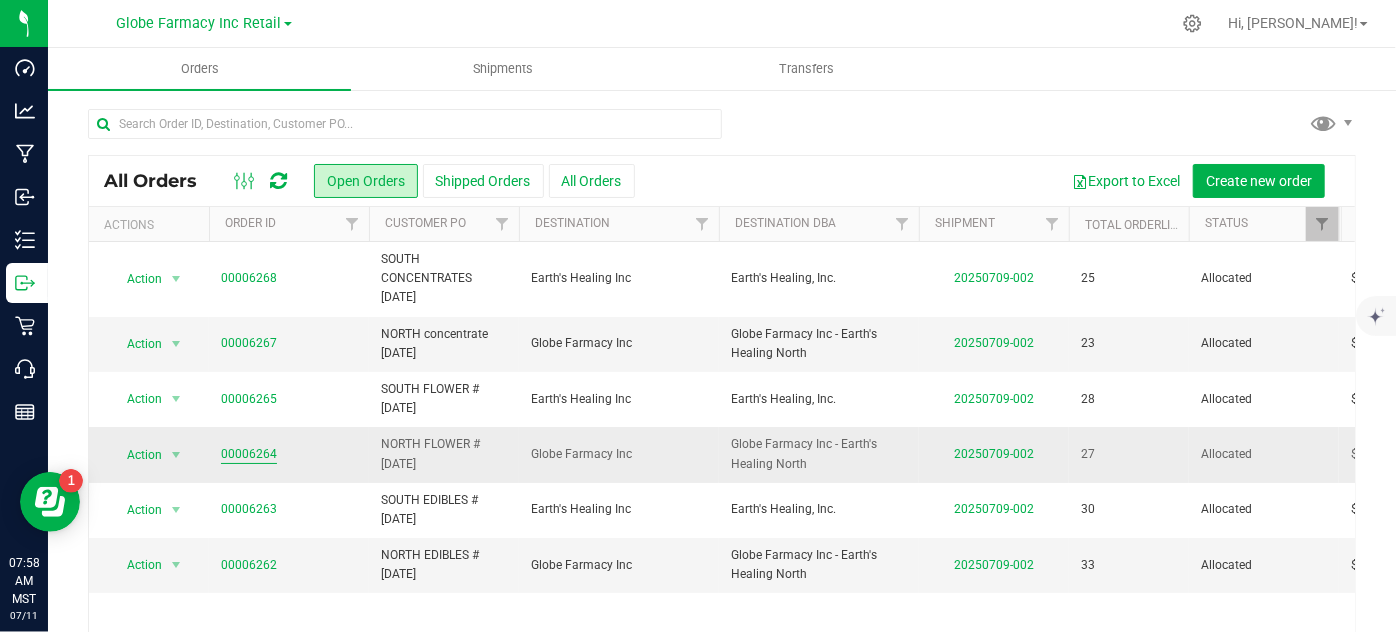 click on "00006264" at bounding box center [249, 454] 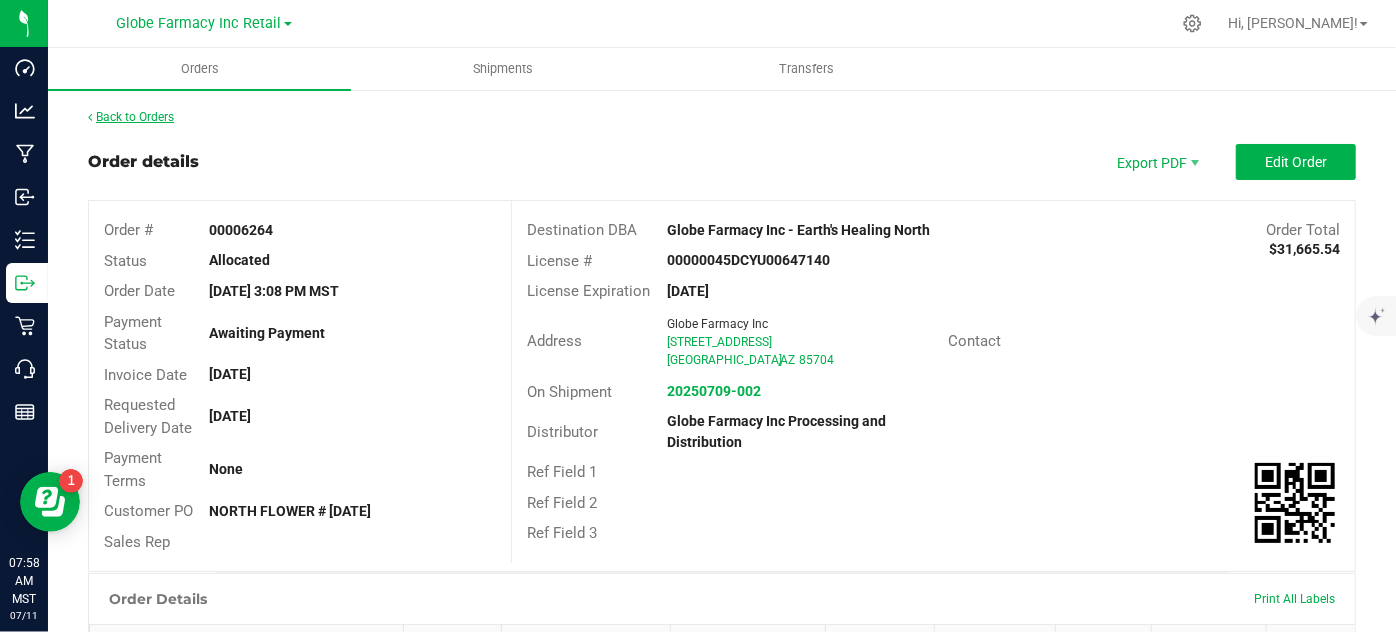 click on "Back to Orders" at bounding box center (131, 117) 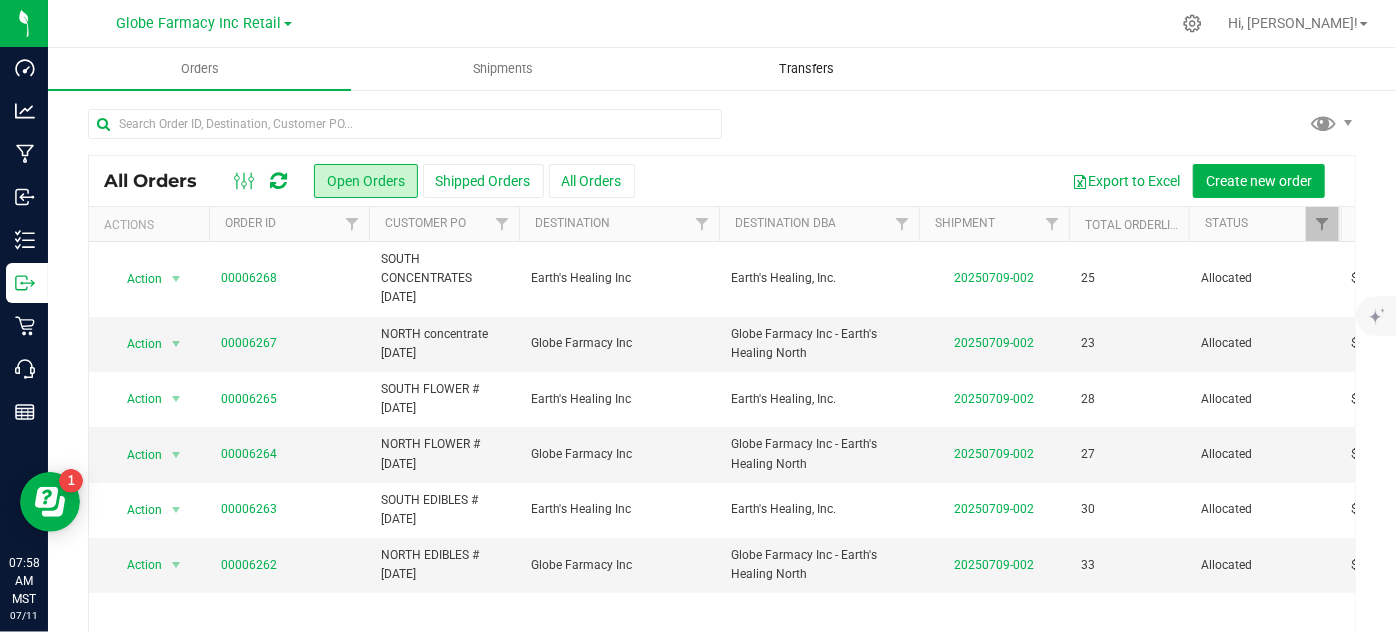 click on "Transfers" at bounding box center (806, 69) 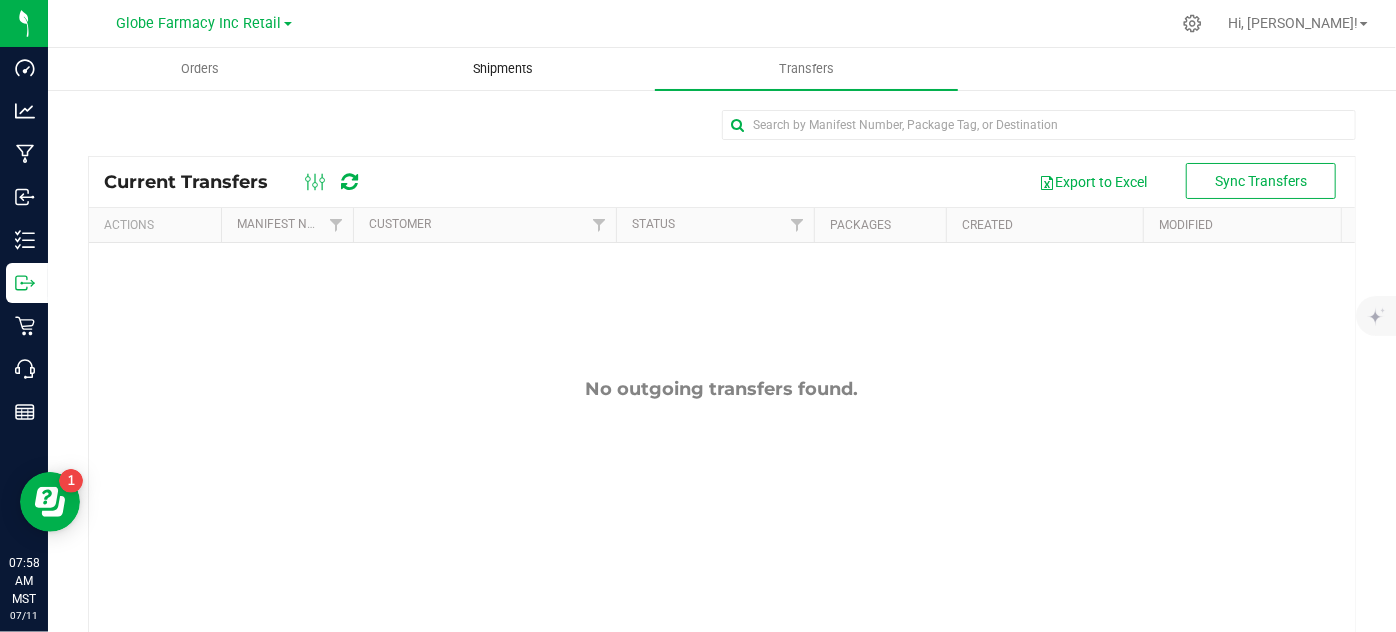 click on "Shipments" at bounding box center (503, 69) 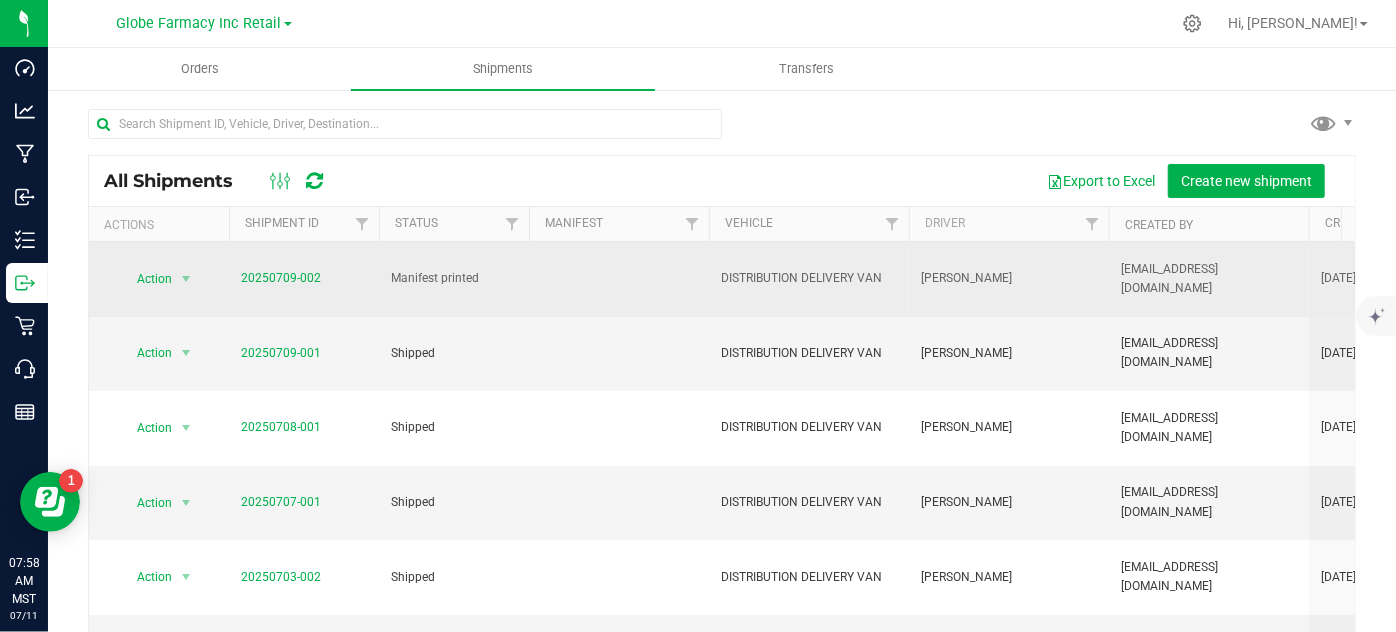 click on "20250709-002" at bounding box center (304, 279) 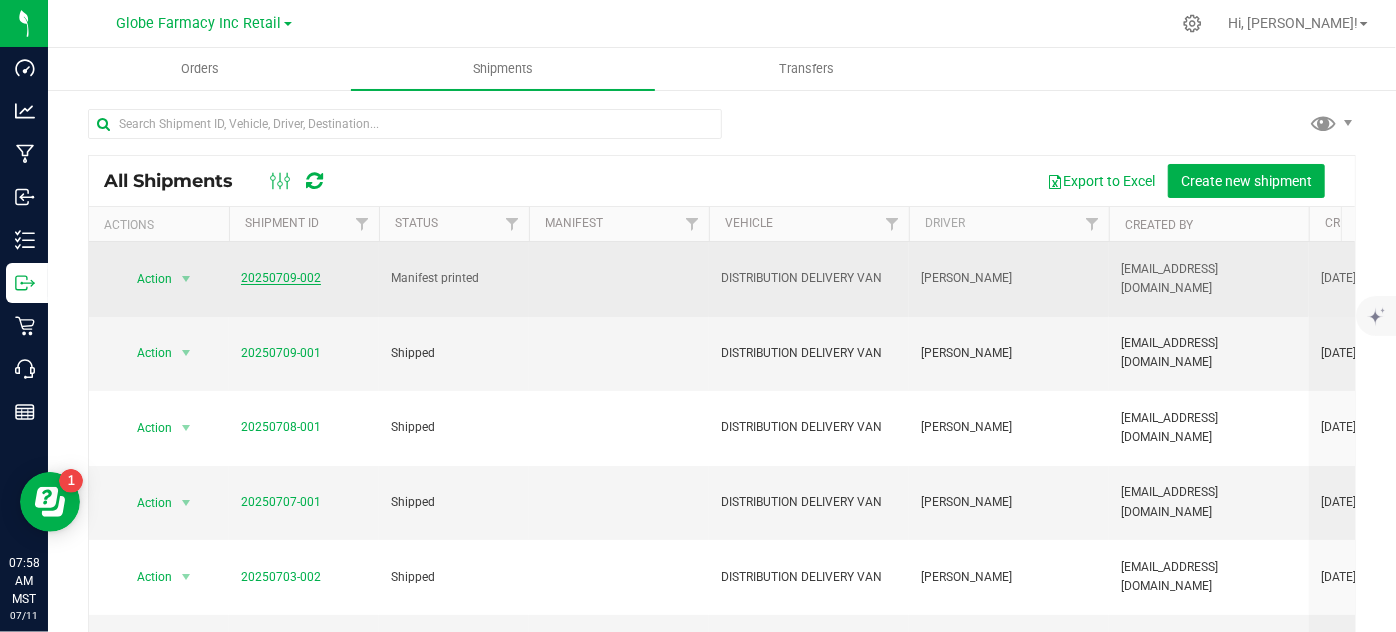 click on "20250709-002" at bounding box center [281, 278] 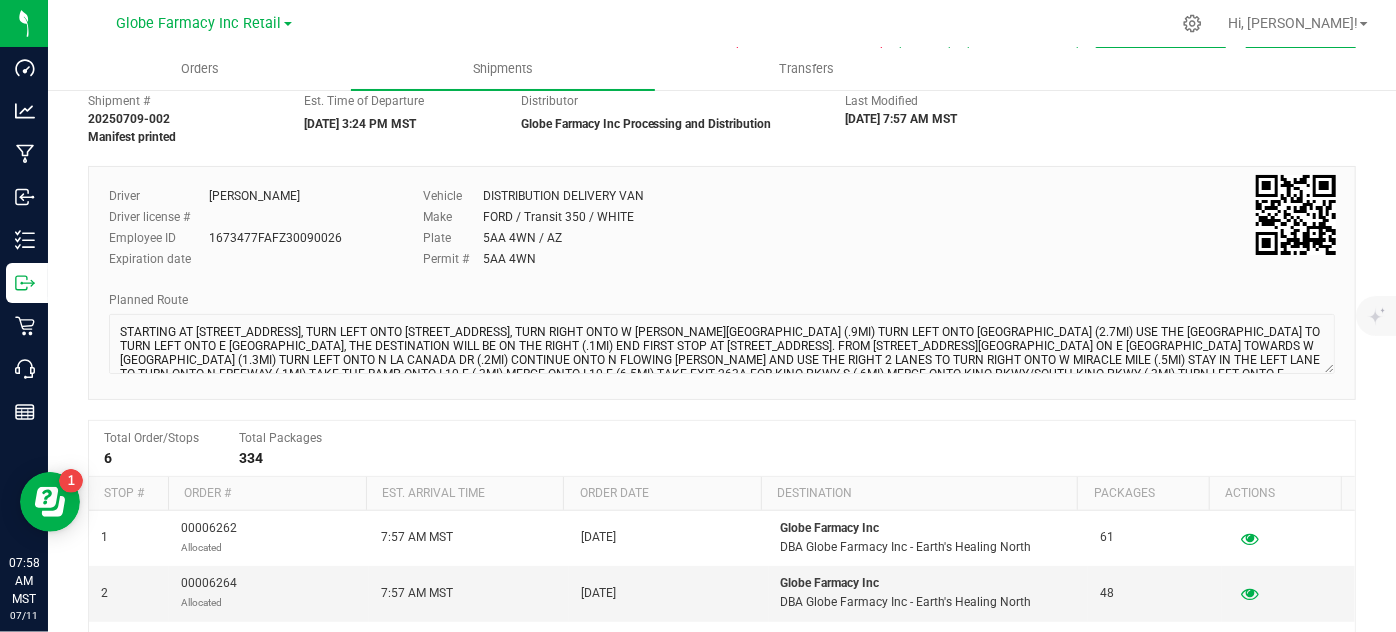 scroll, scrollTop: 0, scrollLeft: 0, axis: both 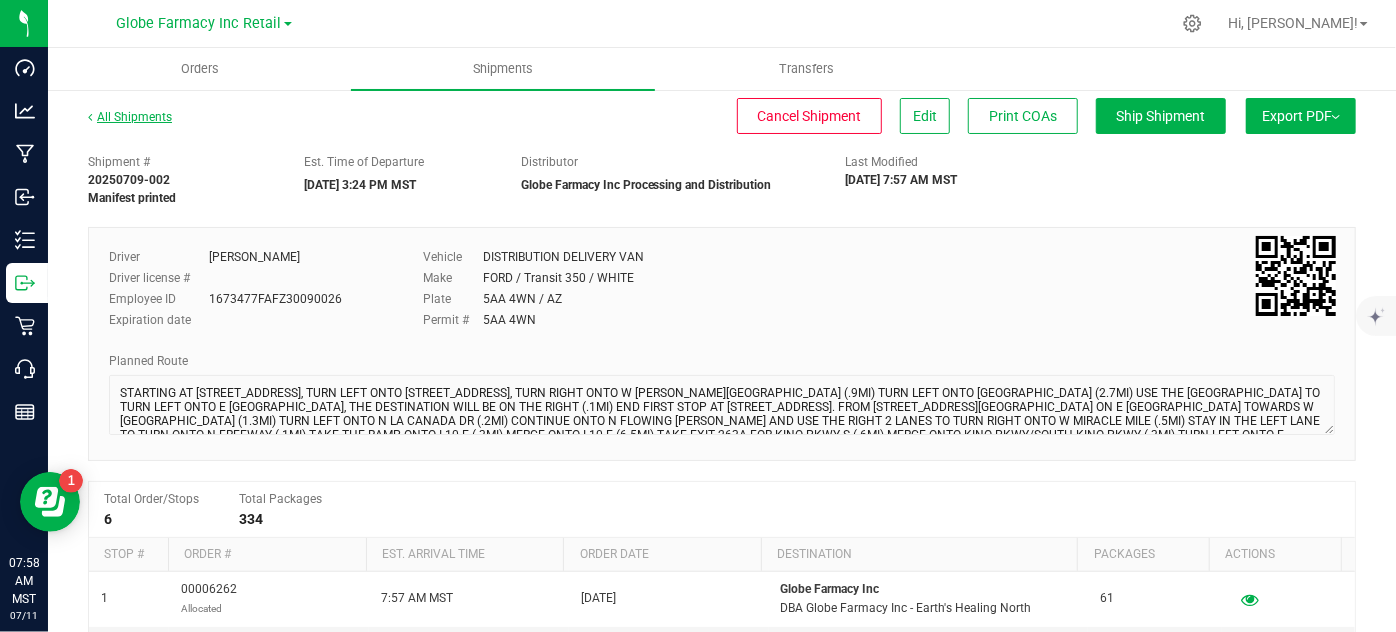 click on "All Shipments" at bounding box center (130, 117) 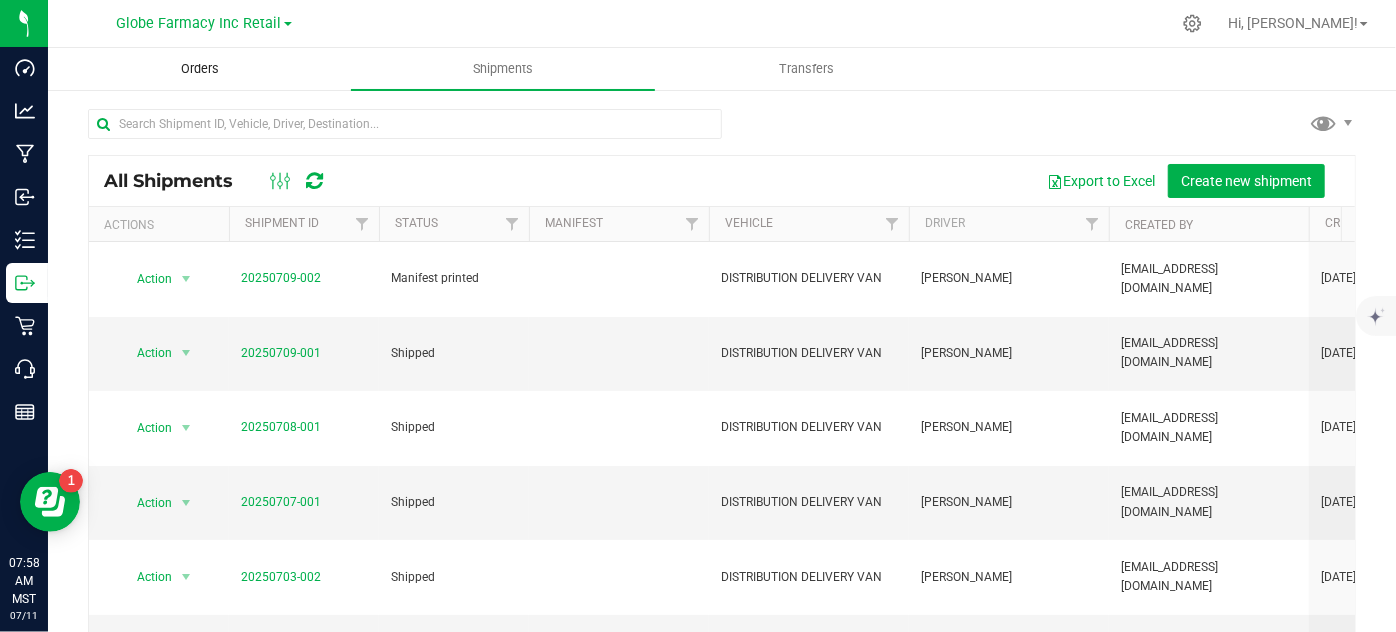 click on "Orders" at bounding box center [199, 69] 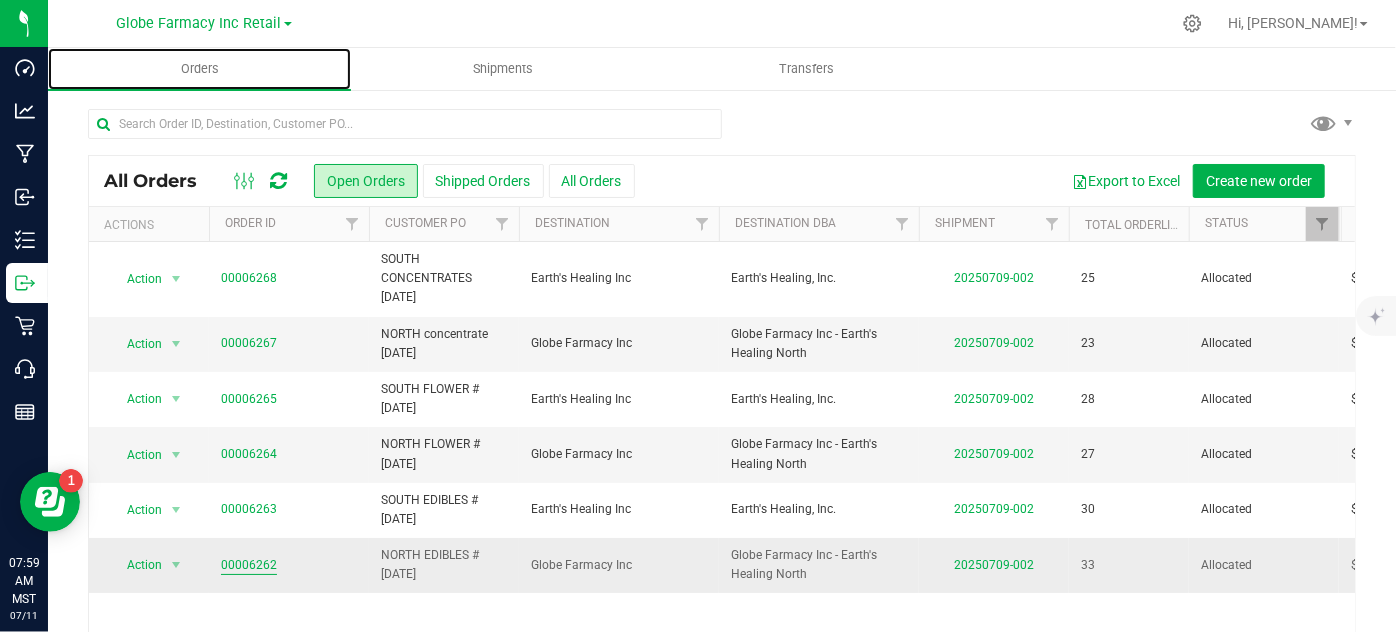 scroll, scrollTop: 75, scrollLeft: 0, axis: vertical 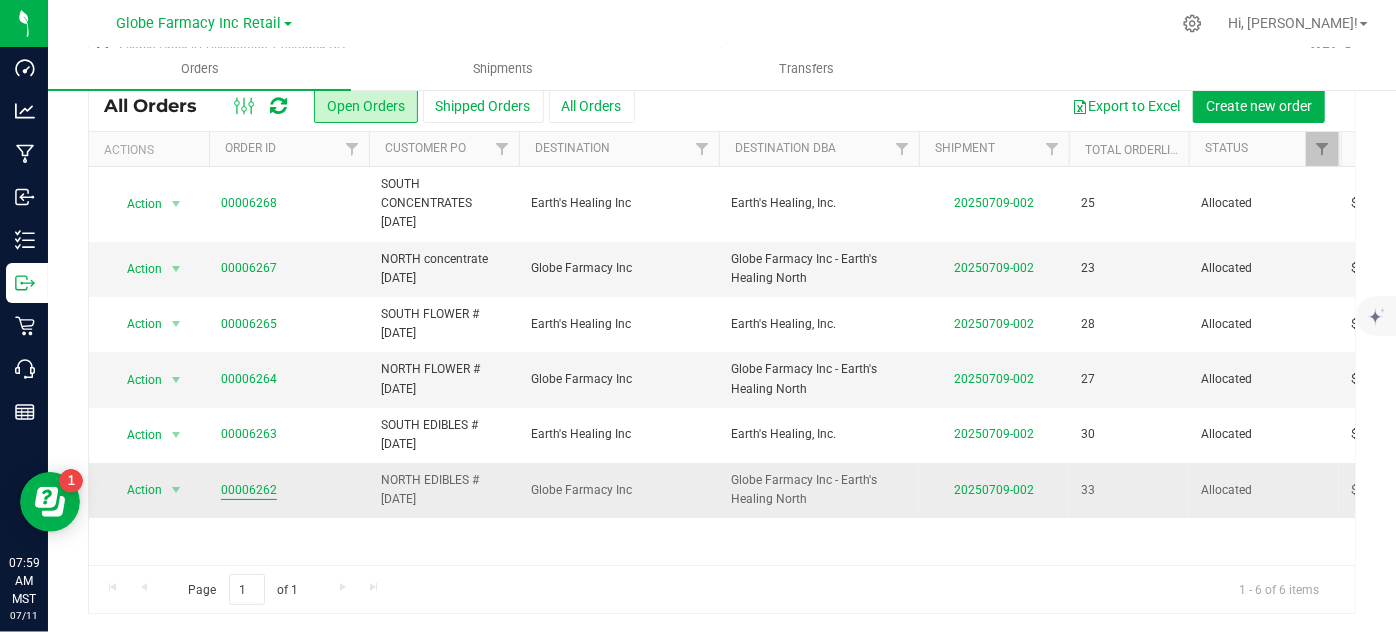 click on "00006262" at bounding box center [249, 490] 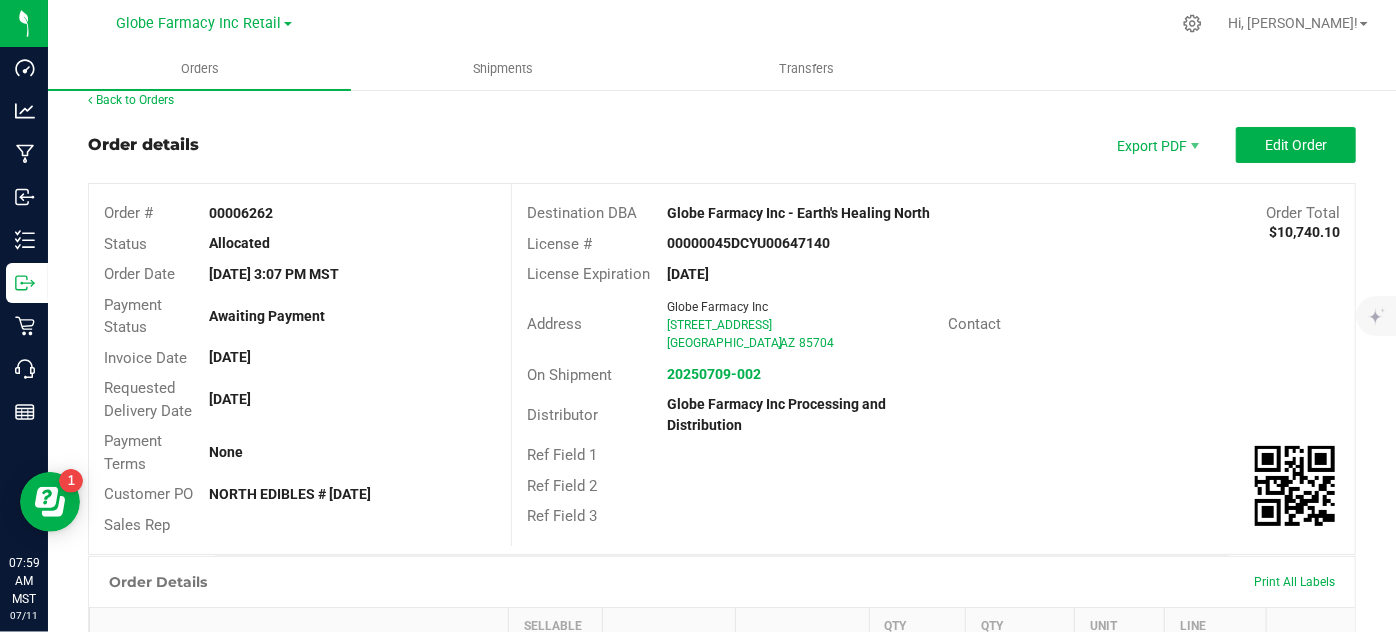 scroll, scrollTop: 0, scrollLeft: 0, axis: both 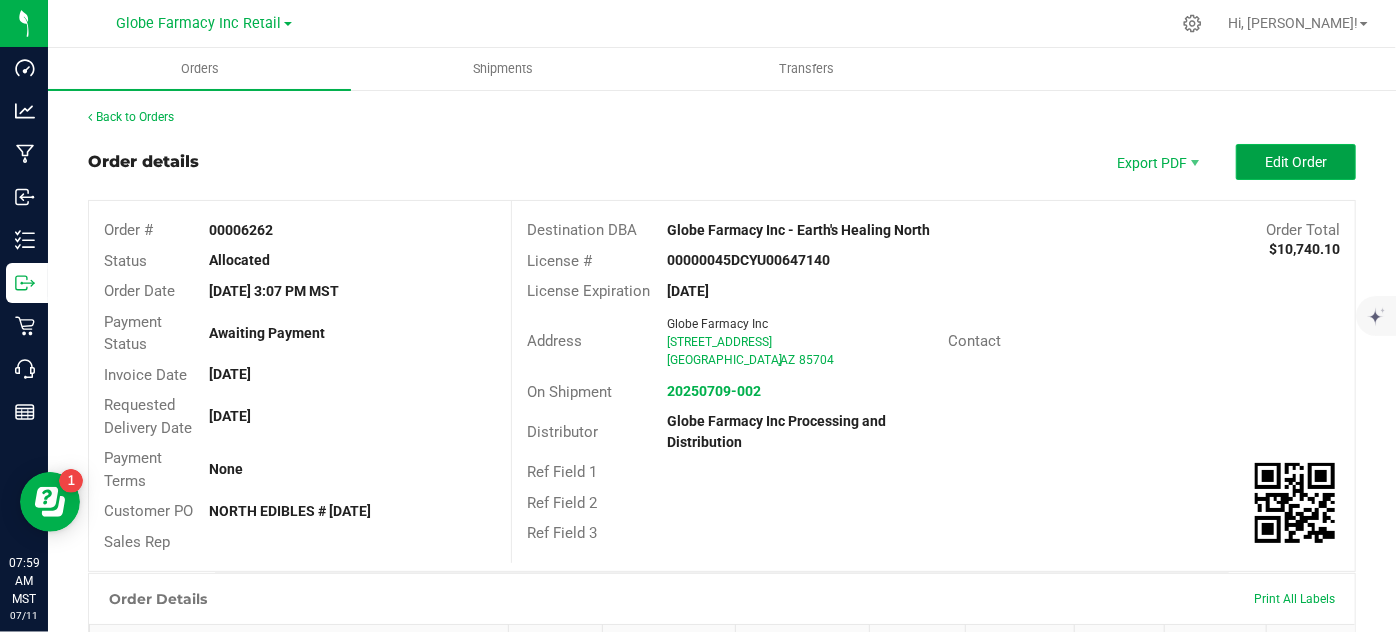 click on "Edit Order" at bounding box center (1296, 162) 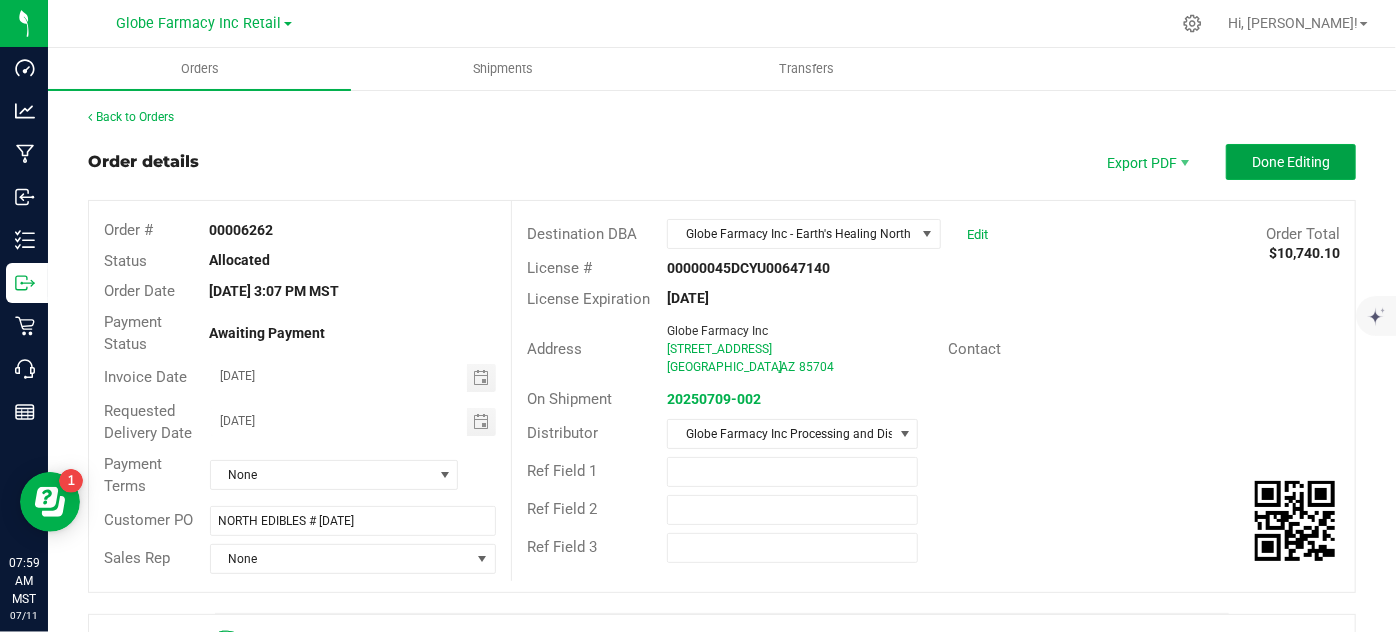 click on "Done Editing" at bounding box center [1291, 162] 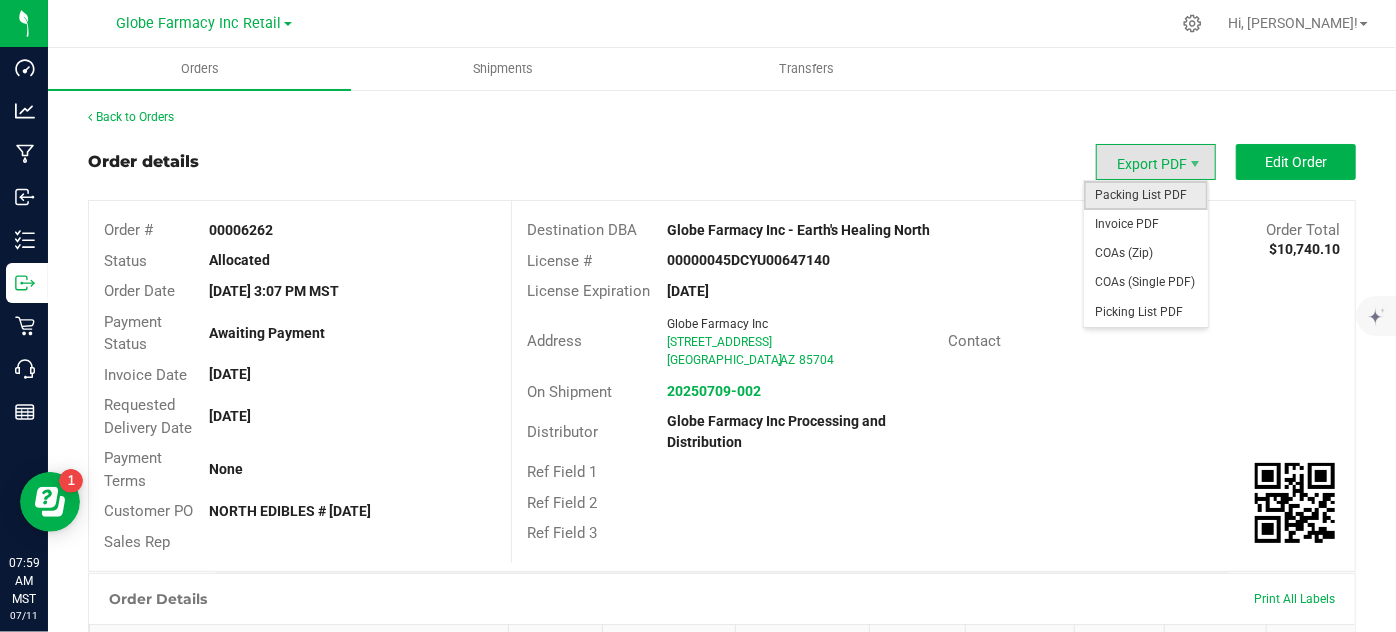 click on "Packing List PDF" at bounding box center (1146, 195) 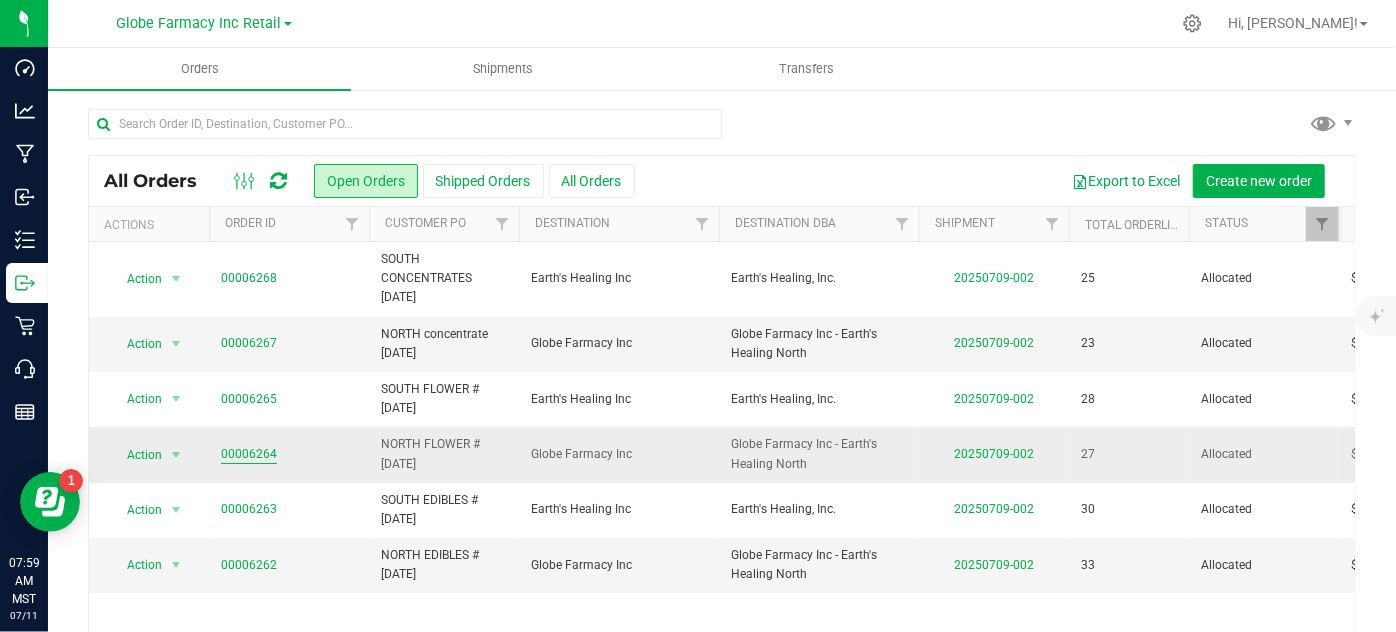 click on "00006264" at bounding box center (249, 454) 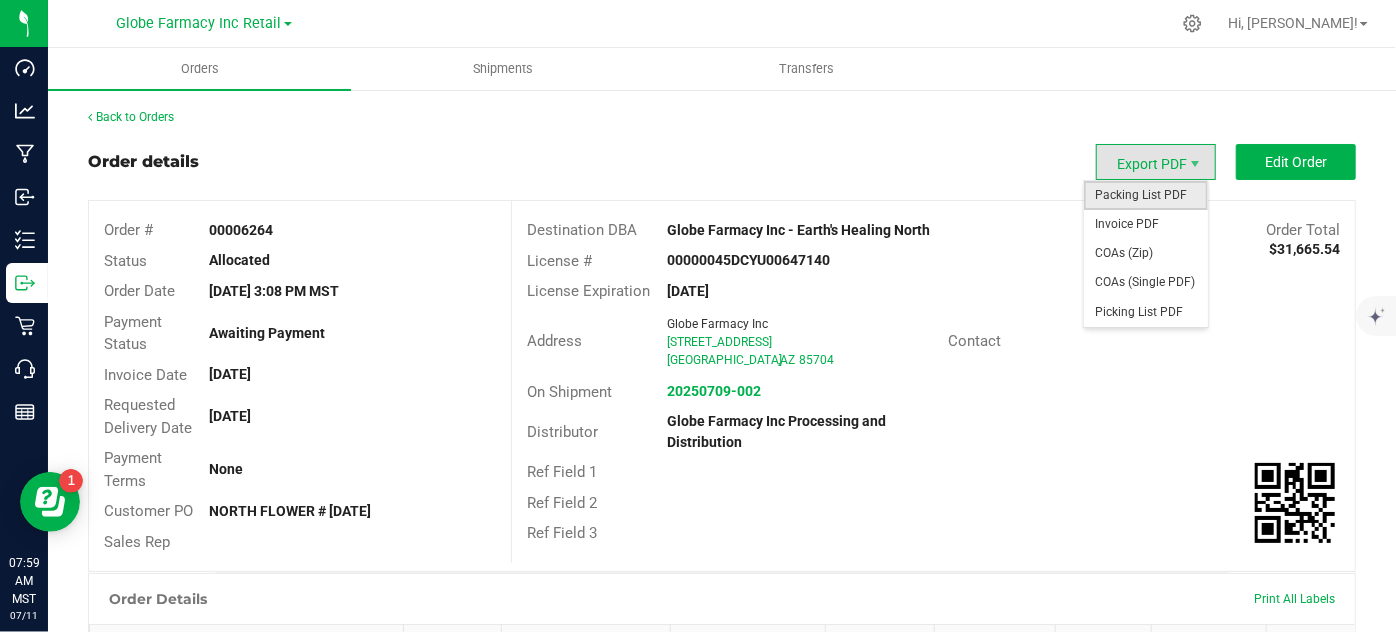 click on "Packing List PDF" at bounding box center (1146, 195) 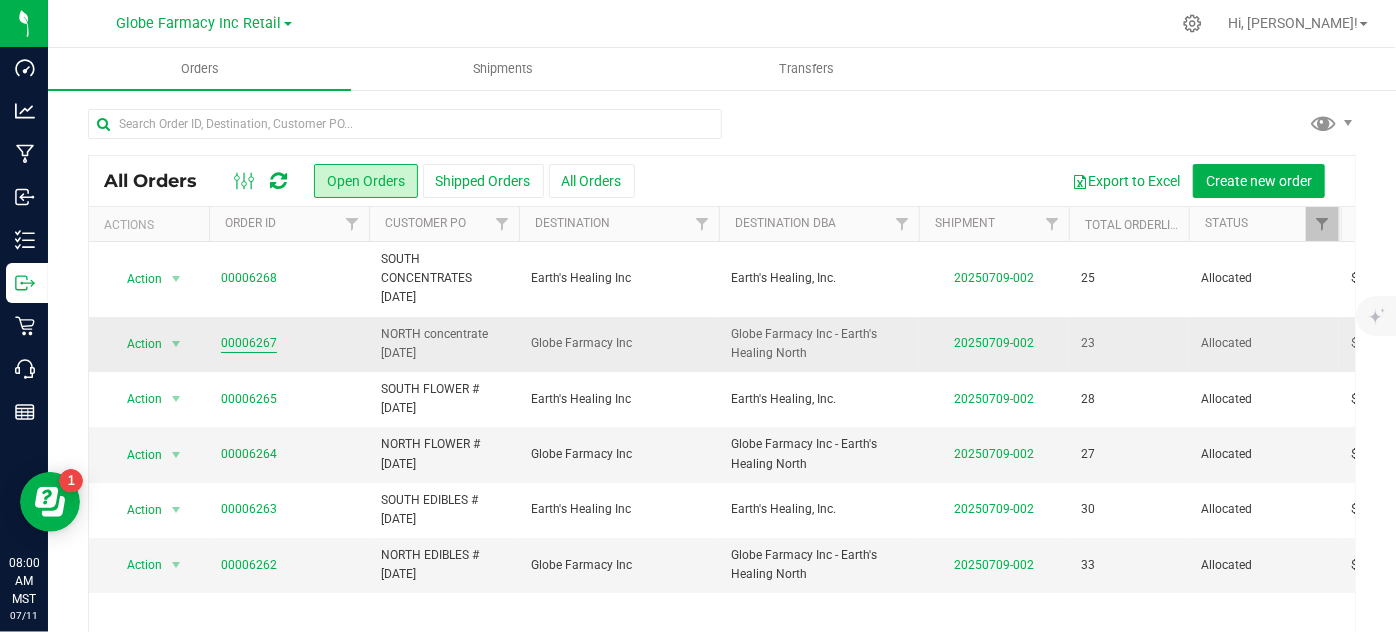 click on "00006267" at bounding box center [249, 343] 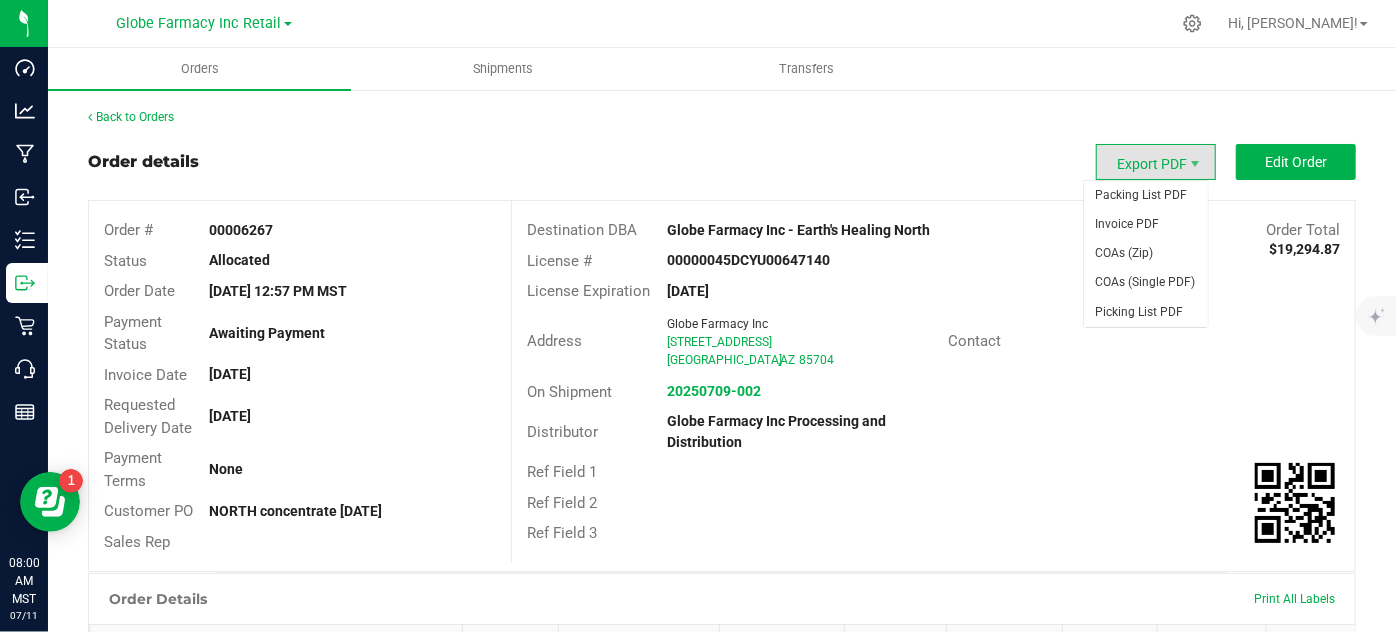 click on "Export PDF" at bounding box center [1156, 162] 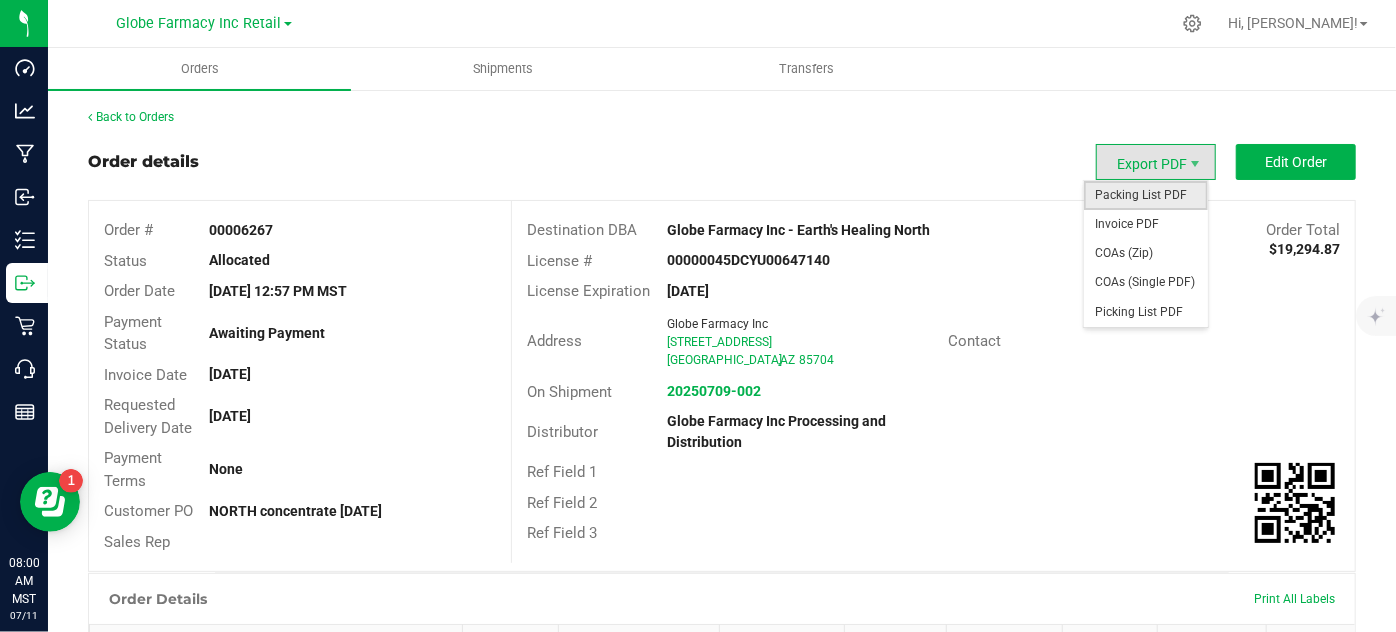 click on "Packing List PDF" at bounding box center (1146, 195) 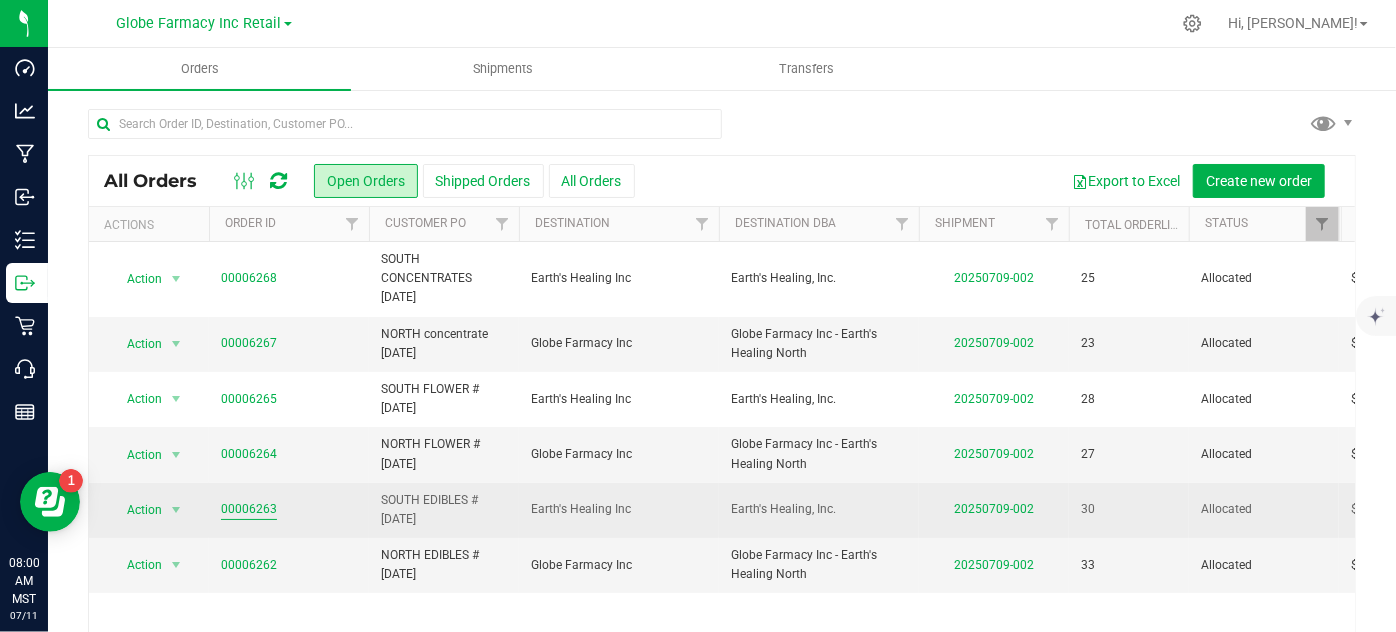 click on "00006263" at bounding box center (249, 509) 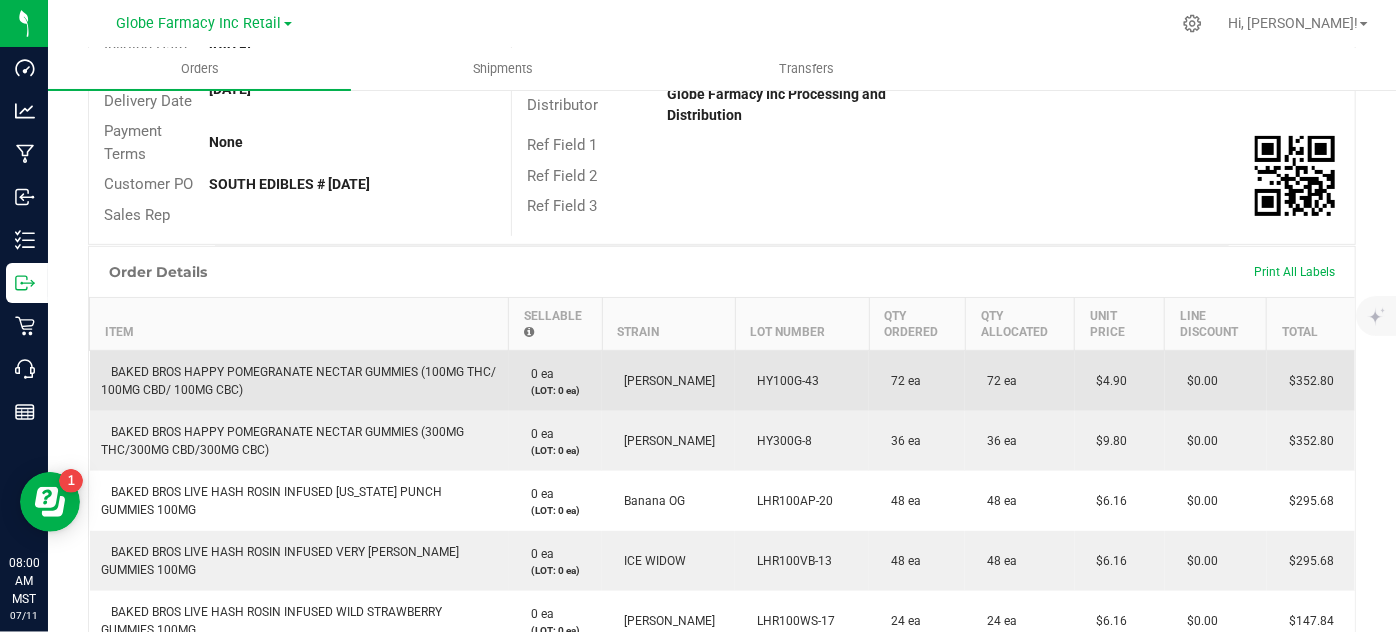 scroll, scrollTop: 0, scrollLeft: 0, axis: both 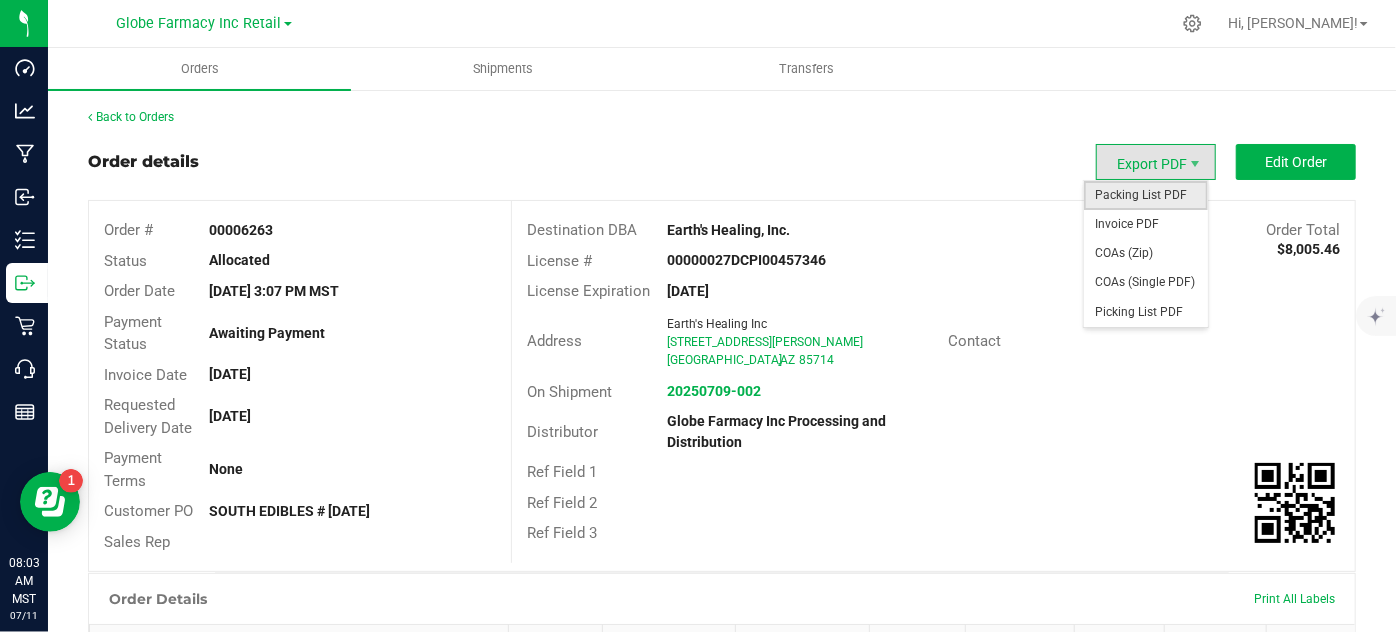 click on "Packing List PDF" at bounding box center (1146, 195) 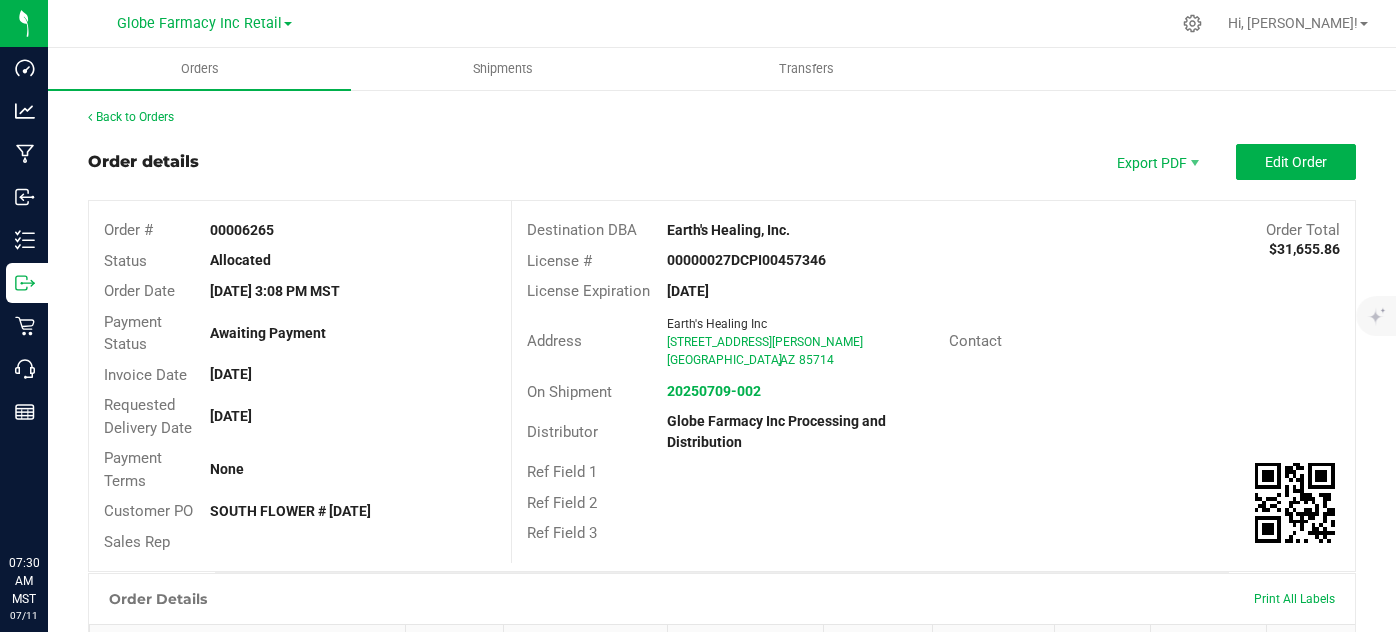 scroll, scrollTop: 0, scrollLeft: 0, axis: both 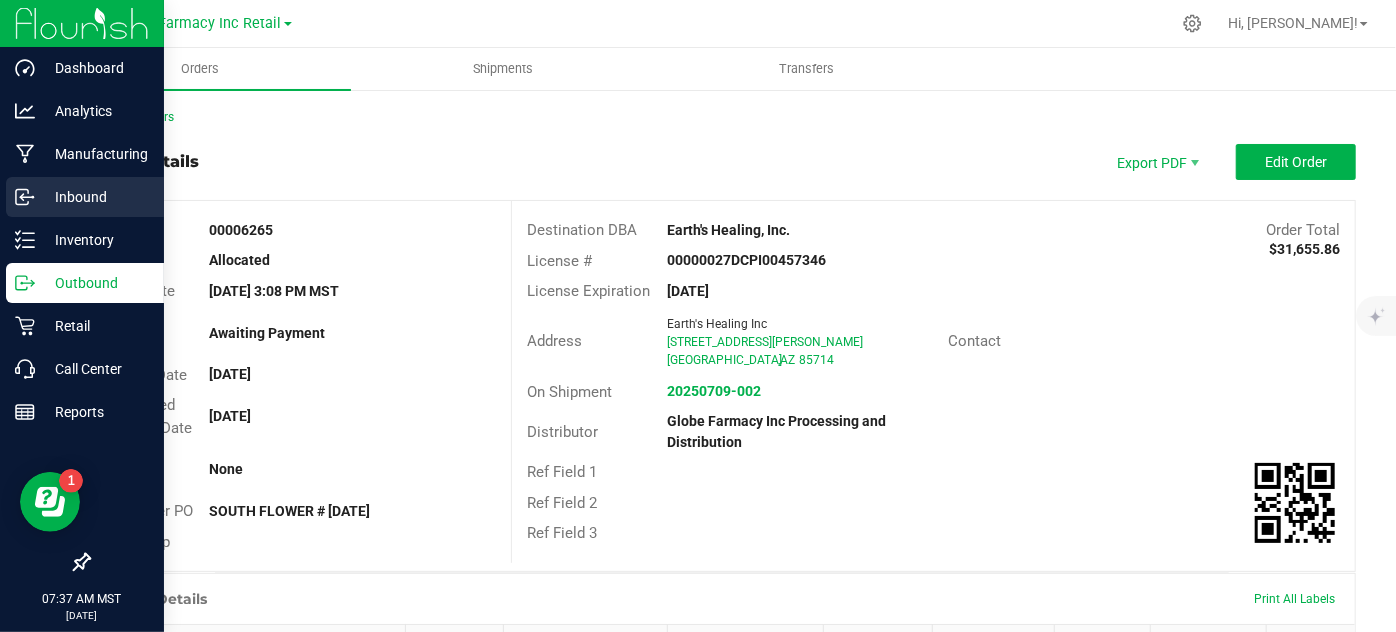 click on "Inbound" at bounding box center [95, 197] 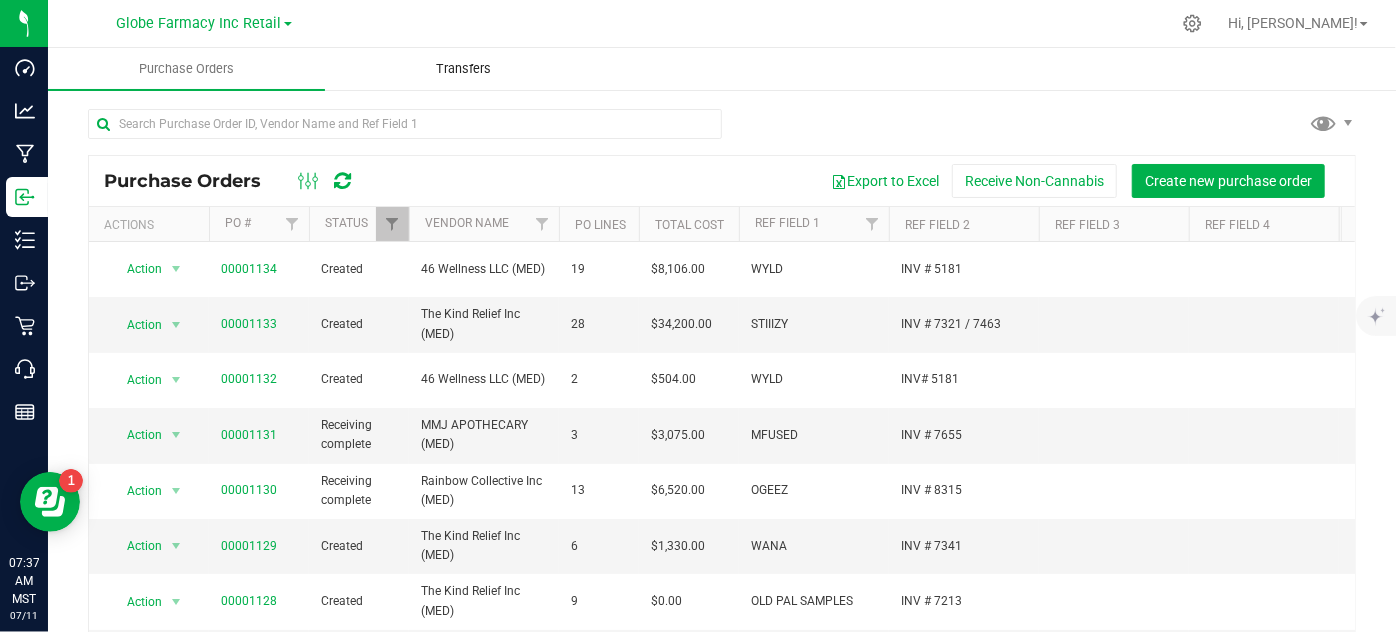 click on "Transfers" at bounding box center (463, 69) 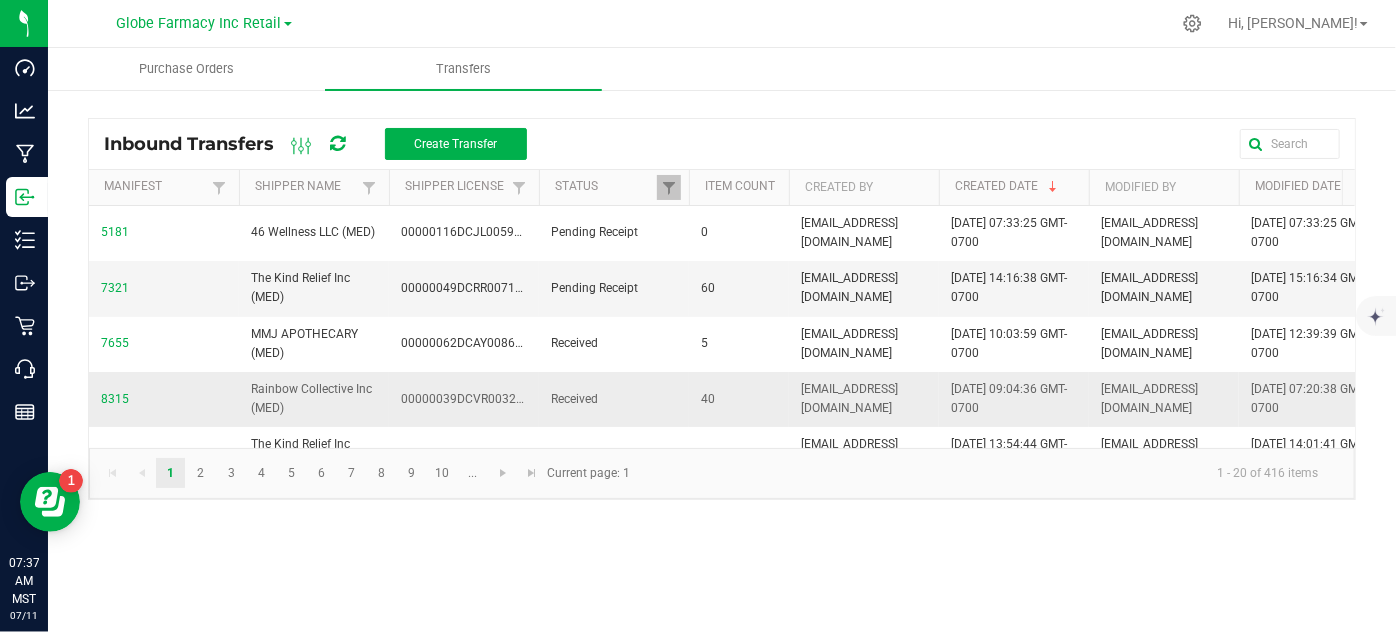 click on "8315" at bounding box center [115, 399] 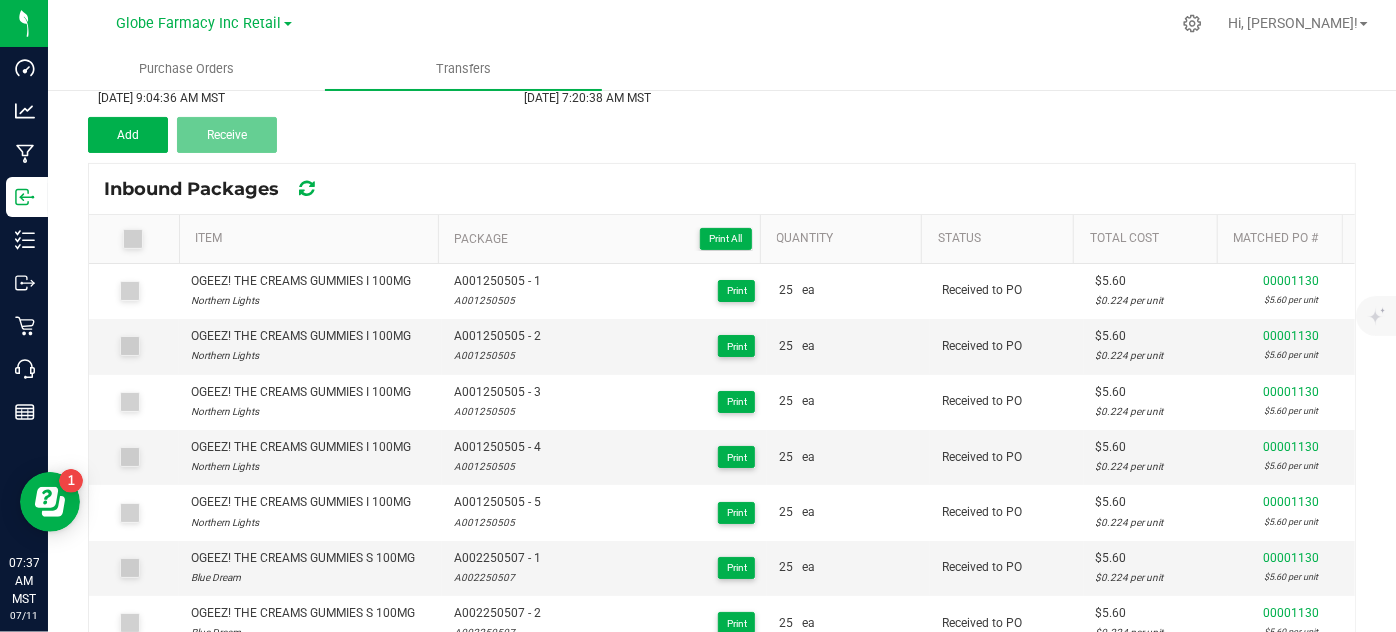 scroll, scrollTop: 181, scrollLeft: 0, axis: vertical 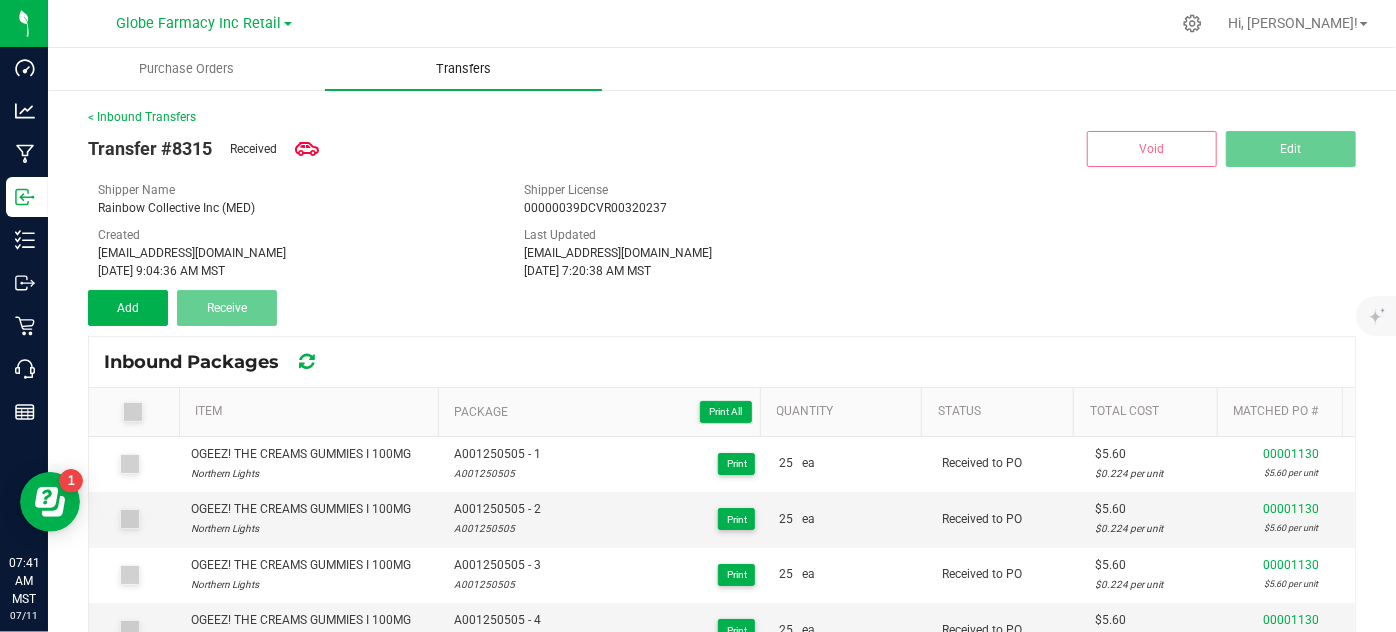 click on "Transfers" at bounding box center [463, 69] 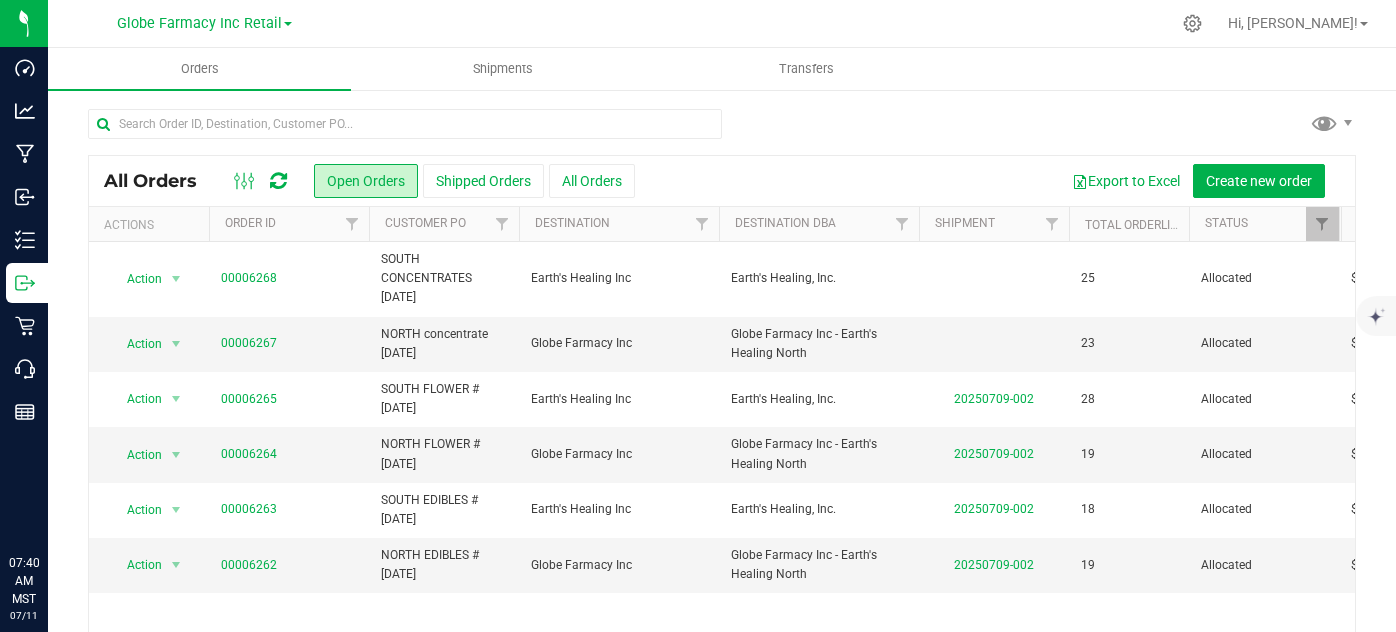 scroll, scrollTop: 0, scrollLeft: 0, axis: both 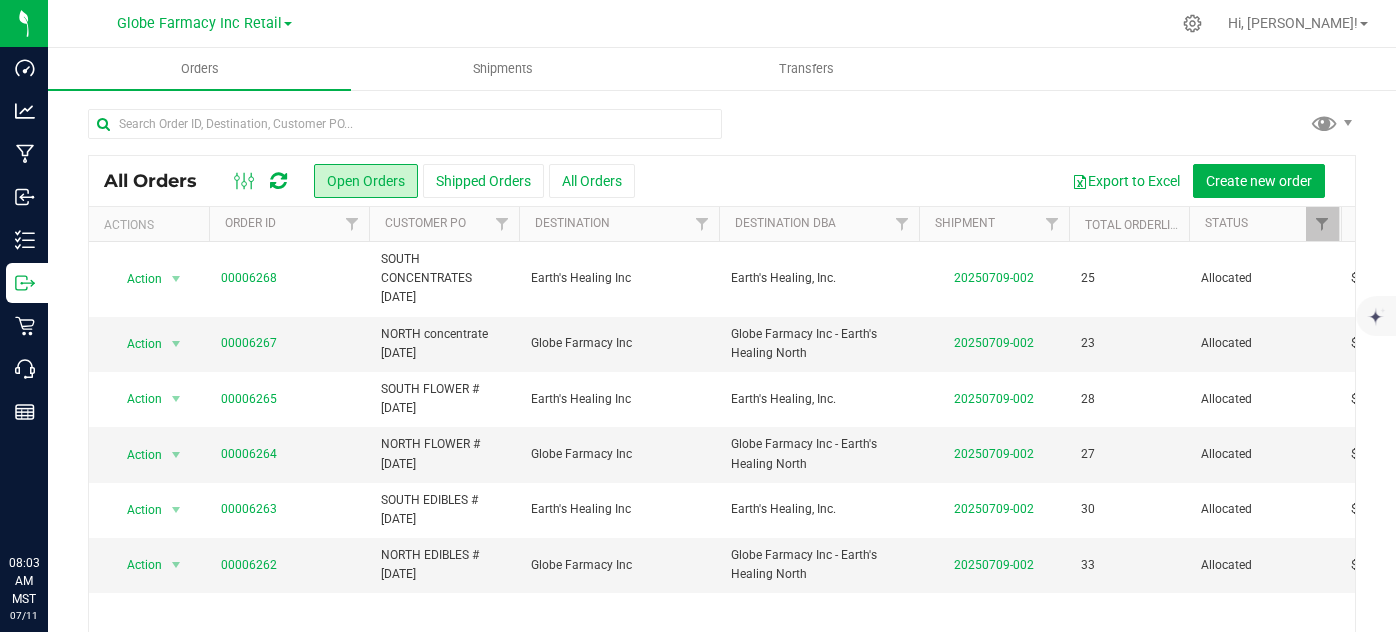 click on "00006265" at bounding box center [249, 399] 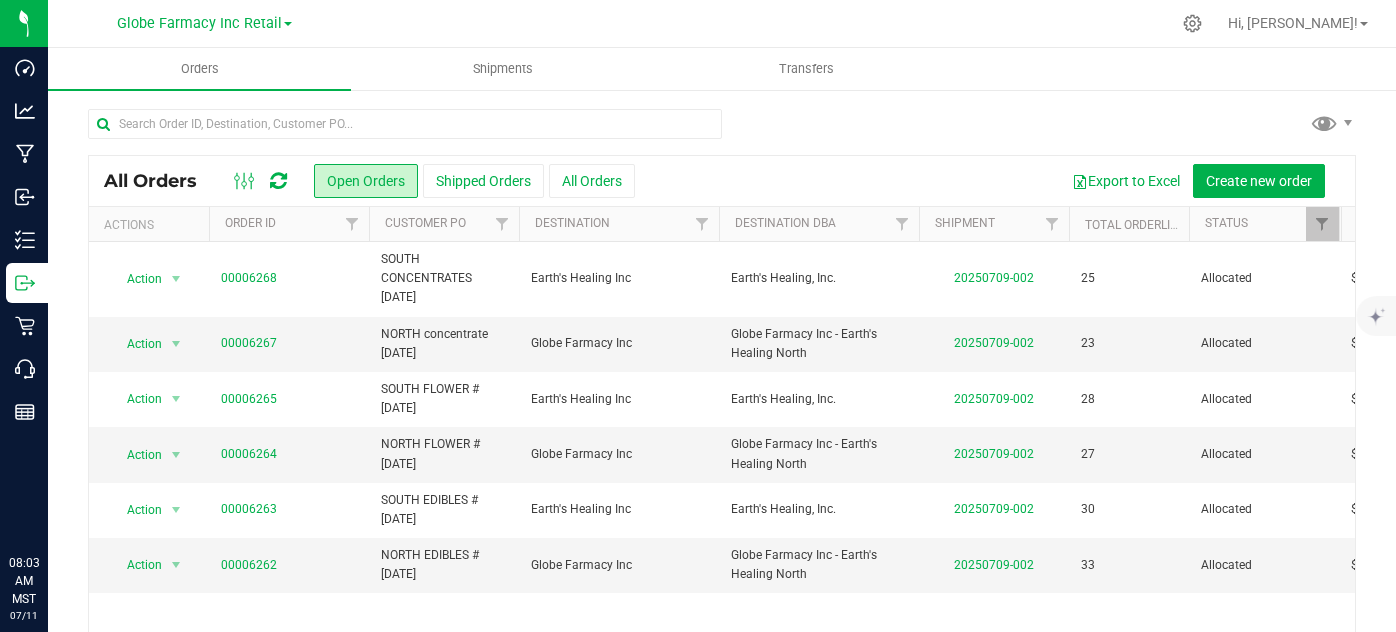 scroll, scrollTop: 0, scrollLeft: 0, axis: both 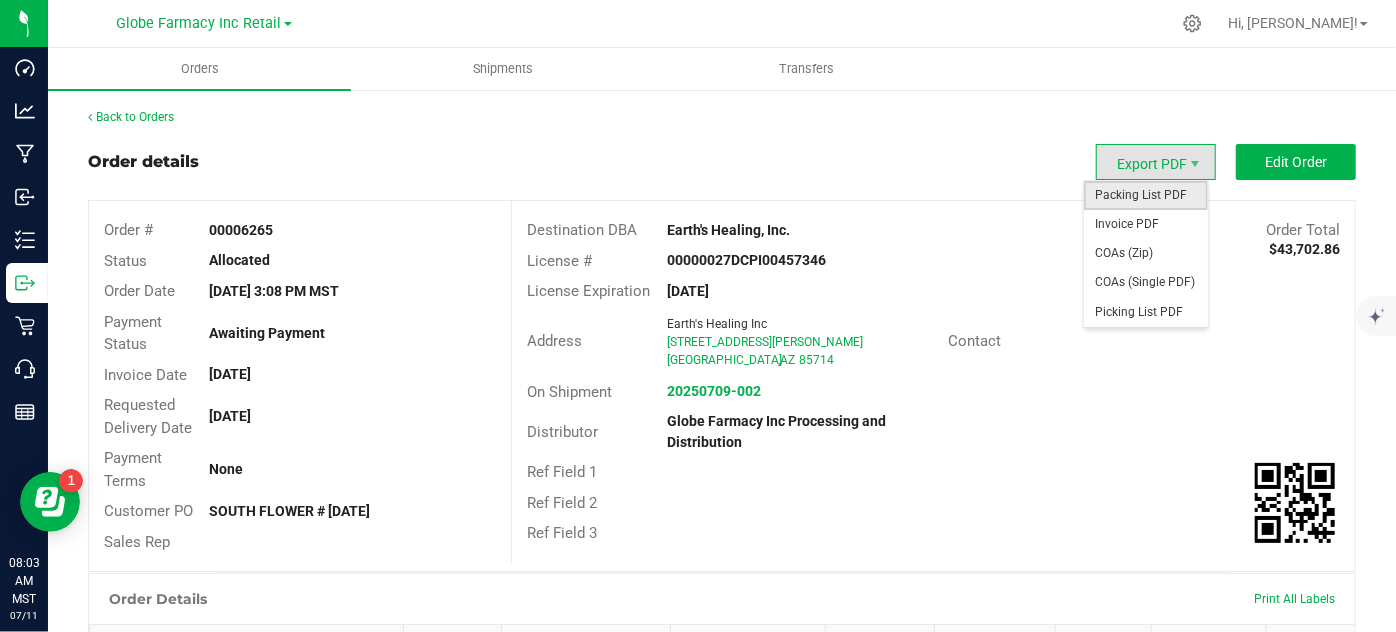 click on "Packing List PDF" at bounding box center [1146, 195] 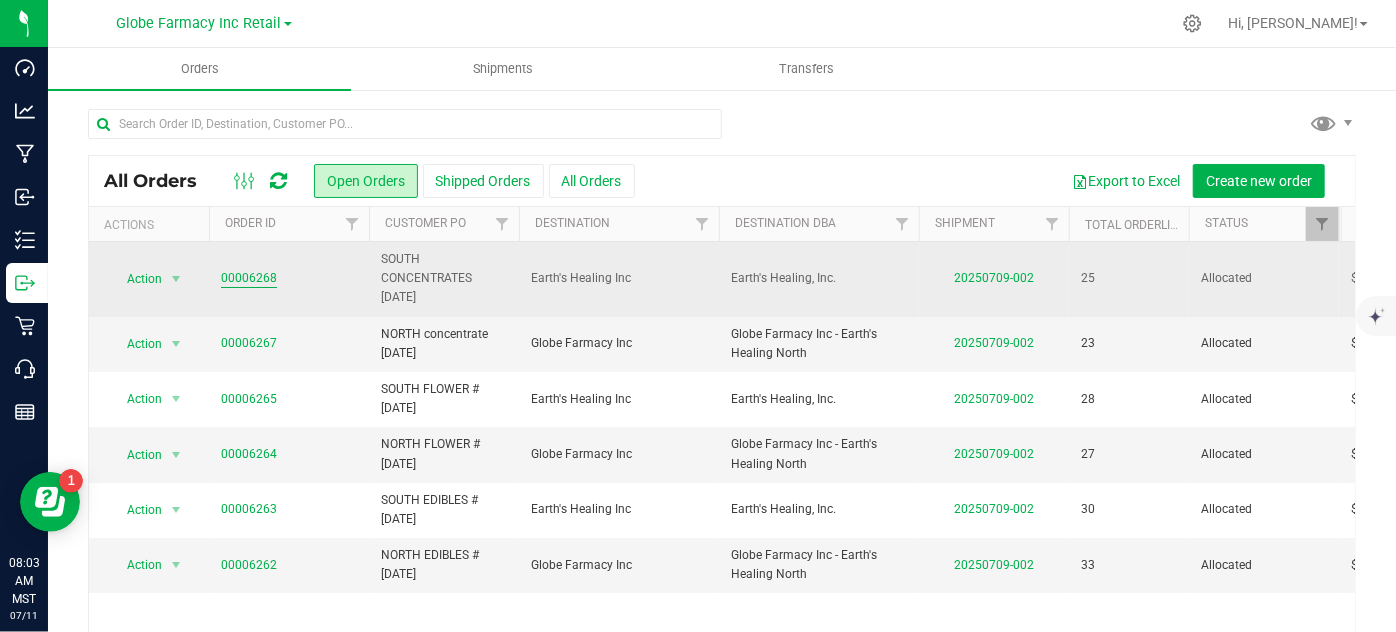 click on "00006268" at bounding box center [249, 278] 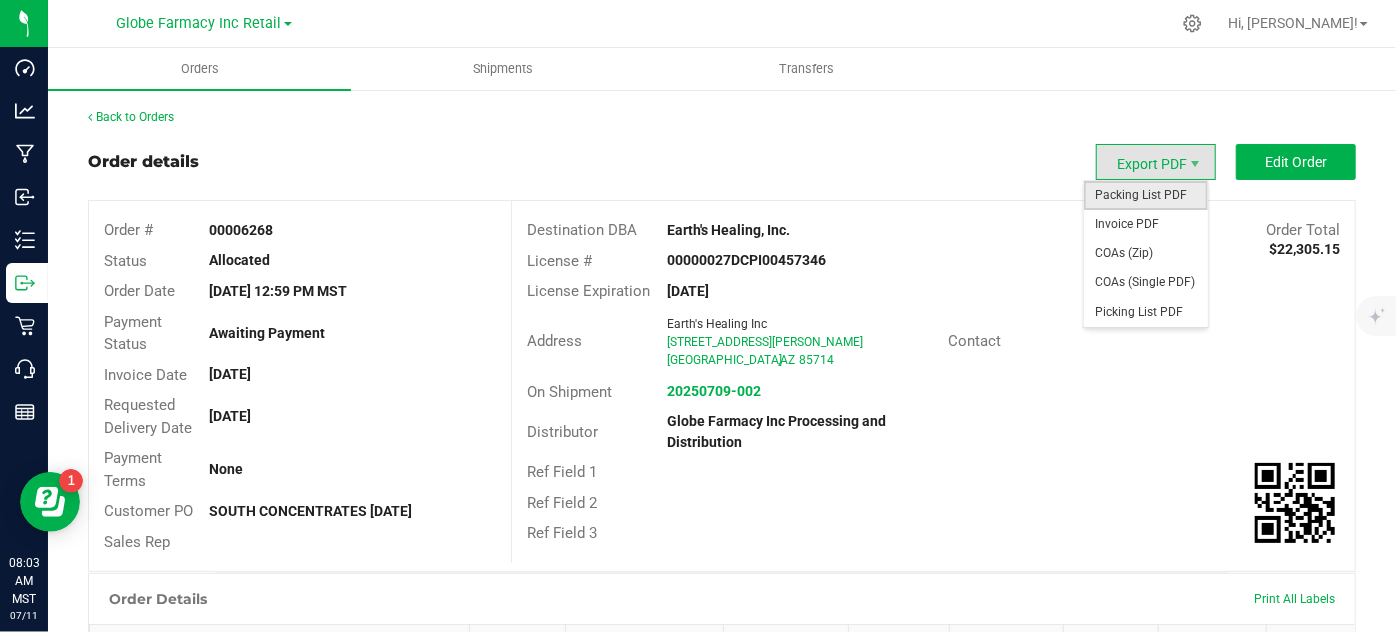 click on "Packing List PDF" at bounding box center [1146, 195] 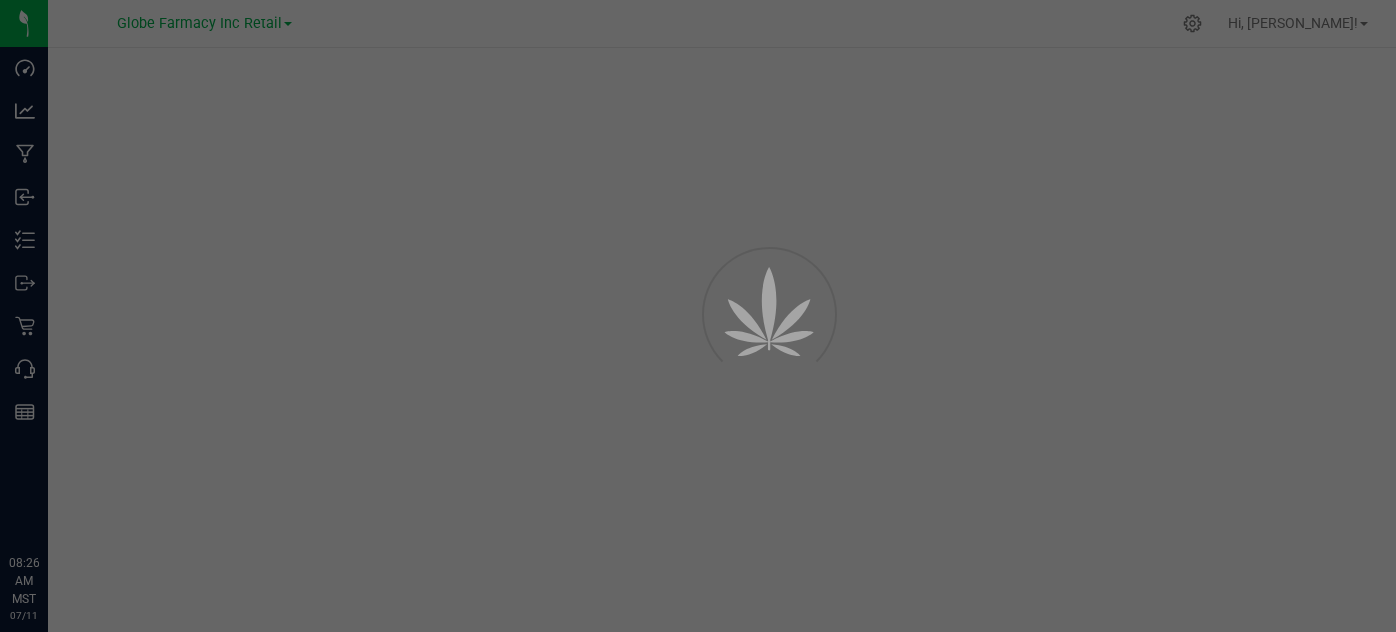 scroll, scrollTop: 0, scrollLeft: 0, axis: both 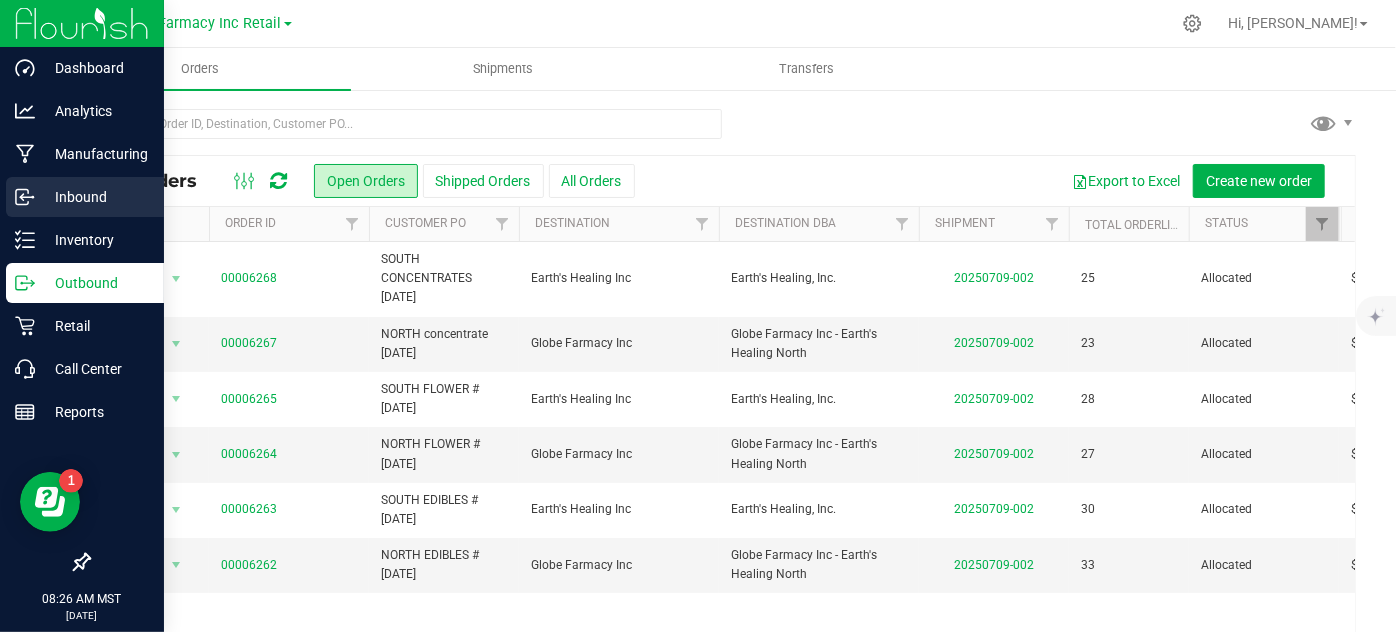 click on "Inbound" at bounding box center [85, 197] 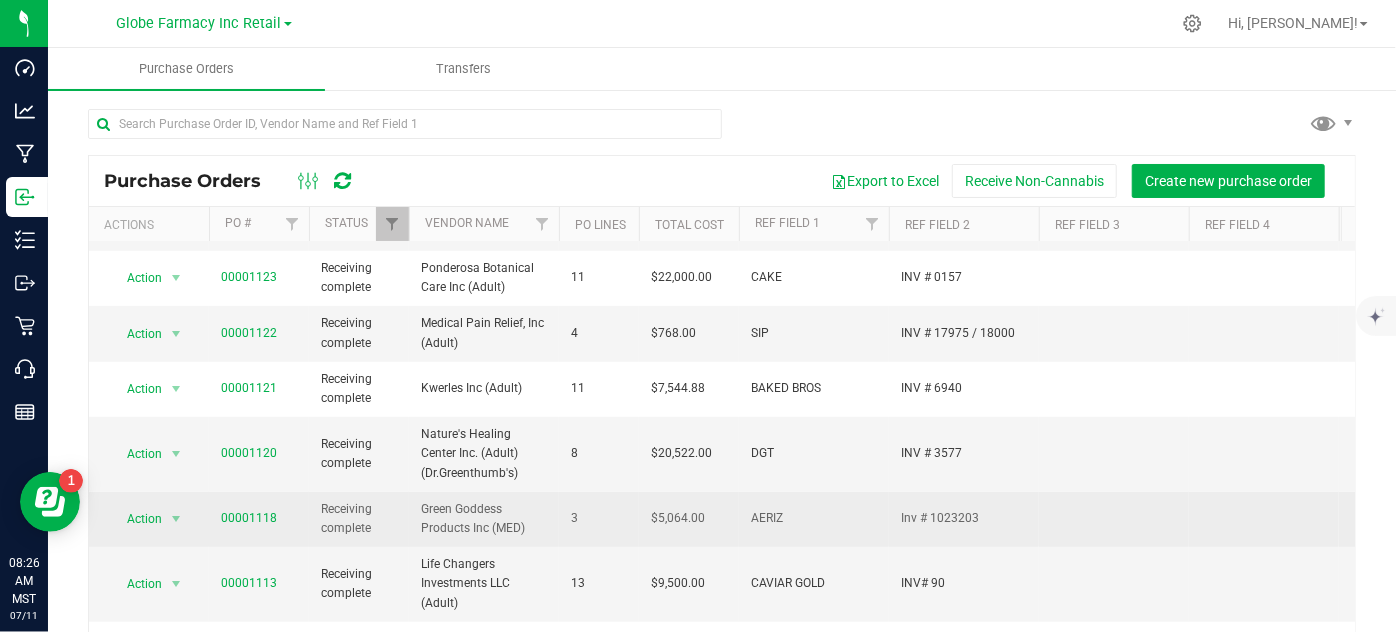 scroll, scrollTop: 669, scrollLeft: 0, axis: vertical 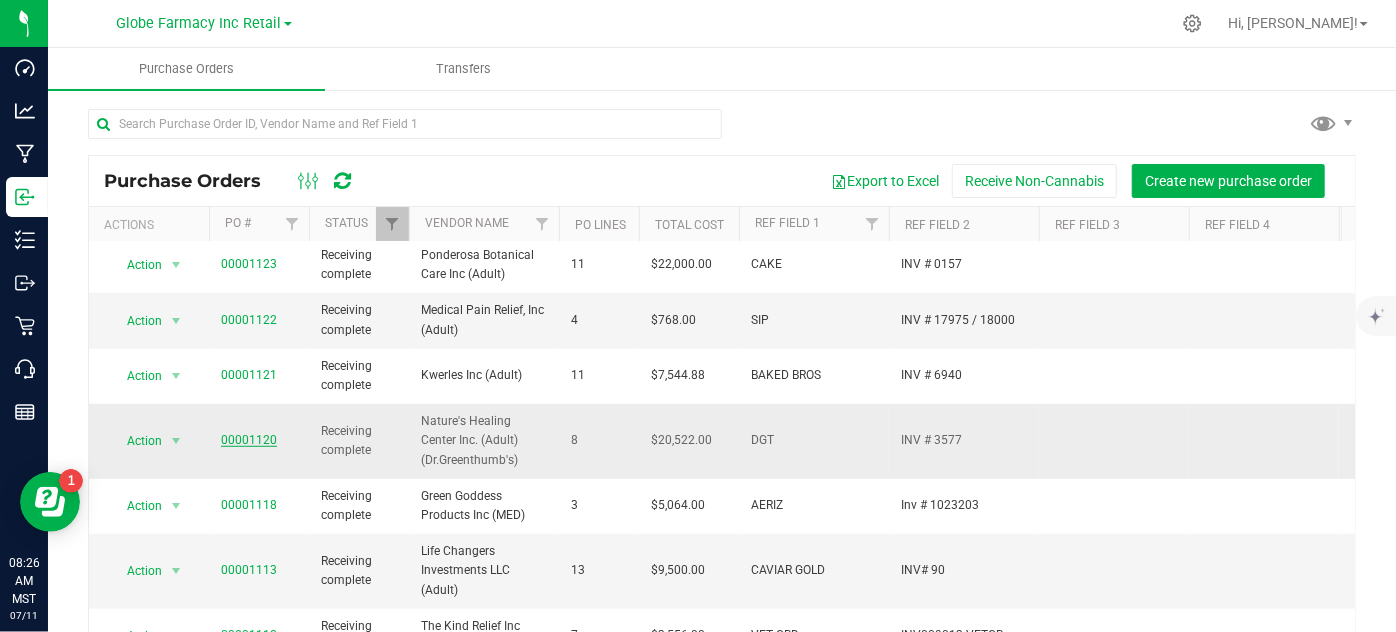 click on "00001120" at bounding box center (249, 440) 